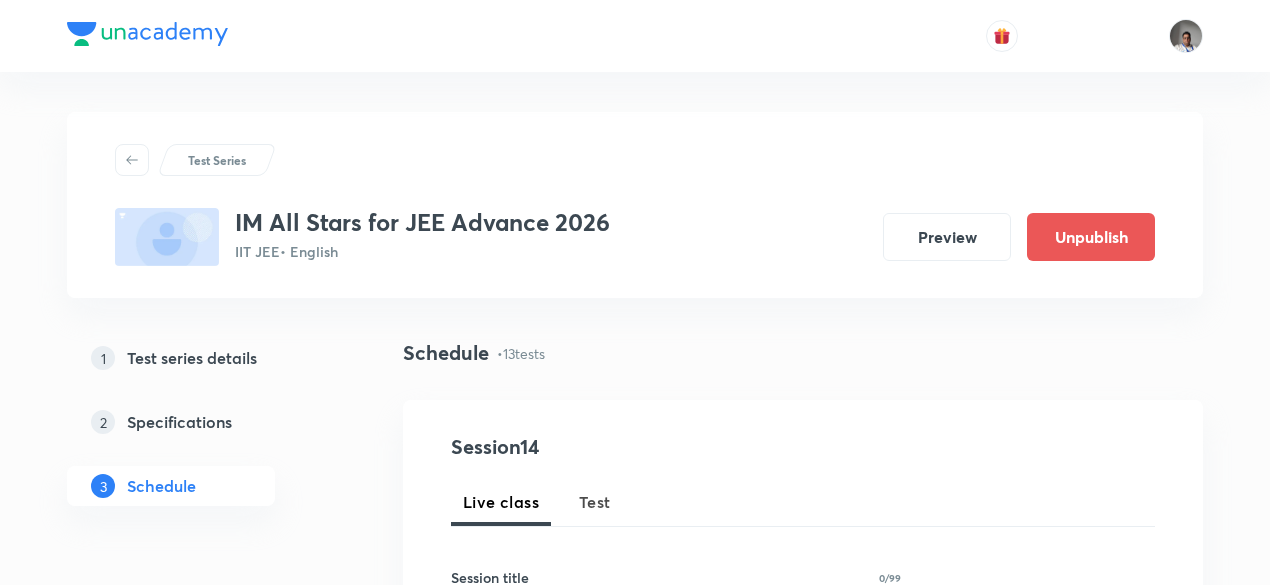 scroll, scrollTop: 2785, scrollLeft: 0, axis: vertical 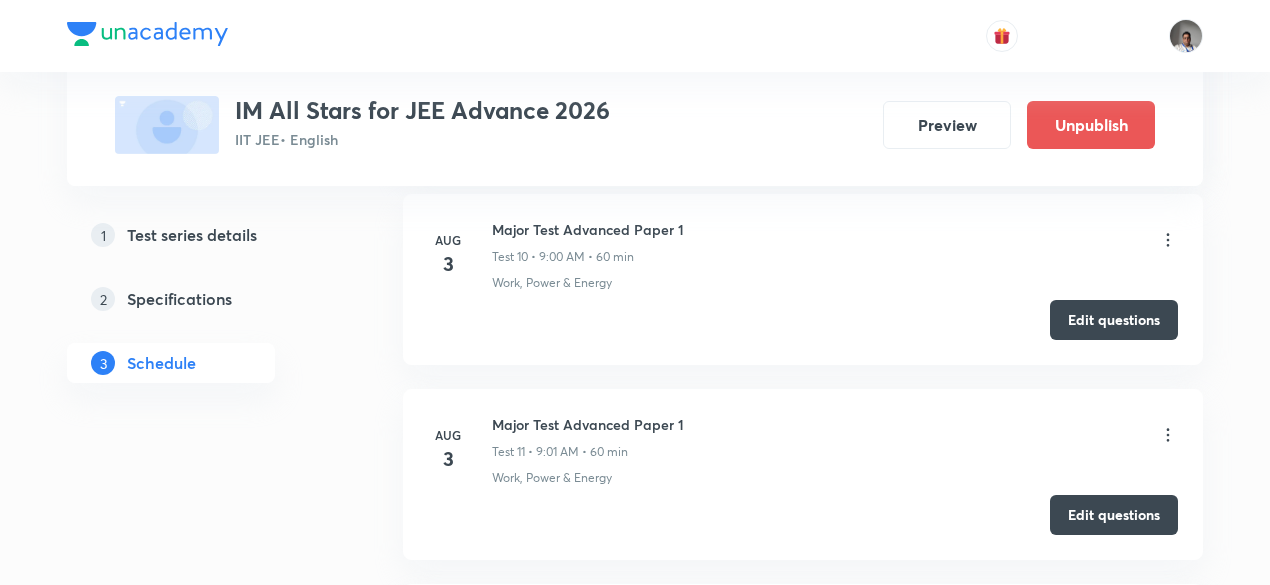click 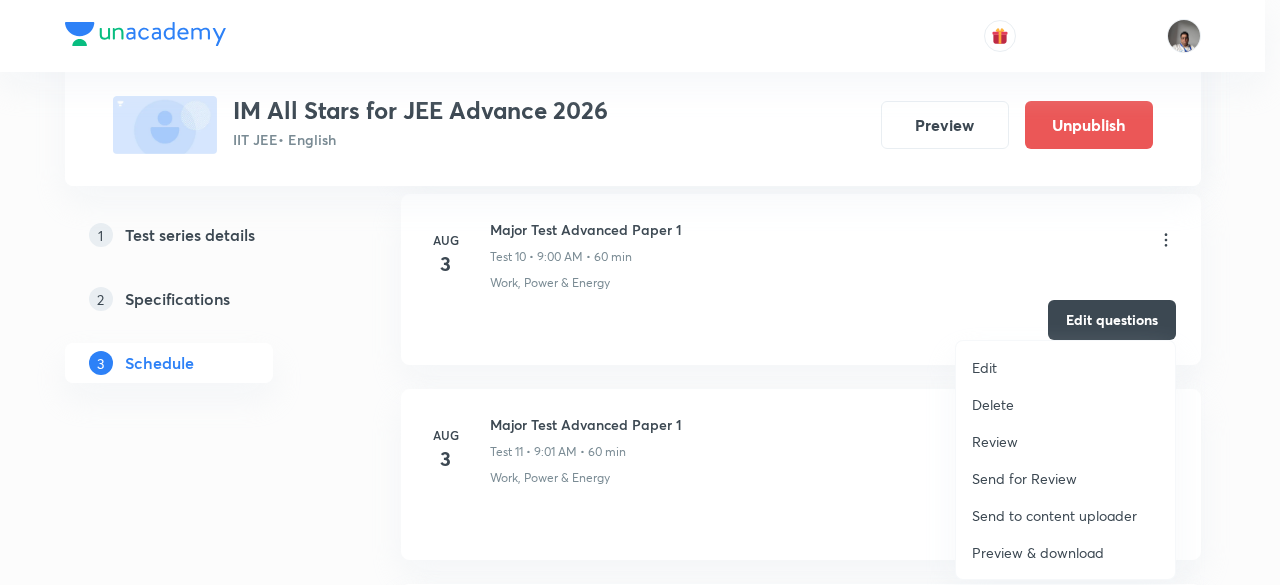 click on "Delete" at bounding box center [993, 404] 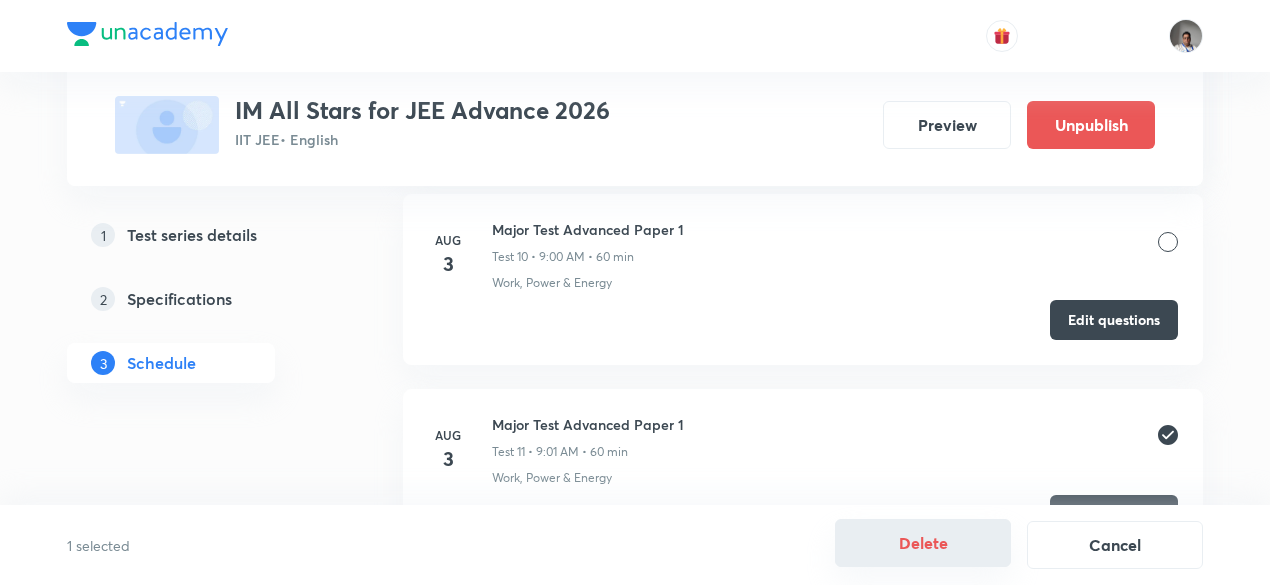 click on "Delete" at bounding box center (923, 543) 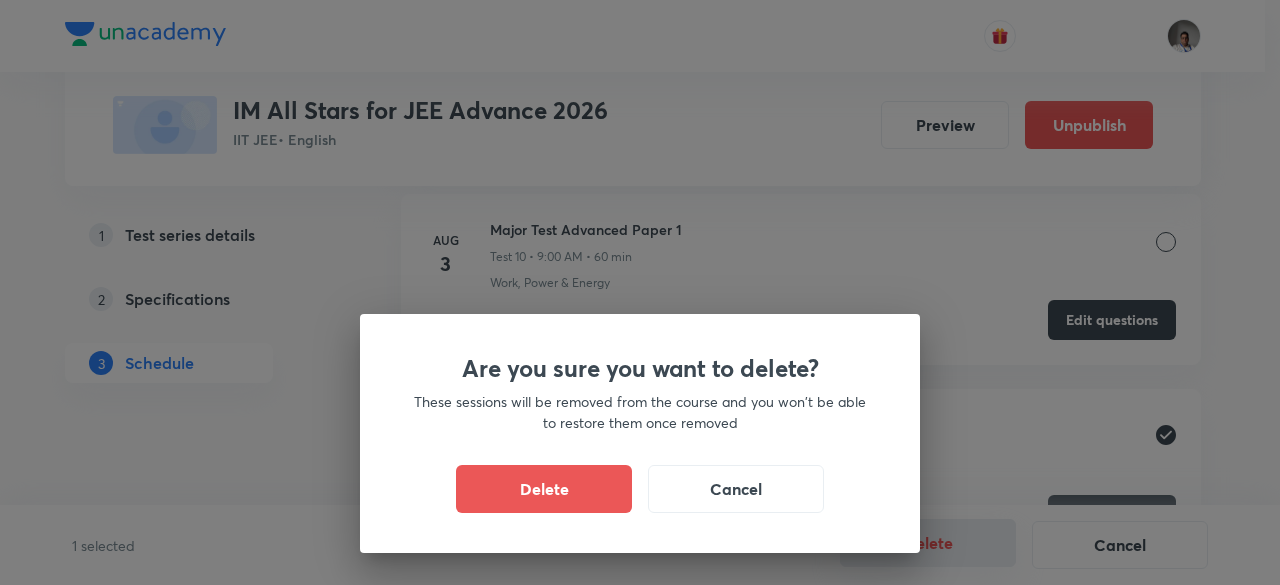 click on "Are you sure you want to delete? These sessions will be removed from the course and you won't be able to restore them once removed Delete Cancel" at bounding box center (640, 292) 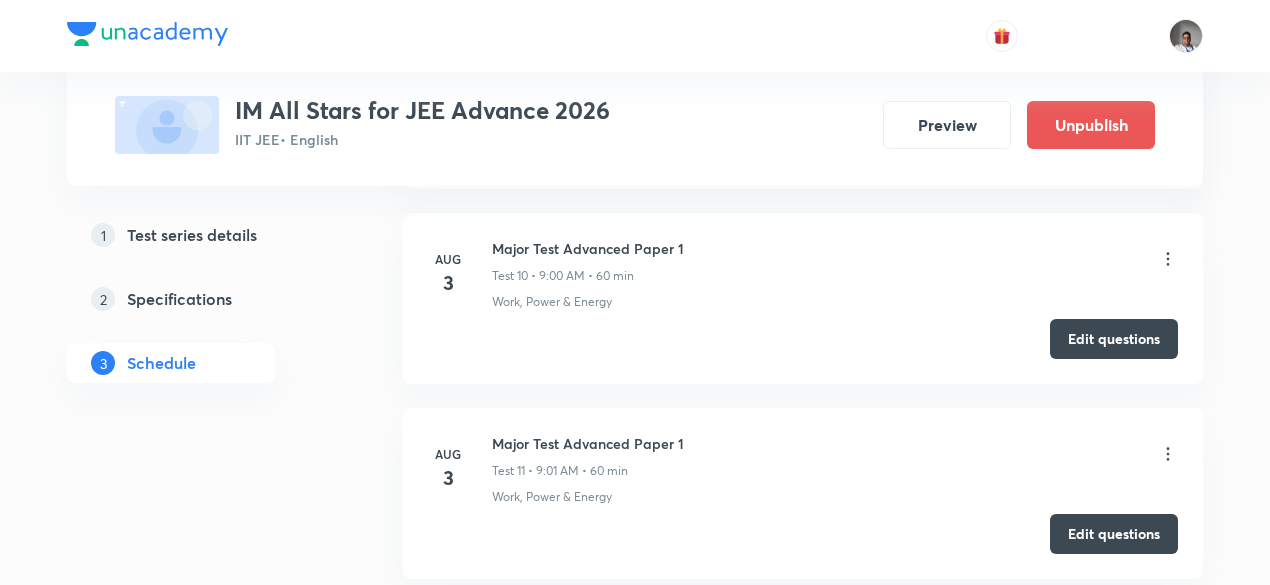 scroll, scrollTop: 2799, scrollLeft: 0, axis: vertical 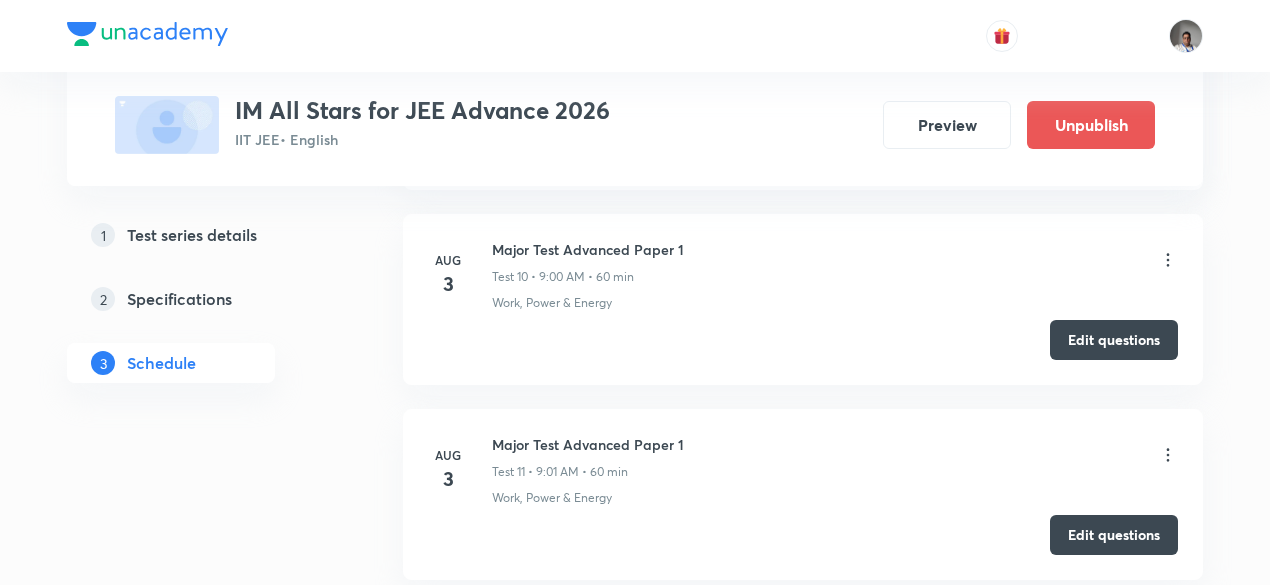 click 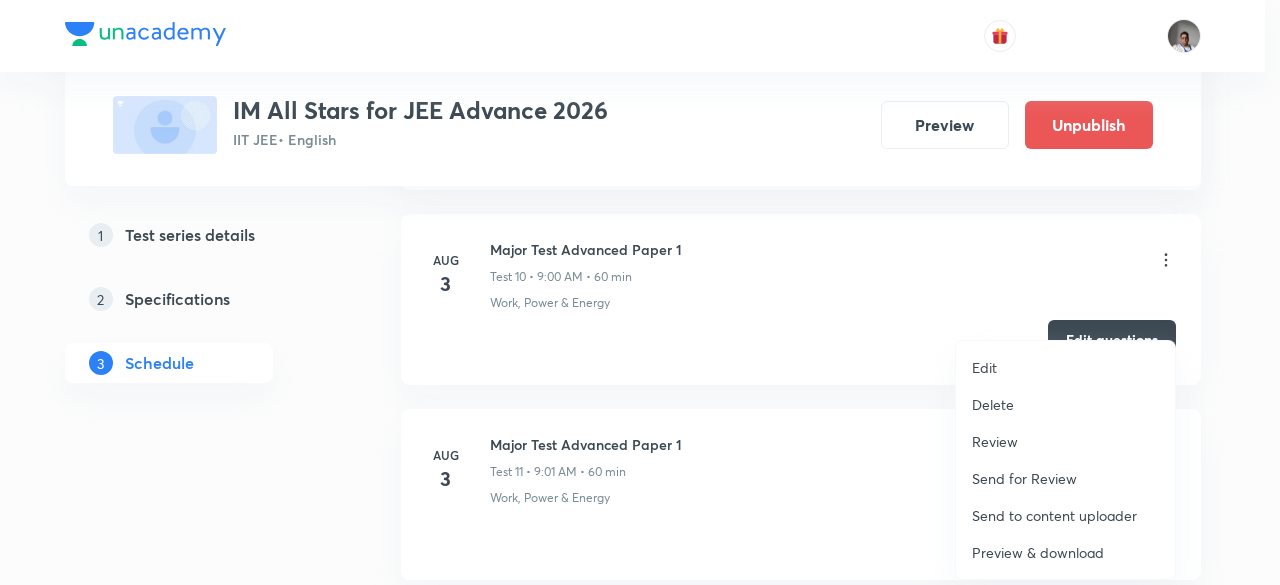 click on "Delete" at bounding box center [993, 404] 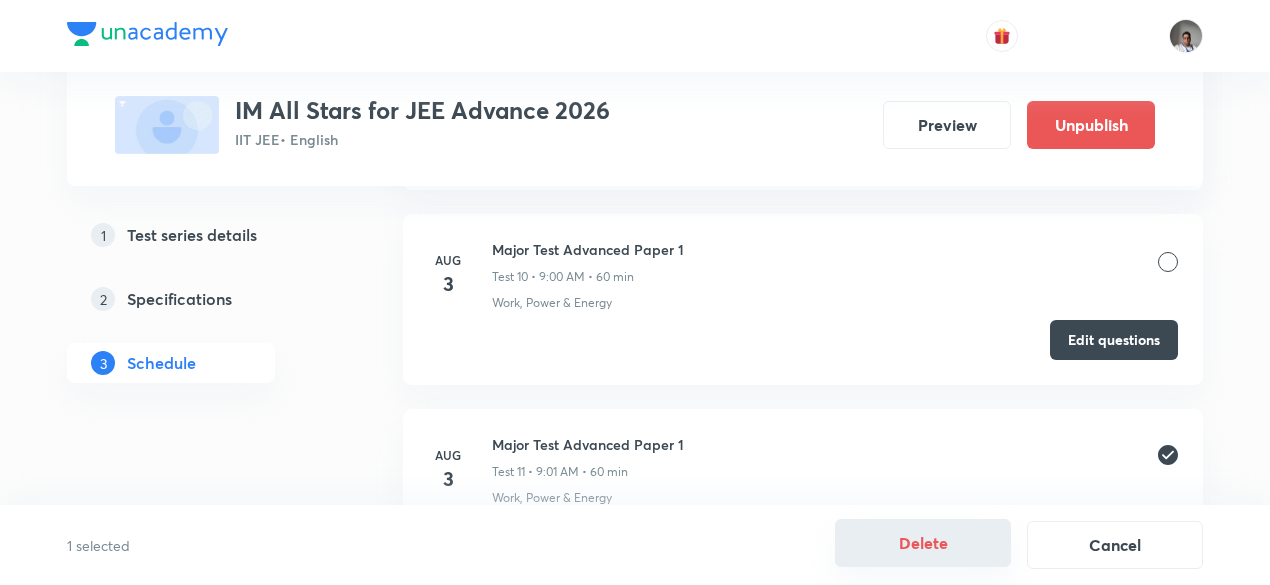 click on "Delete" at bounding box center (923, 543) 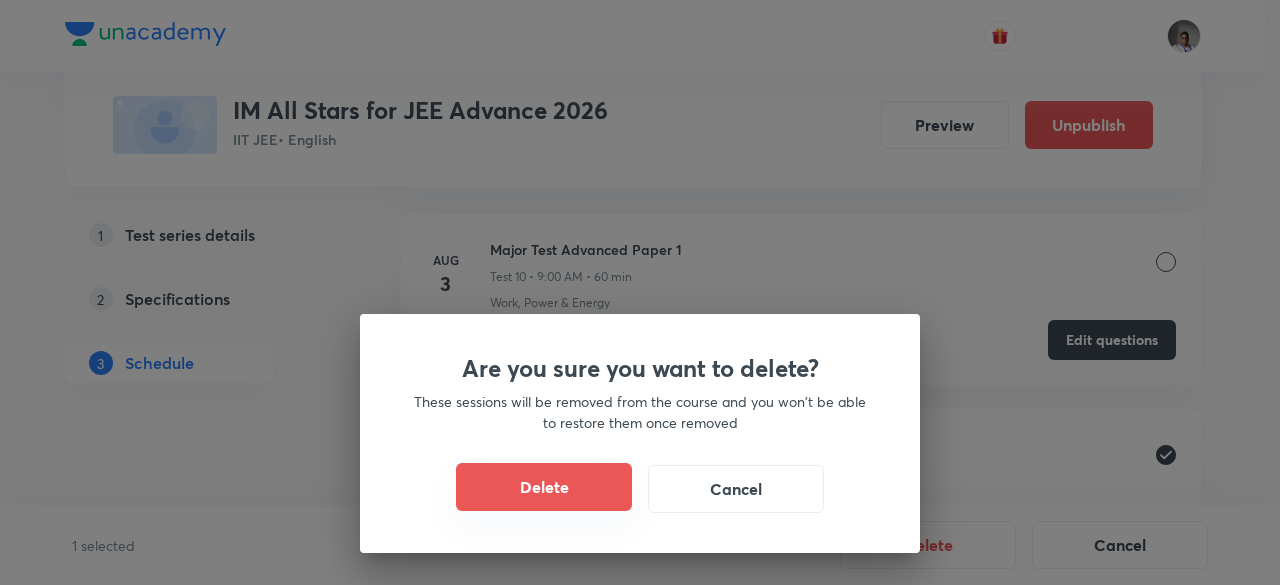 click on "Delete" at bounding box center [544, 487] 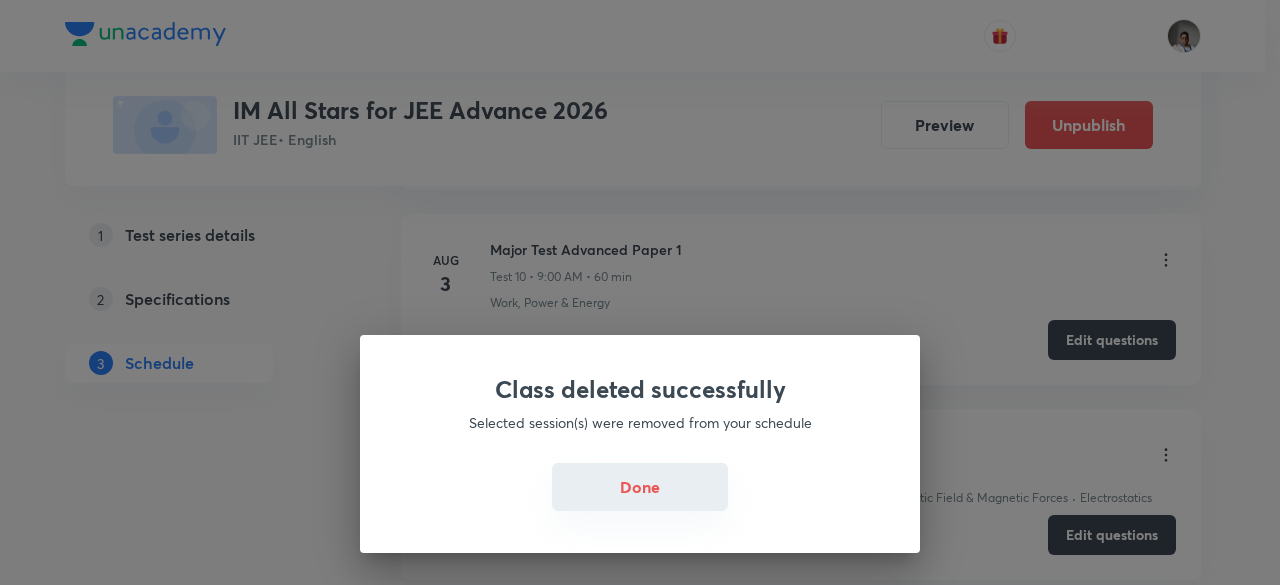 click on "Done" at bounding box center (640, 487) 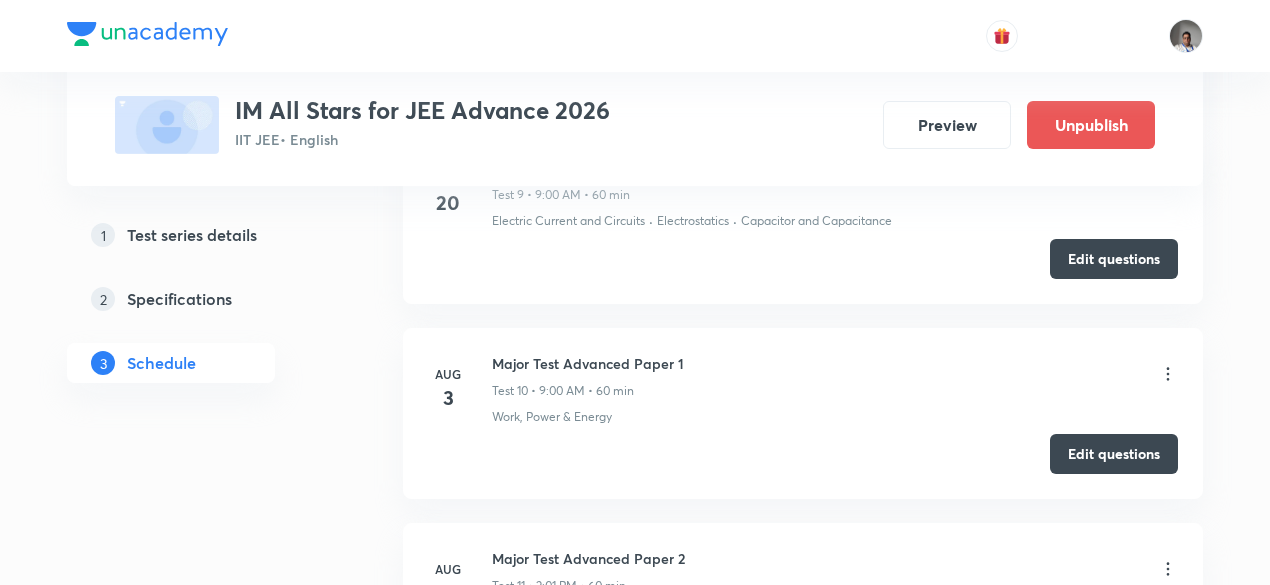 scroll, scrollTop: 2684, scrollLeft: 0, axis: vertical 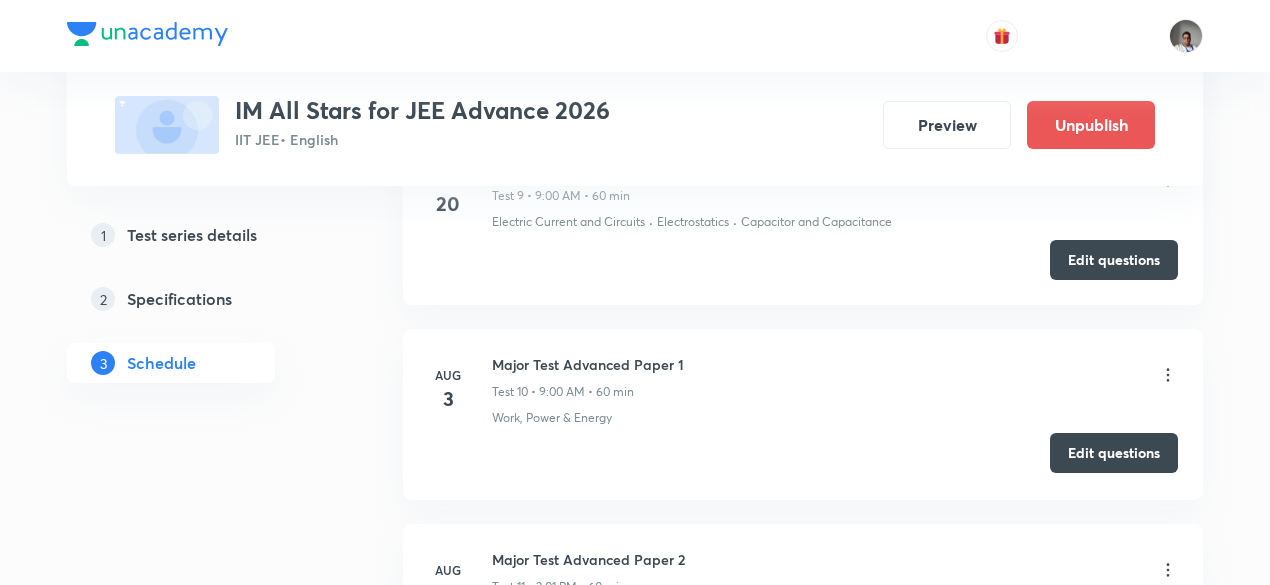 click on "Edit questions" at bounding box center [1114, 453] 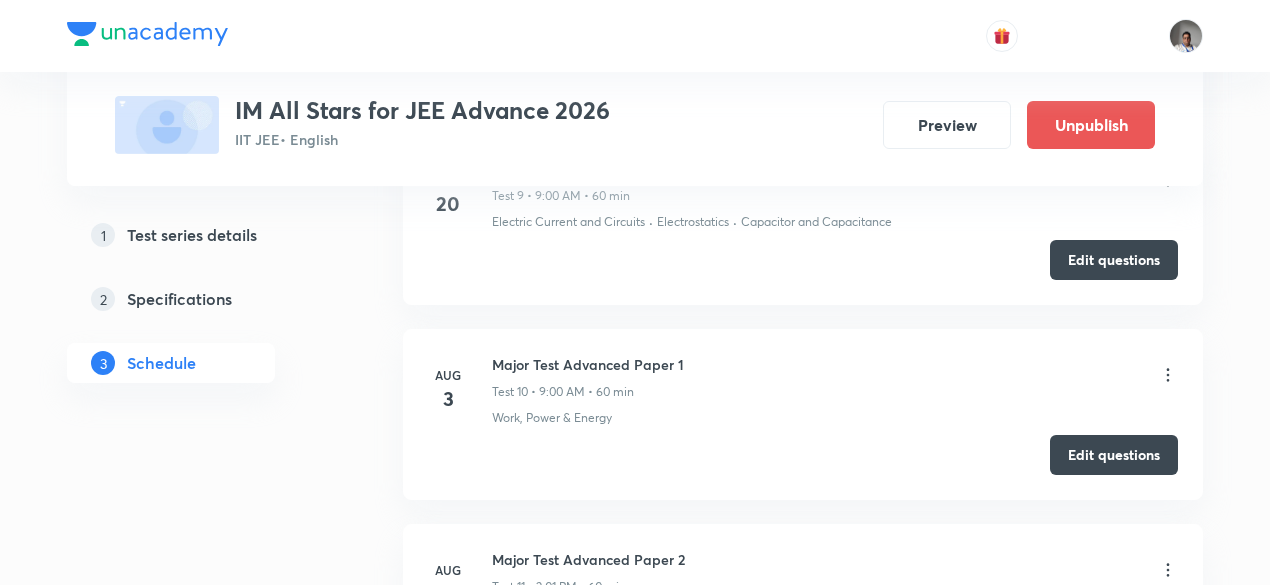 click 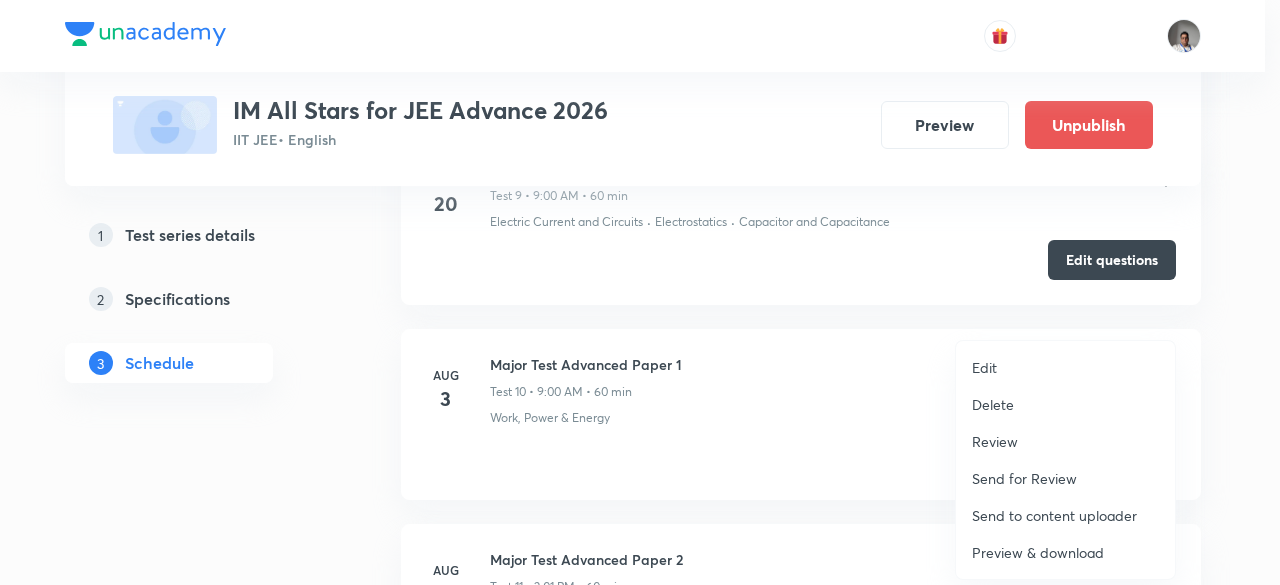 click on "Edit" at bounding box center [984, 367] 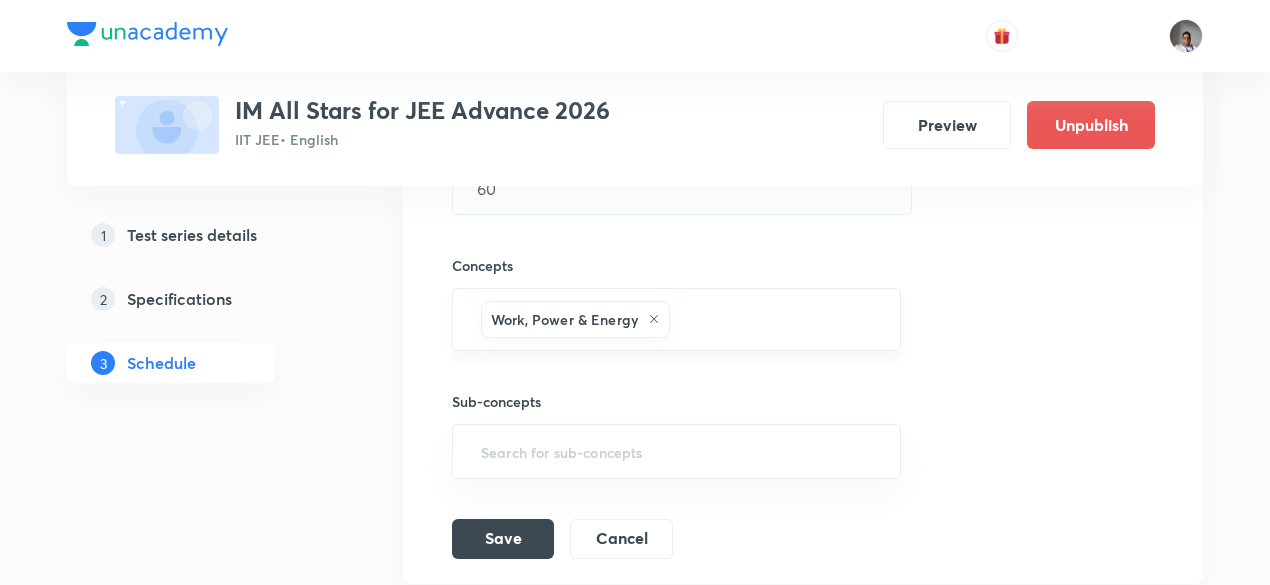 scroll, scrollTop: 2518, scrollLeft: 0, axis: vertical 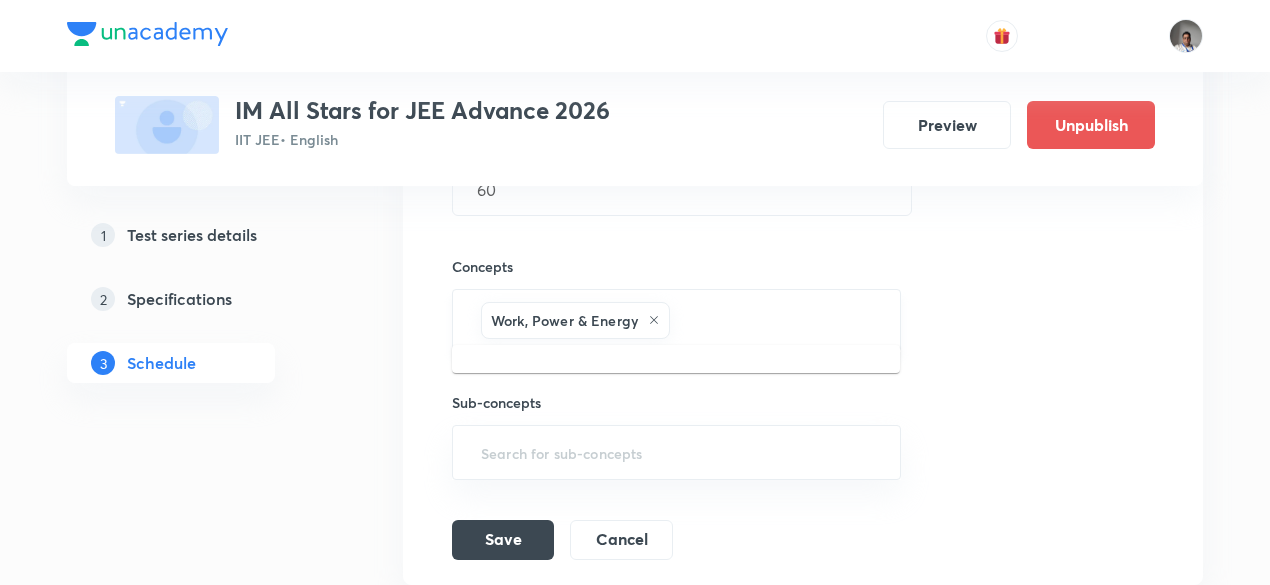 click at bounding box center (775, 320) 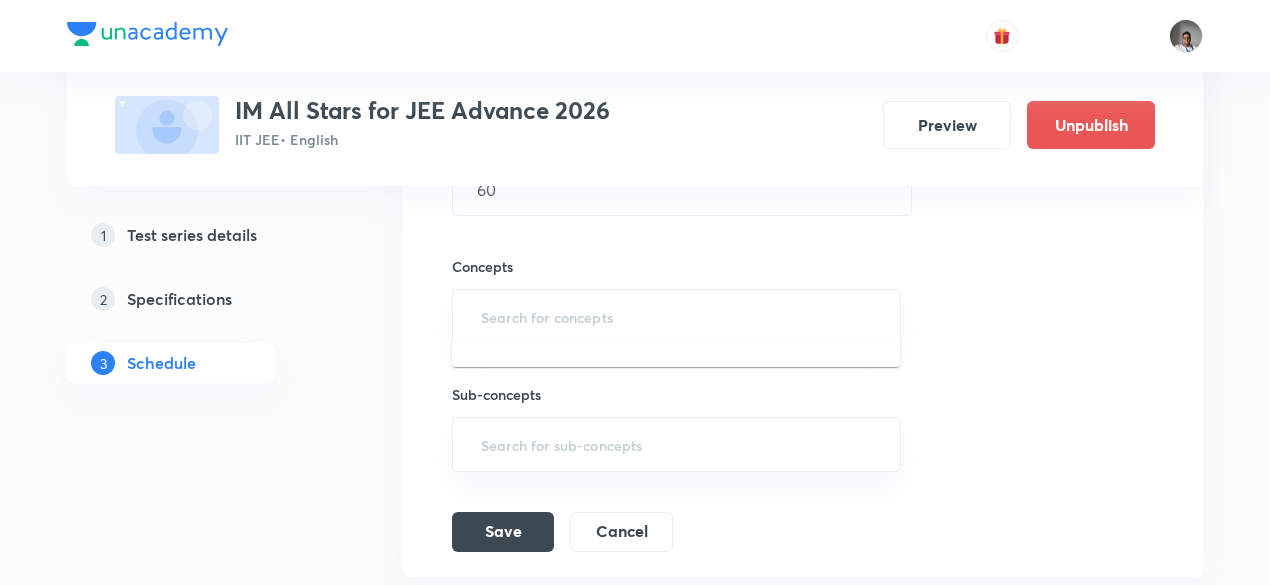 click at bounding box center (676, 316) 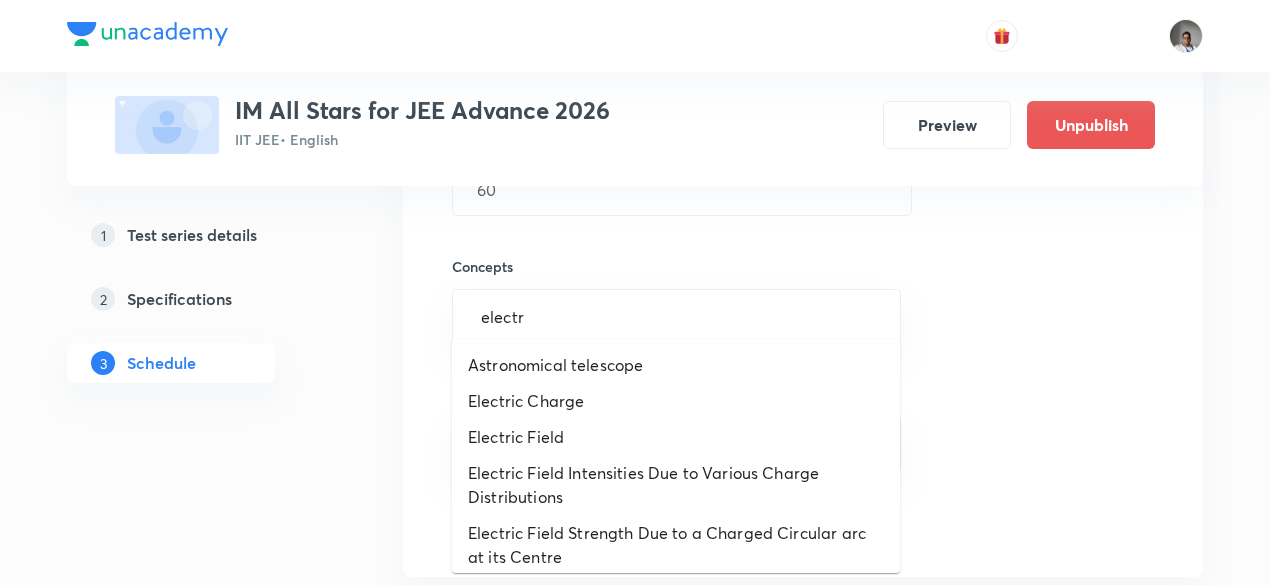 type on "electro" 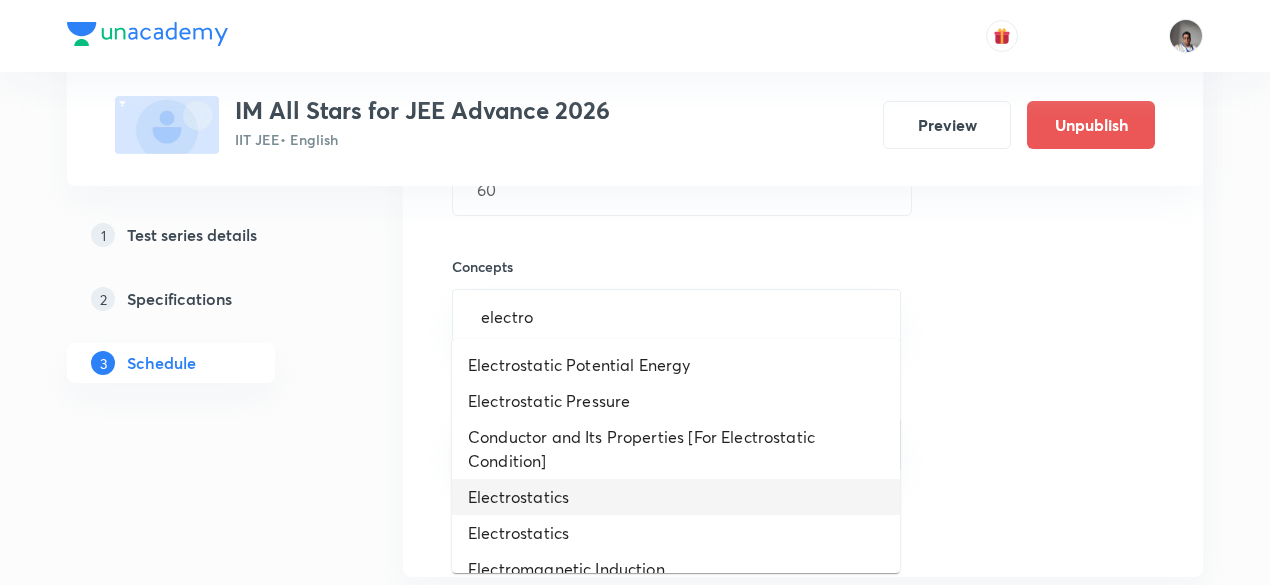 click on "Electrostatics" at bounding box center [676, 497] 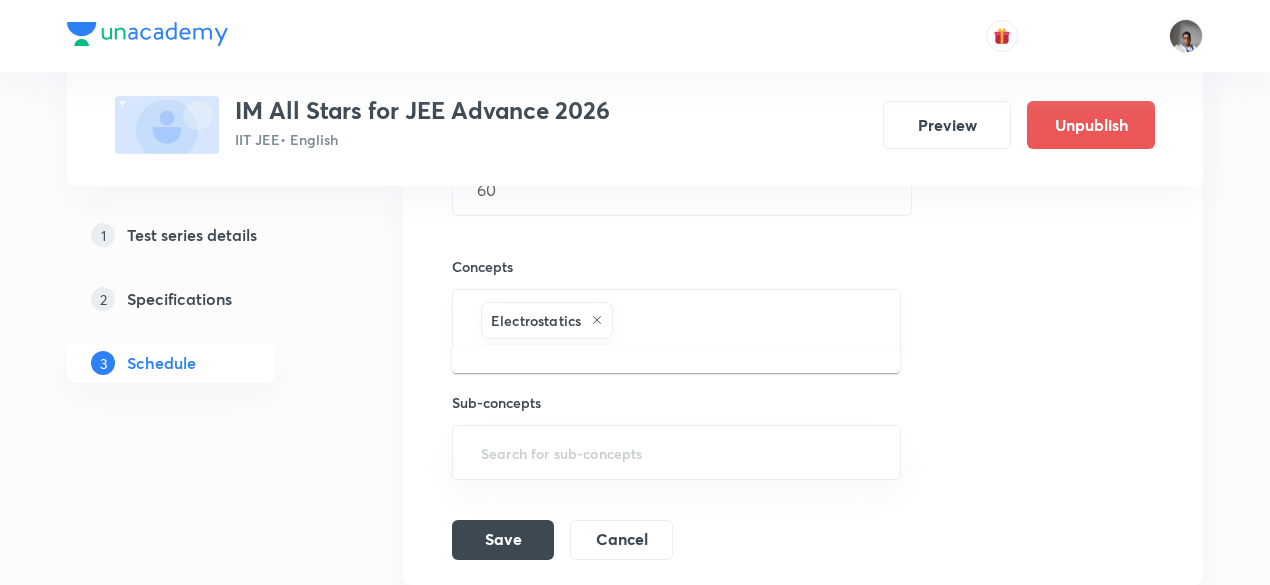 click at bounding box center [746, 320] 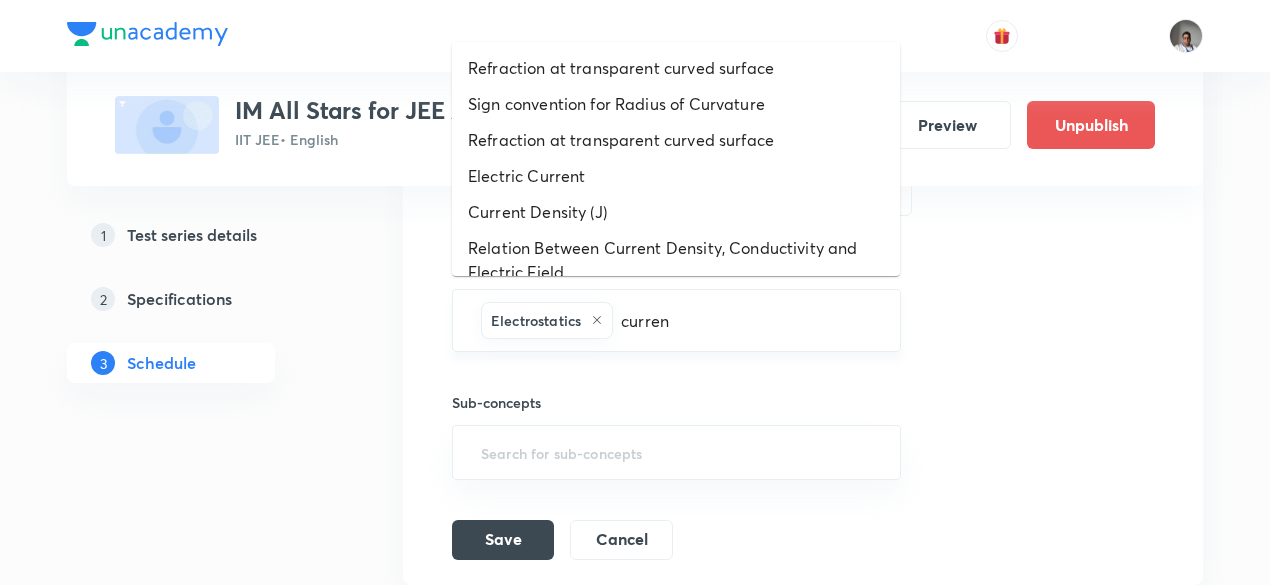 type on "current" 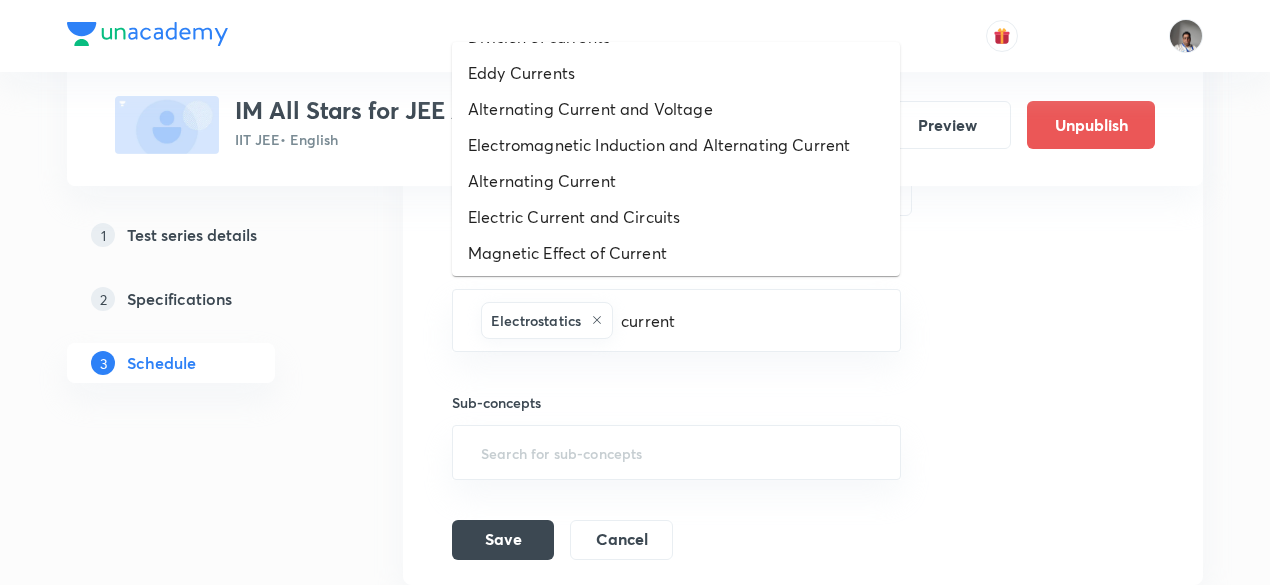 scroll, scrollTop: 297, scrollLeft: 0, axis: vertical 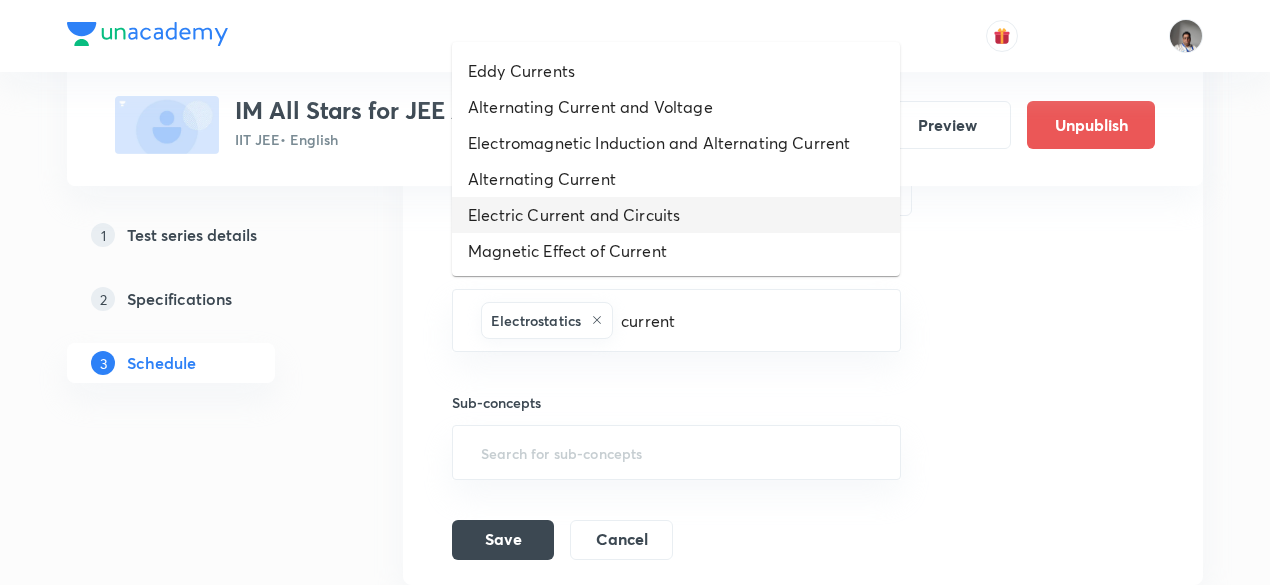 click on "Electric Current and Circuits" at bounding box center [676, 215] 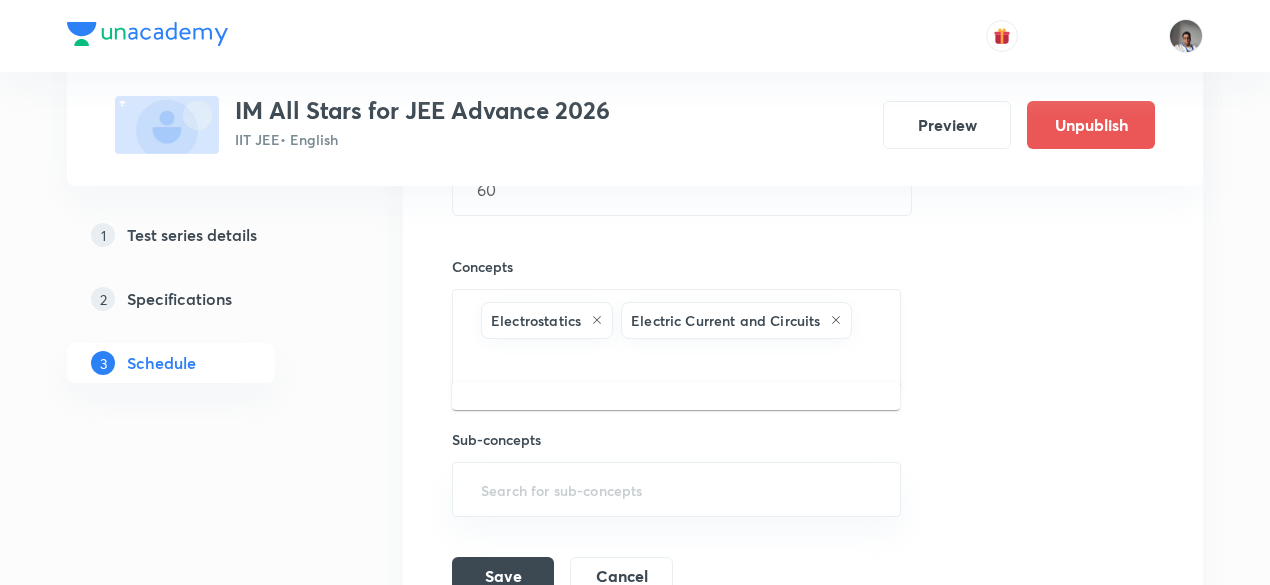 click at bounding box center [676, 361] 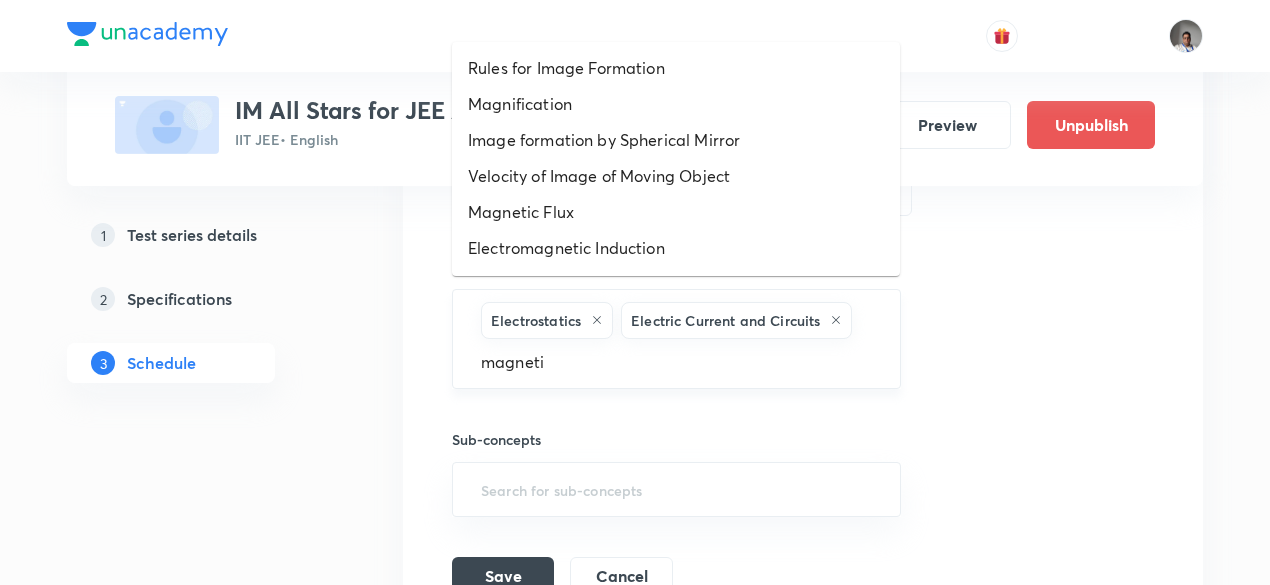 type on "magnetic" 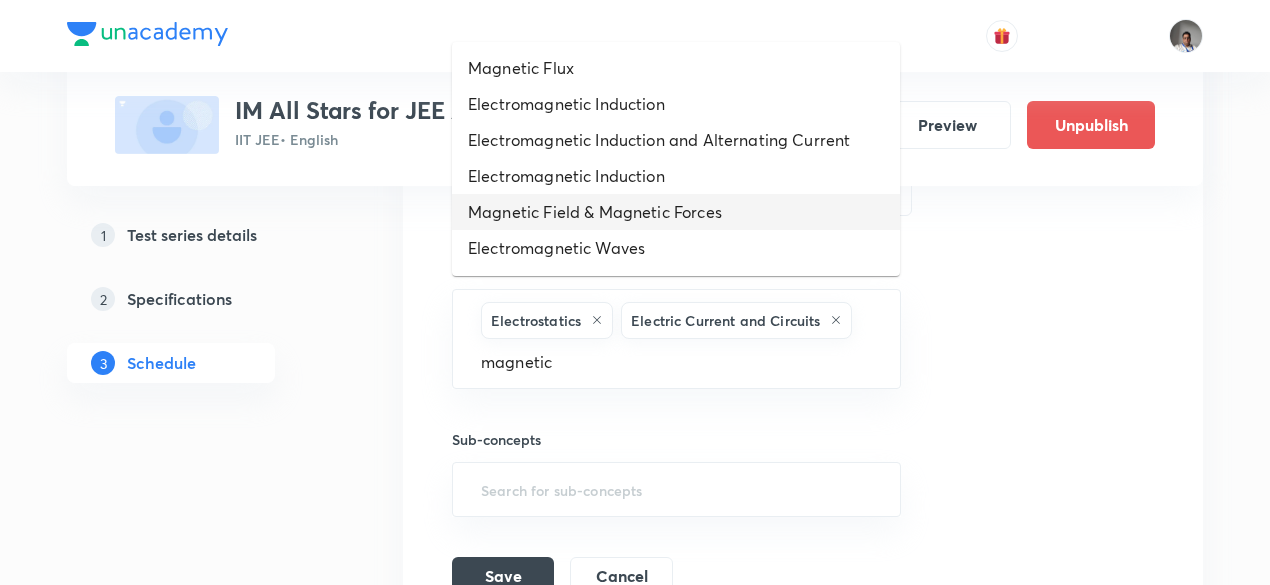 click on "Magnetic Field & Magnetic Forces" at bounding box center [676, 212] 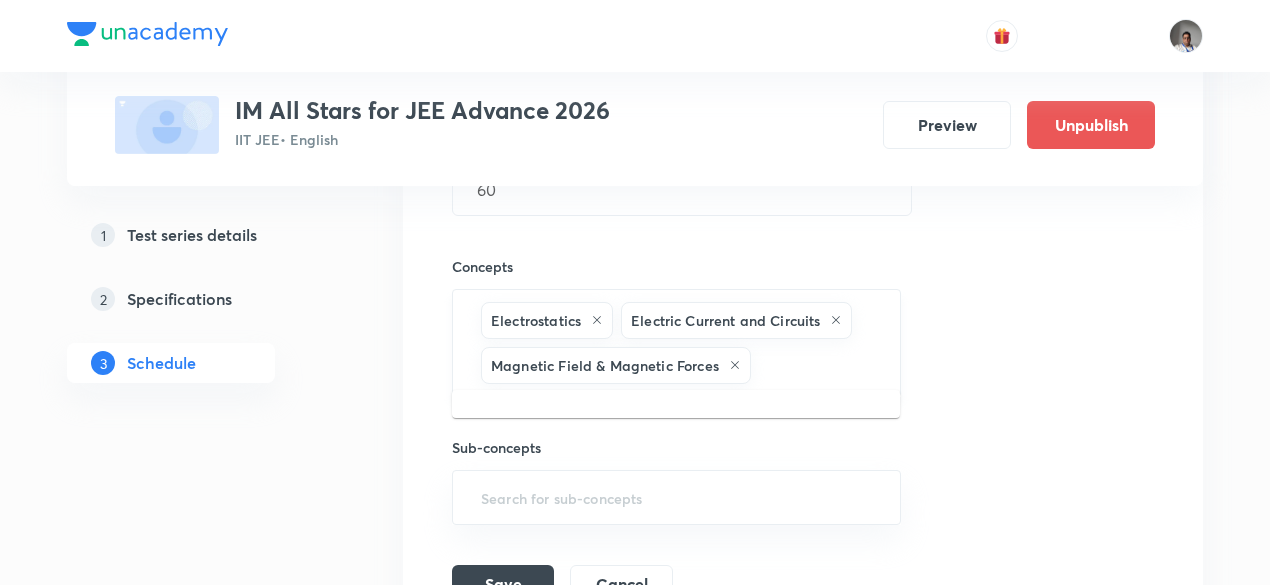 click at bounding box center (815, 365) 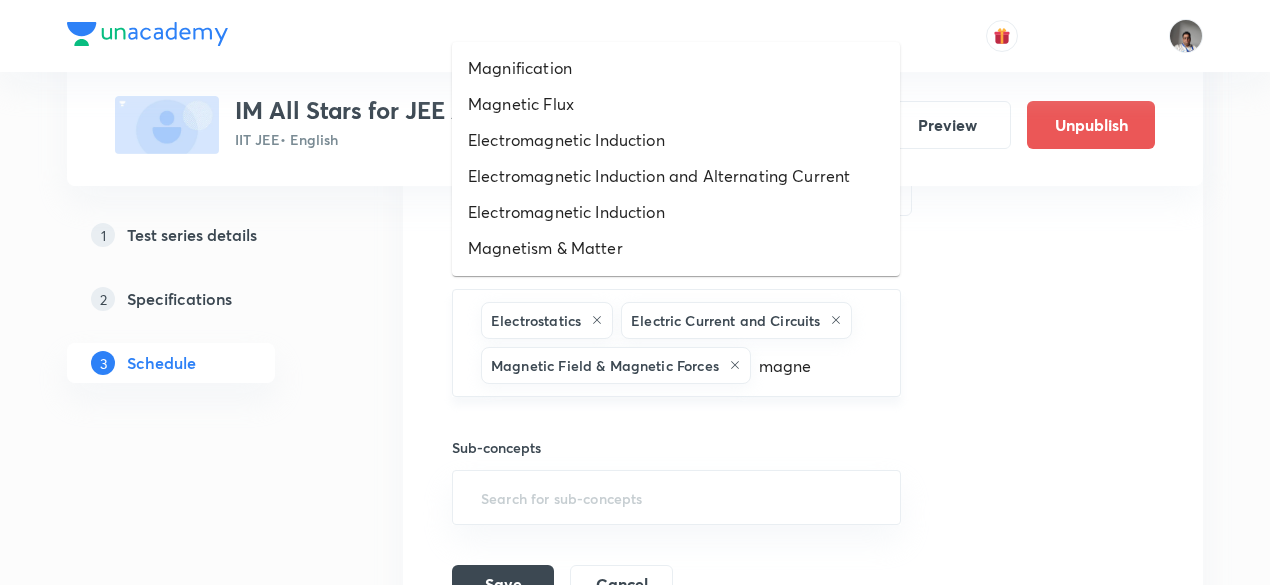 type on "magnet" 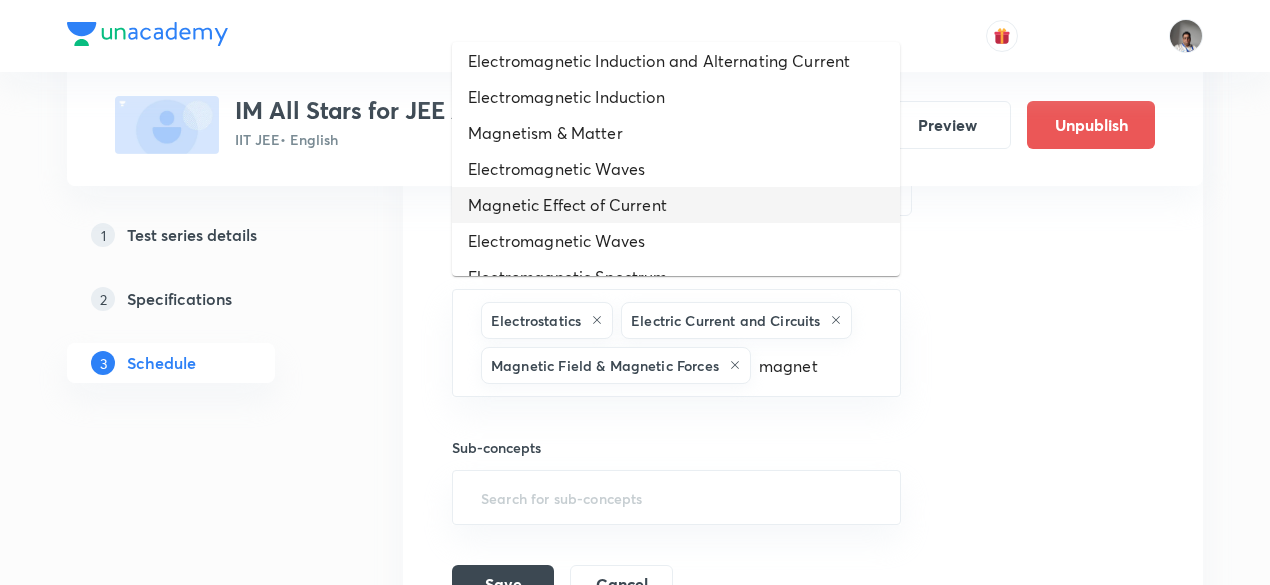 scroll, scrollTop: 78, scrollLeft: 0, axis: vertical 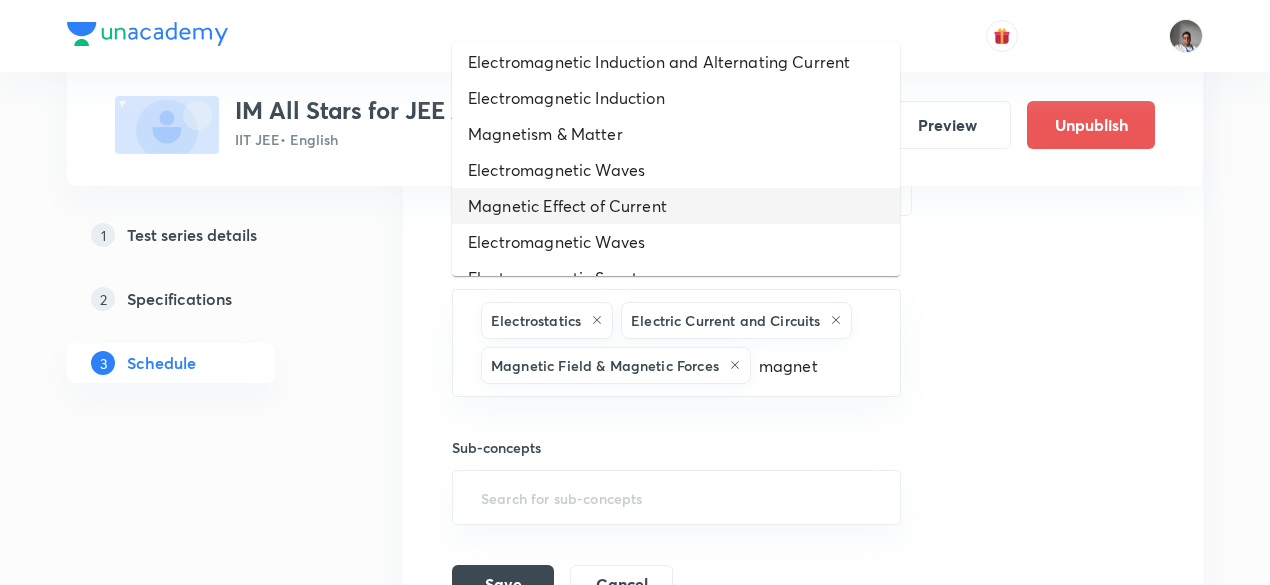 click on "Magnetic Effect of Current" at bounding box center [676, 206] 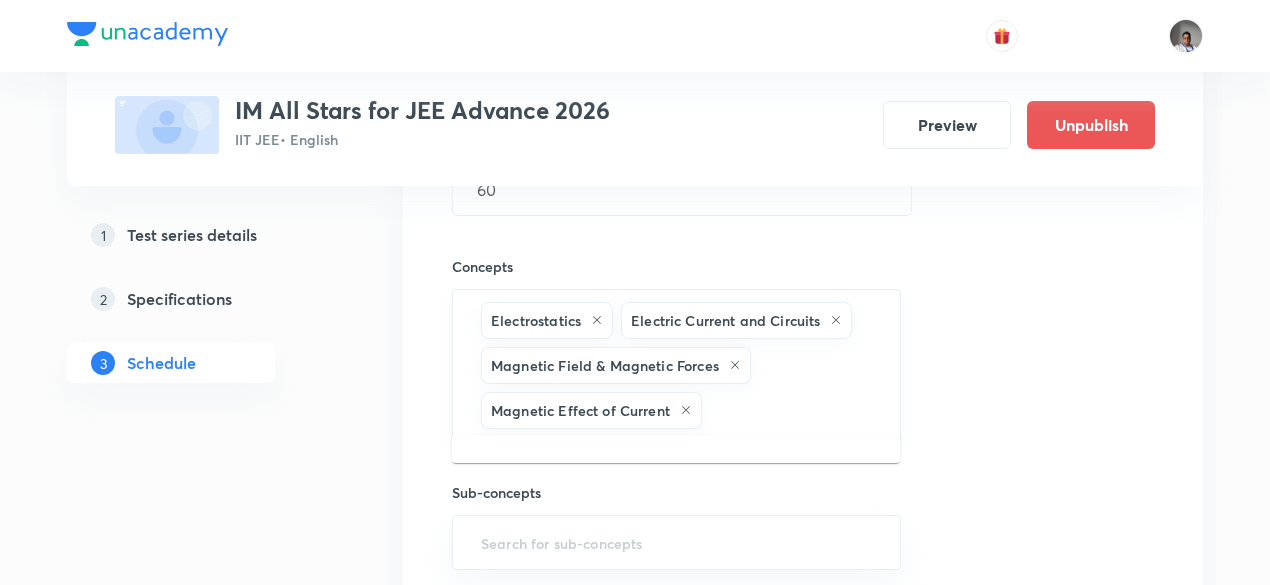 click at bounding box center (791, 410) 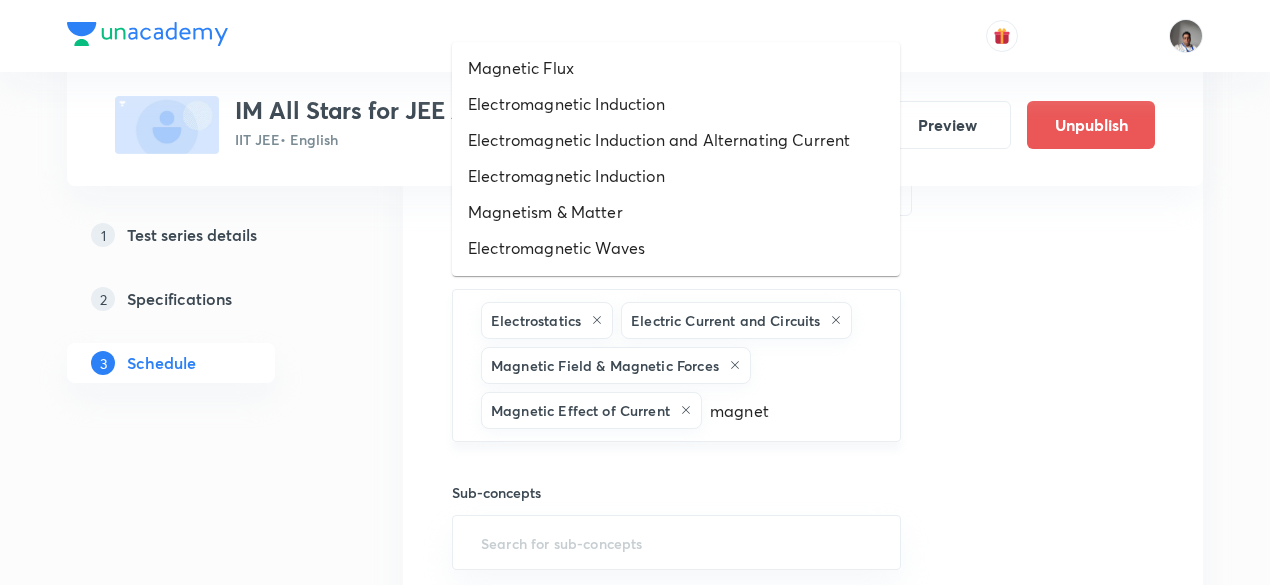 type on "magneti" 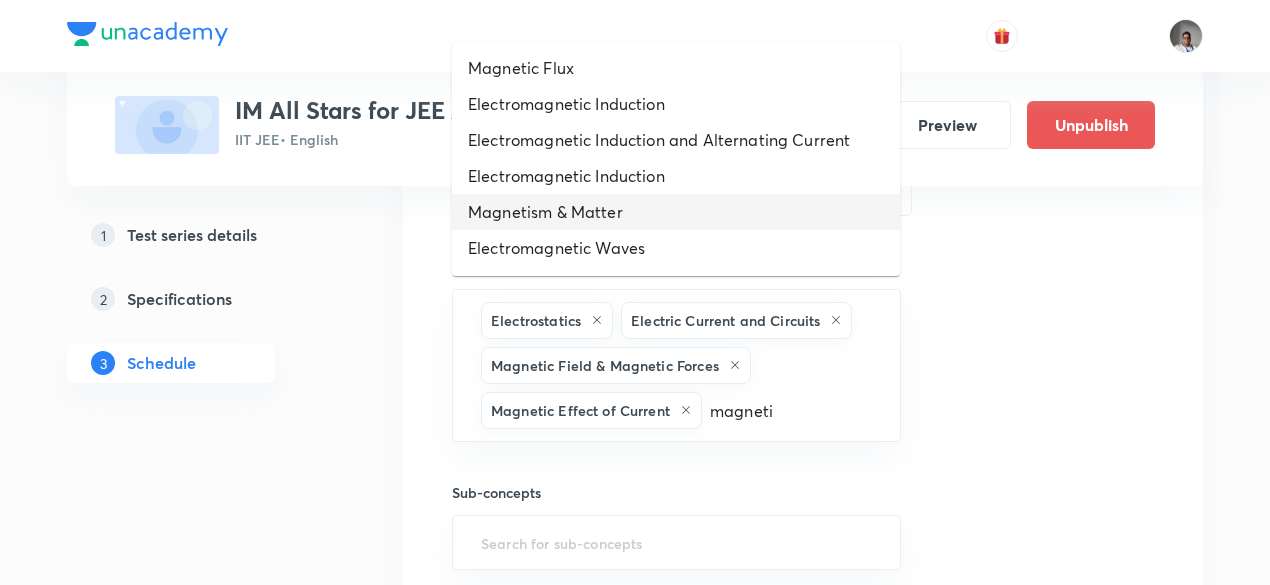 click on "Magnetism & Matter" at bounding box center (676, 212) 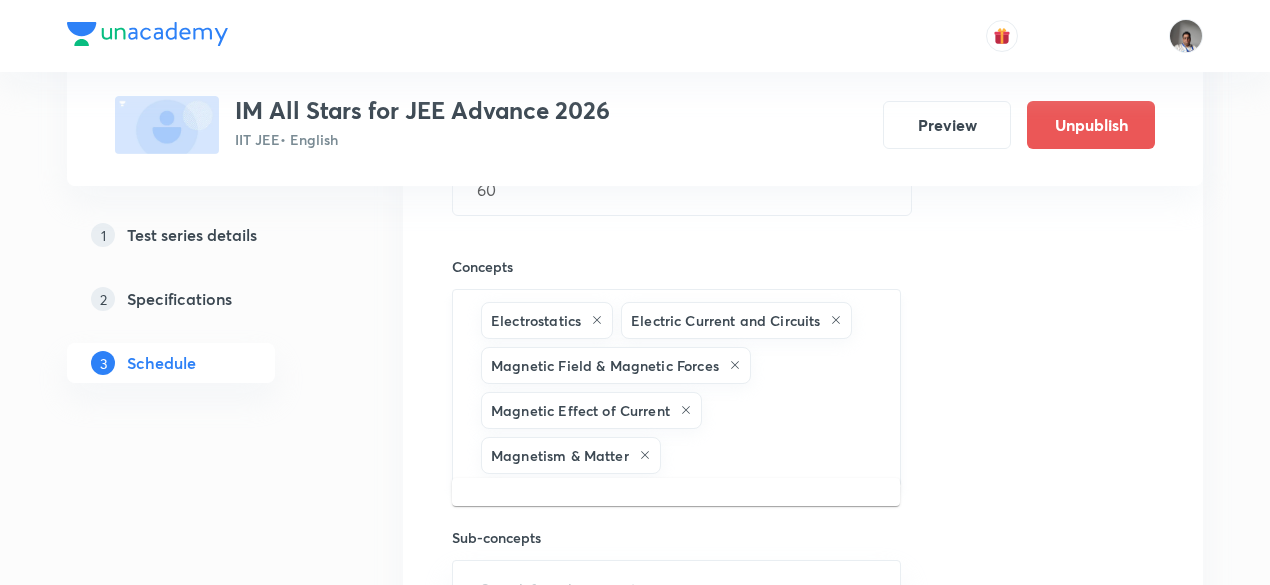 click at bounding box center [770, 455] 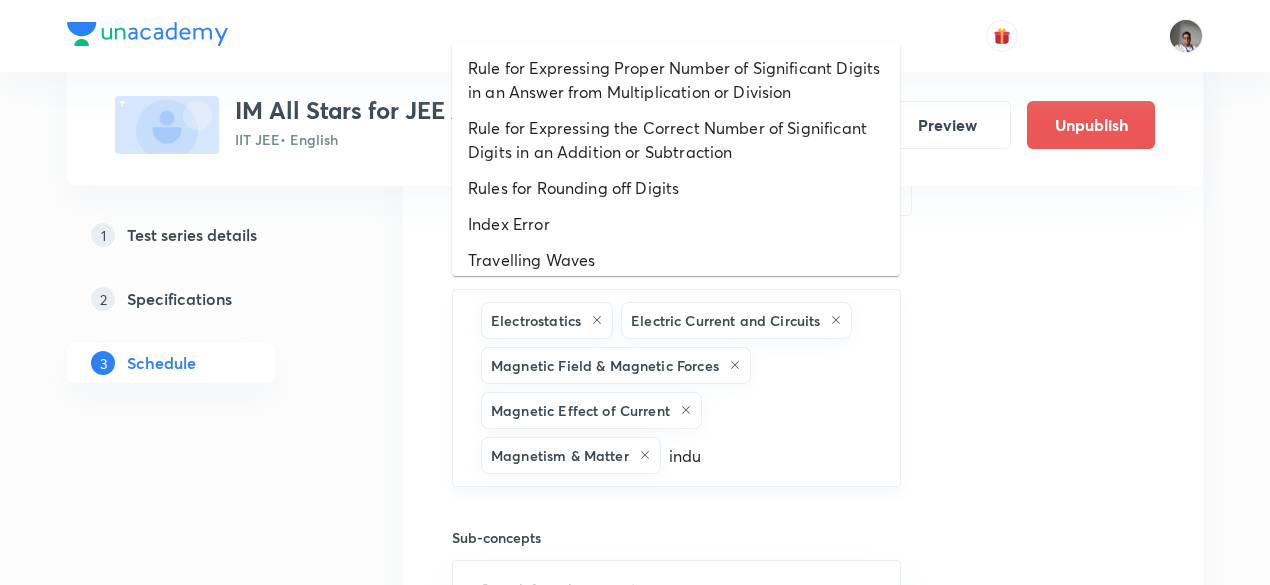 type on "induc" 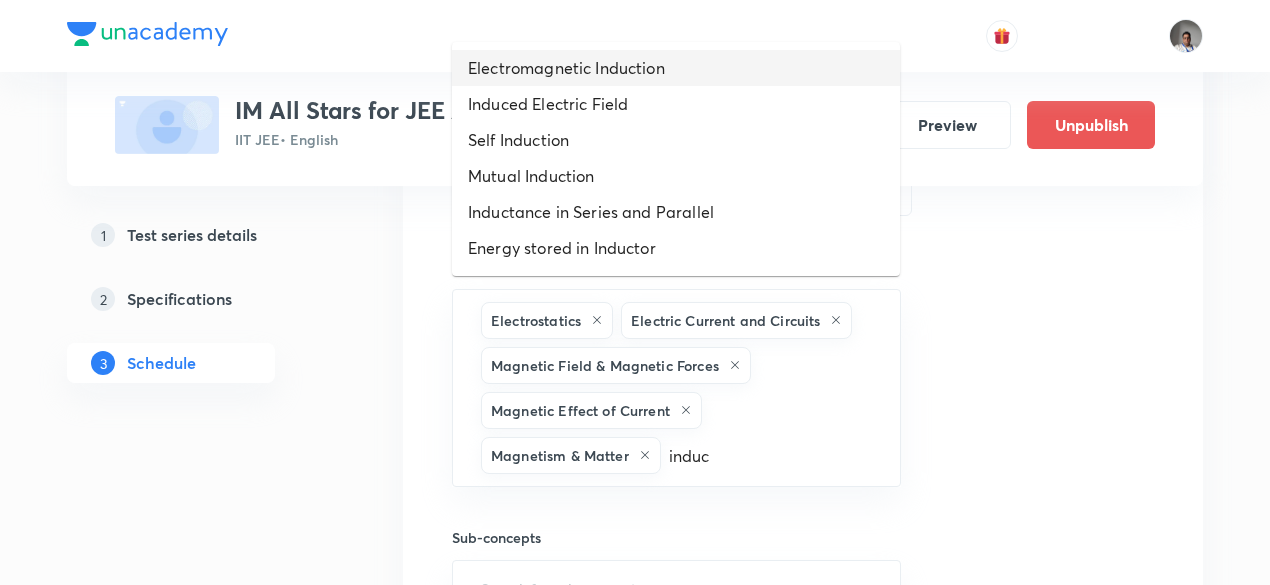 click on "Electromagnetic Induction" at bounding box center [676, 68] 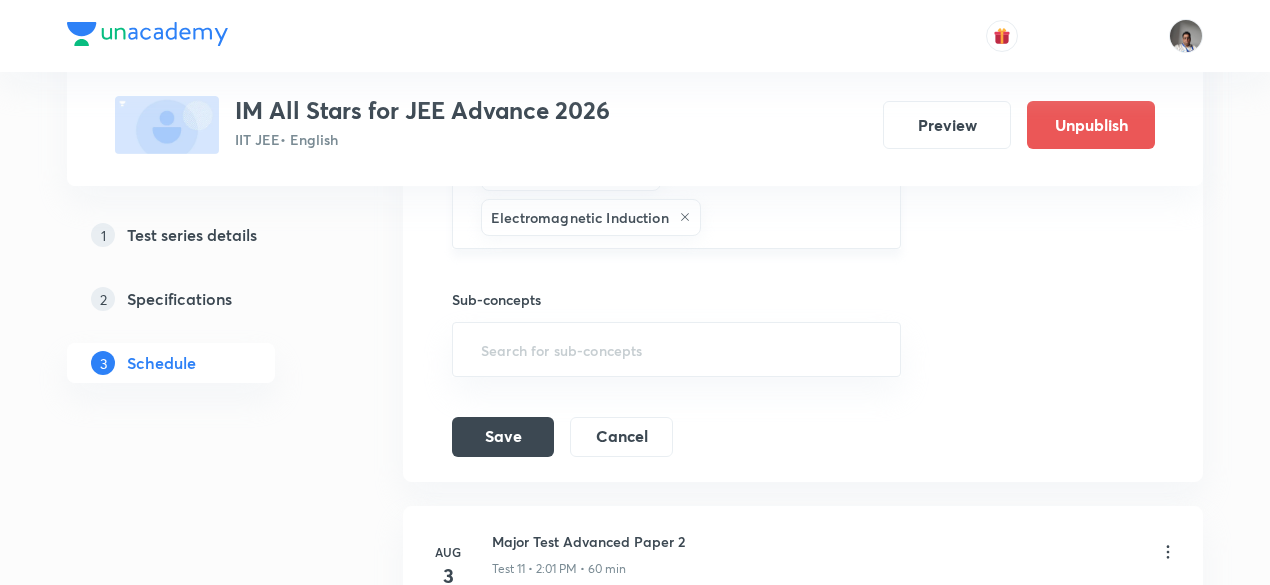 scroll, scrollTop: 2802, scrollLeft: 0, axis: vertical 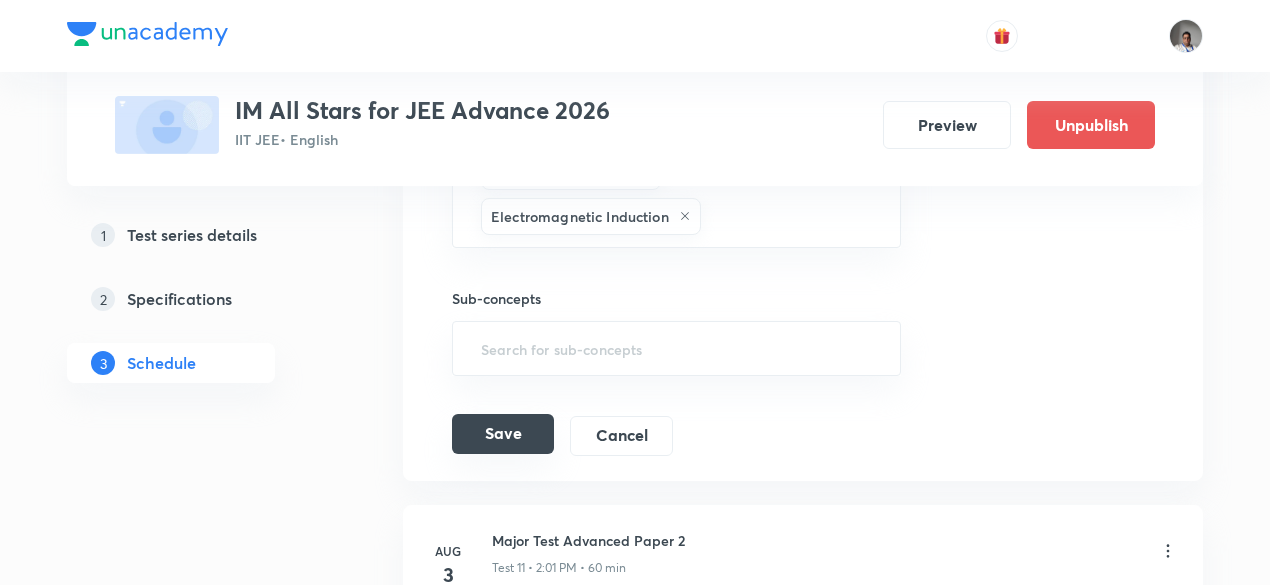 click on "Save" at bounding box center [503, 434] 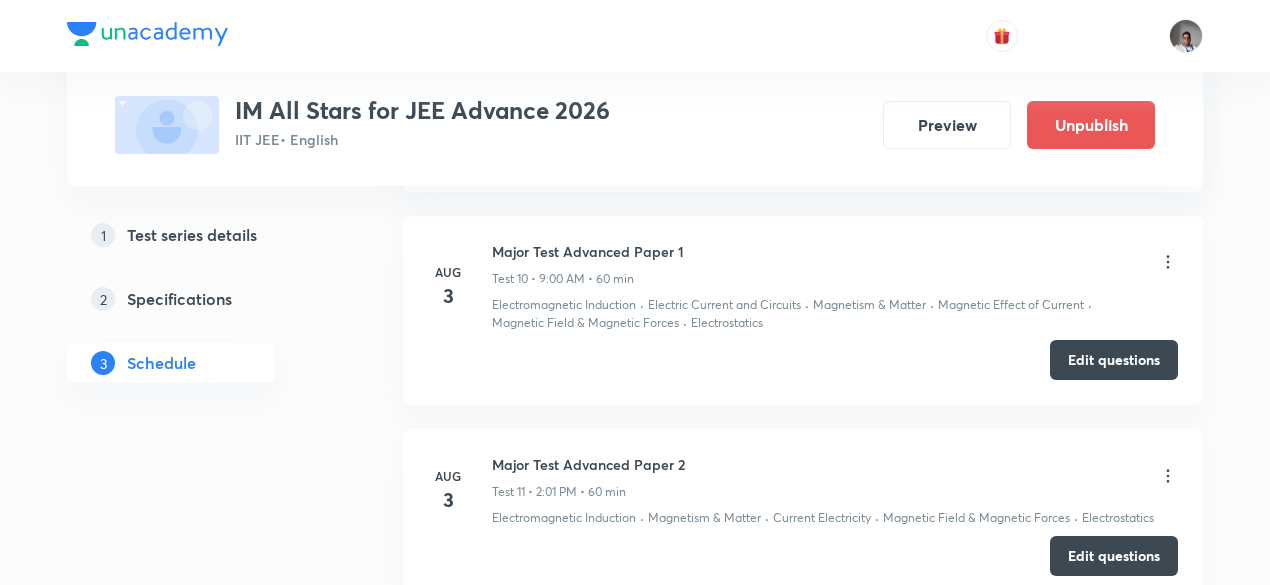 scroll, scrollTop: 2104, scrollLeft: 0, axis: vertical 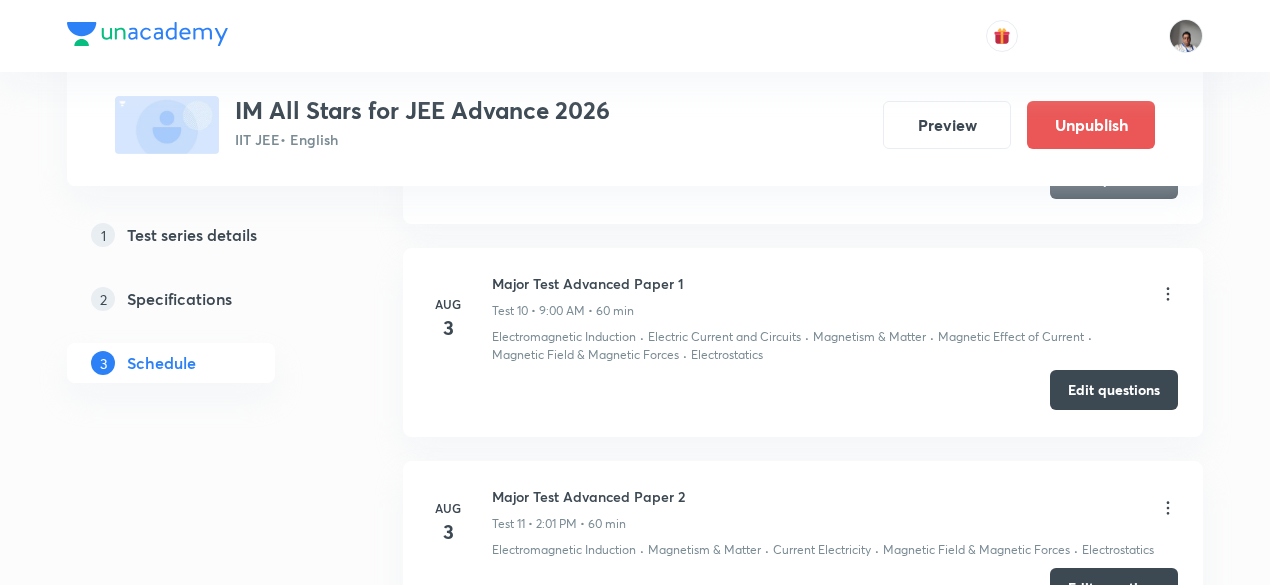 click on "Edit questions" at bounding box center (1114, 390) 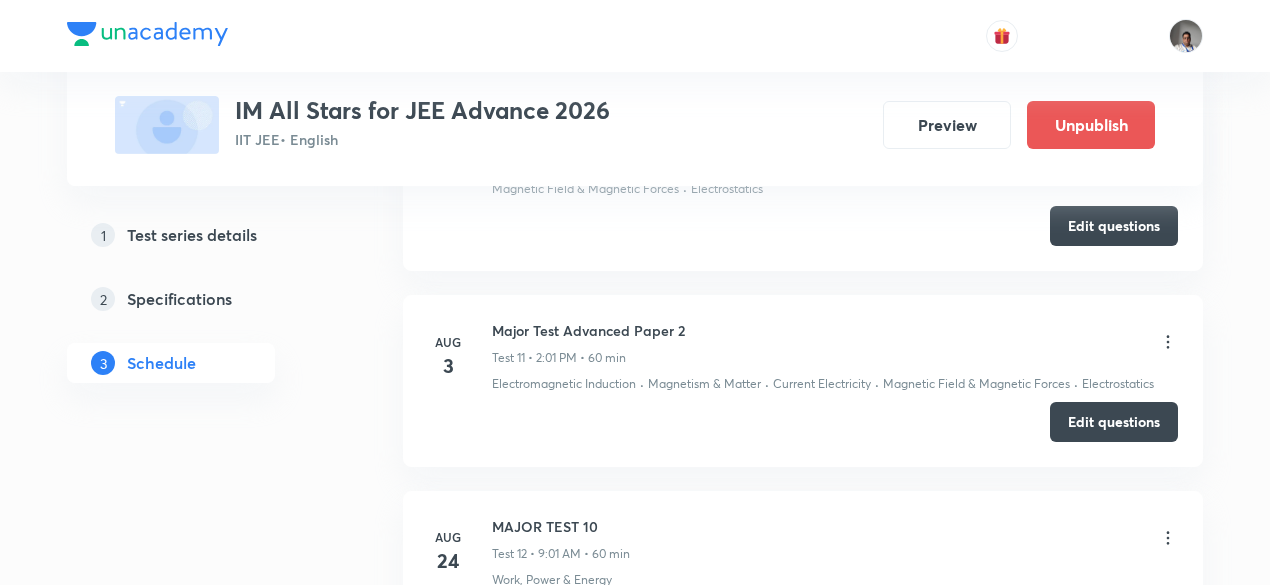 scroll, scrollTop: 2526, scrollLeft: 0, axis: vertical 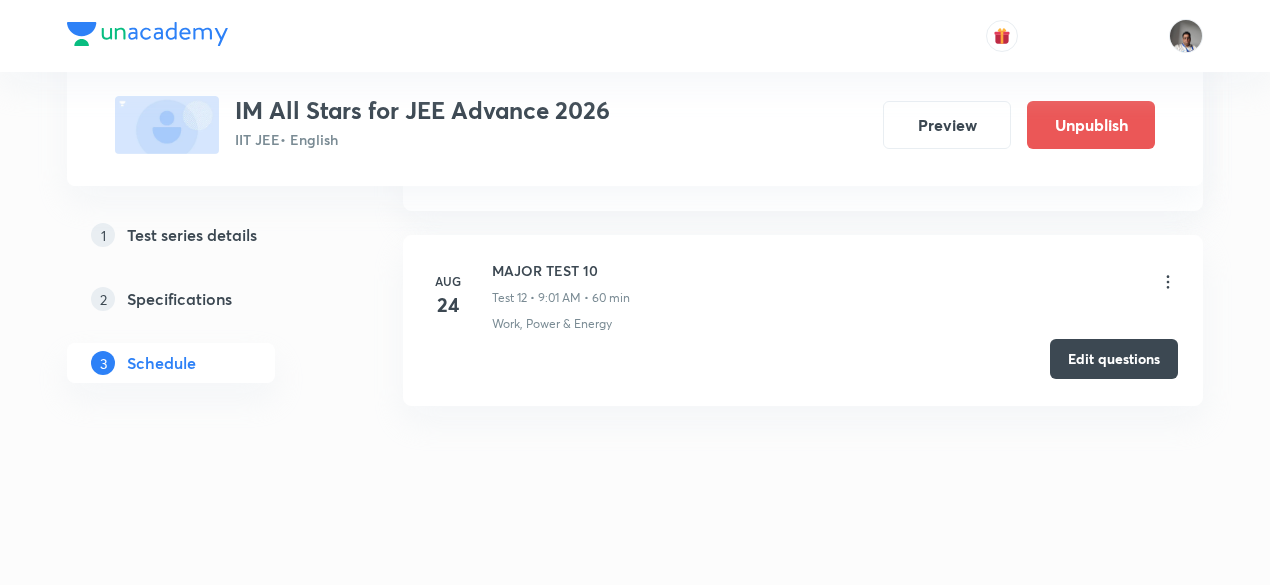 click on "Edit questions" at bounding box center (1114, 359) 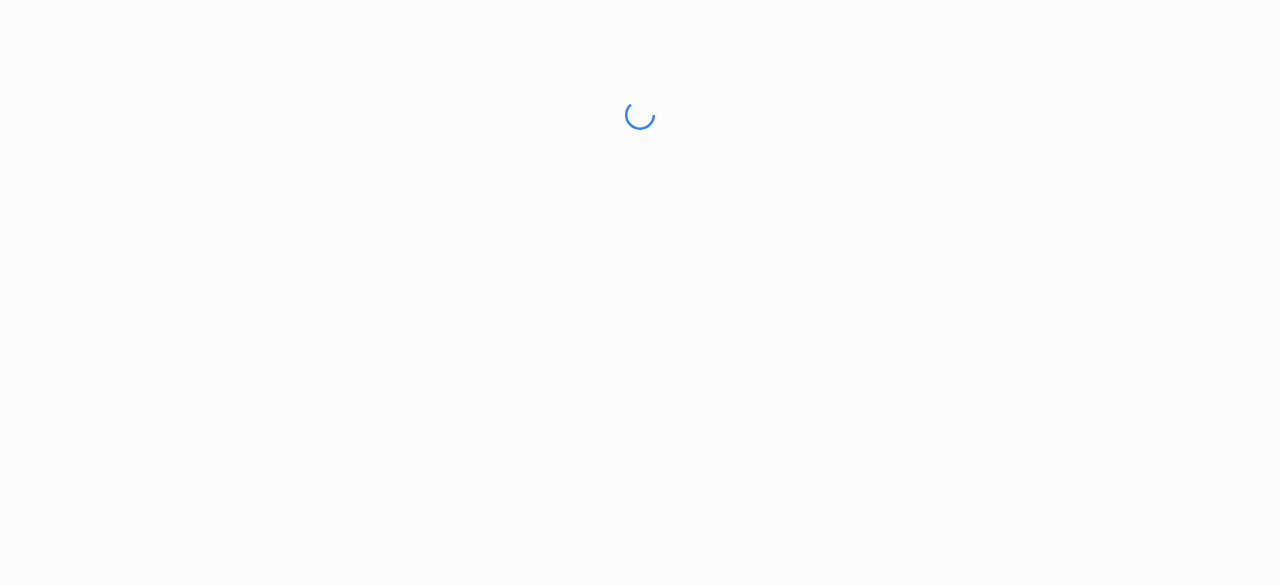 scroll, scrollTop: 0, scrollLeft: 0, axis: both 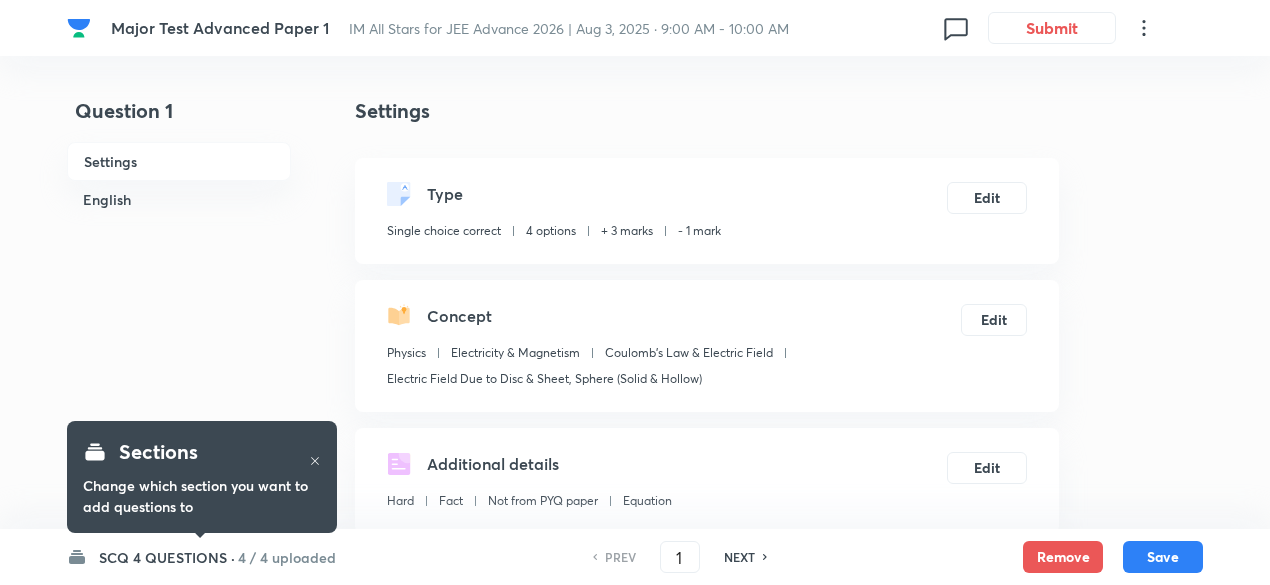 click on "4 / 4 uploaded" at bounding box center (287, 557) 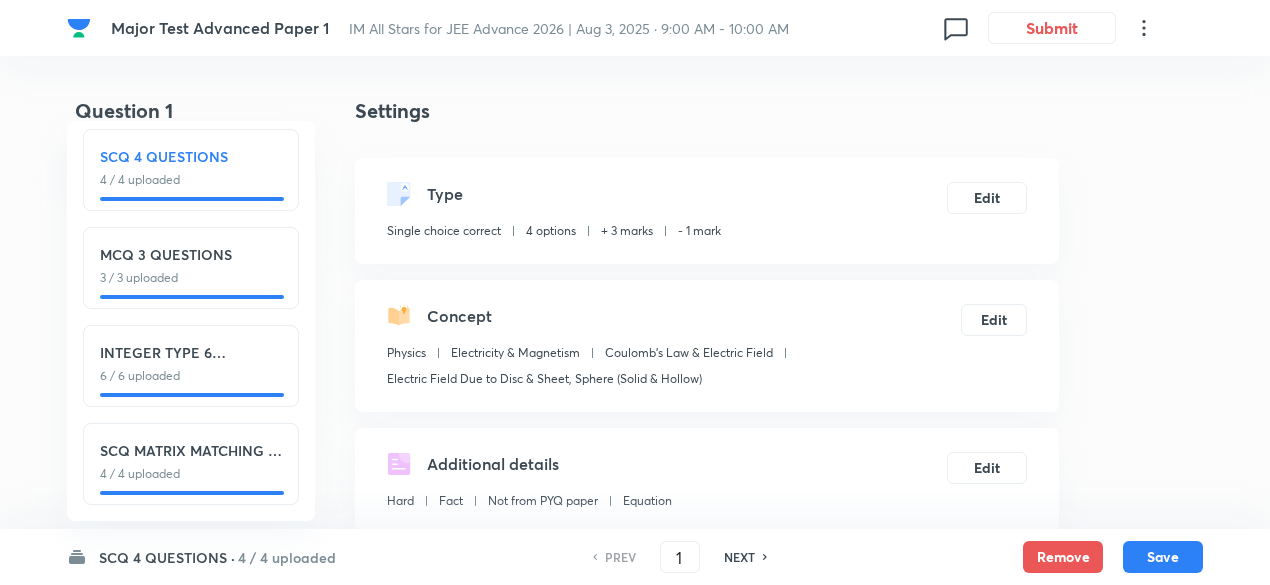 scroll, scrollTop: 0, scrollLeft: 0, axis: both 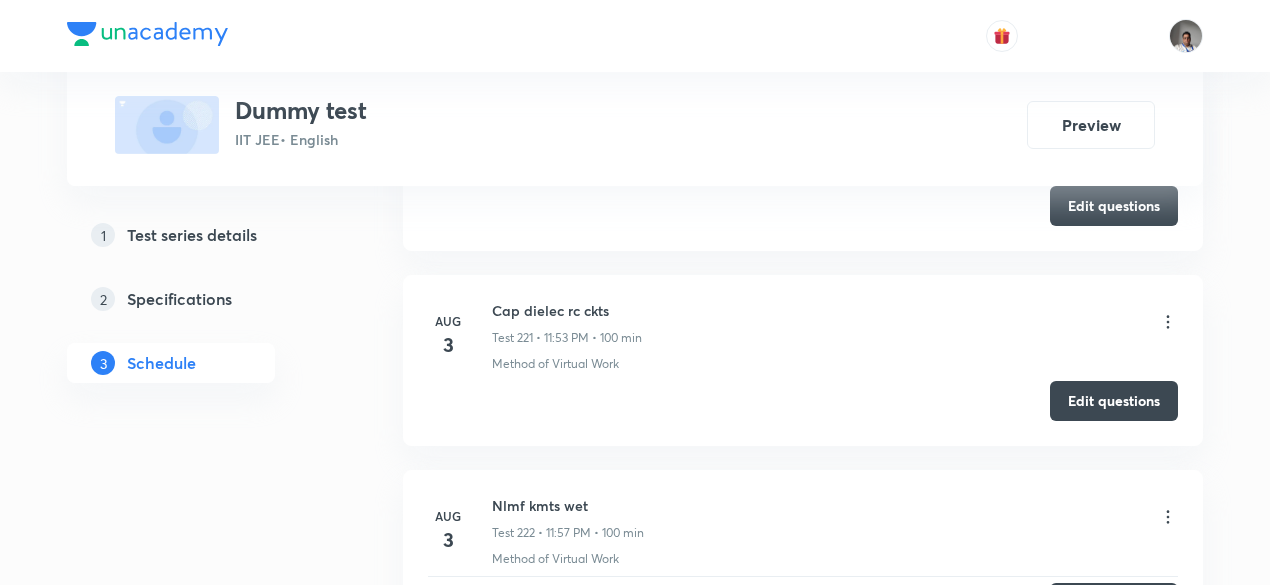 click on "Create test" at bounding box center [1114, 603] 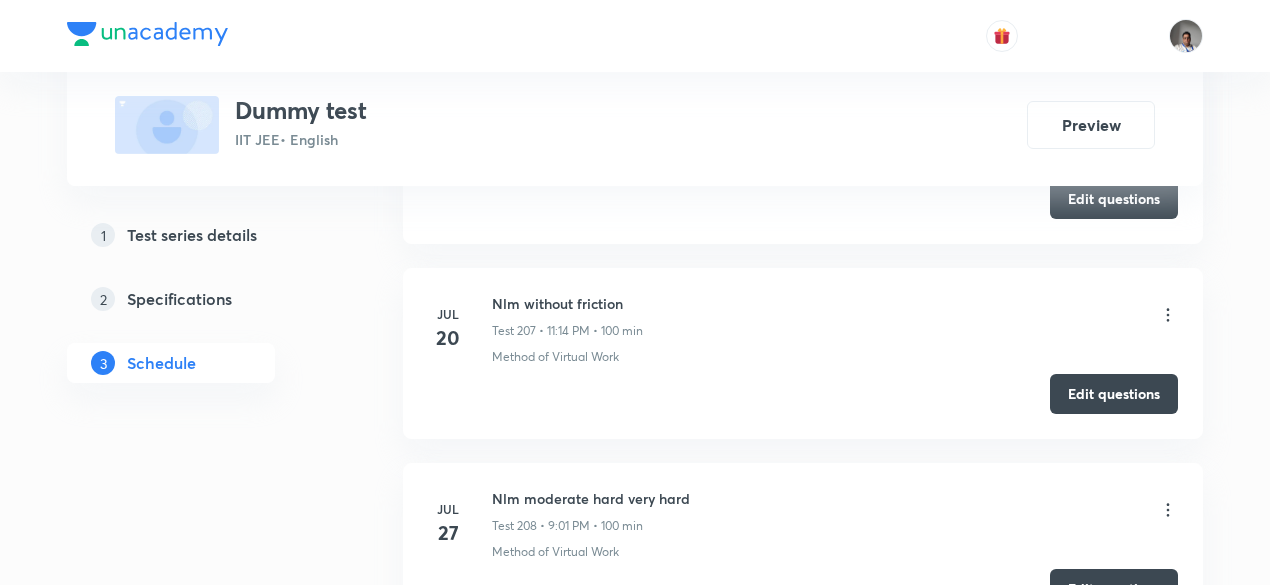 scroll, scrollTop: 40968, scrollLeft: 0, axis: vertical 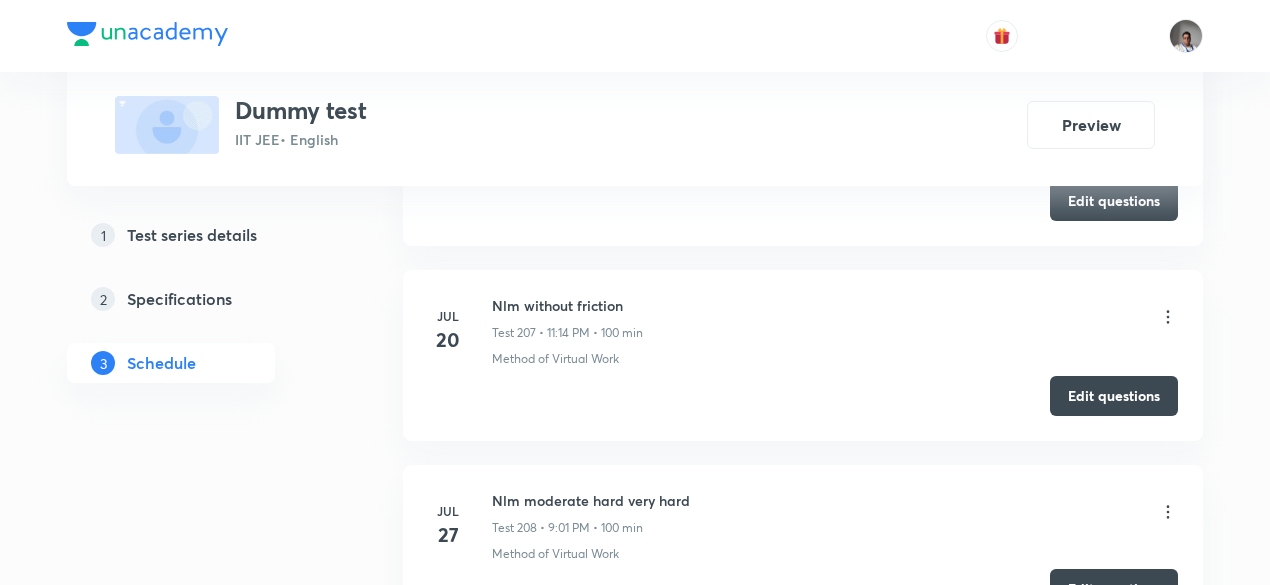 click on "Edit questions" at bounding box center [1114, 589] 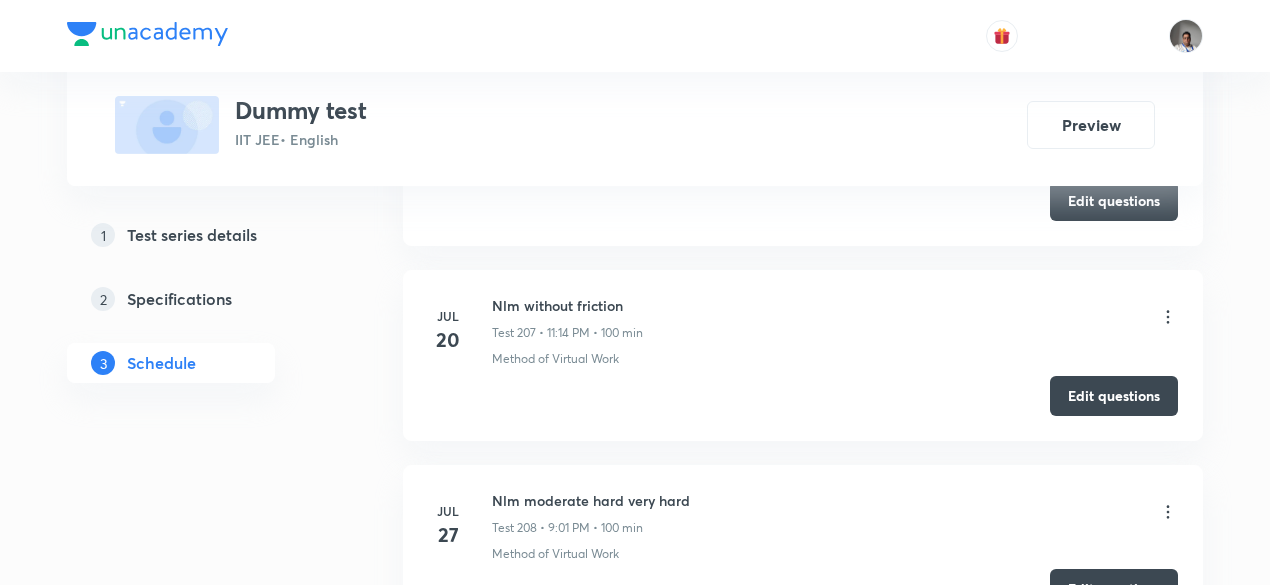 click on "Edit questions" at bounding box center [1114, 589] 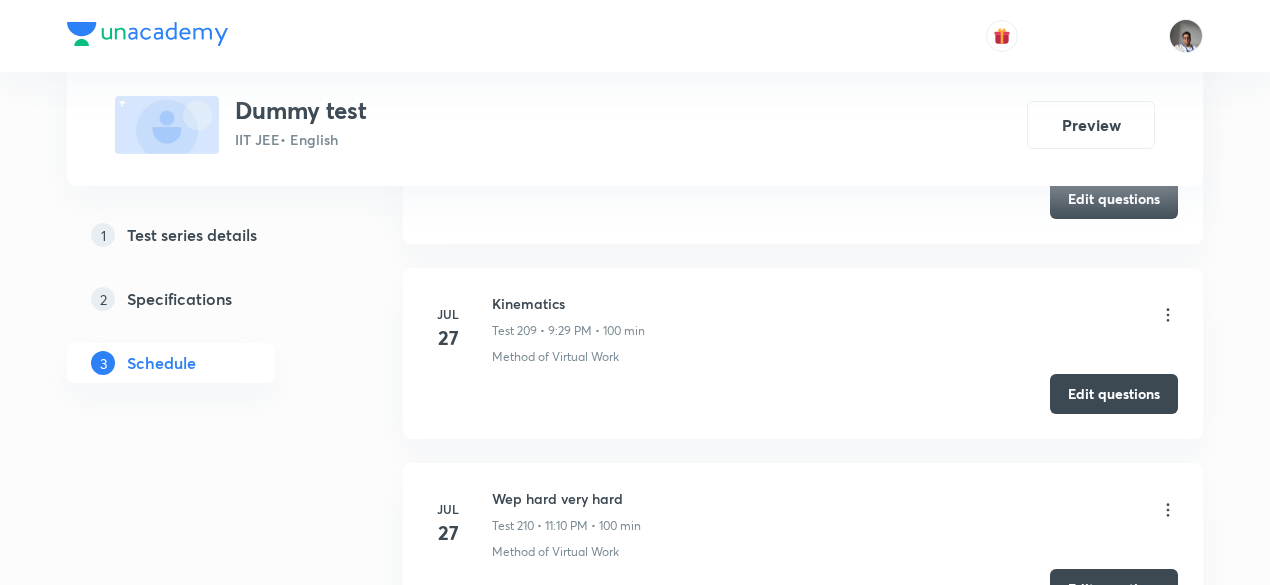 scroll, scrollTop: 41366, scrollLeft: 0, axis: vertical 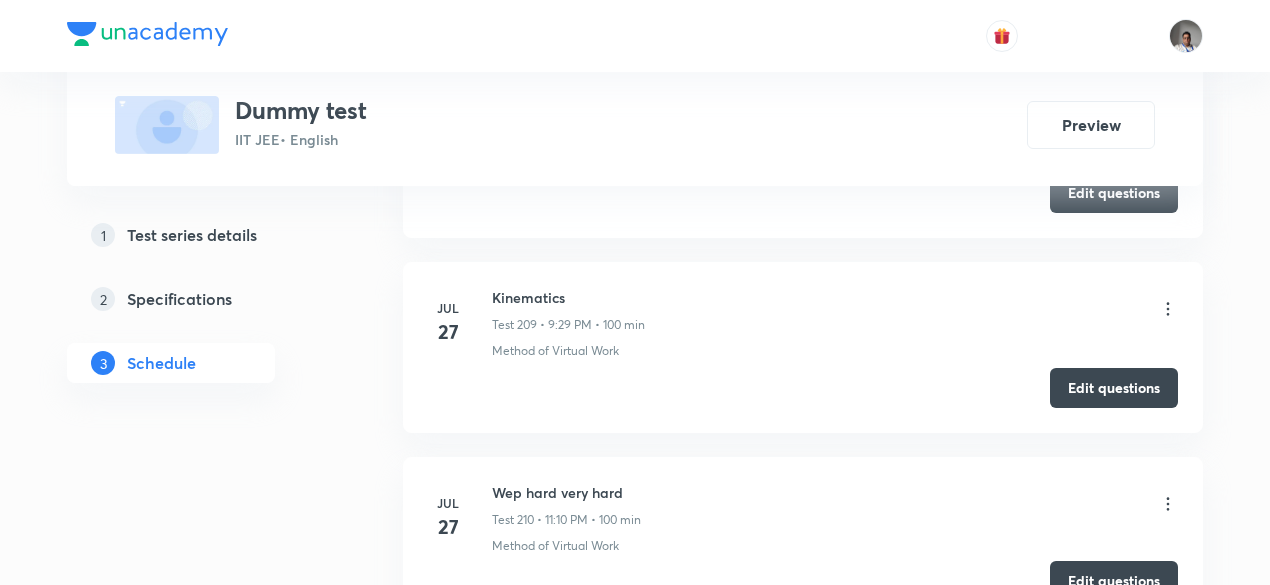 click on "Edit questions" at bounding box center (1114, 581) 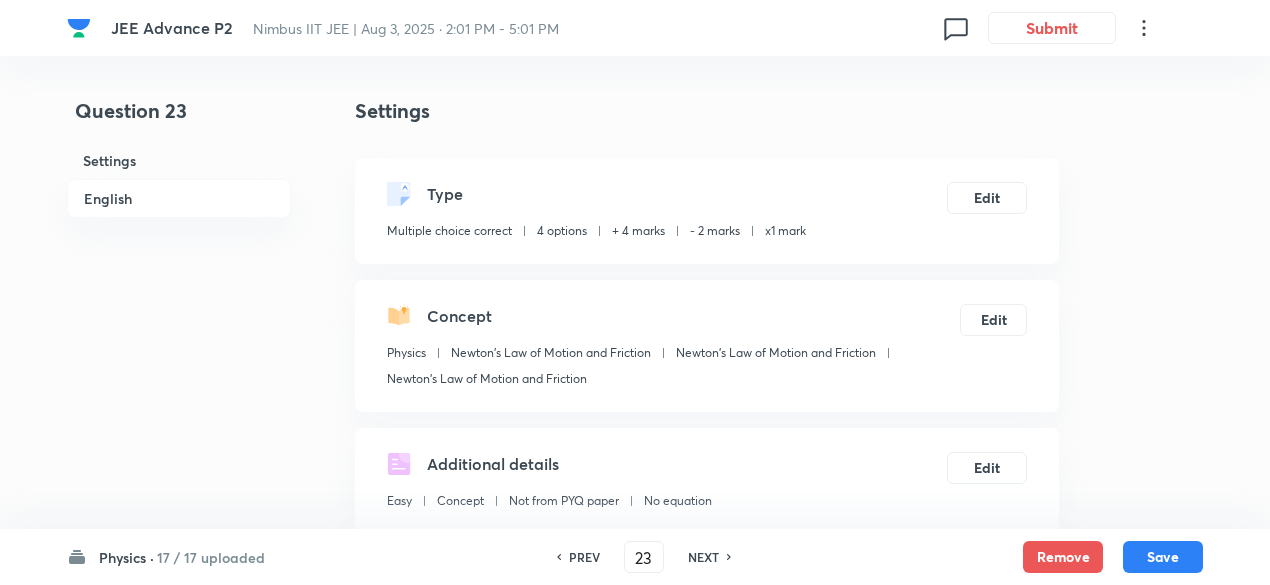 scroll, scrollTop: 549, scrollLeft: 0, axis: vertical 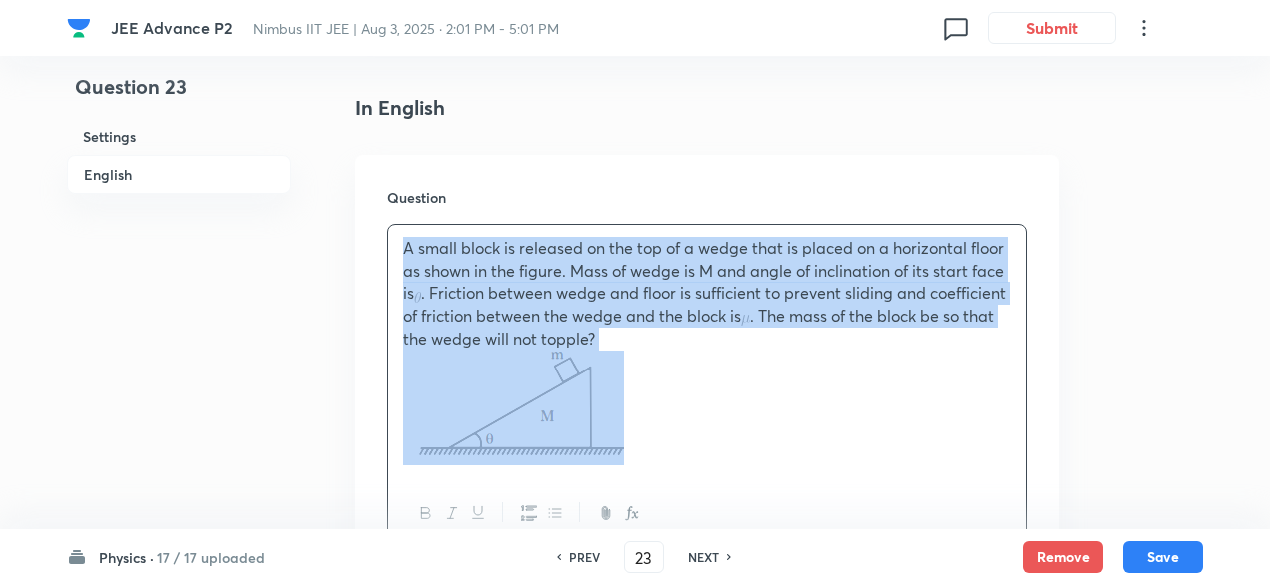 click on "A small block is released on the top of a wedge that is placed on a horizontal floor as shown in the figure. Mass of wedge is M and angle of inclination of its start face is   . Friction between wedge and floor is sufficient to prevent sliding and coefficient of friction between the wedge and the block is  . The mass of the block be so that the wedge will not topple?" at bounding box center (707, 294) 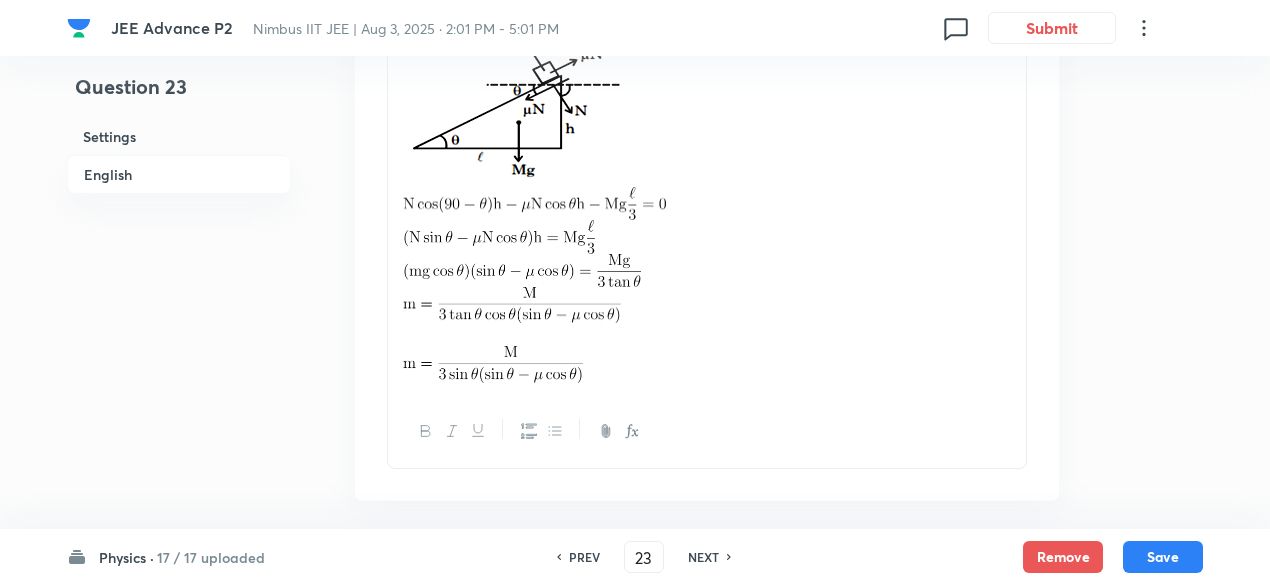 scroll, scrollTop: 2454, scrollLeft: 0, axis: vertical 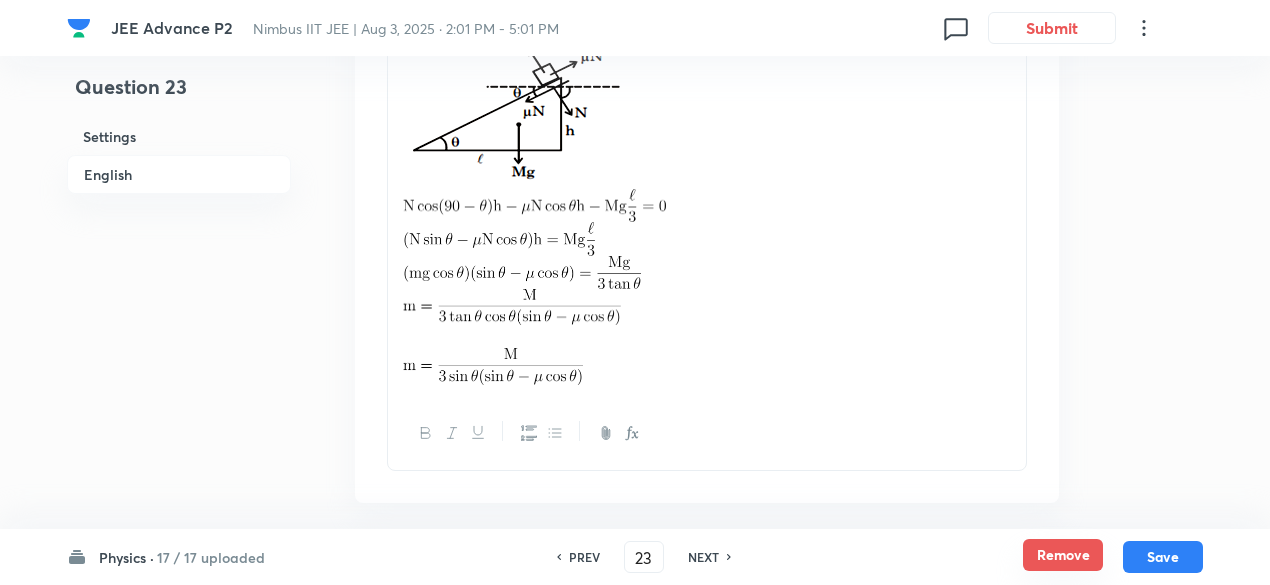 click on "Remove" at bounding box center [1063, 555] 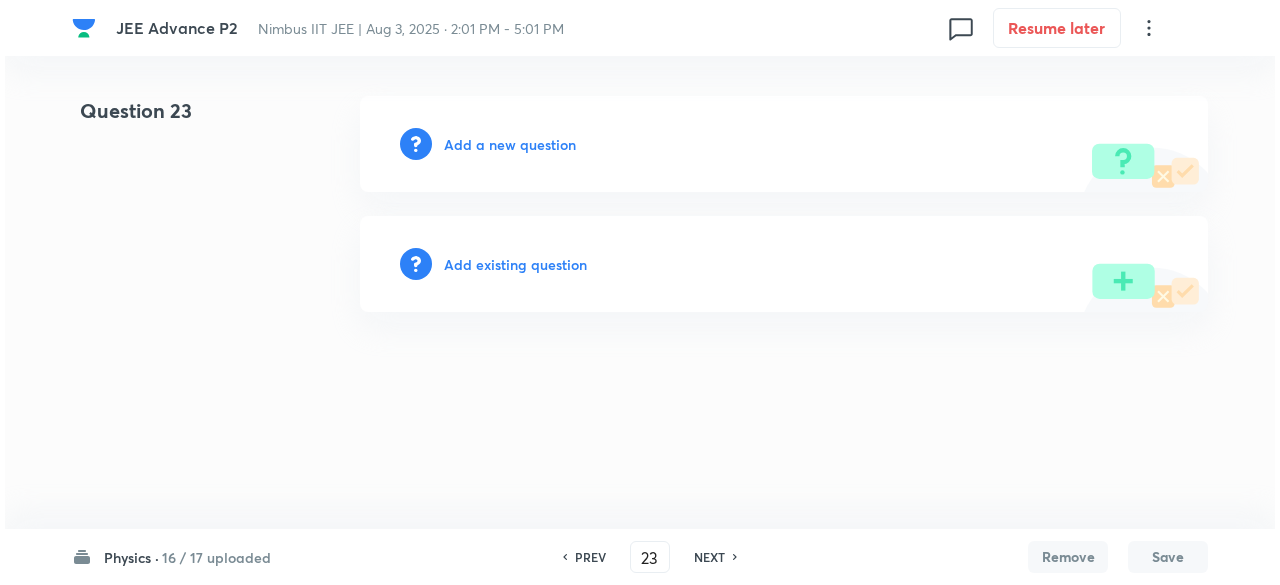 scroll, scrollTop: 0, scrollLeft: 0, axis: both 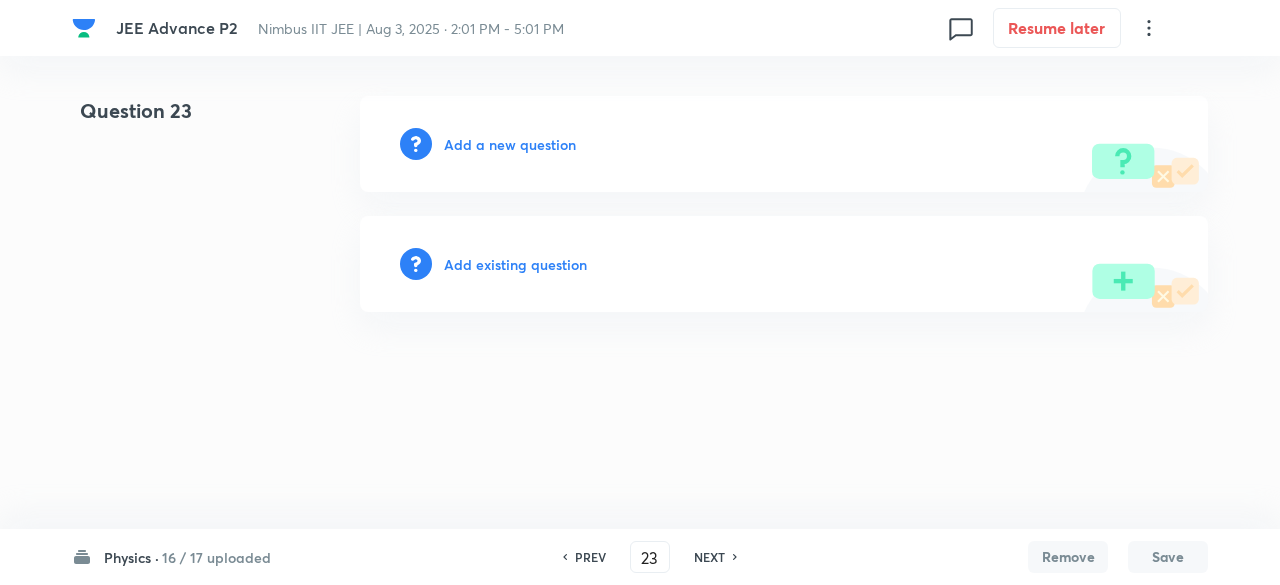 click on "Add a new question" at bounding box center (510, 144) 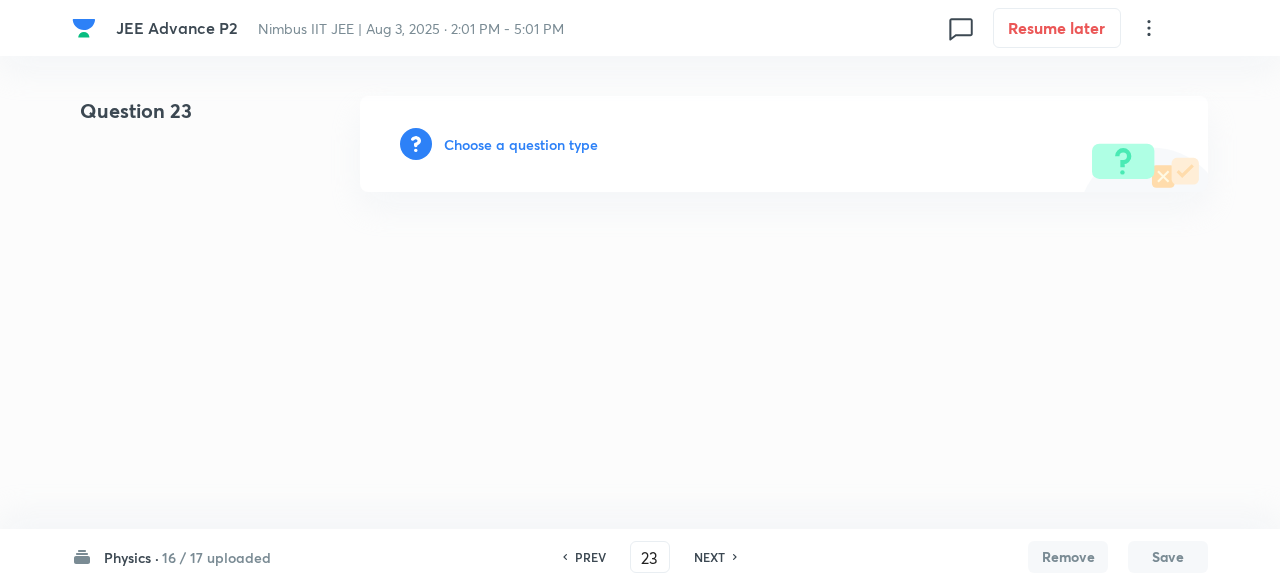 click on "Choose a question type" at bounding box center [521, 144] 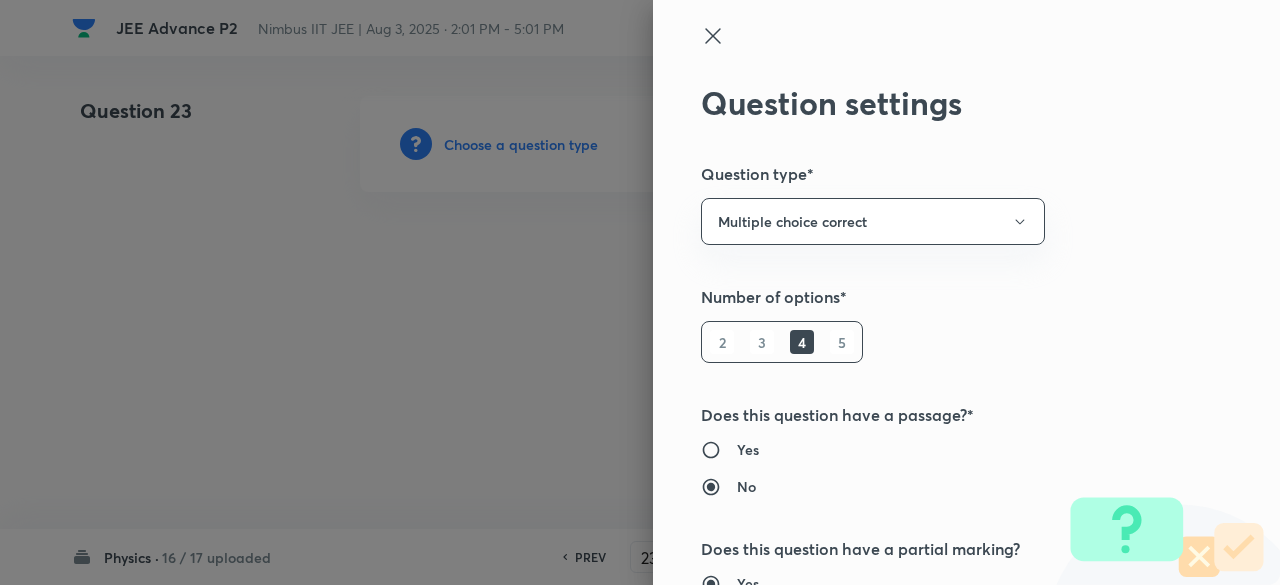 type on "1" 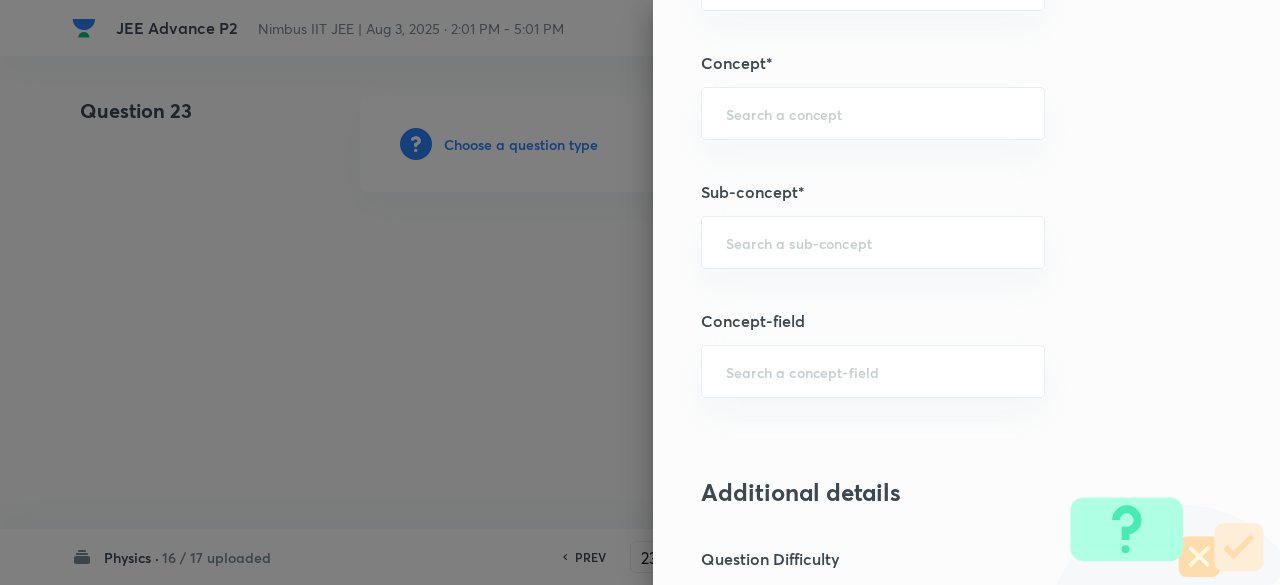 scroll, scrollTop: 1386, scrollLeft: 0, axis: vertical 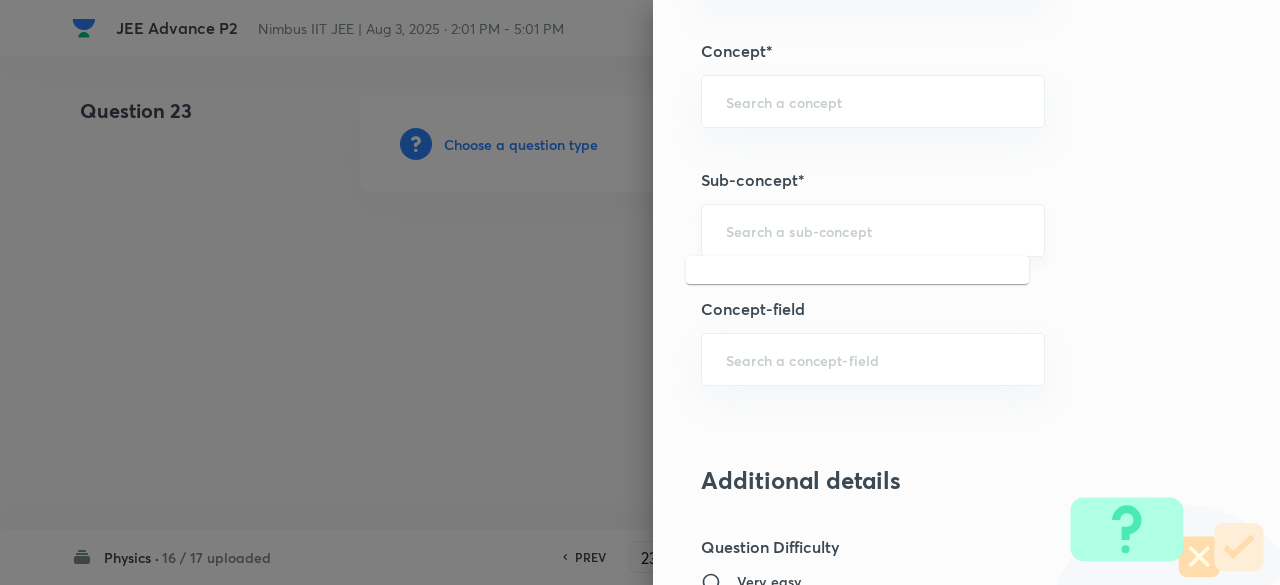 click at bounding box center [873, 230] 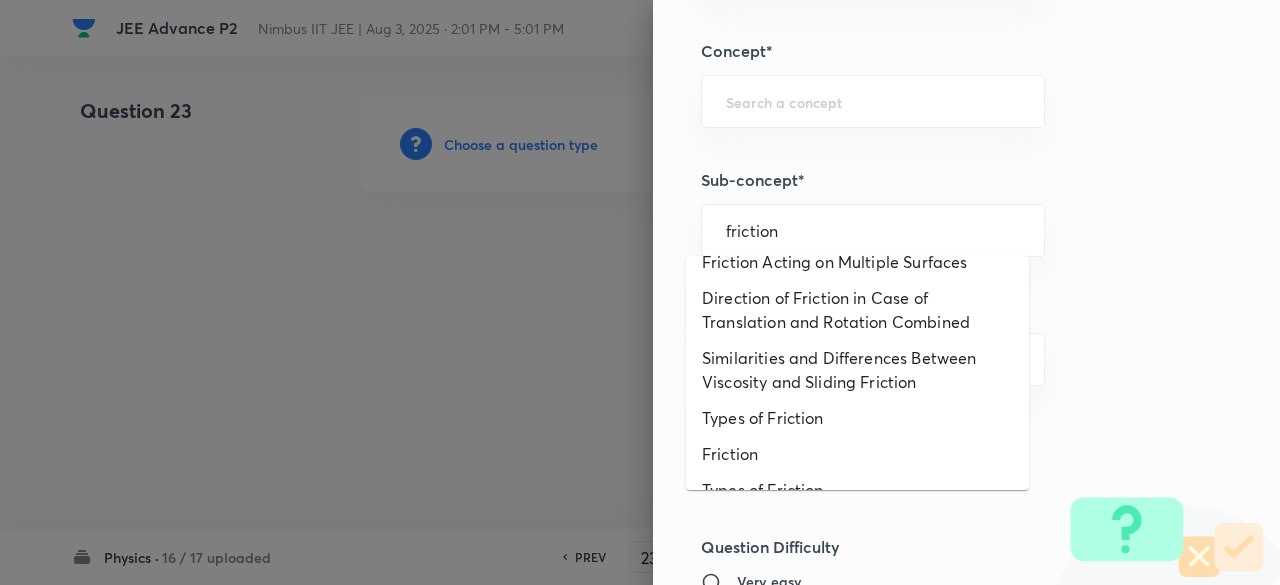 scroll, scrollTop: 0, scrollLeft: 0, axis: both 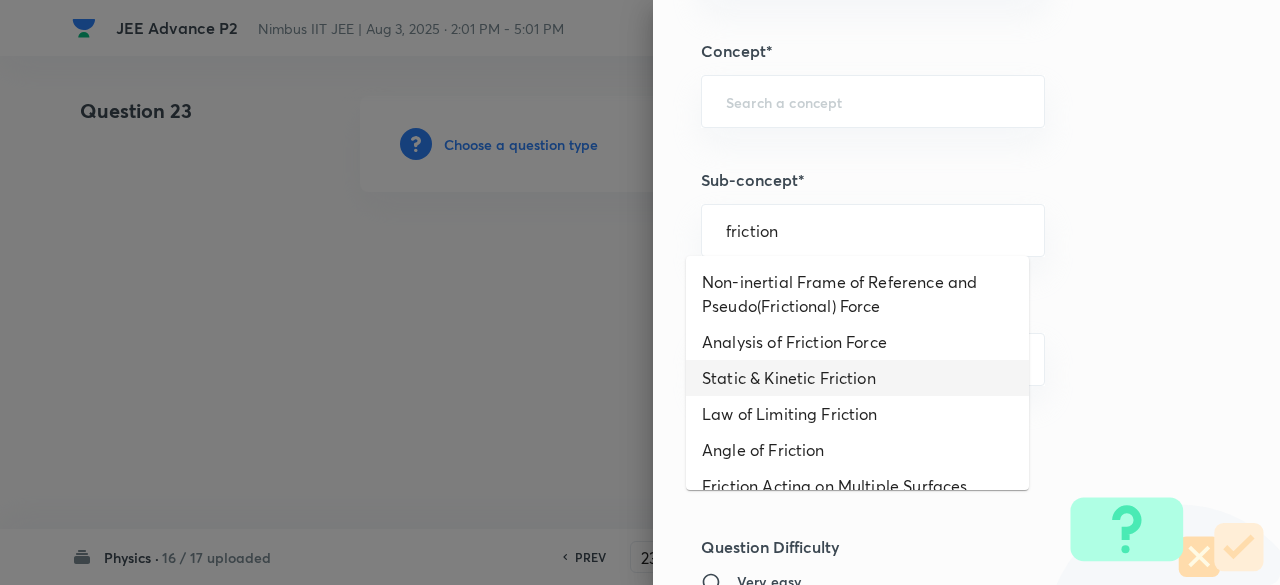 click on "Static & Kinetic Friction" at bounding box center (857, 378) 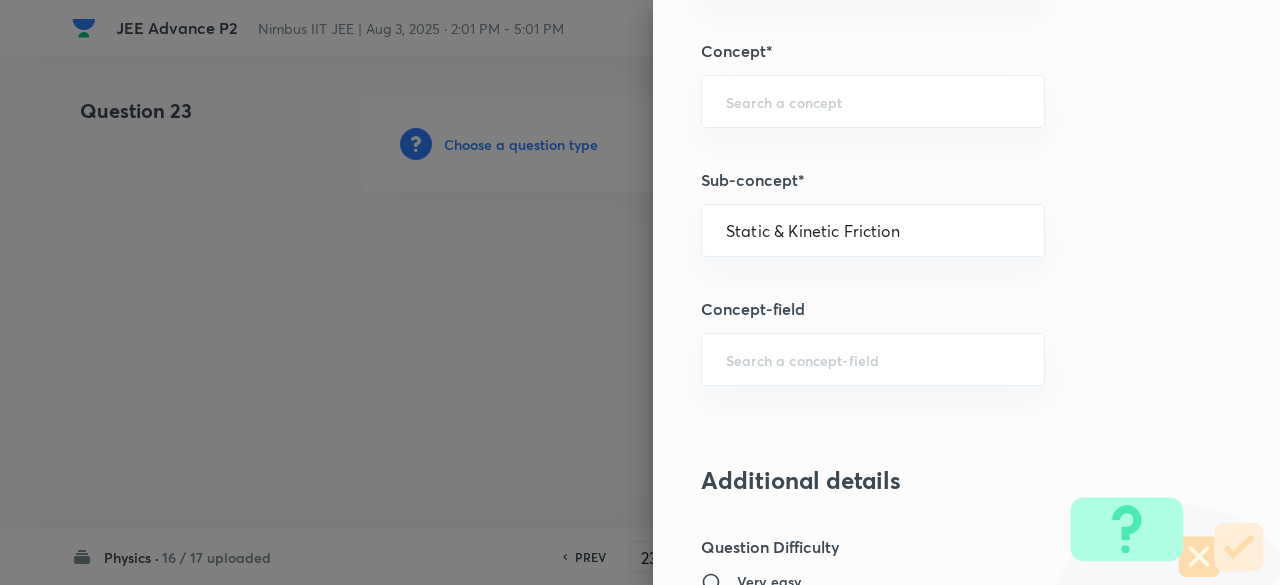 type on "Physics" 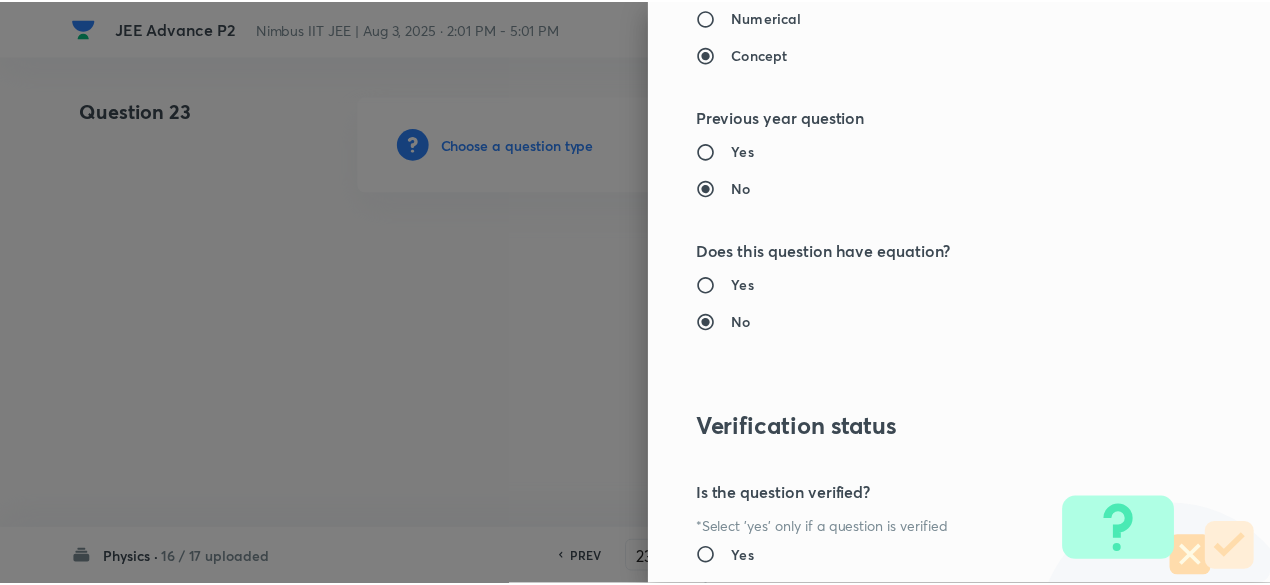 scroll, scrollTop: 2397, scrollLeft: 0, axis: vertical 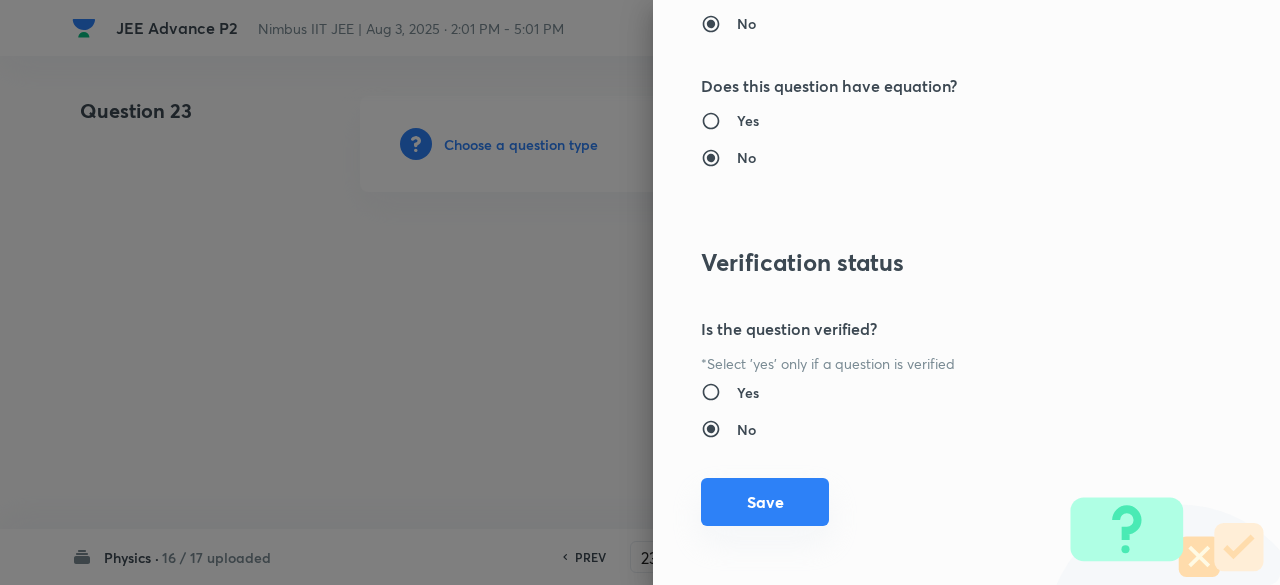 click on "Save" at bounding box center (765, 502) 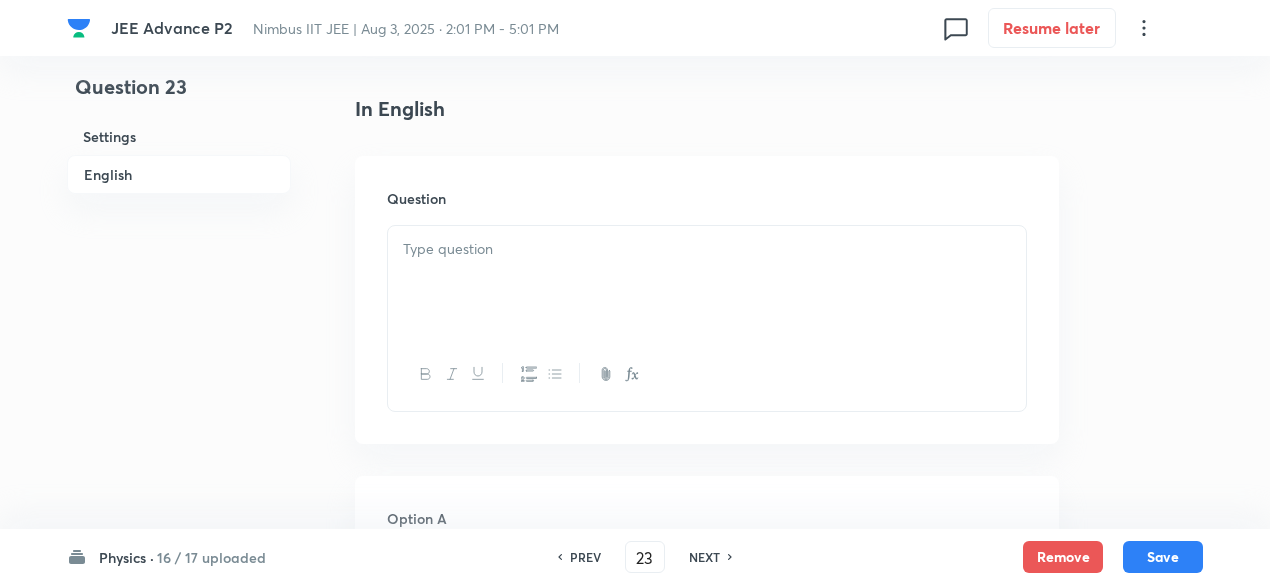 scroll, scrollTop: 497, scrollLeft: 0, axis: vertical 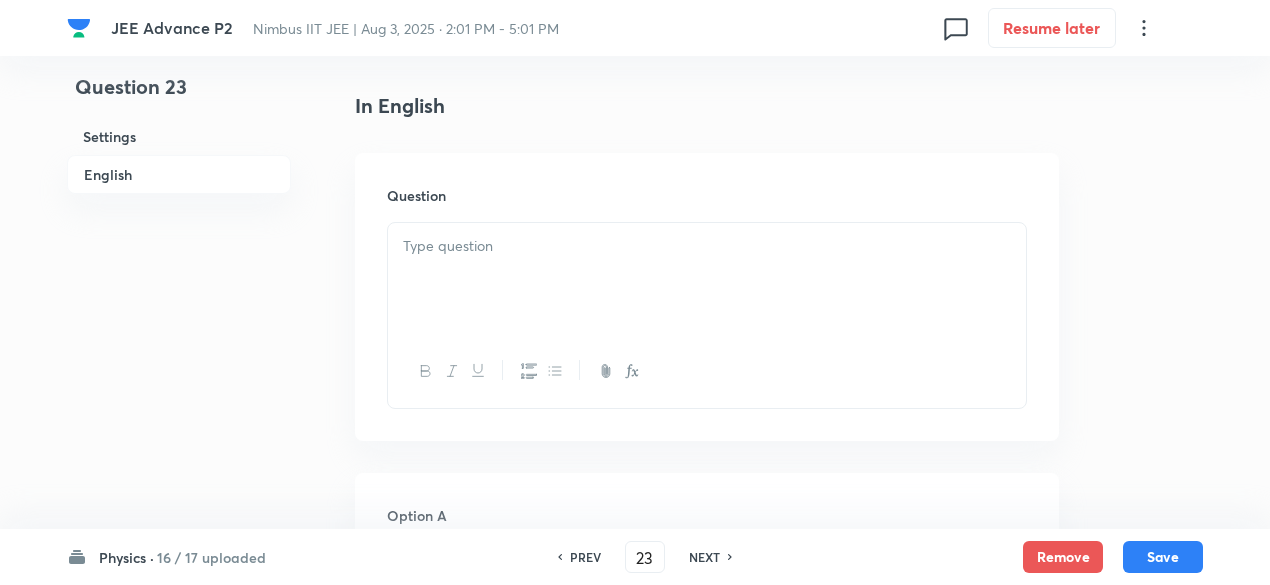 click at bounding box center (707, 279) 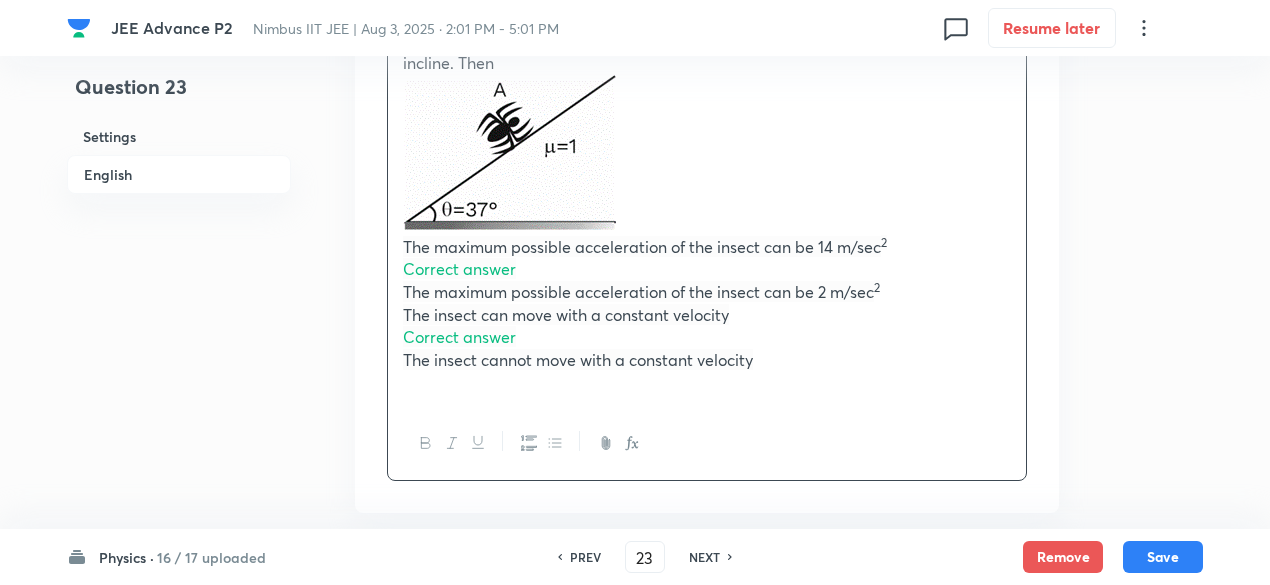 scroll, scrollTop: 749, scrollLeft: 0, axis: vertical 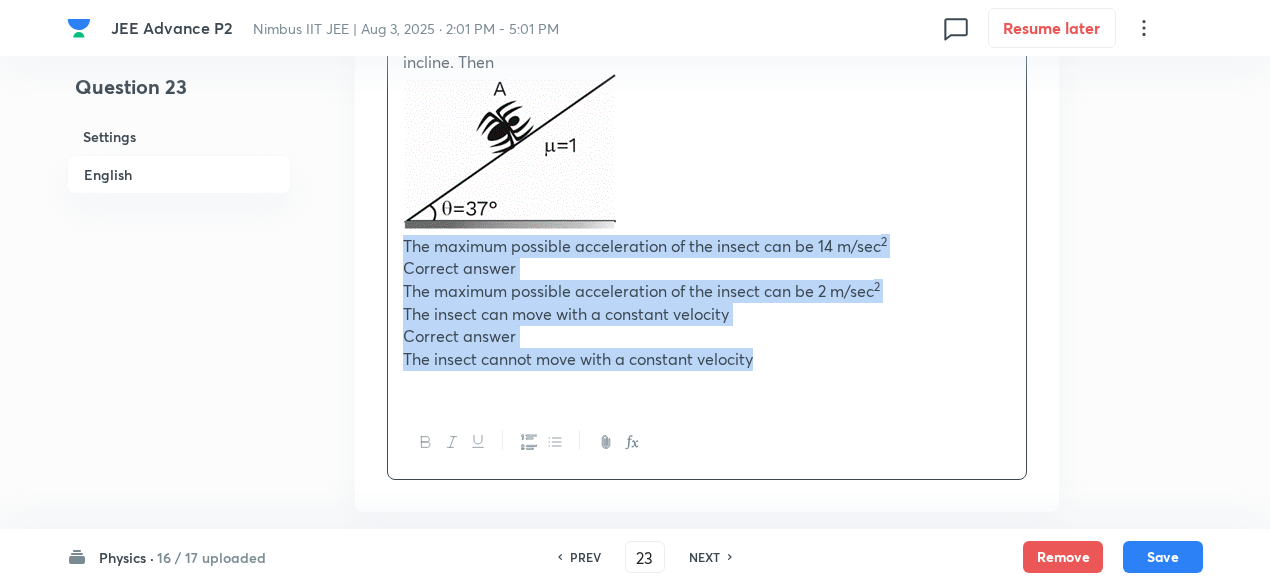 drag, startPoint x: 402, startPoint y: 241, endPoint x: 760, endPoint y: 364, distance: 378.54062 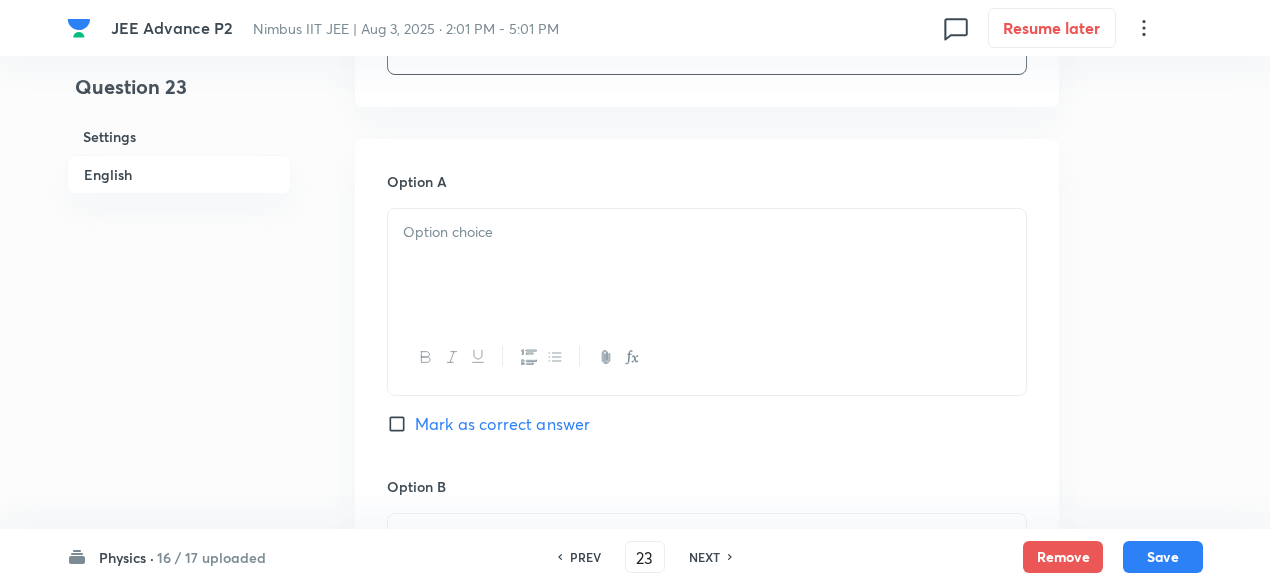scroll, scrollTop: 1051, scrollLeft: 0, axis: vertical 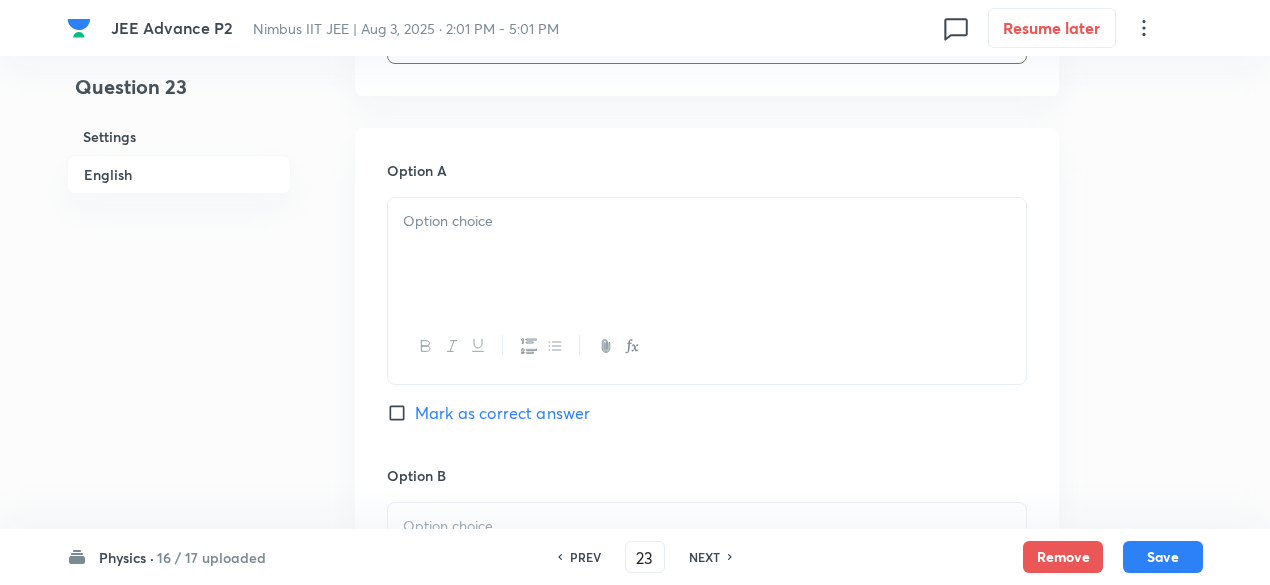 click at bounding box center (707, 254) 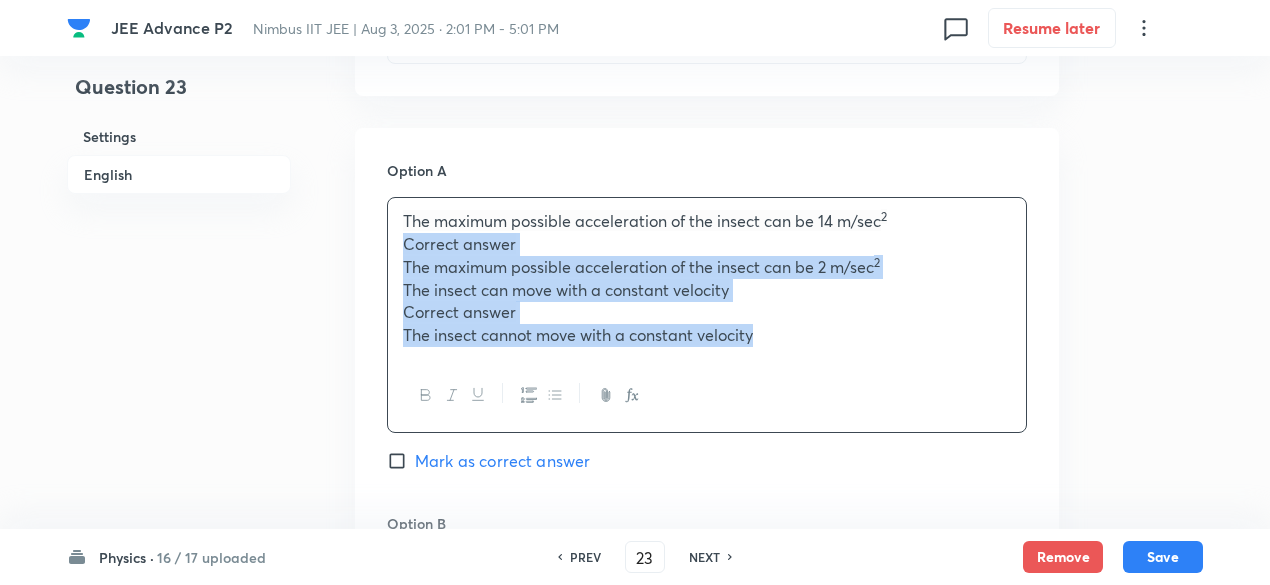 drag, startPoint x: 399, startPoint y: 241, endPoint x: 774, endPoint y: 334, distance: 386.35992 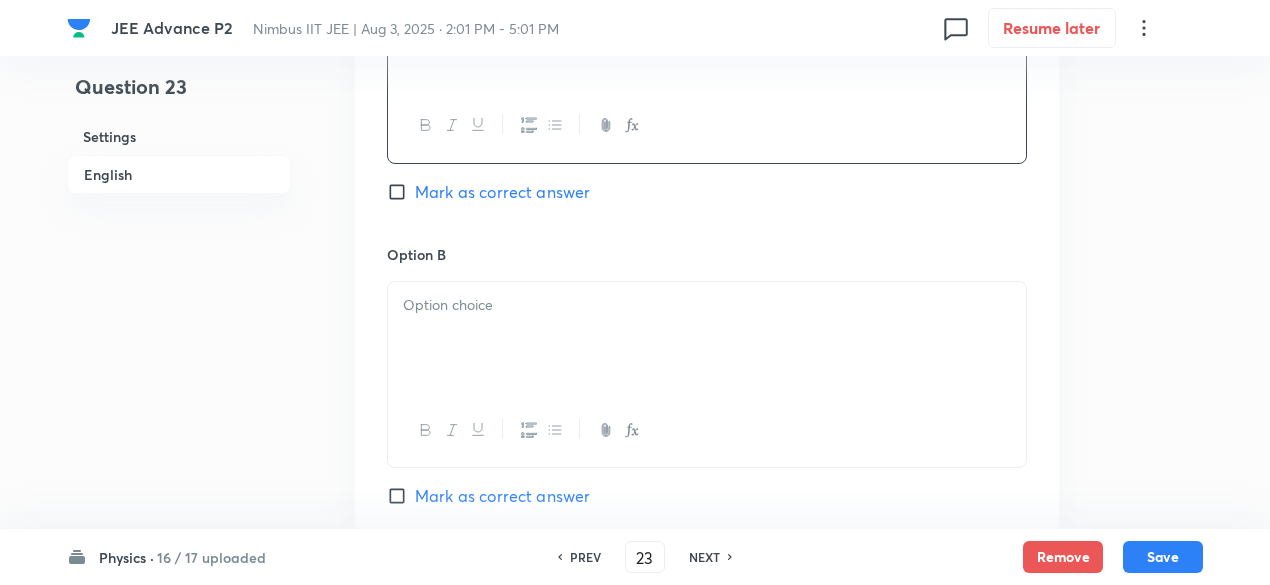 scroll, scrollTop: 1275, scrollLeft: 0, axis: vertical 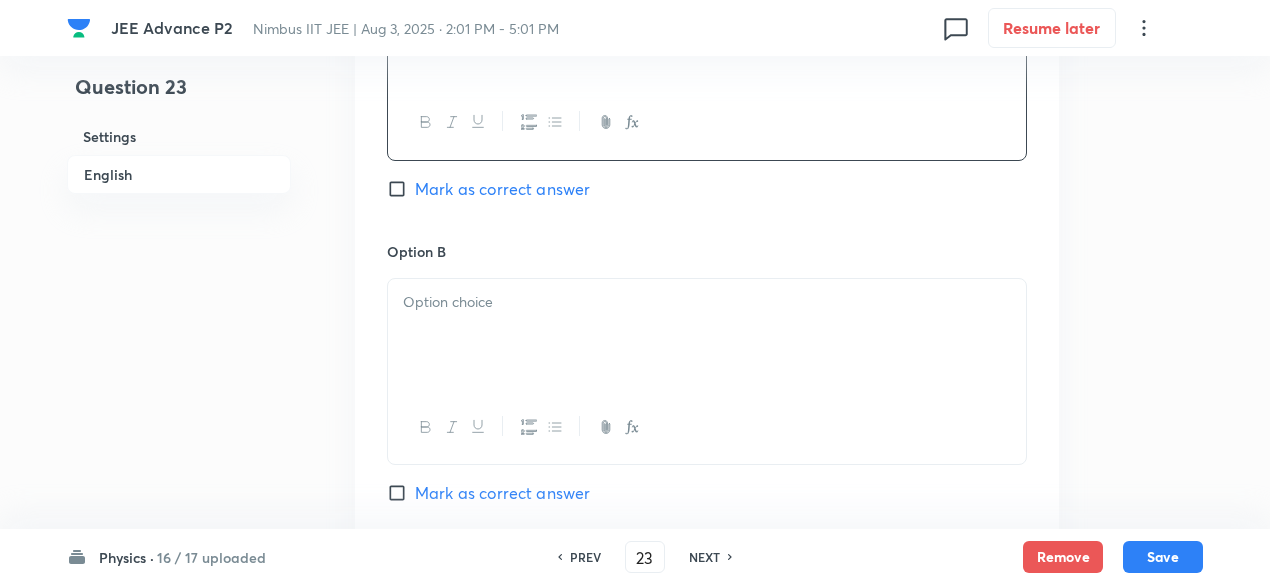 click at bounding box center [707, 335] 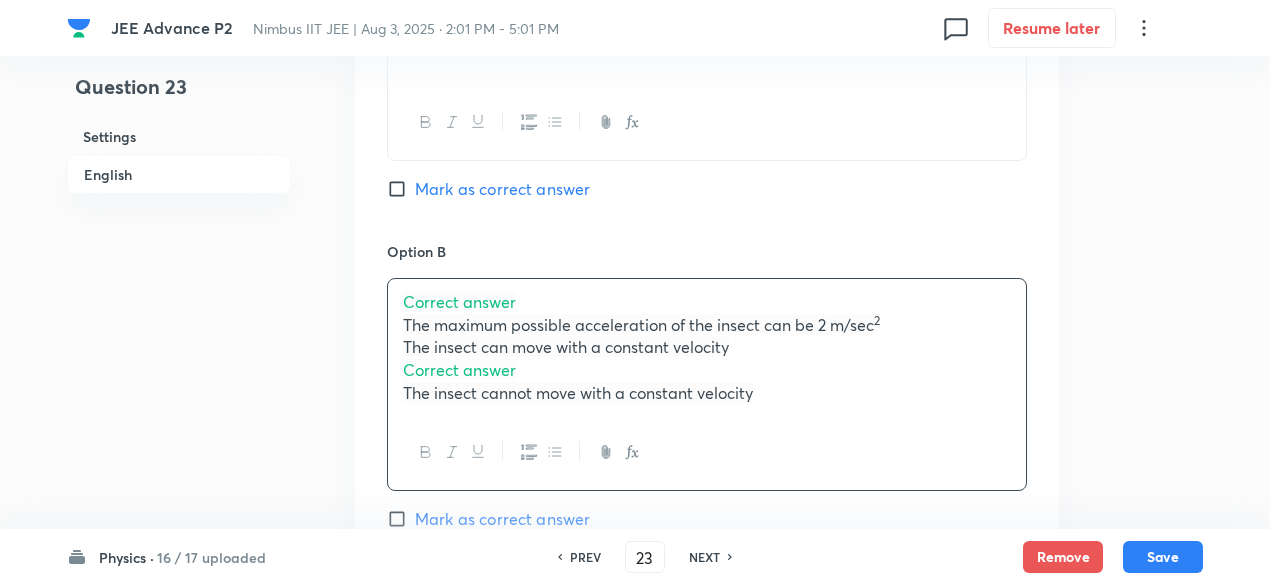 click on "Correct answer" at bounding box center (707, 302) 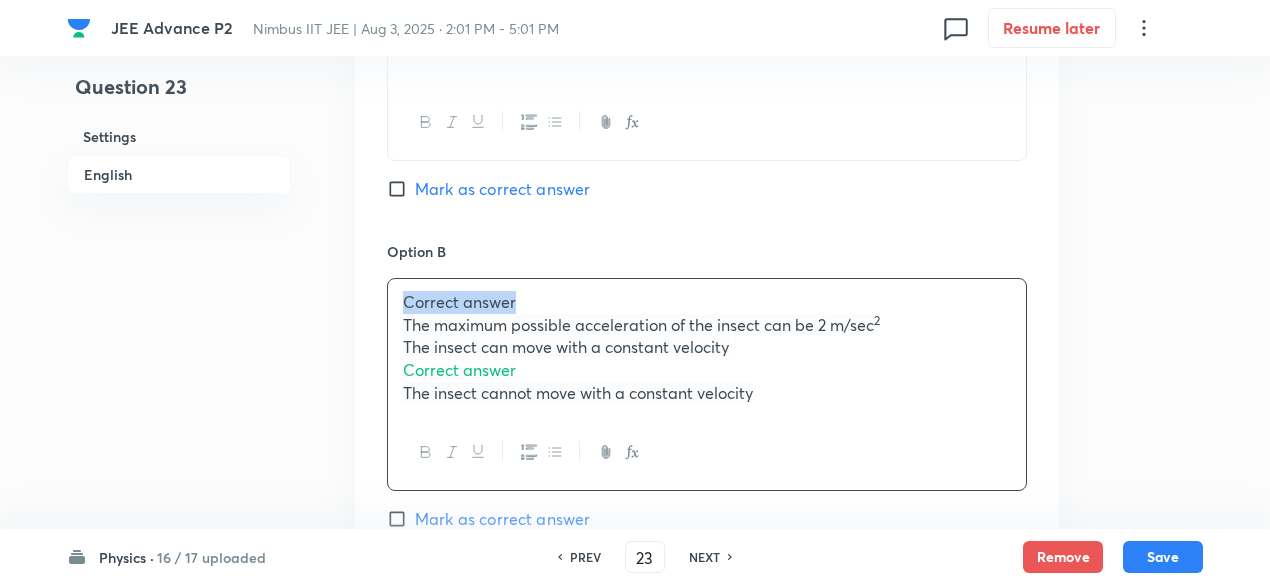 click on "Correct answer" at bounding box center (707, 302) 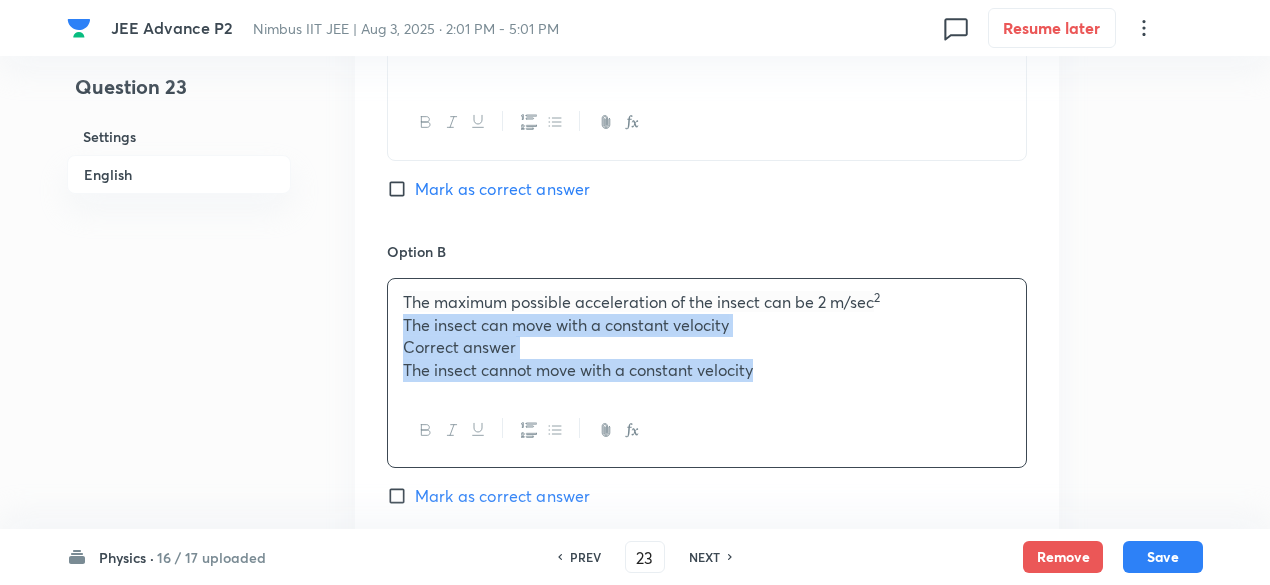 drag, startPoint x: 402, startPoint y: 320, endPoint x: 772, endPoint y: 364, distance: 372.60703 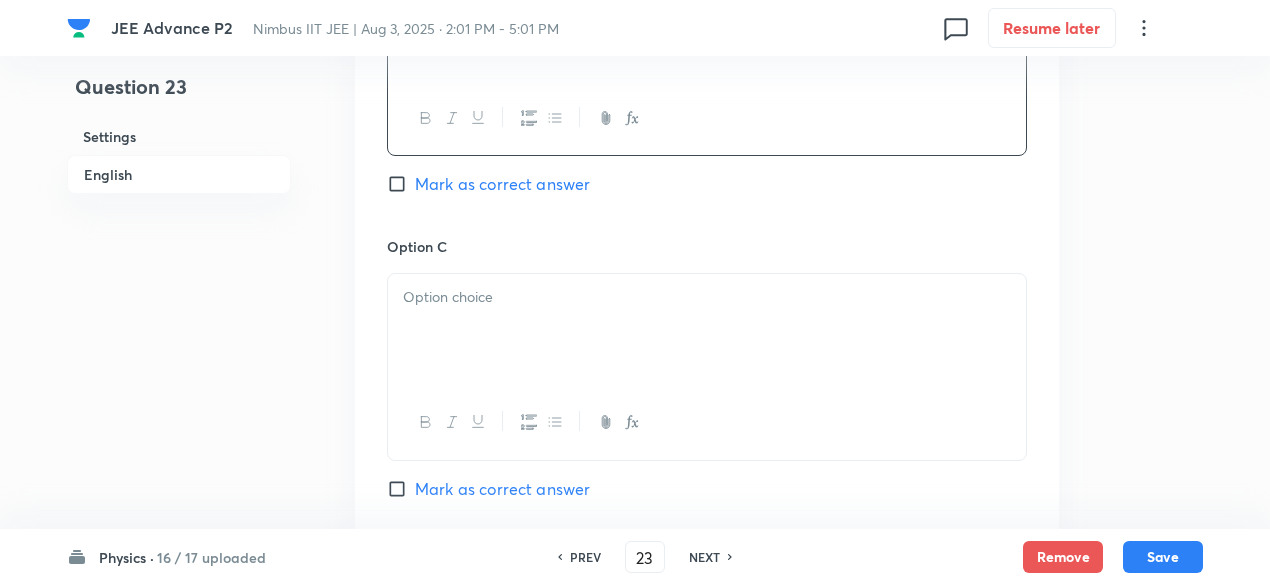 scroll, scrollTop: 1643, scrollLeft: 0, axis: vertical 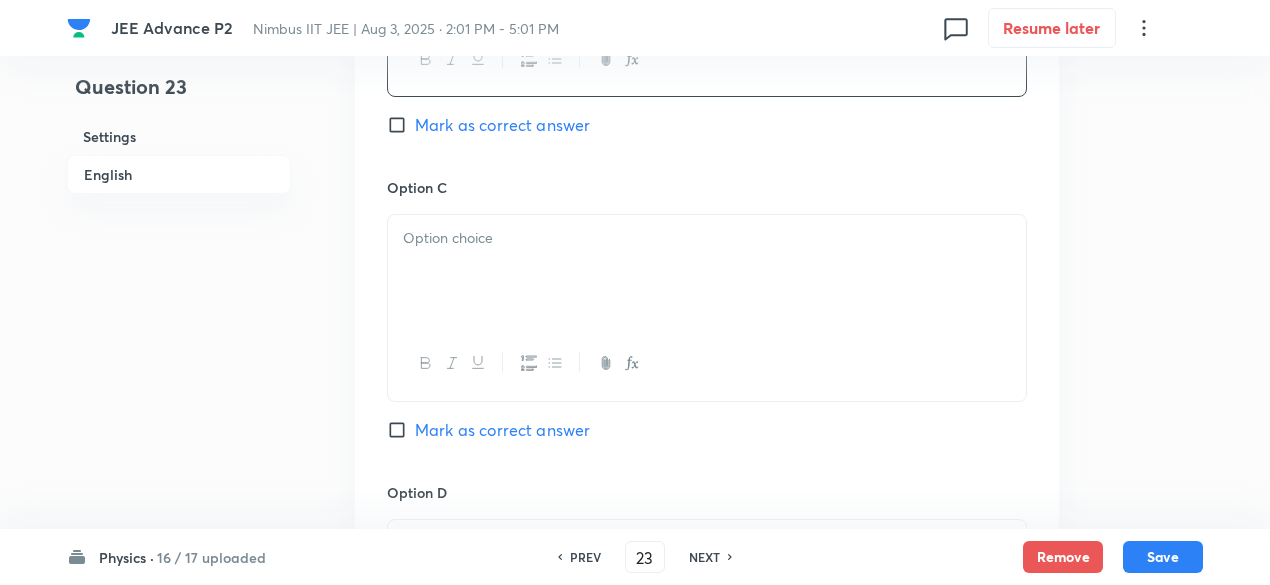 click at bounding box center (707, 271) 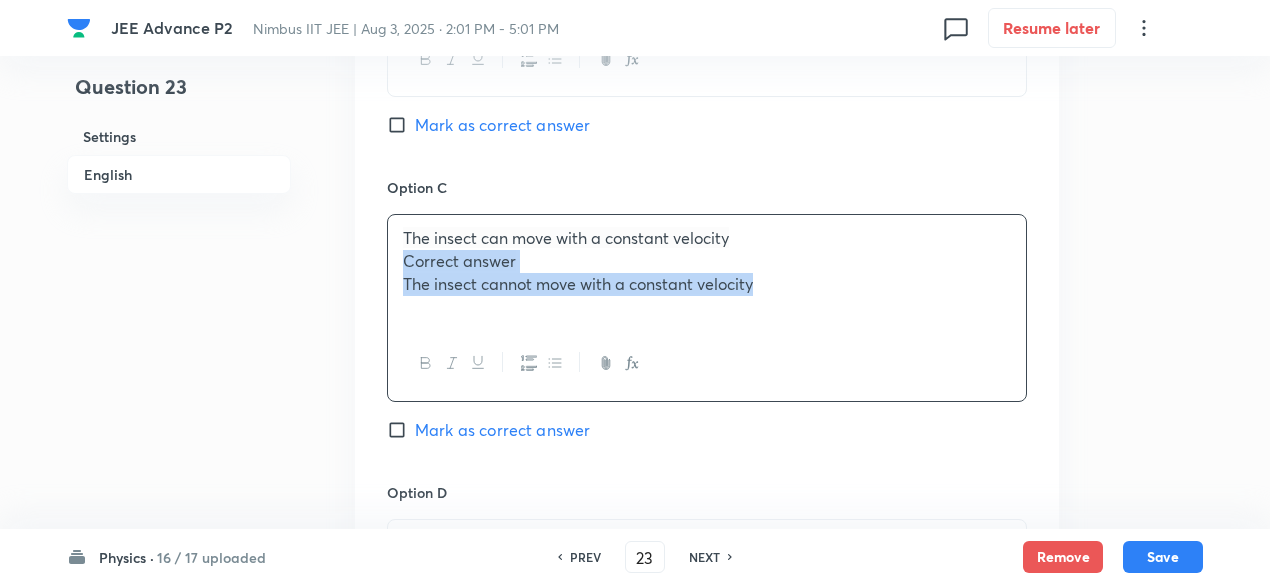 drag, startPoint x: 406, startPoint y: 261, endPoint x: 765, endPoint y: 284, distance: 359.73602 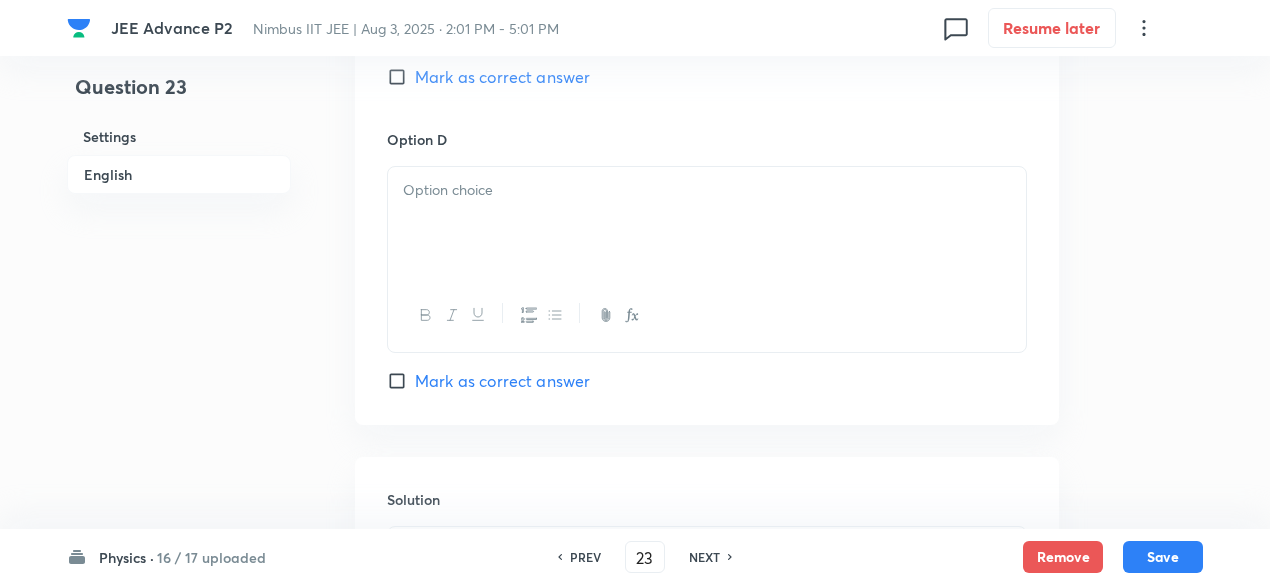 scroll, scrollTop: 2000, scrollLeft: 0, axis: vertical 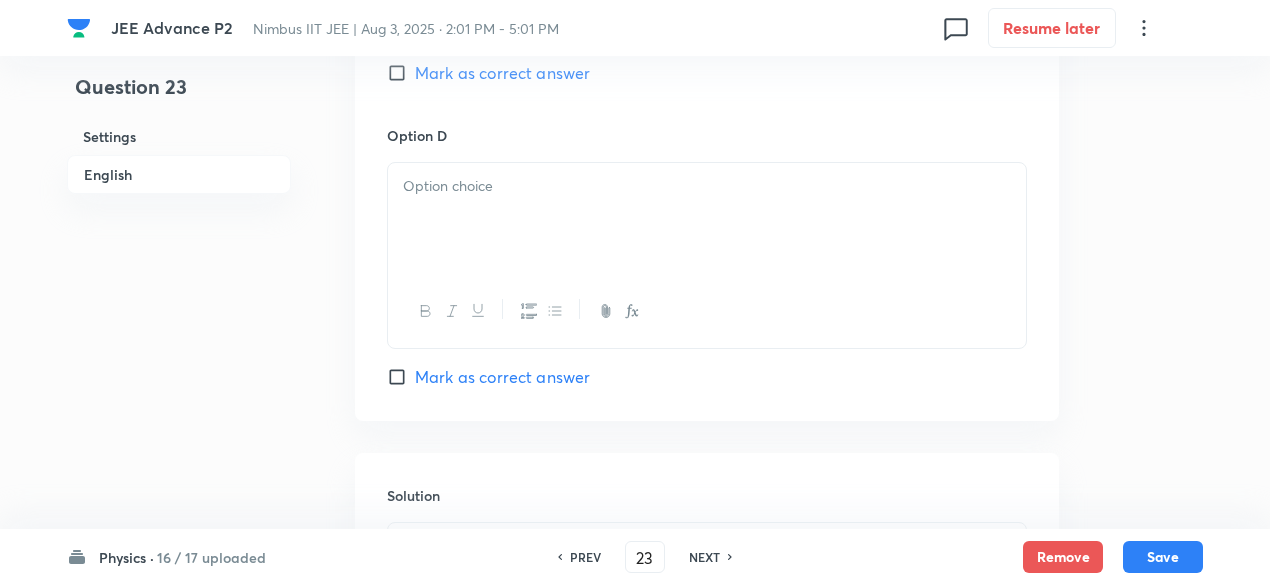 click at bounding box center [707, 219] 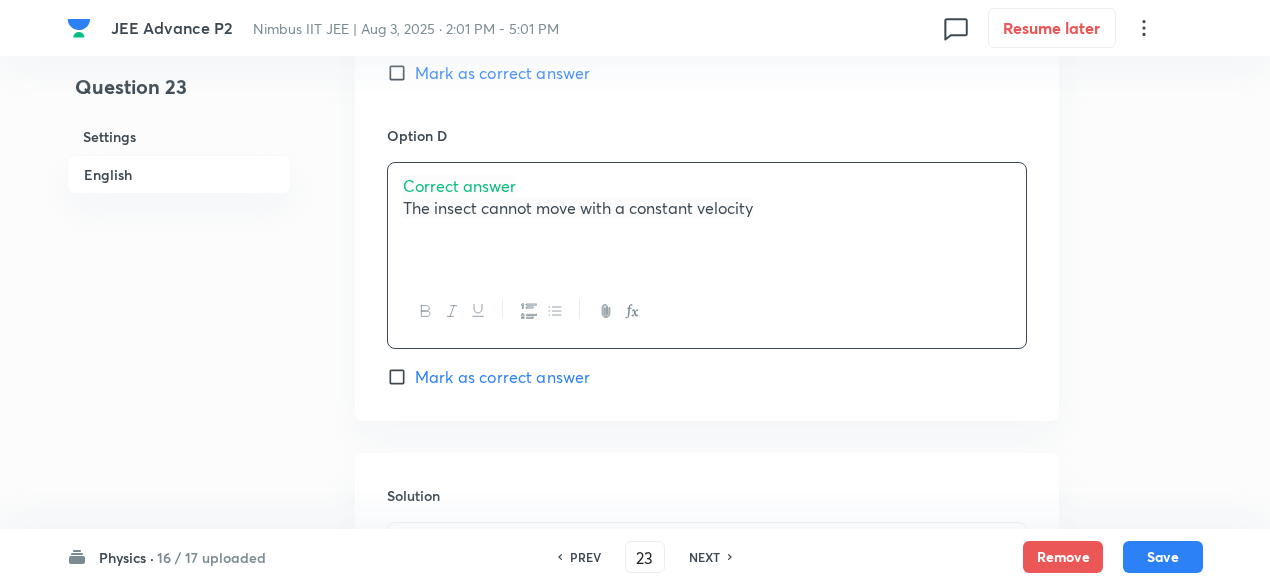 click on "Correct answer" at bounding box center [459, 185] 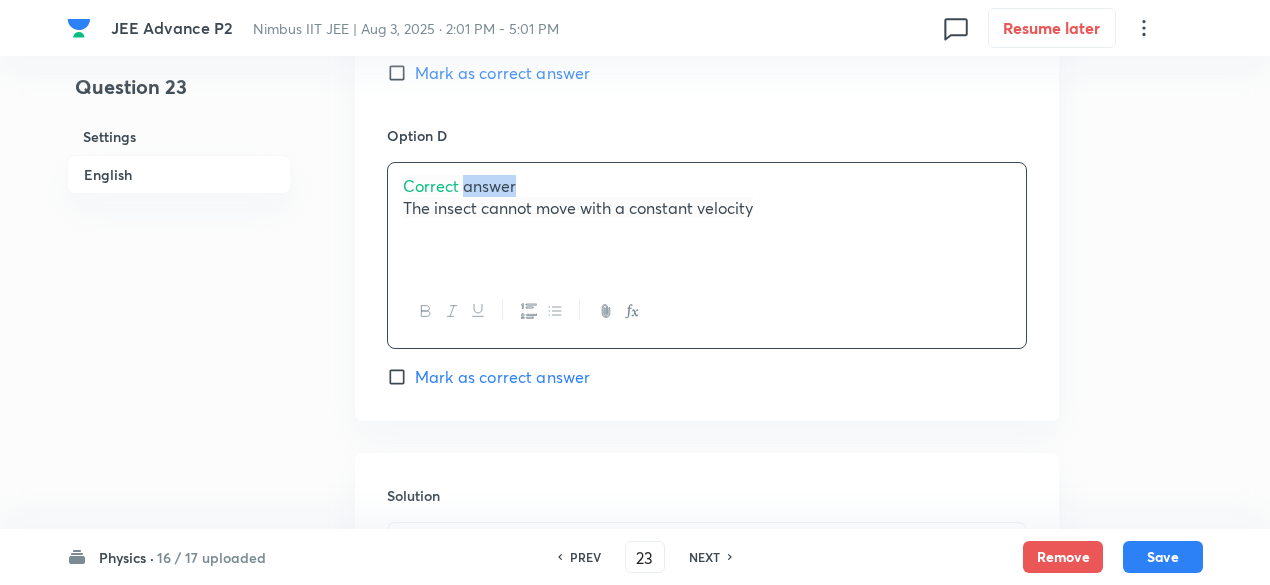 click on "Correct answer" at bounding box center (459, 185) 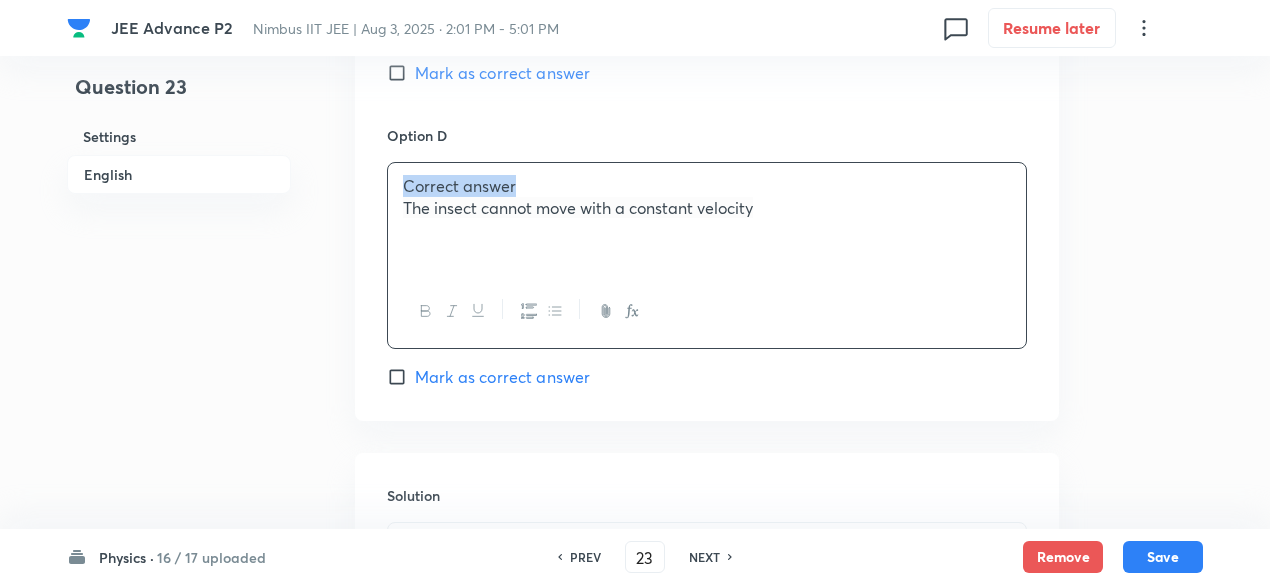 click on "Correct answer" at bounding box center (459, 185) 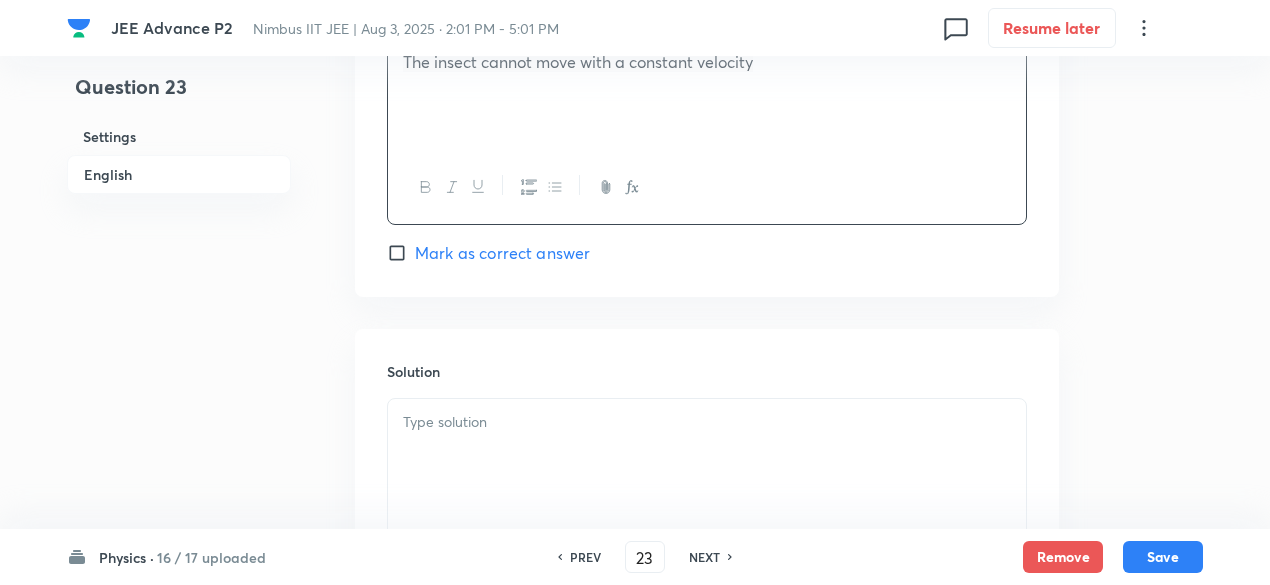 scroll, scrollTop: 2330, scrollLeft: 0, axis: vertical 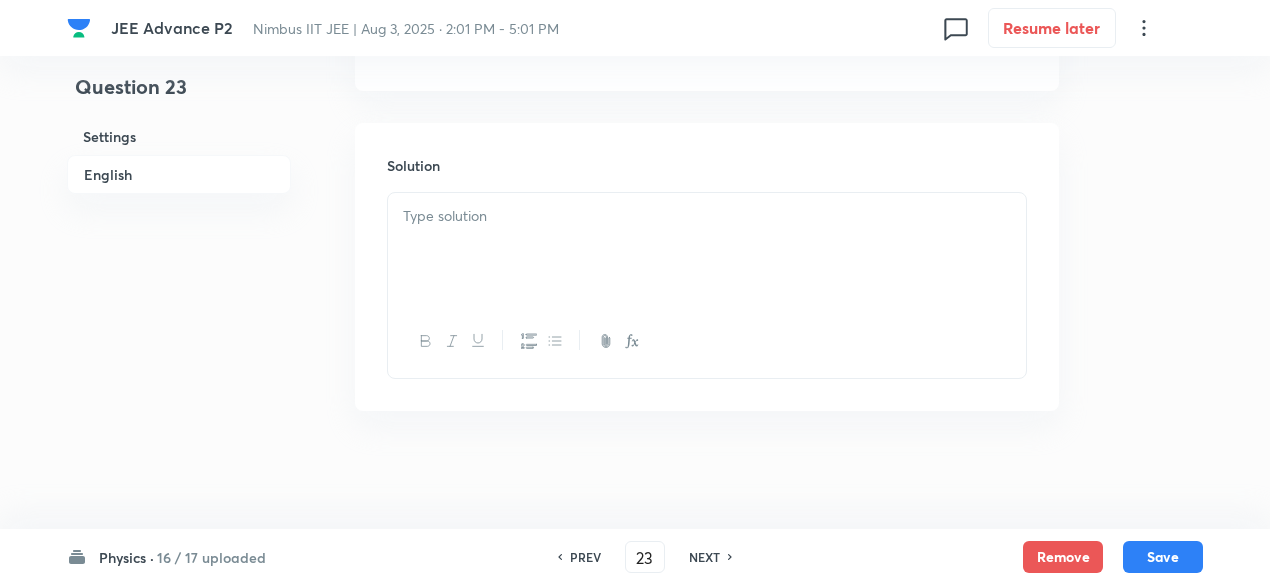 click at bounding box center [707, 249] 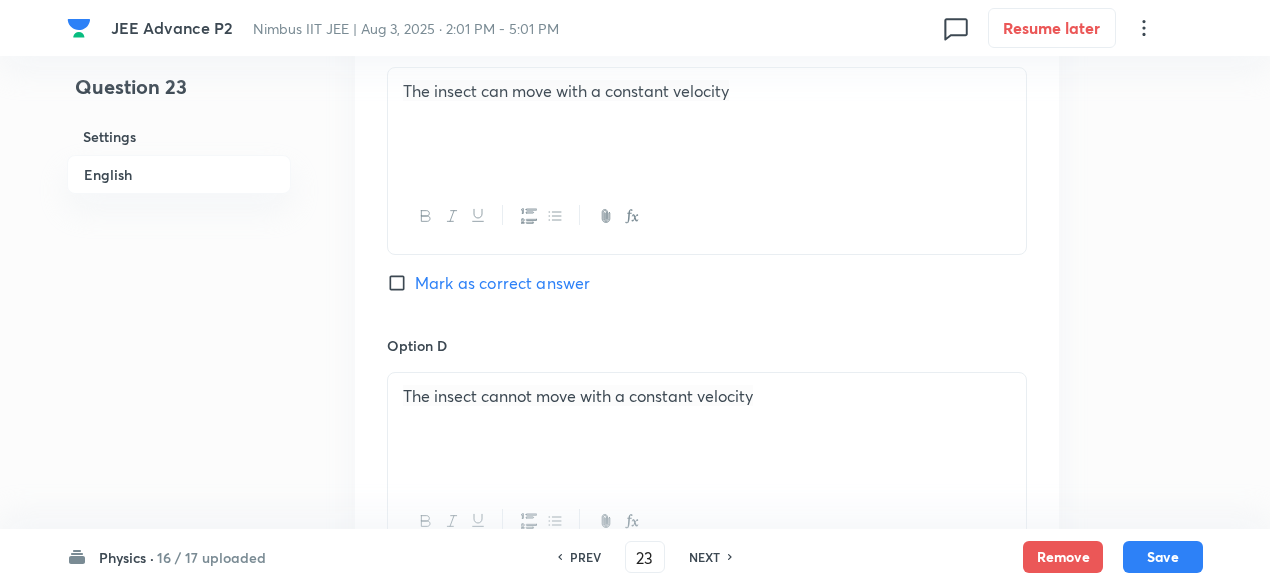 scroll, scrollTop: 1789, scrollLeft: 0, axis: vertical 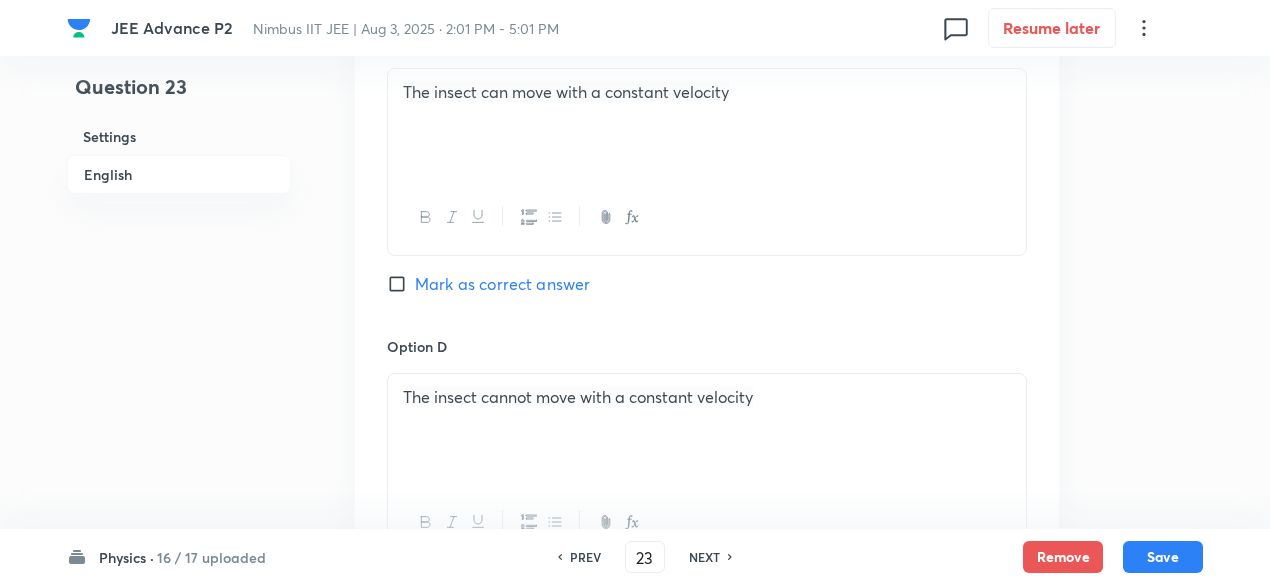 click on "Mark as correct answer" at bounding box center (502, 284) 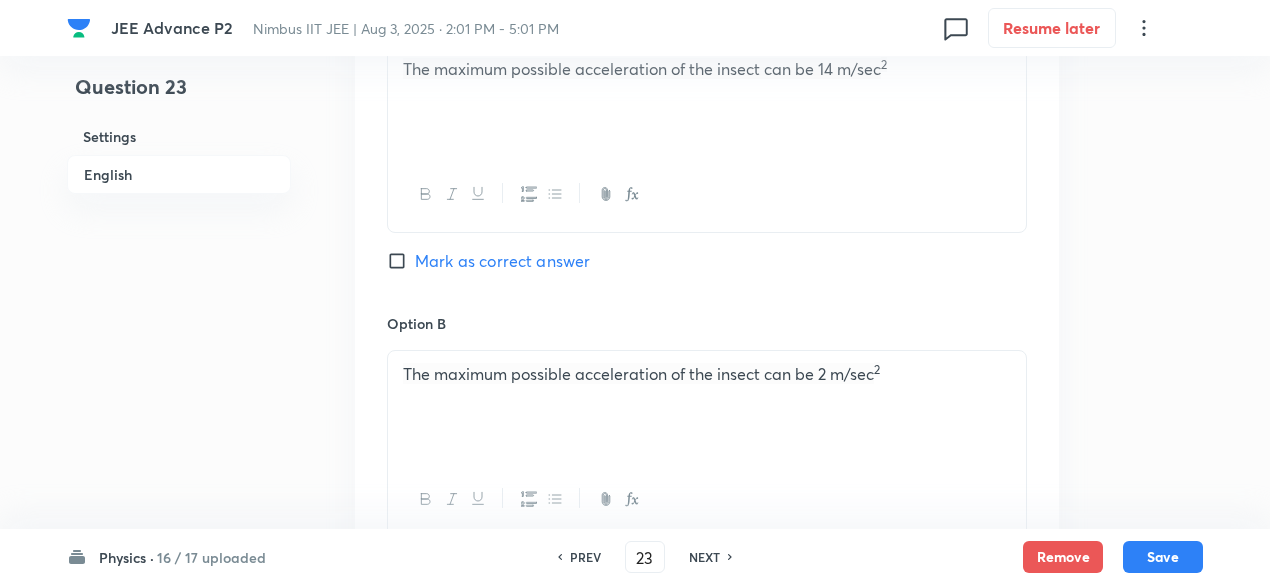scroll, scrollTop: 1198, scrollLeft: 0, axis: vertical 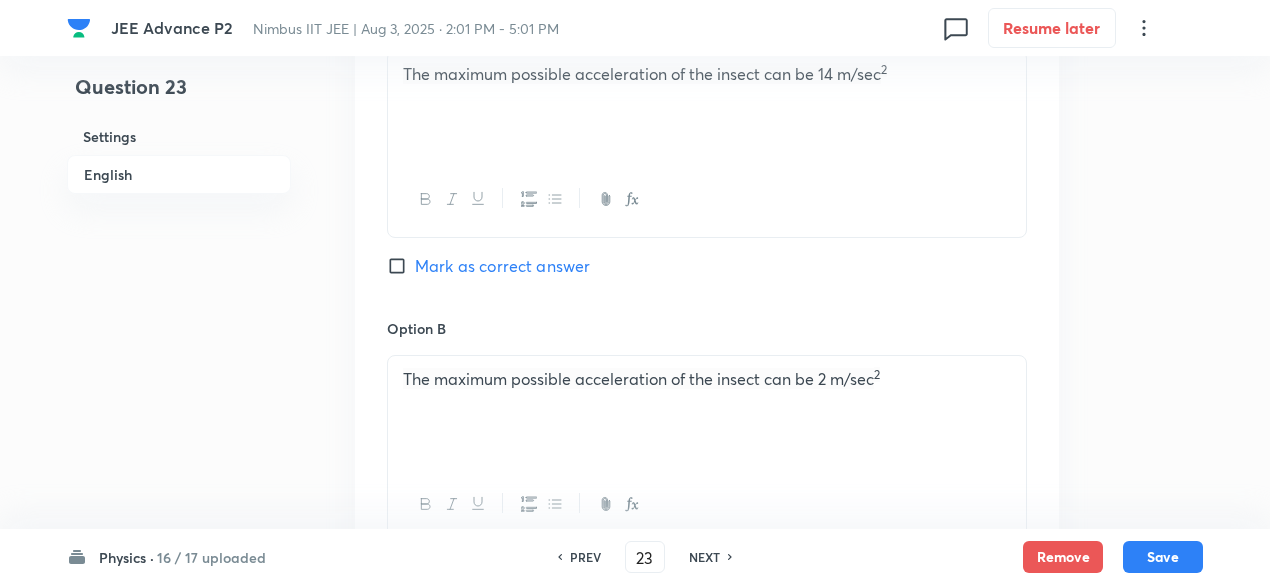 click on "Mark as correct answer" at bounding box center (502, 266) 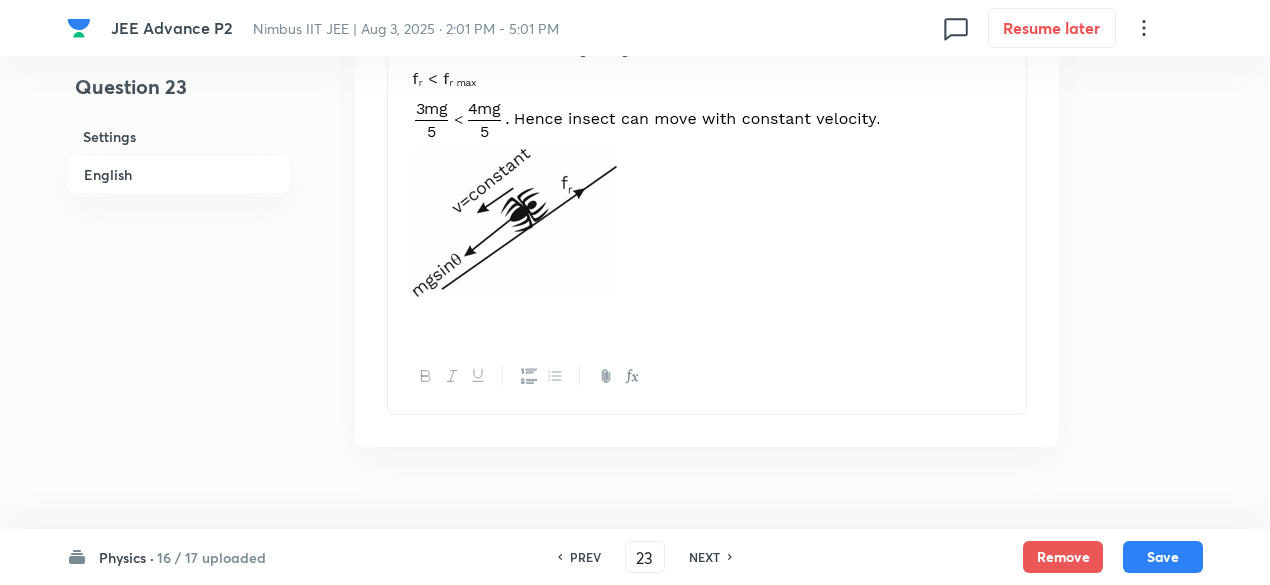 scroll, scrollTop: 2788, scrollLeft: 0, axis: vertical 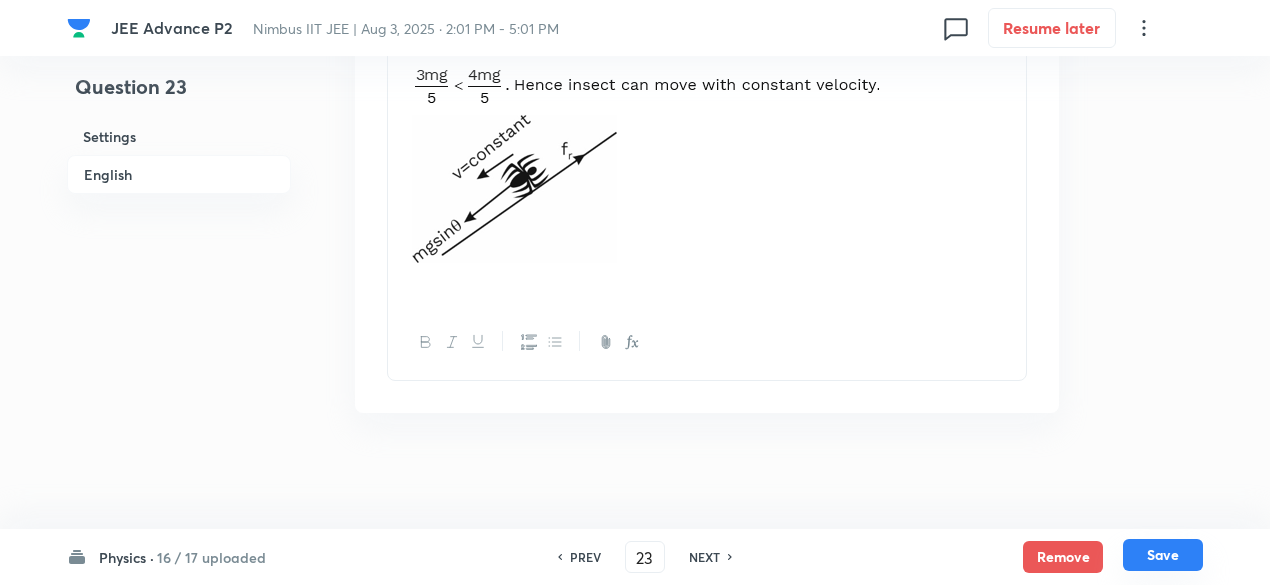 click on "Save" at bounding box center (1163, 555) 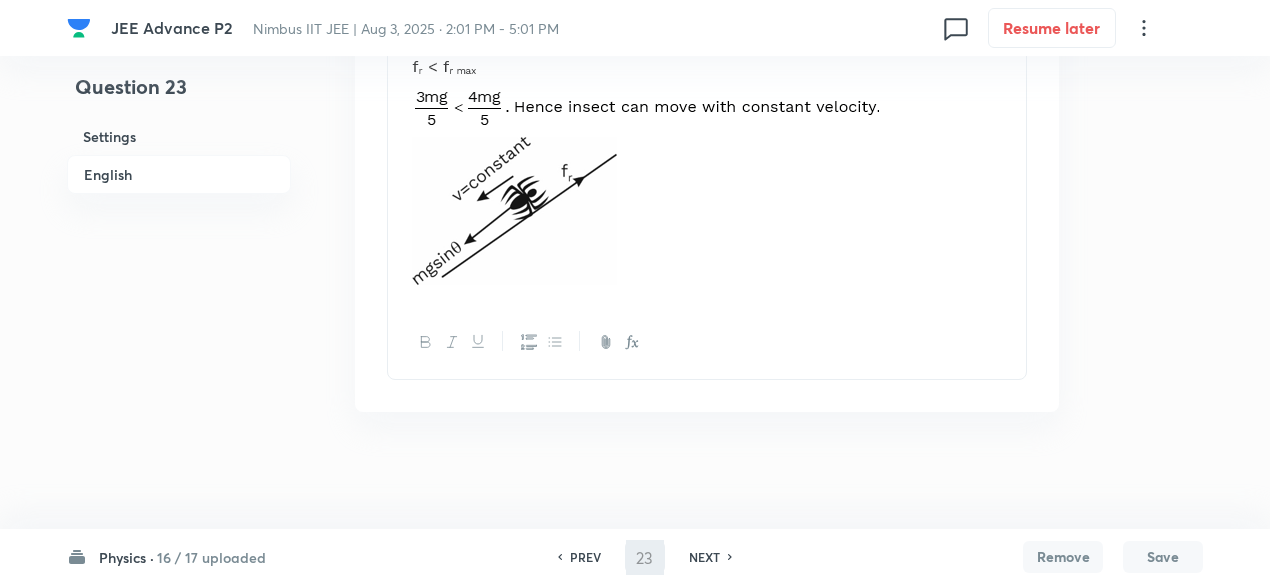 type on "24" 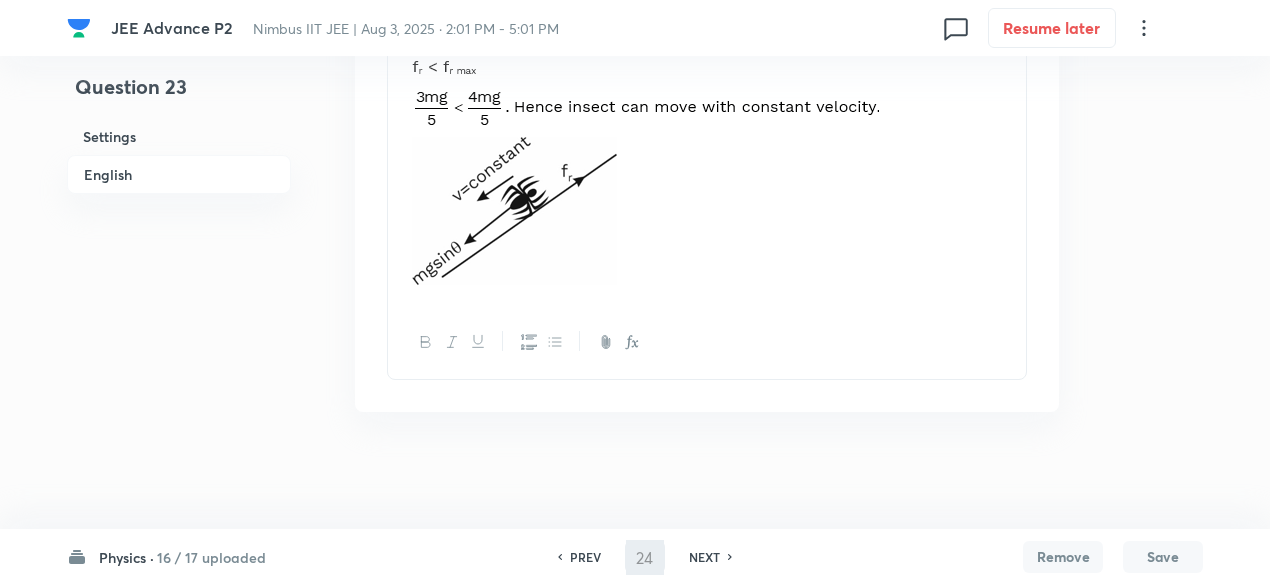 checkbox on "false" 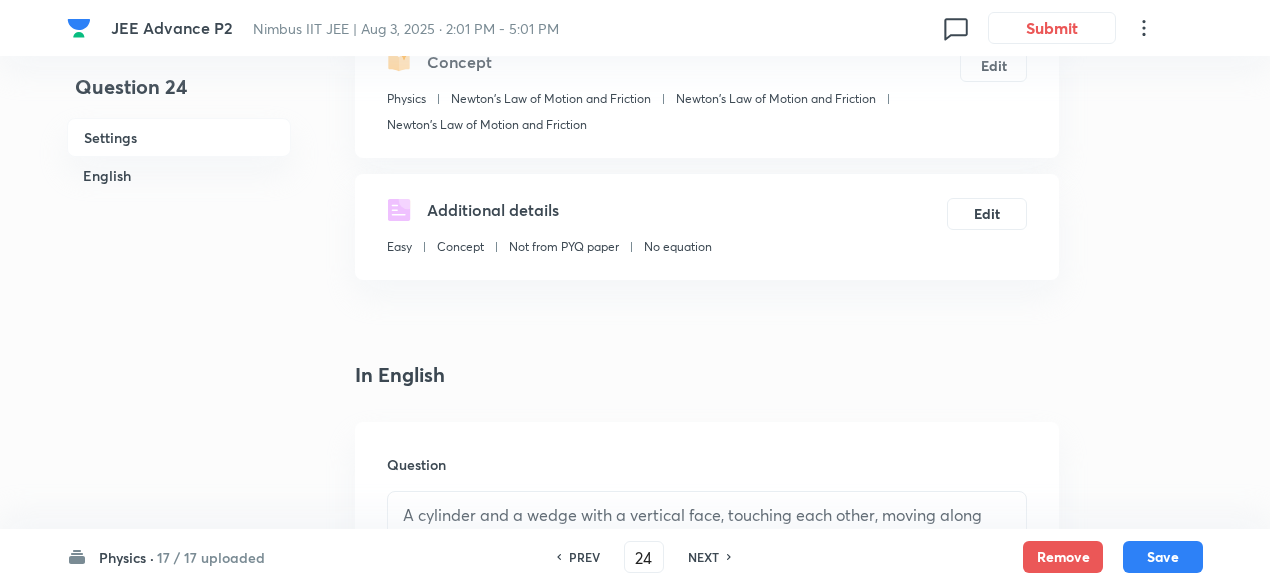 scroll, scrollTop: 0, scrollLeft: 0, axis: both 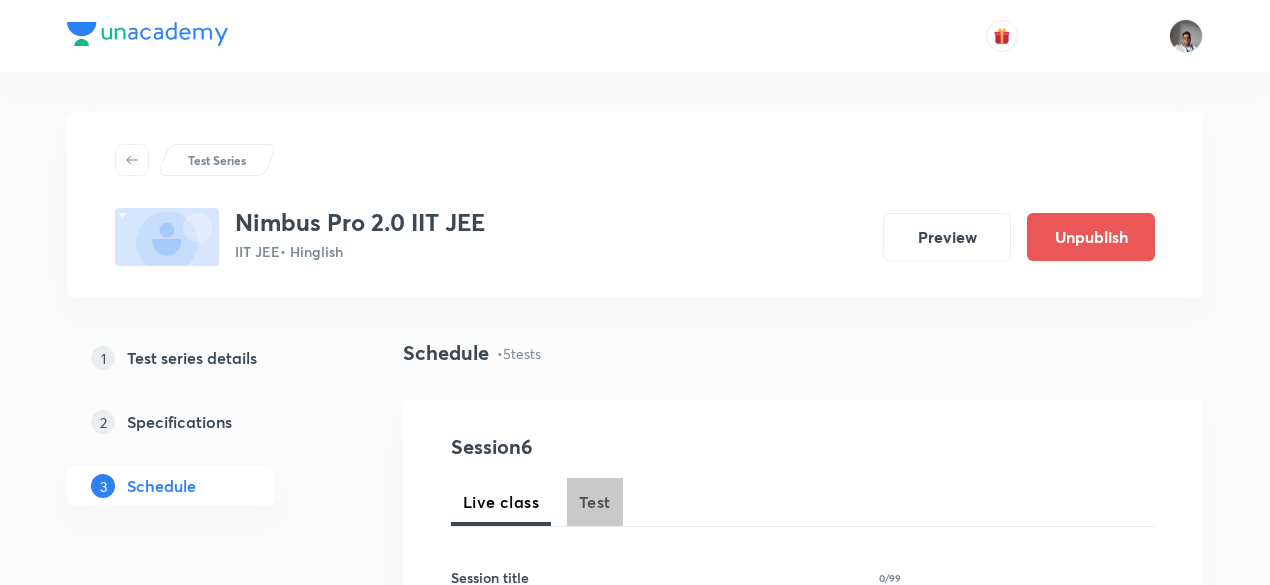 click on "Test" at bounding box center [595, 502] 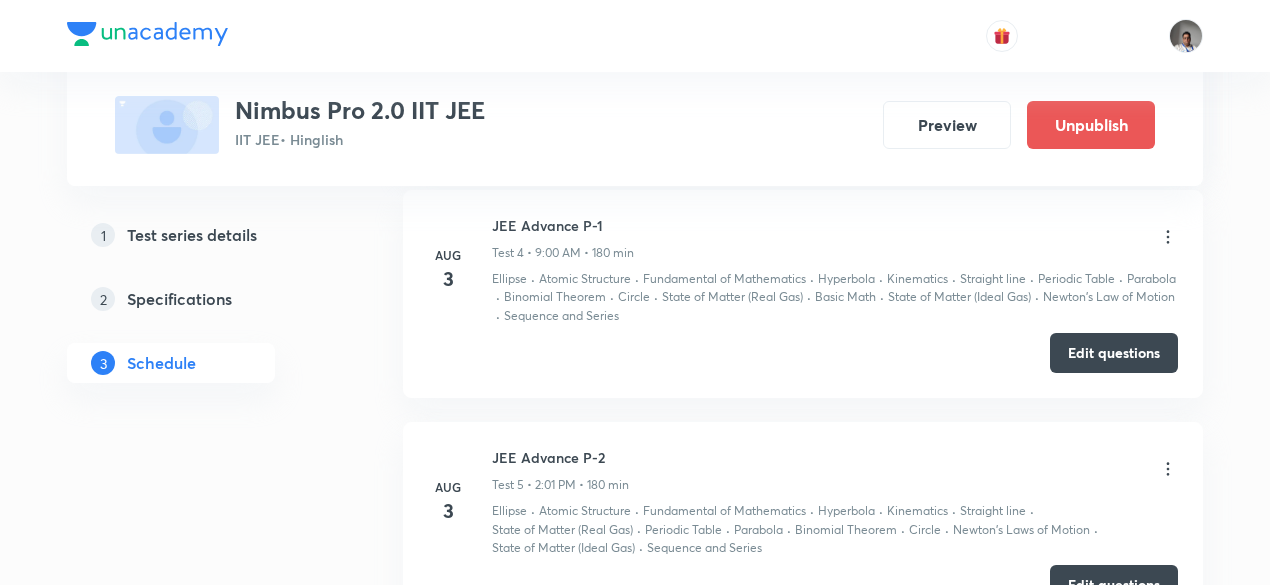 scroll, scrollTop: 1744, scrollLeft: 0, axis: vertical 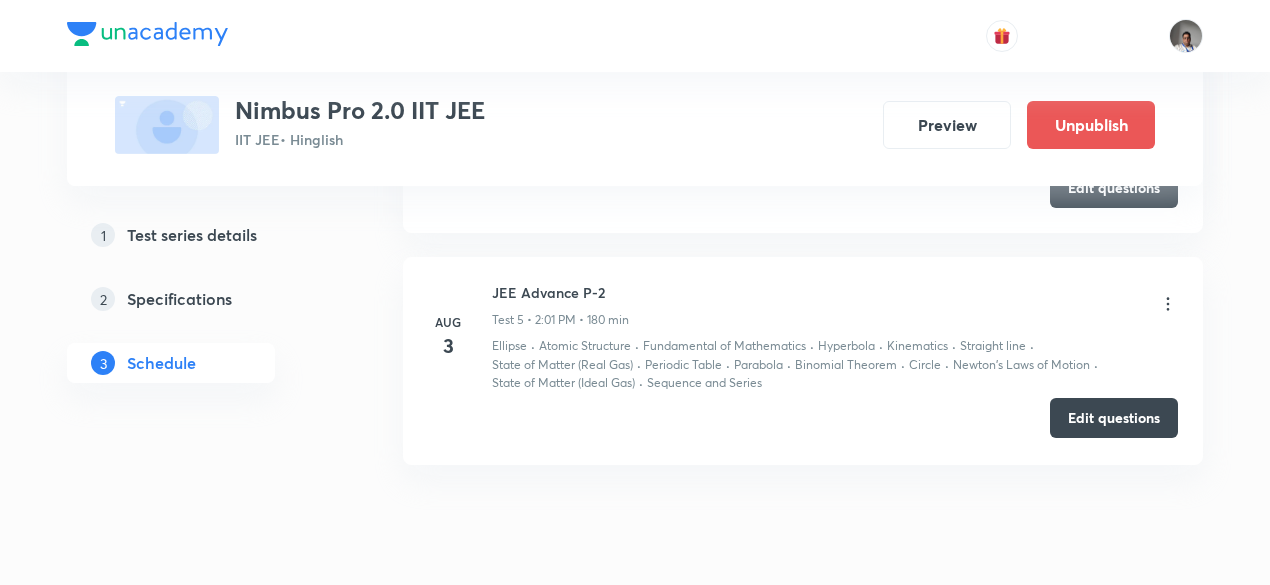 click on "Edit questions" at bounding box center (1114, 418) 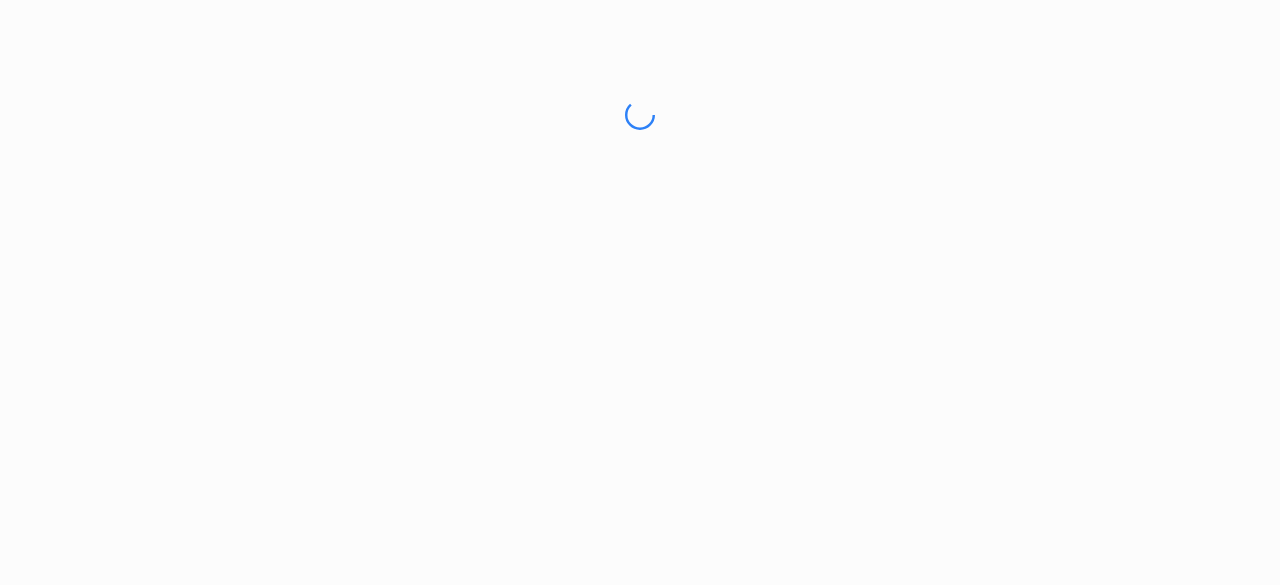 scroll, scrollTop: 0, scrollLeft: 0, axis: both 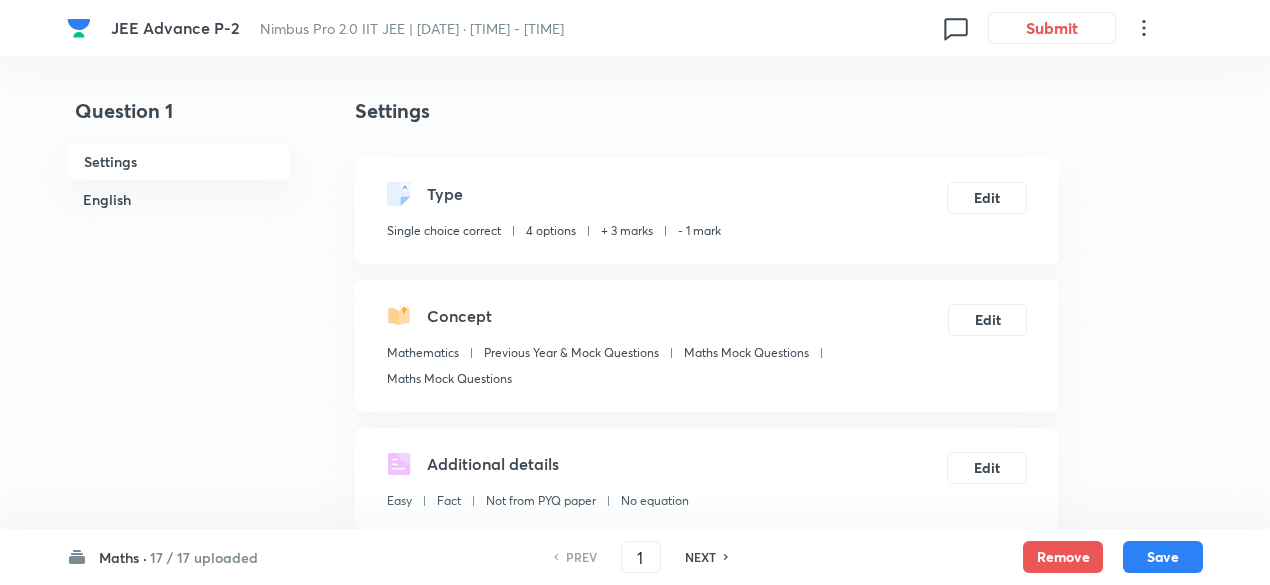 click on "17 / 17 uploaded" at bounding box center (204, 557) 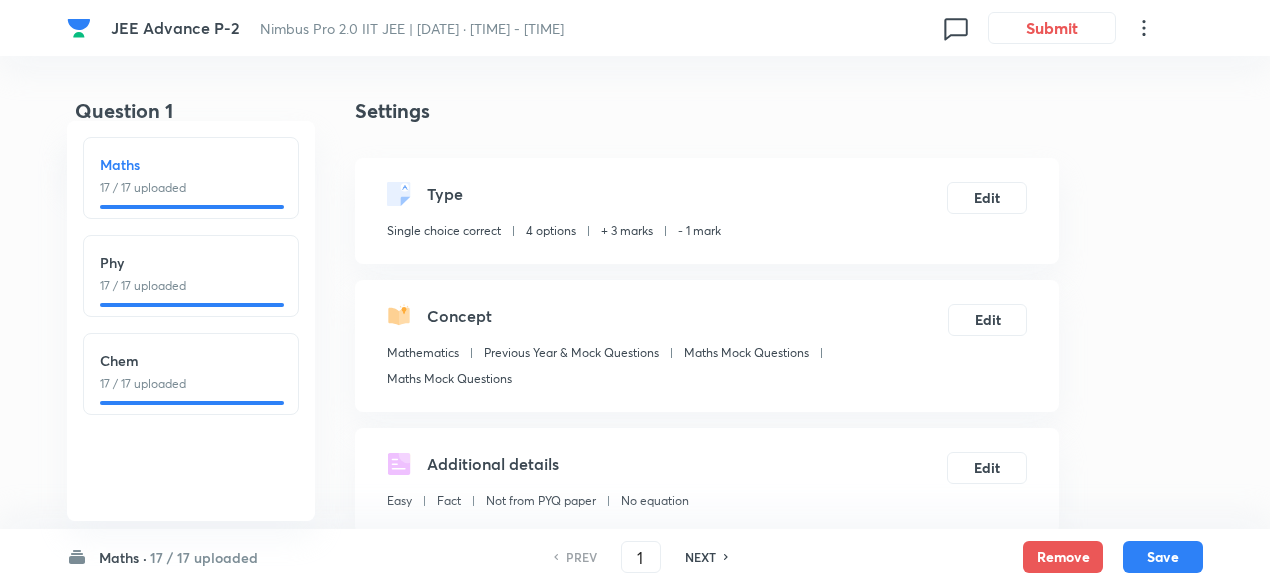 click on "Maths 17 / 17 uploaded Phy 17 / 17 uploaded Chem 17 / 17 uploaded" at bounding box center (191, 321) 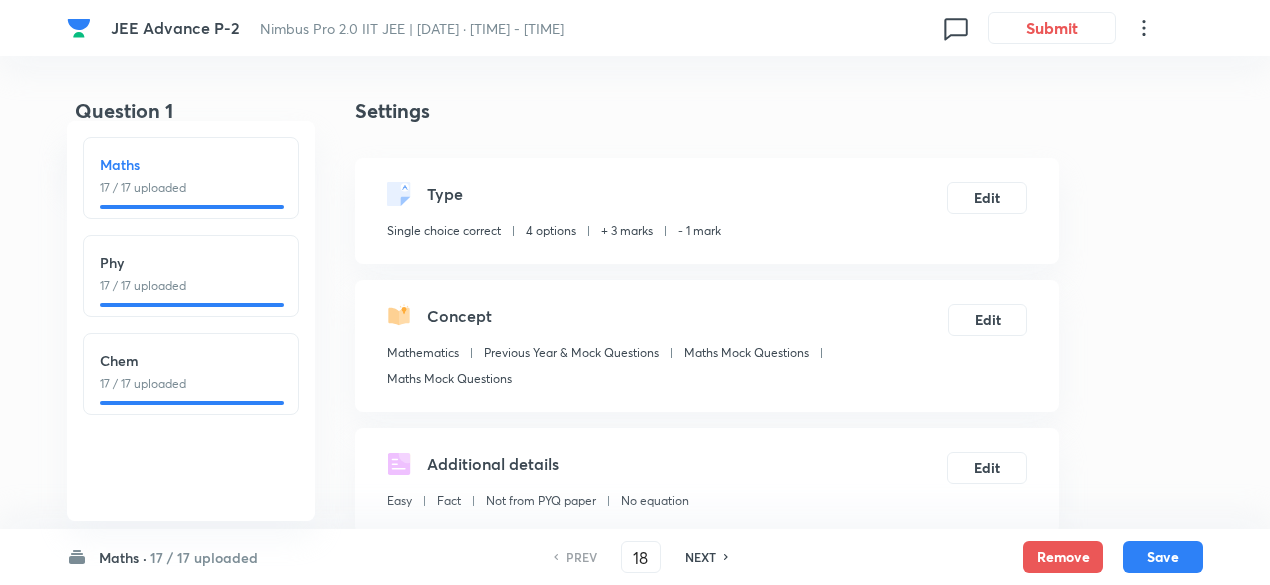 checkbox on "true" 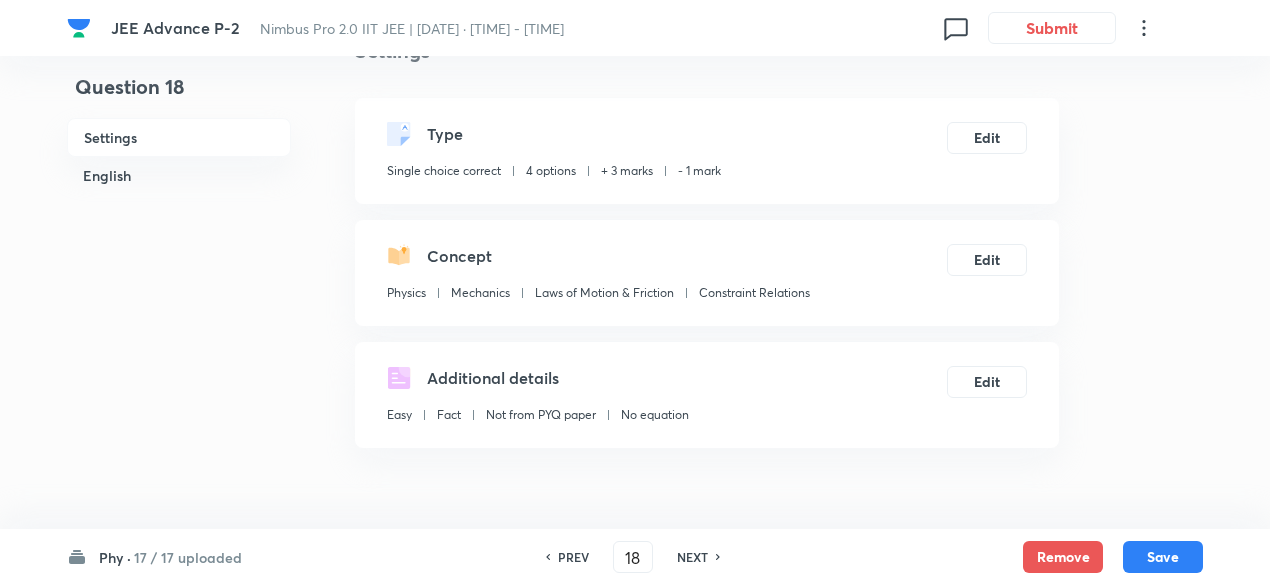 scroll, scrollTop: 59, scrollLeft: 0, axis: vertical 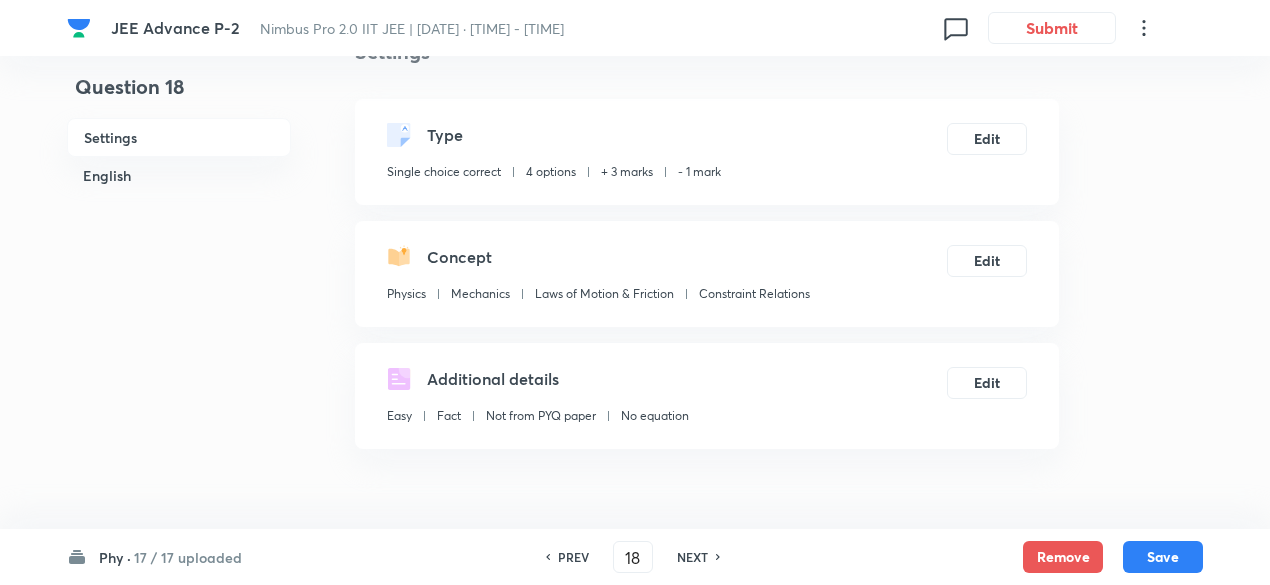 click on "NEXT" at bounding box center (692, 557) 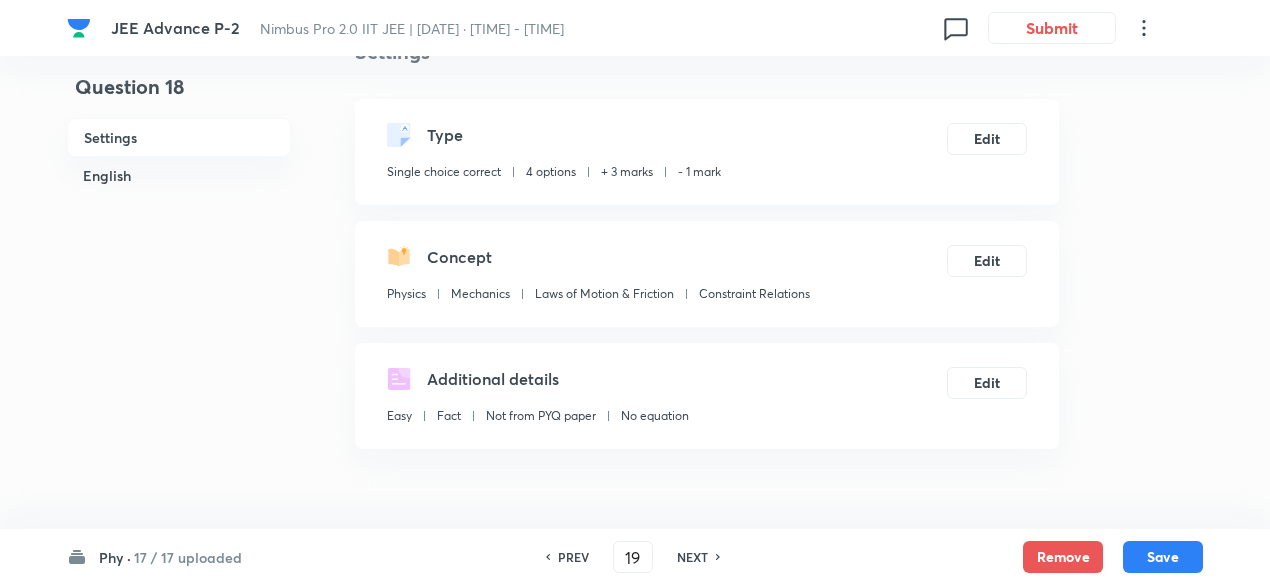 checkbox on "false" 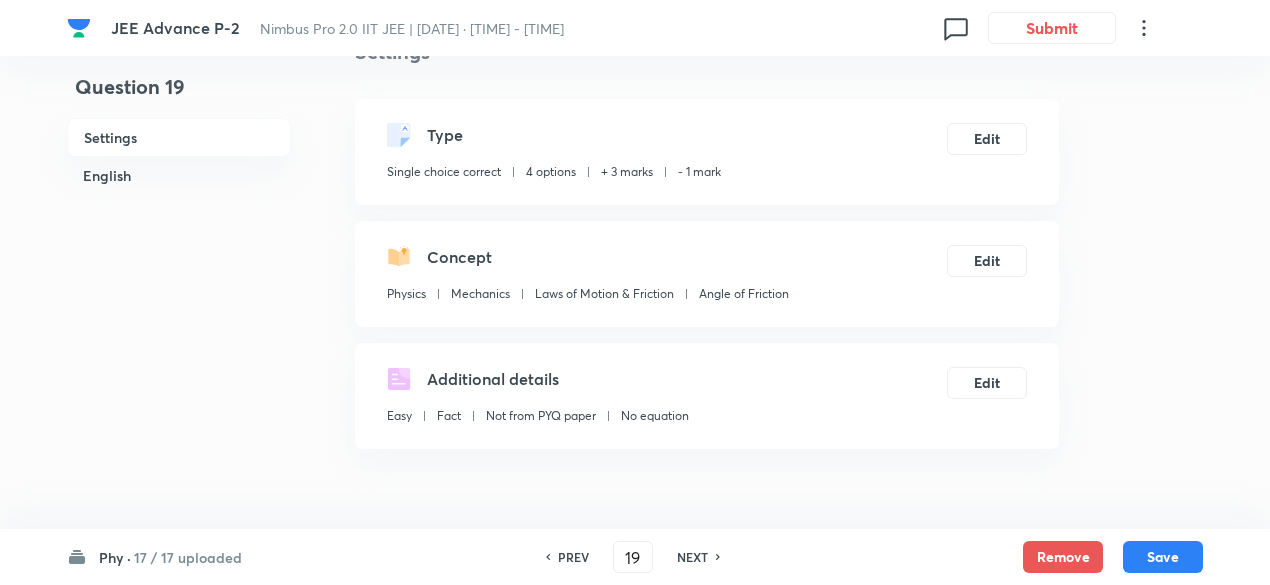 click on "NEXT" at bounding box center (692, 557) 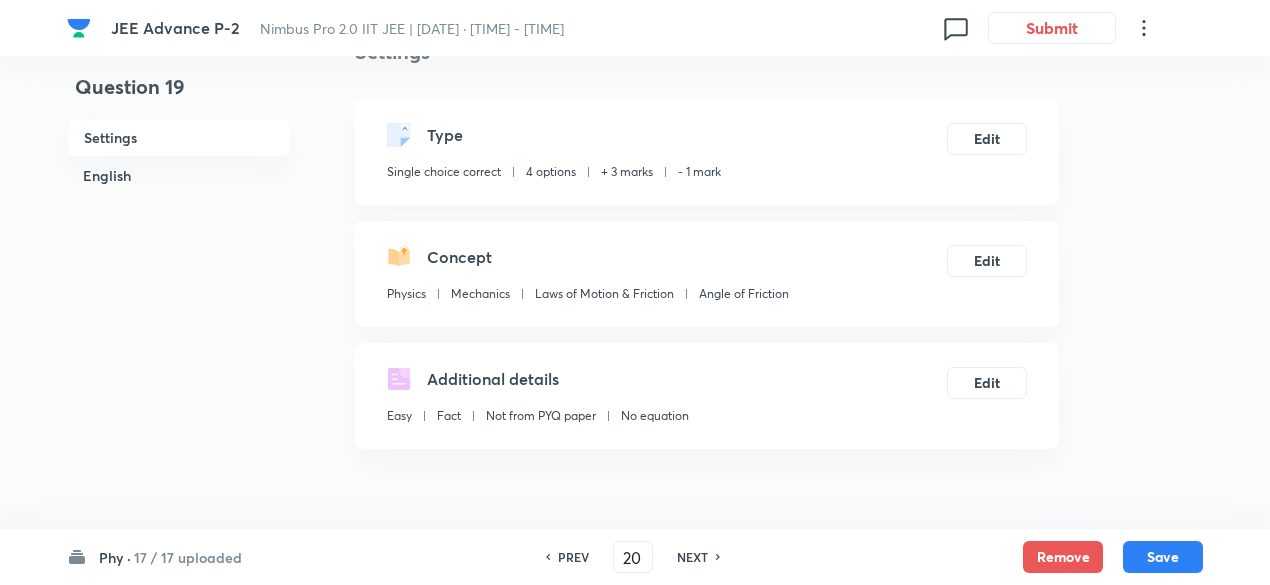 checkbox on "true" 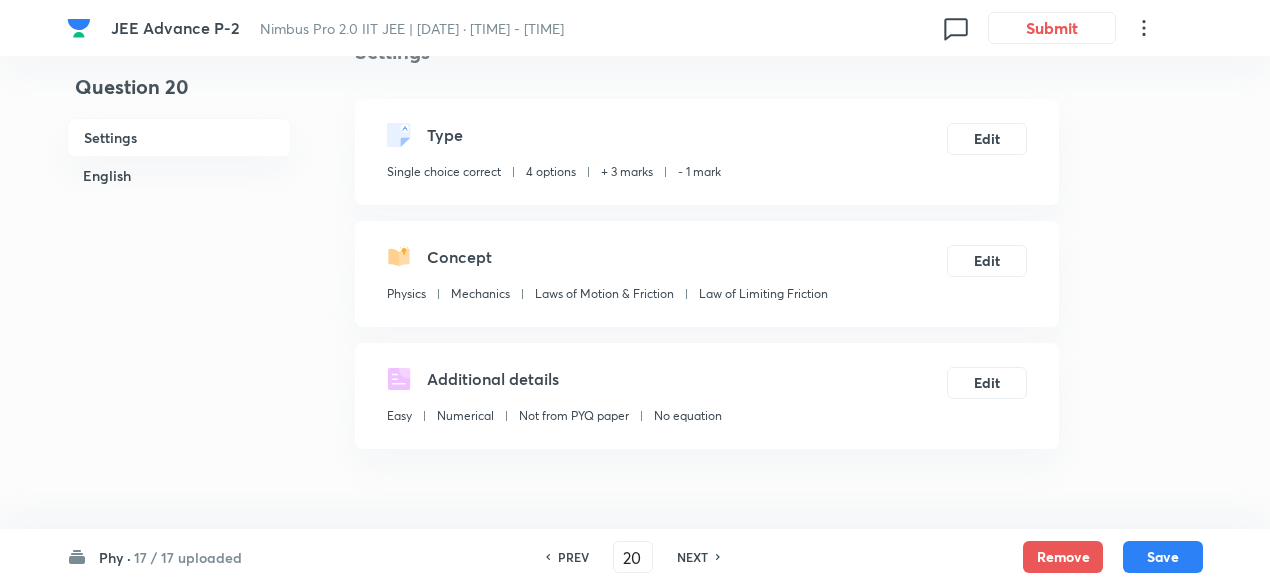 click on "NEXT" at bounding box center (692, 557) 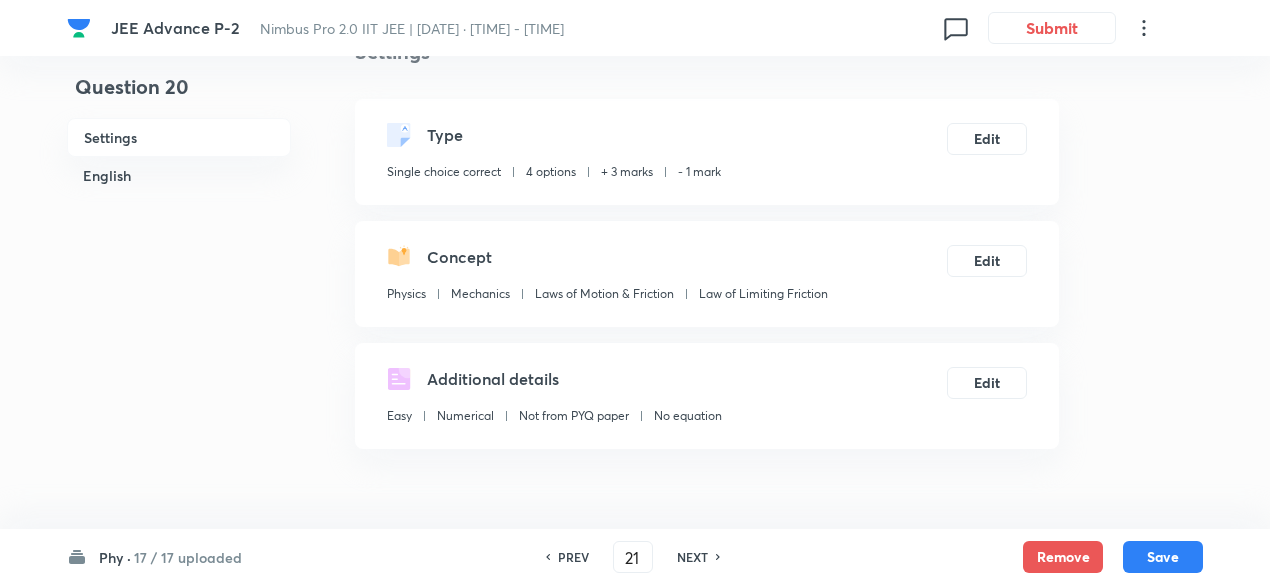checkbox on "false" 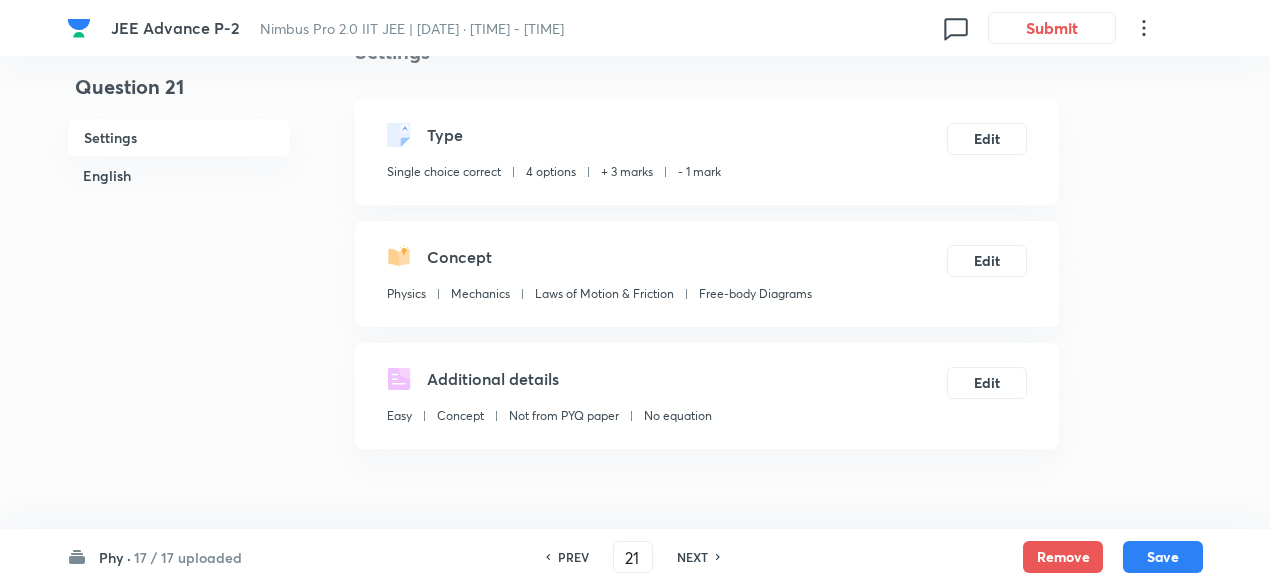 click on "NEXT" at bounding box center [692, 557] 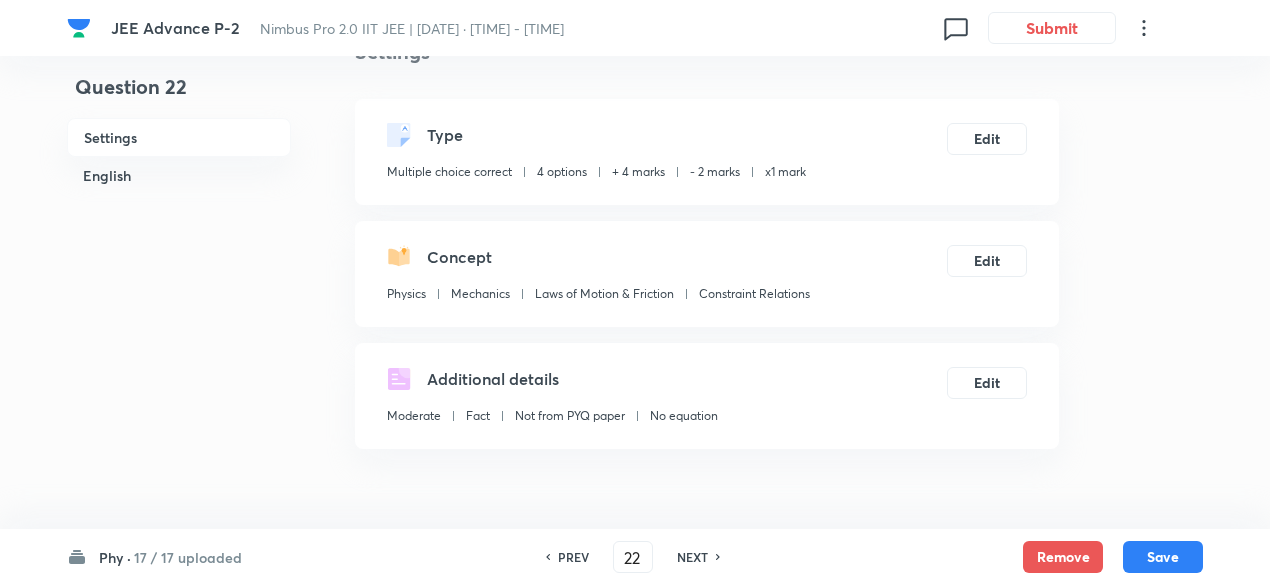 checkbox on "false" 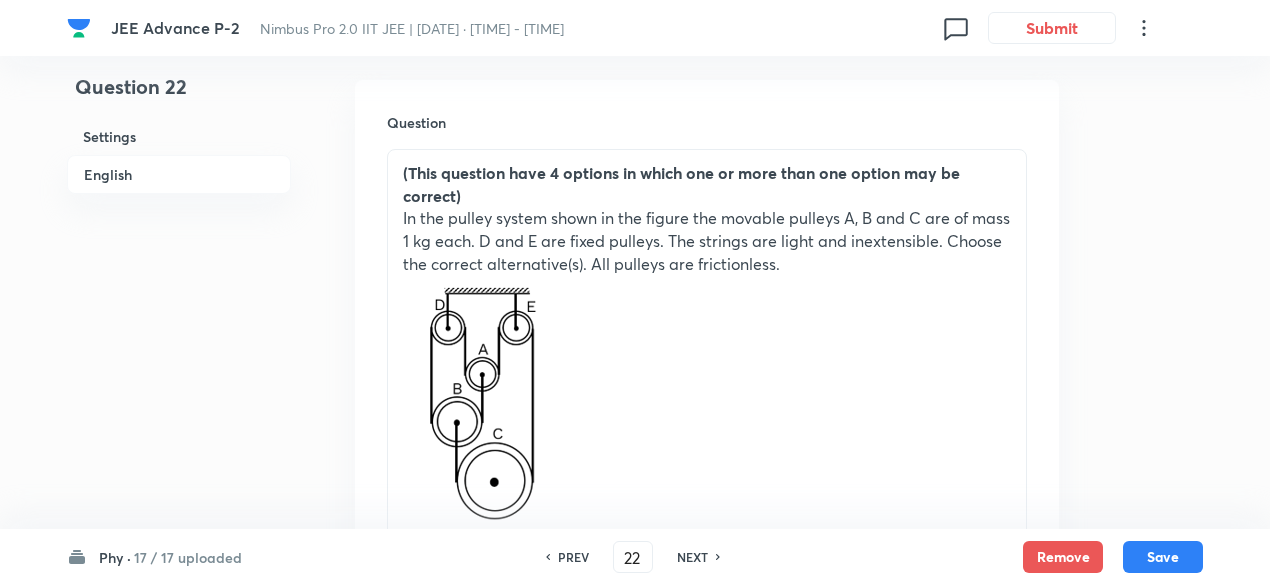 scroll, scrollTop: 572, scrollLeft: 0, axis: vertical 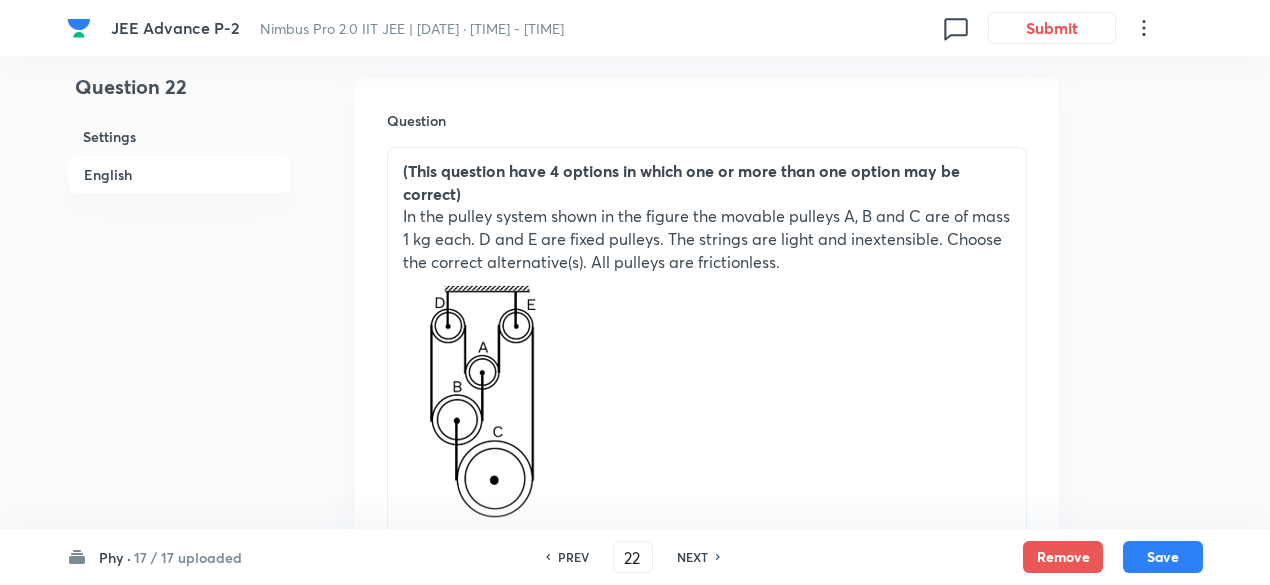 click on "NEXT" at bounding box center (692, 557) 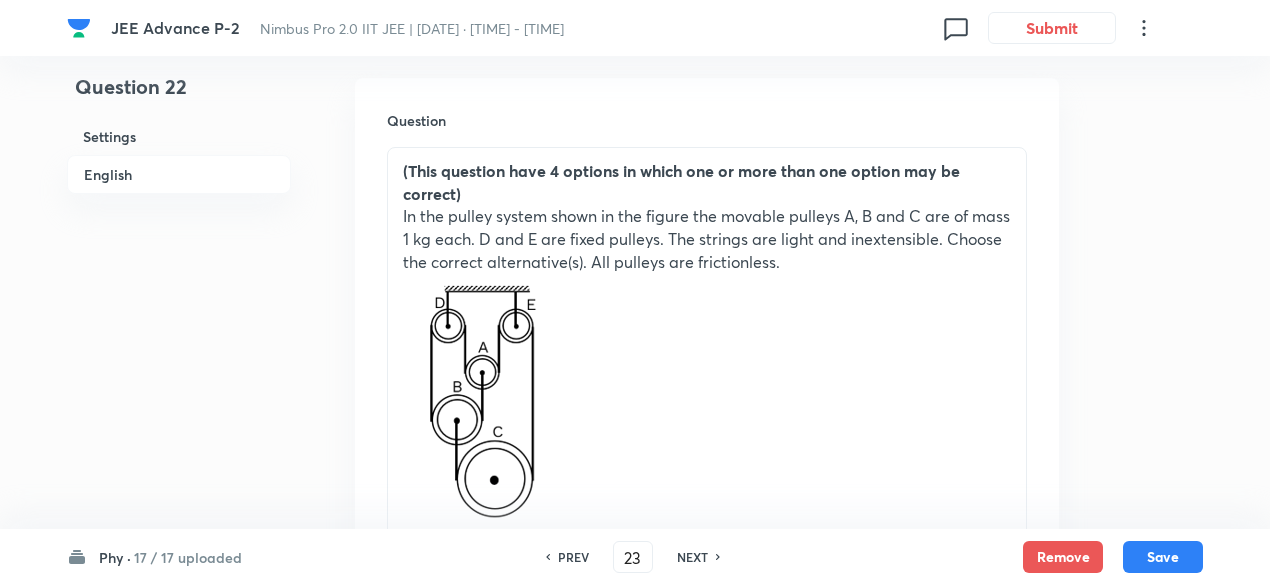 checkbox on "false" 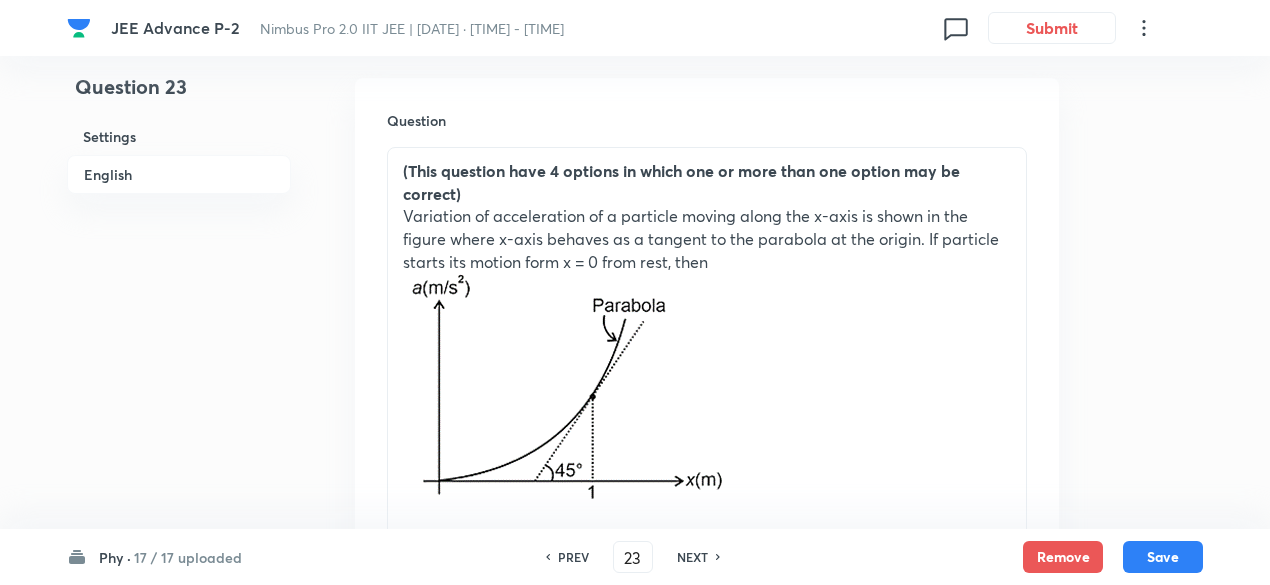 checkbox on "true" 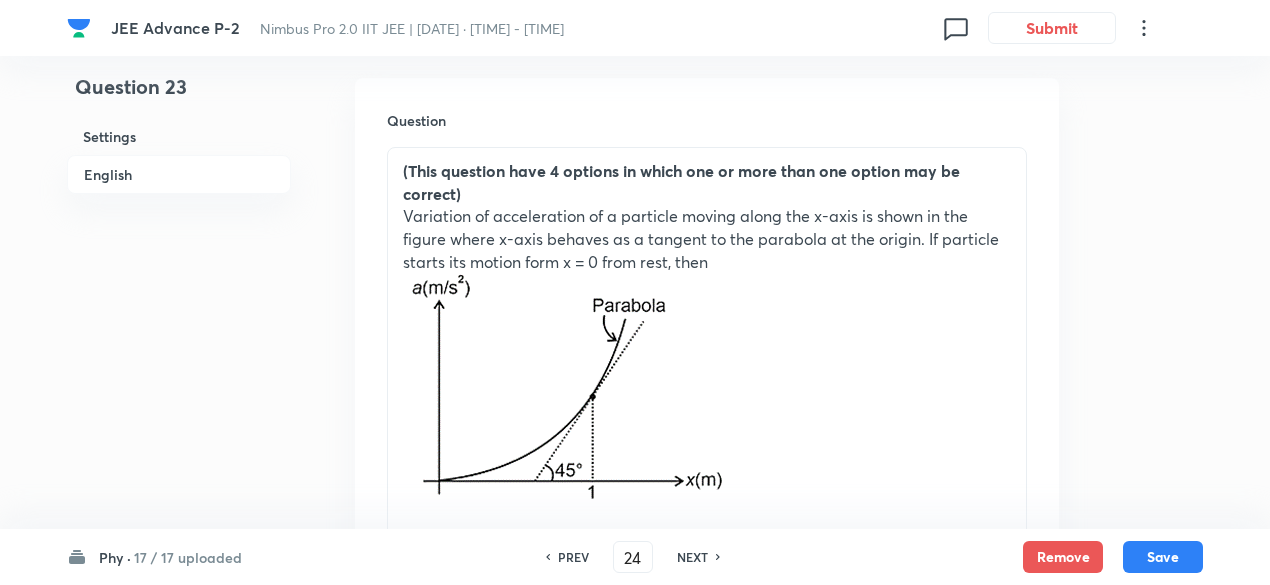 checkbox on "false" 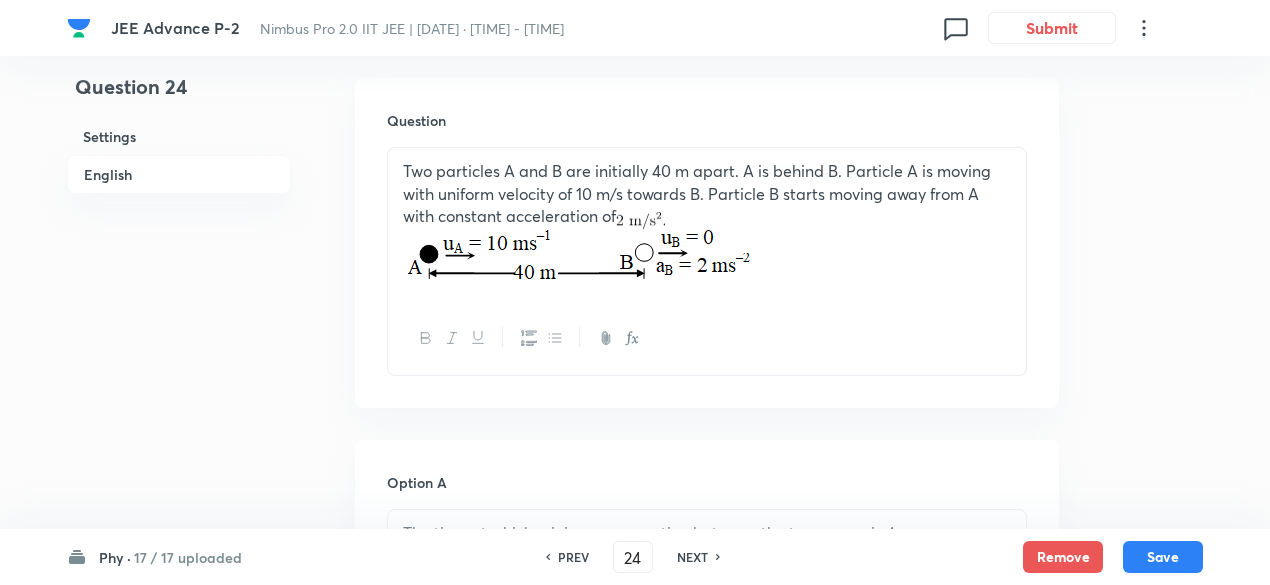 checkbox on "true" 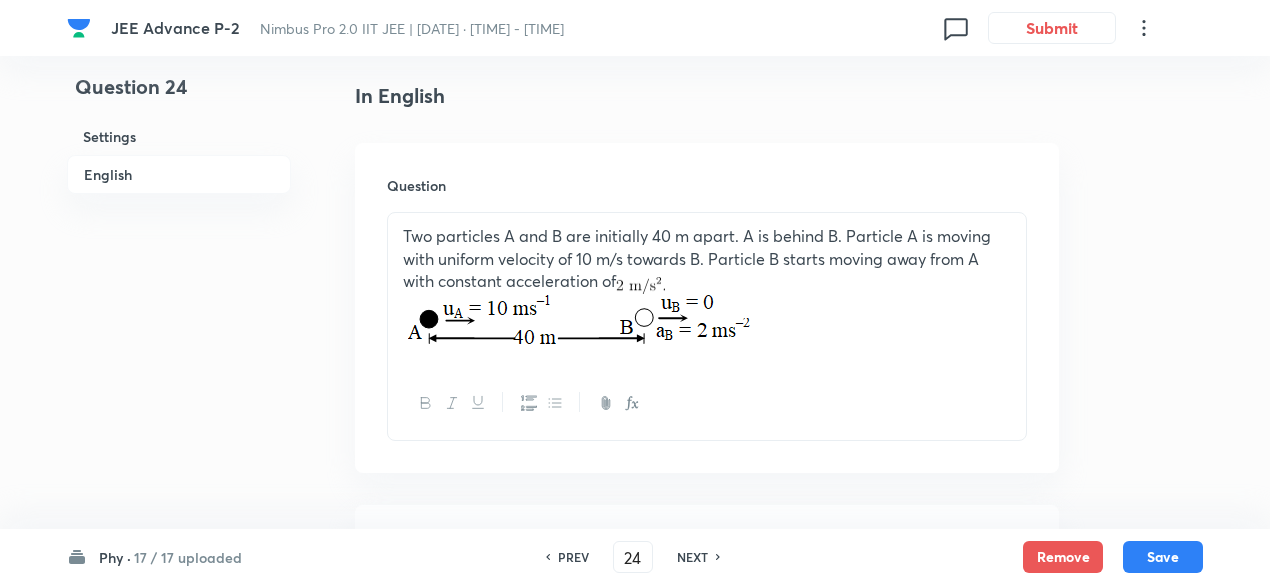 scroll, scrollTop: 358, scrollLeft: 0, axis: vertical 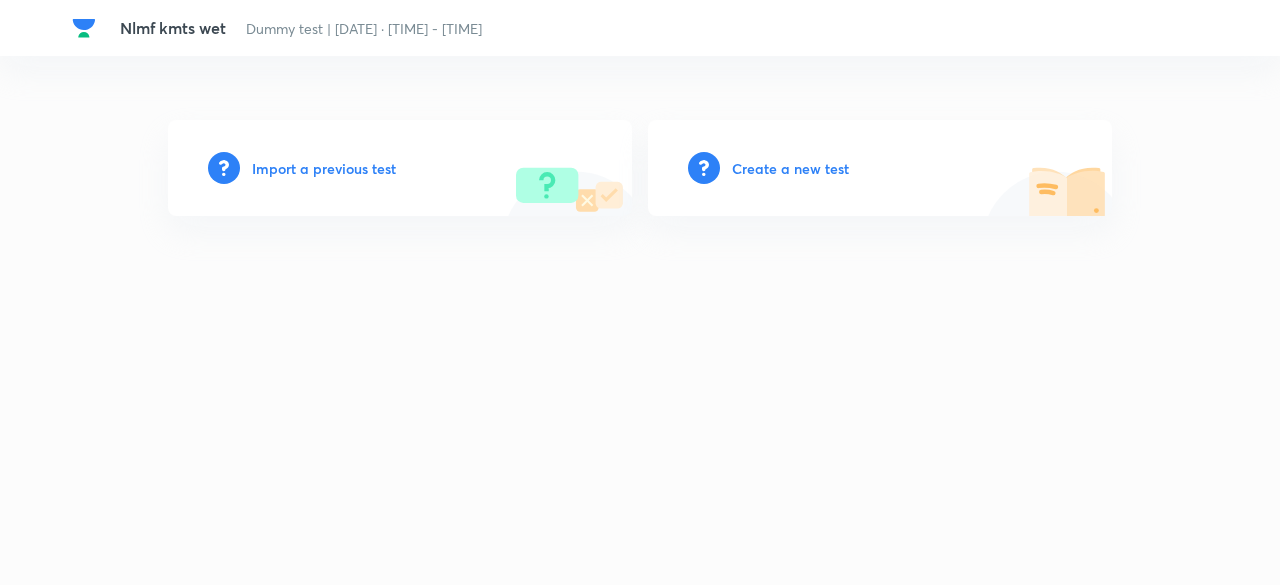click on "Create a new test" at bounding box center (790, 168) 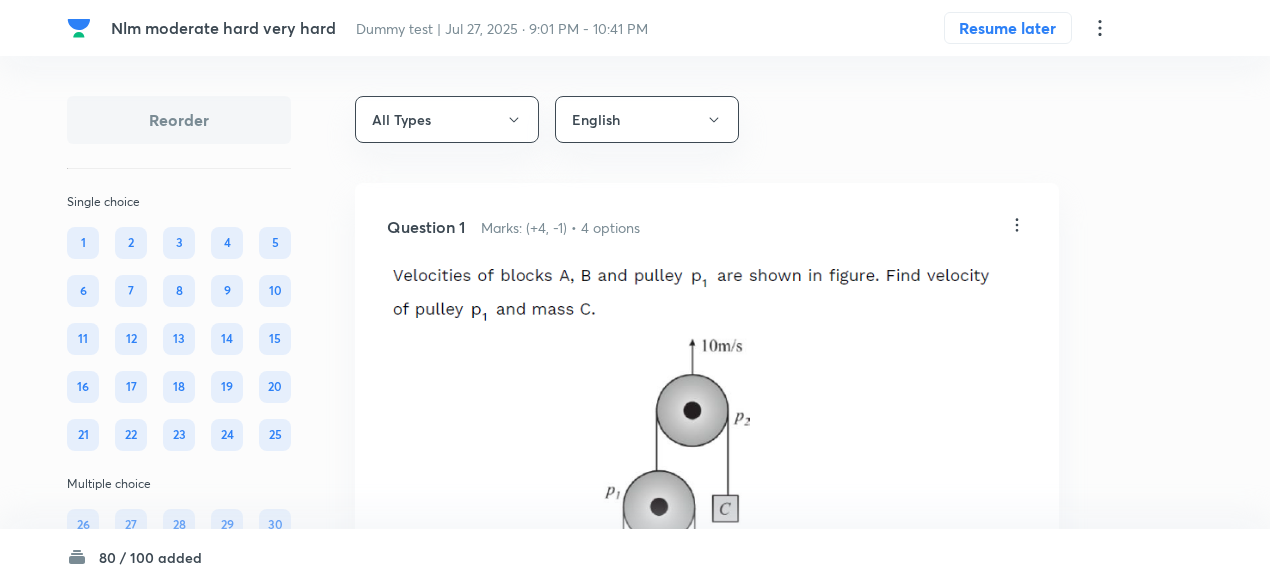 scroll, scrollTop: 0, scrollLeft: 0, axis: both 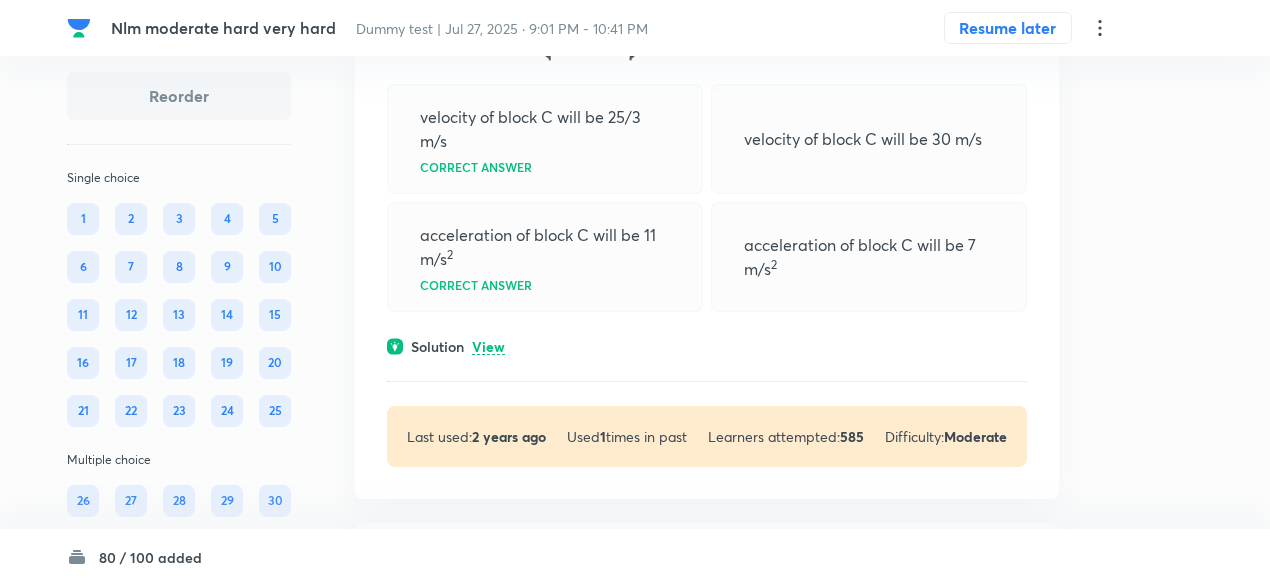 click on "Solution View" at bounding box center [707, 346] 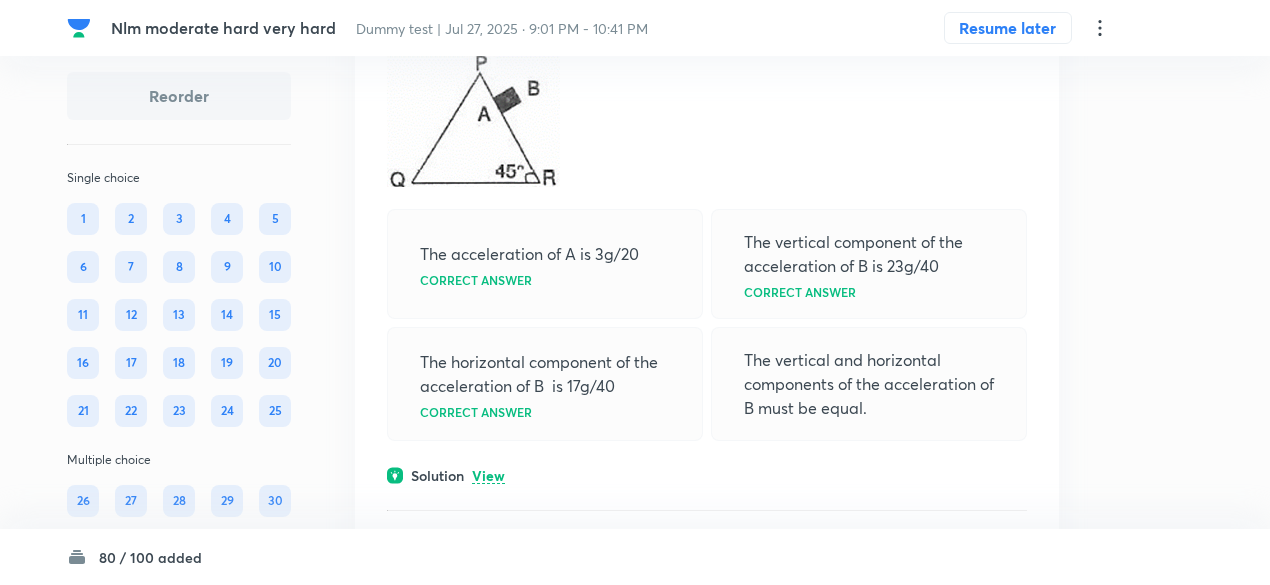 scroll, scrollTop: 21601, scrollLeft: 0, axis: vertical 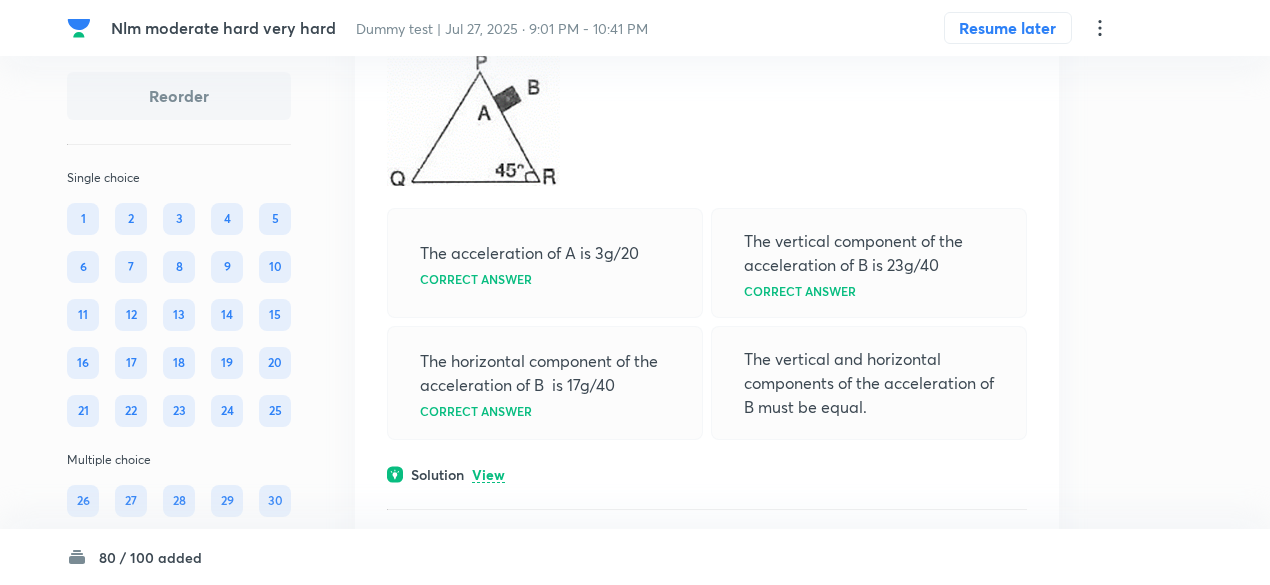 click on "View" at bounding box center [488, 475] 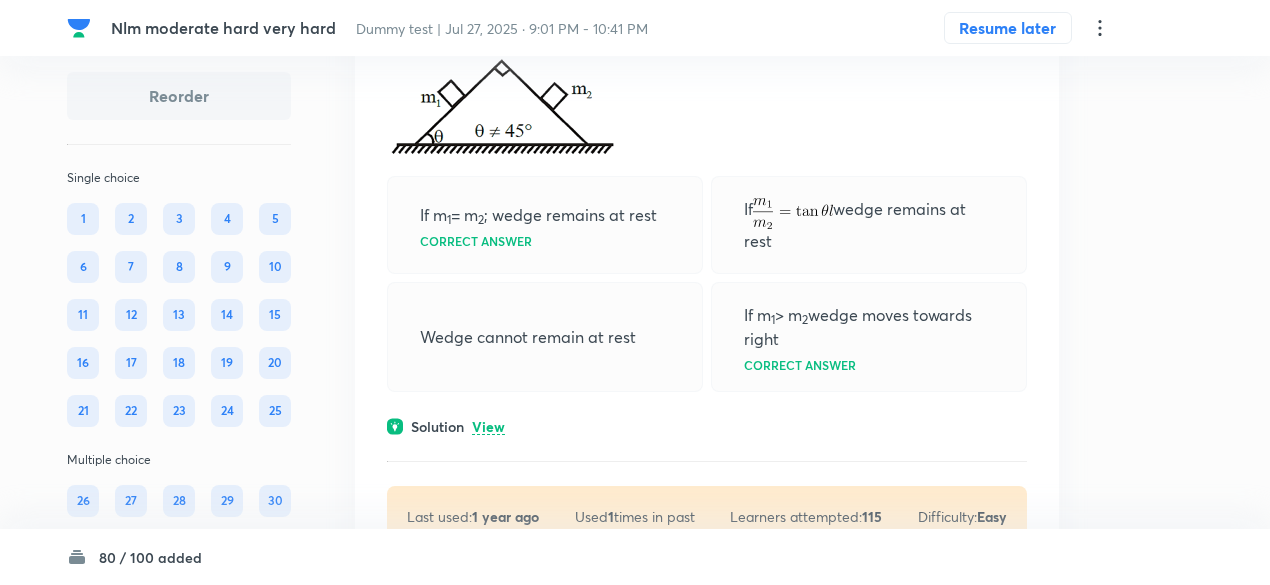 scroll, scrollTop: 22713, scrollLeft: 0, axis: vertical 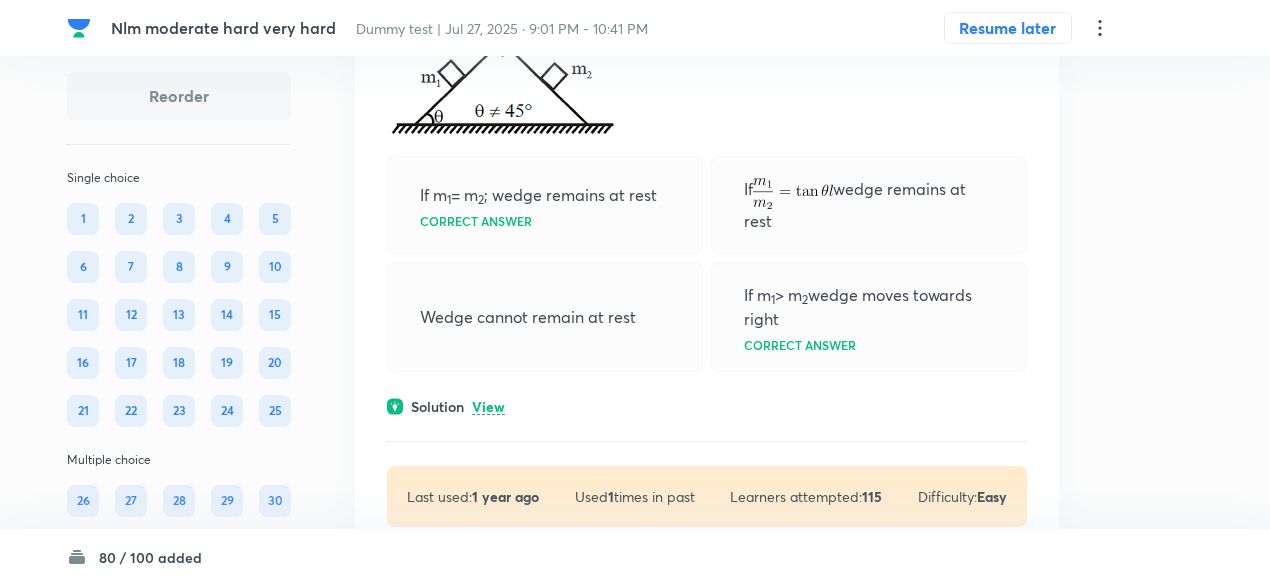 click on "View" at bounding box center (488, 407) 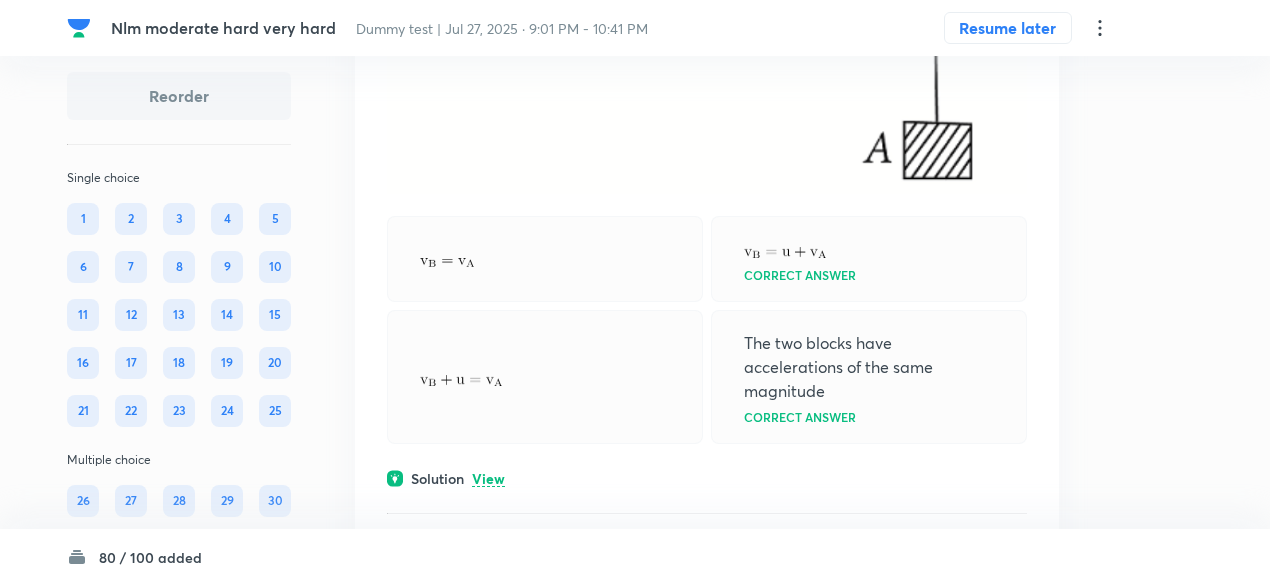 scroll, scrollTop: 23917, scrollLeft: 0, axis: vertical 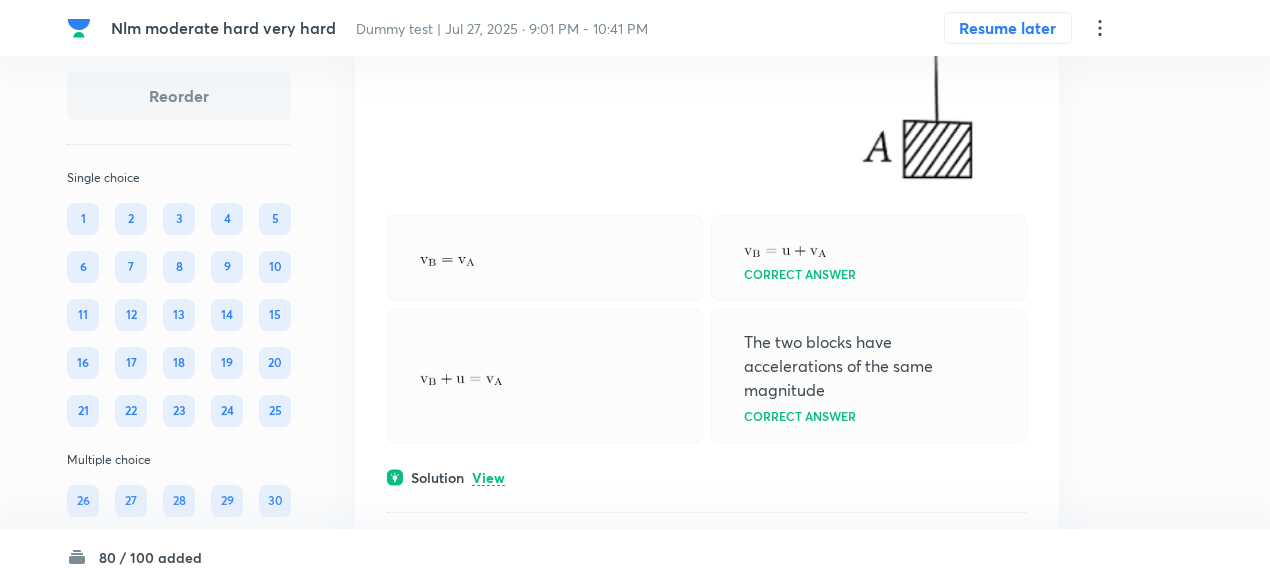 click on "View" at bounding box center [488, 478] 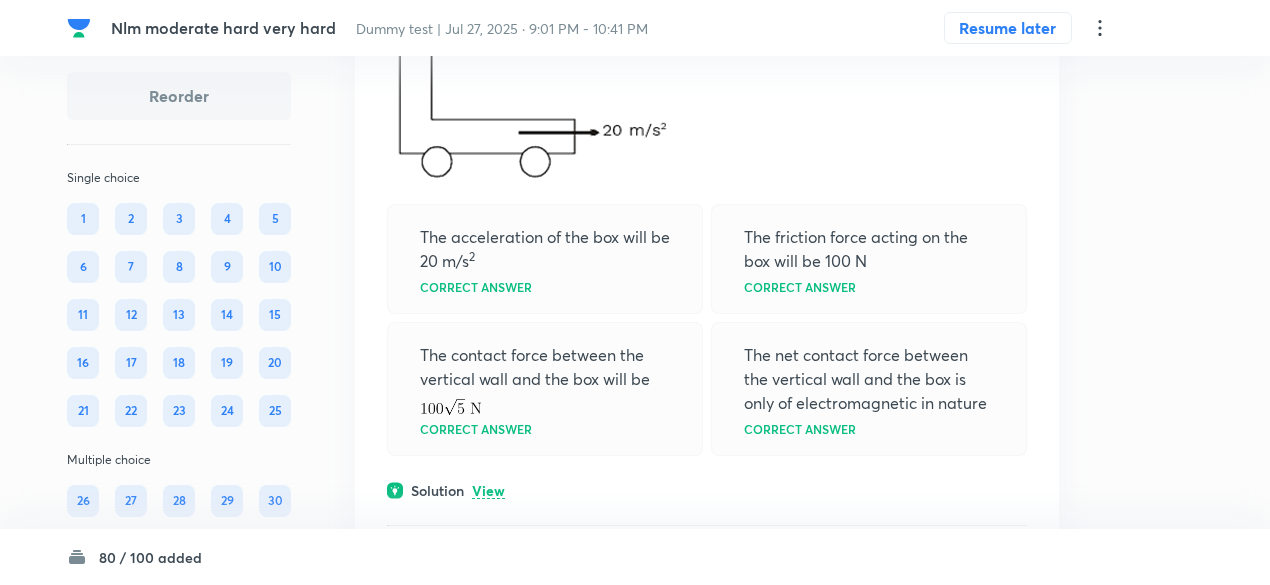 scroll, scrollTop: 24915, scrollLeft: 0, axis: vertical 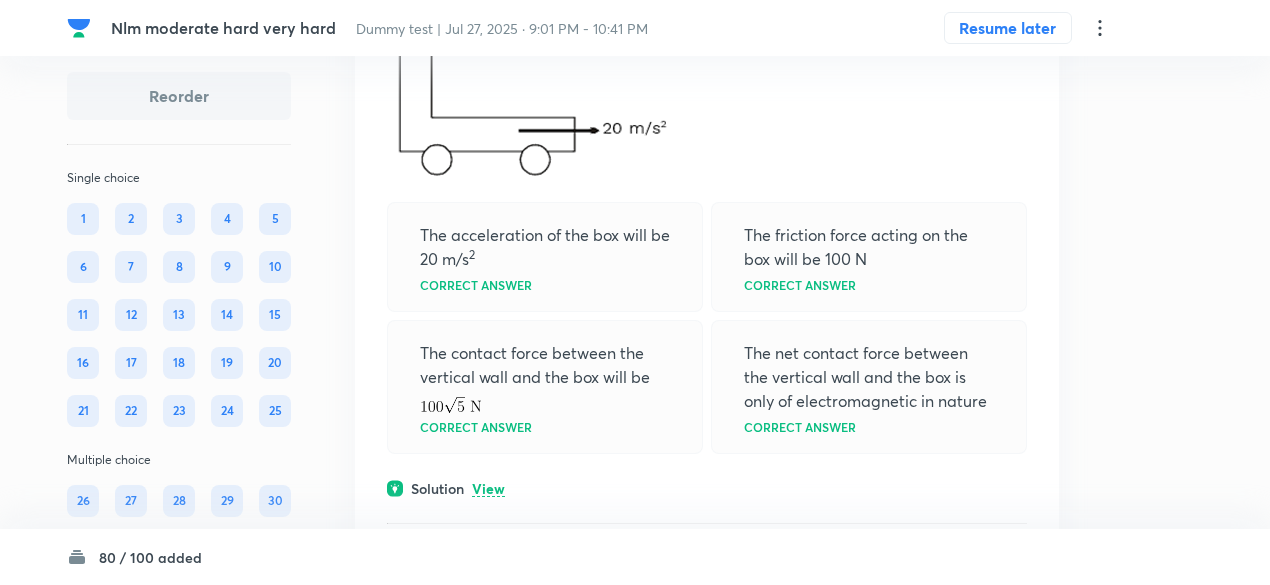 click on "View" at bounding box center [488, 489] 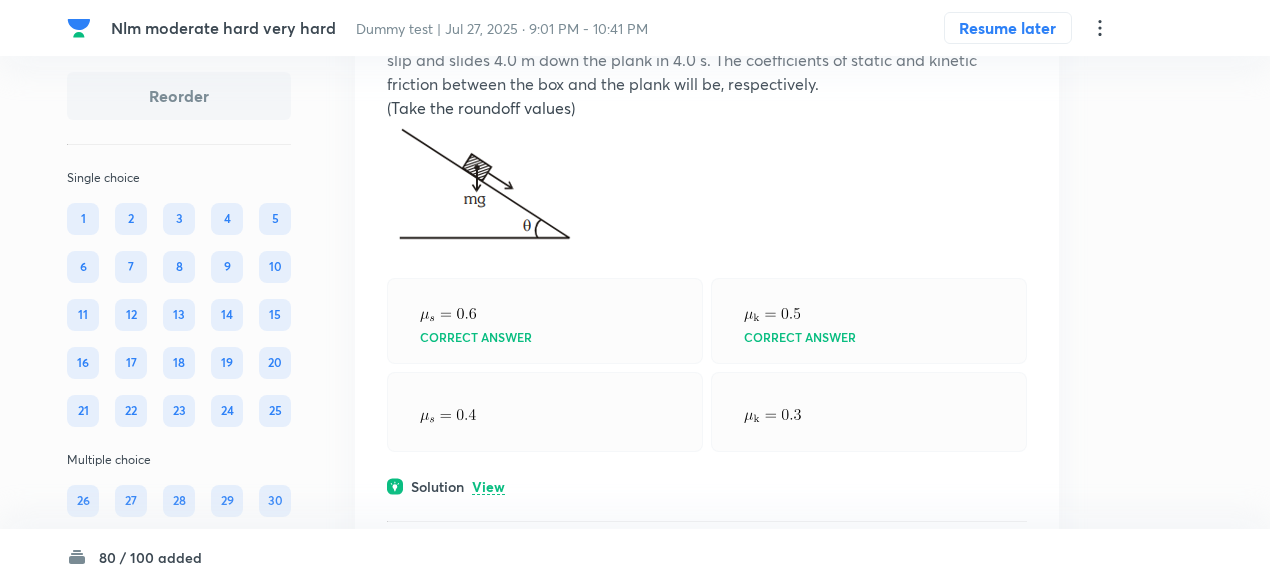 scroll, scrollTop: 25747, scrollLeft: 0, axis: vertical 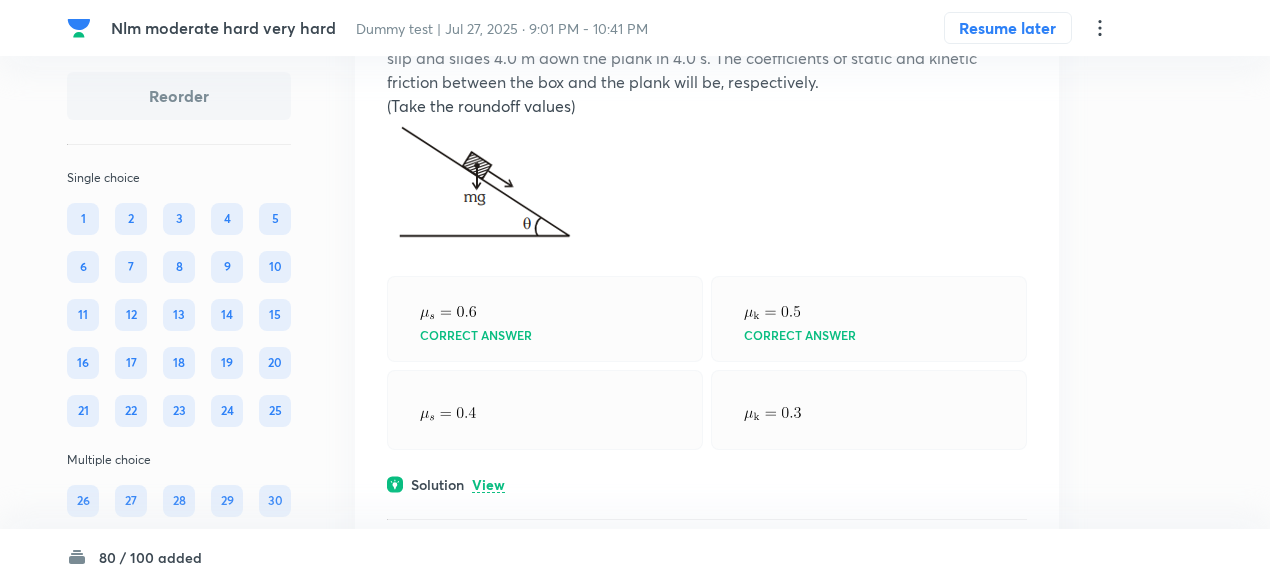 click on "View" at bounding box center (488, 485) 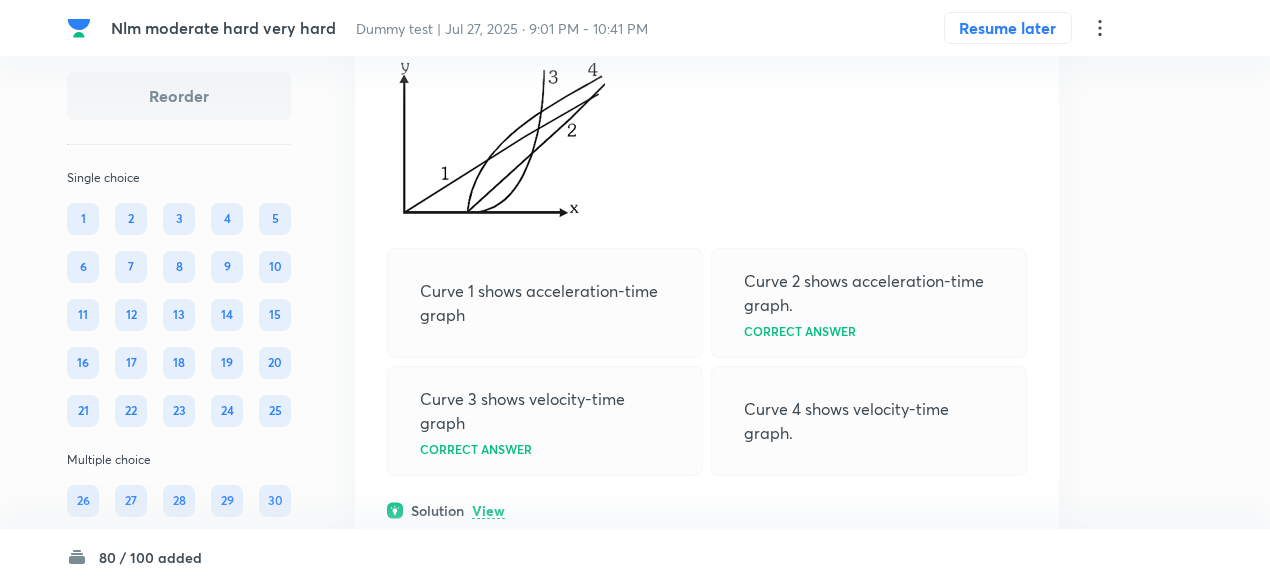 scroll, scrollTop: 26899, scrollLeft: 0, axis: vertical 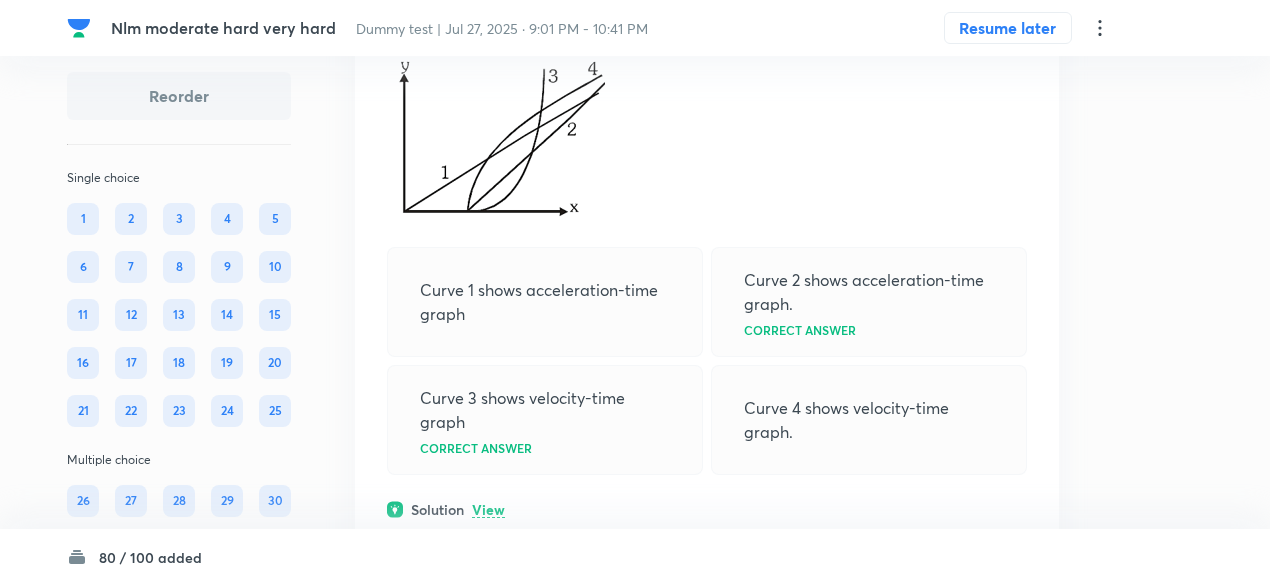 click on "View" at bounding box center [488, 510] 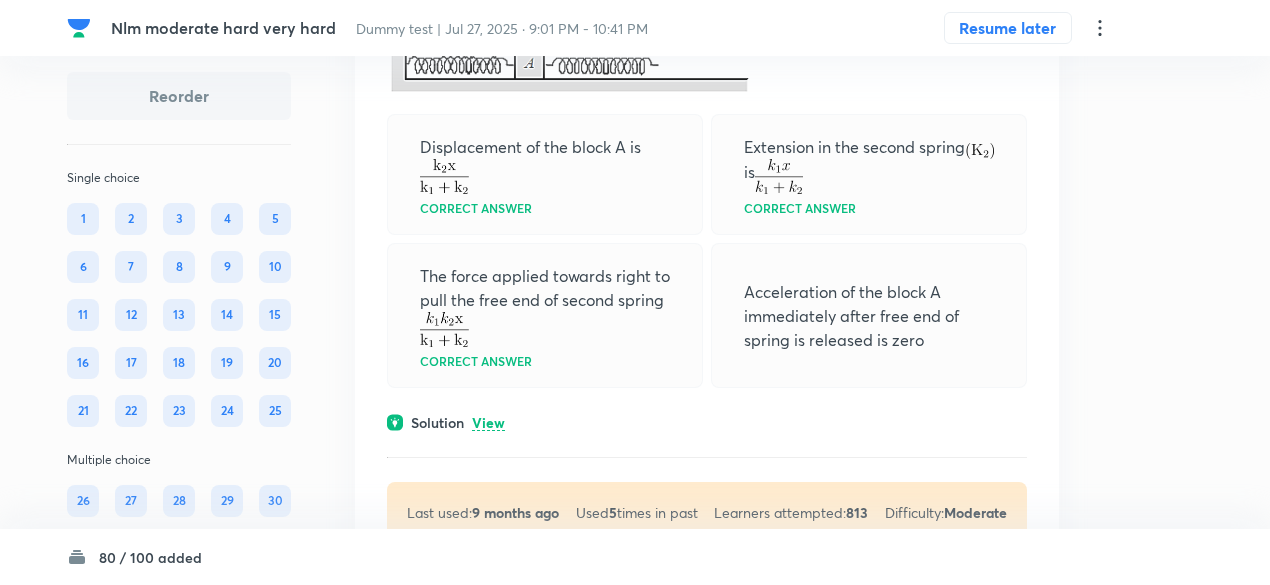 scroll, scrollTop: 27847, scrollLeft: 0, axis: vertical 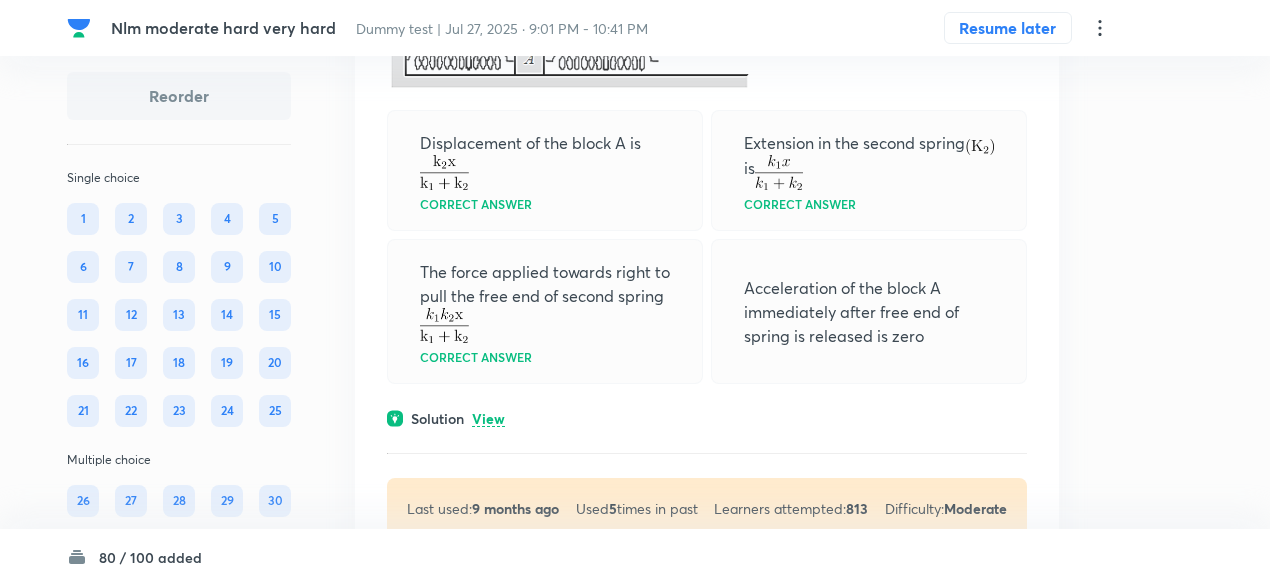 click on "View" at bounding box center (488, 419) 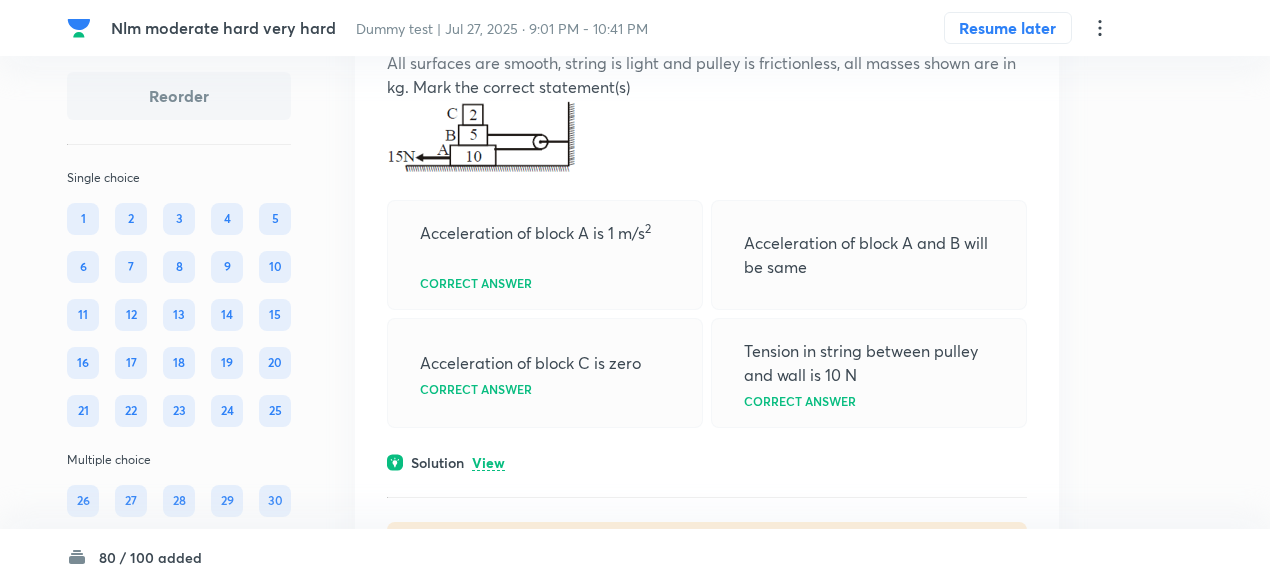 scroll, scrollTop: 28797, scrollLeft: 0, axis: vertical 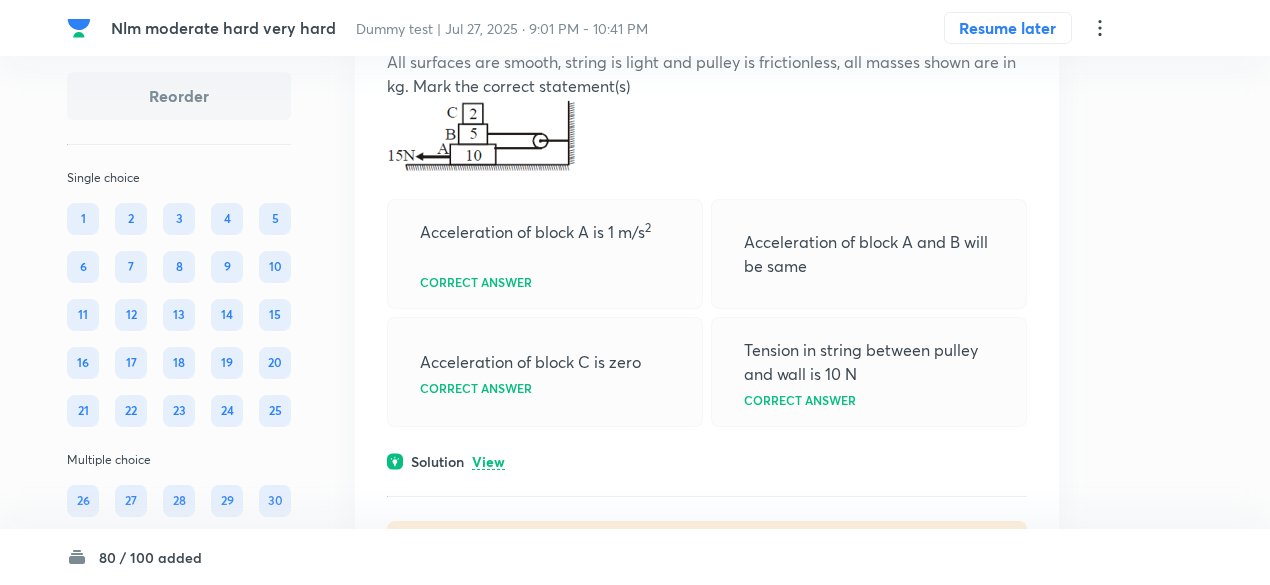 click on "View" at bounding box center [488, 462] 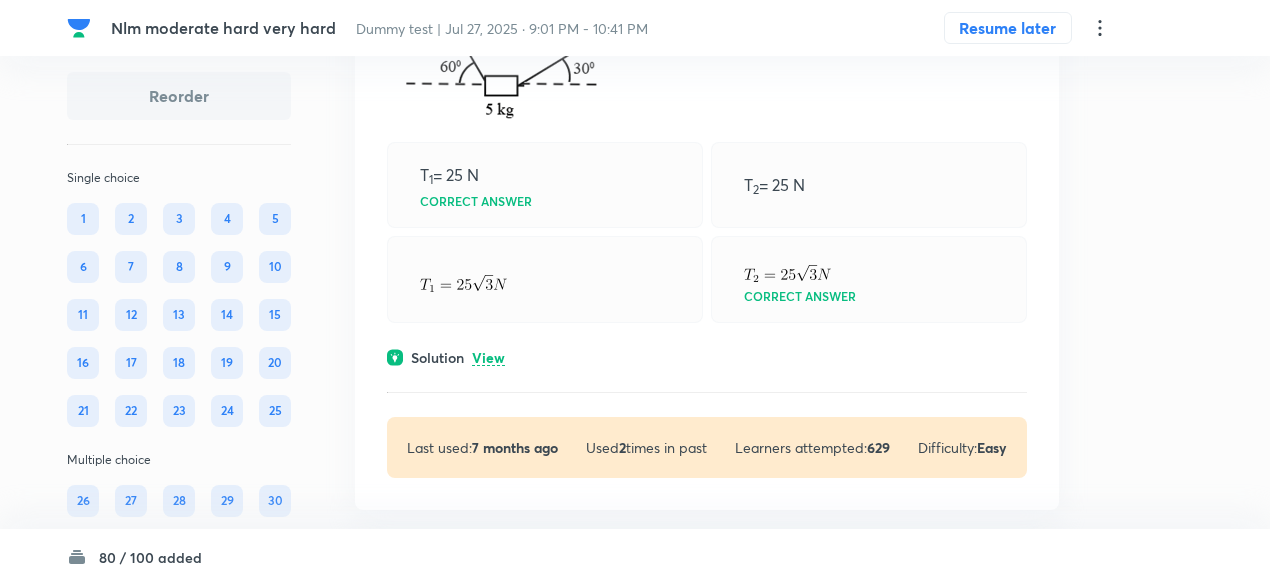 scroll, scrollTop: 29751, scrollLeft: 0, axis: vertical 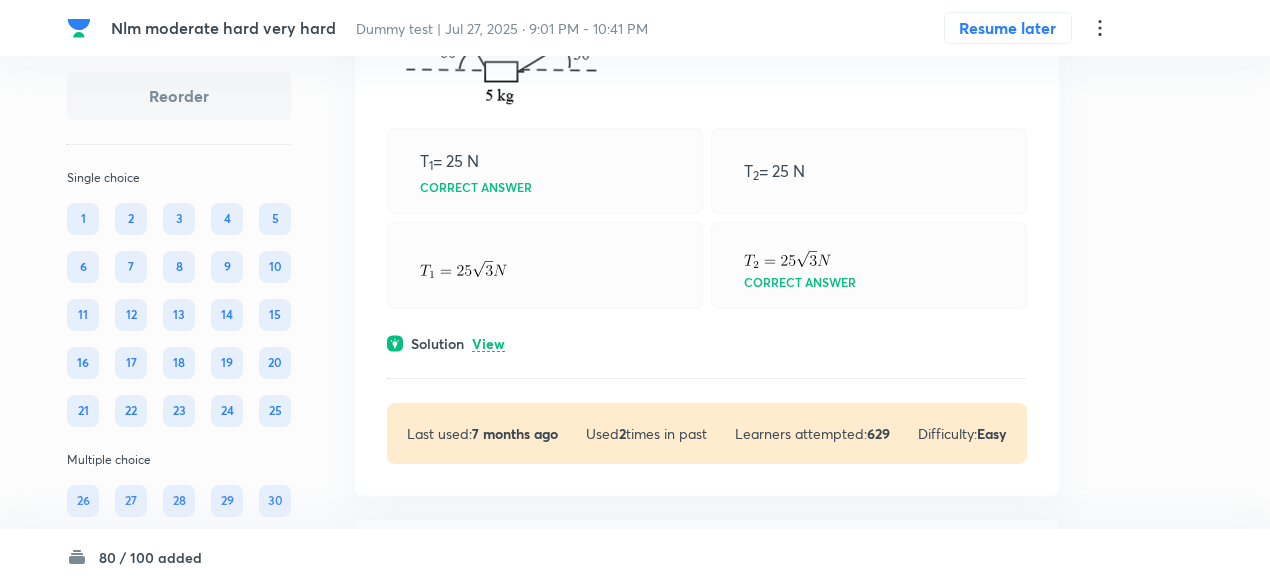 click on "View" at bounding box center (488, 344) 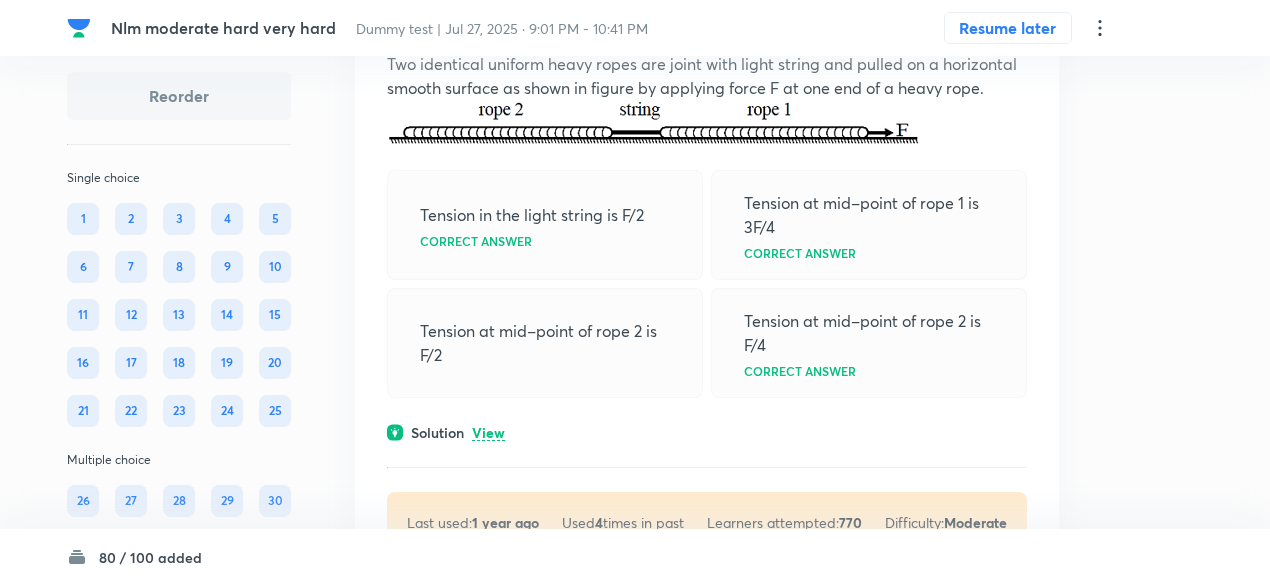 scroll, scrollTop: 30646, scrollLeft: 0, axis: vertical 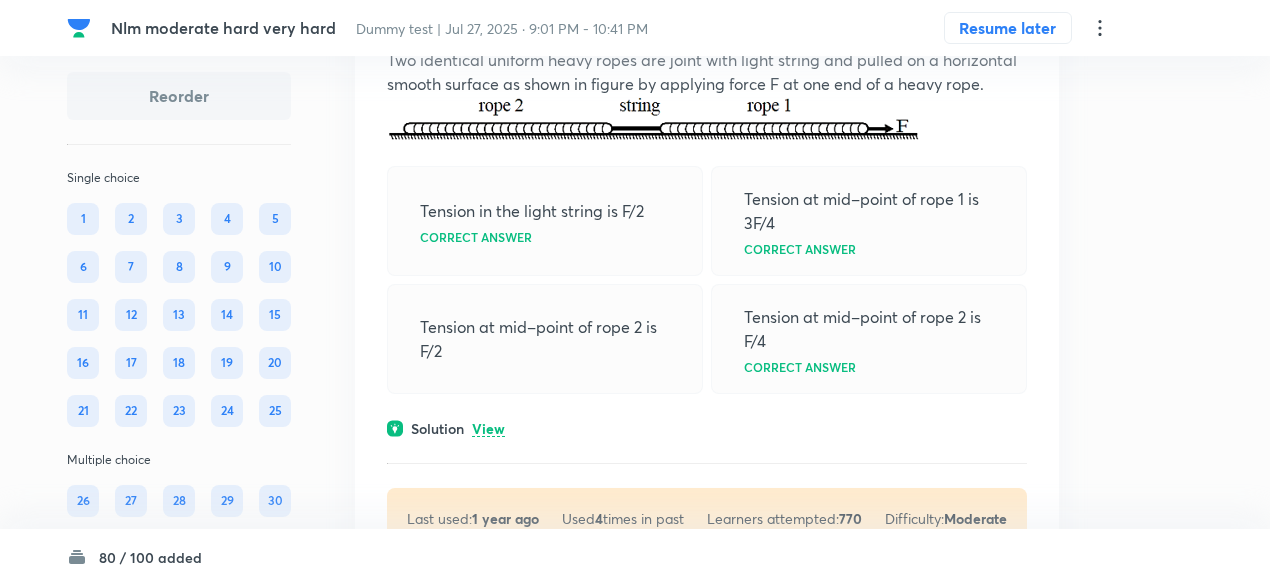 click on "View" at bounding box center [488, 429] 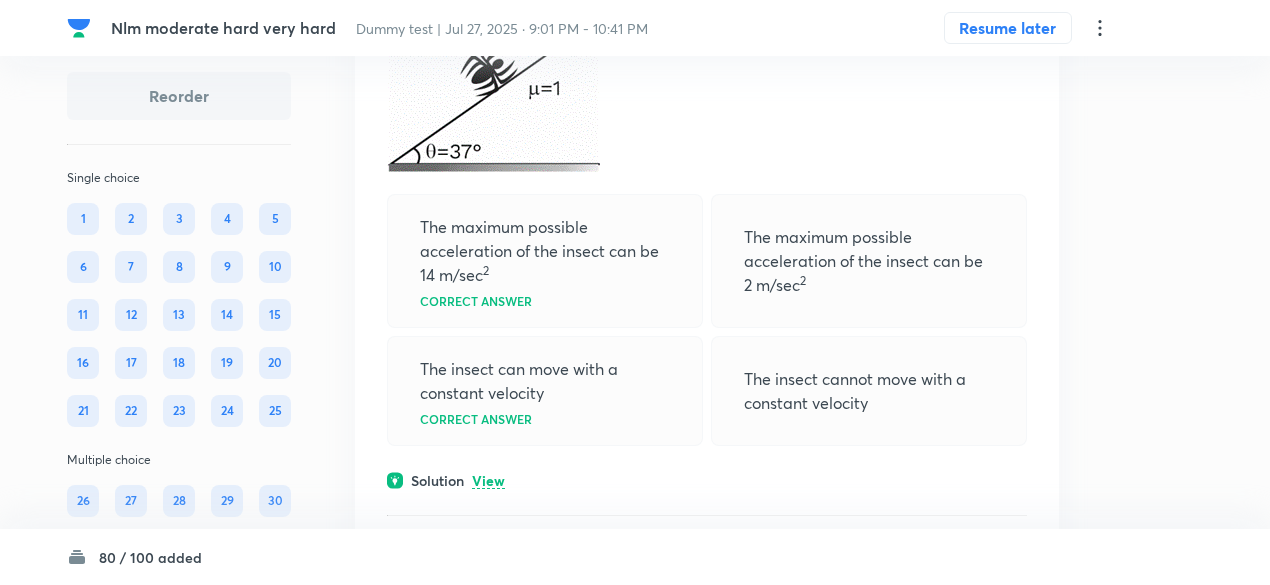scroll, scrollTop: 31692, scrollLeft: 0, axis: vertical 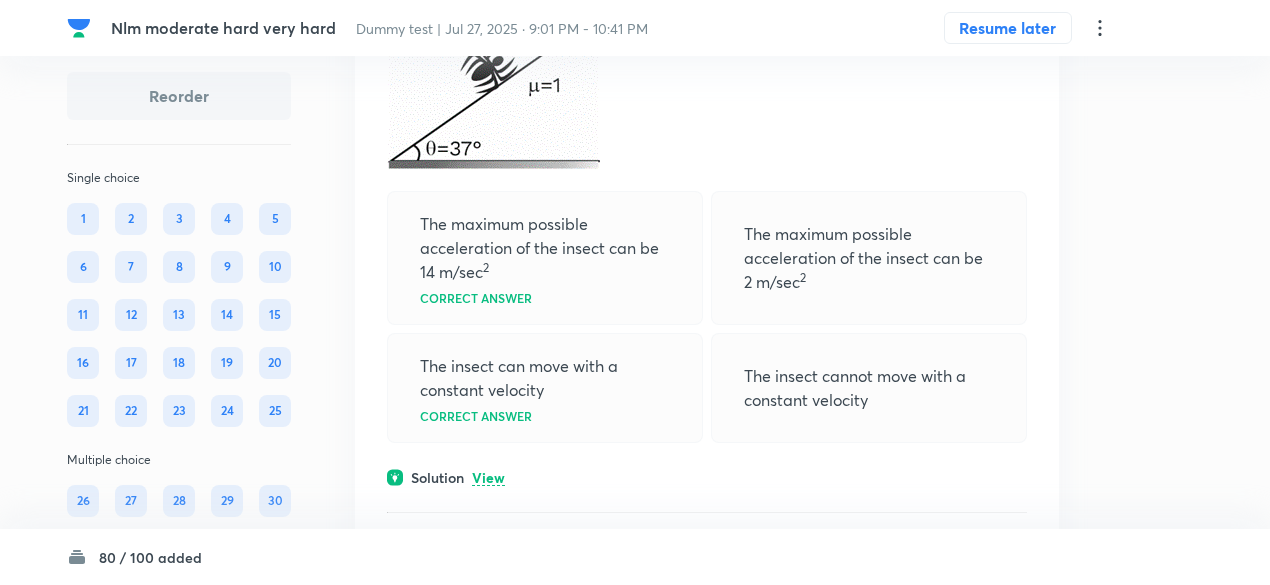 click on "View" at bounding box center (488, 478) 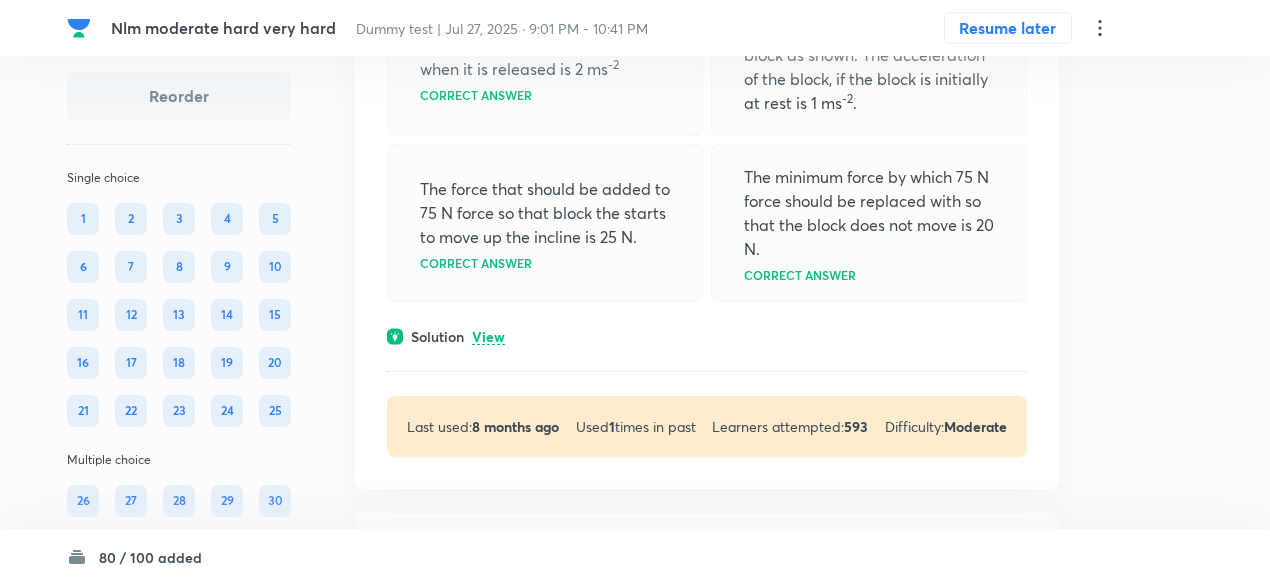 scroll, scrollTop: 34807, scrollLeft: 0, axis: vertical 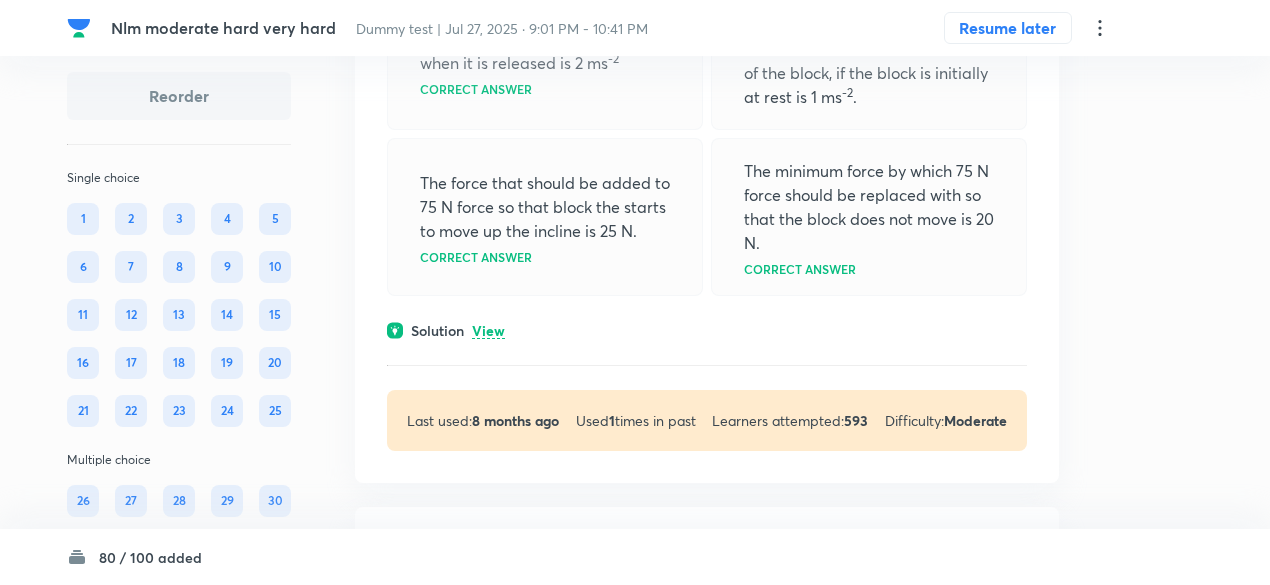 drag, startPoint x: 481, startPoint y: 156, endPoint x: 423, endPoint y: 300, distance: 155.24174 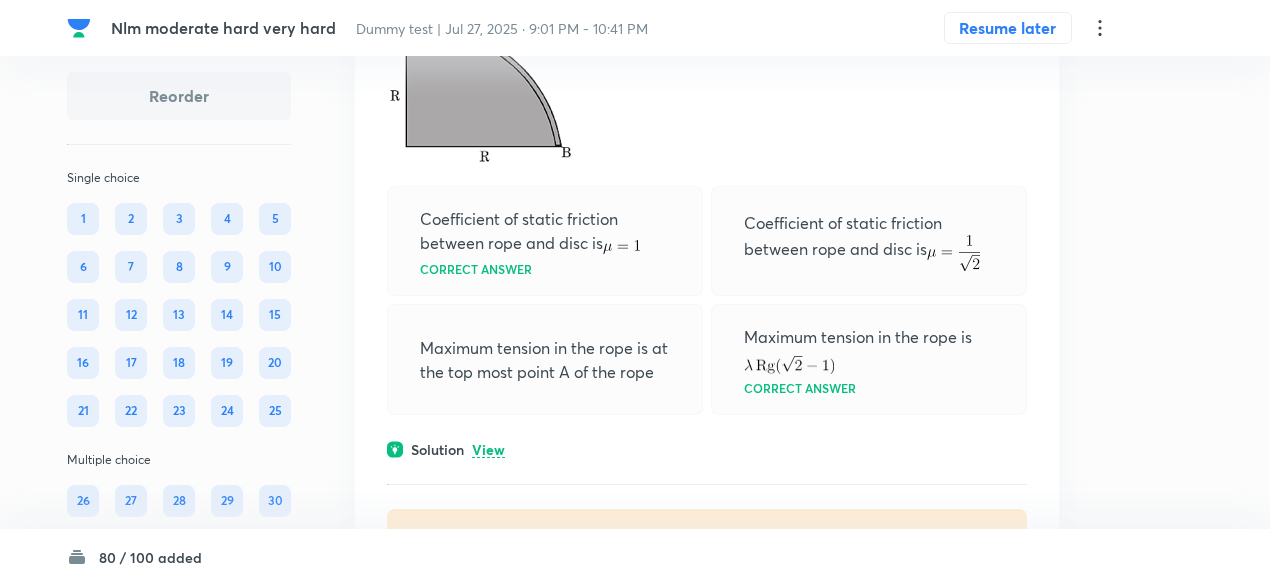 scroll, scrollTop: 36013, scrollLeft: 0, axis: vertical 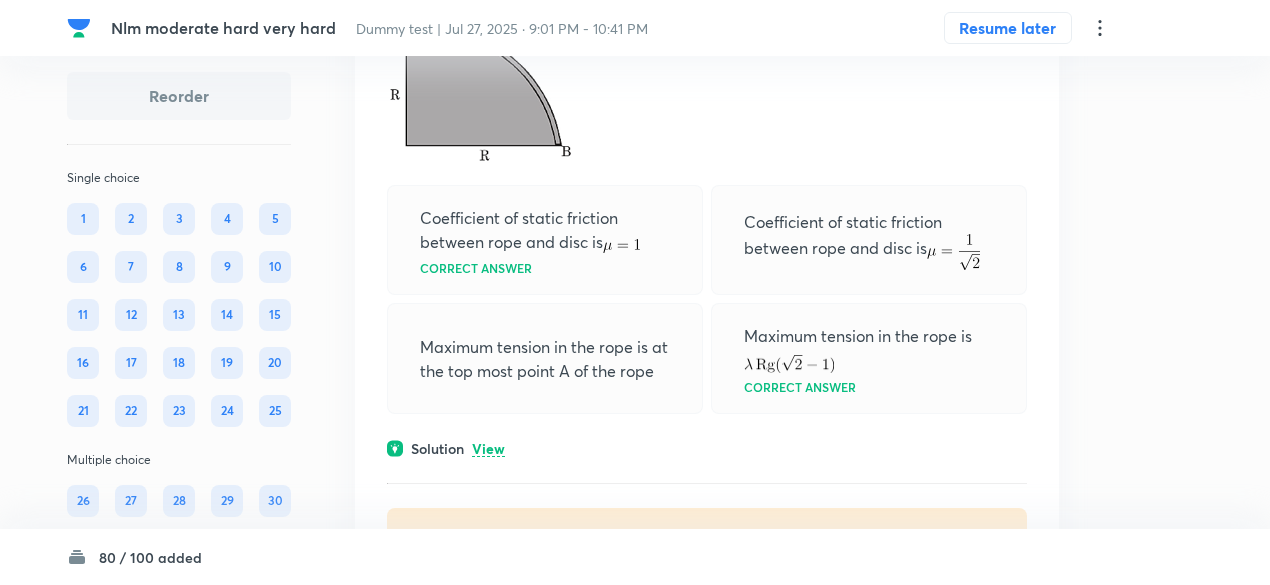 click on "View" at bounding box center [488, 449] 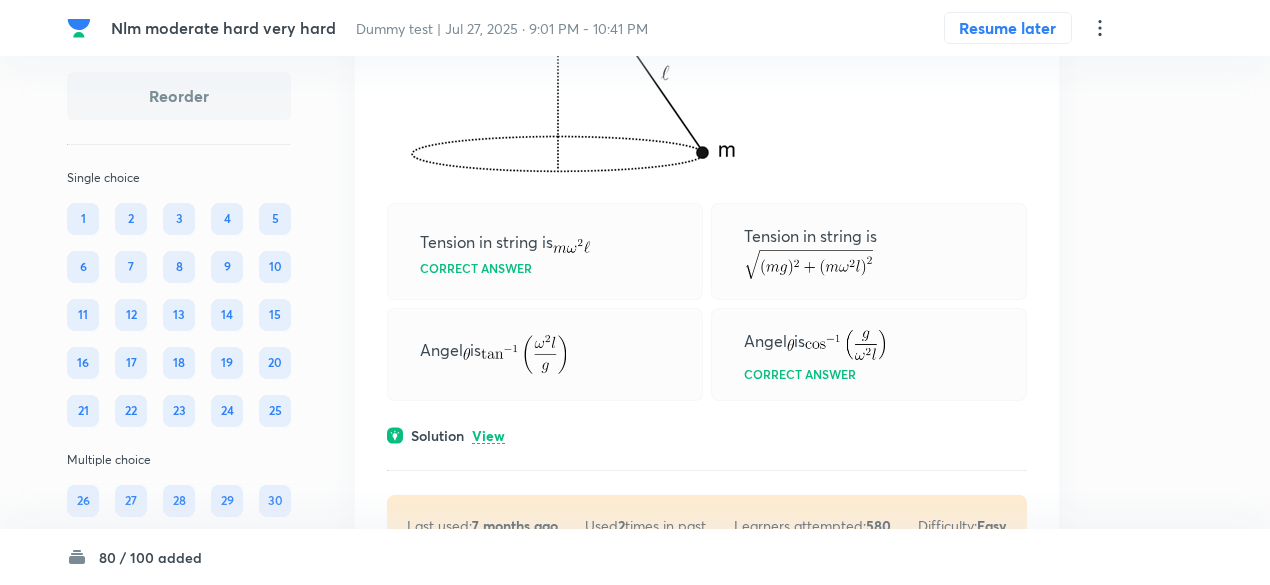 scroll, scrollTop: 37575, scrollLeft: 0, axis: vertical 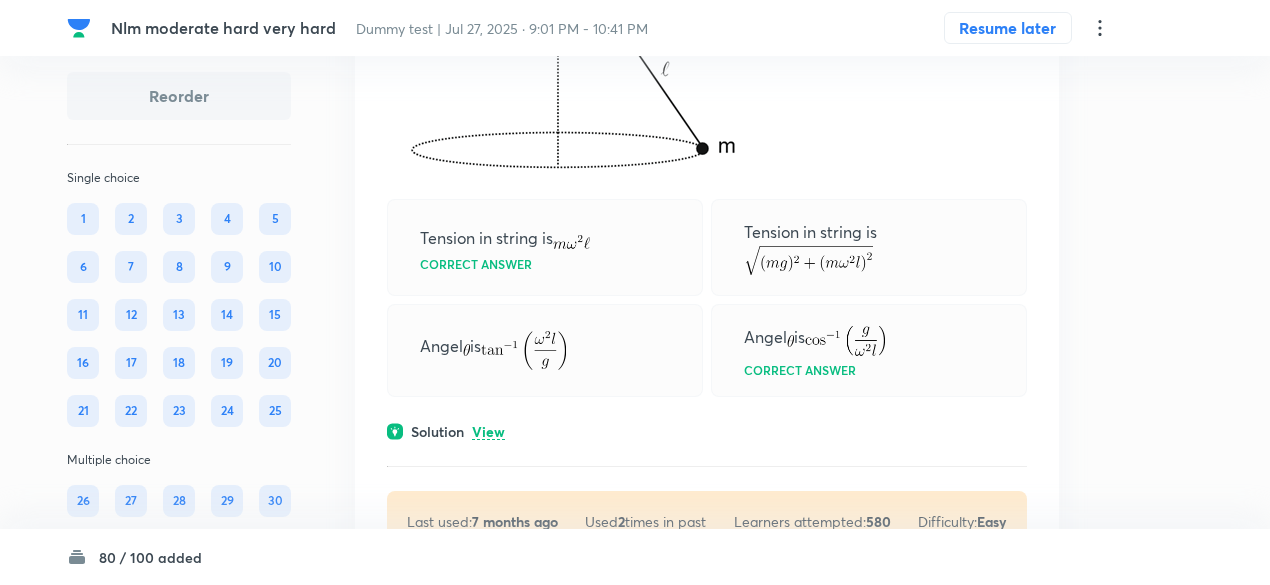 click on "View" at bounding box center (488, 432) 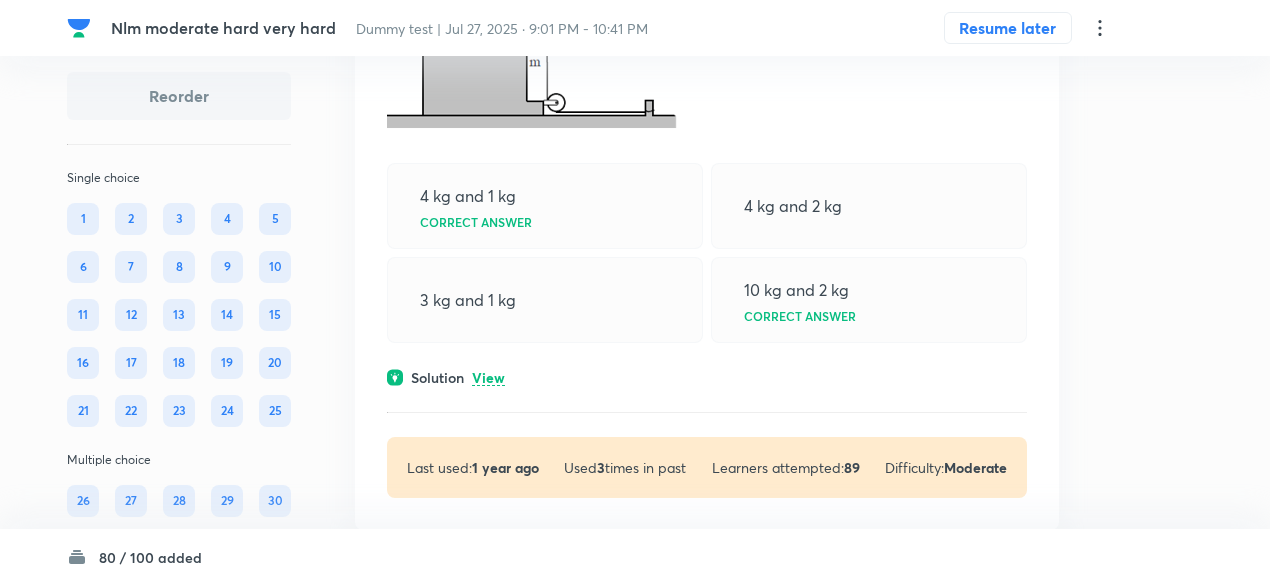 scroll, scrollTop: 38700, scrollLeft: 0, axis: vertical 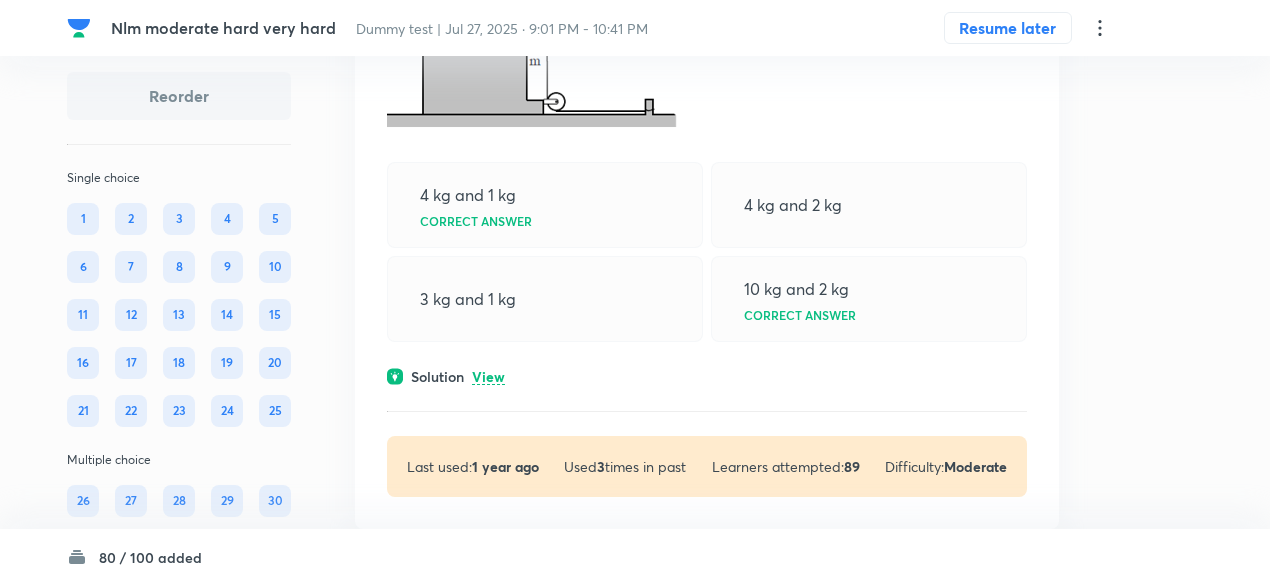 click on "View" at bounding box center (488, 377) 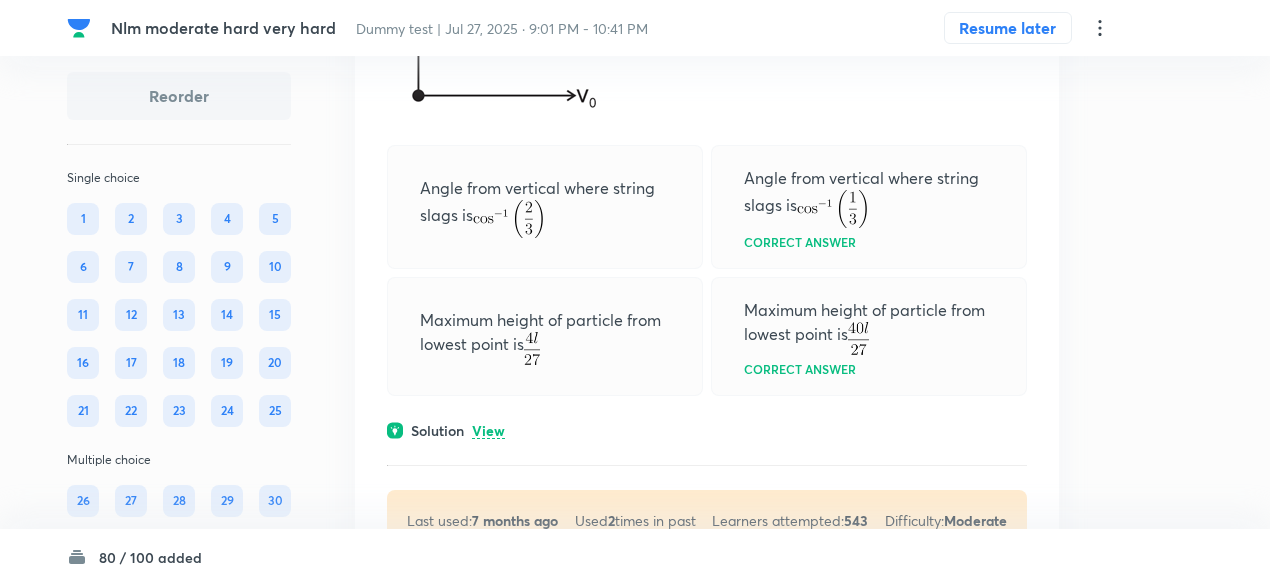 scroll, scrollTop: 40660, scrollLeft: 0, axis: vertical 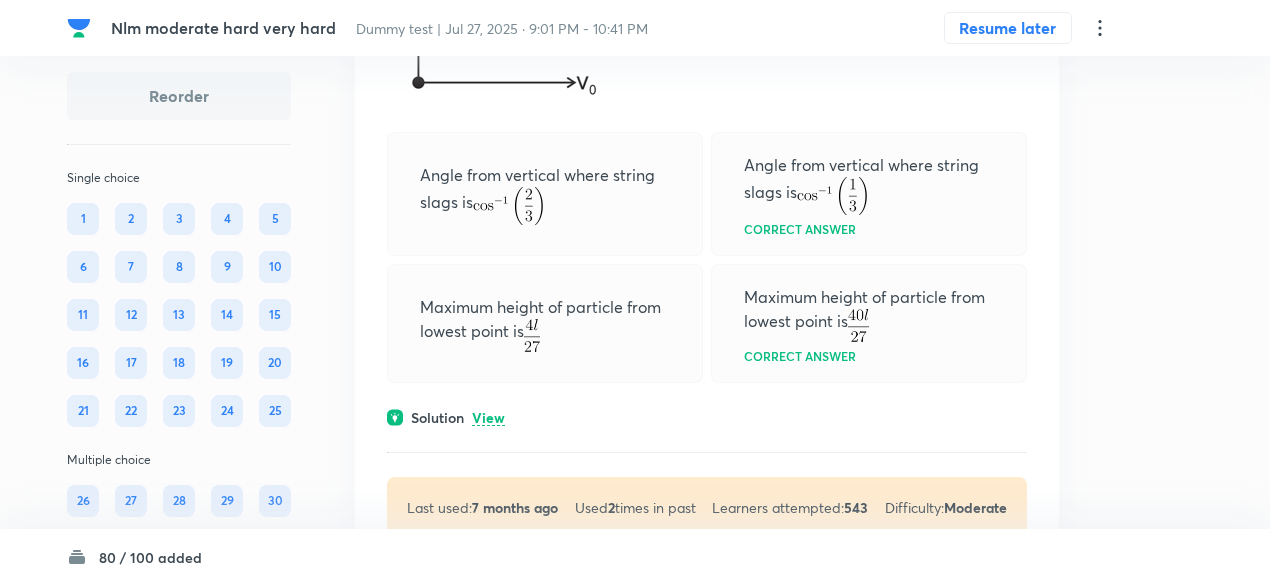 click on "View" at bounding box center (488, 418) 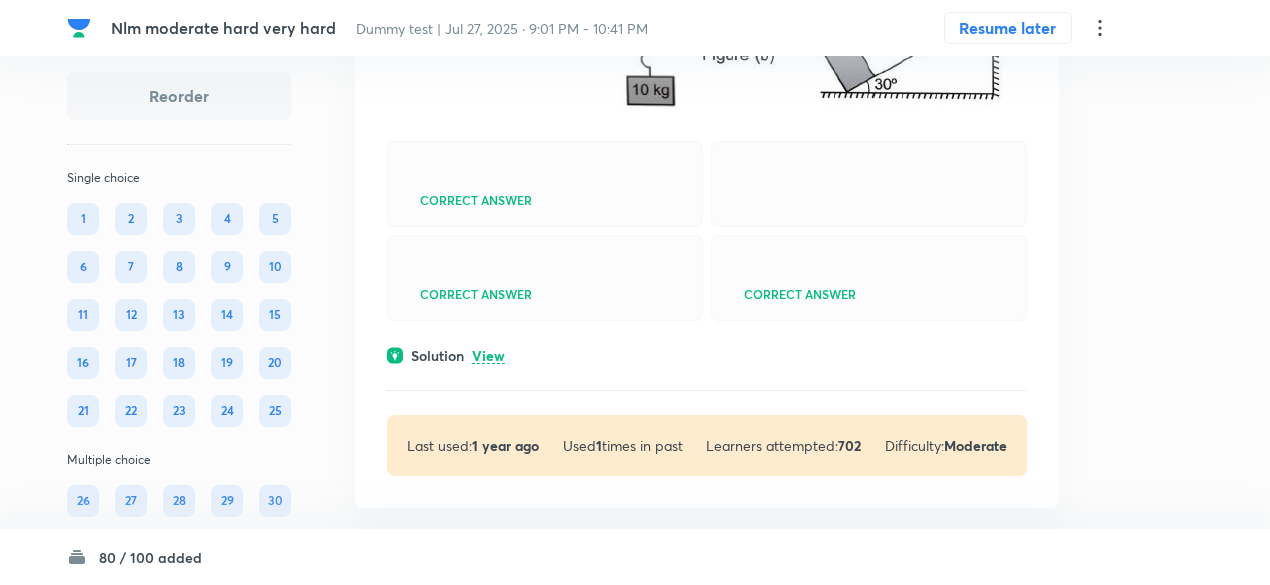 scroll, scrollTop: 41880, scrollLeft: 0, axis: vertical 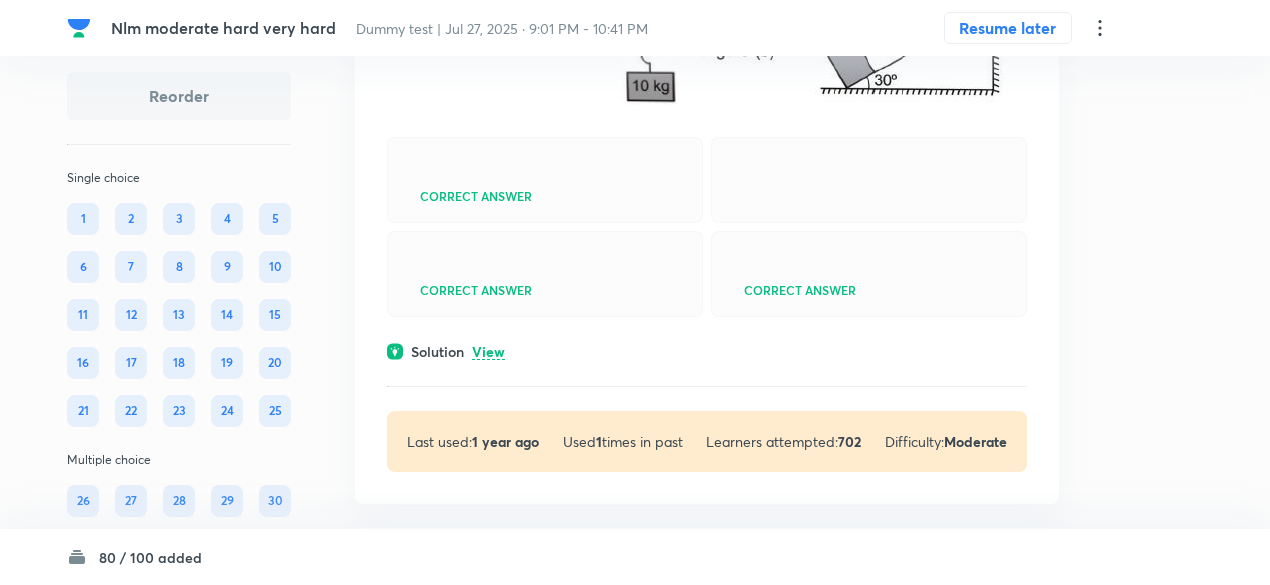click on "View" at bounding box center [488, 352] 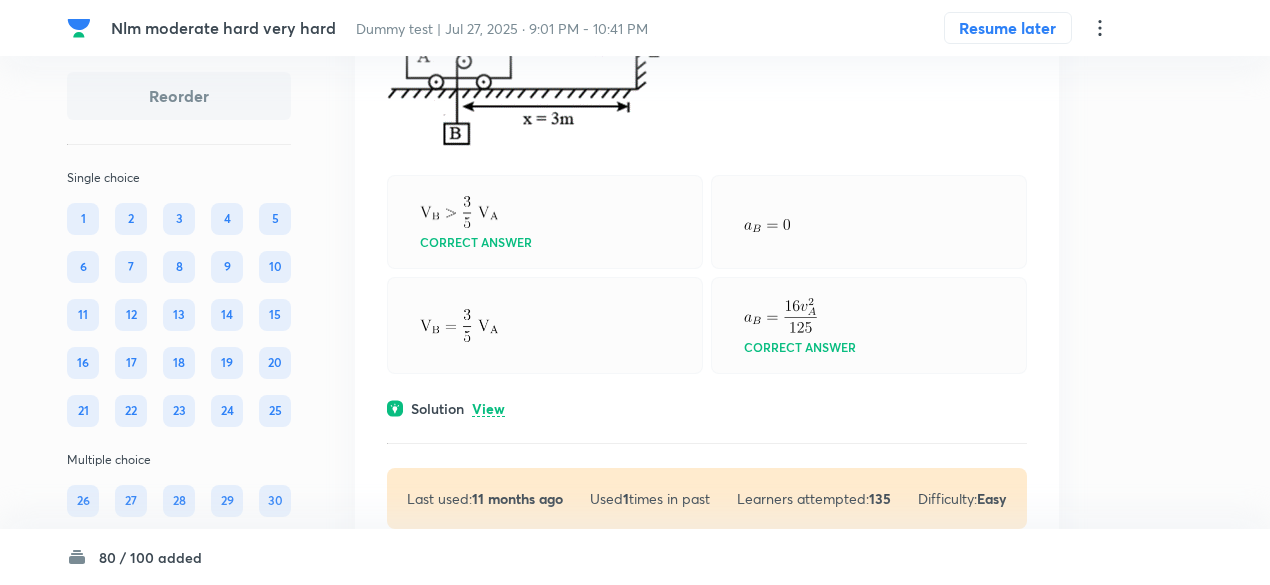 scroll, scrollTop: 43451, scrollLeft: 0, axis: vertical 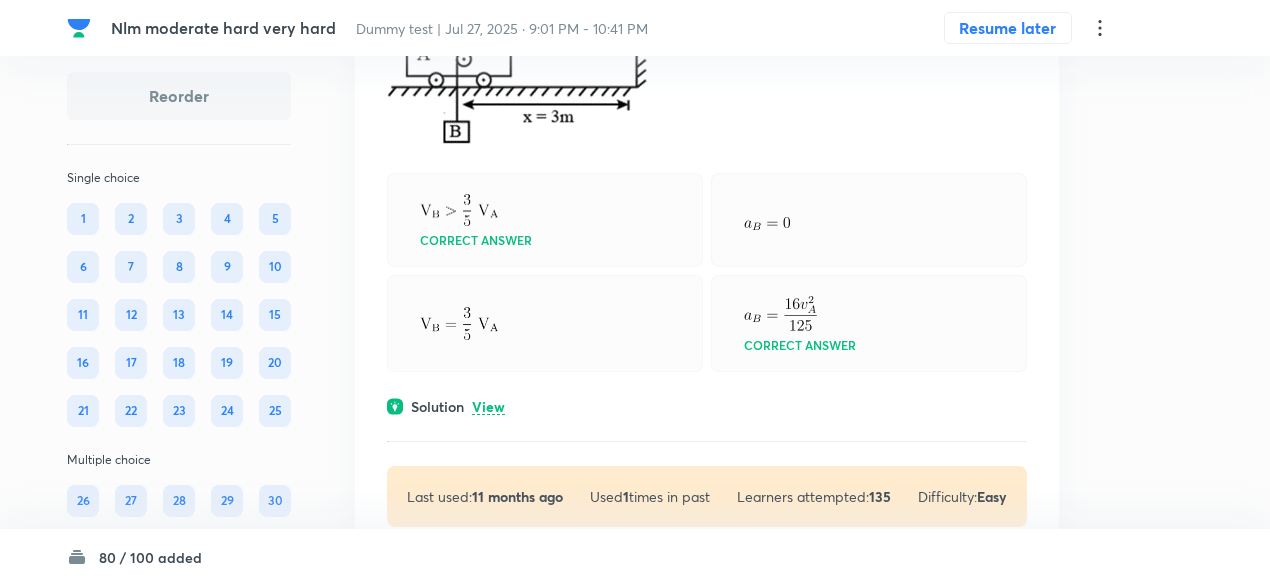 click on "View" at bounding box center [488, 407] 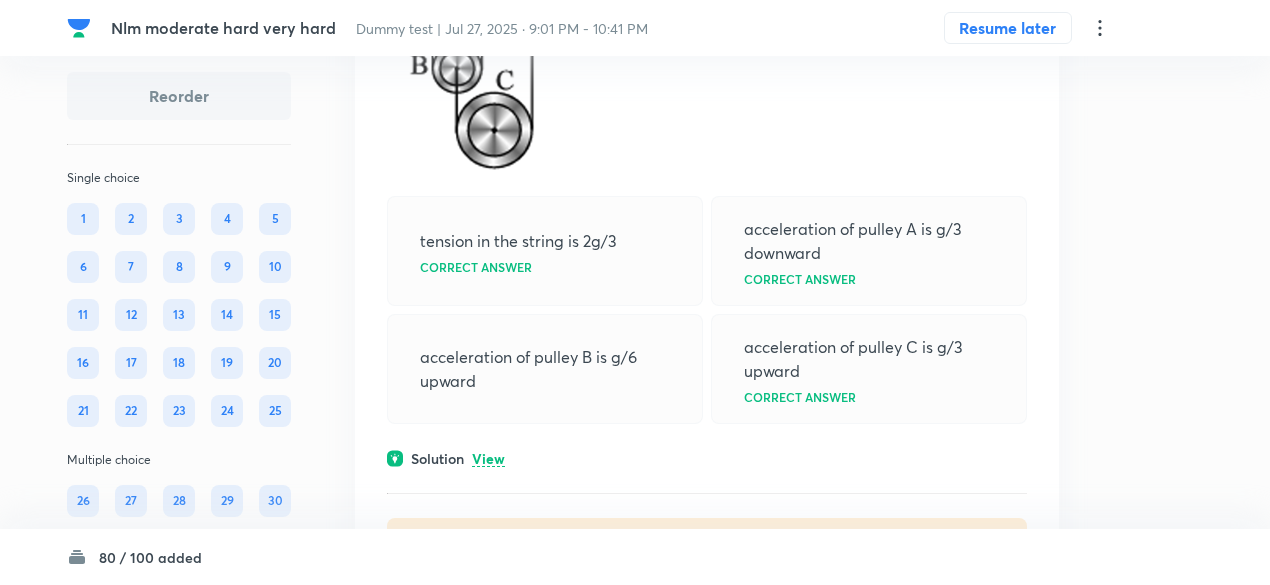 scroll, scrollTop: 45375, scrollLeft: 0, axis: vertical 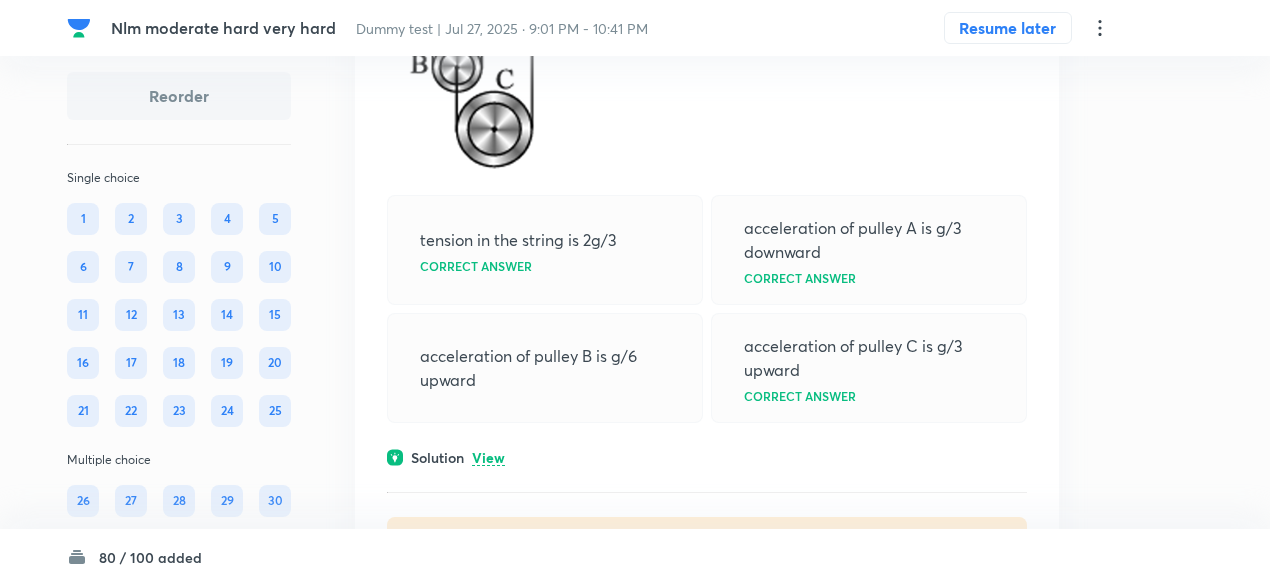 click on "View" at bounding box center [488, 458] 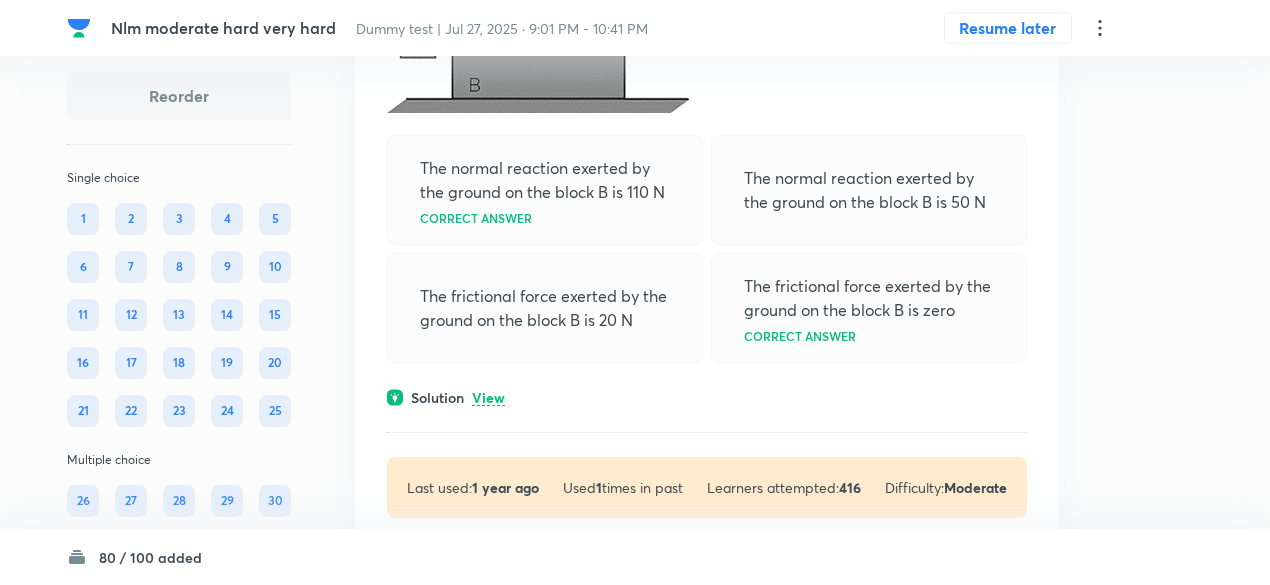 scroll, scrollTop: 46647, scrollLeft: 0, axis: vertical 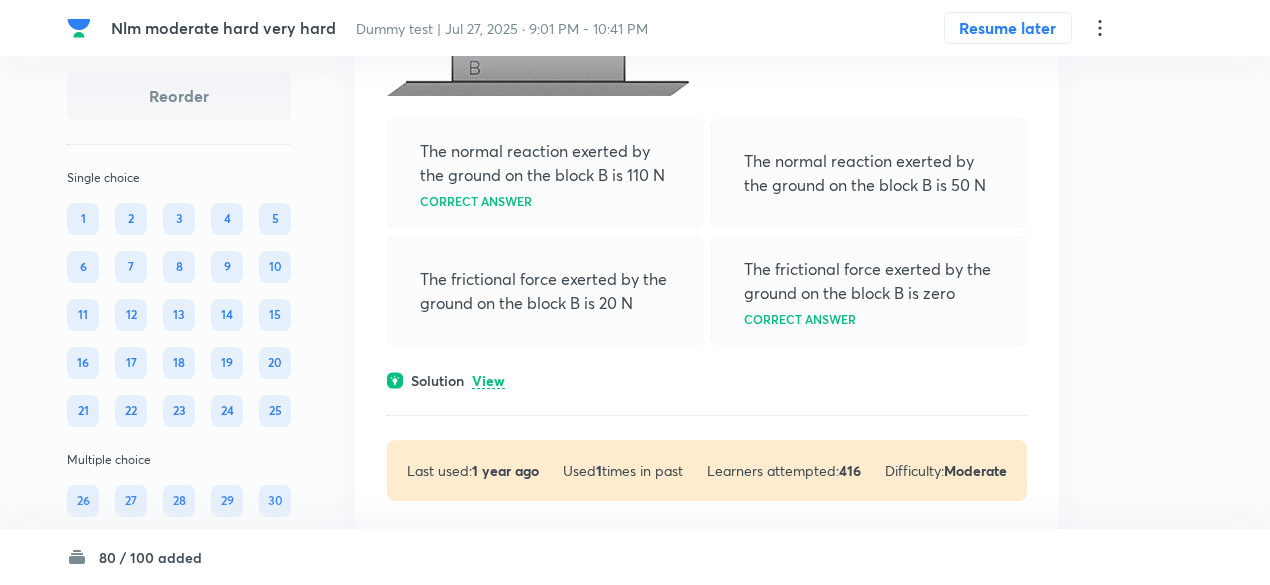 click on "View" at bounding box center [488, 381] 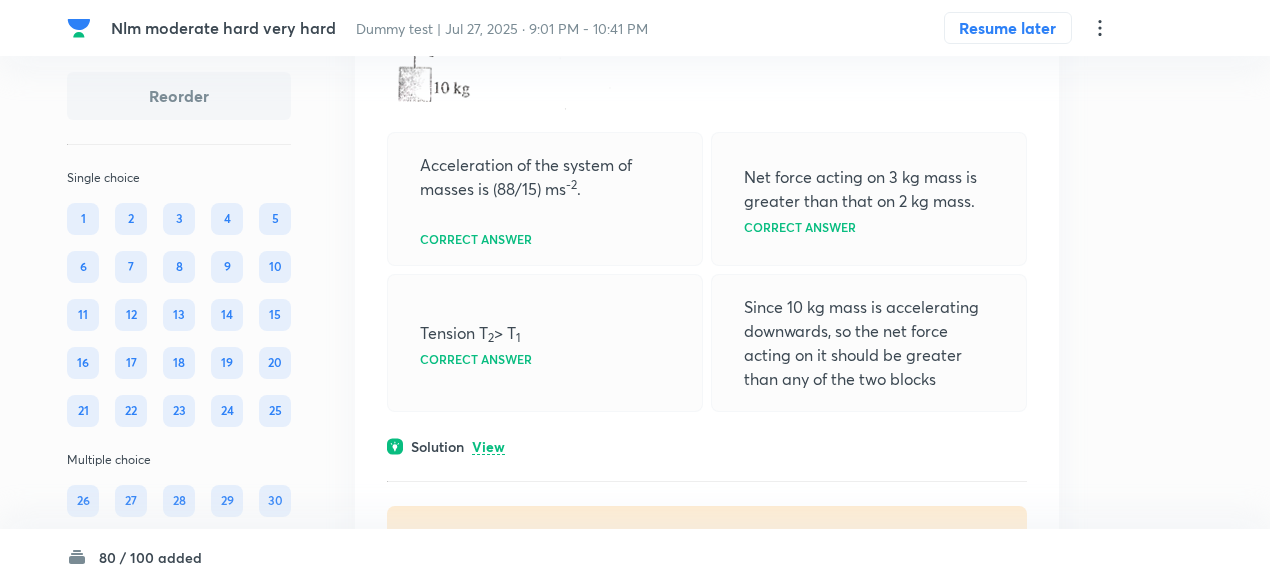 scroll, scrollTop: 39792, scrollLeft: 0, axis: vertical 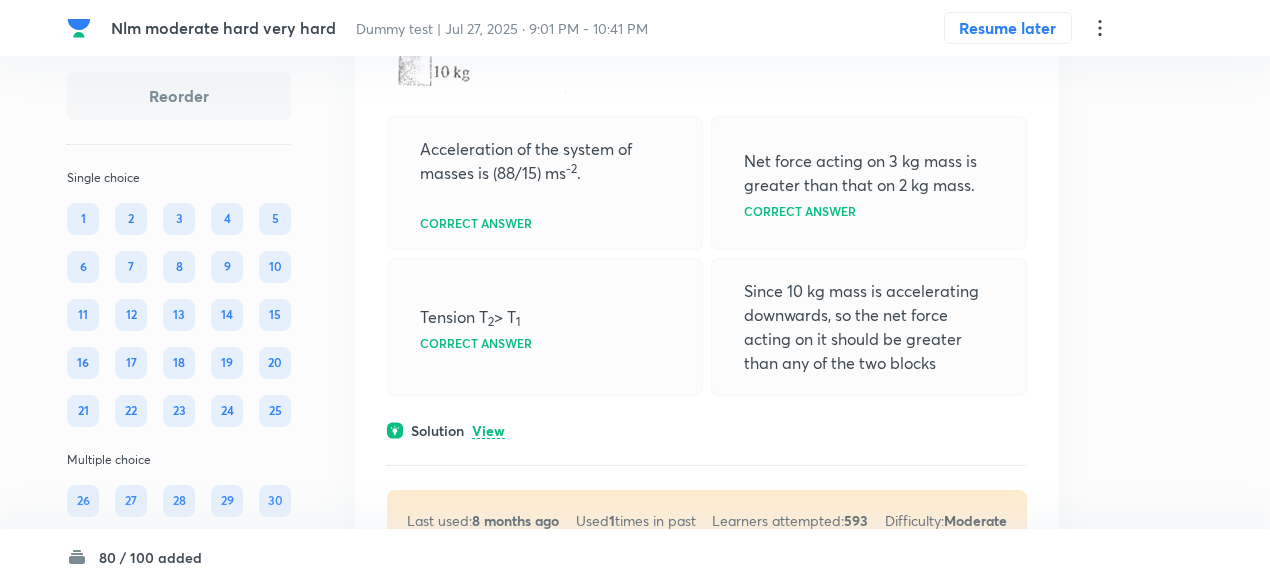 click on "View" at bounding box center (488, 431) 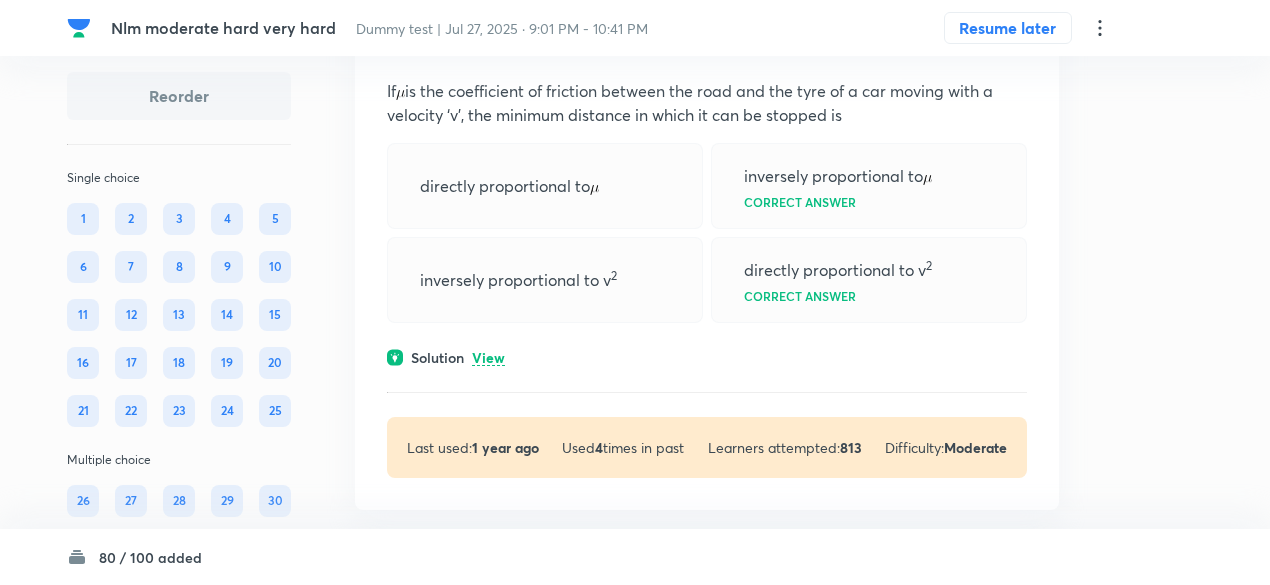 scroll, scrollTop: 35336, scrollLeft: 0, axis: vertical 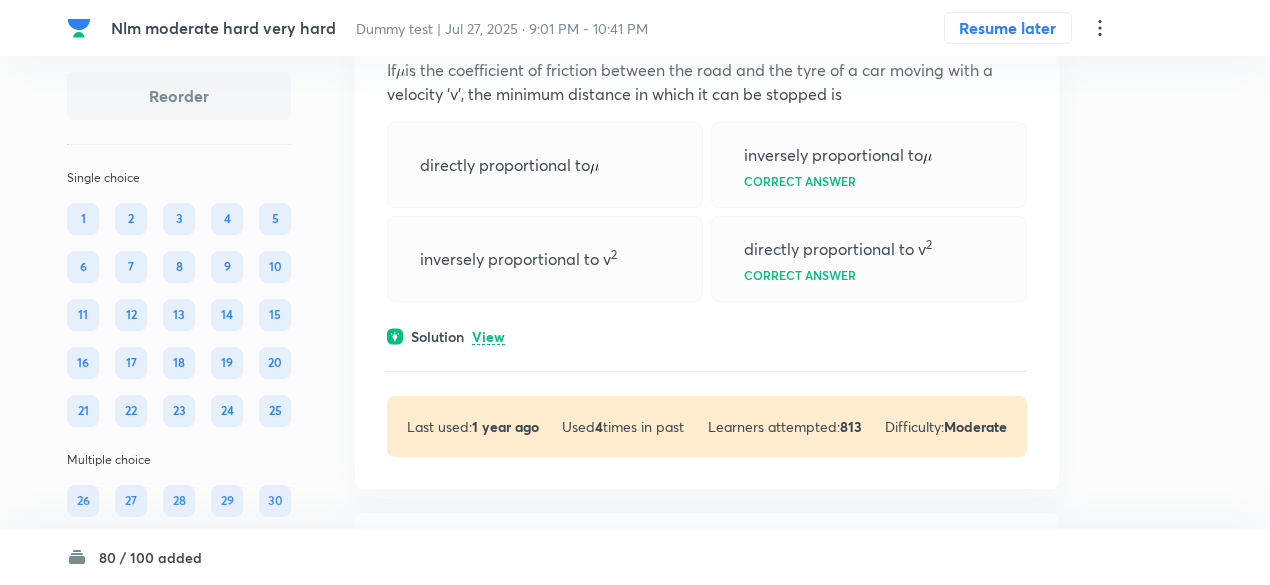click on "View" at bounding box center (488, 337) 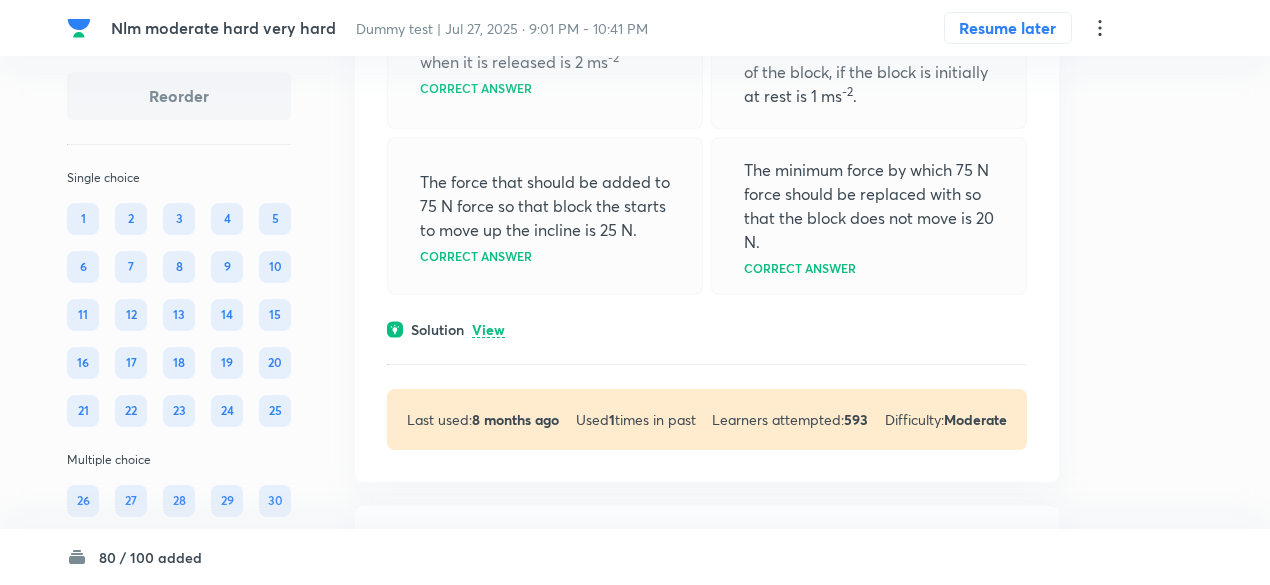 scroll, scrollTop: 34823, scrollLeft: 0, axis: vertical 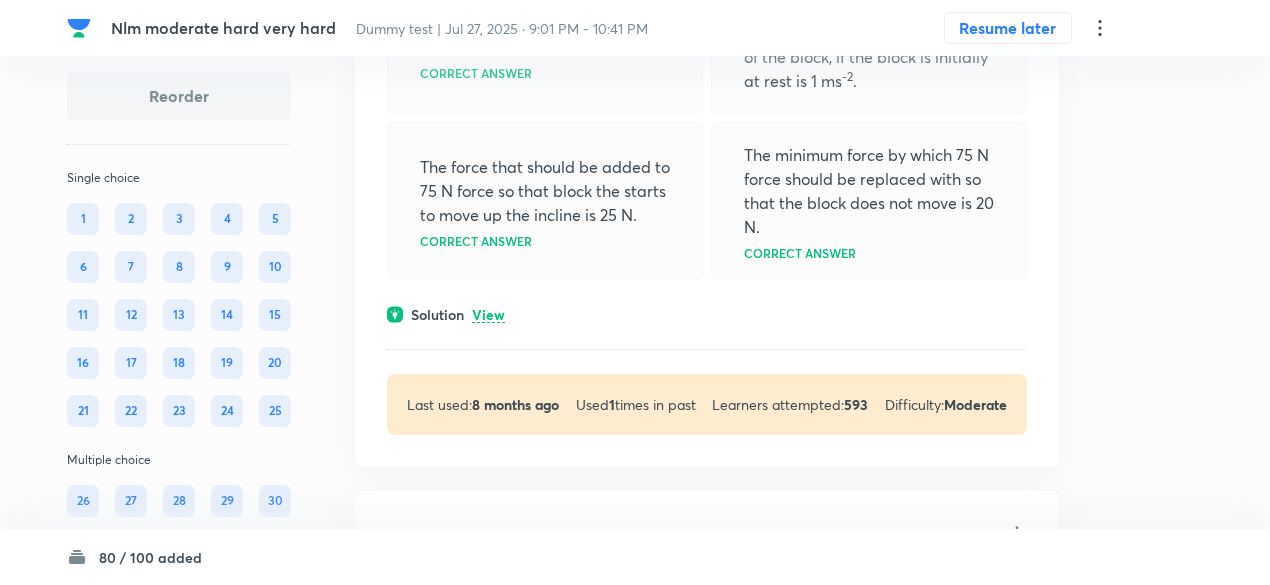 click on "View" at bounding box center [488, 315] 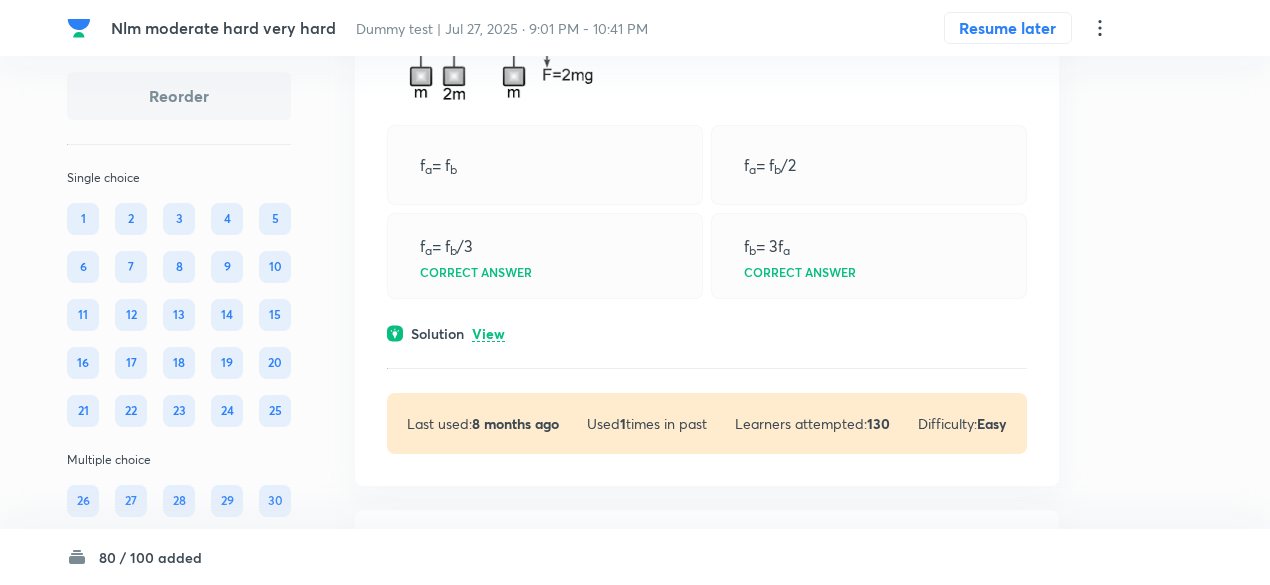 scroll, scrollTop: 33969, scrollLeft: 0, axis: vertical 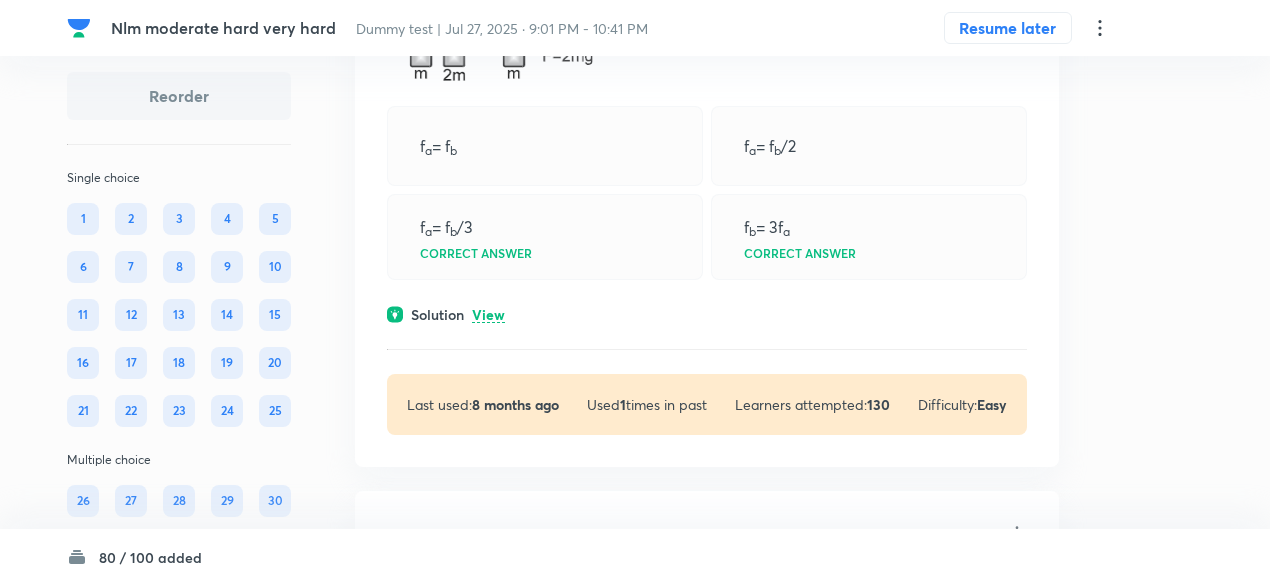 click on "View" at bounding box center (488, 315) 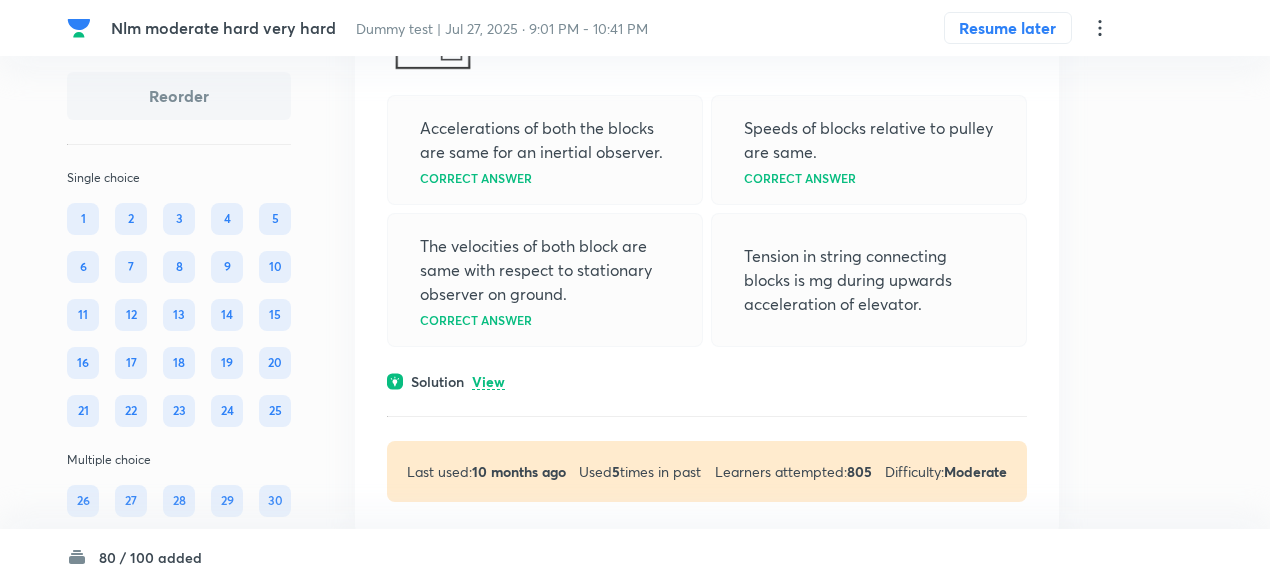 scroll, scrollTop: 33207, scrollLeft: 0, axis: vertical 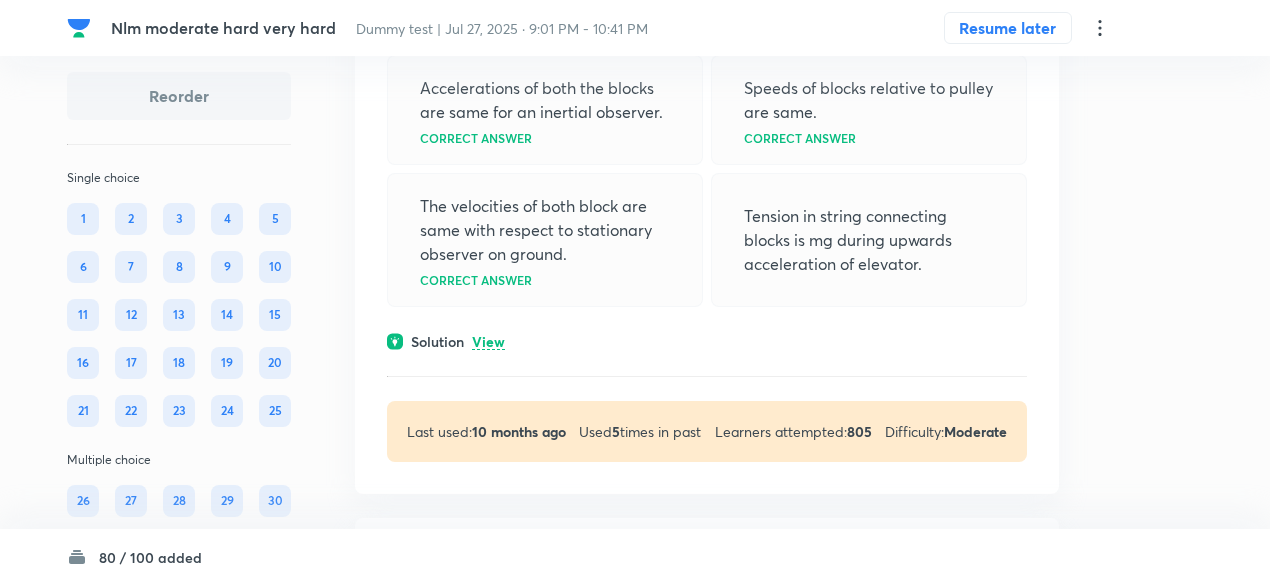 click on "View" at bounding box center (488, 342) 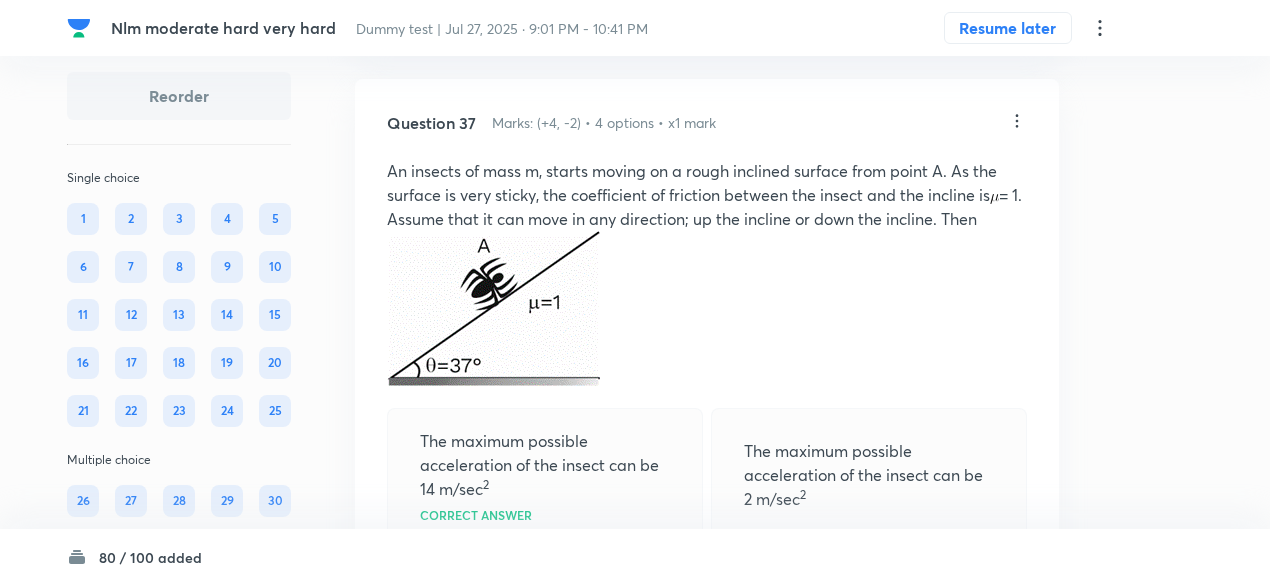 scroll, scrollTop: 31477, scrollLeft: 0, axis: vertical 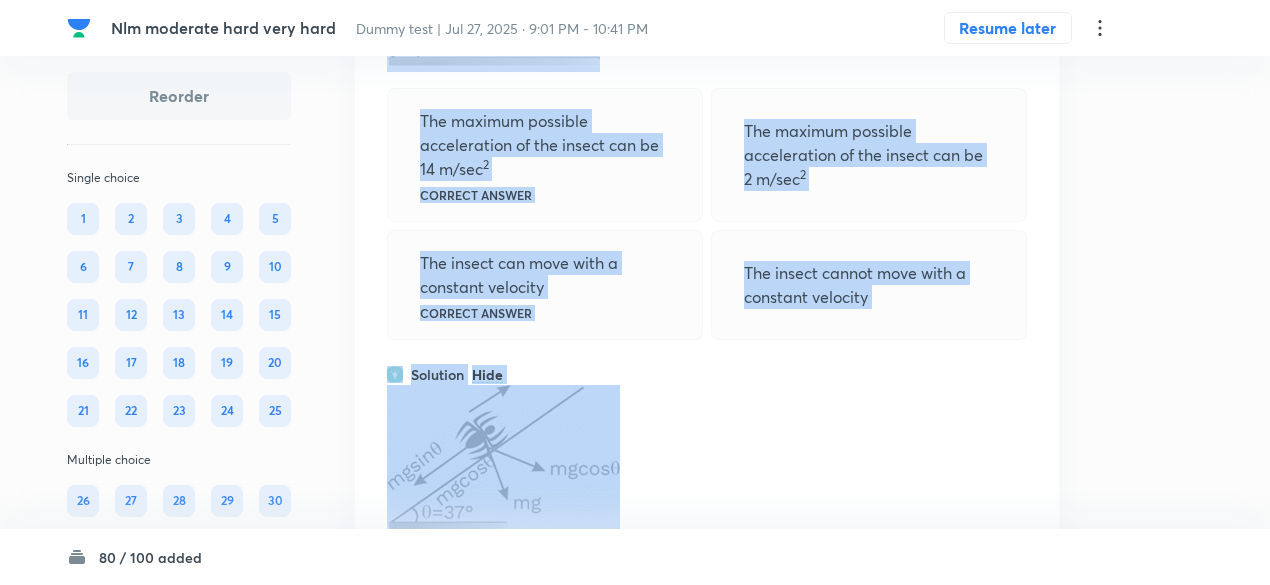 drag, startPoint x: 388, startPoint y: 122, endPoint x: 912, endPoint y: 243, distance: 537.789 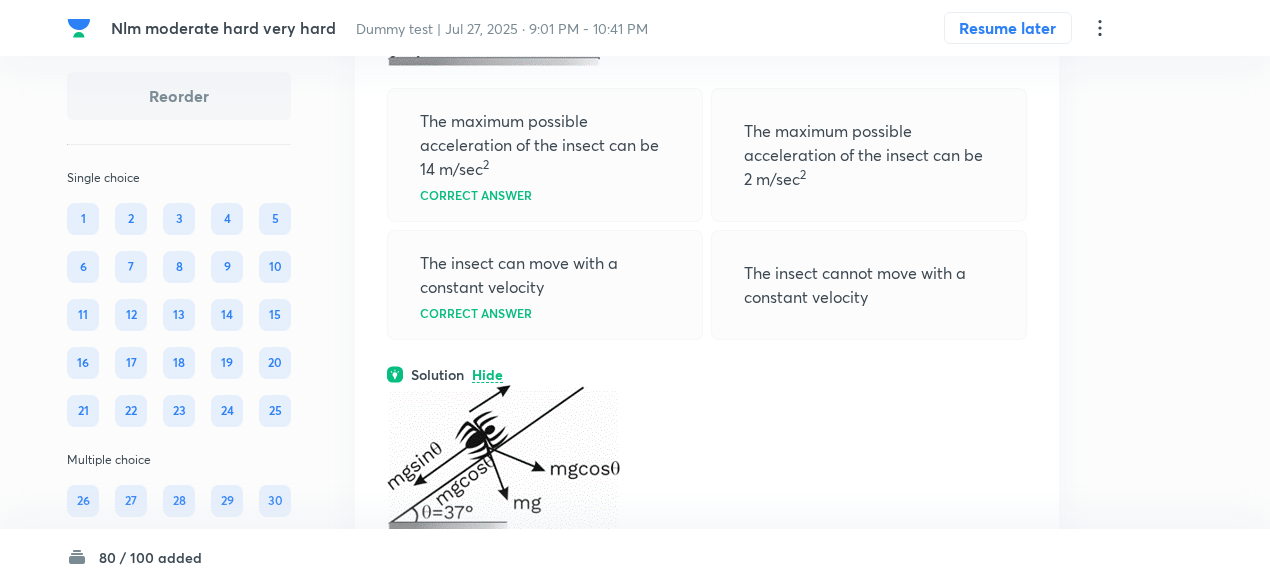 click at bounding box center [707, 460] 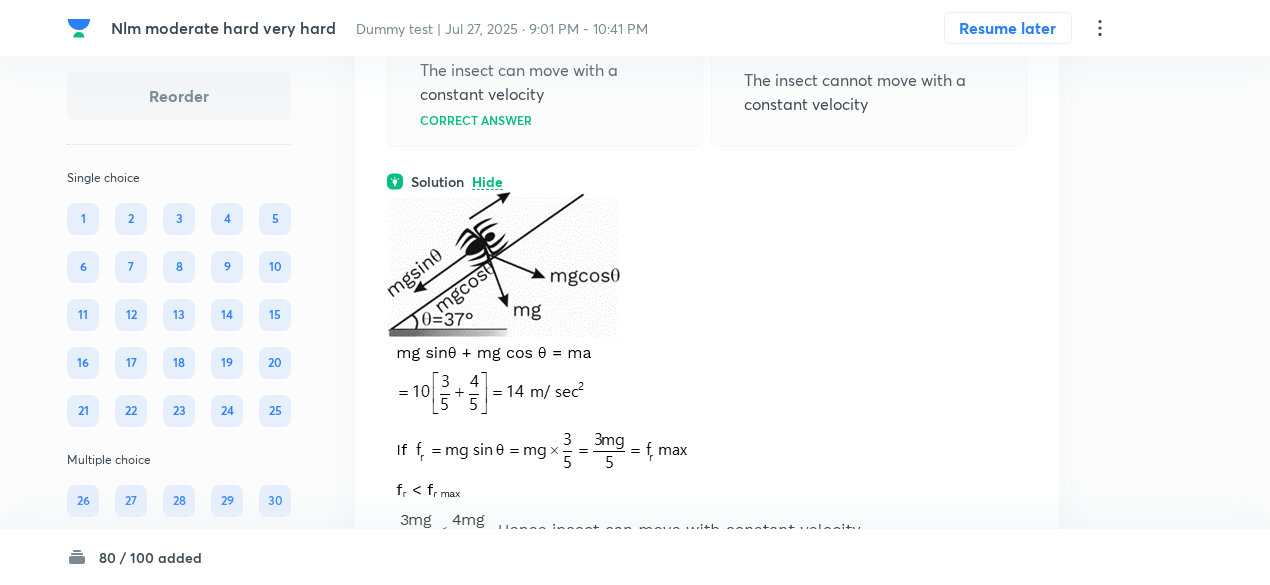 scroll, scrollTop: 31994, scrollLeft: 0, axis: vertical 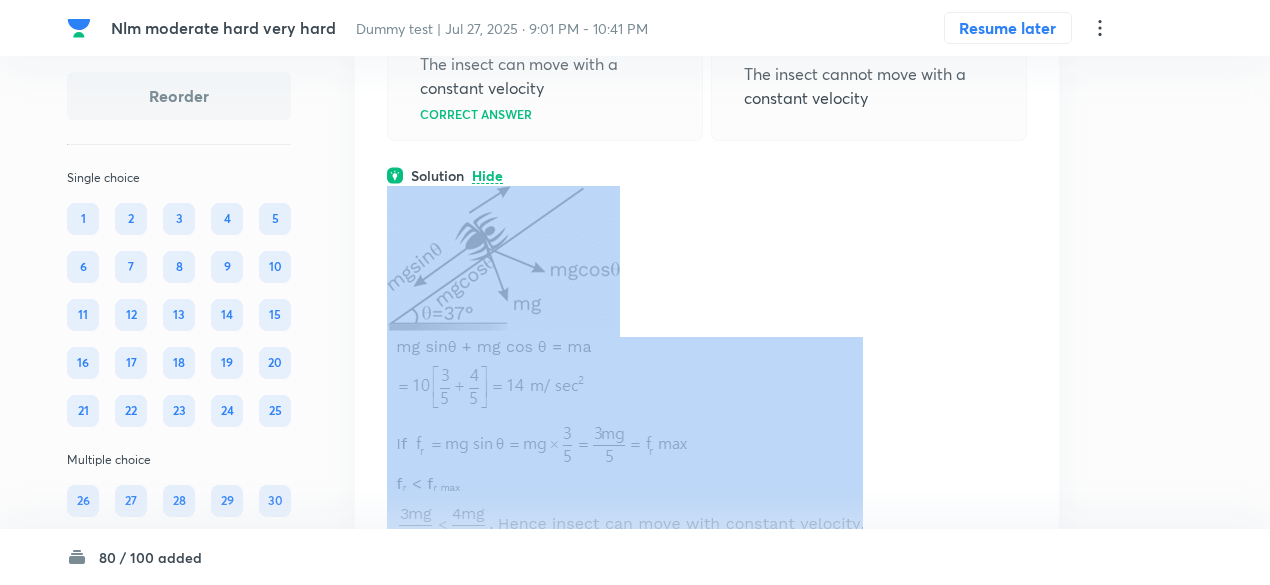 drag, startPoint x: 368, startPoint y: 165, endPoint x: 718, endPoint y: 452, distance: 452.62457 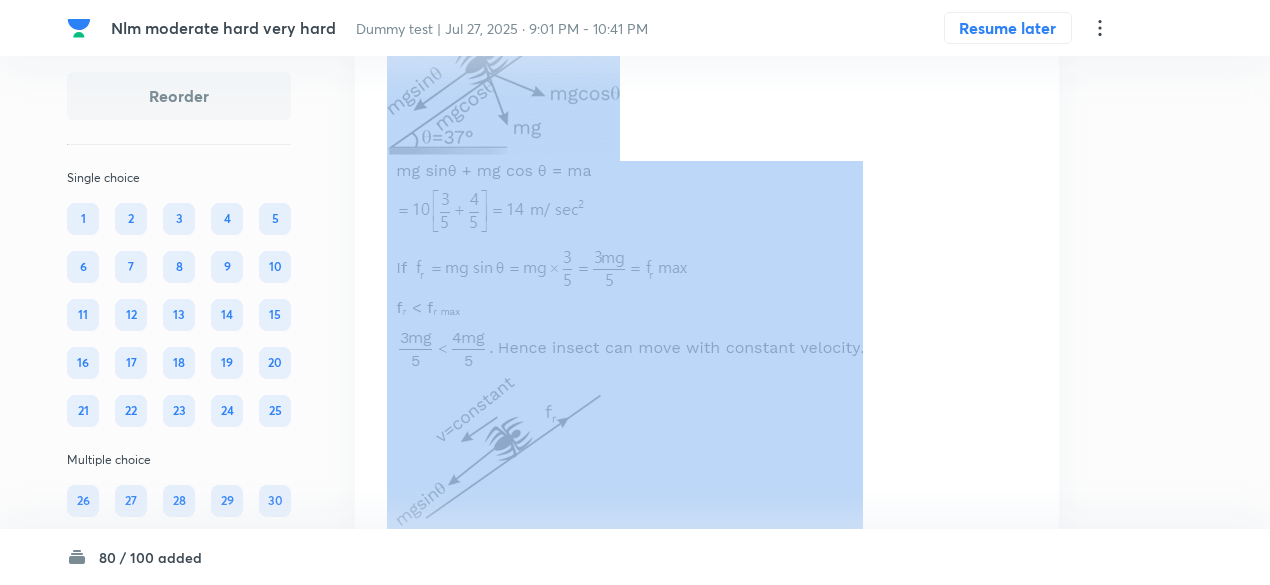scroll, scrollTop: 32180, scrollLeft: 0, axis: vertical 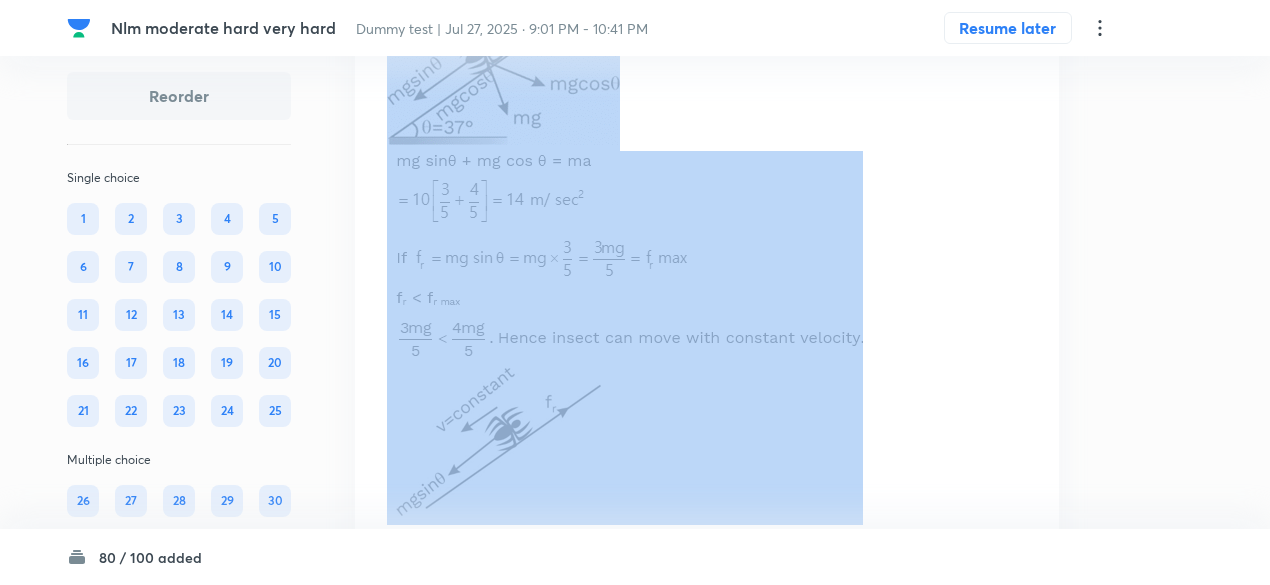 copy 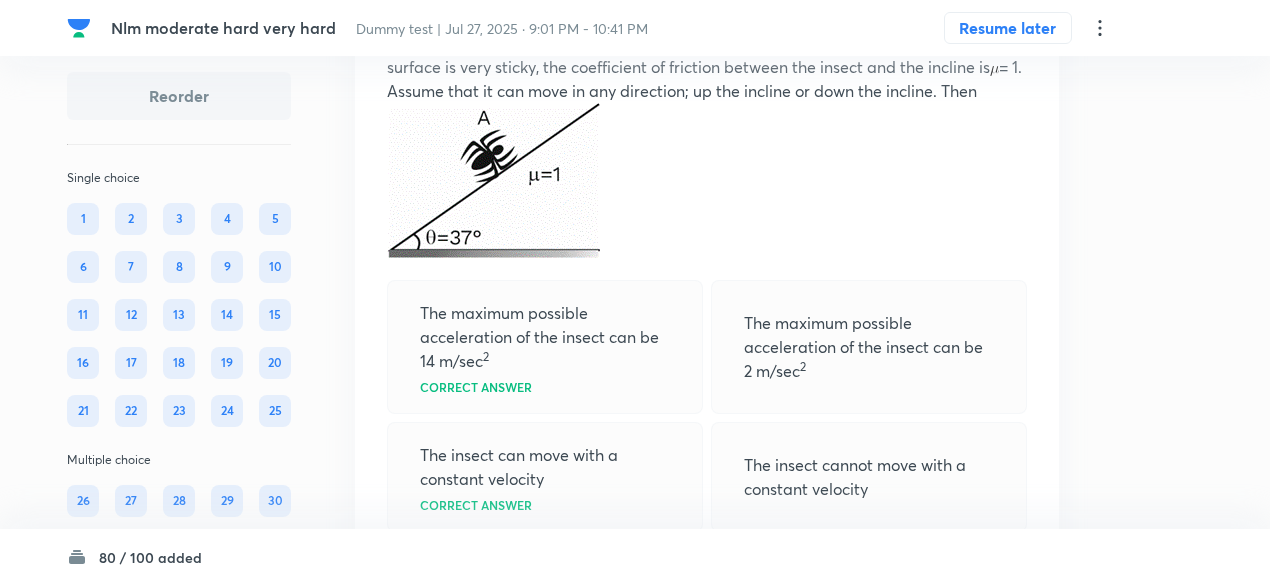scroll, scrollTop: 31594, scrollLeft: 0, axis: vertical 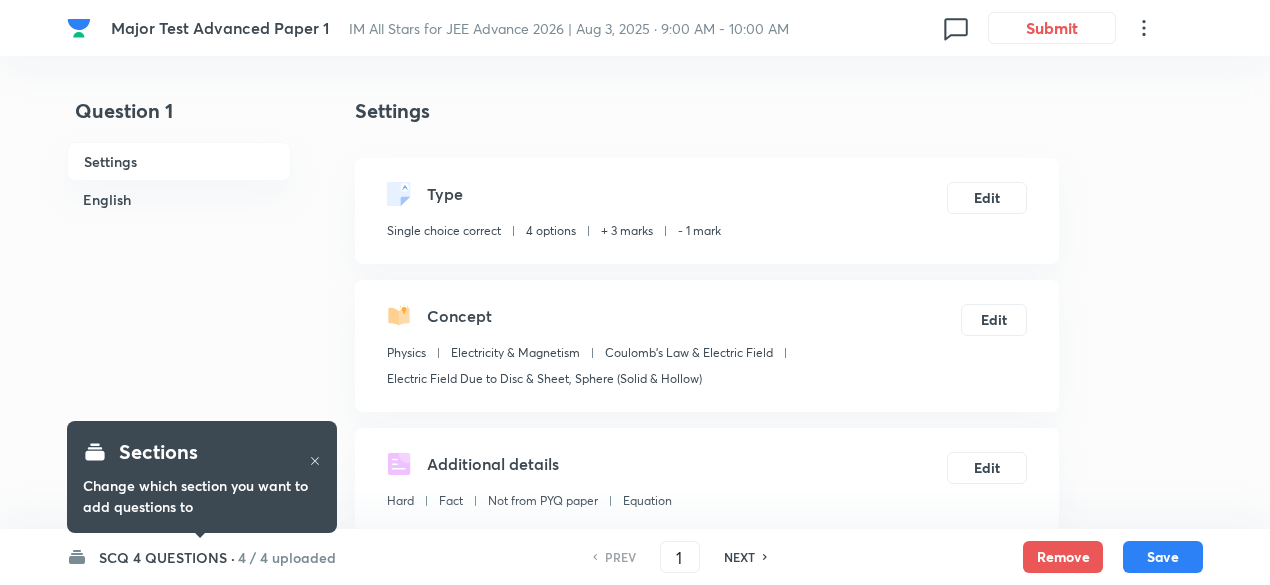 checkbox on "true" 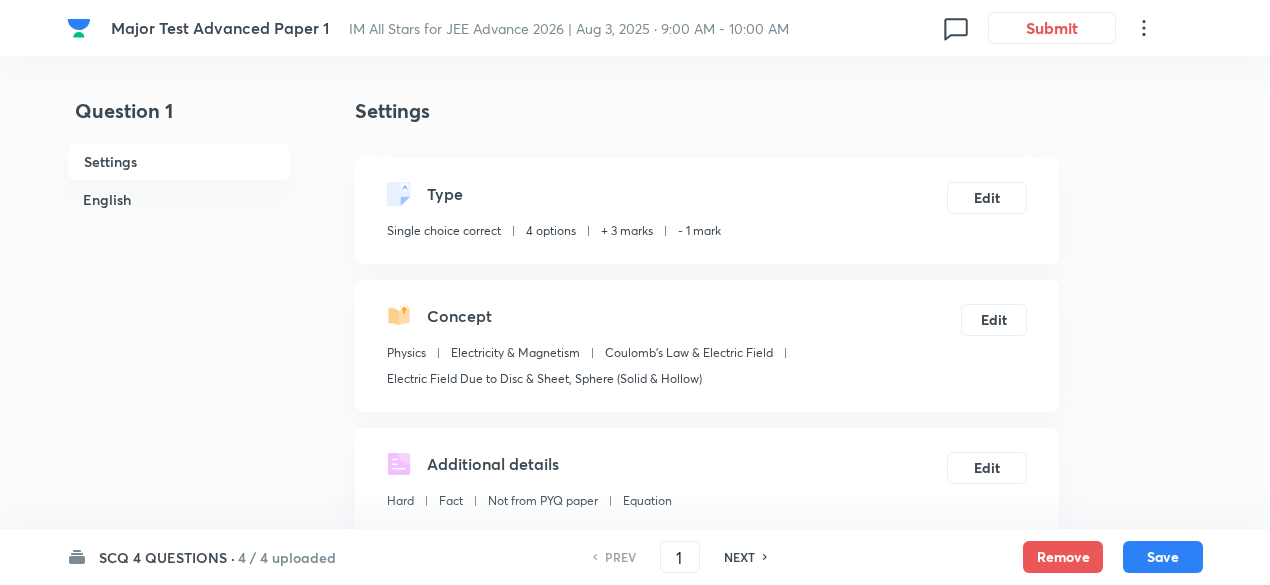 click on "4 / 4 uploaded" at bounding box center (287, 557) 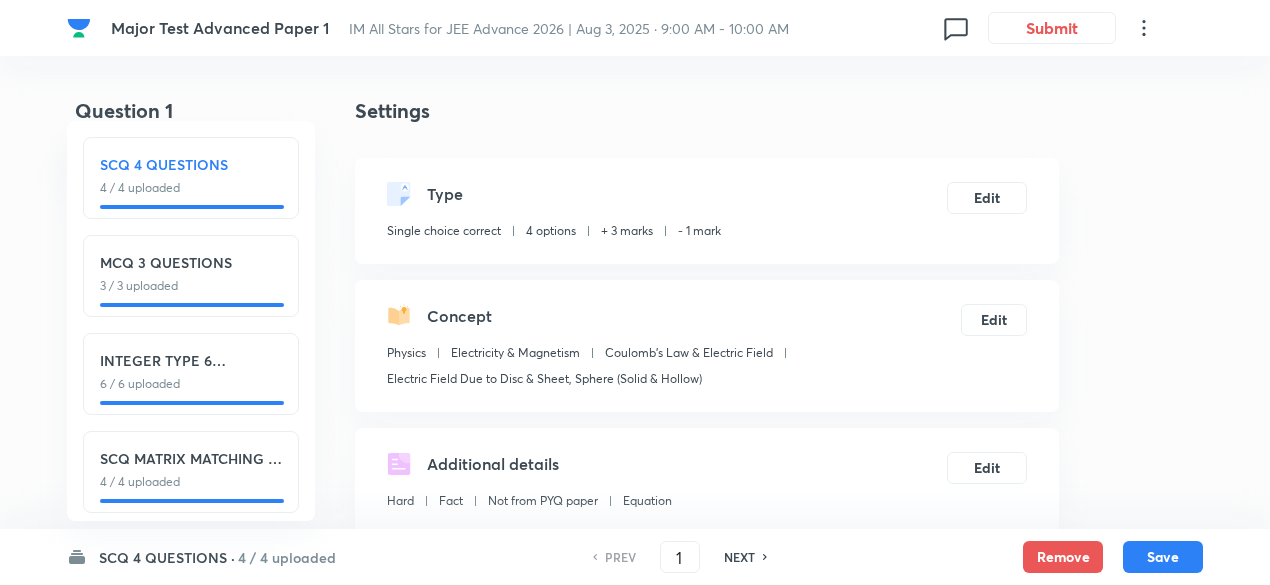 click on "4 / 4 uploaded" at bounding box center (191, 482) 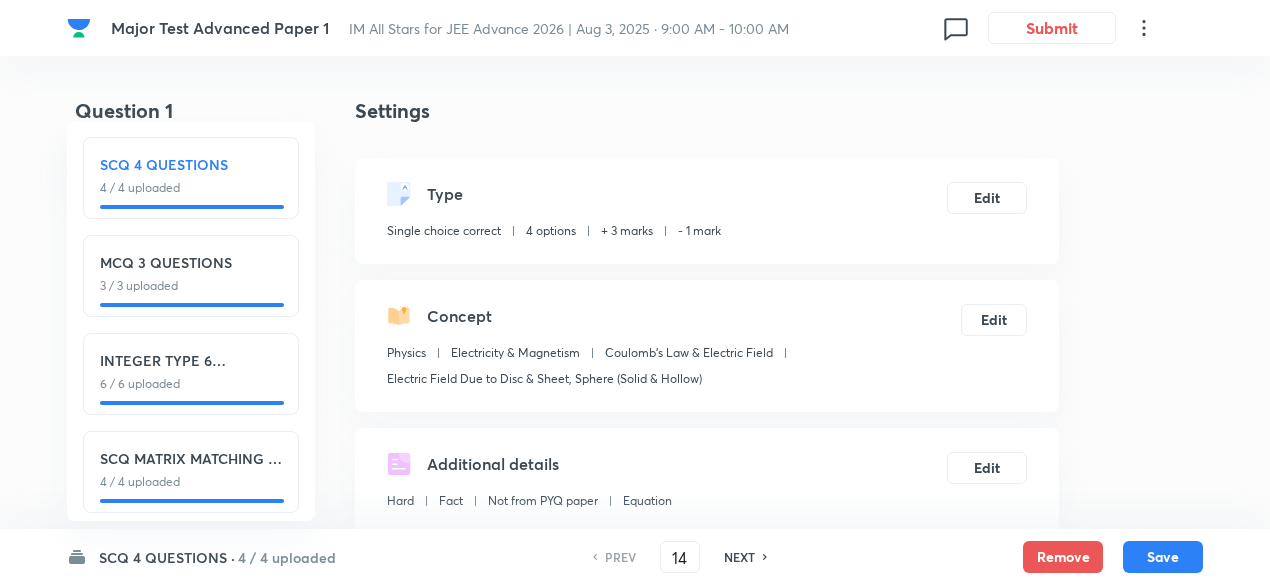 checkbox on "false" 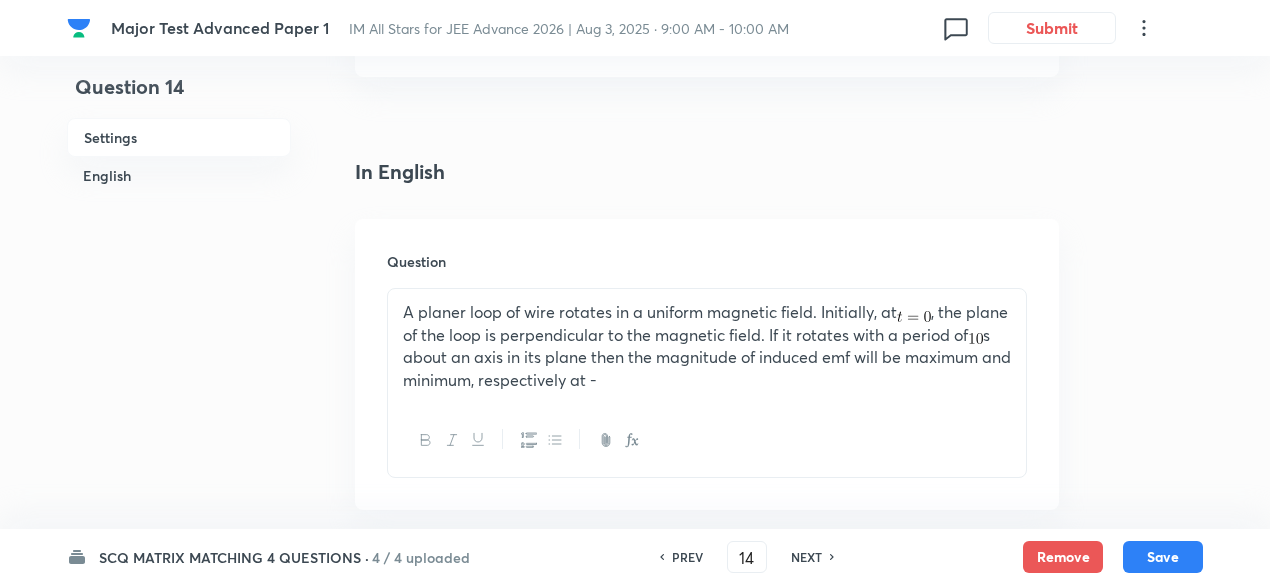 scroll, scrollTop: 459, scrollLeft: 0, axis: vertical 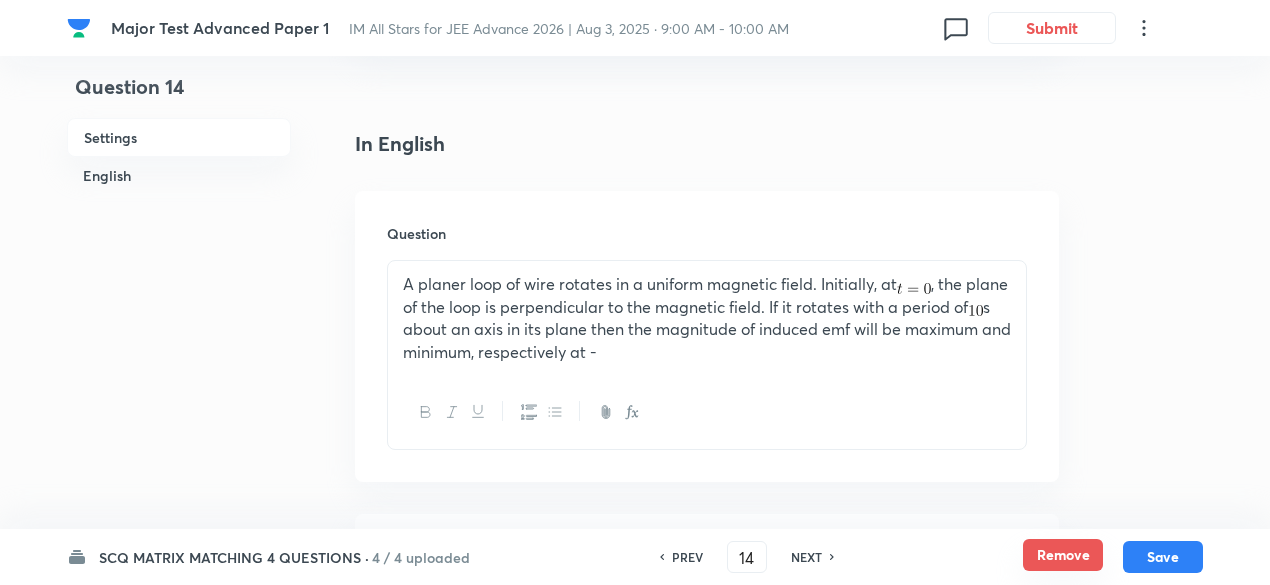 click on "Remove" at bounding box center [1063, 555] 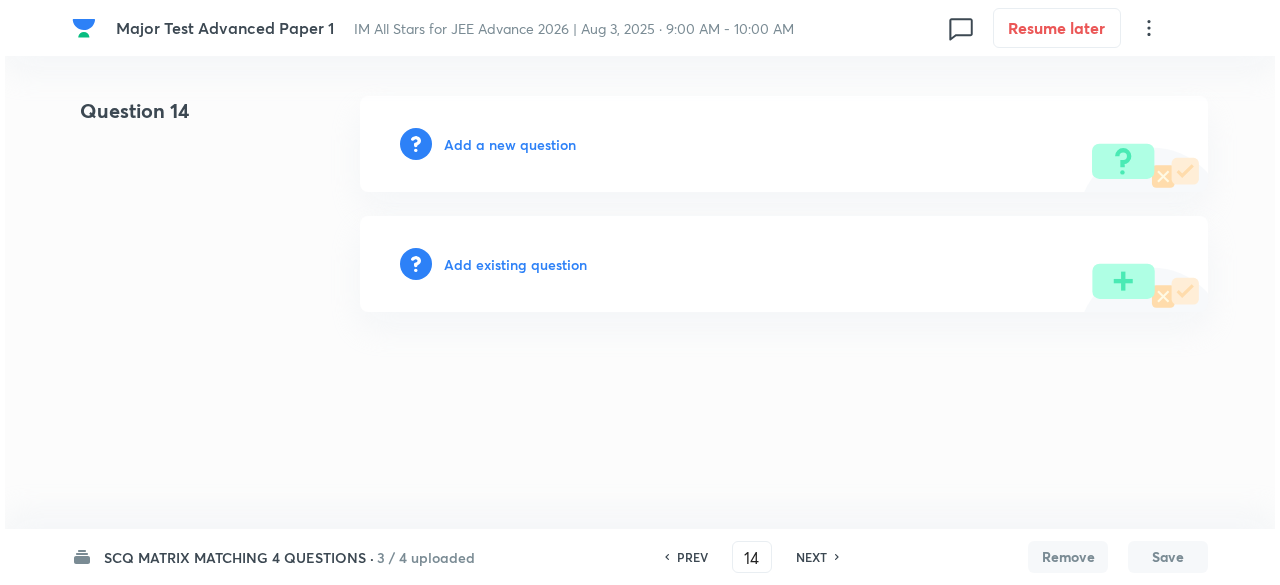 scroll, scrollTop: 0, scrollLeft: 0, axis: both 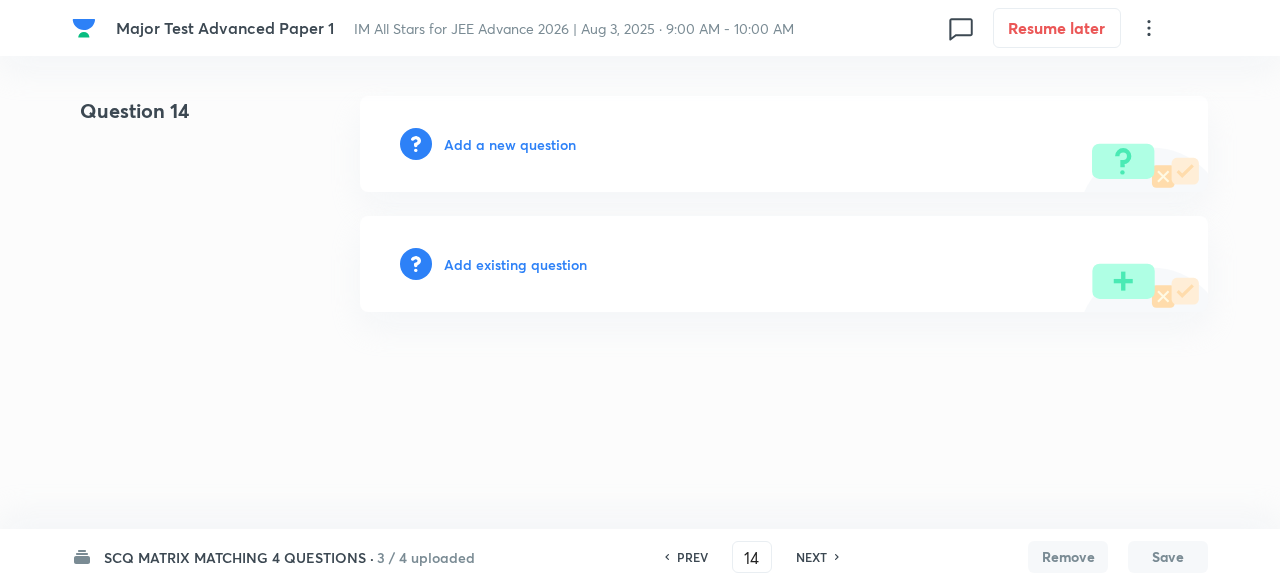 click on "Add existing question" at bounding box center [515, 264] 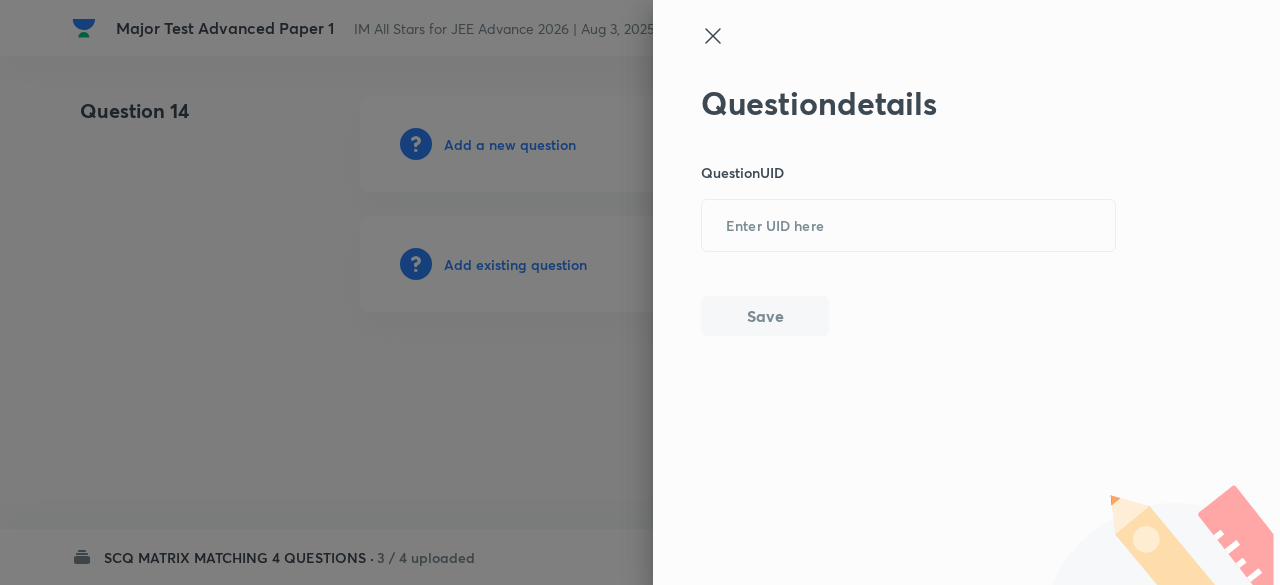click on "Question  details Question  UID ​ Save" at bounding box center (909, 210) 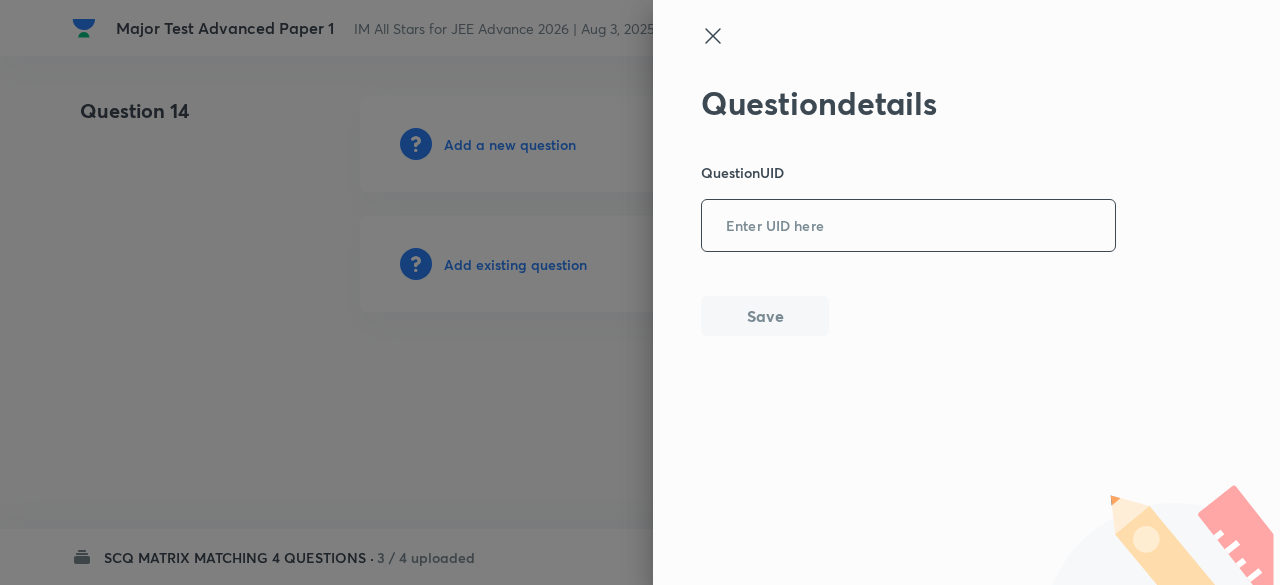 click at bounding box center [908, 226] 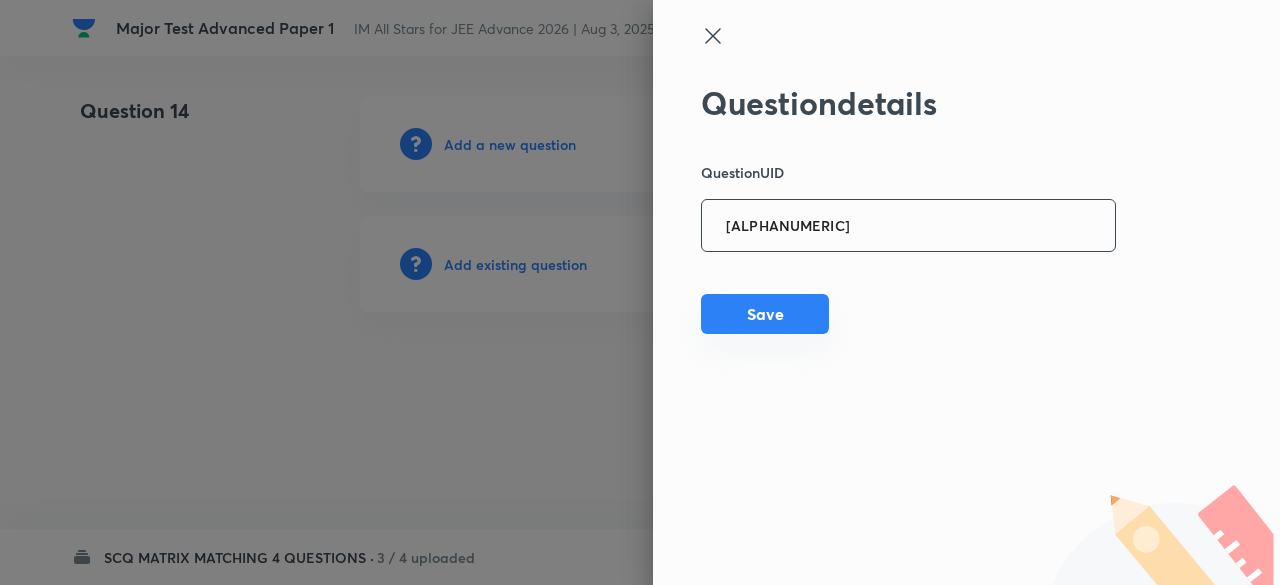 type on "02T83" 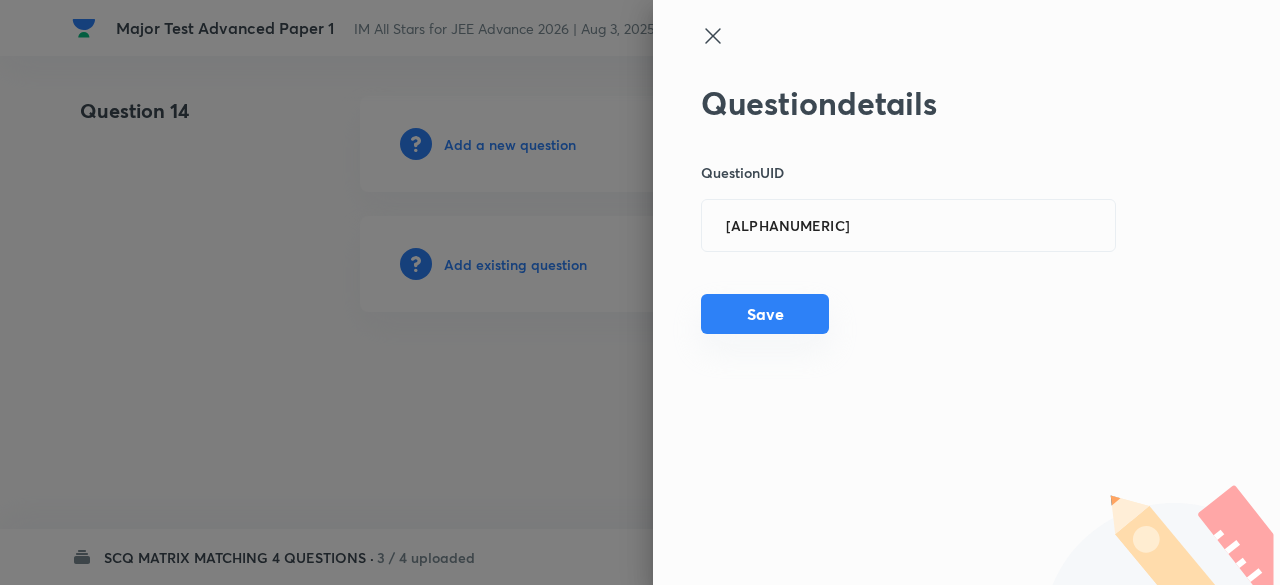 click on "Save" at bounding box center (765, 314) 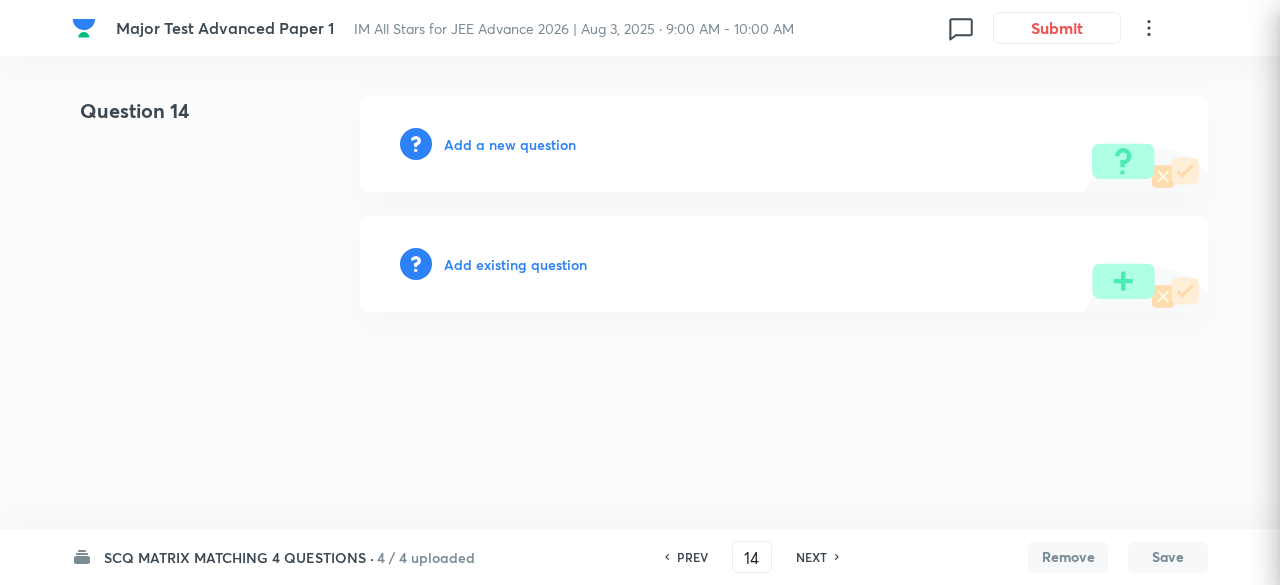 type 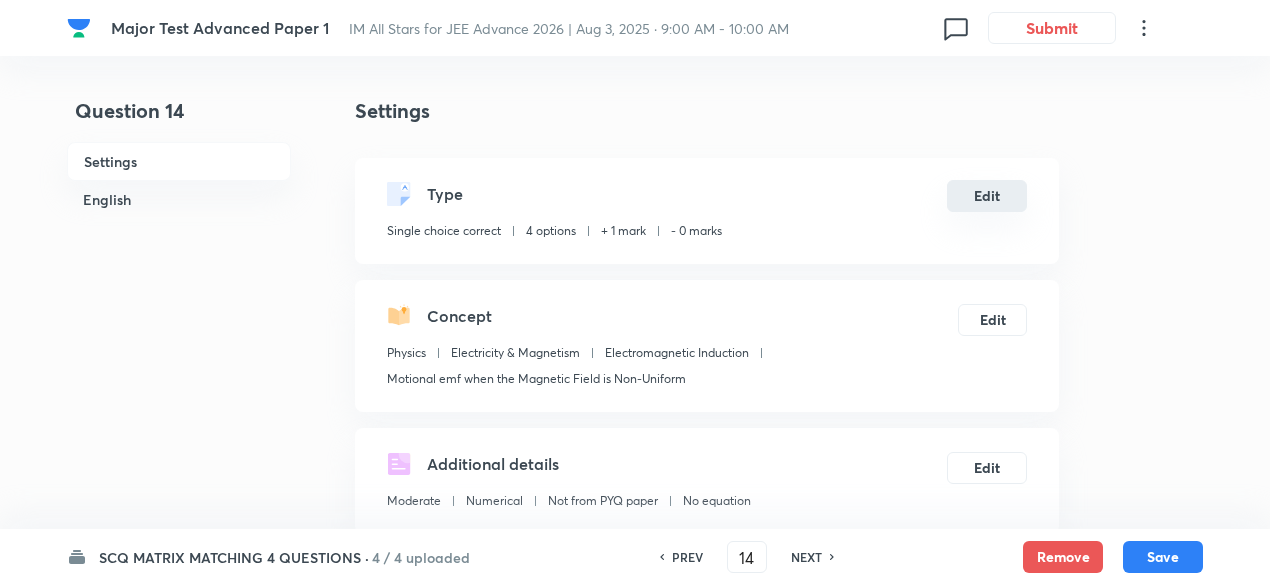 click on "Edit" at bounding box center (987, 196) 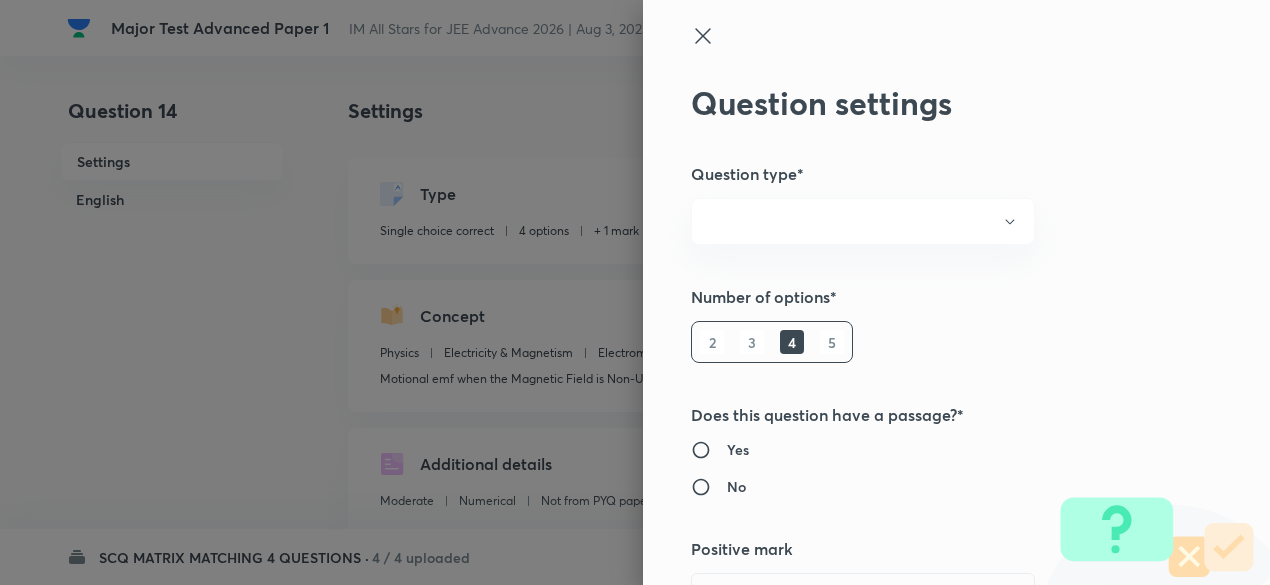 radio on "true" 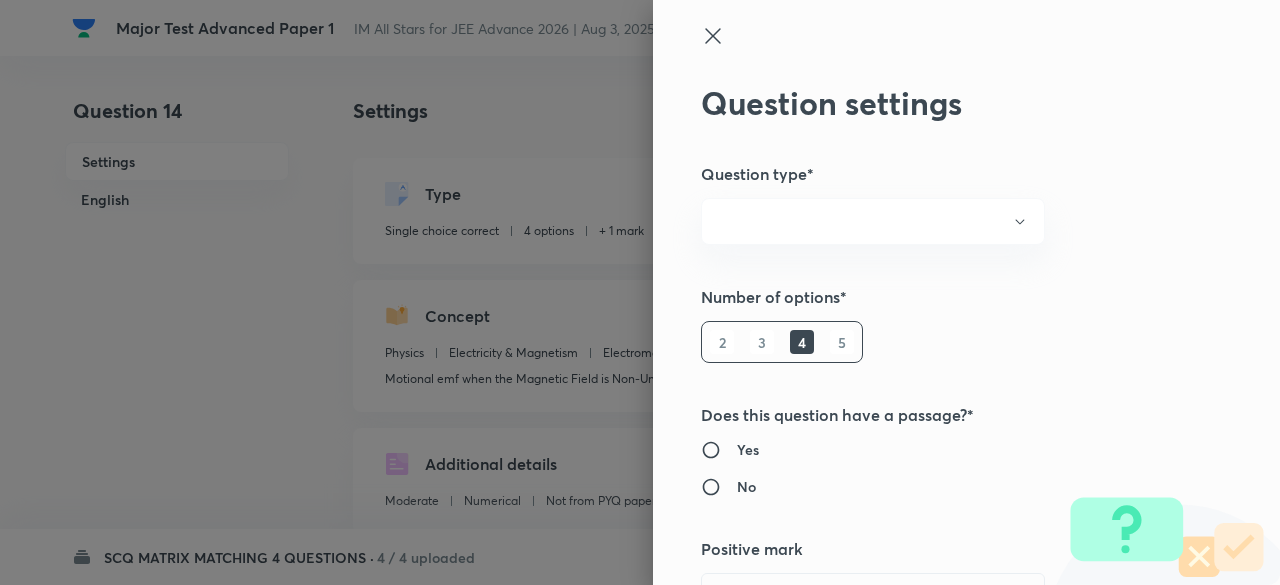 type on "1" 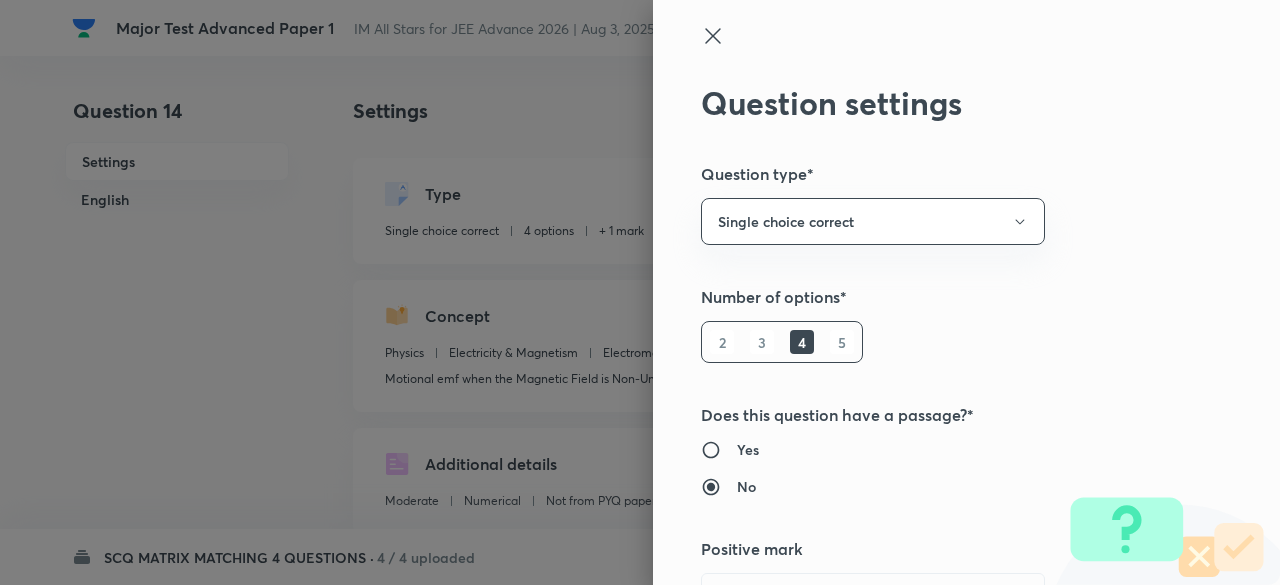 type 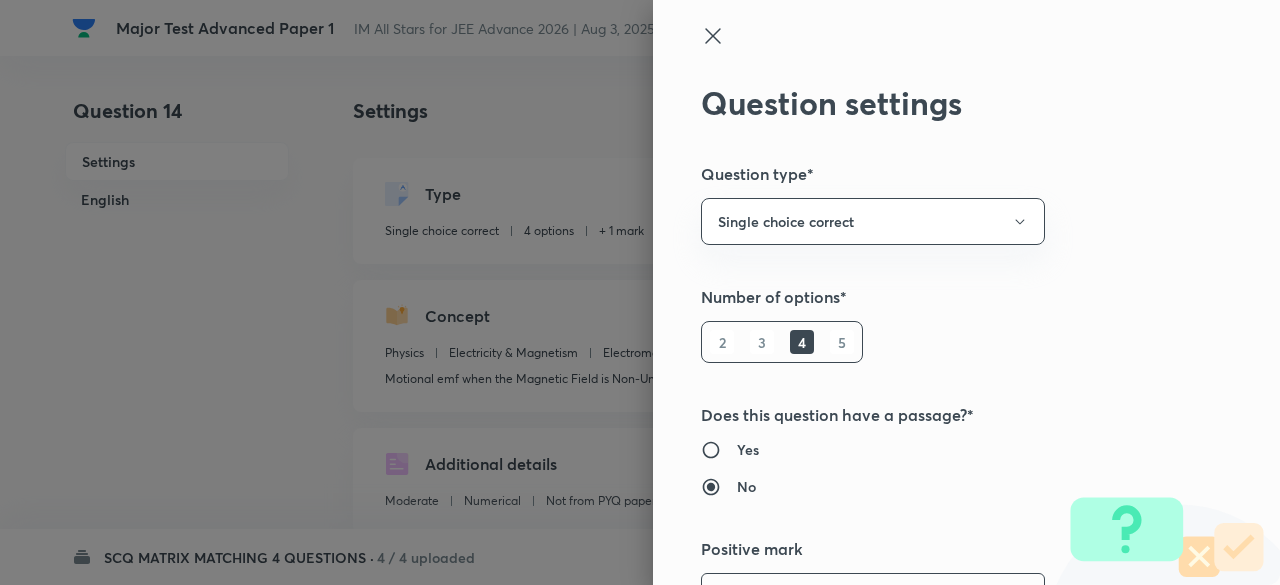 scroll, scrollTop: 39, scrollLeft: 0, axis: vertical 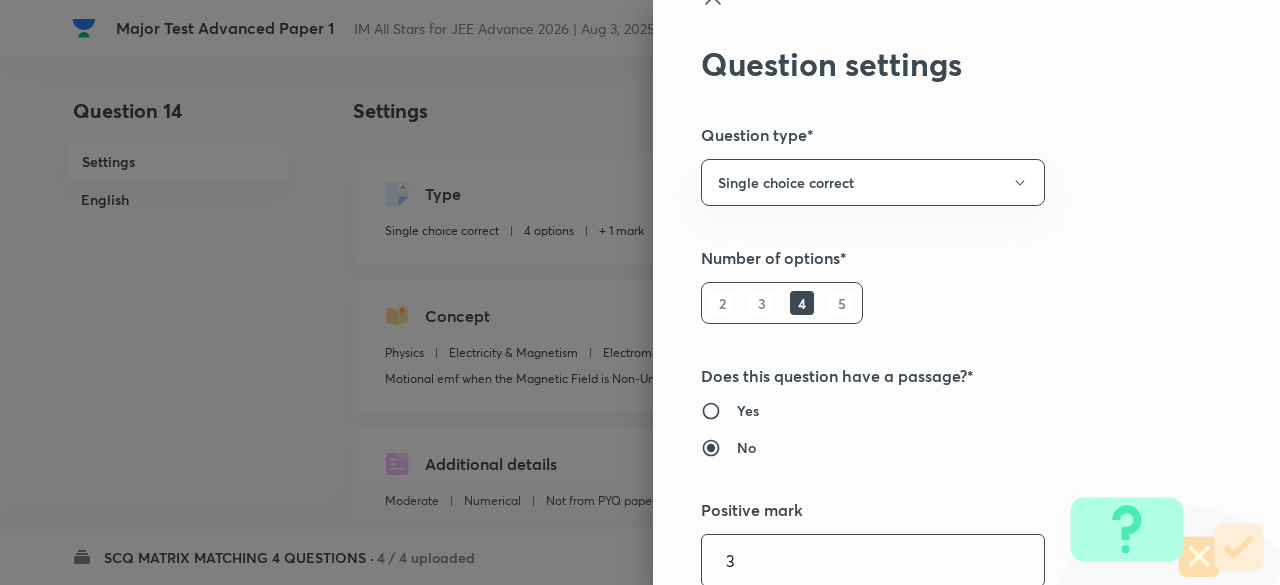 type on "3" 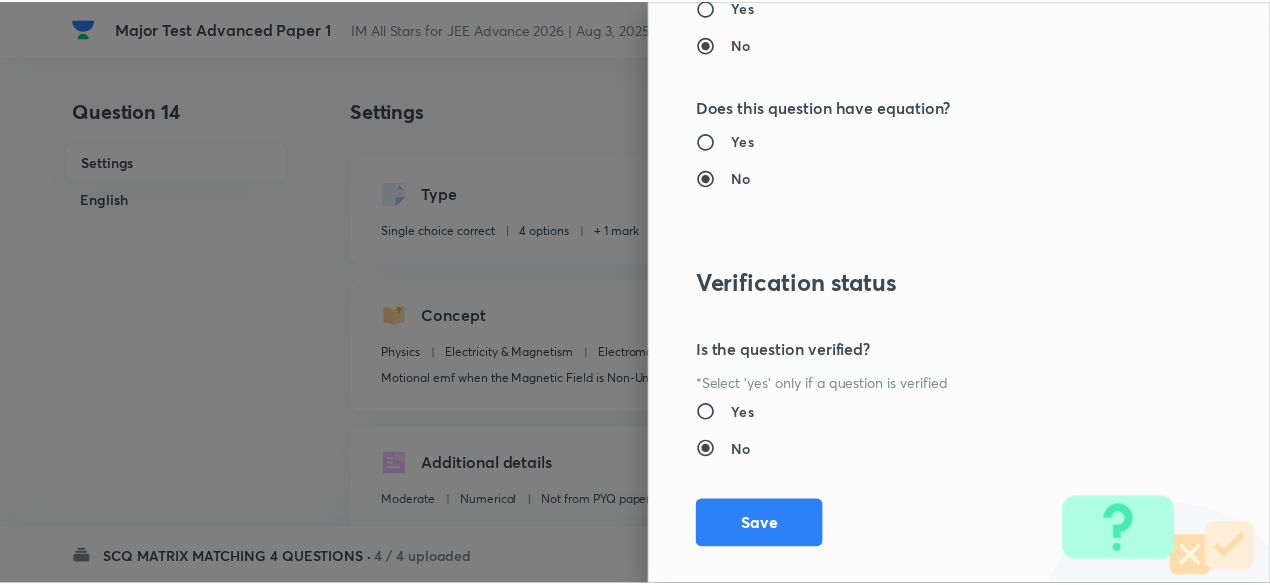 scroll, scrollTop: 2135, scrollLeft: 0, axis: vertical 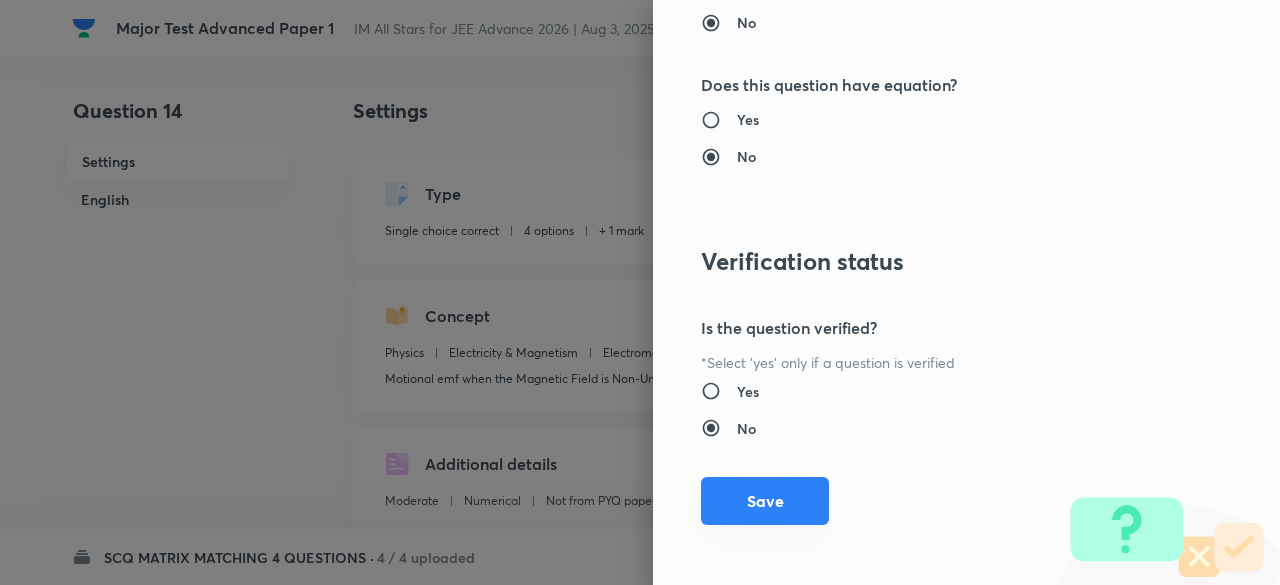 type on "1" 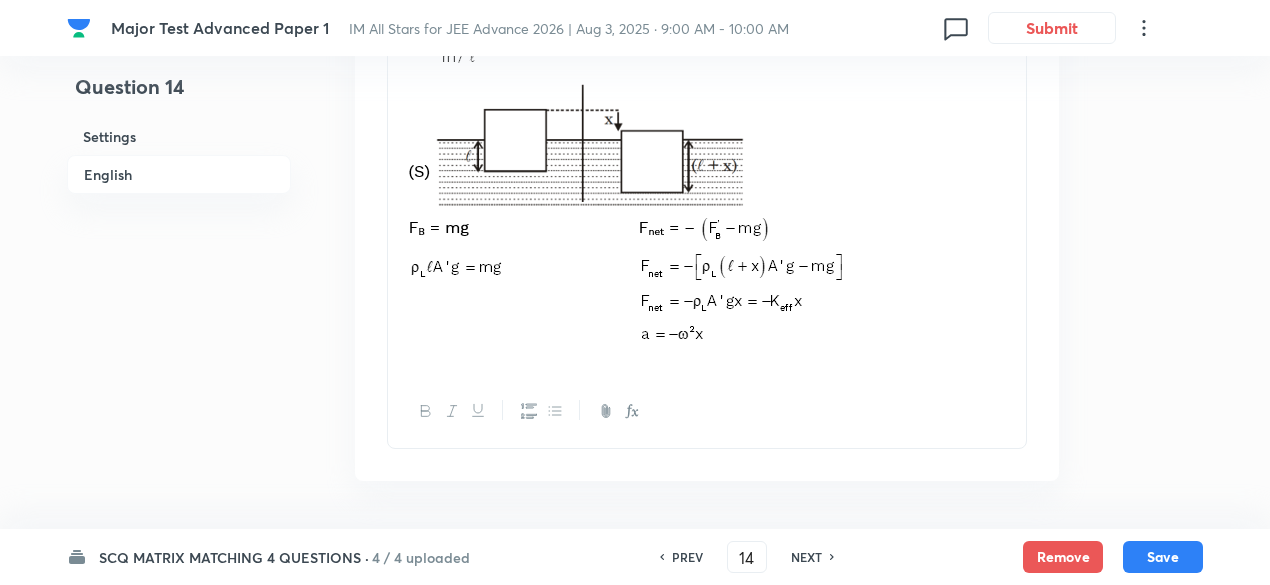scroll, scrollTop: 4836, scrollLeft: 0, axis: vertical 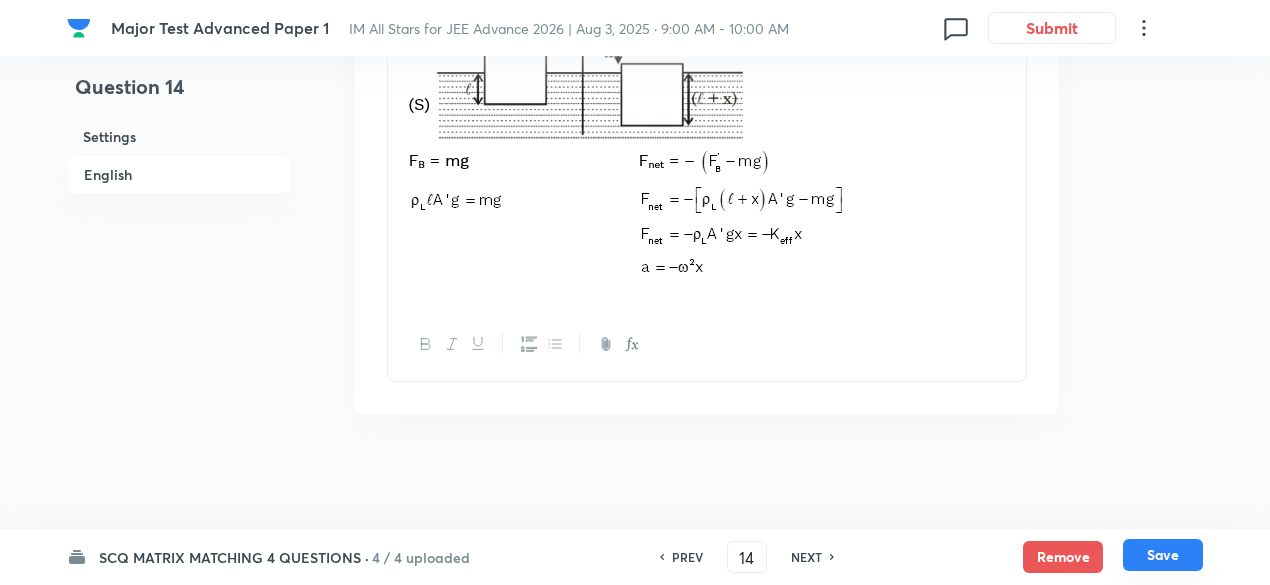 click on "Save" at bounding box center (1163, 555) 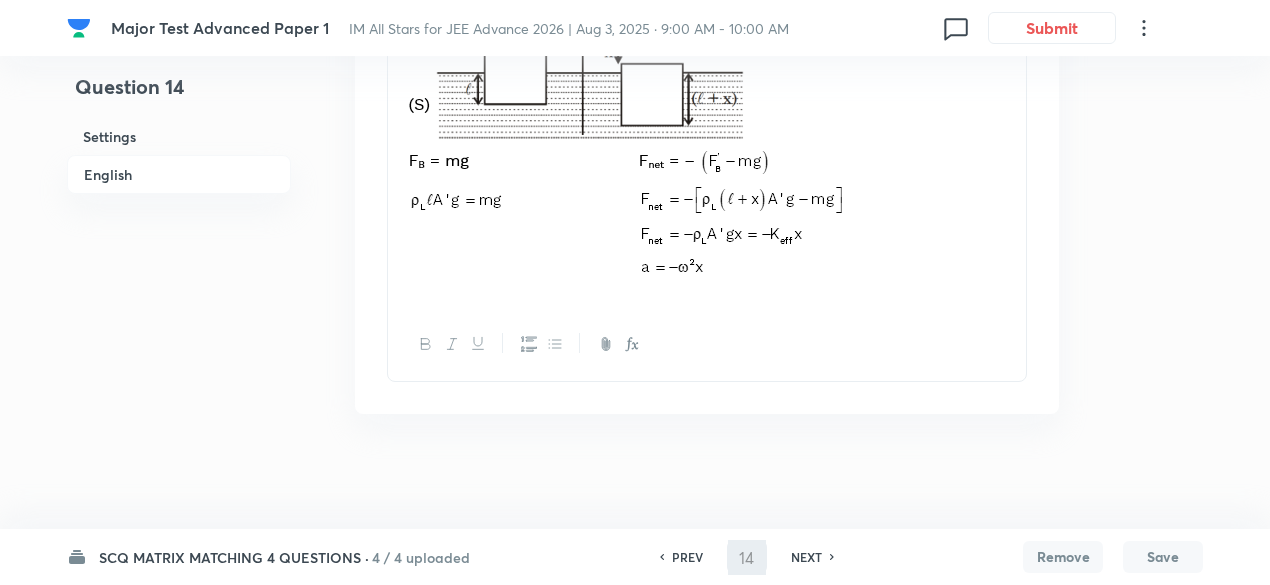 type on "15" 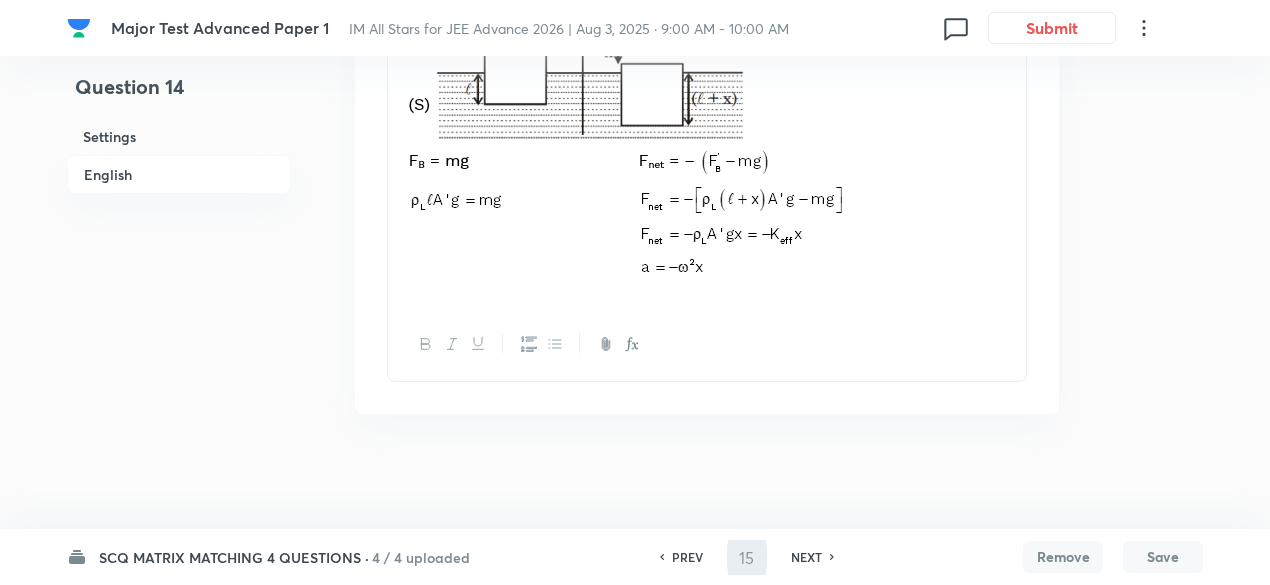 checkbox on "false" 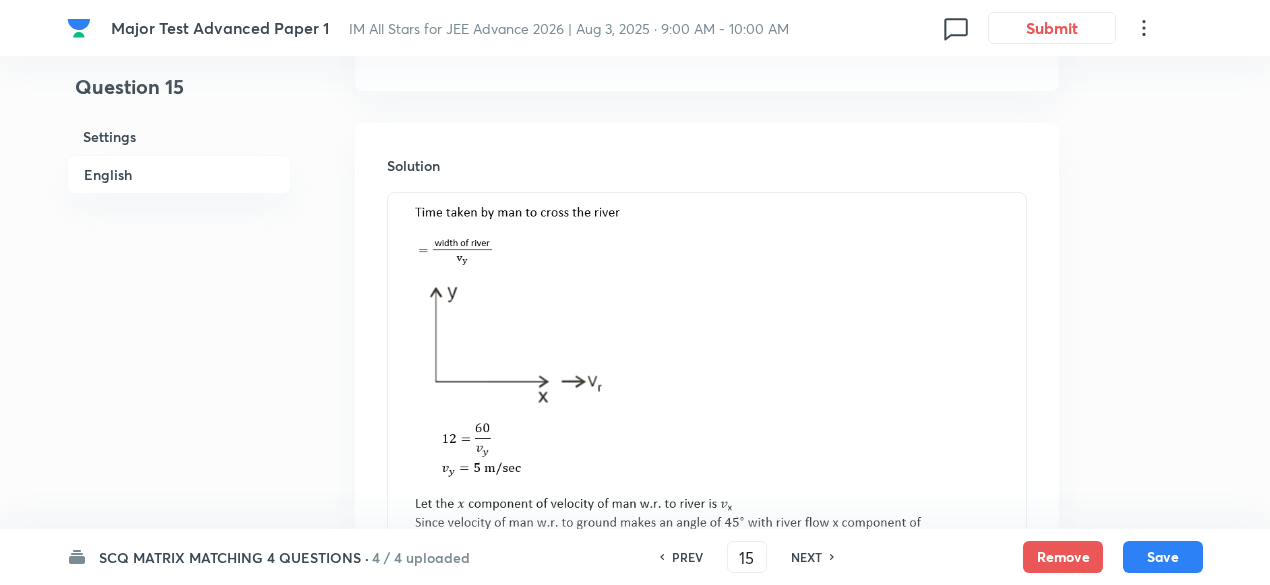 scroll, scrollTop: 2575, scrollLeft: 0, axis: vertical 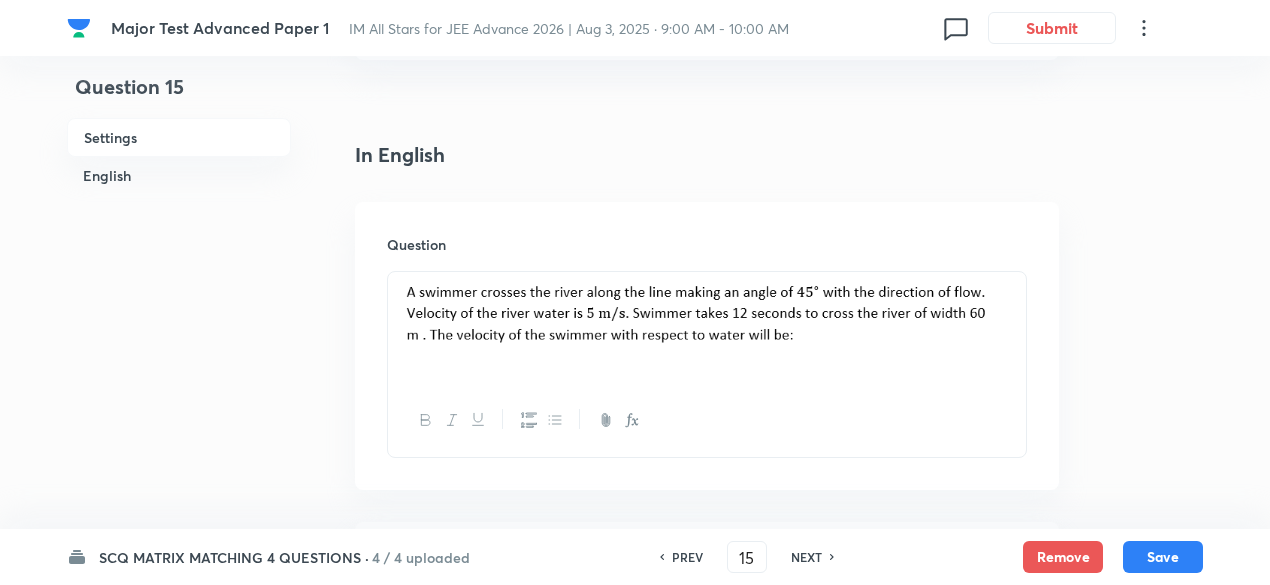 click at bounding box center (707, 328) 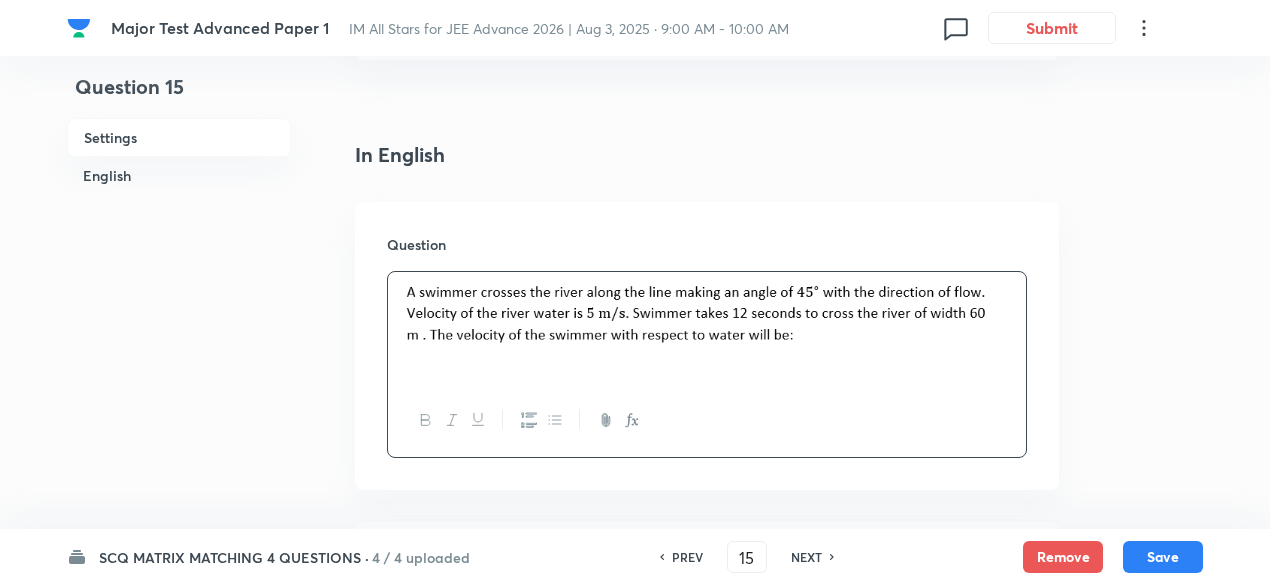 click at bounding box center [707, 328] 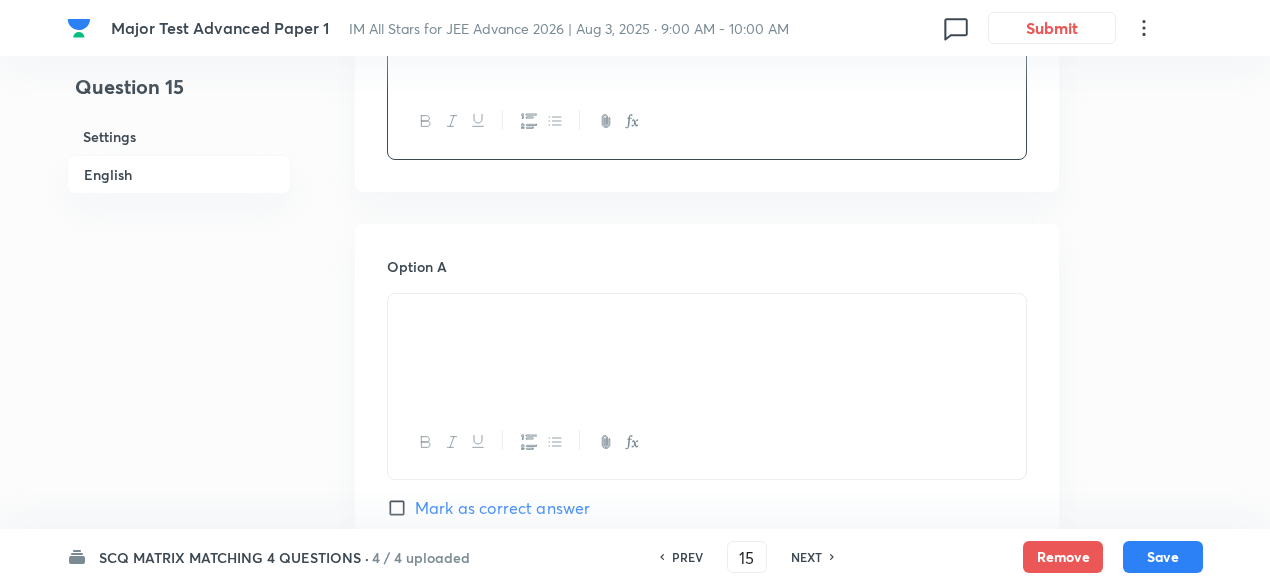 scroll, scrollTop: 1283, scrollLeft: 0, axis: vertical 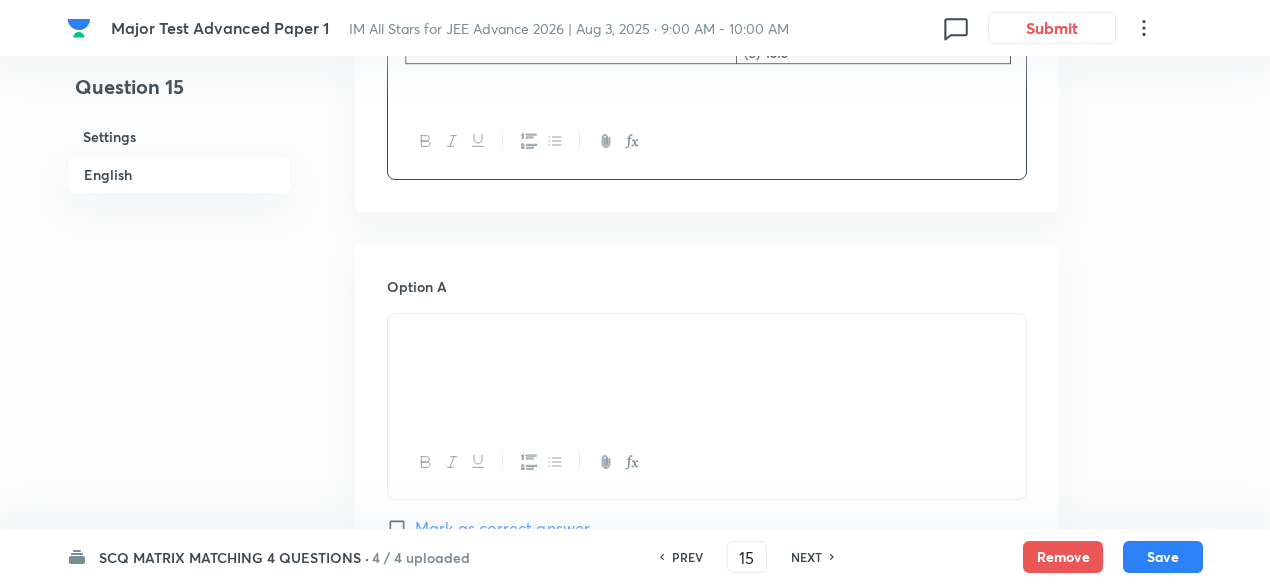 click at bounding box center [707, 337] 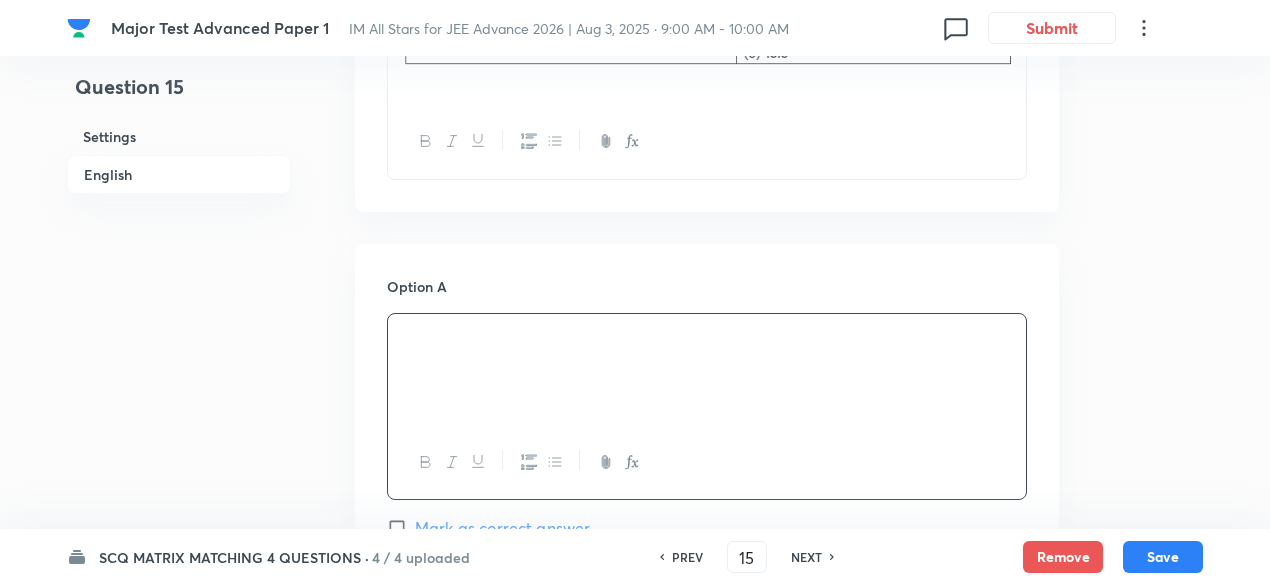 click at bounding box center (707, 337) 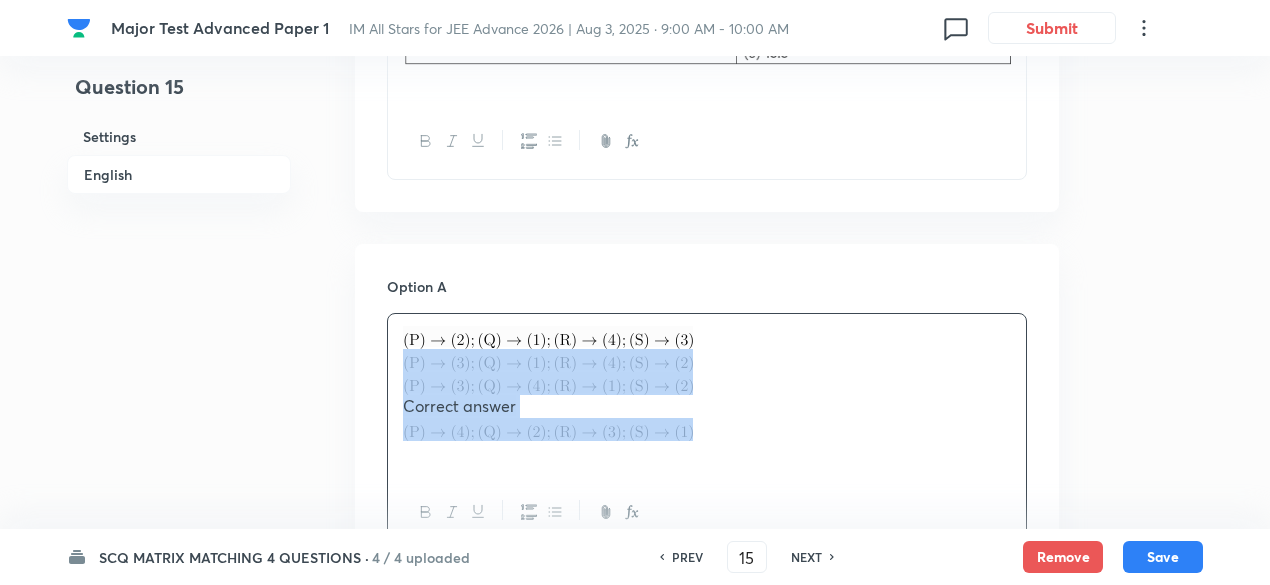 drag, startPoint x: 399, startPoint y: 360, endPoint x: 714, endPoint y: 430, distance: 322.68405 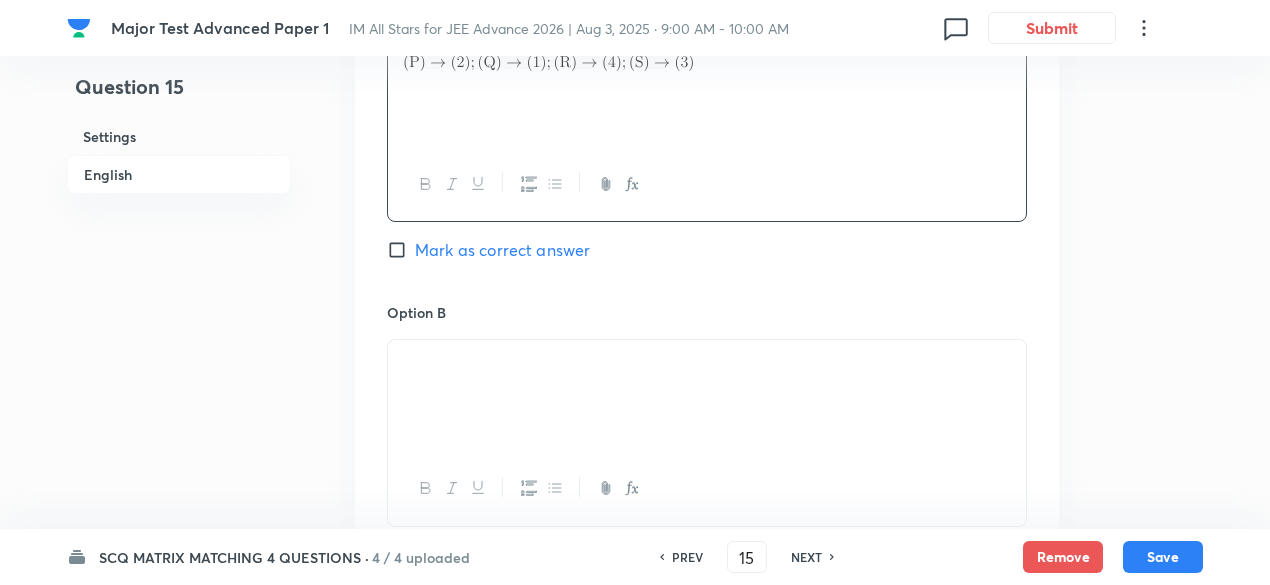 scroll, scrollTop: 1564, scrollLeft: 0, axis: vertical 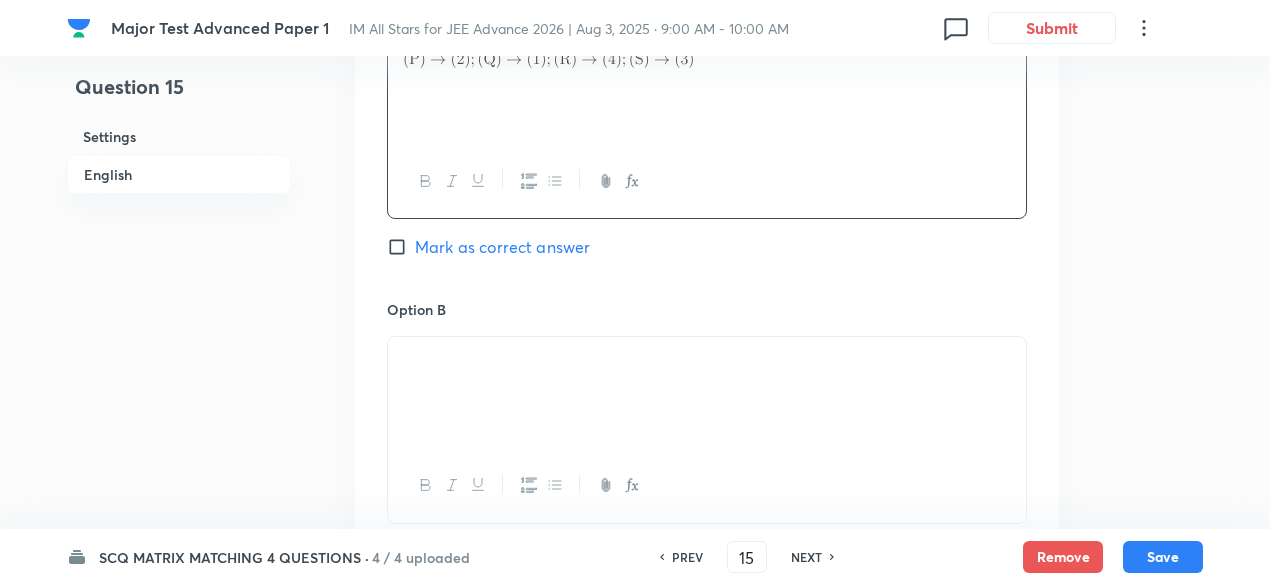 drag, startPoint x: 602, startPoint y: 373, endPoint x: 600, endPoint y: 361, distance: 12.165525 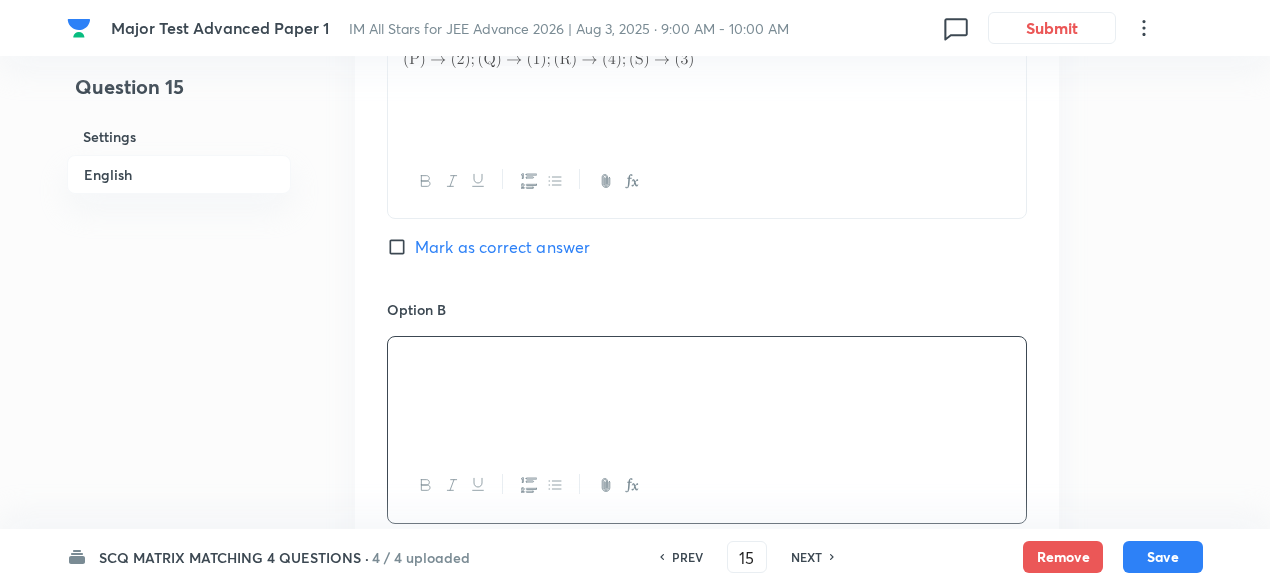 click at bounding box center [707, 360] 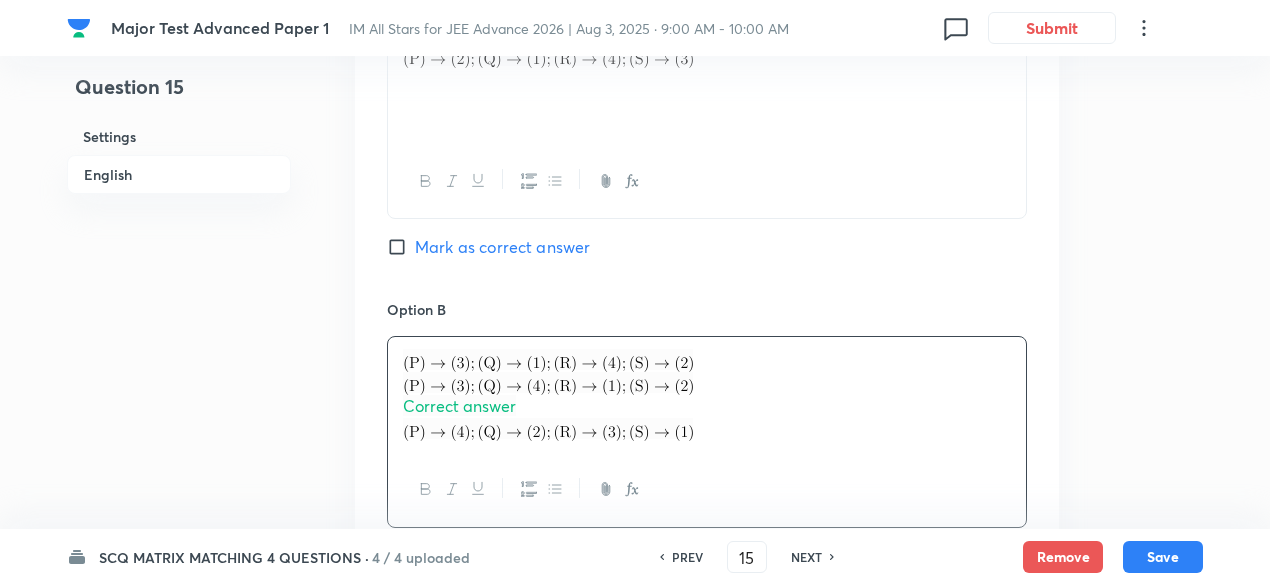 click on "Correct answer" at bounding box center [707, 395] 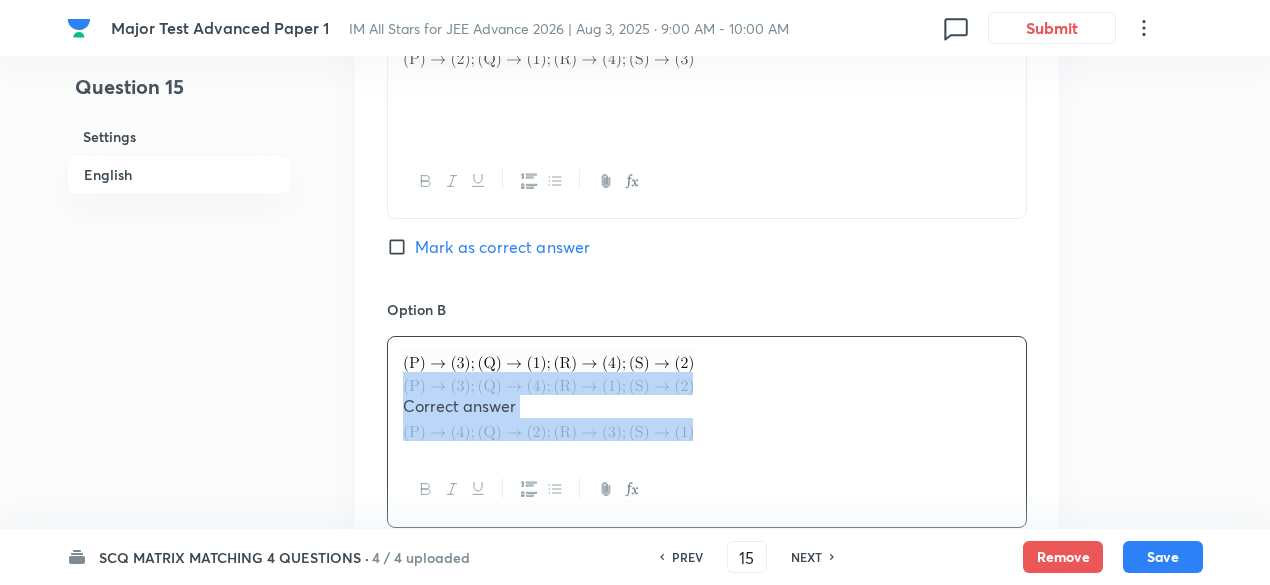 drag, startPoint x: 394, startPoint y: 378, endPoint x: 709, endPoint y: 431, distance: 319.4276 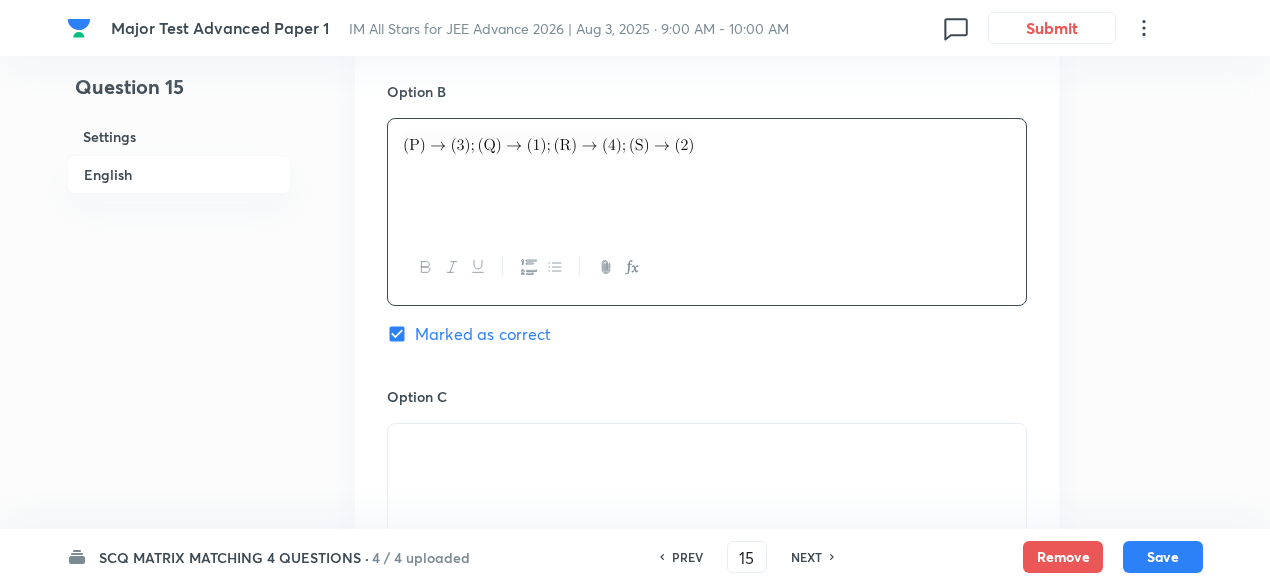 scroll, scrollTop: 1814, scrollLeft: 0, axis: vertical 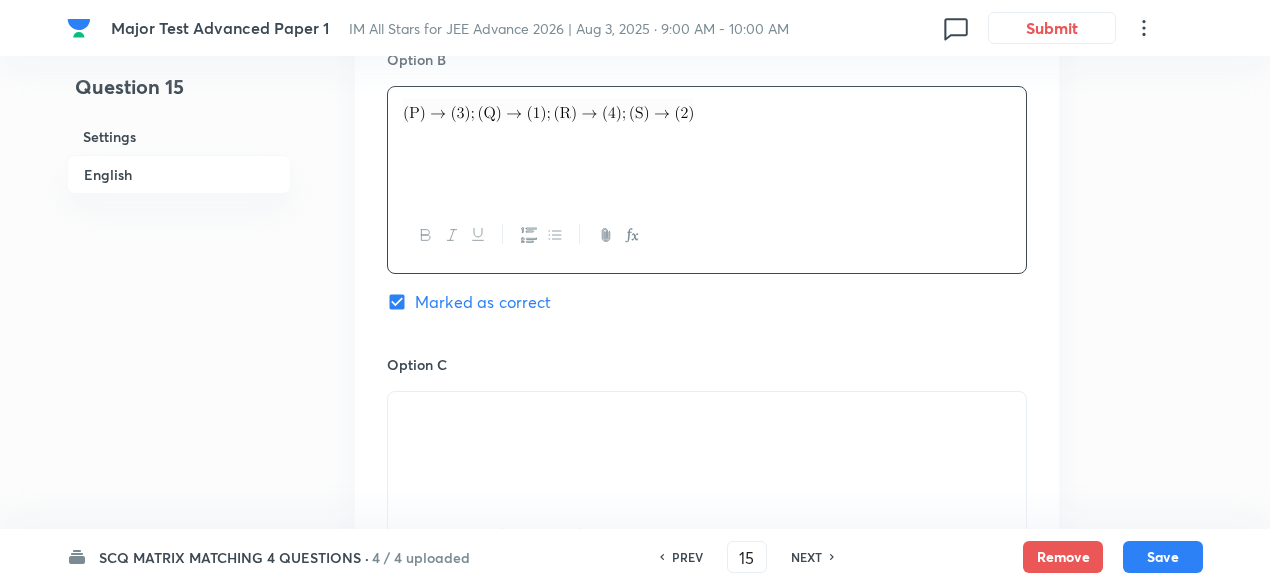 click at bounding box center (707, 415) 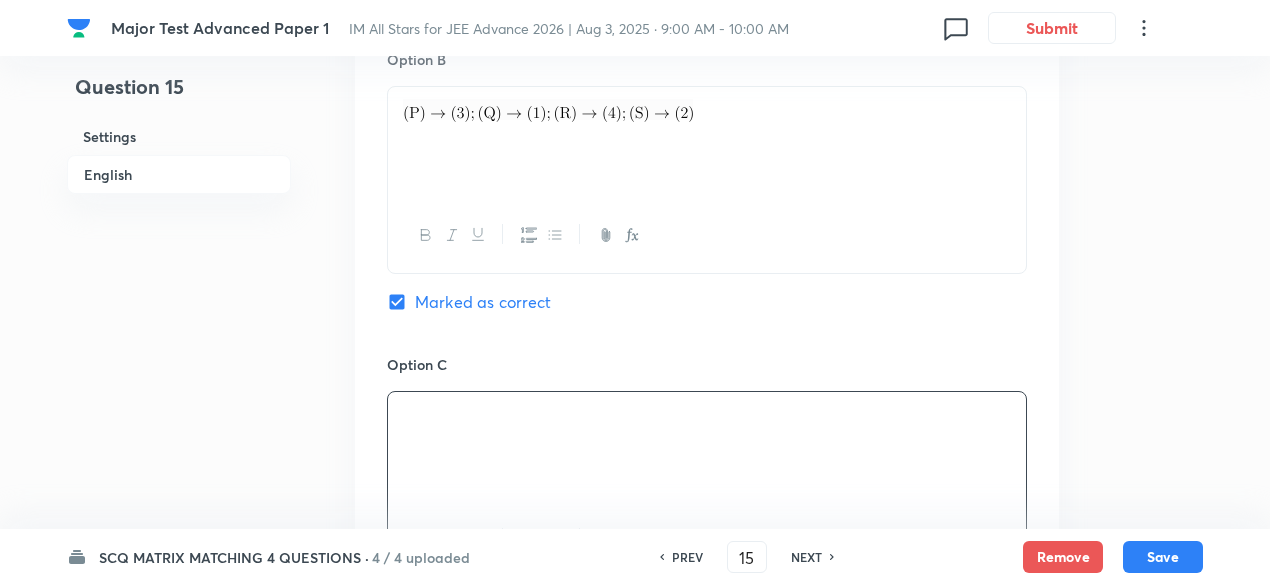 click at bounding box center [707, 415] 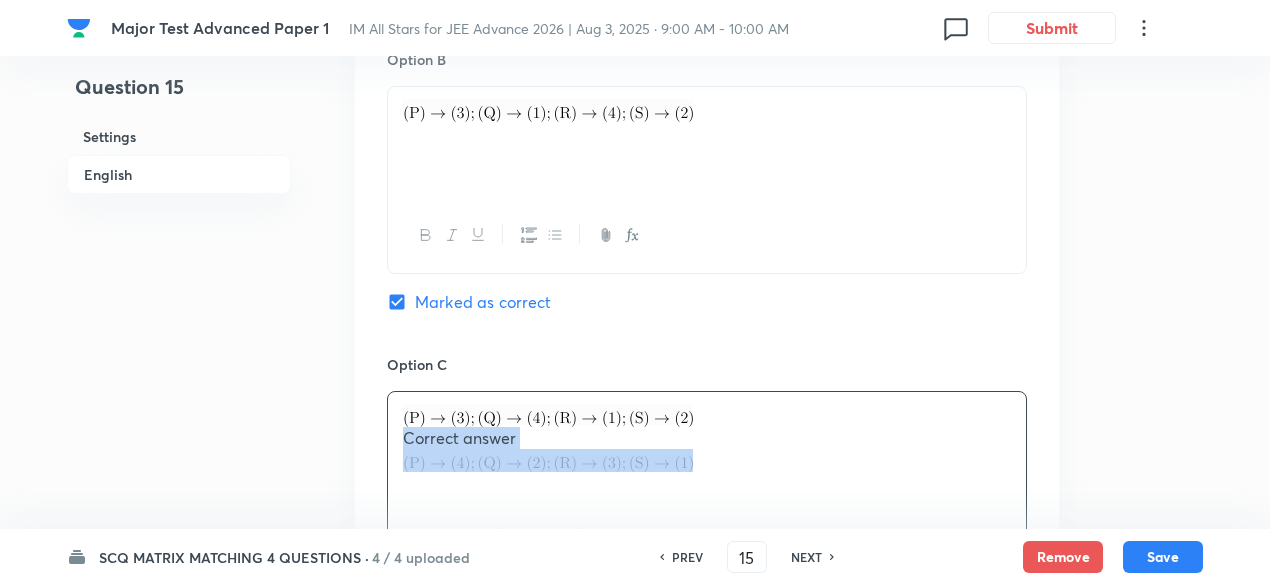 drag, startPoint x: 396, startPoint y: 431, endPoint x: 613, endPoint y: 449, distance: 217.74527 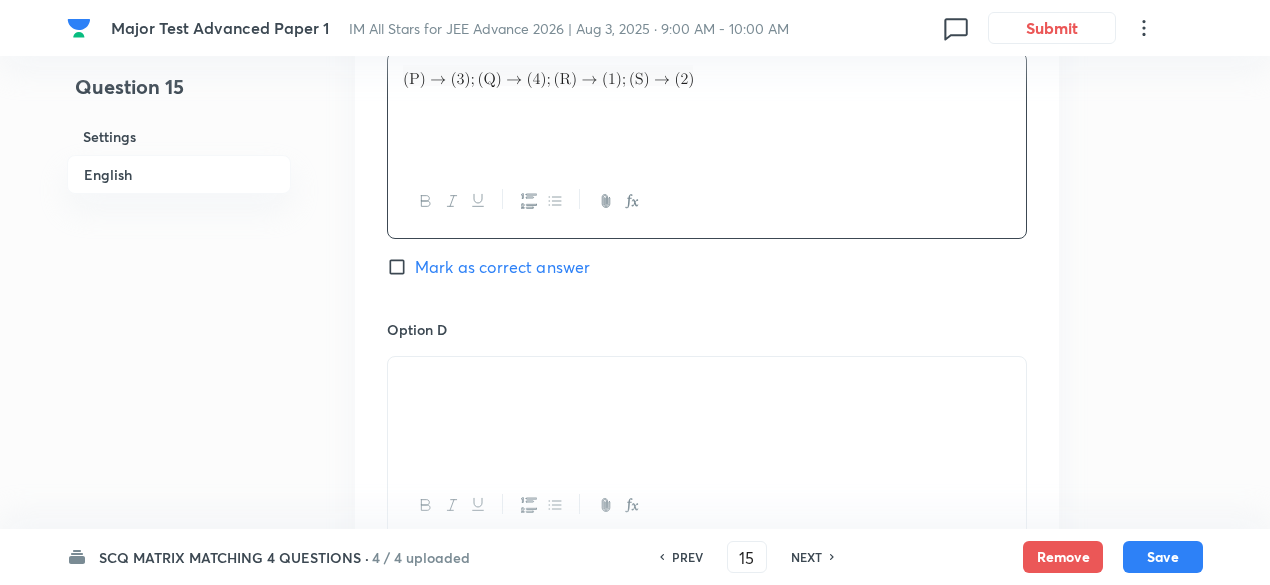 scroll, scrollTop: 2157, scrollLeft: 0, axis: vertical 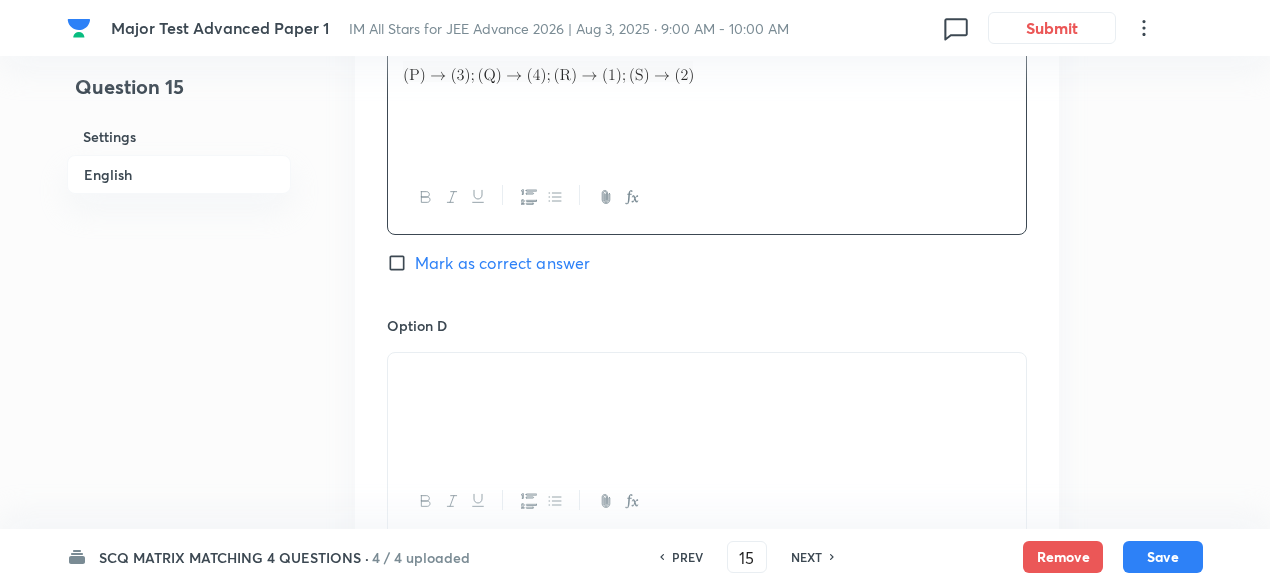 click at bounding box center (707, 376) 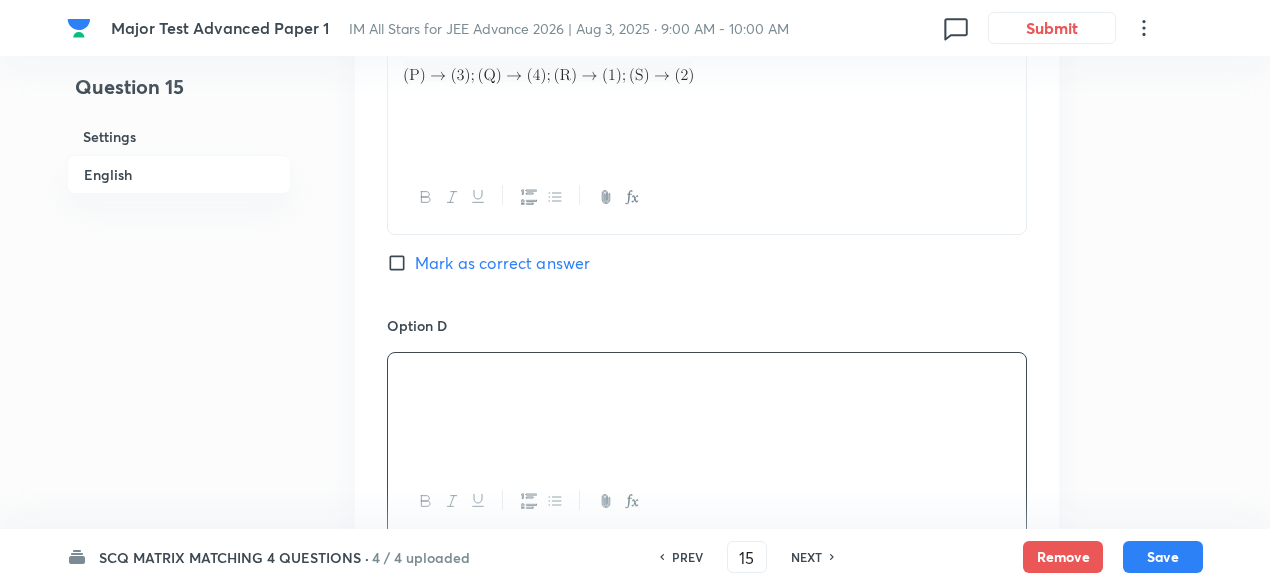 click at bounding box center [707, 376] 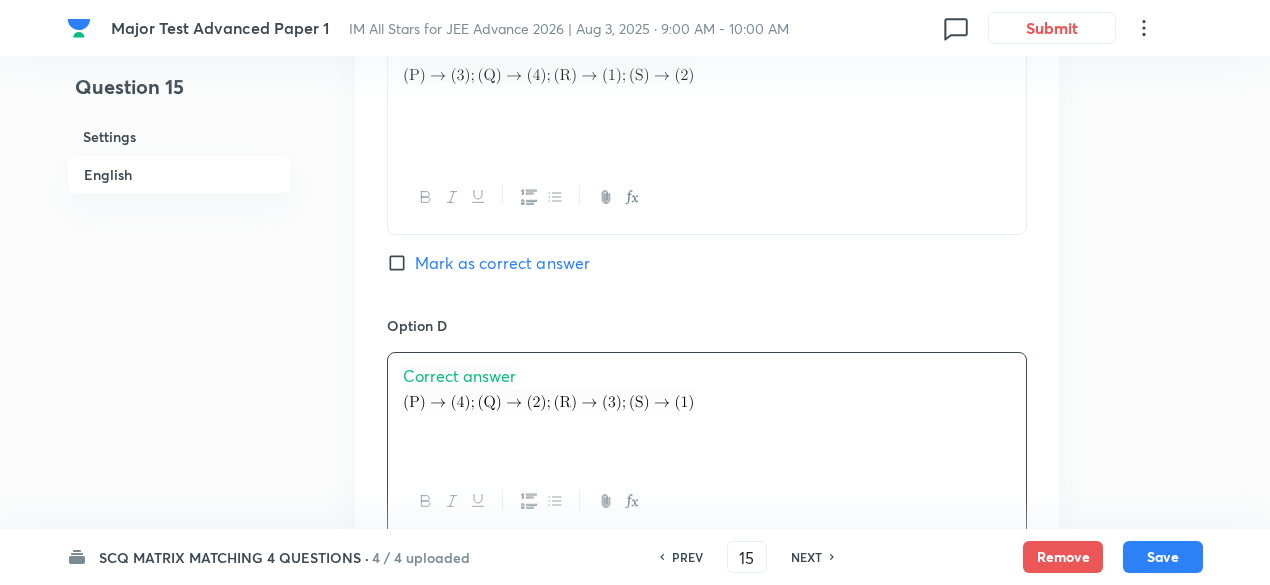 click on "Correct answer" at bounding box center (707, 376) 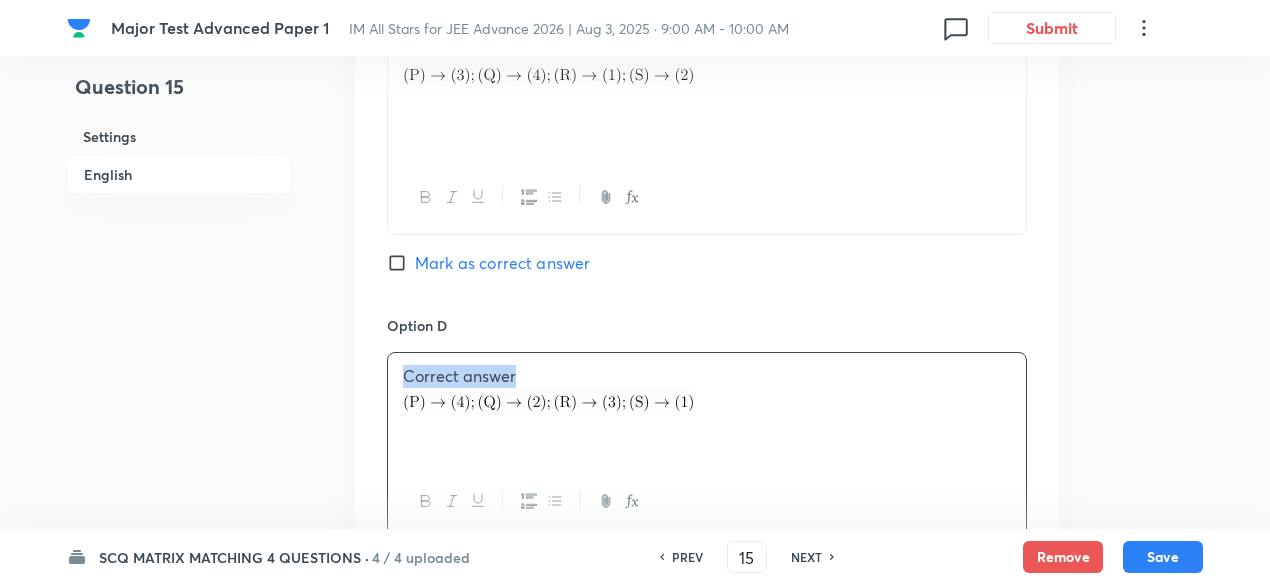 click on "Correct answer" at bounding box center [707, 376] 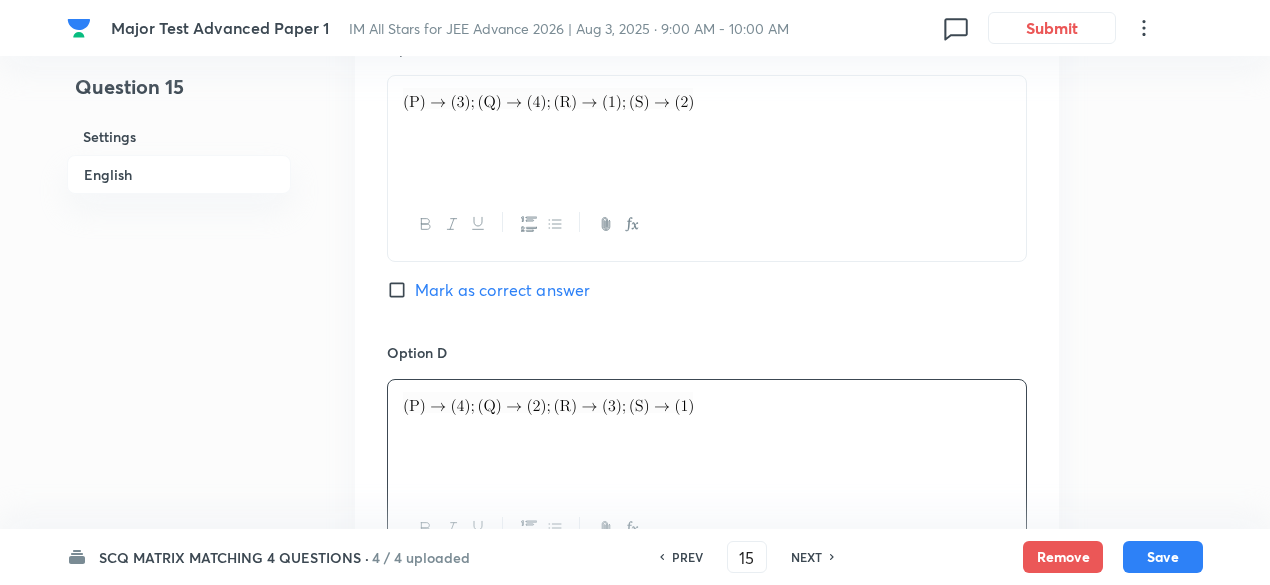 scroll, scrollTop: 2147, scrollLeft: 0, axis: vertical 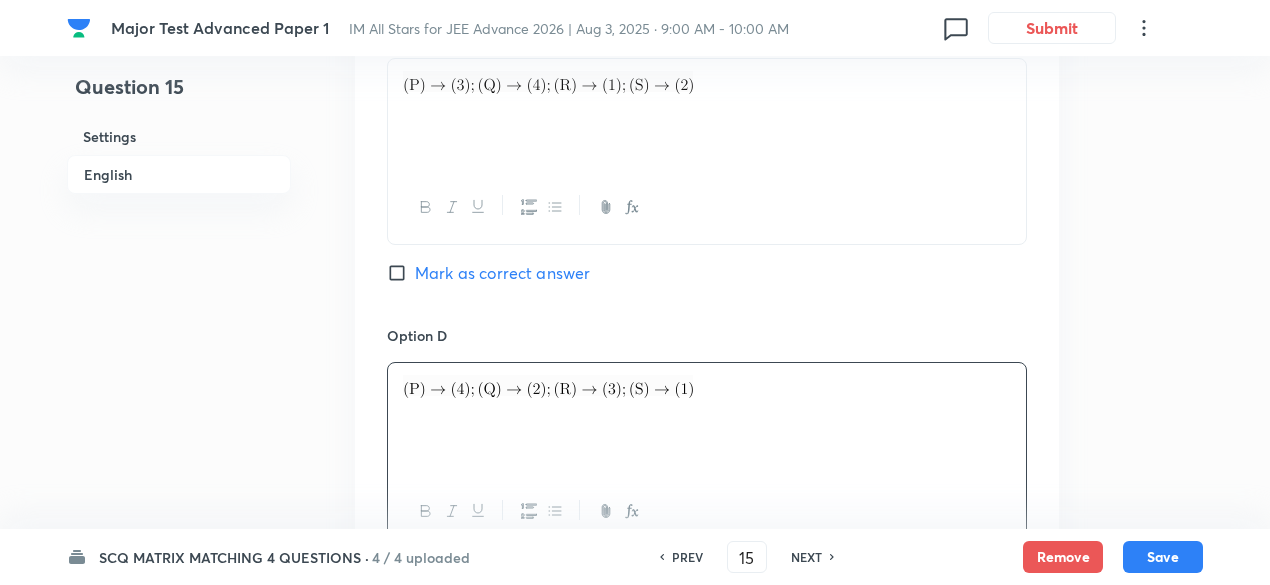 click on "Mark as correct answer" at bounding box center (502, 273) 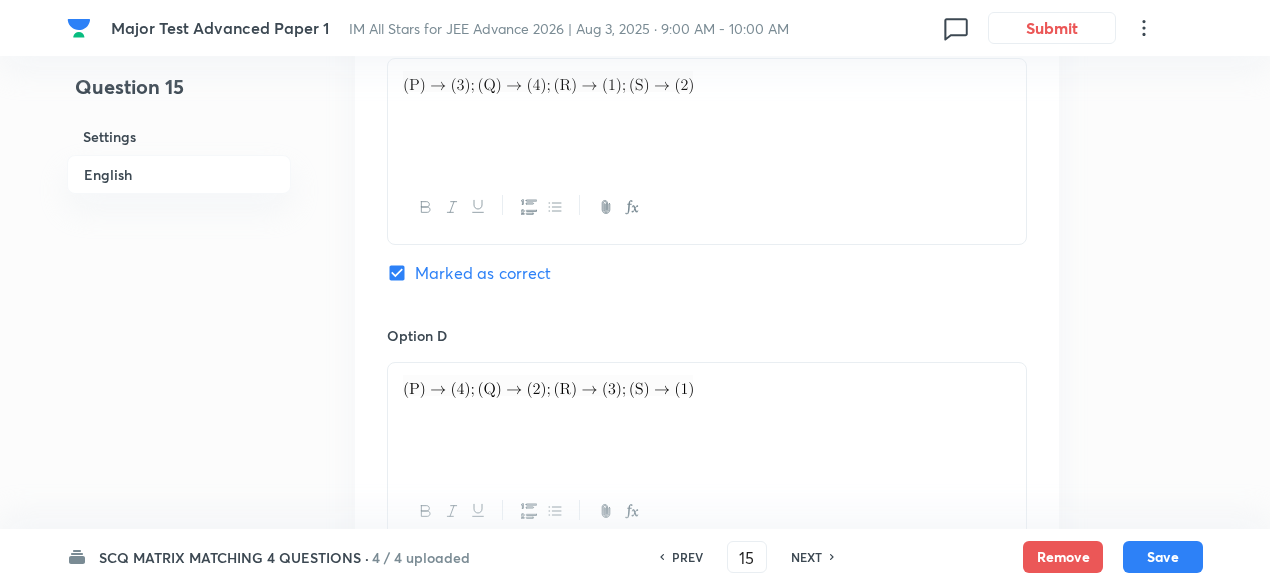 checkbox on "false" 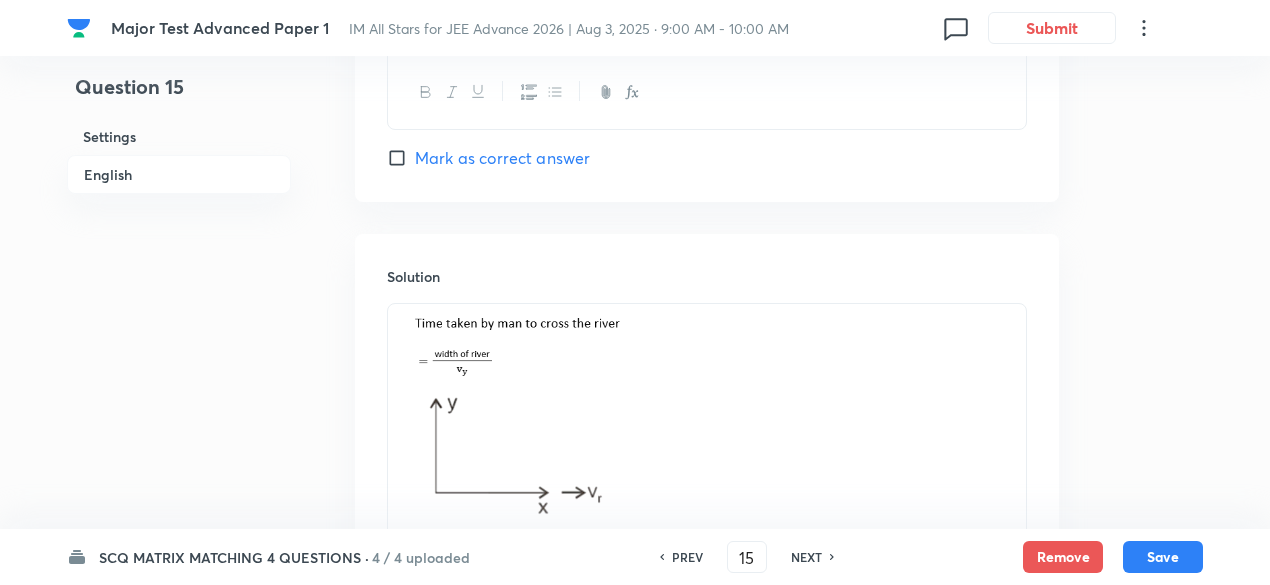 scroll, scrollTop: 2567, scrollLeft: 0, axis: vertical 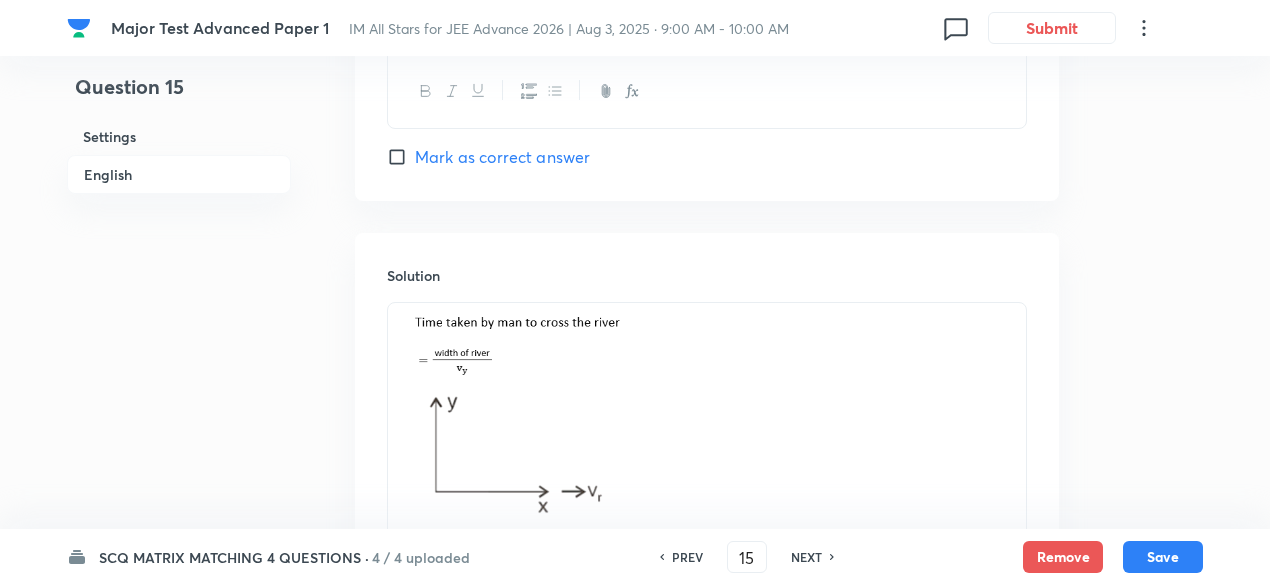 click at bounding box center (707, 570) 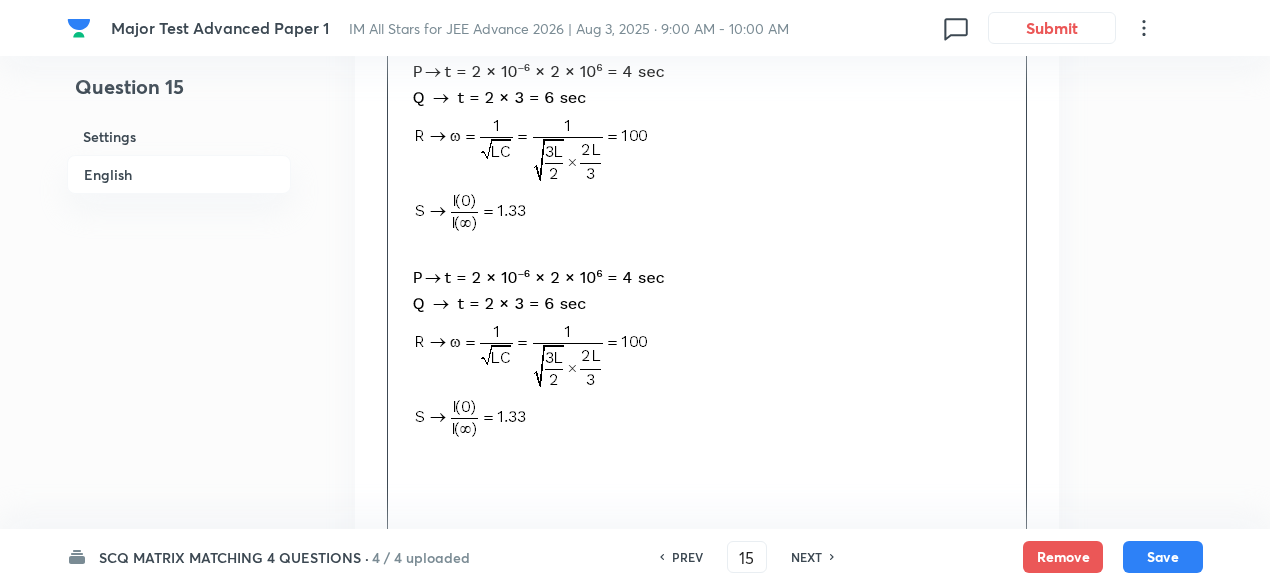 scroll, scrollTop: 2823, scrollLeft: 0, axis: vertical 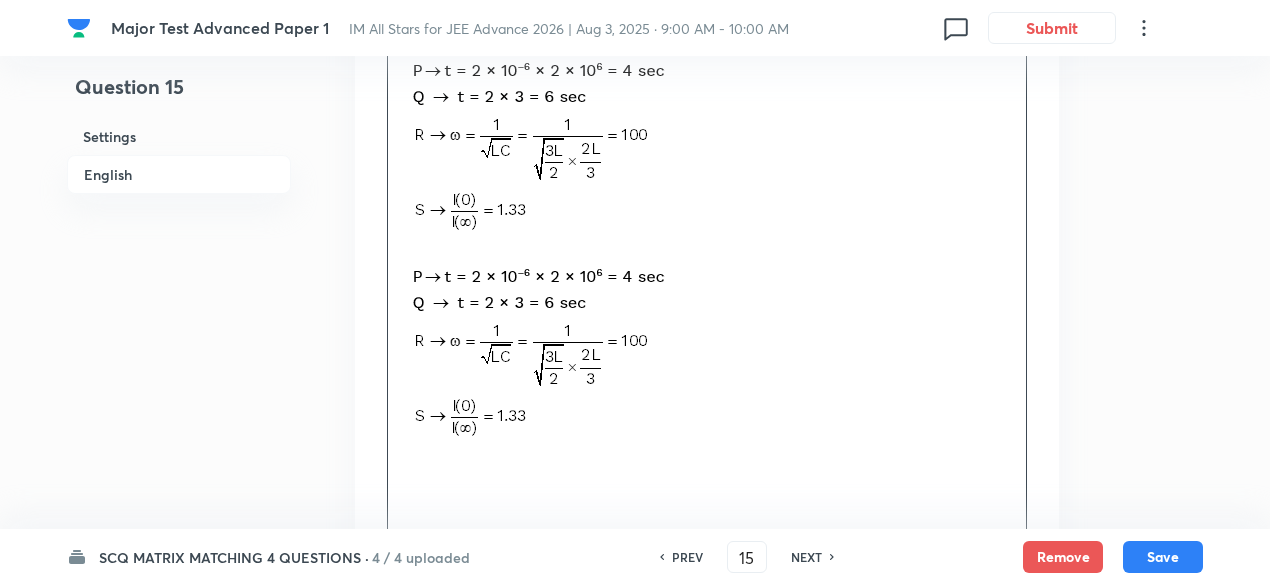 click at bounding box center (707, 356) 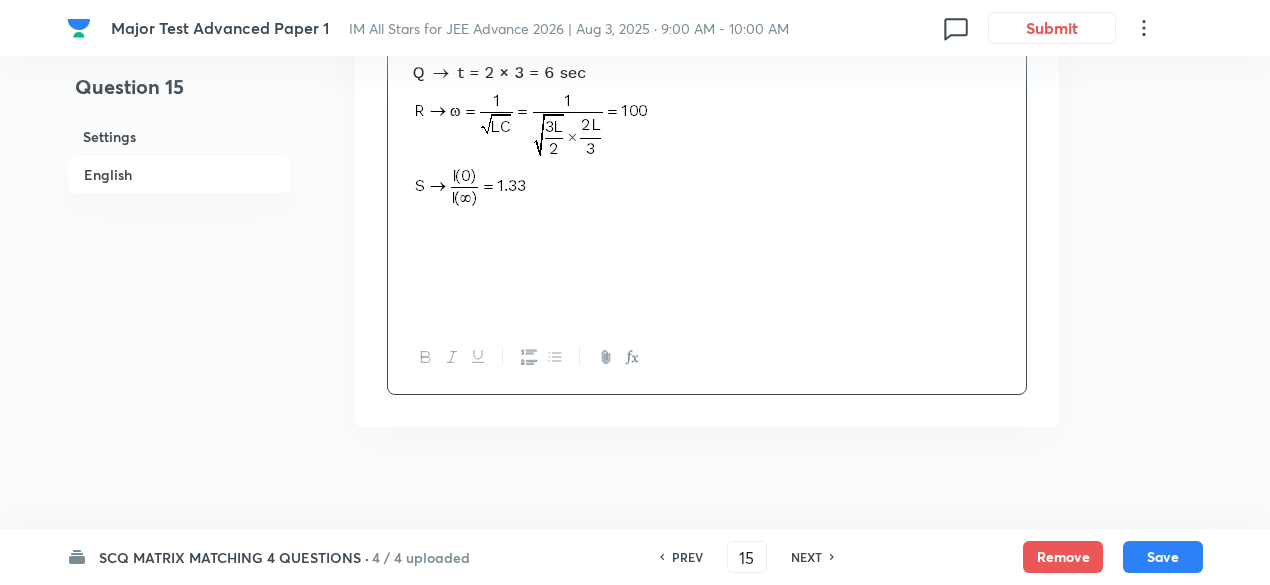 scroll, scrollTop: 2862, scrollLeft: 0, axis: vertical 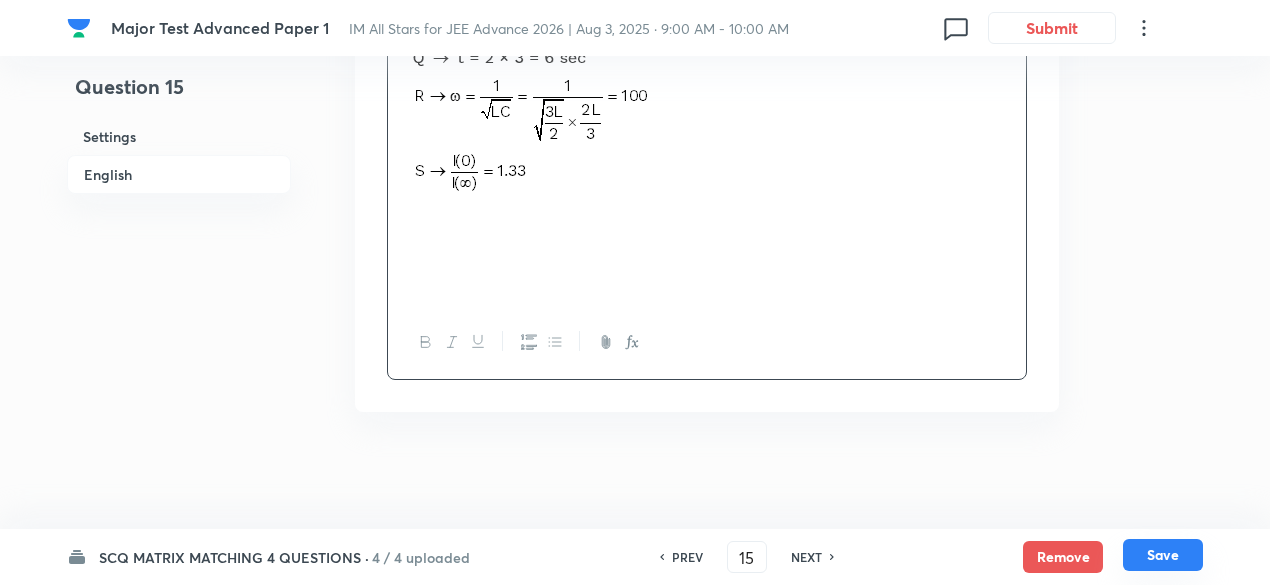 click on "Save" at bounding box center (1163, 555) 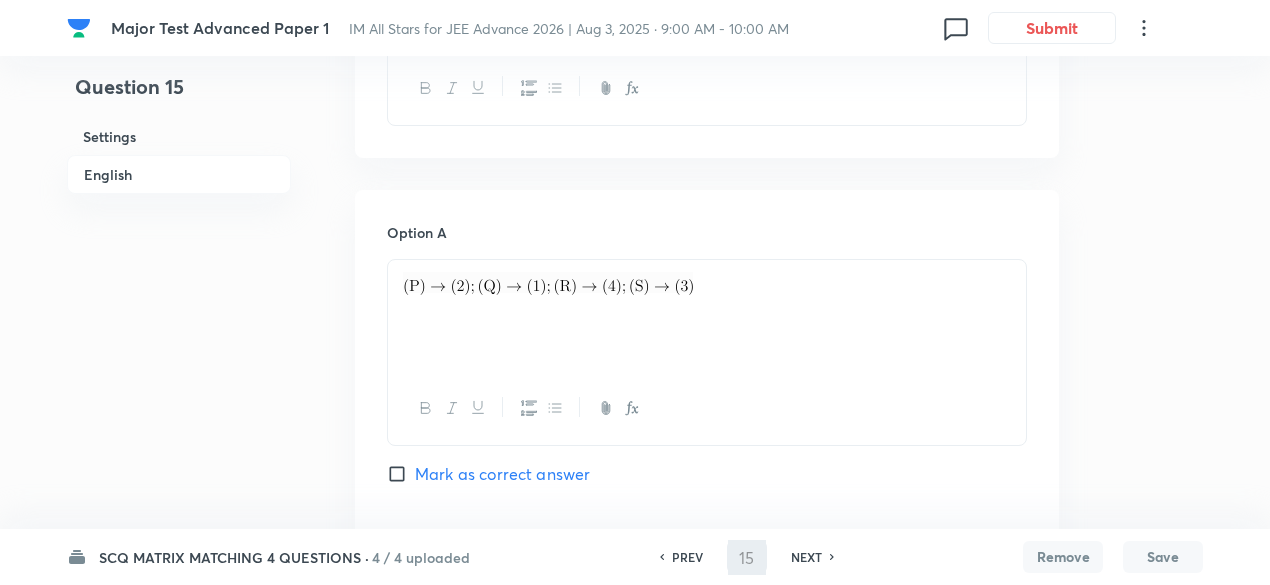 type on "16" 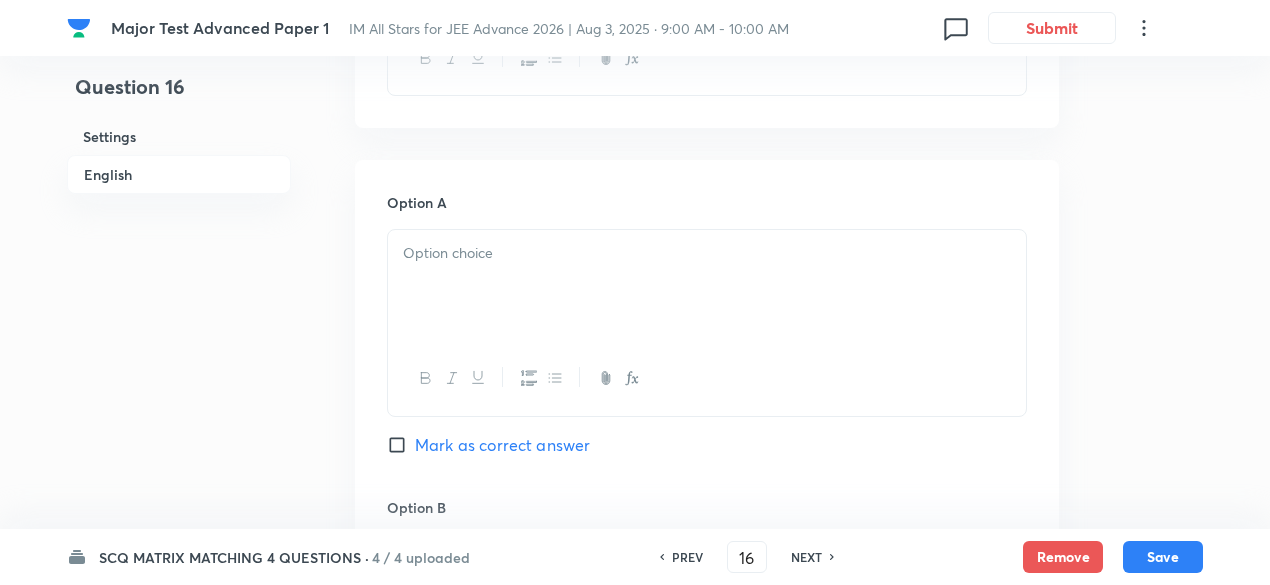 checkbox on "true" 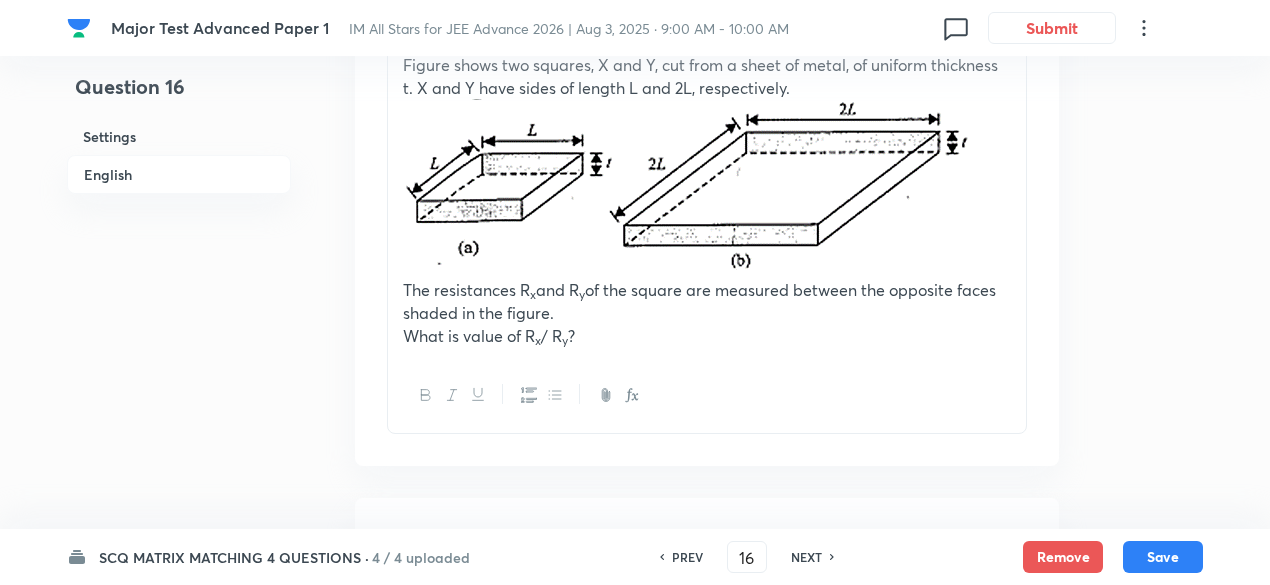 scroll, scrollTop: 680, scrollLeft: 0, axis: vertical 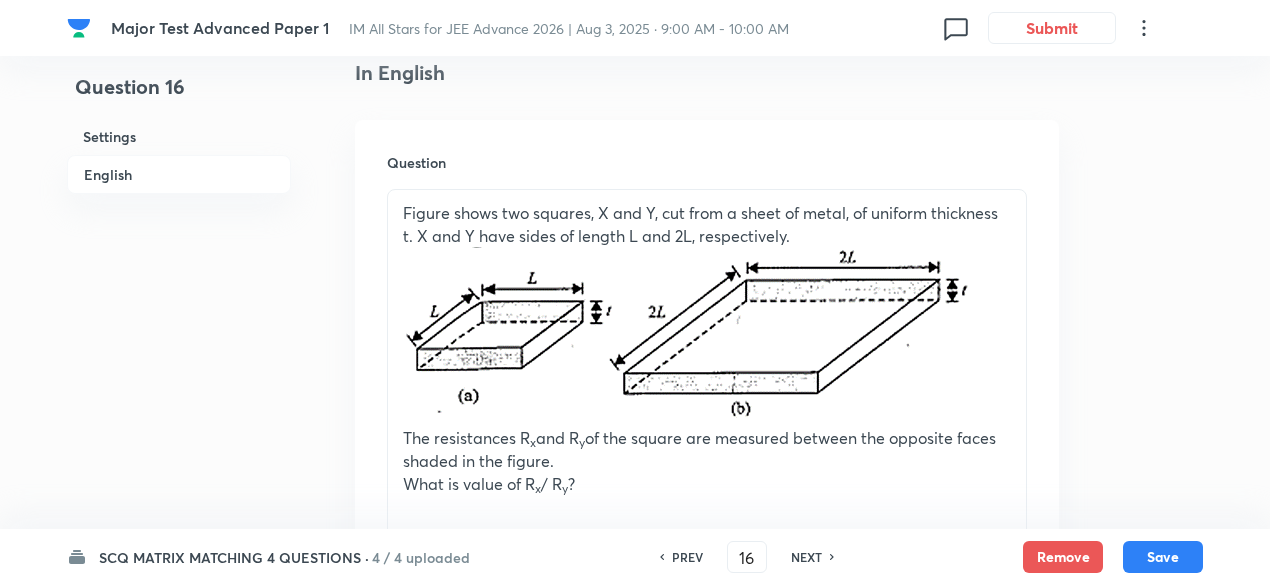 drag, startPoint x: 397, startPoint y: 211, endPoint x: 658, endPoint y: 496, distance: 386.4531 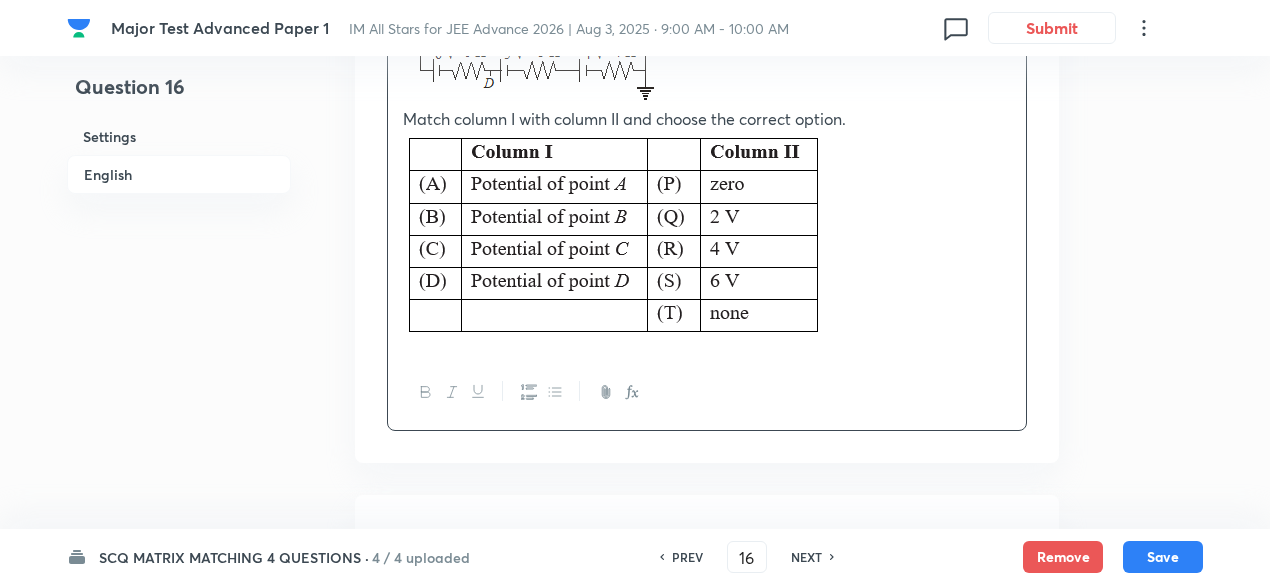 scroll, scrollTop: 824, scrollLeft: 0, axis: vertical 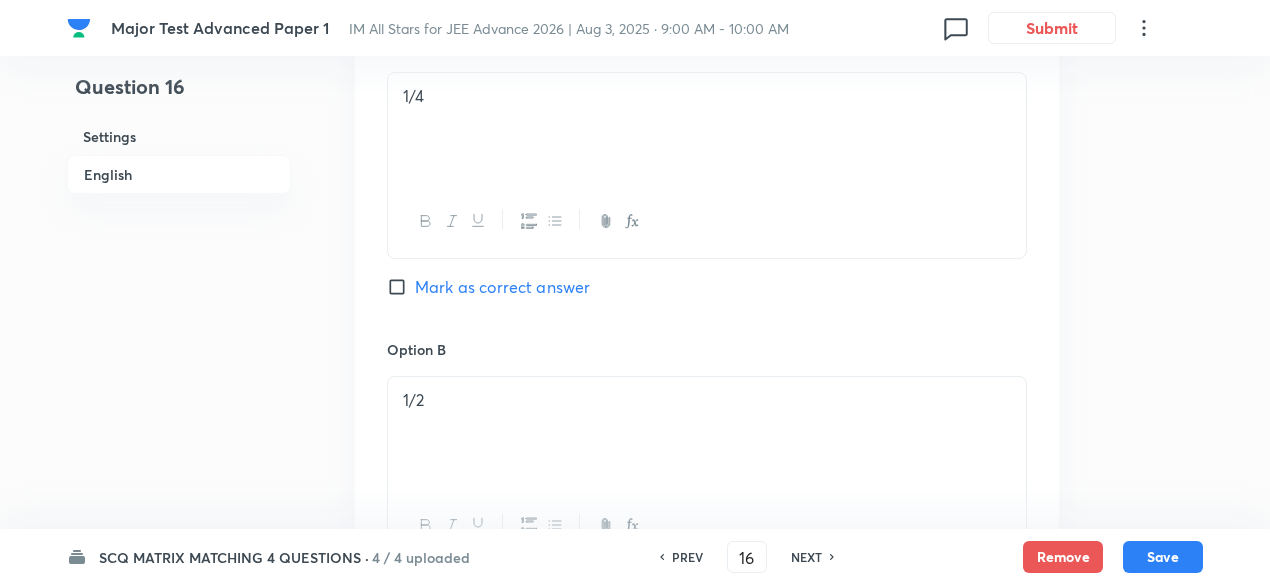 click on "1/4" at bounding box center [707, 129] 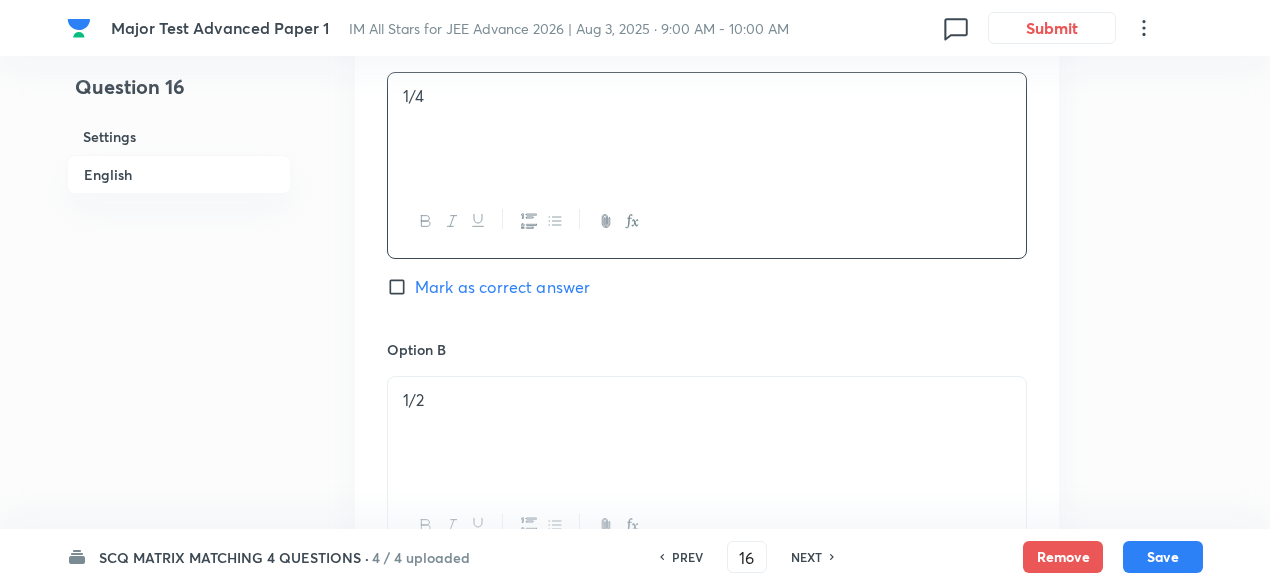 click on "1/4" at bounding box center [707, 129] 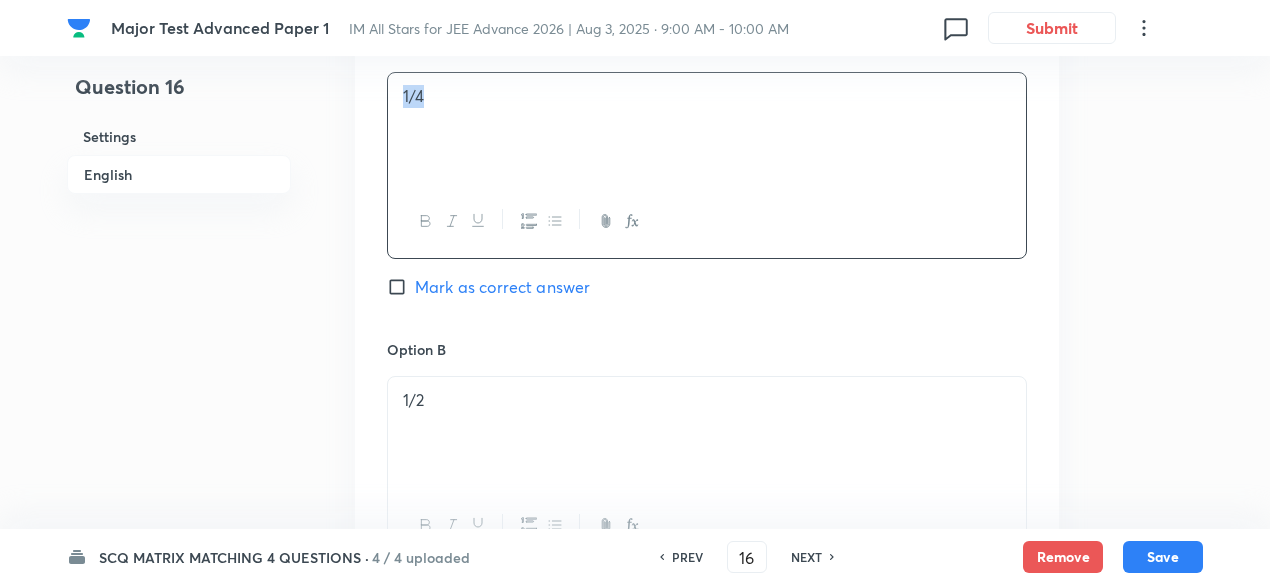 click on "1/4" at bounding box center (707, 129) 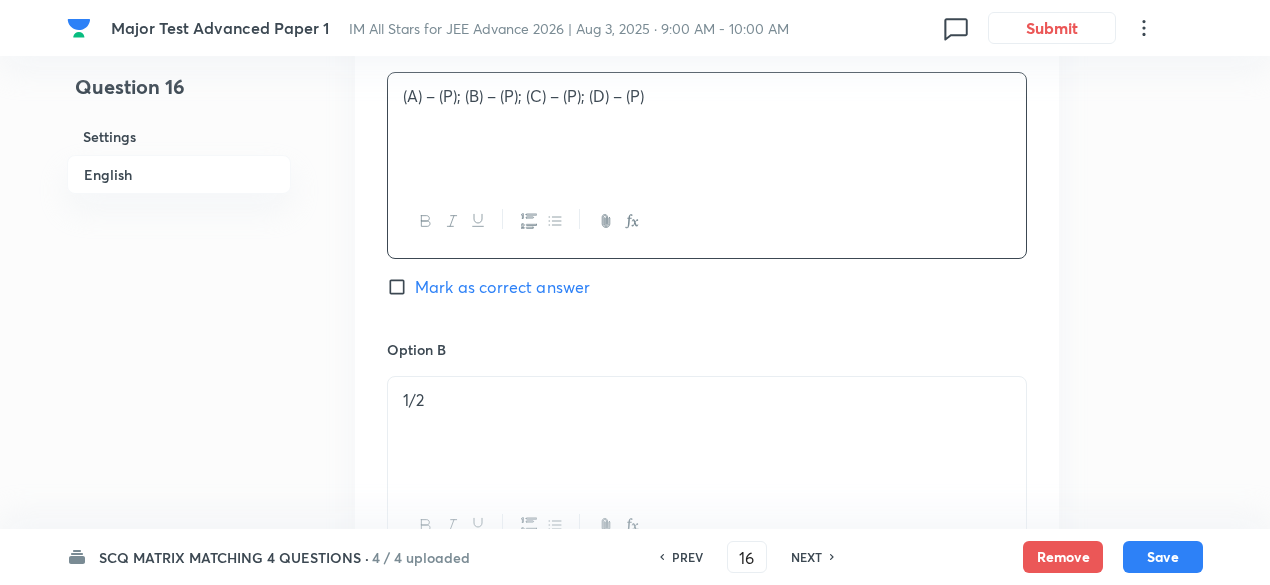 click on "Mark as correct answer" at bounding box center [502, 287] 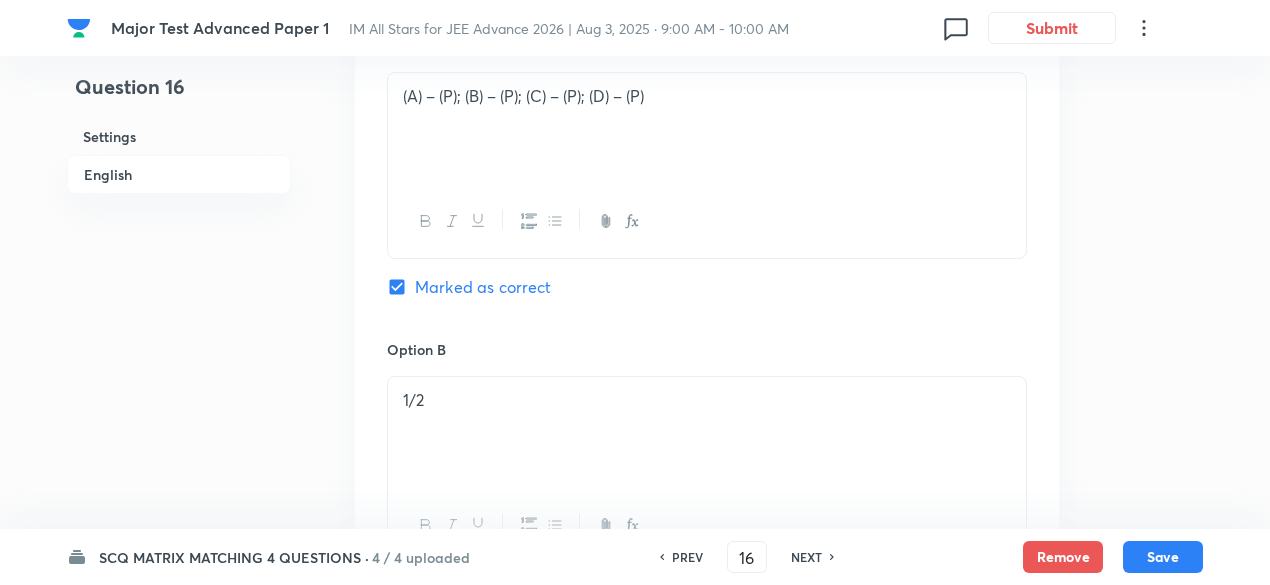 checkbox on "false" 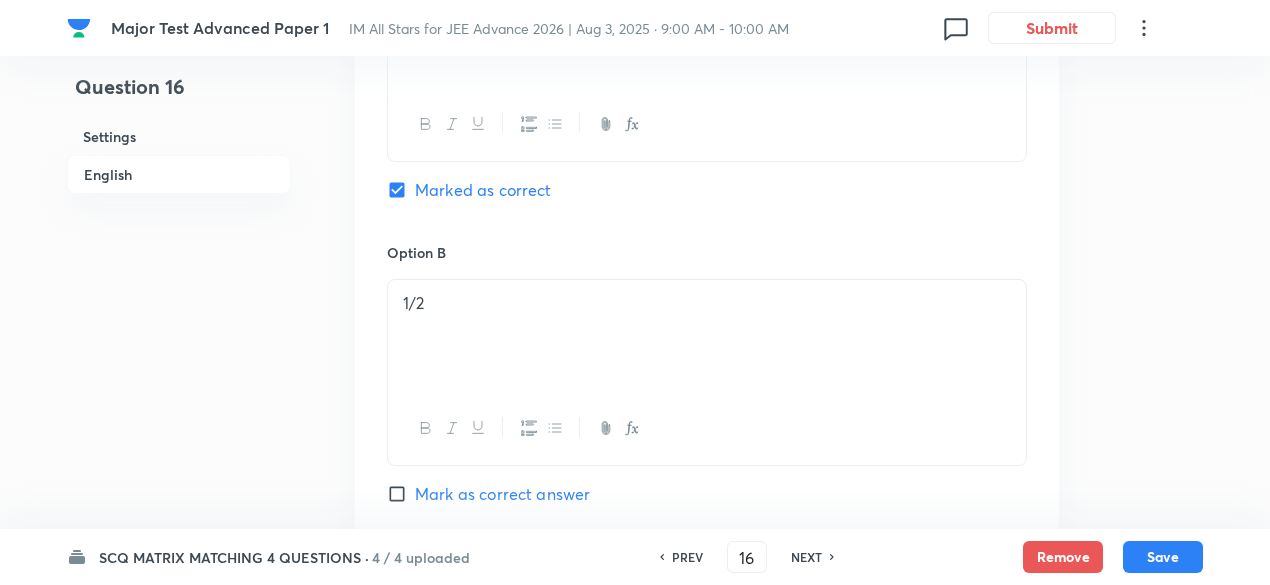 scroll, scrollTop: 1421, scrollLeft: 0, axis: vertical 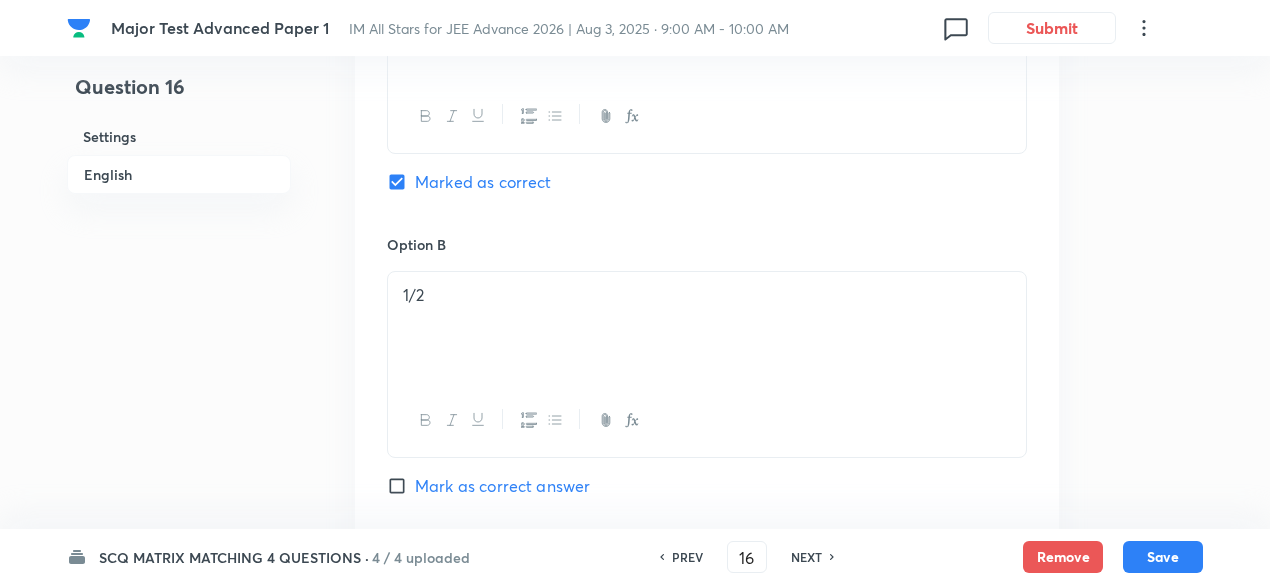 click on "1/2" at bounding box center [707, 328] 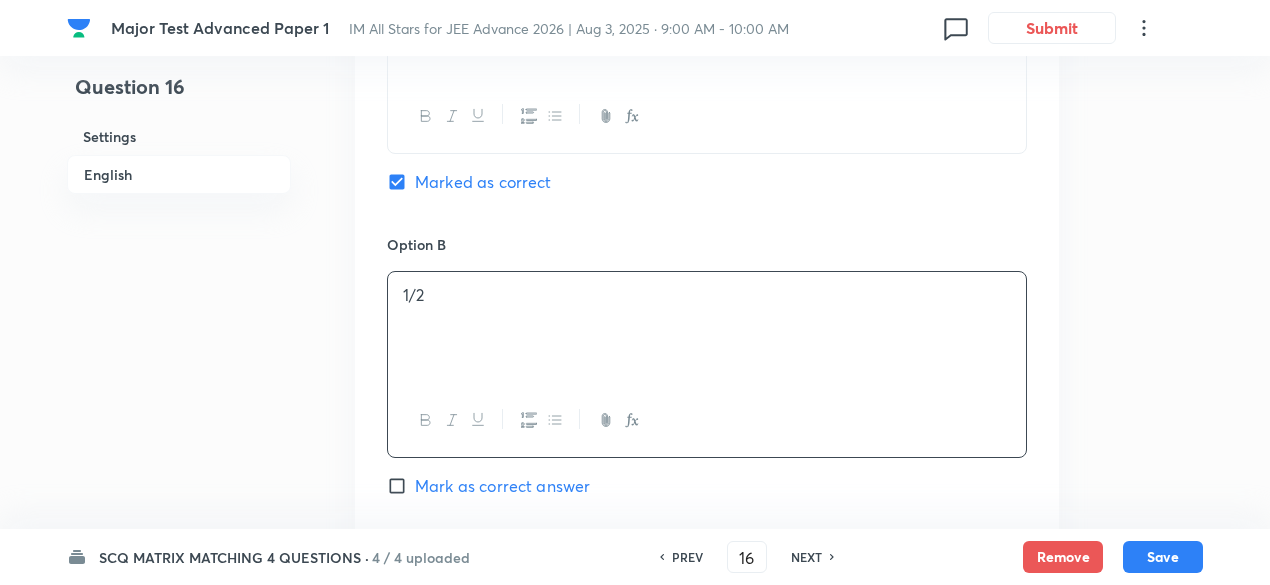 click on "1/2" at bounding box center [707, 328] 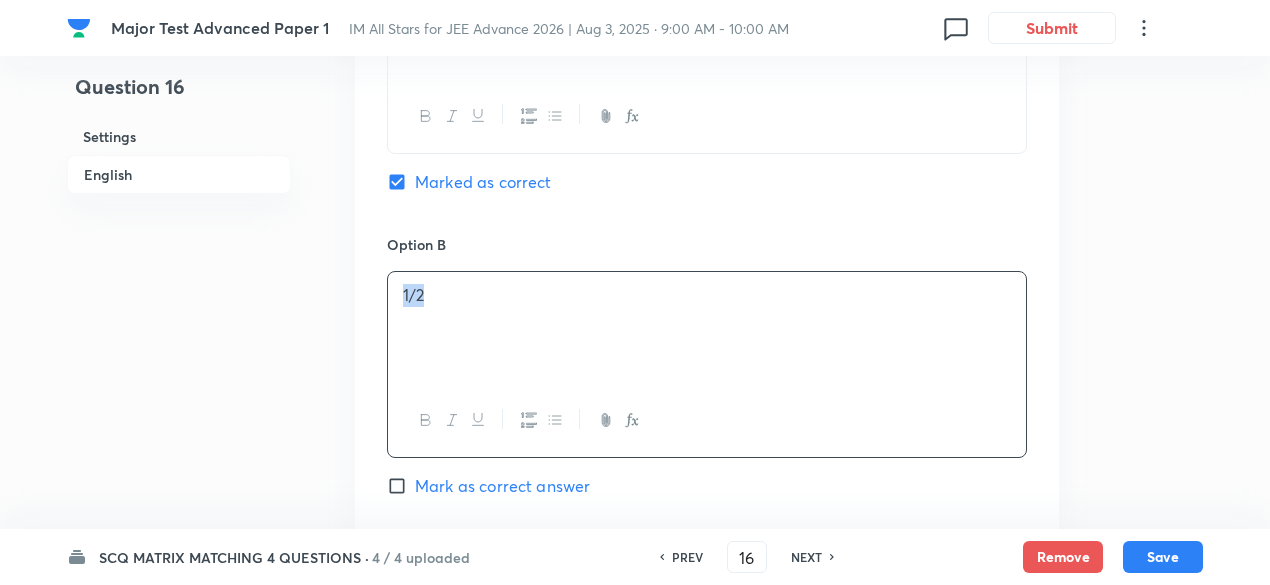 click on "1/2" at bounding box center [707, 328] 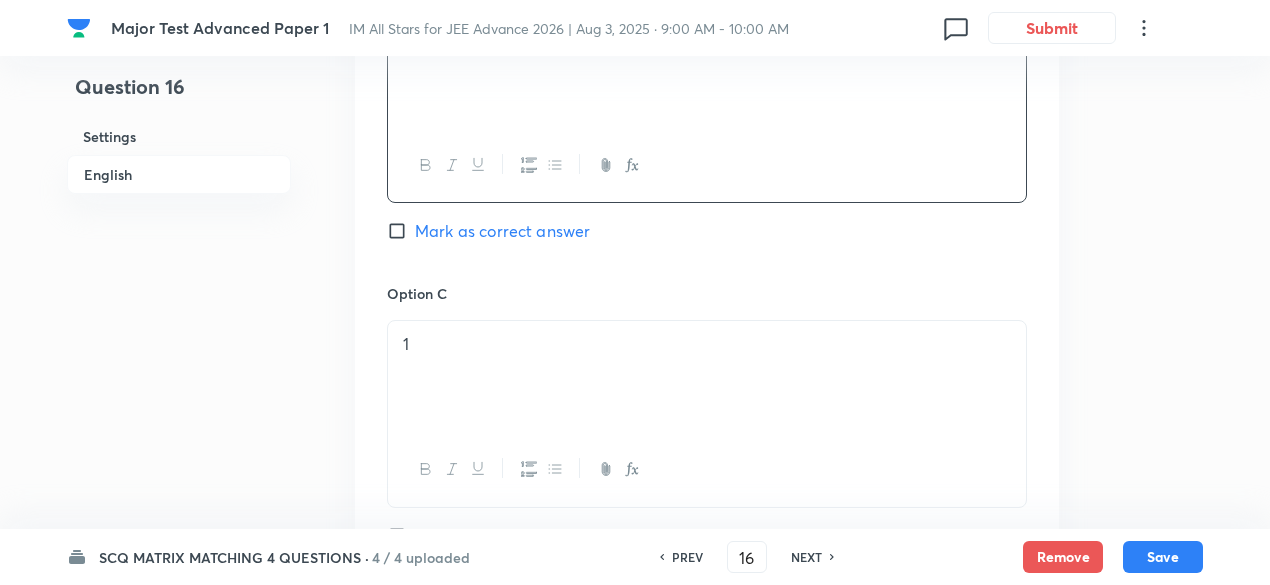 scroll, scrollTop: 1678, scrollLeft: 0, axis: vertical 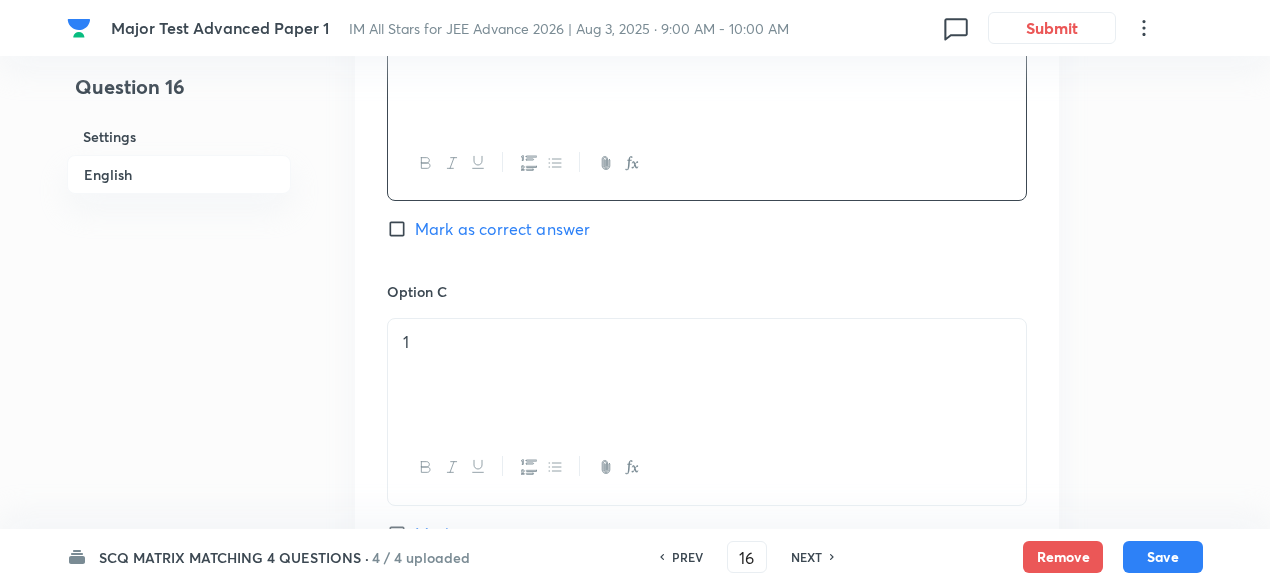 click on "1" at bounding box center [707, 342] 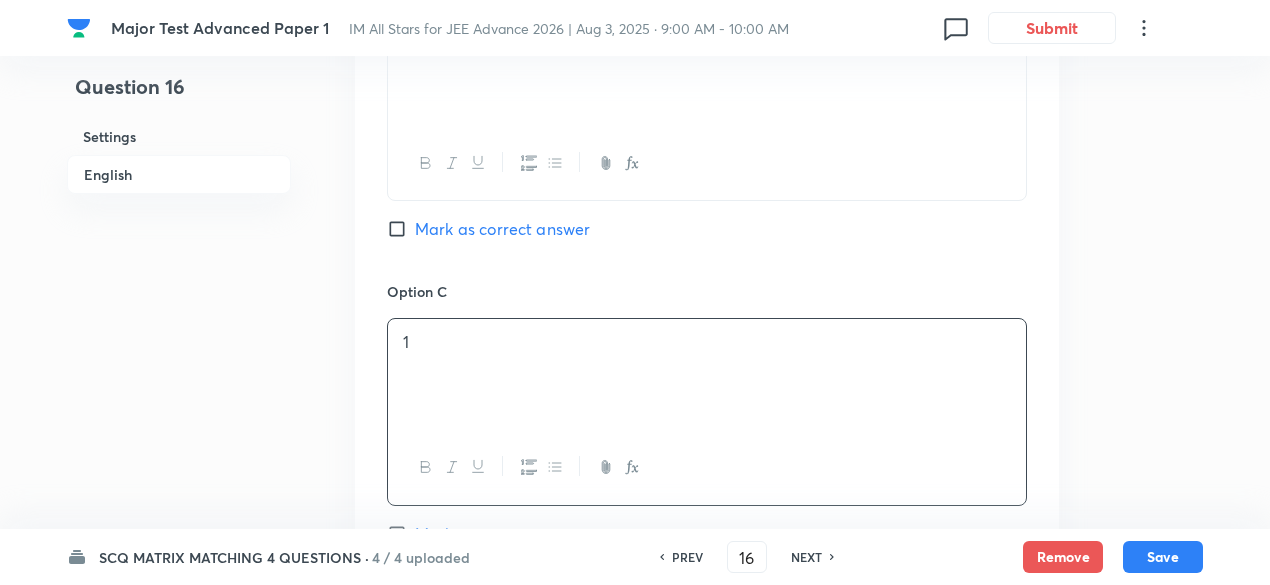click on "1" at bounding box center [707, 342] 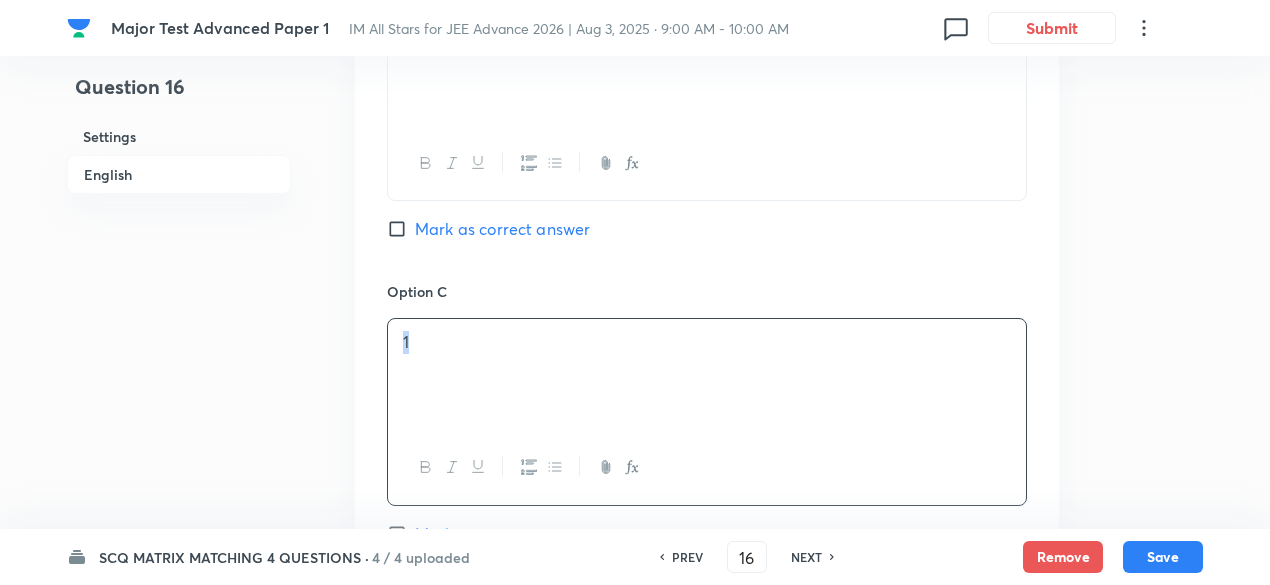 click on "1" at bounding box center [707, 342] 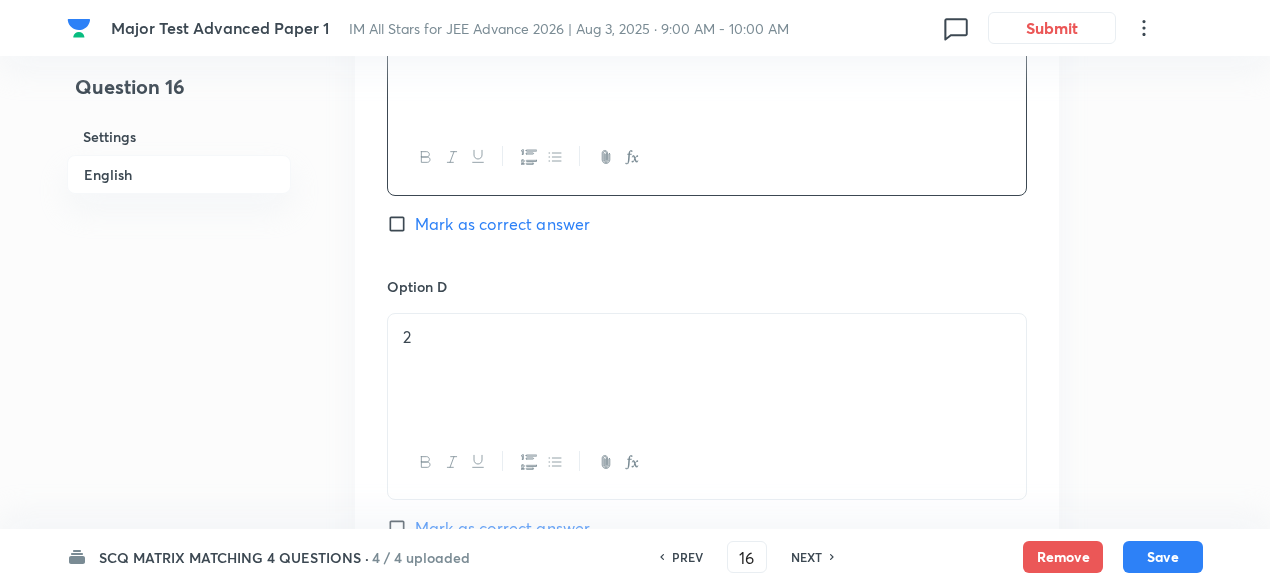 scroll, scrollTop: 2001, scrollLeft: 0, axis: vertical 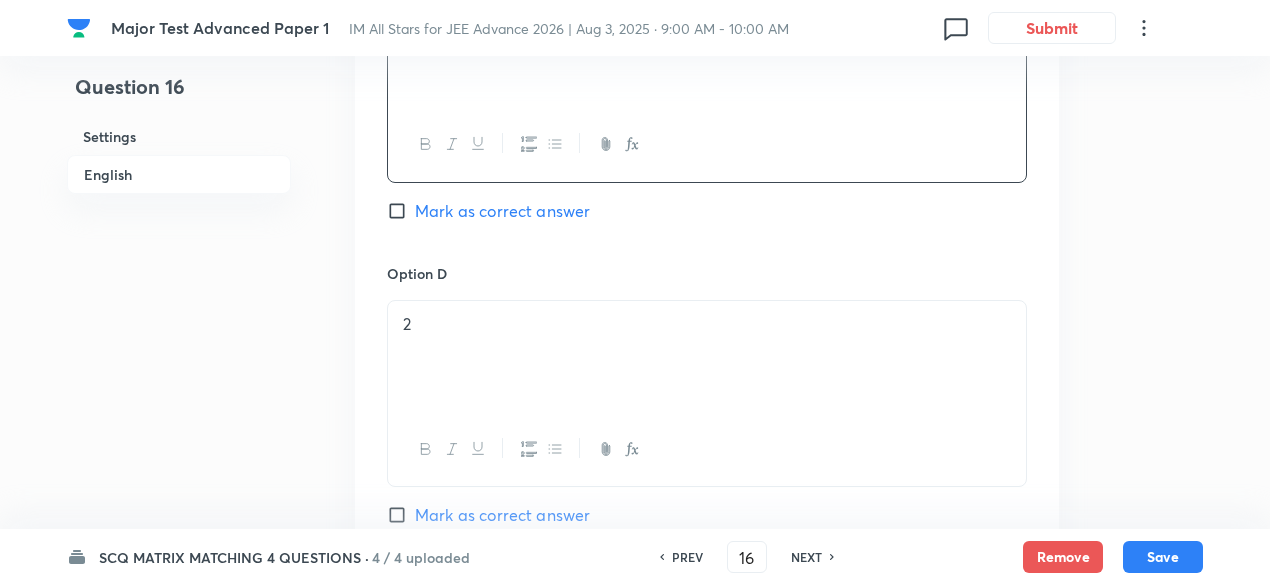 click on "2" at bounding box center (707, 357) 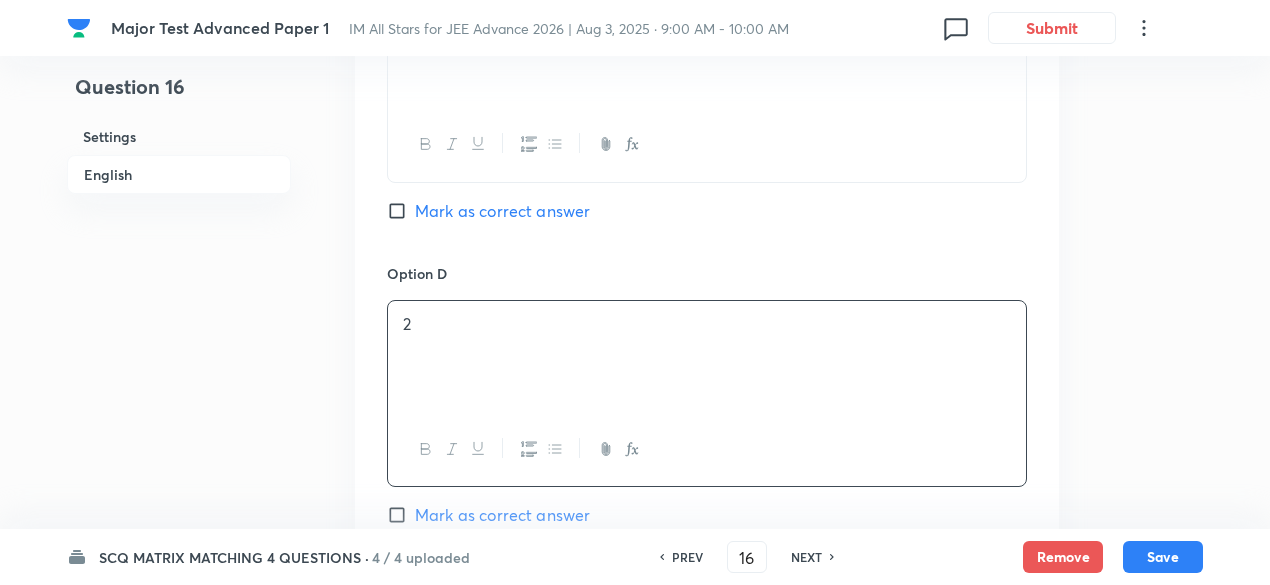 click on "2" at bounding box center (707, 357) 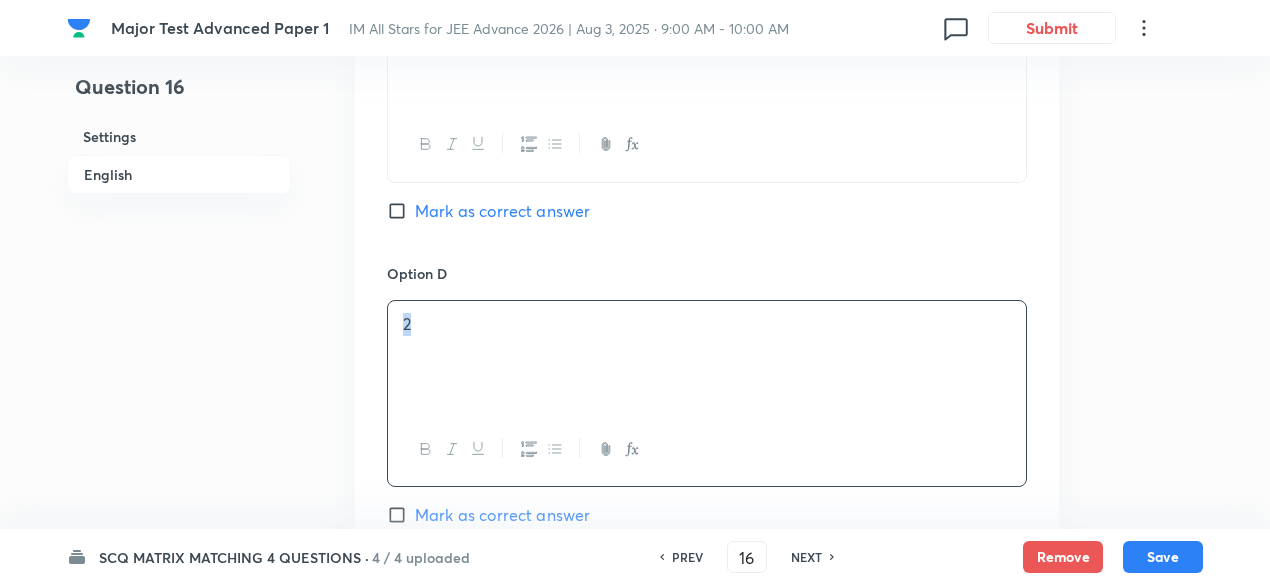 click on "2" at bounding box center [707, 357] 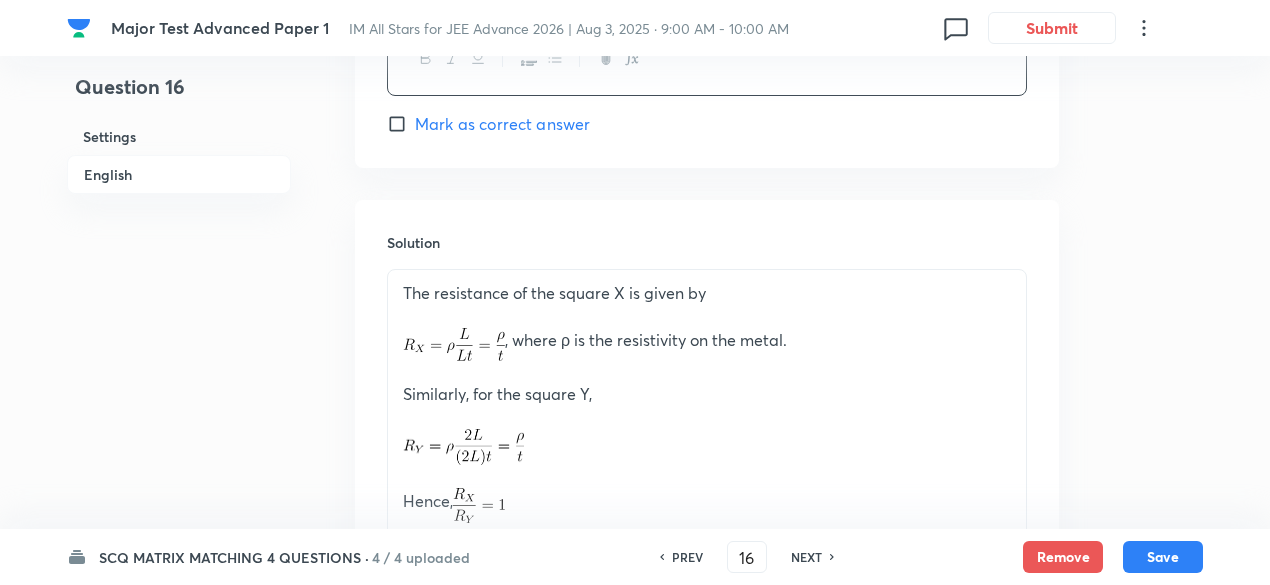 scroll, scrollTop: 2393, scrollLeft: 0, axis: vertical 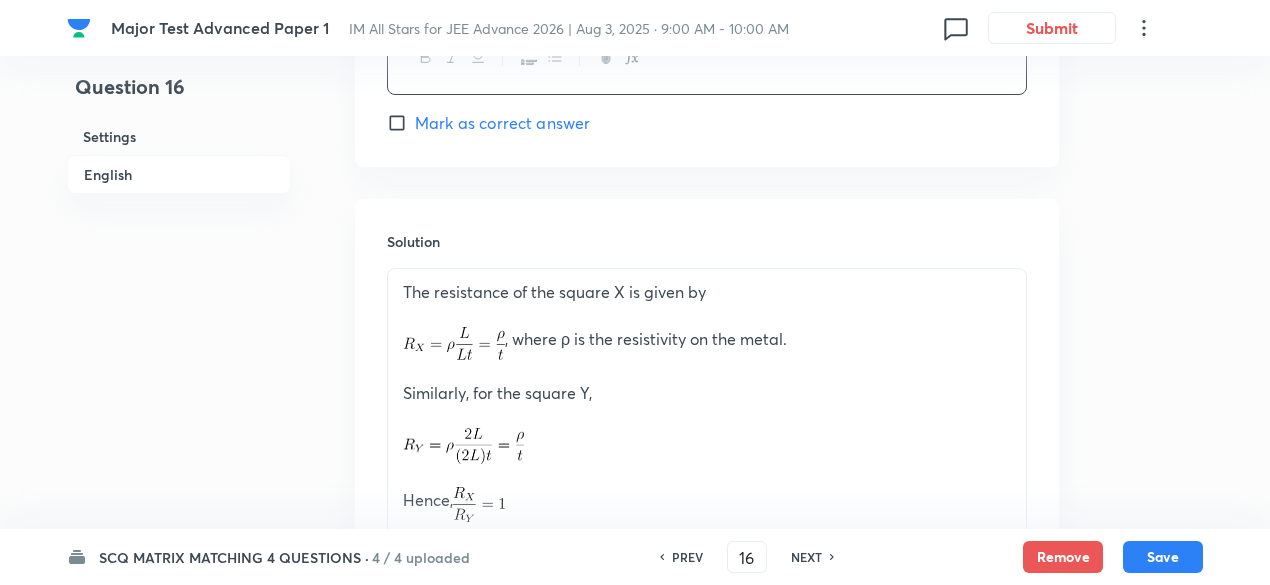 click on ", where ρ is the resistivity on the metal." at bounding box center (707, 343) 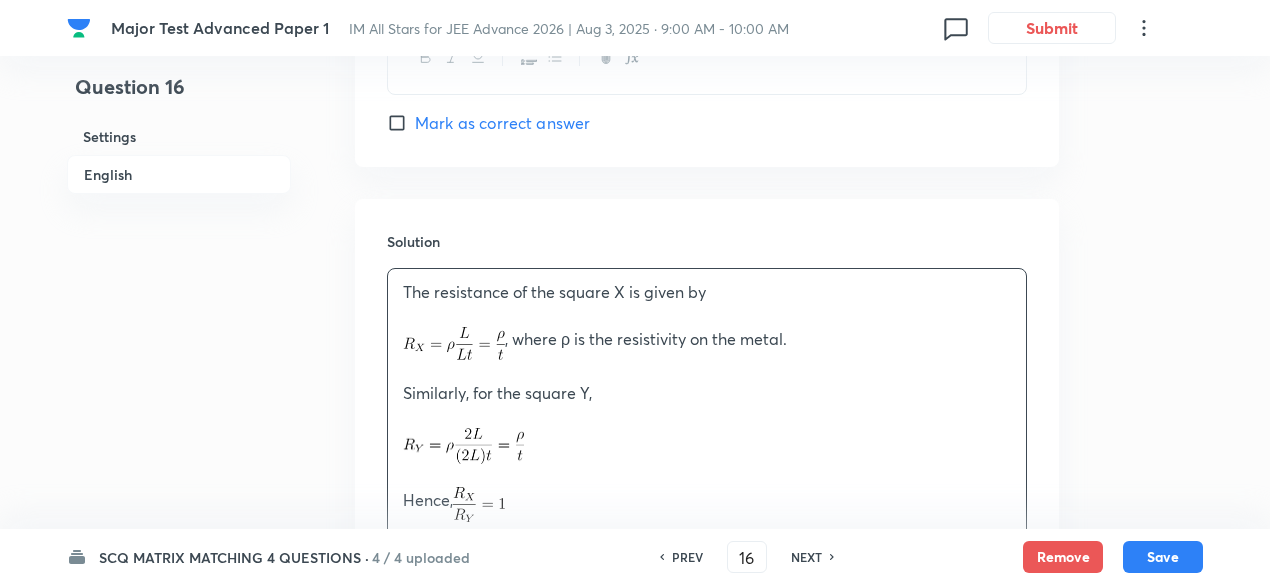 click on ", where ρ is the resistivity on the metal." at bounding box center (707, 343) 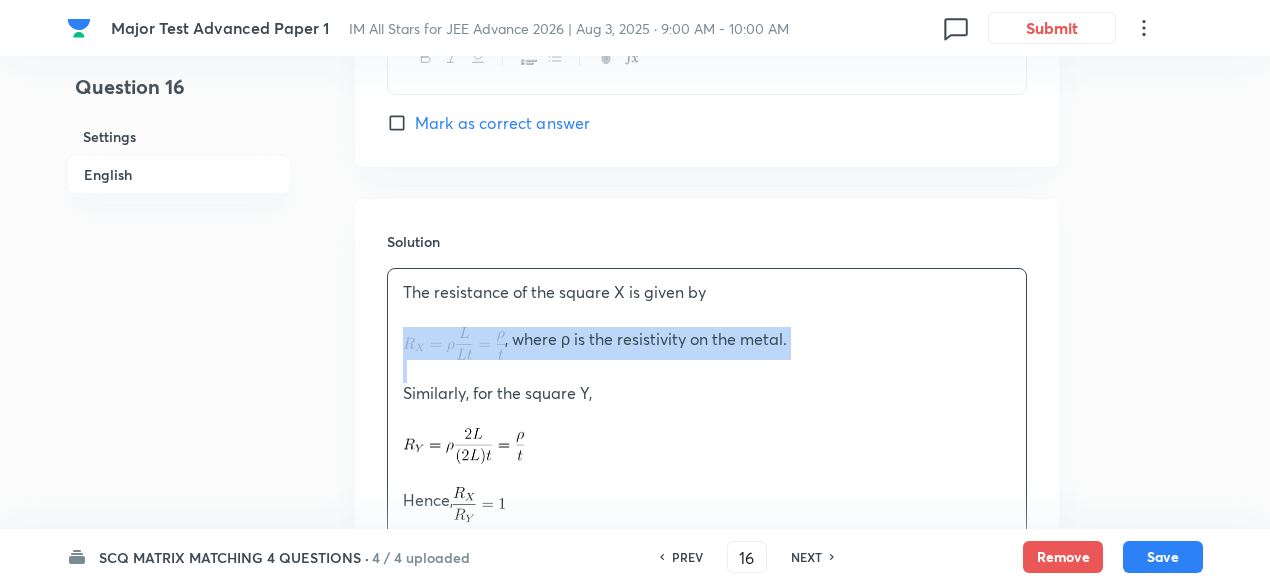 click on ", where ρ is the resistivity on the metal." at bounding box center [707, 343] 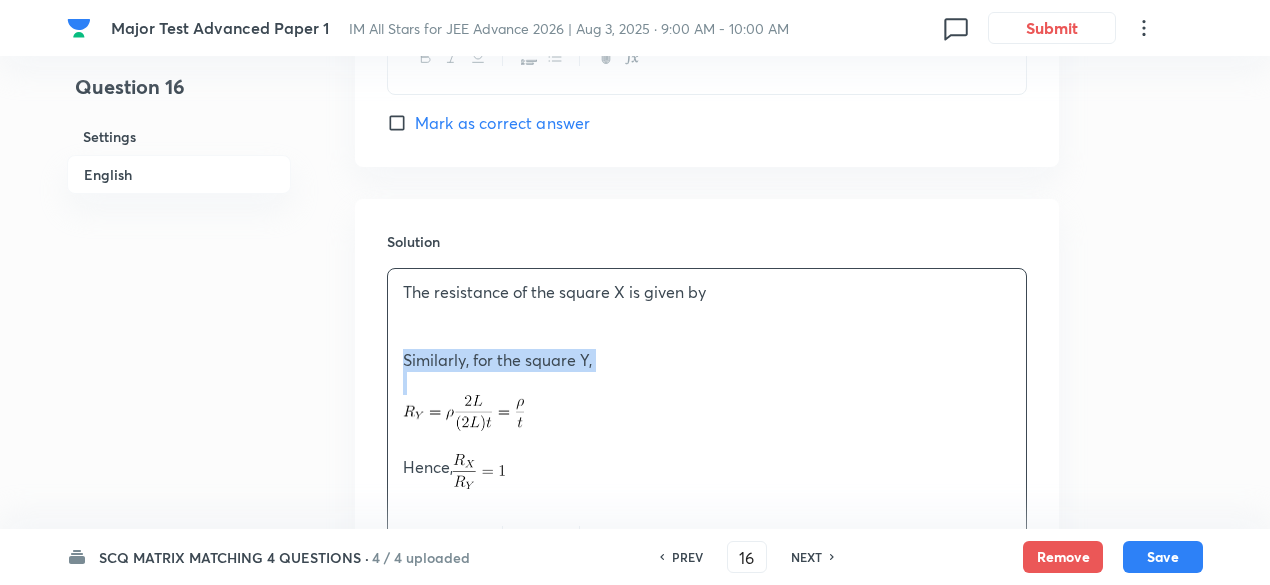 click on "Similarly, for the square Y," at bounding box center [707, 360] 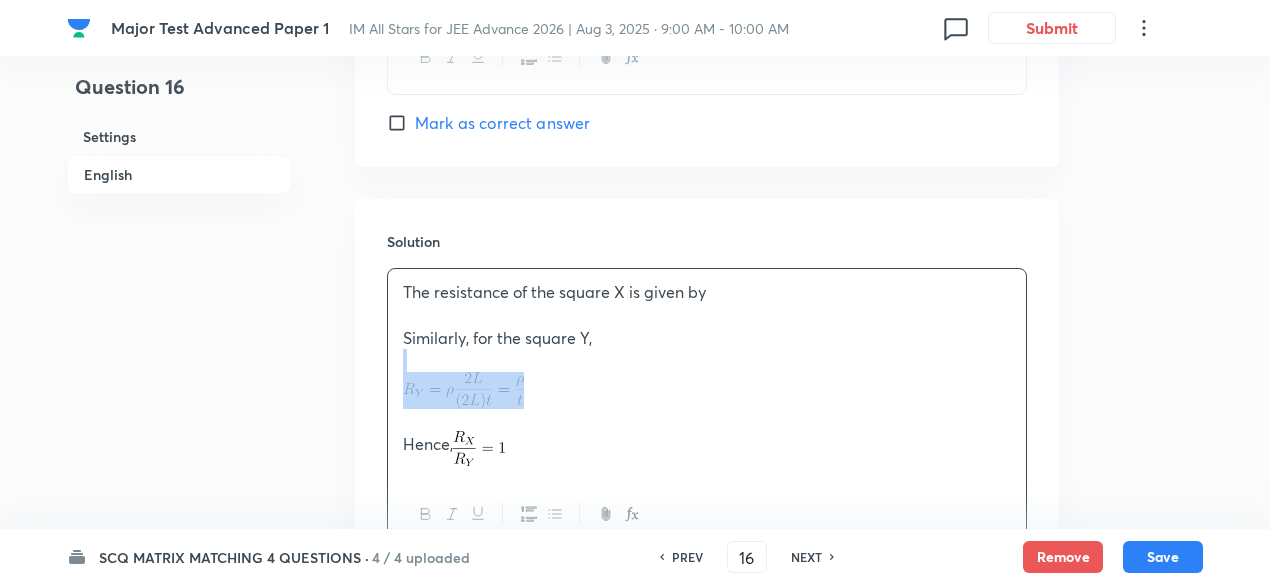click at bounding box center (707, 360) 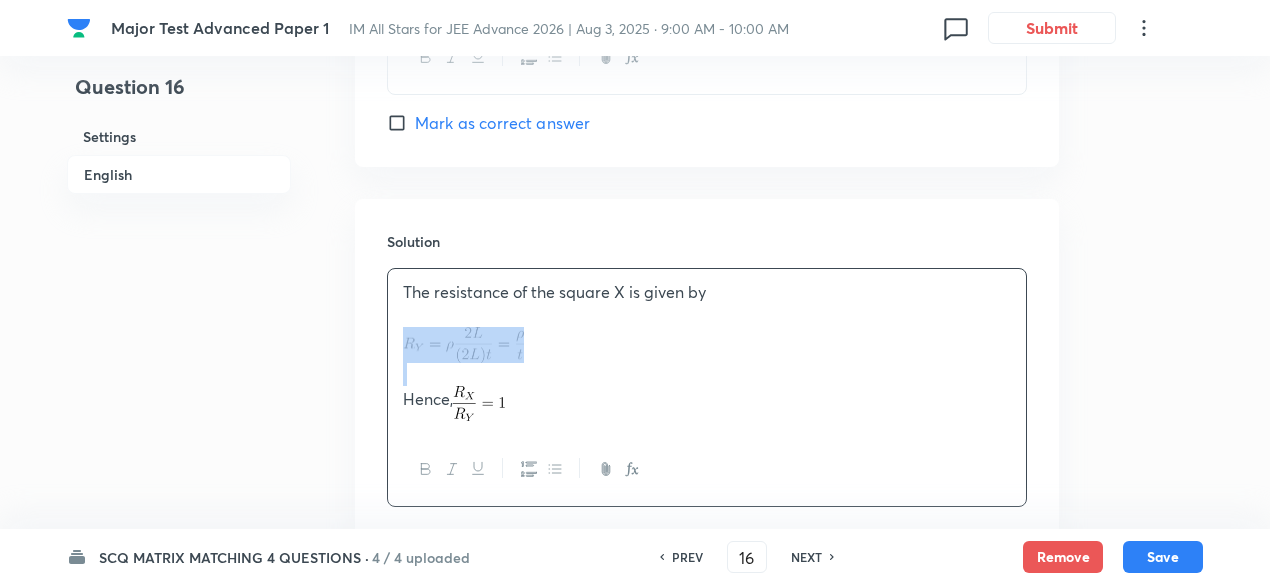 click at bounding box center [707, 345] 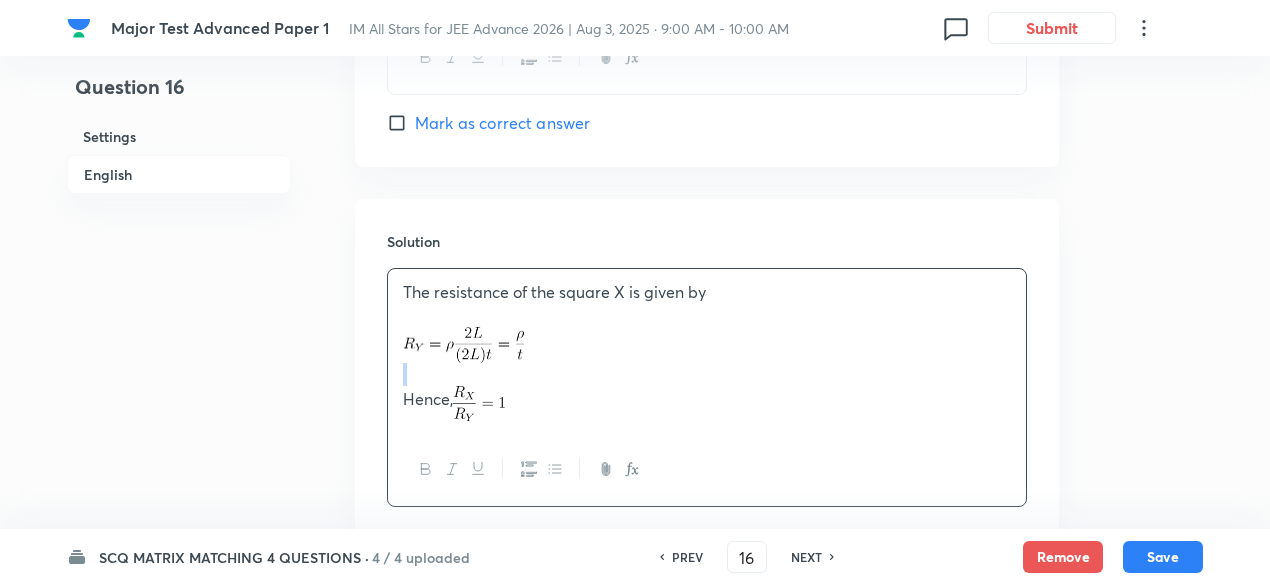 click at bounding box center (707, 374) 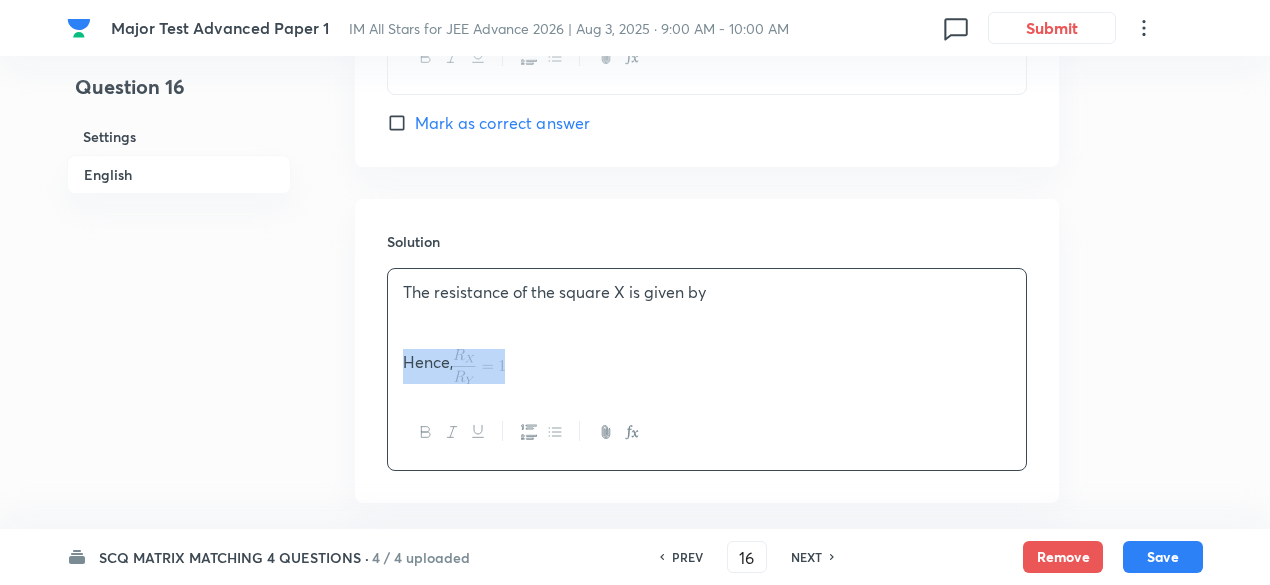 click on "Hence," at bounding box center (707, 366) 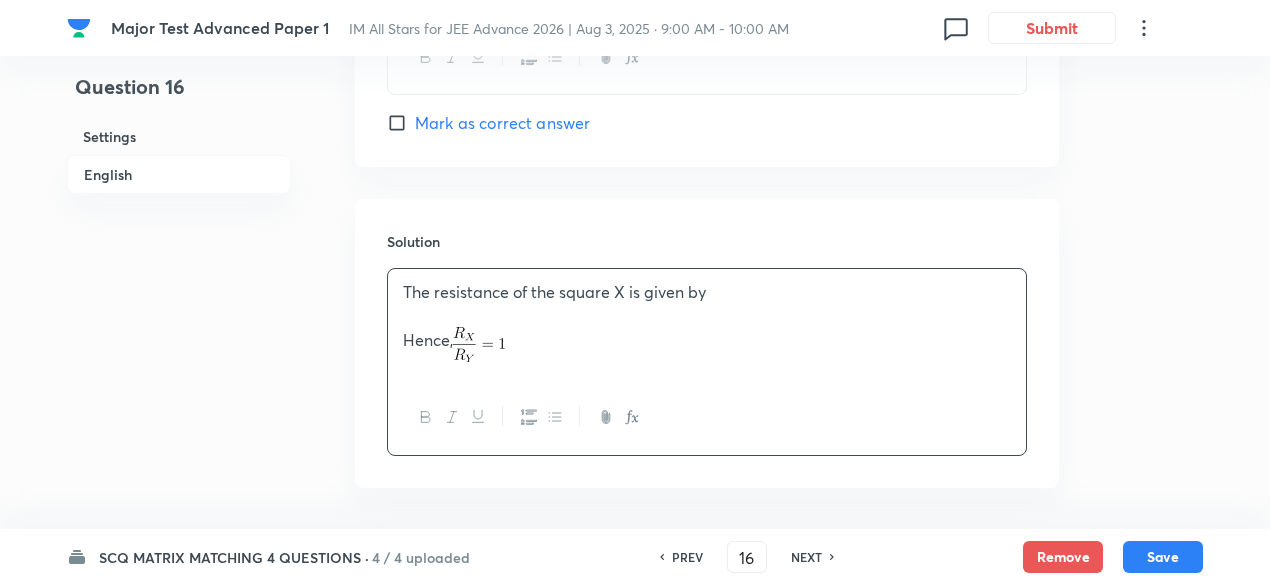 click on "Hence," at bounding box center (707, 344) 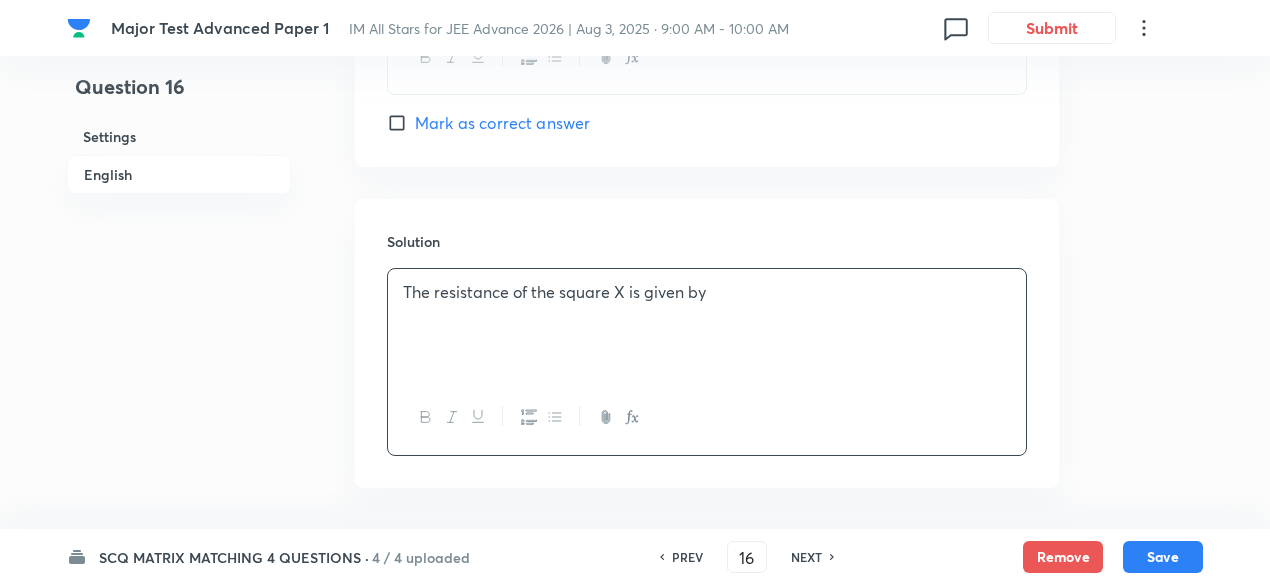 click on "The resistance of the square X is given by" at bounding box center [707, 325] 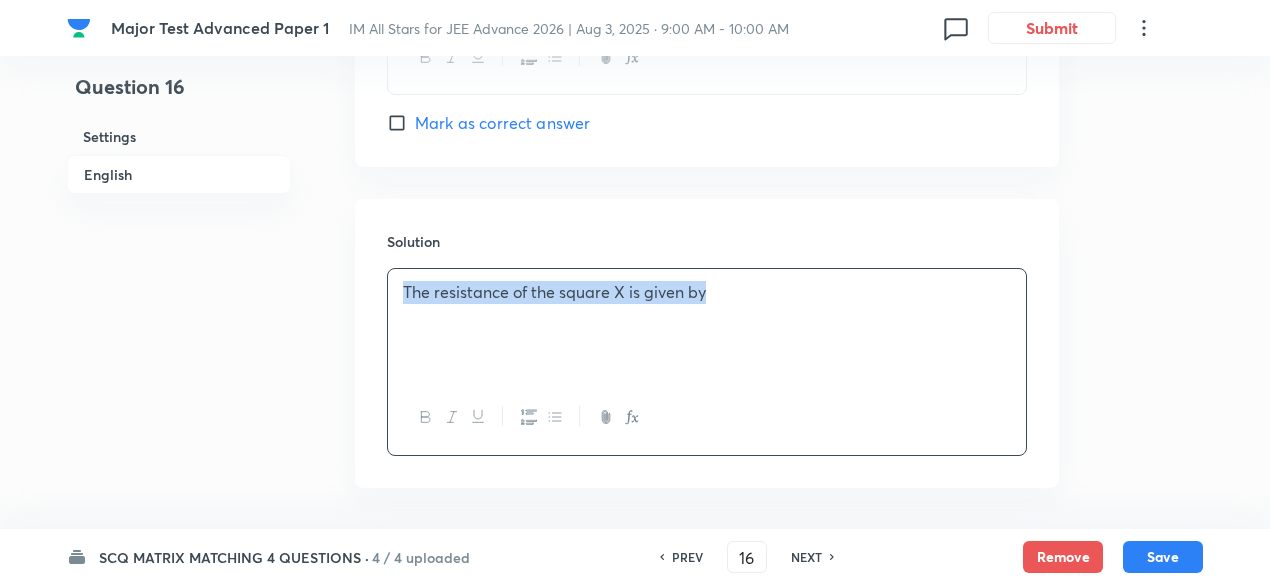 click on "The resistance of the square X is given by" at bounding box center (707, 325) 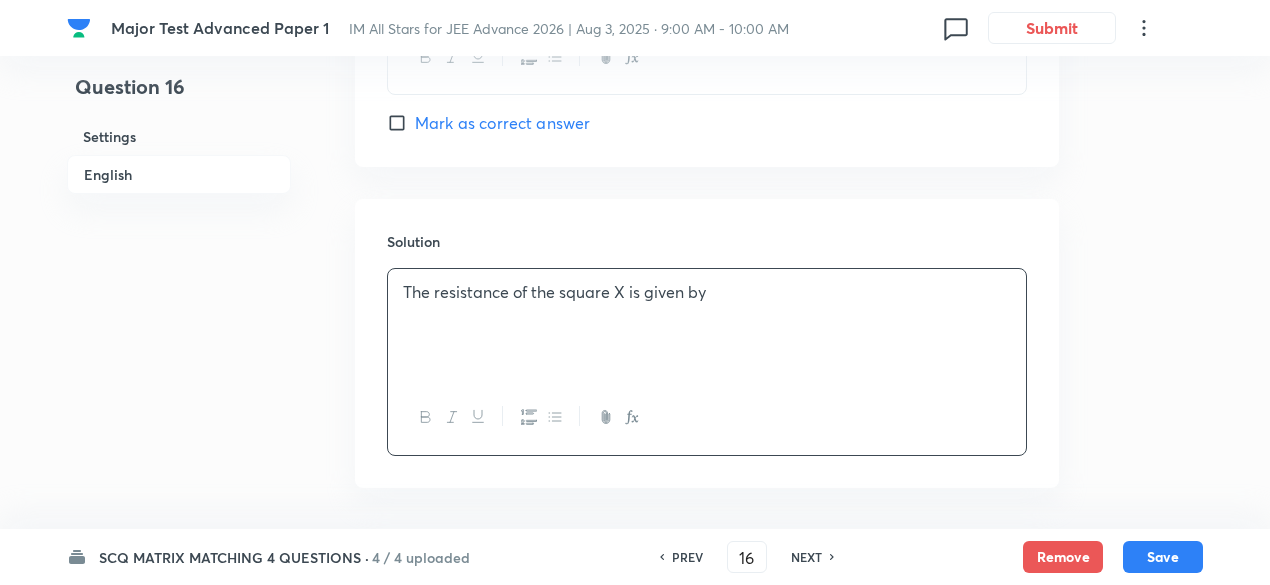 click on "The resistance of the square X is given by" at bounding box center (707, 325) 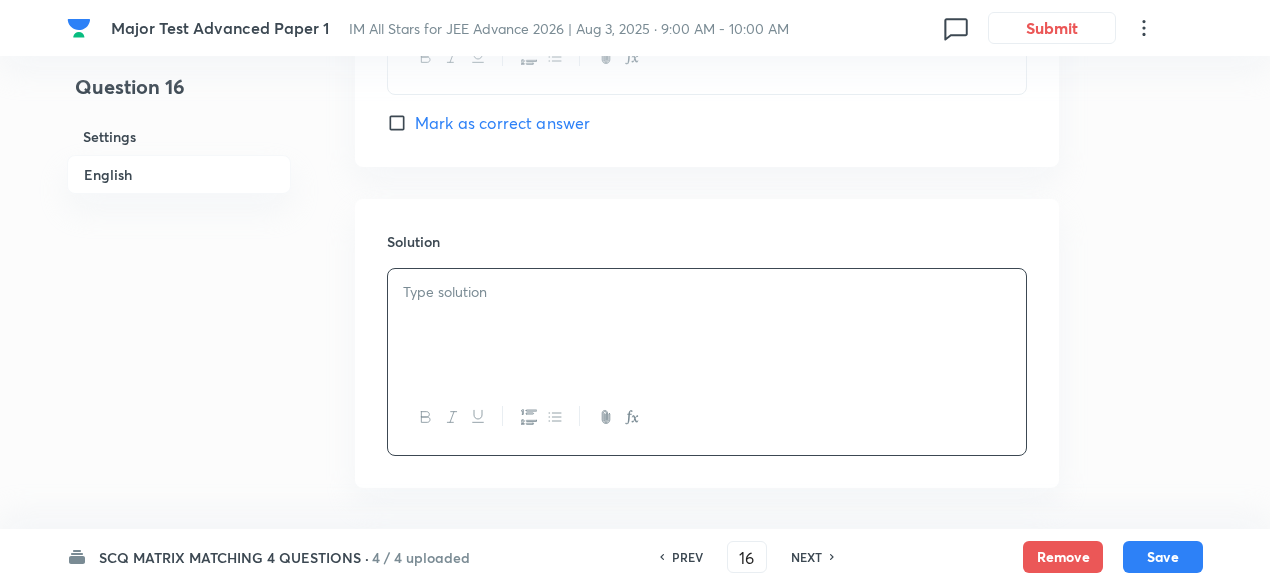 click at bounding box center [707, 325] 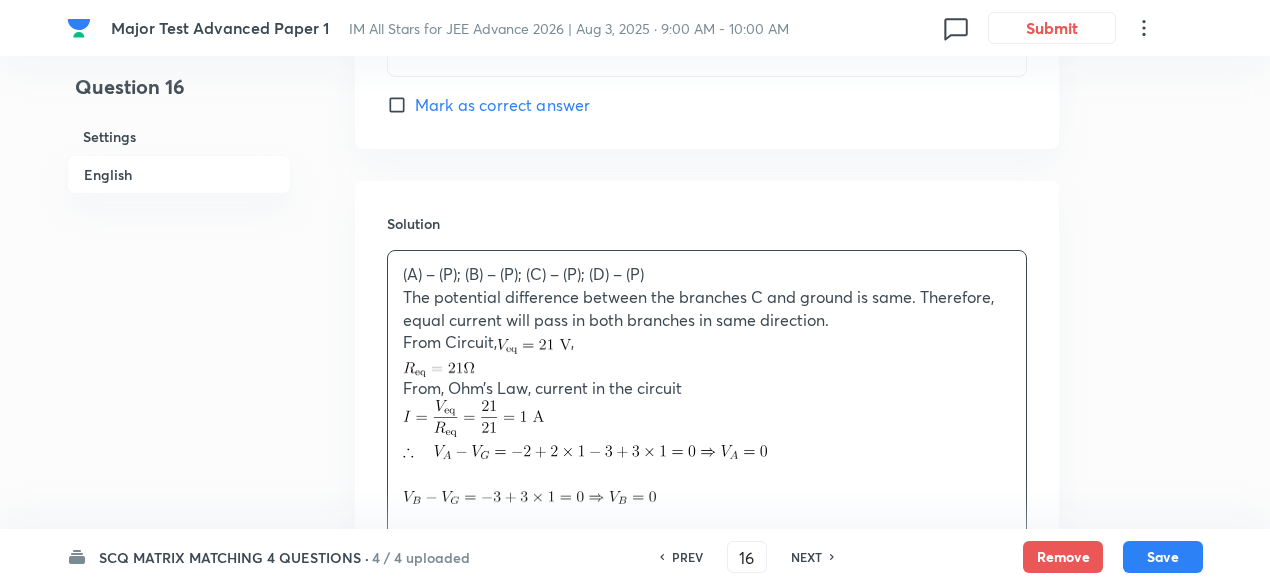 scroll, scrollTop: 2714, scrollLeft: 0, axis: vertical 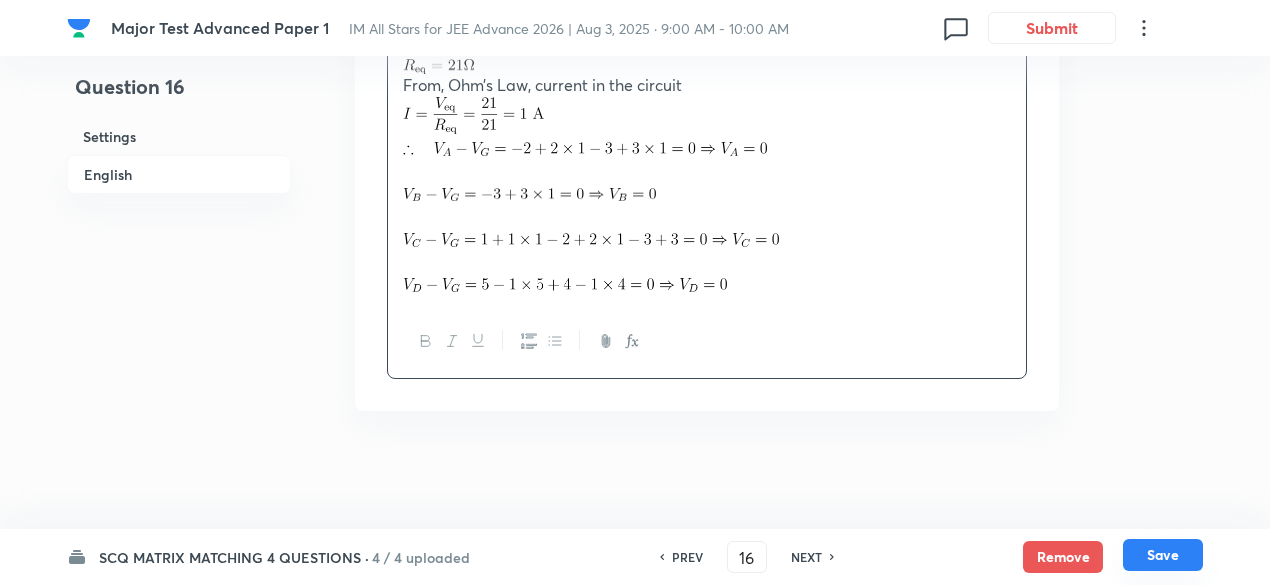 click on "Save" at bounding box center [1163, 555] 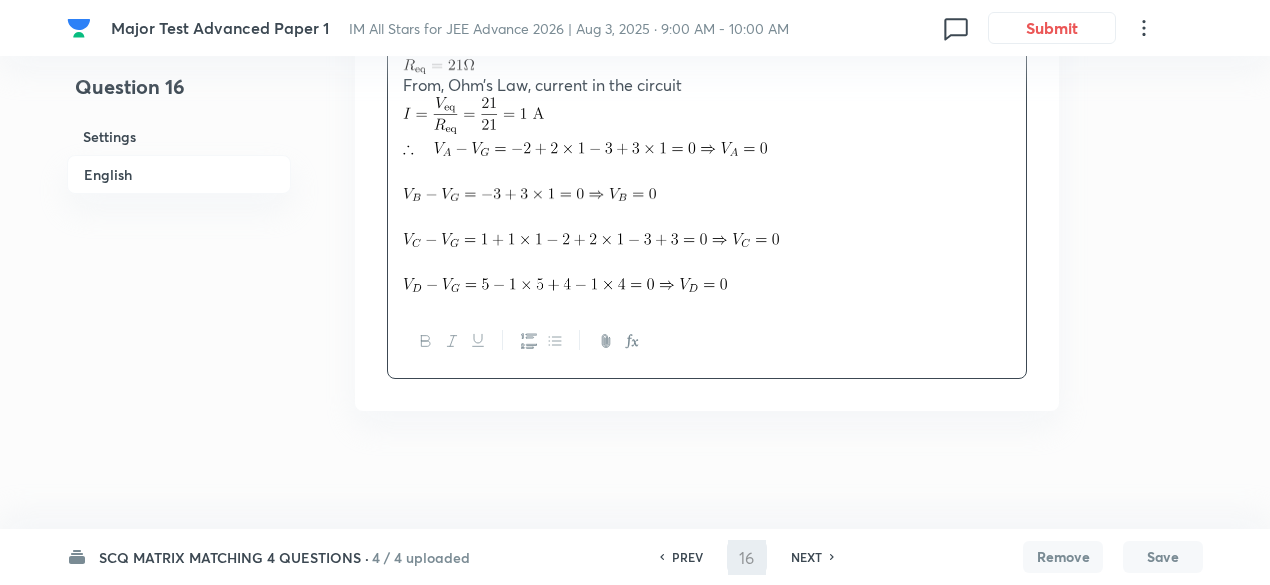 type on "17" 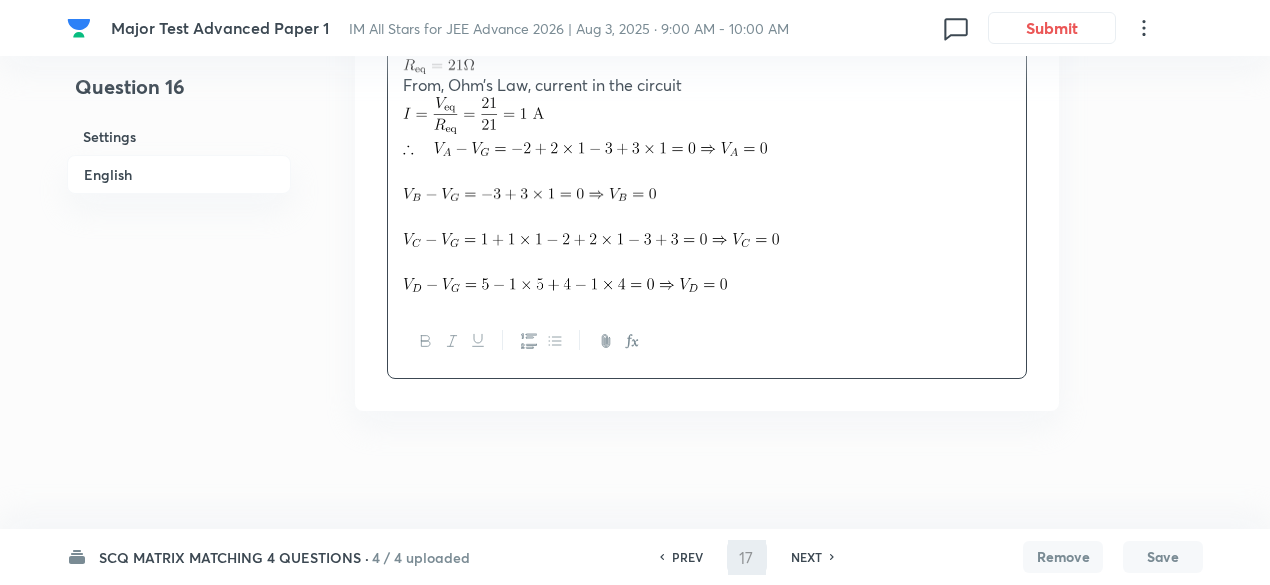 scroll, scrollTop: 2121, scrollLeft: 0, axis: vertical 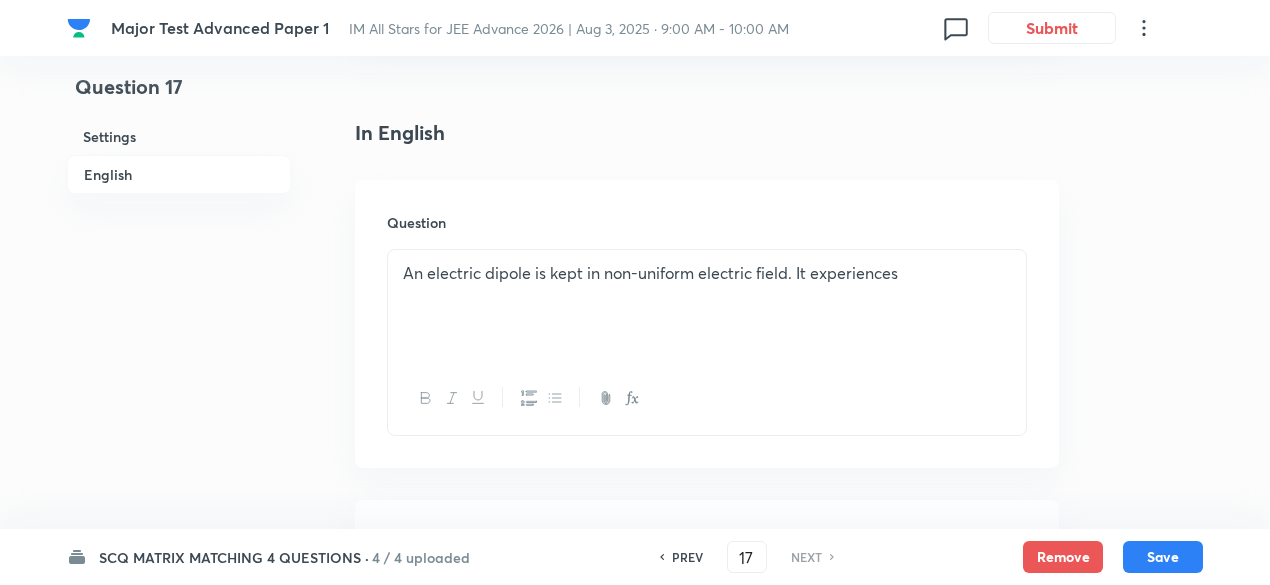 click on "An electric dipole is kept in non-uniform electric field. It experiences" at bounding box center (707, 273) 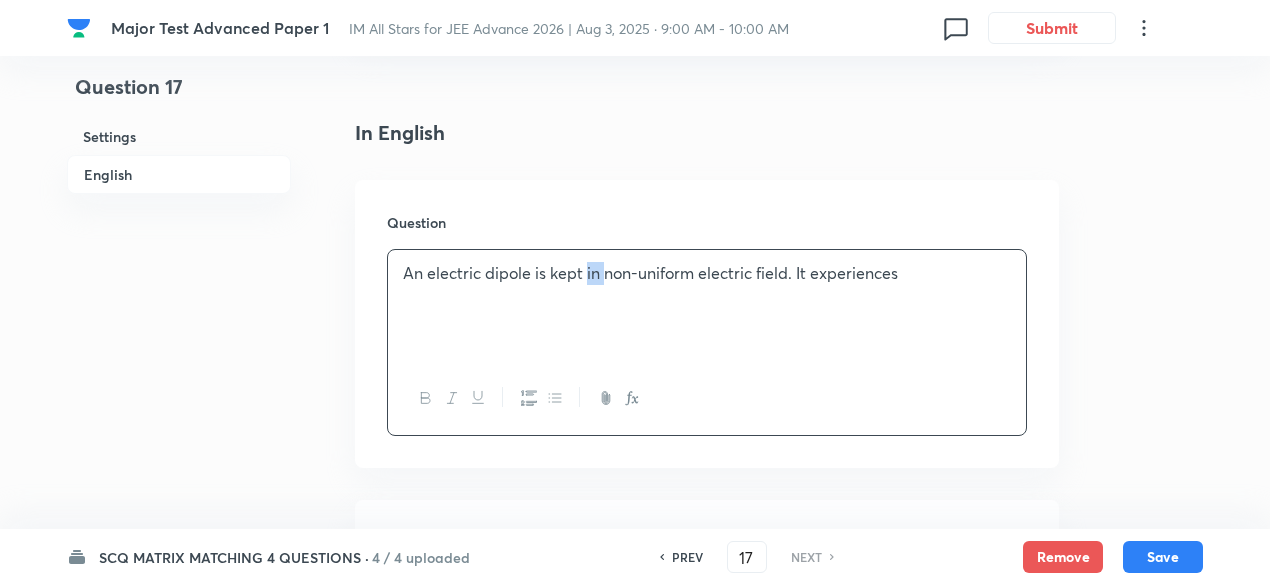 click on "An electric dipole is kept in non-uniform electric field. It experiences" at bounding box center (707, 273) 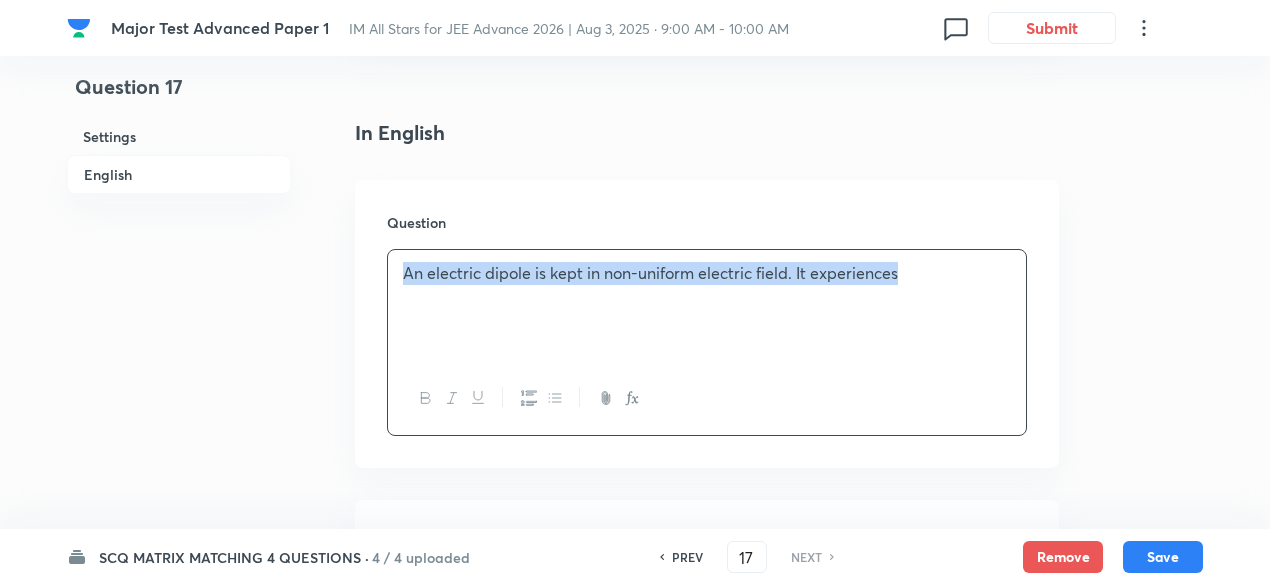 click on "An electric dipole is kept in non-uniform electric field. It experiences" at bounding box center [707, 273] 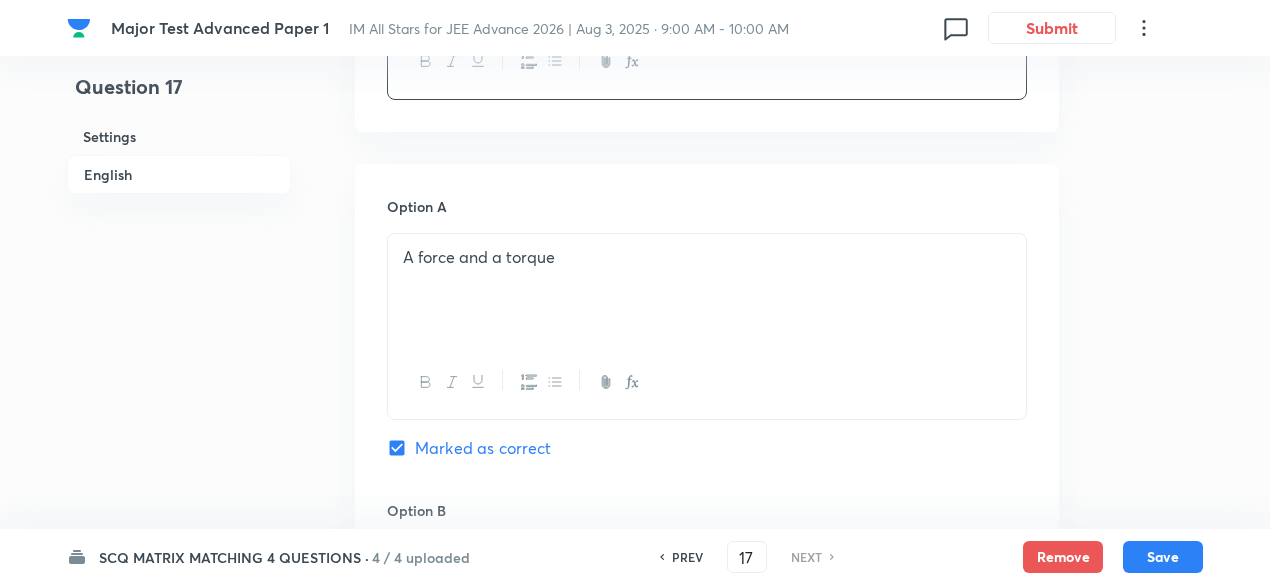 scroll, scrollTop: 1088, scrollLeft: 0, axis: vertical 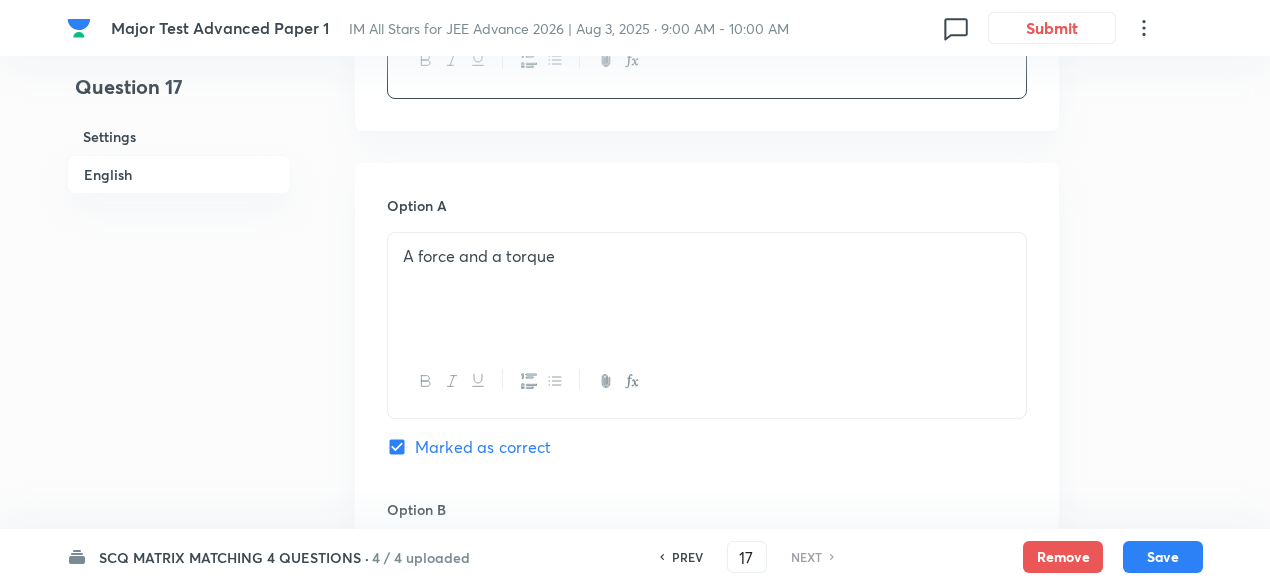click on "A force and a torque" at bounding box center [707, 289] 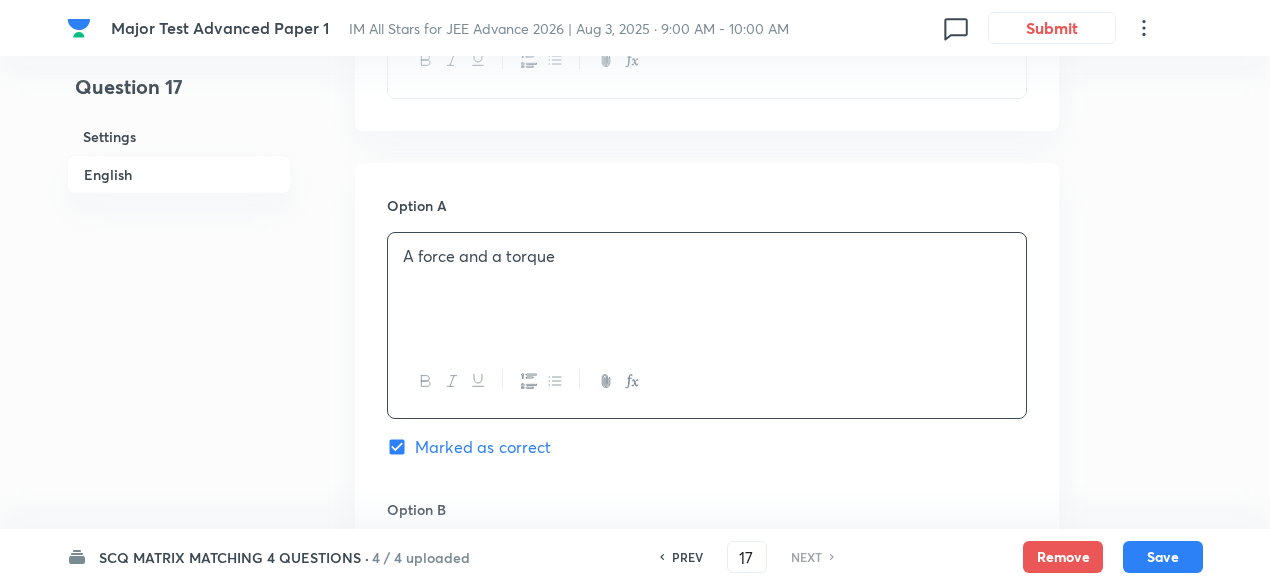 click on "A force and a torque" at bounding box center [707, 289] 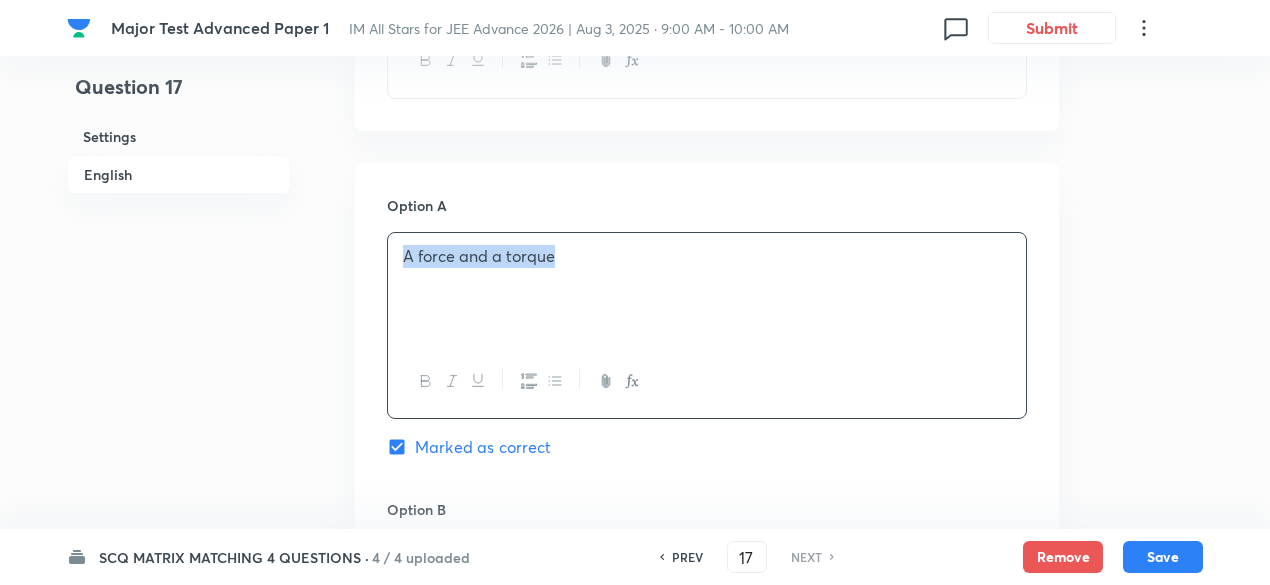 click on "A force and a torque" at bounding box center (707, 289) 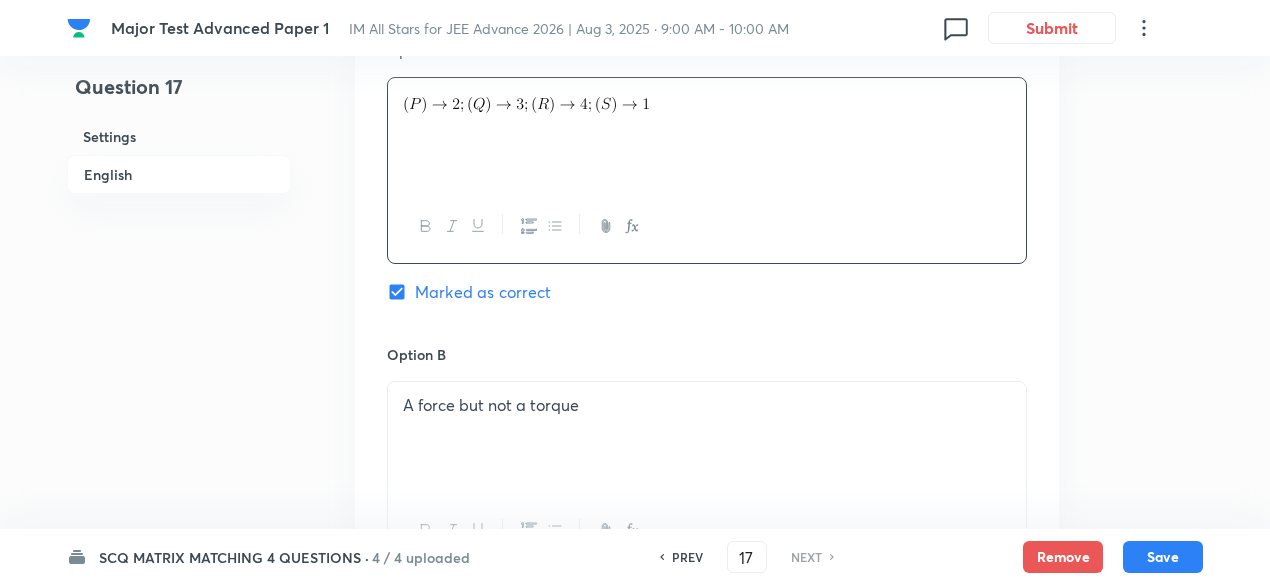 scroll, scrollTop: 1390, scrollLeft: 0, axis: vertical 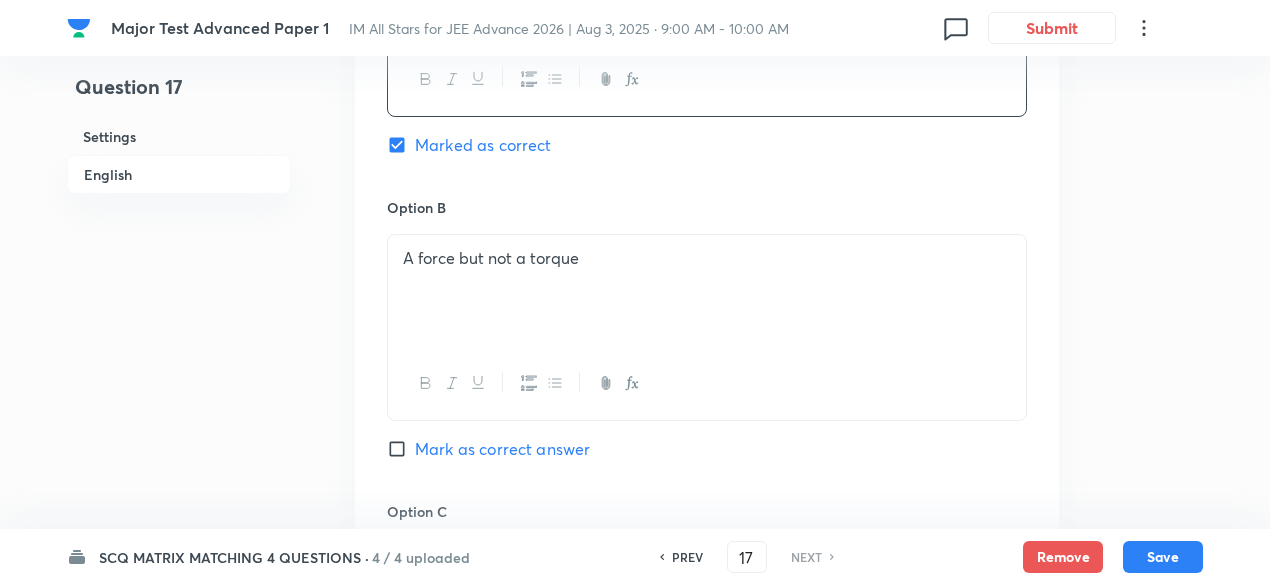click on "A force but not a torque" at bounding box center [707, 291] 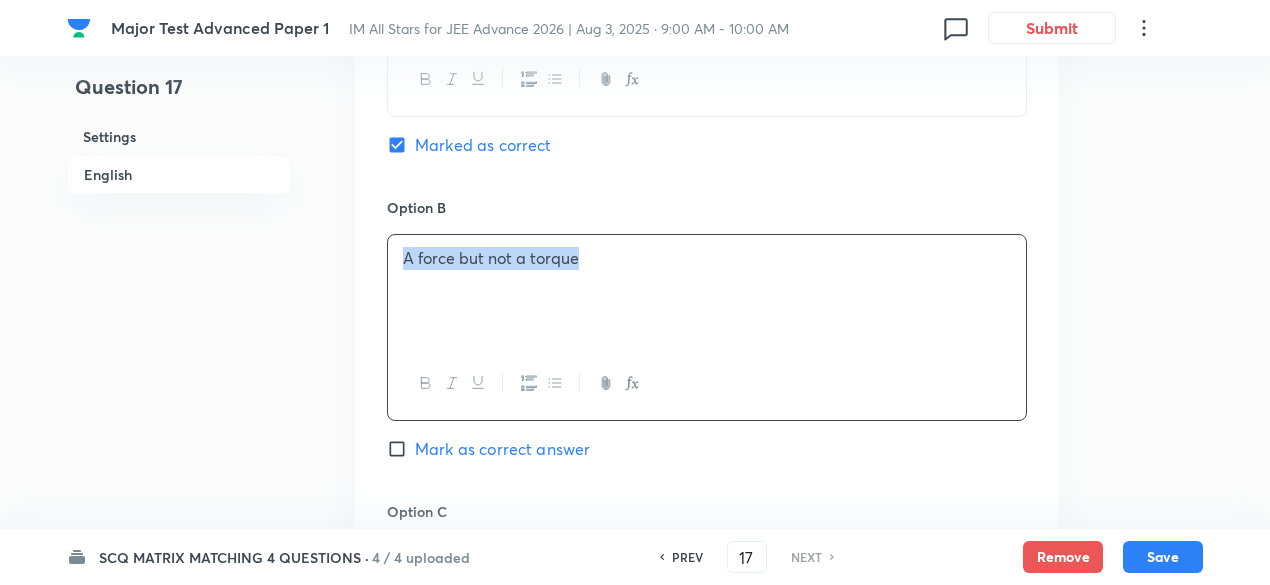click on "A force but not a torque" at bounding box center (707, 291) 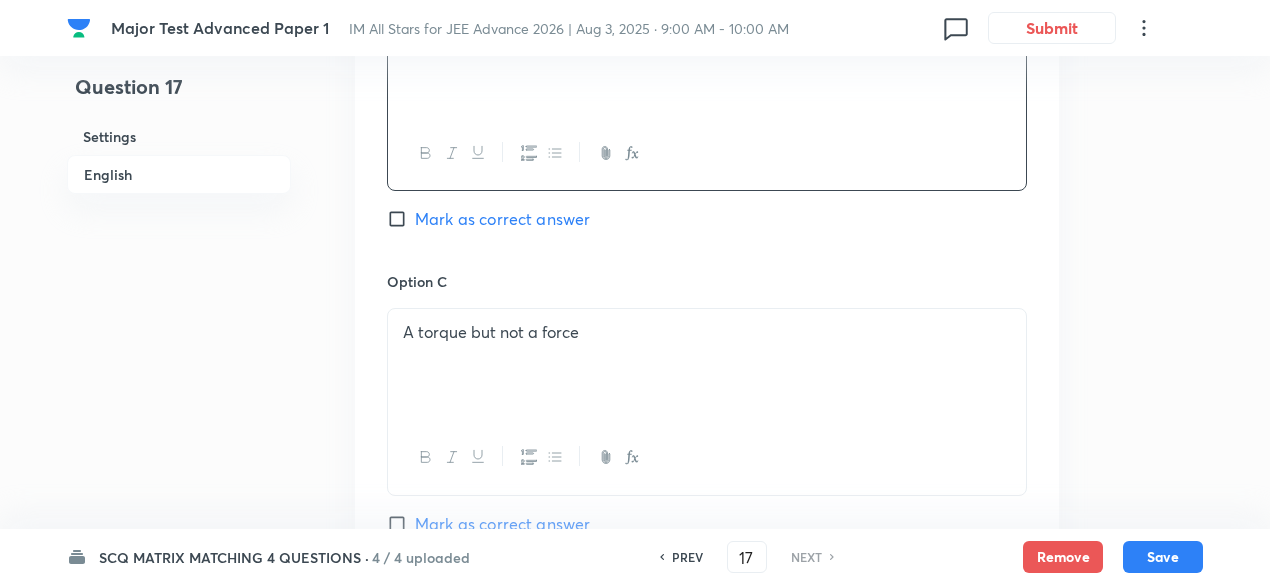 scroll, scrollTop: 1621, scrollLeft: 0, axis: vertical 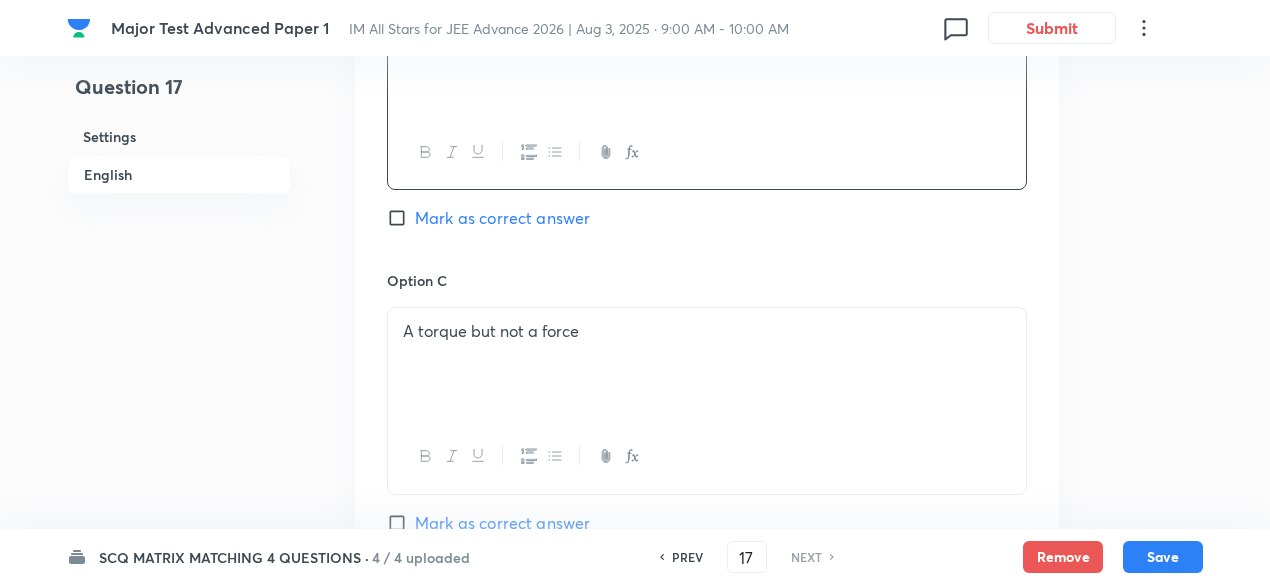 click on "A torque but not a force" at bounding box center (707, 364) 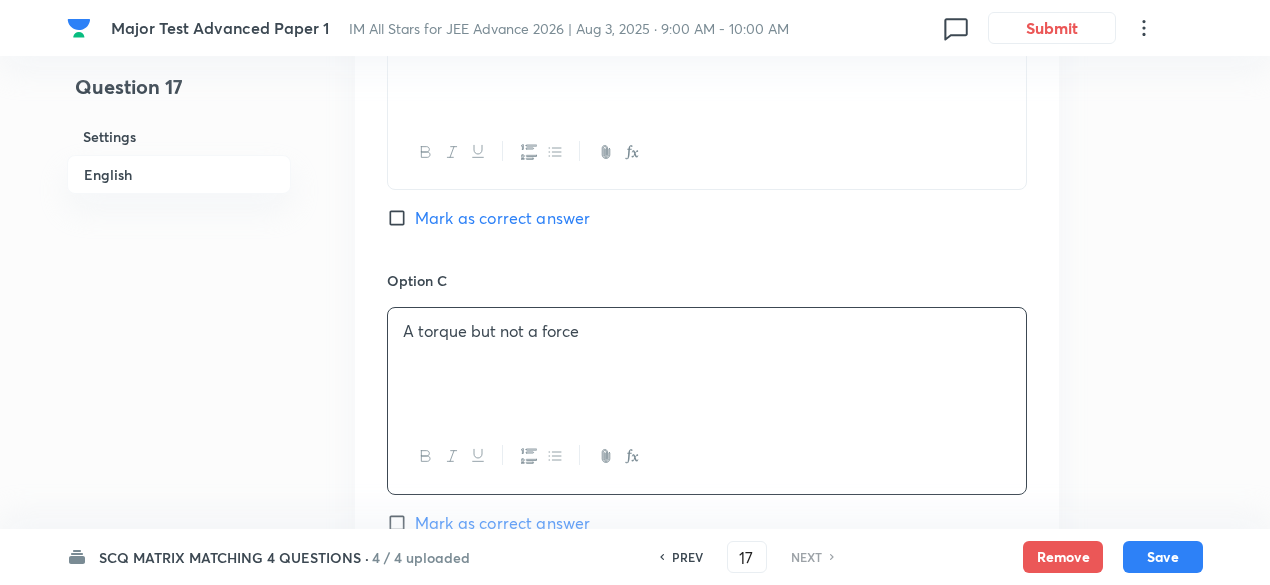 click on "A torque but not a force" at bounding box center (707, 364) 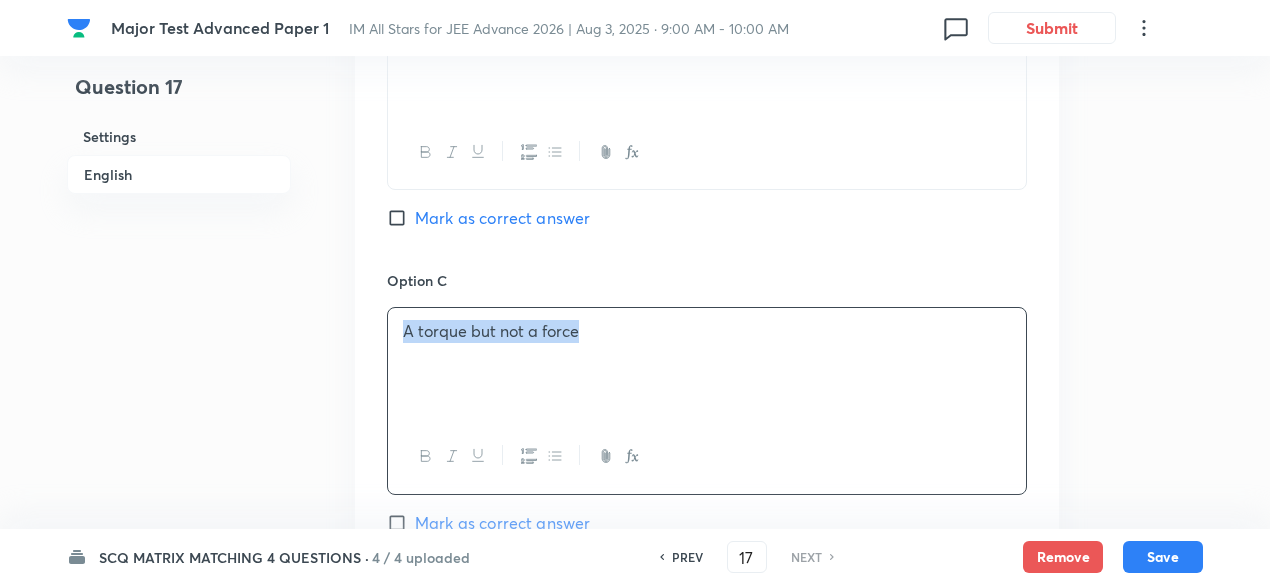 click on "A torque but not a force" at bounding box center [707, 364] 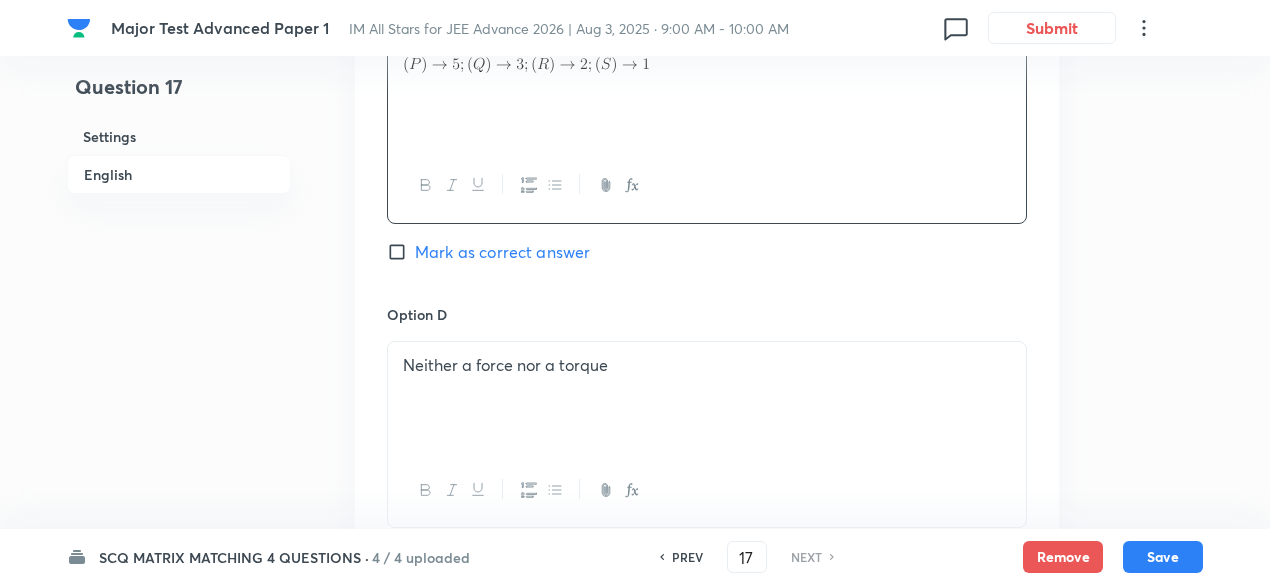 scroll, scrollTop: 1898, scrollLeft: 0, axis: vertical 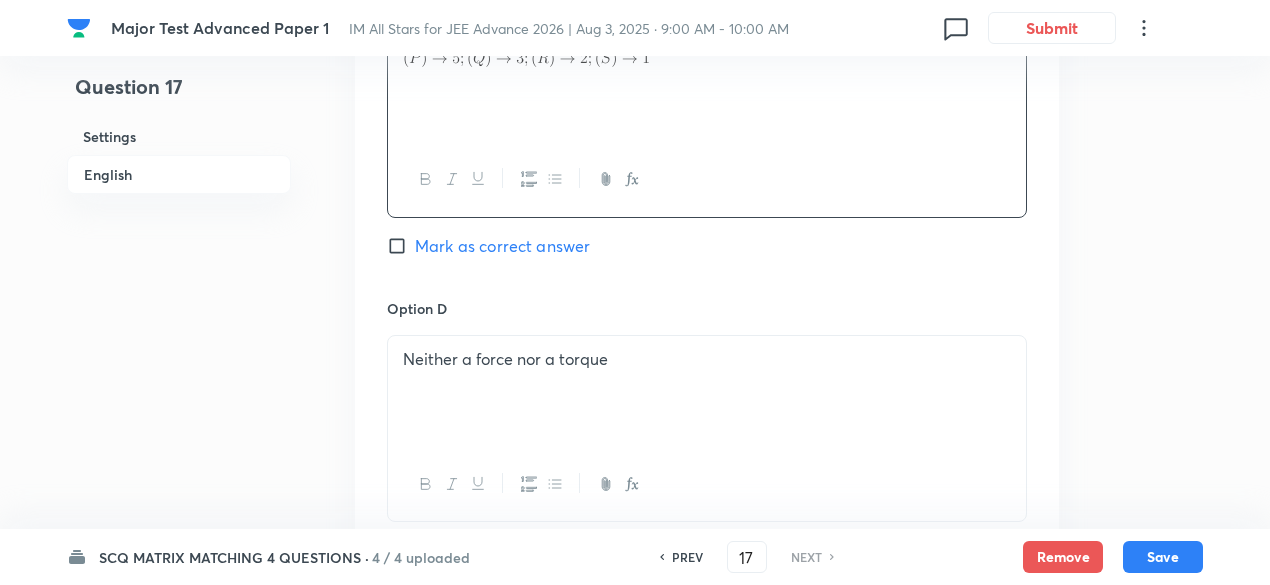 click on "Neither a force nor a torque" at bounding box center (707, 359) 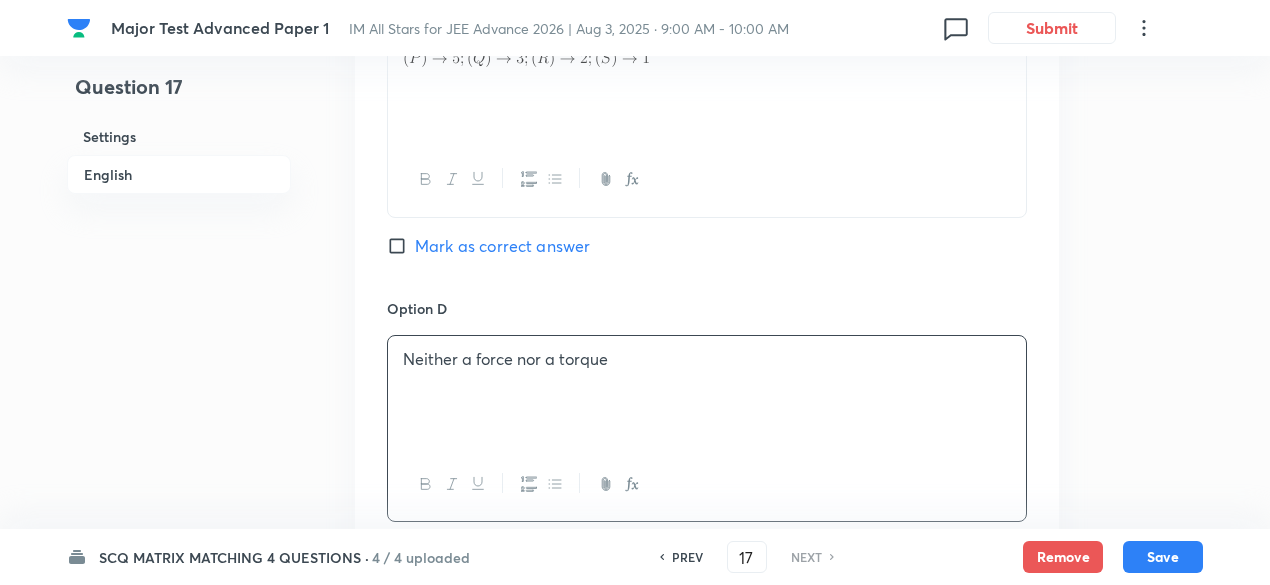 click on "Neither a force nor a torque" at bounding box center [707, 359] 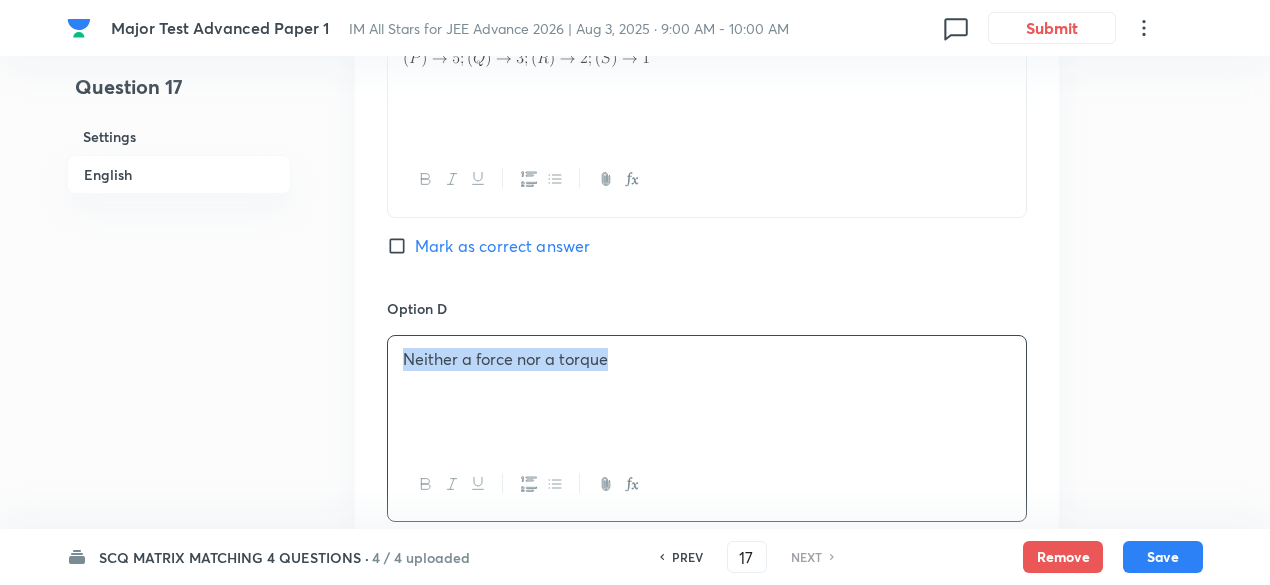 click on "Neither a force nor a torque" at bounding box center (707, 359) 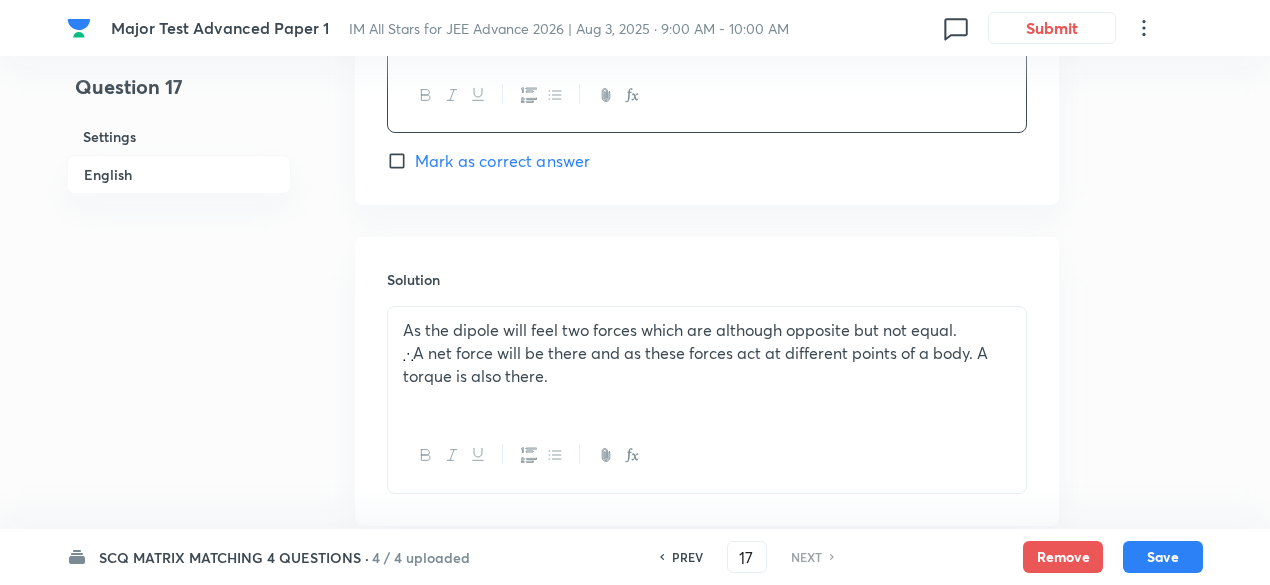 scroll, scrollTop: 2290, scrollLeft: 0, axis: vertical 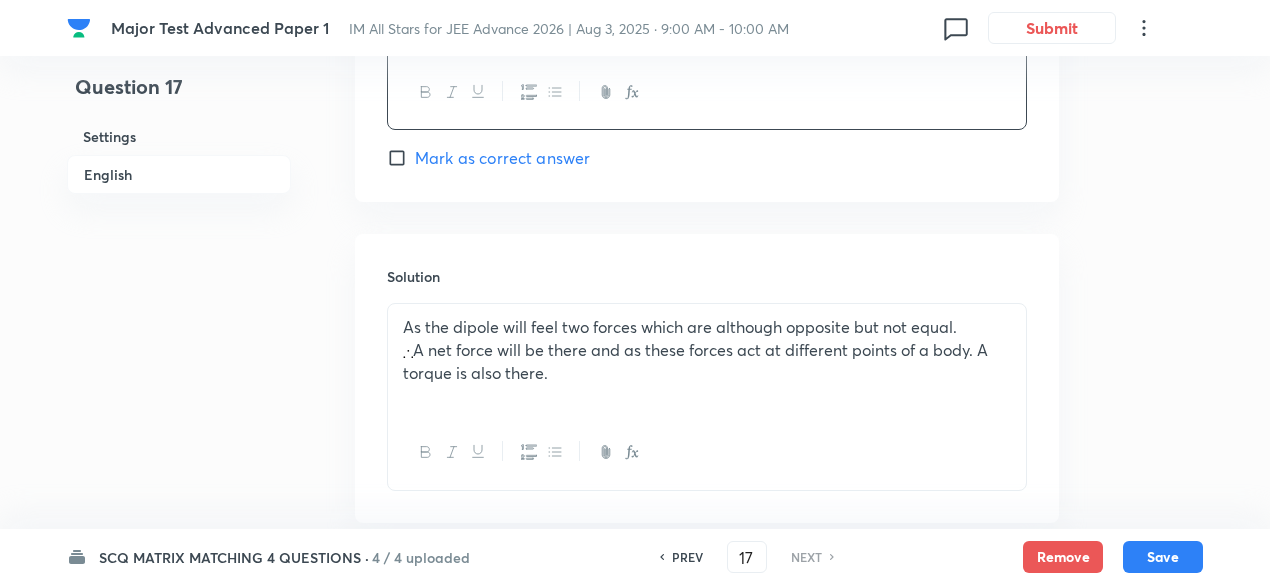 click on "A net force will be there and as these forces act at different points of a body. A torque is also there." at bounding box center [707, 361] 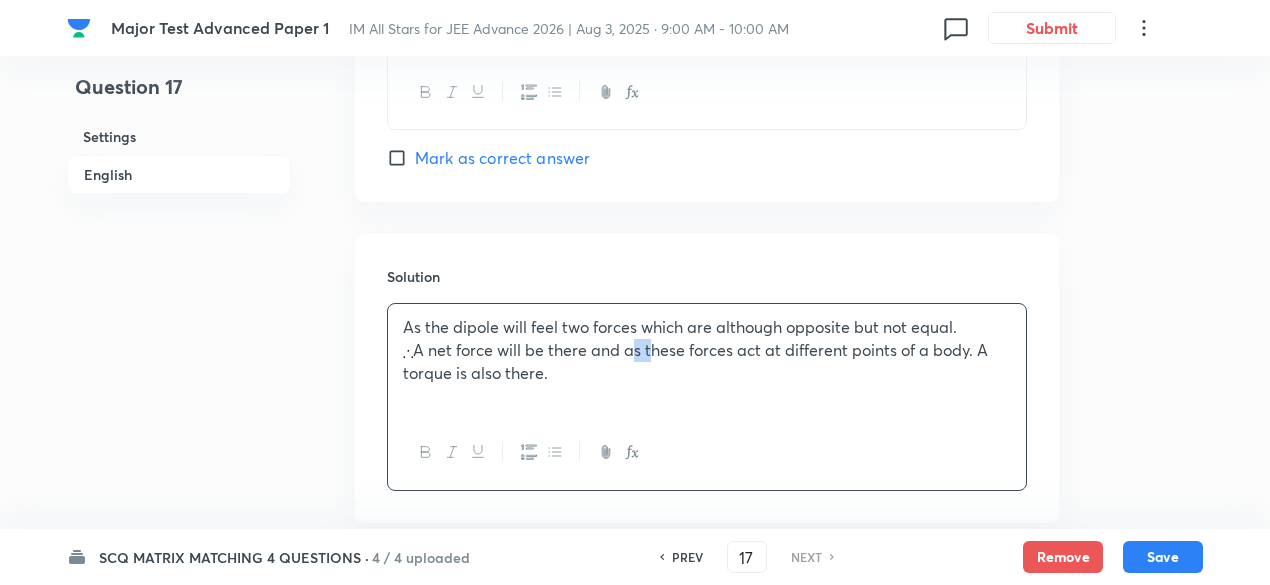 click on "A net force will be there and as these forces act at different points of a body. A torque is also there." at bounding box center (707, 361) 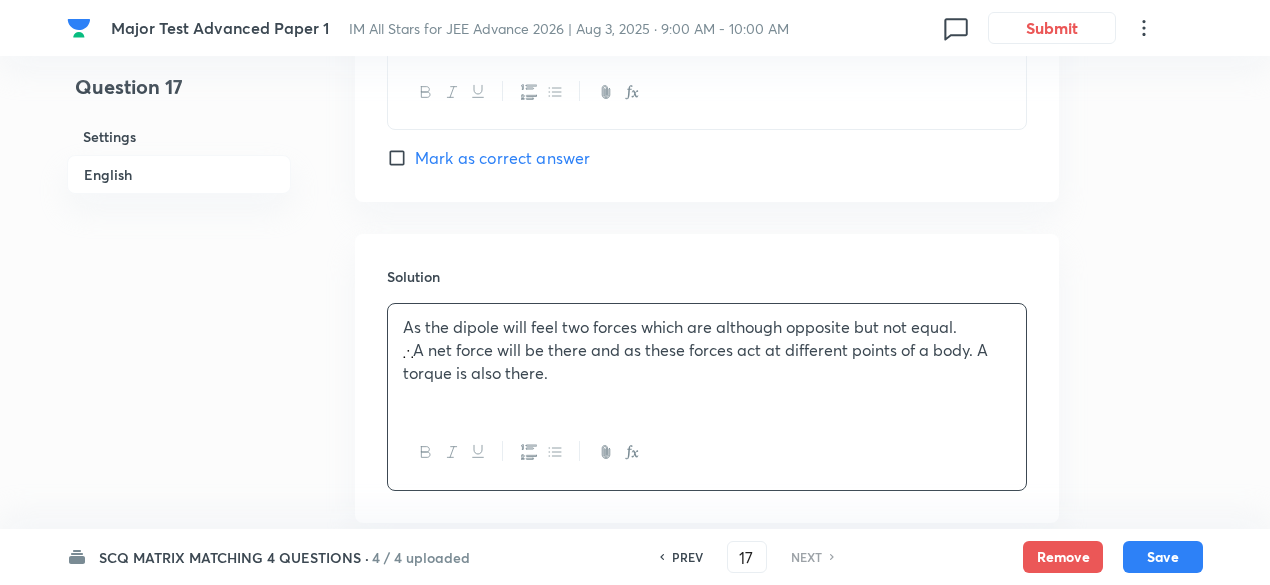 click on "A net force will be there and as these forces act at different points of a body. A torque is also there." at bounding box center (707, 361) 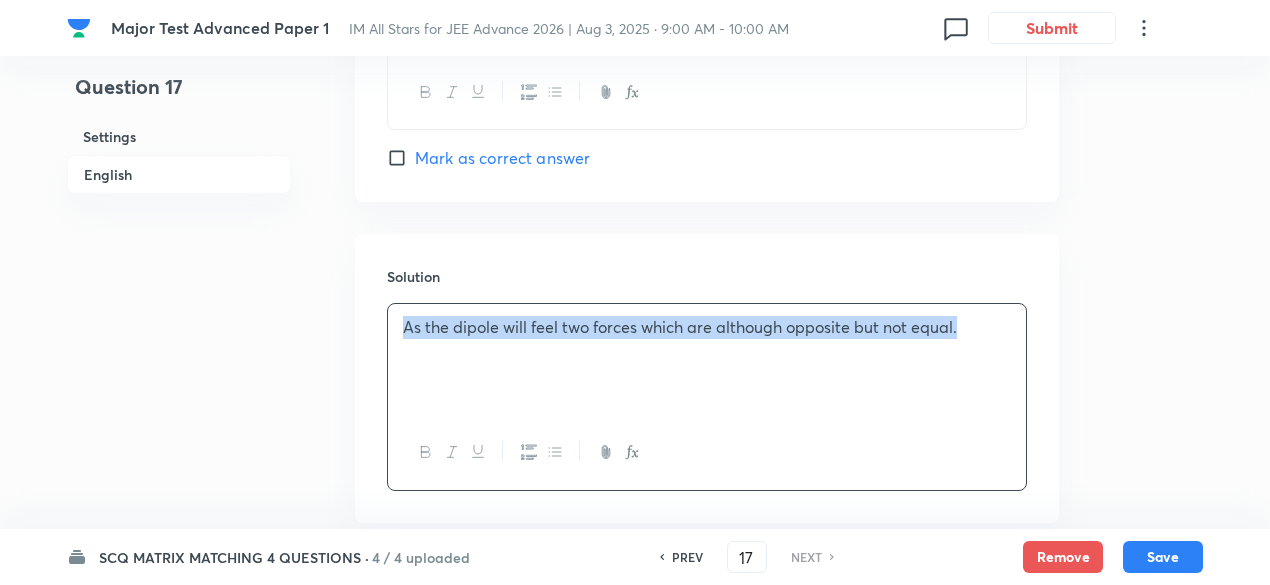 click on "As the dipole will feel two forces which are although opposite but not equal." at bounding box center (707, 360) 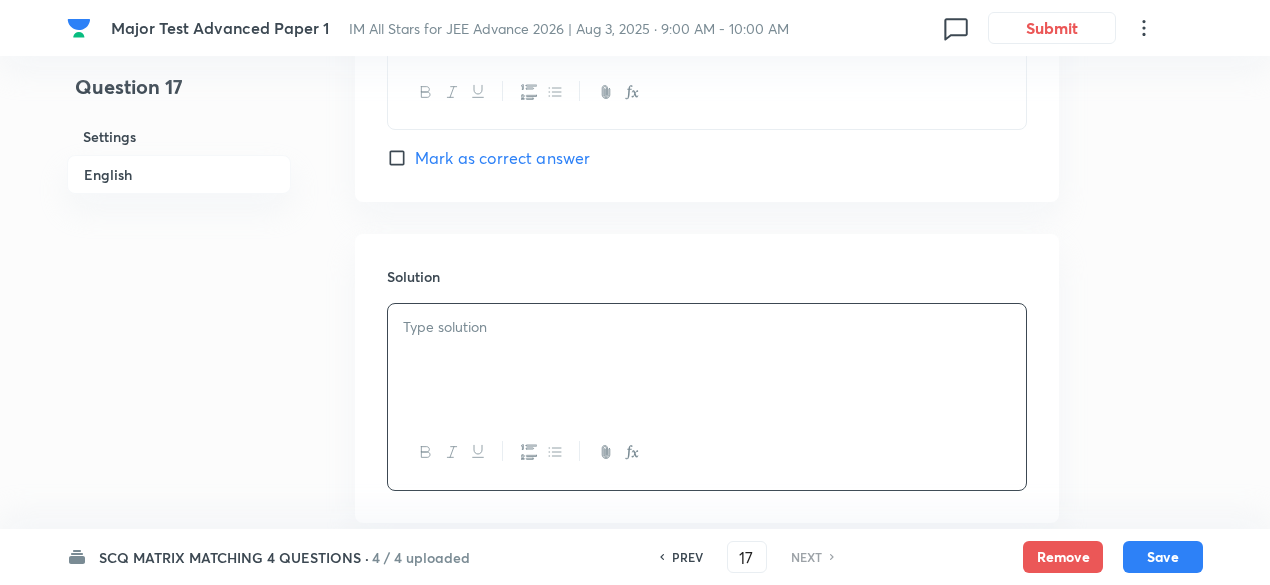 click at bounding box center (707, 360) 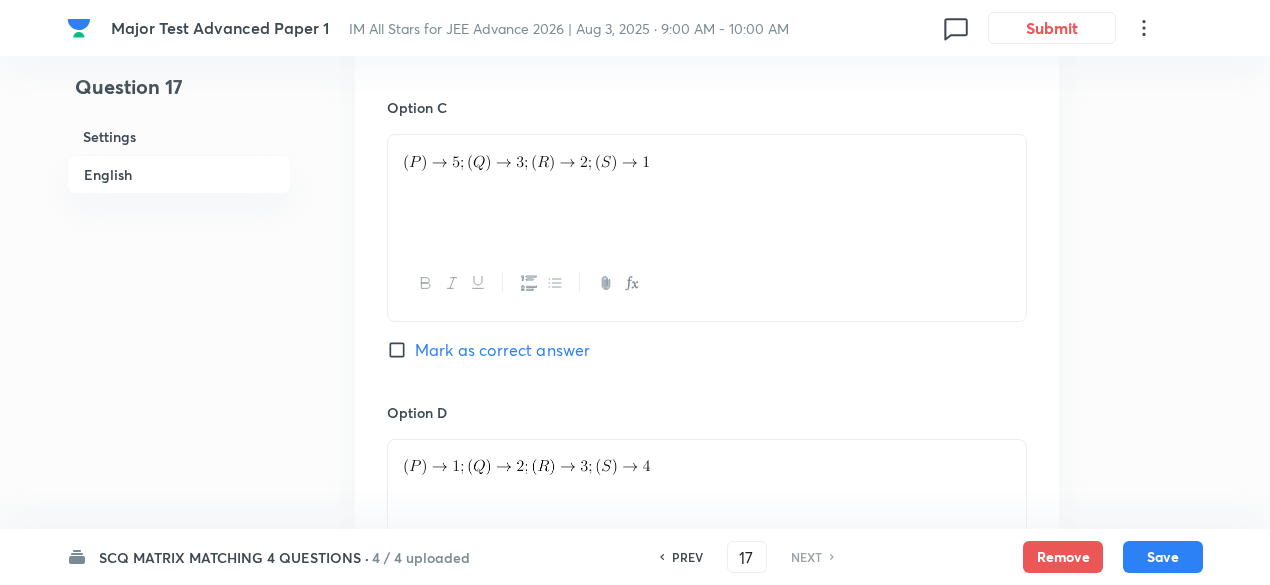 scroll, scrollTop: 2702, scrollLeft: 0, axis: vertical 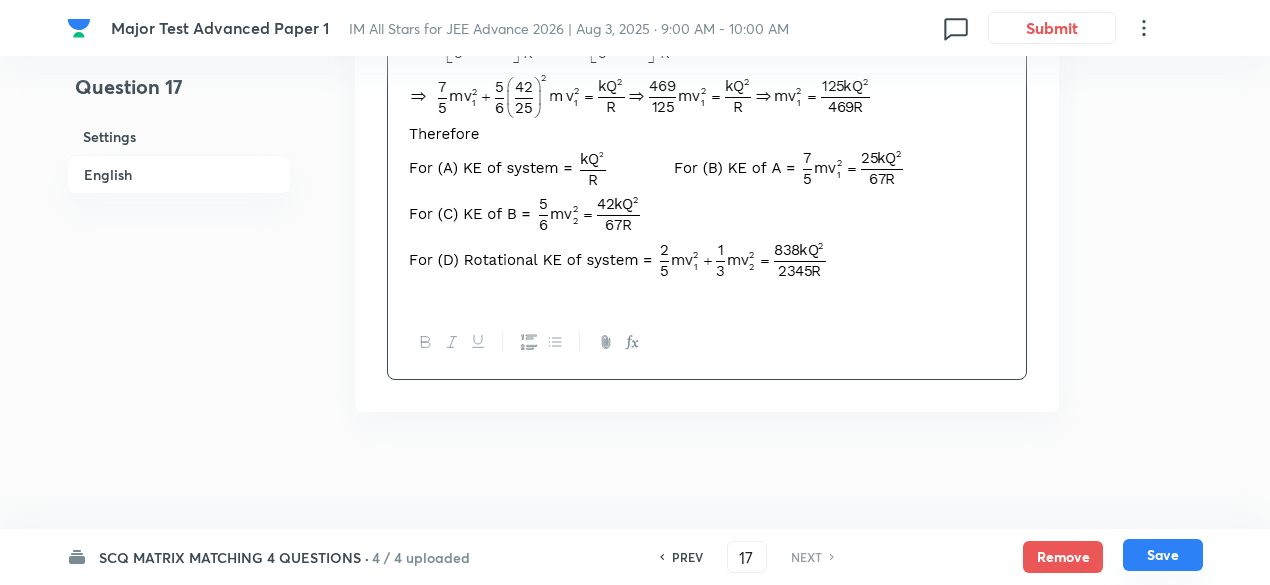 click on "Save" at bounding box center [1163, 555] 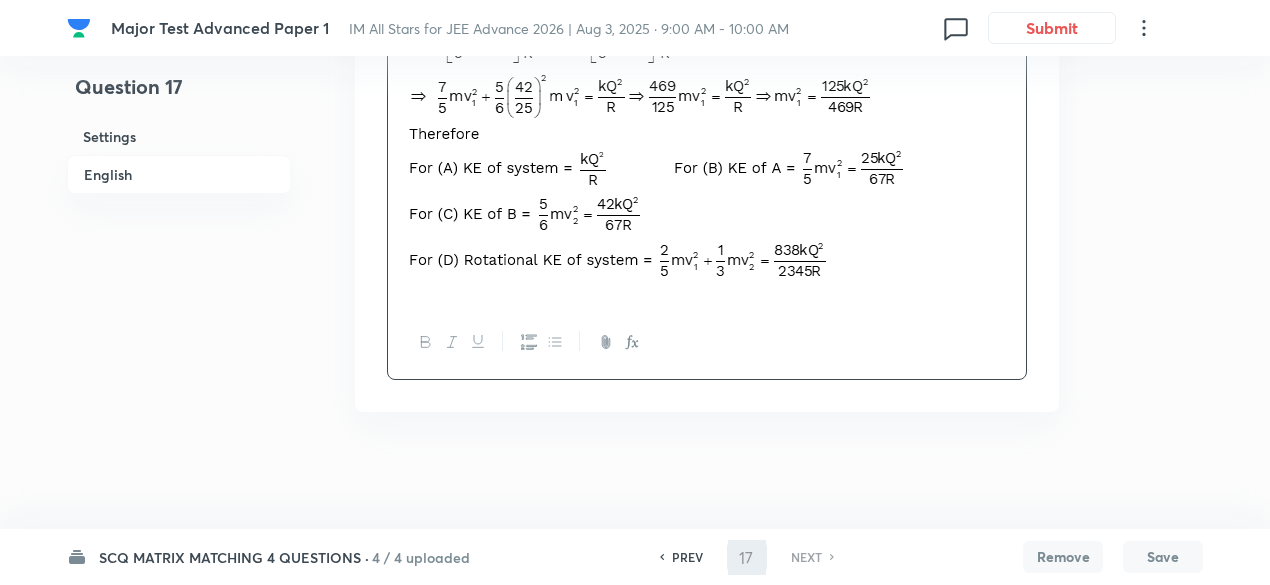 checkbox on "true" 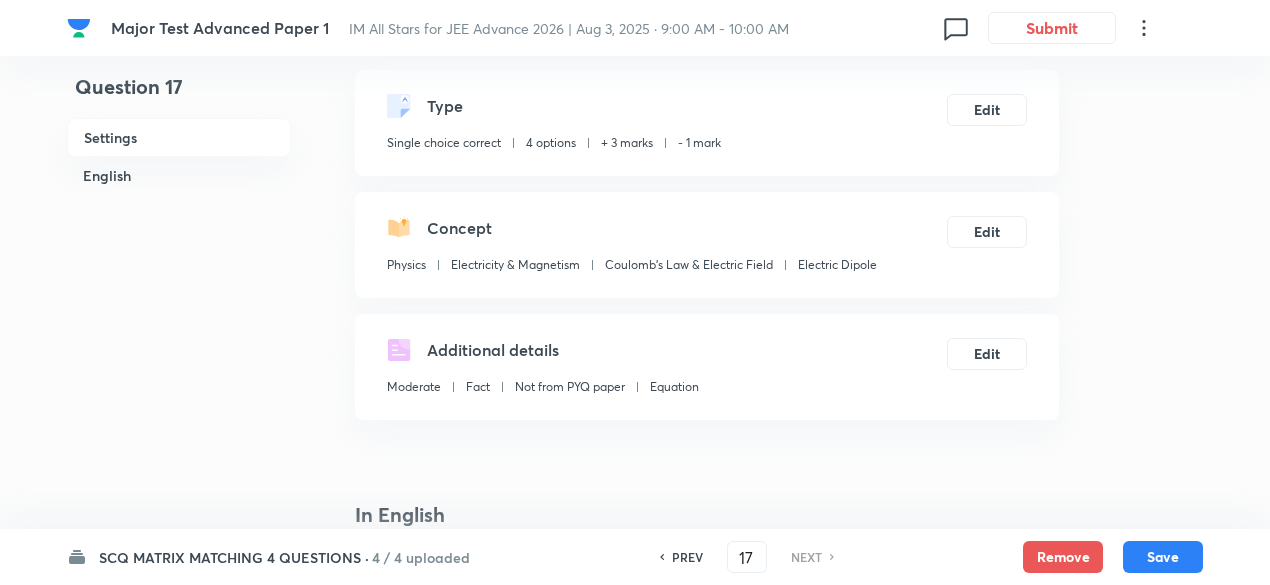 scroll, scrollTop: 0, scrollLeft: 0, axis: both 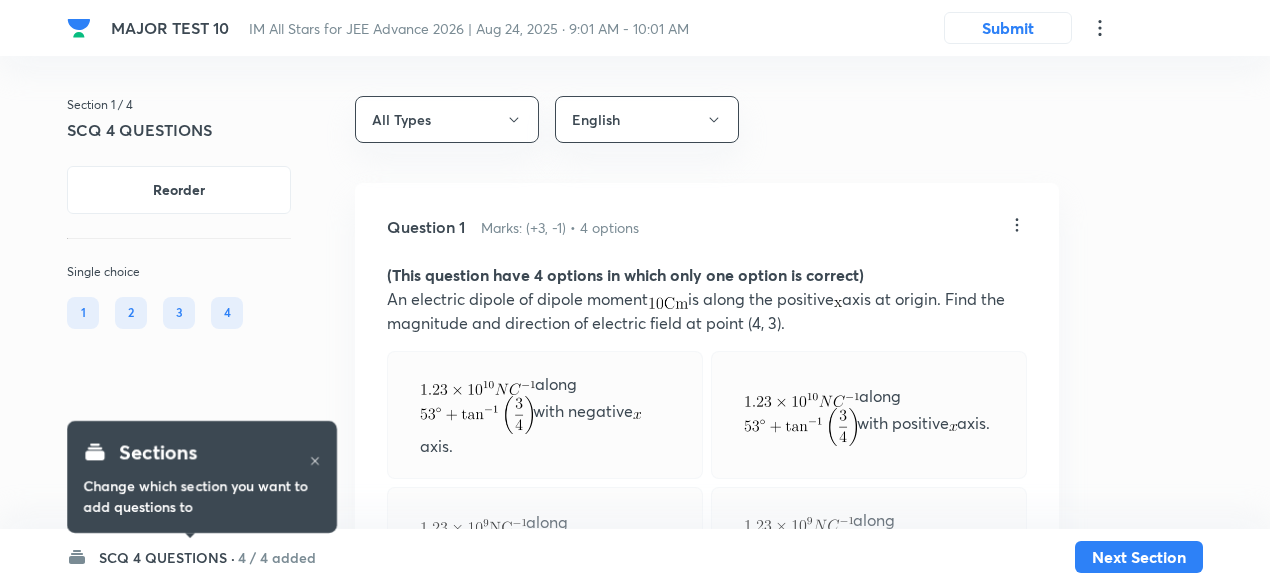 click on "4 / 4 added" at bounding box center (277, 557) 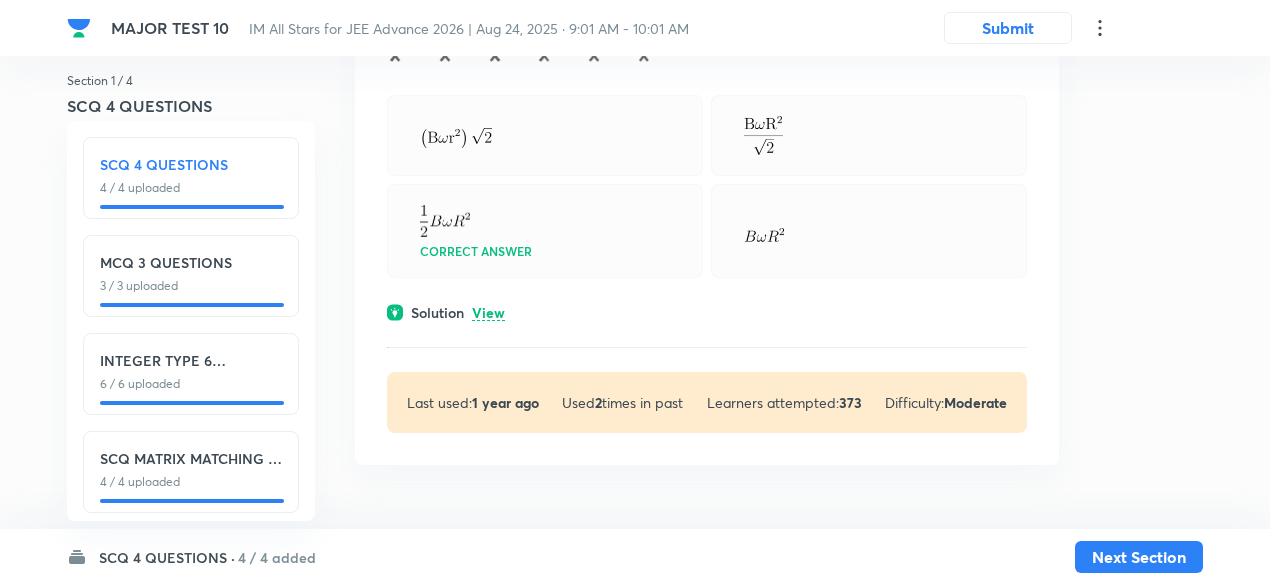 scroll, scrollTop: 2704, scrollLeft: 0, axis: vertical 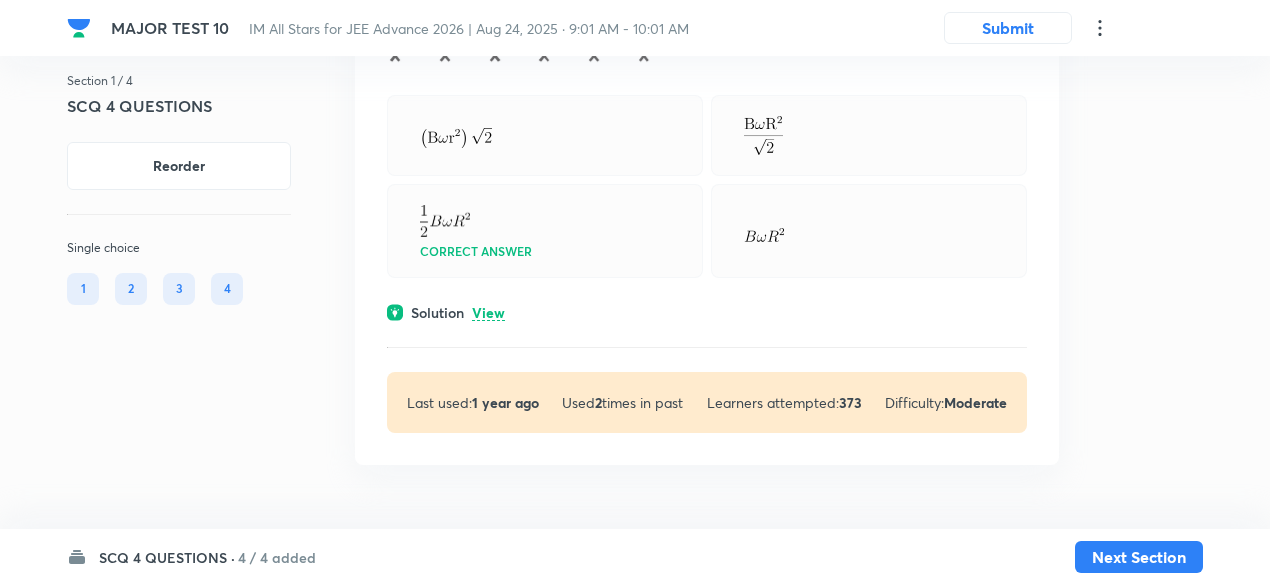 click on "4 / 4 added" at bounding box center (277, 557) 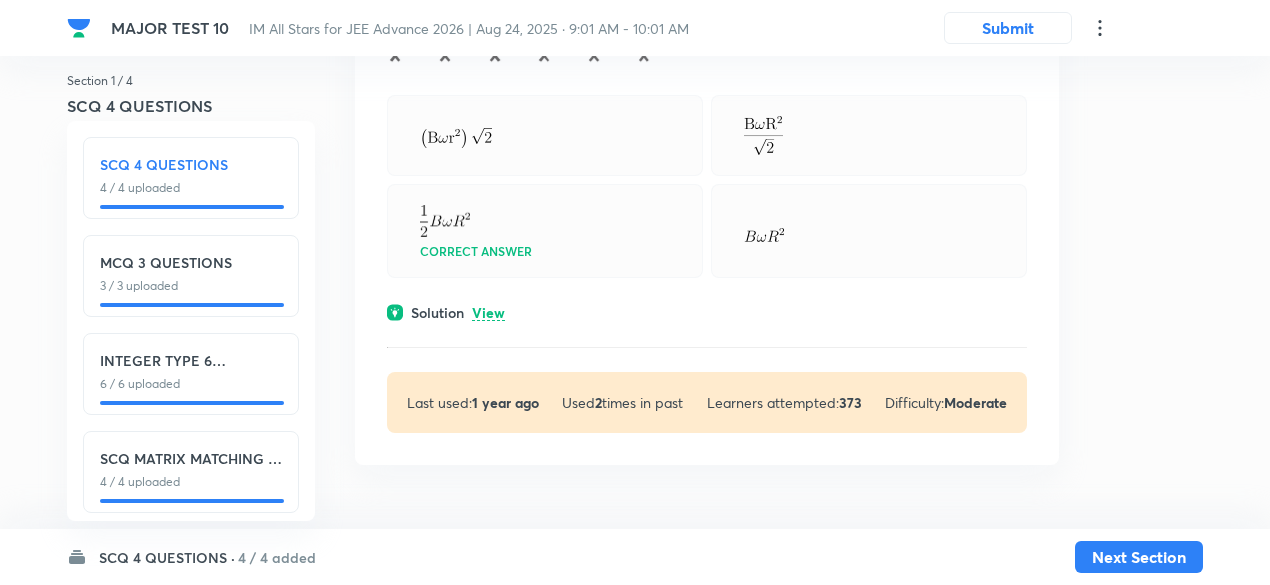 scroll, scrollTop: 23, scrollLeft: 0, axis: vertical 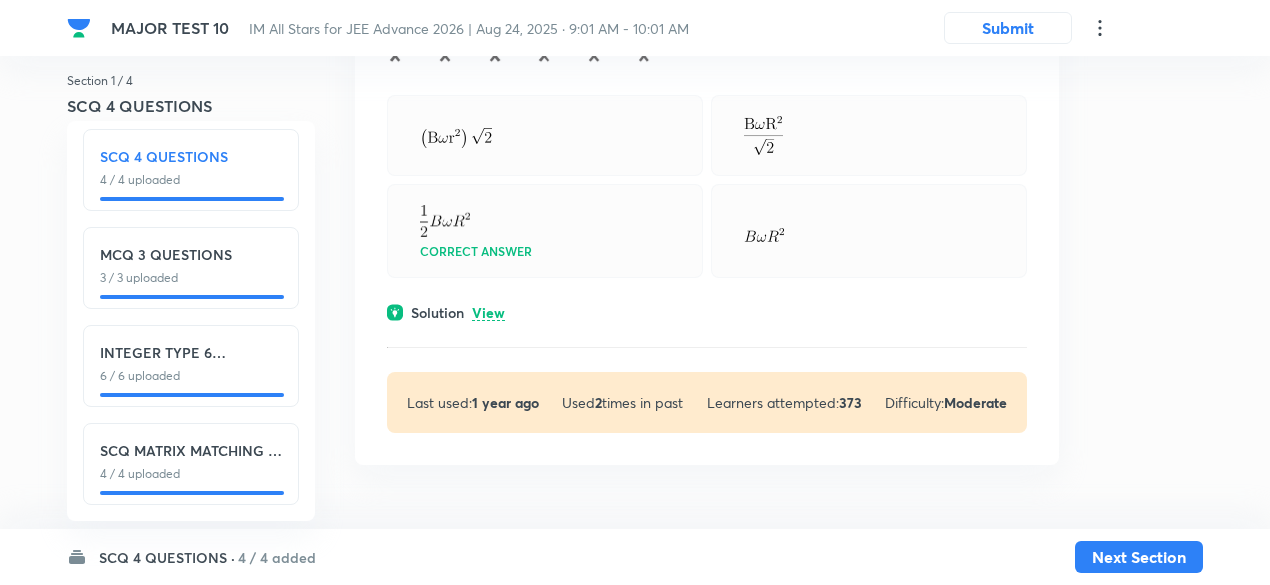 click on "4 / 4 uploaded" at bounding box center [191, 474] 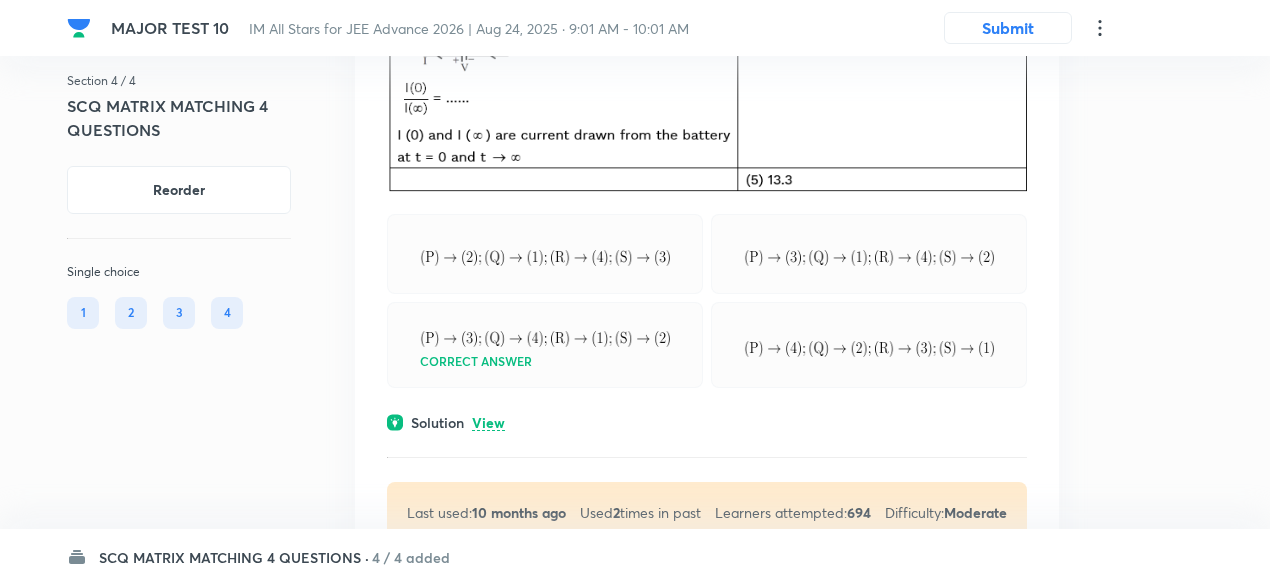 scroll, scrollTop: 700, scrollLeft: 0, axis: vertical 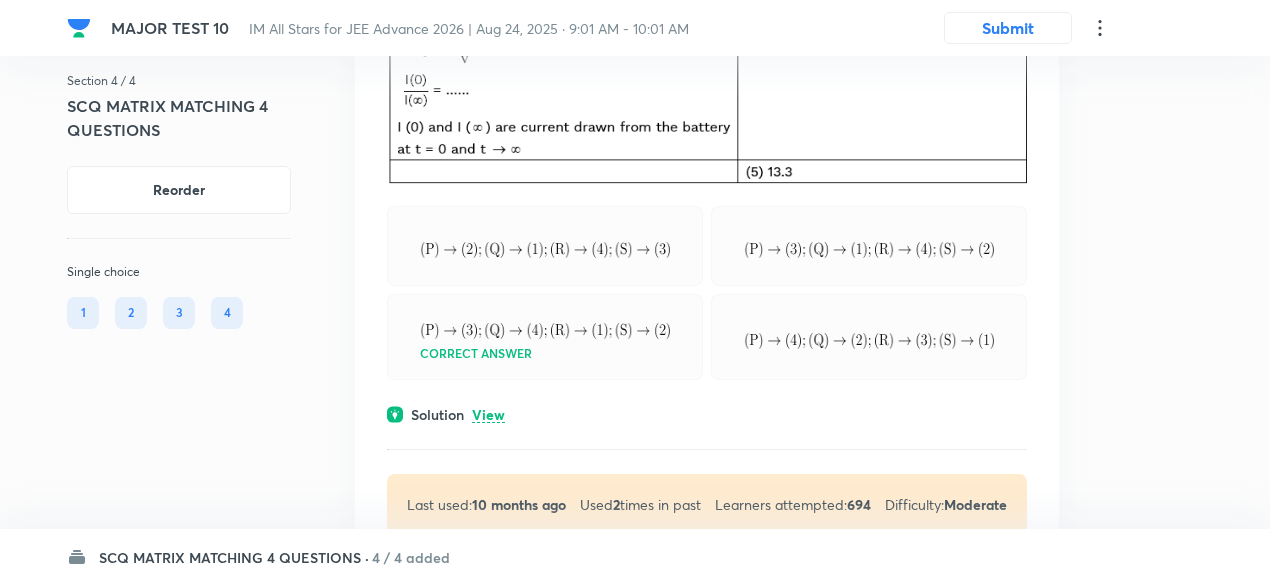 click on "View" at bounding box center (488, 415) 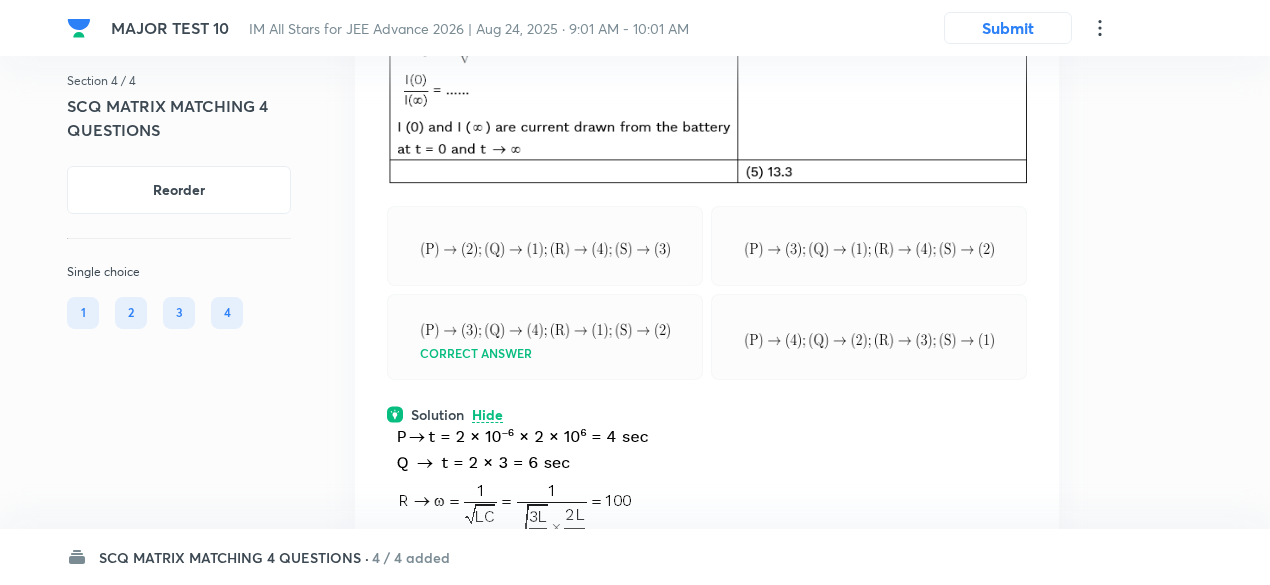 click on "Hide" at bounding box center (487, 415) 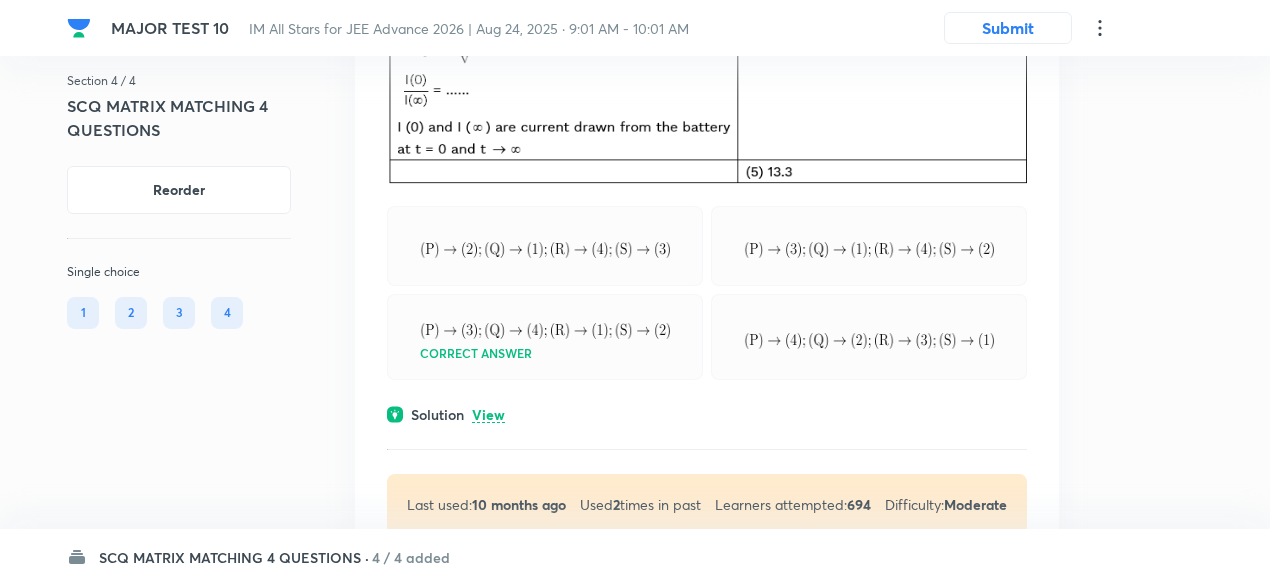 click on "View" at bounding box center (488, 415) 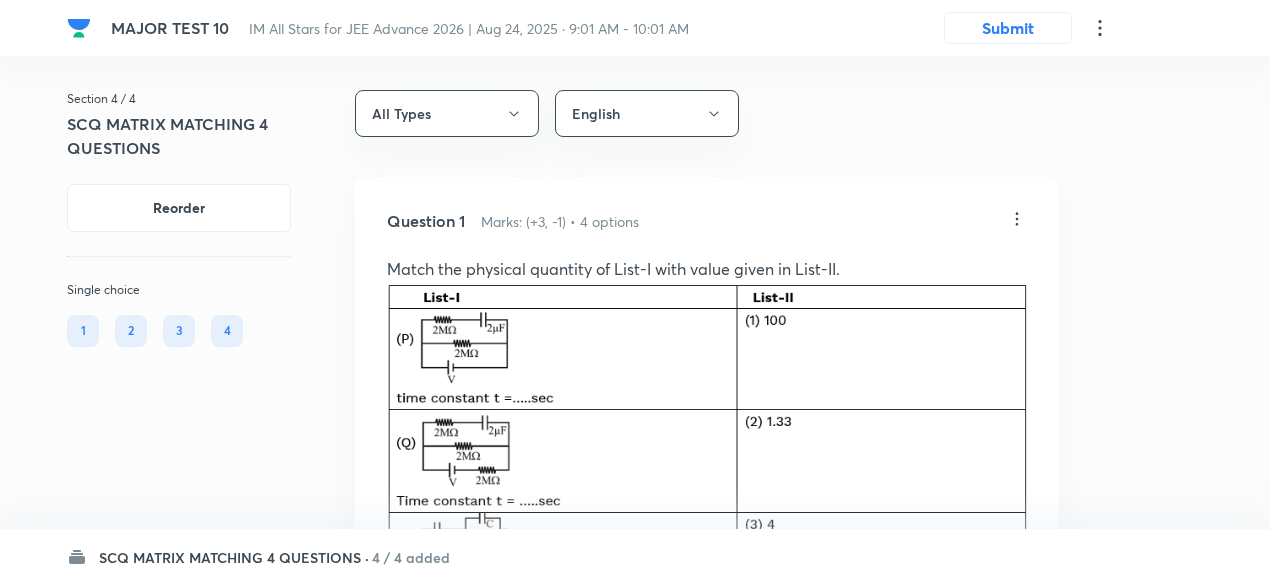scroll, scrollTop: 4, scrollLeft: 0, axis: vertical 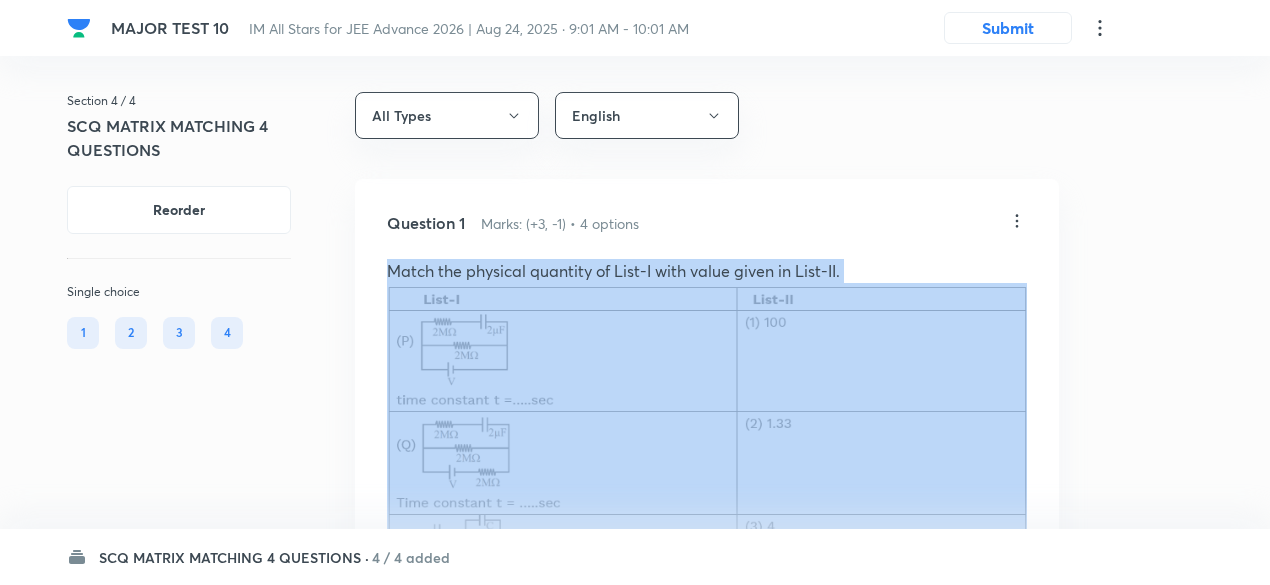drag, startPoint x: 387, startPoint y: 271, endPoint x: 822, endPoint y: 419, distance: 459.48776 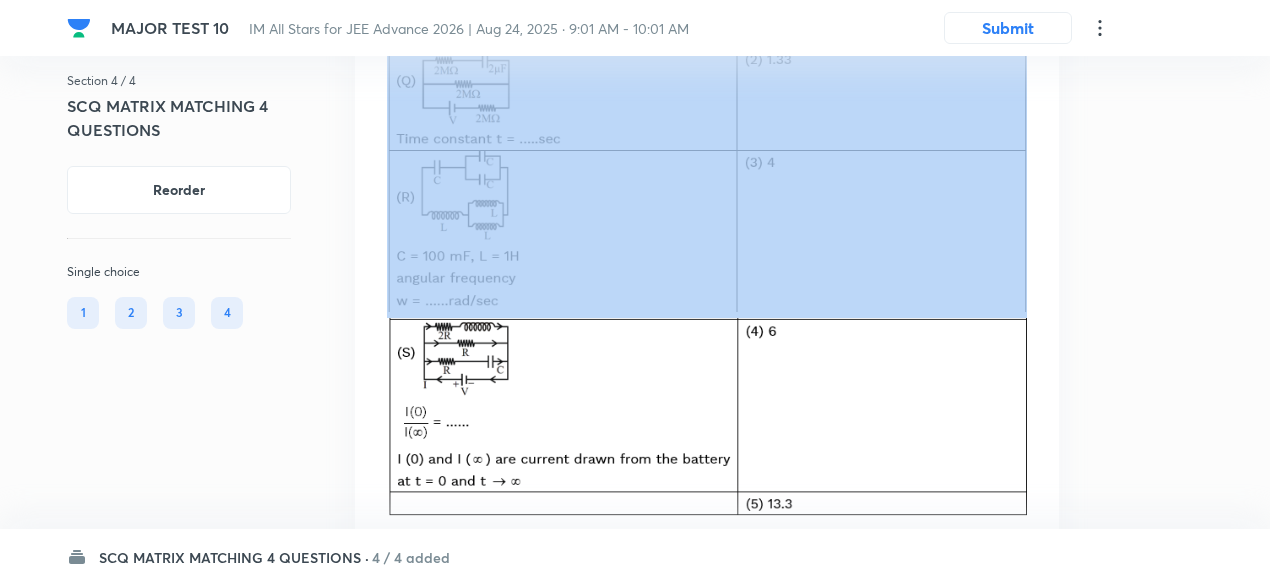scroll, scrollTop: 370, scrollLeft: 0, axis: vertical 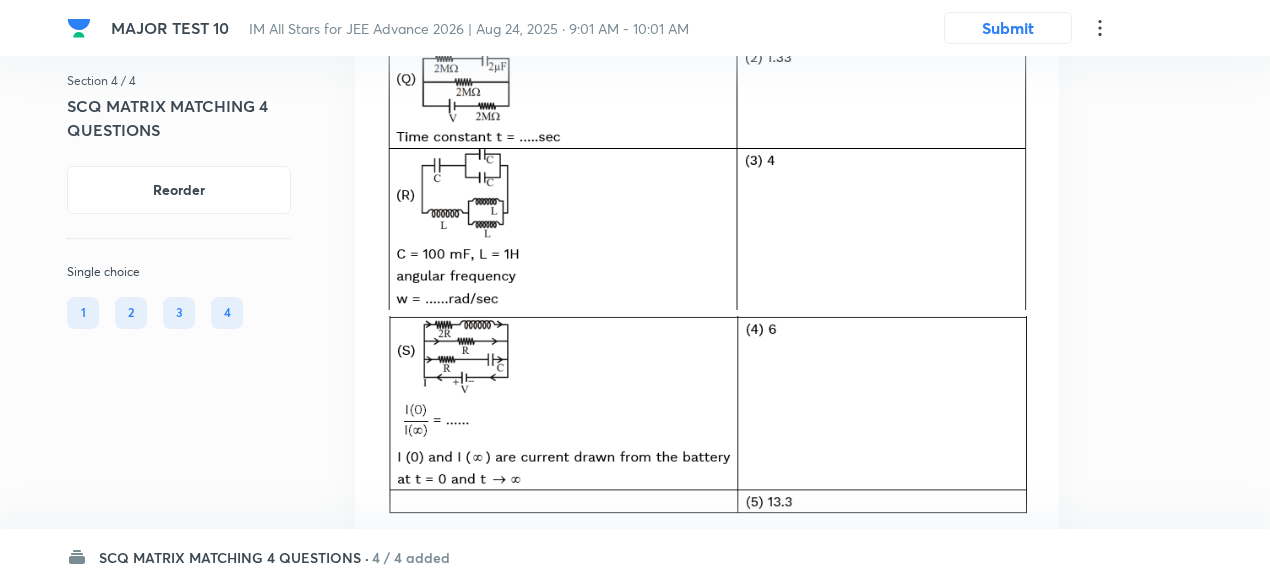 click on "Section 4 / 4 SCQ MATRIX MATCHING 4 QUESTIONS Reorder Single choice 1 2 3 4 All Types English Question 1 Marks: (+3, -1) • 4 options Match the physical quantity of List-I with value given in List-II. Correct answer Solution Hide Physics Electricity & Magnetism Electromagnetic Induction Last used: 10 months ago Used 2 times in past Learners attempted: 694 Difficulty: Moderate Question 2 Marks: (+3, -1) • 4 options A circular coil having a single turn of length L carries a current I. Now, the same length of wire is bent to form another circular coil having two turns. The ratio of respective magnetic fields at the centre of the coil is Correct answer 2 Solution View Last used: 3 years ago Used 1 times in past Learners attempted: 731 Difficulty: Easy Question 3 Marks: (+3, -1) • 4 options Time constant of the given RC circuit below is Correct answer Solution View Last used: 2 years ago Used 2 times in past Learners attempted: 1091 Difficulty: Easy Question 4 Marks: (+3, -1) • 4 options View" at bounding box center [635, 1464] 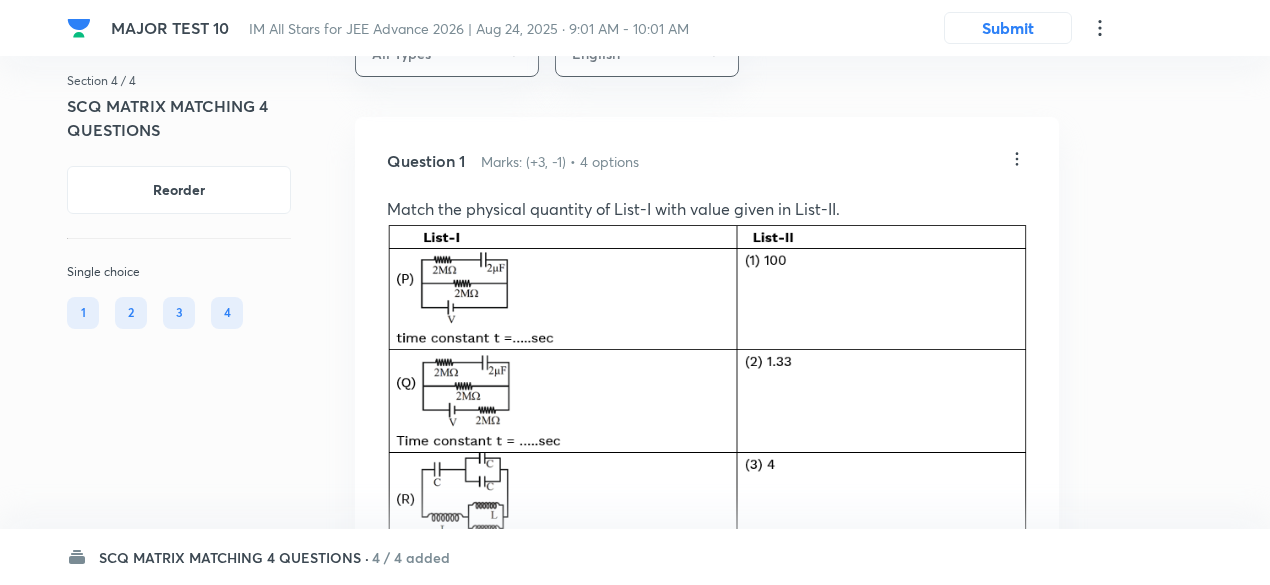 scroll, scrollTop: 64, scrollLeft: 0, axis: vertical 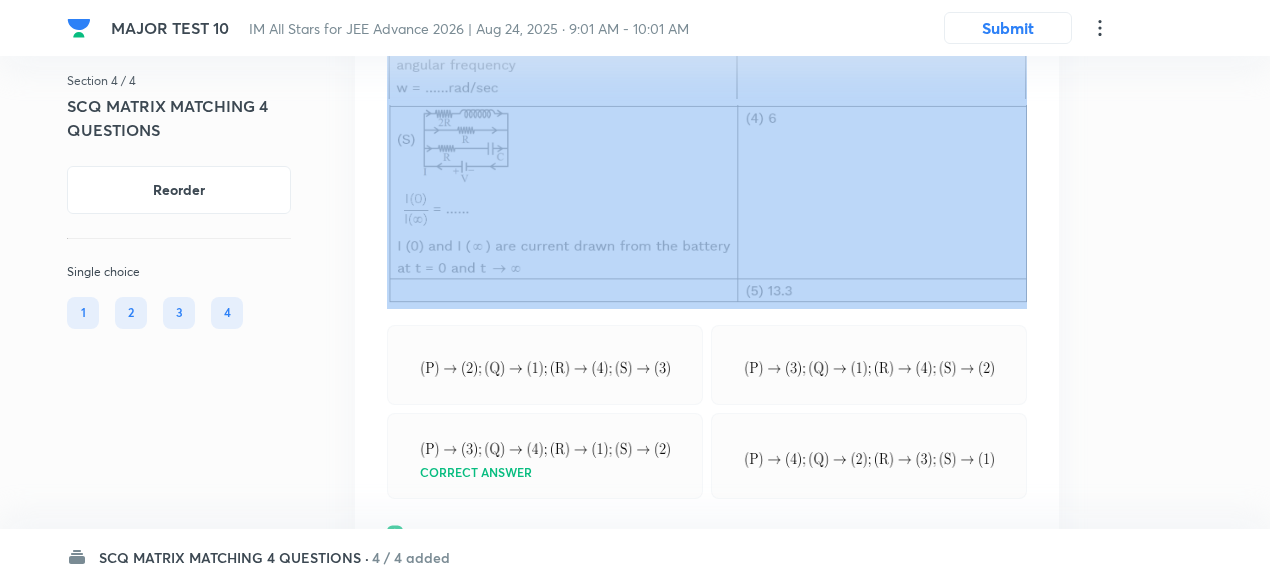 drag, startPoint x: 387, startPoint y: 205, endPoint x: 848, endPoint y: 155, distance: 463.70358 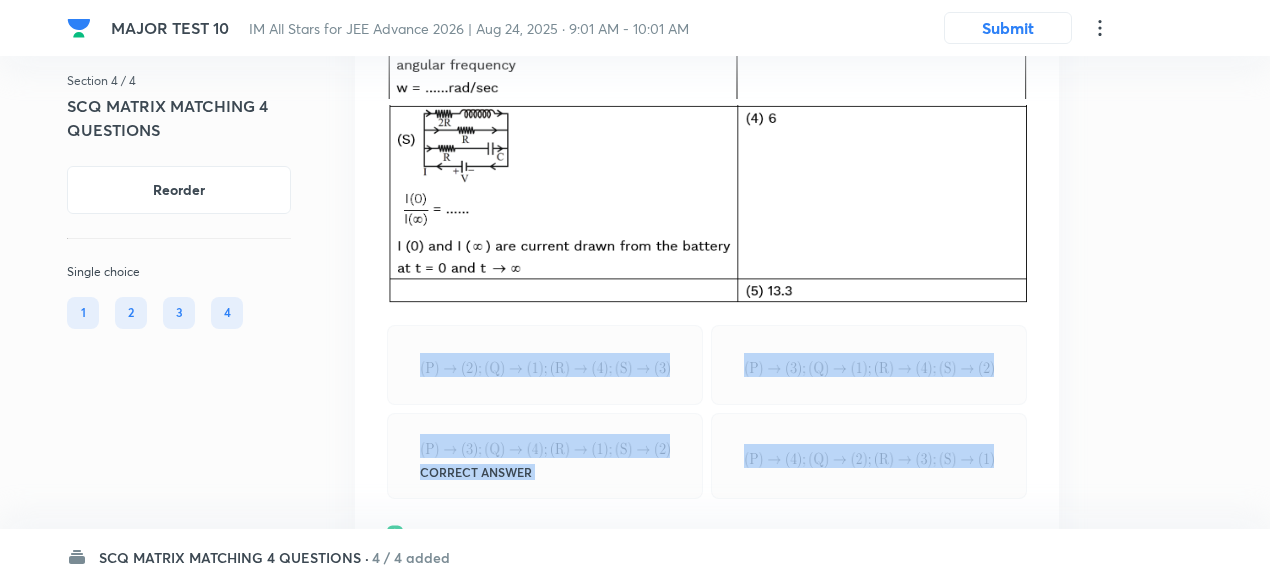 drag, startPoint x: 395, startPoint y: 359, endPoint x: 1004, endPoint y: 455, distance: 616.5201 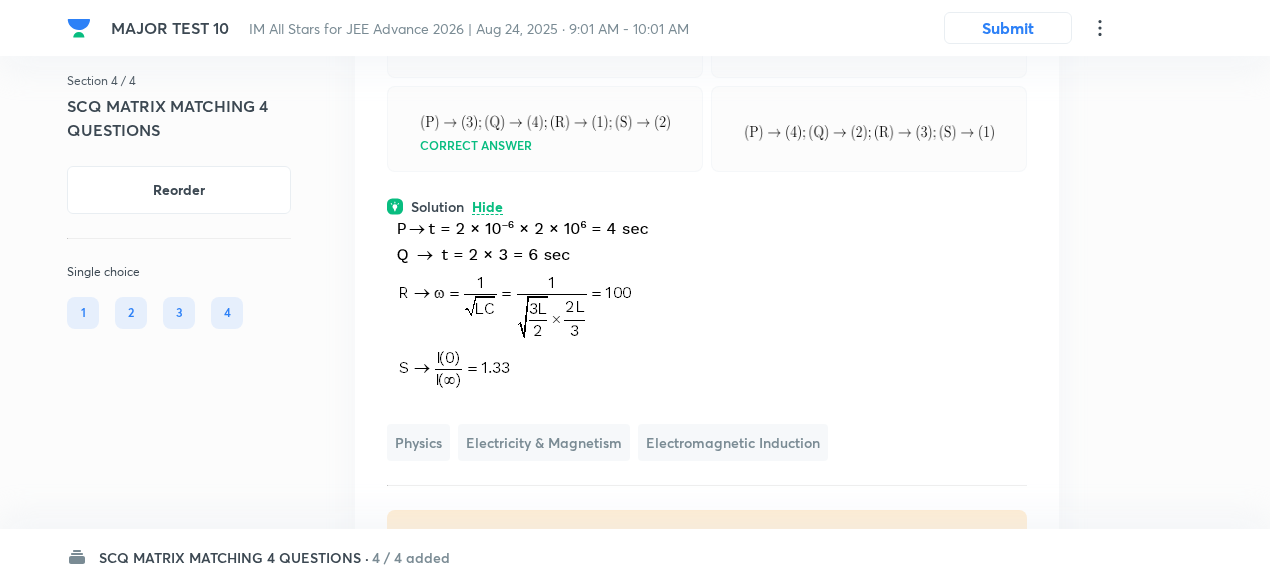scroll, scrollTop: 917, scrollLeft: 0, axis: vertical 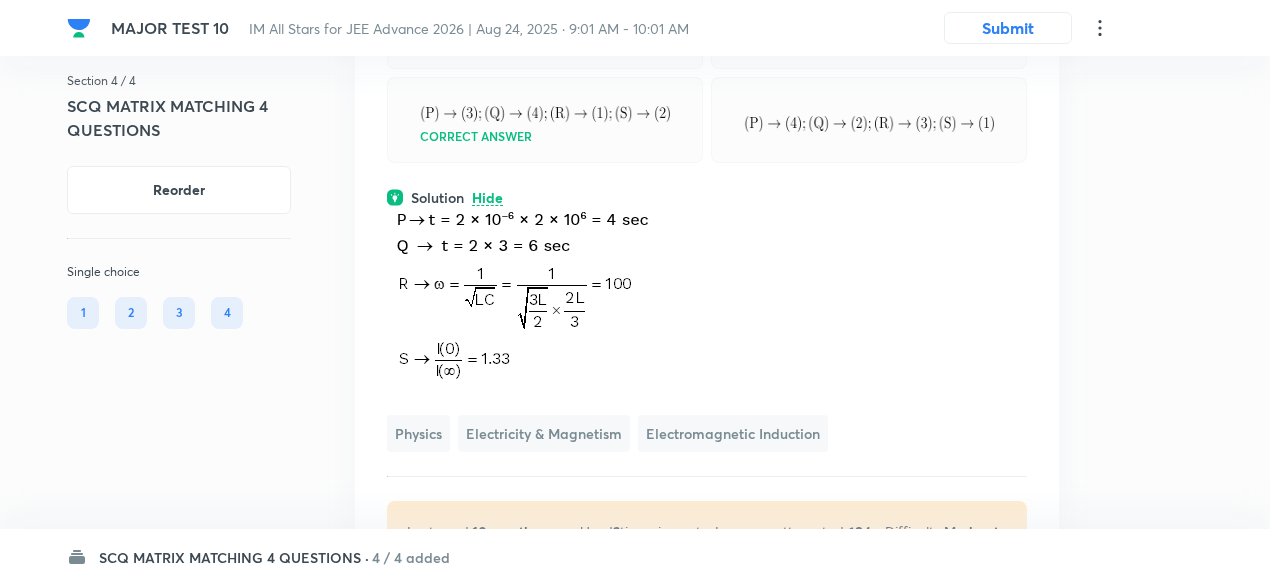 click at bounding box center (707, 299) 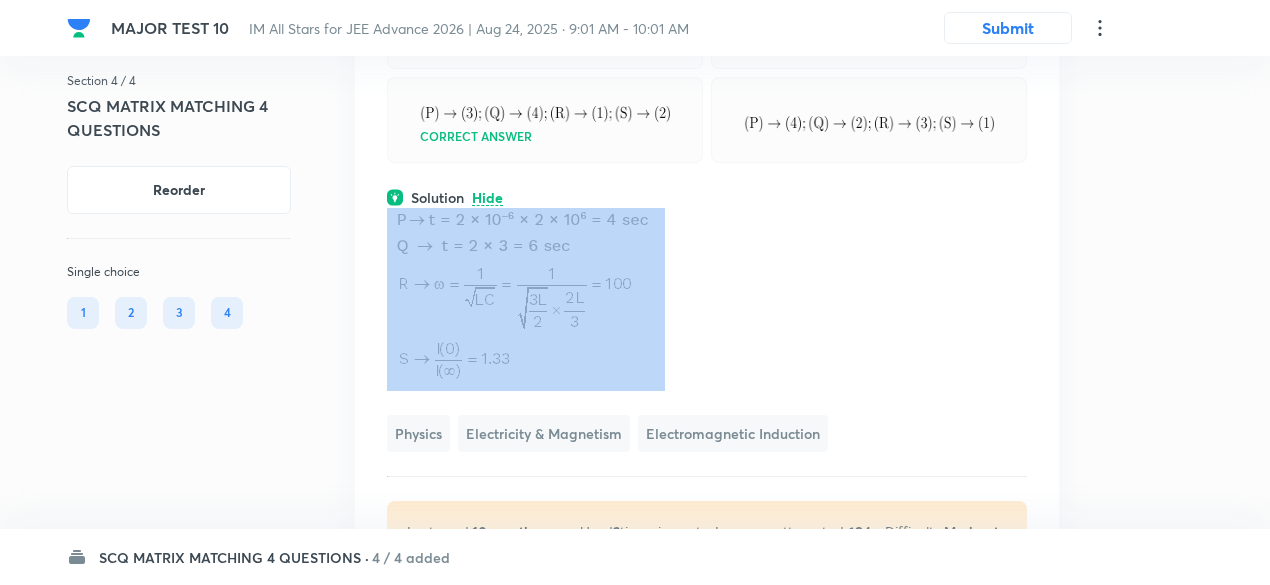 click at bounding box center [707, 299] 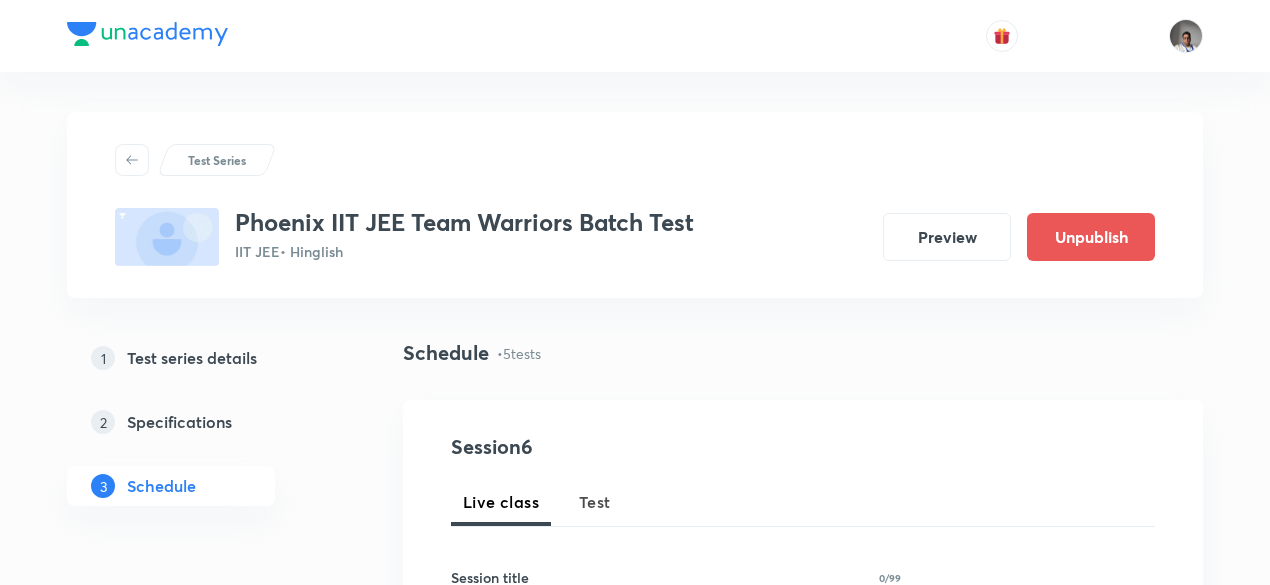 scroll, scrollTop: 0, scrollLeft: 0, axis: both 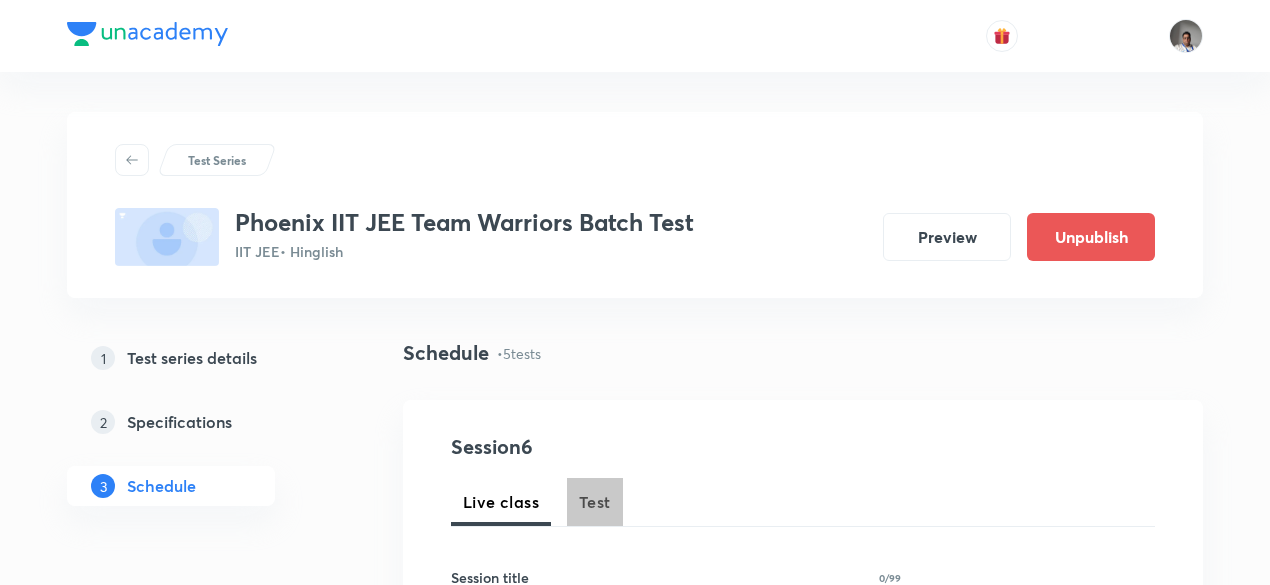 click on "Test" at bounding box center (595, 502) 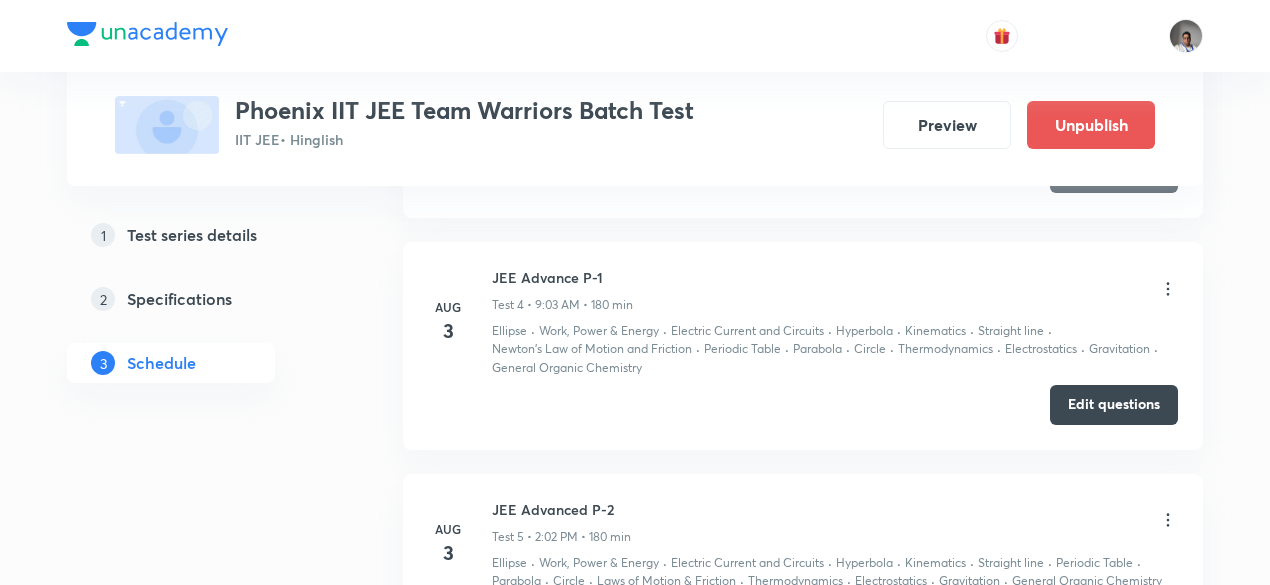 scroll, scrollTop: 1728, scrollLeft: 0, axis: vertical 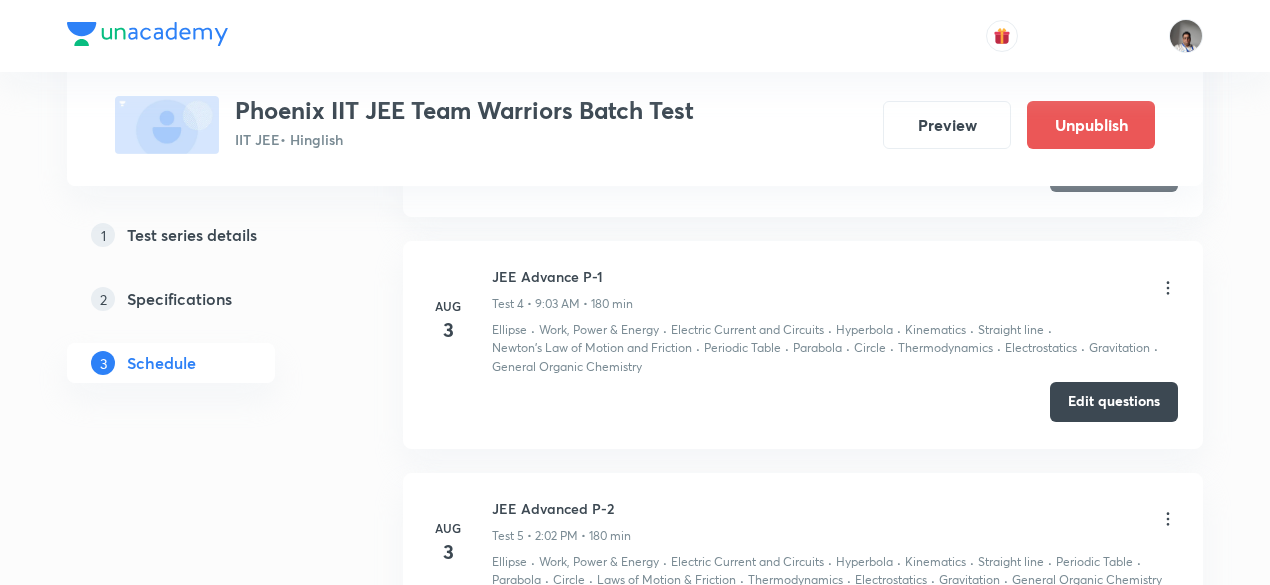 click on "Edit questions" at bounding box center (1114, 402) 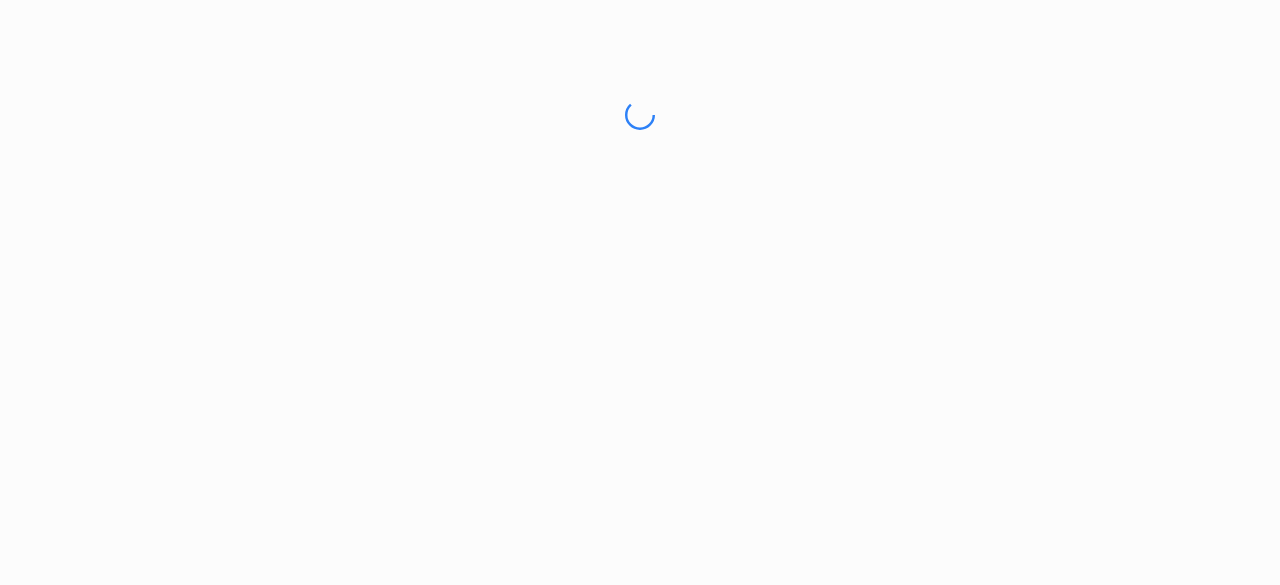 scroll, scrollTop: 0, scrollLeft: 0, axis: both 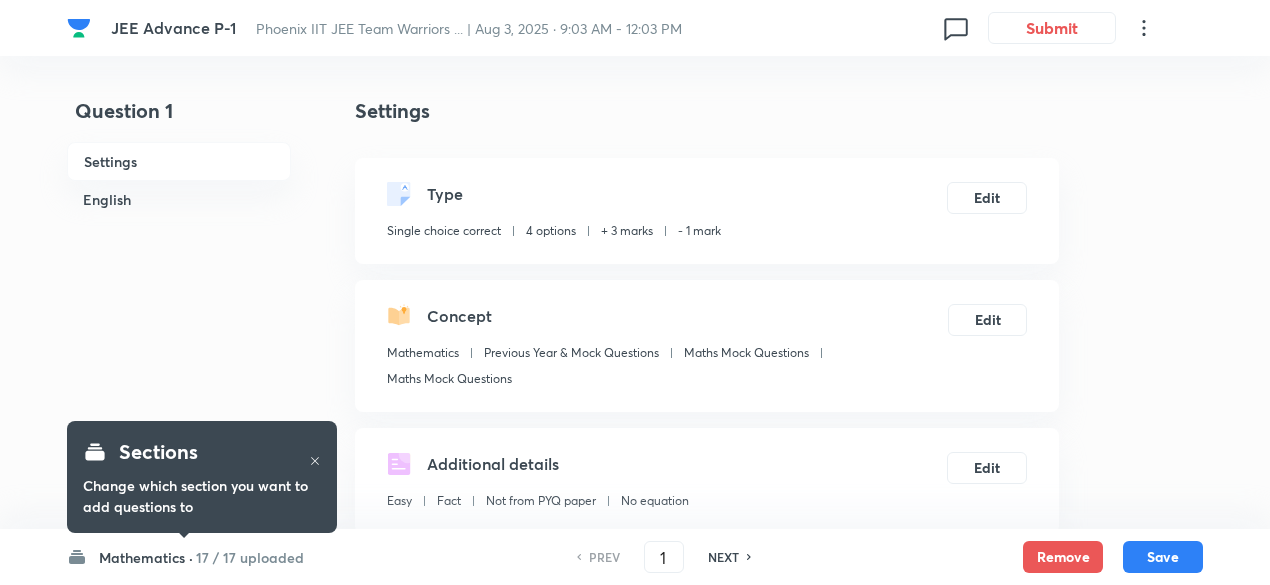 checkbox on "true" 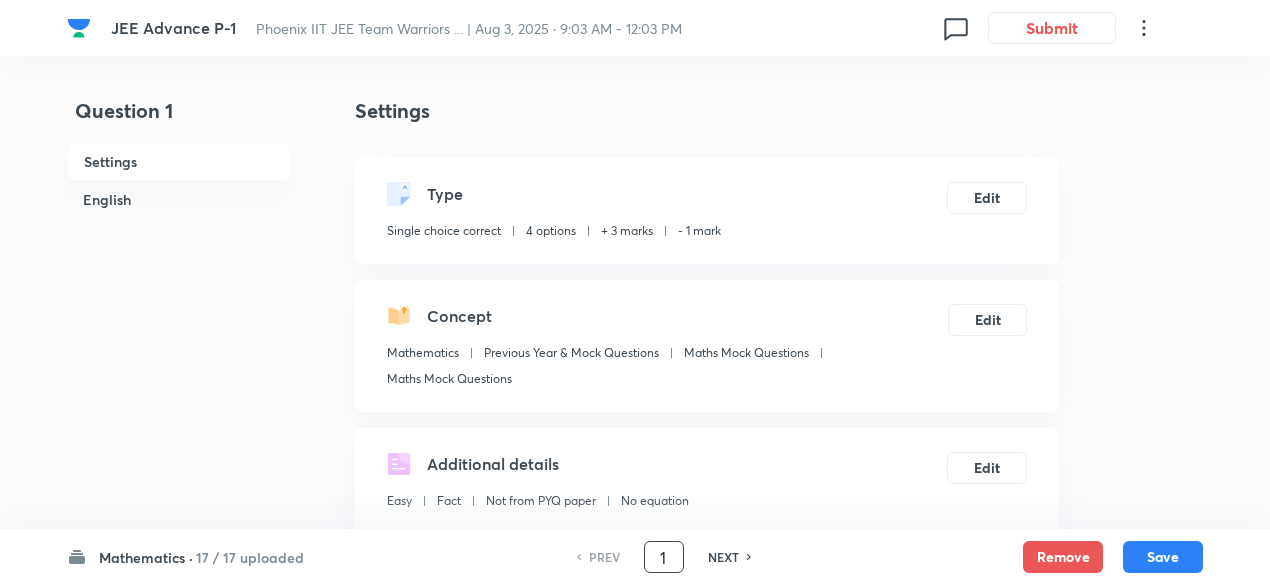 click on "1" at bounding box center (664, 557) 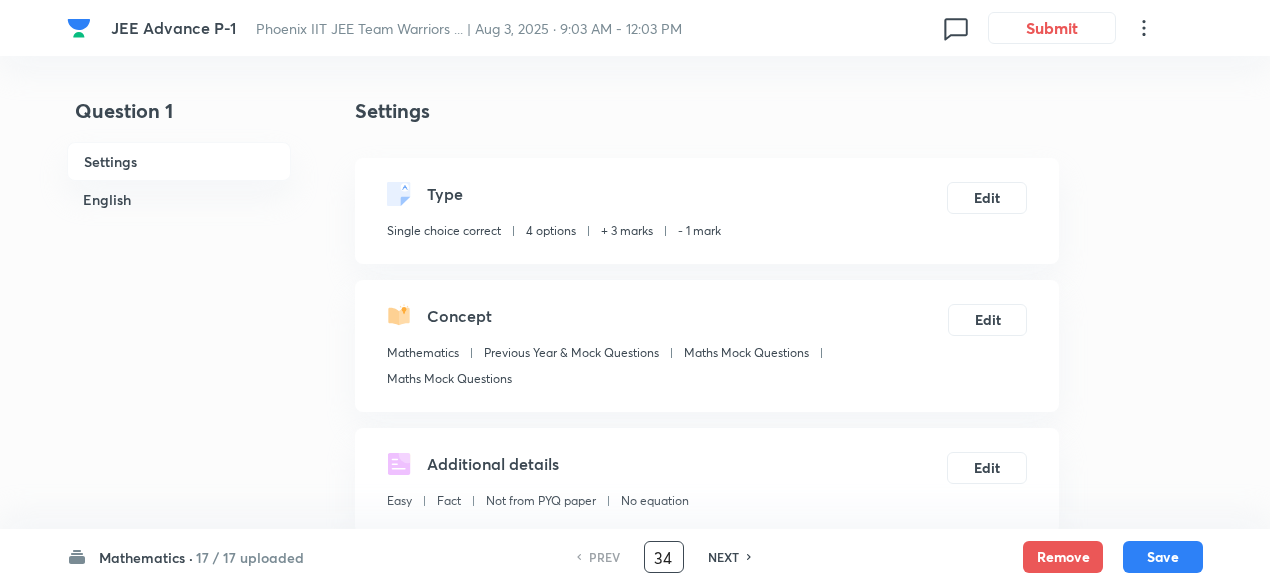 type on "34" 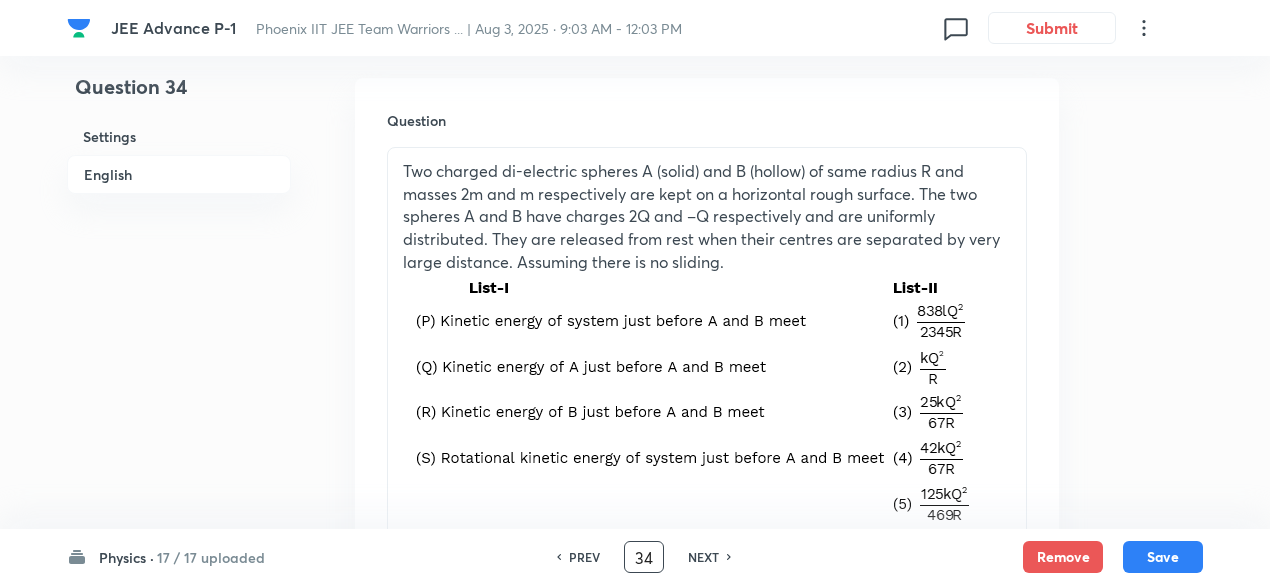 scroll, scrollTop: 568, scrollLeft: 0, axis: vertical 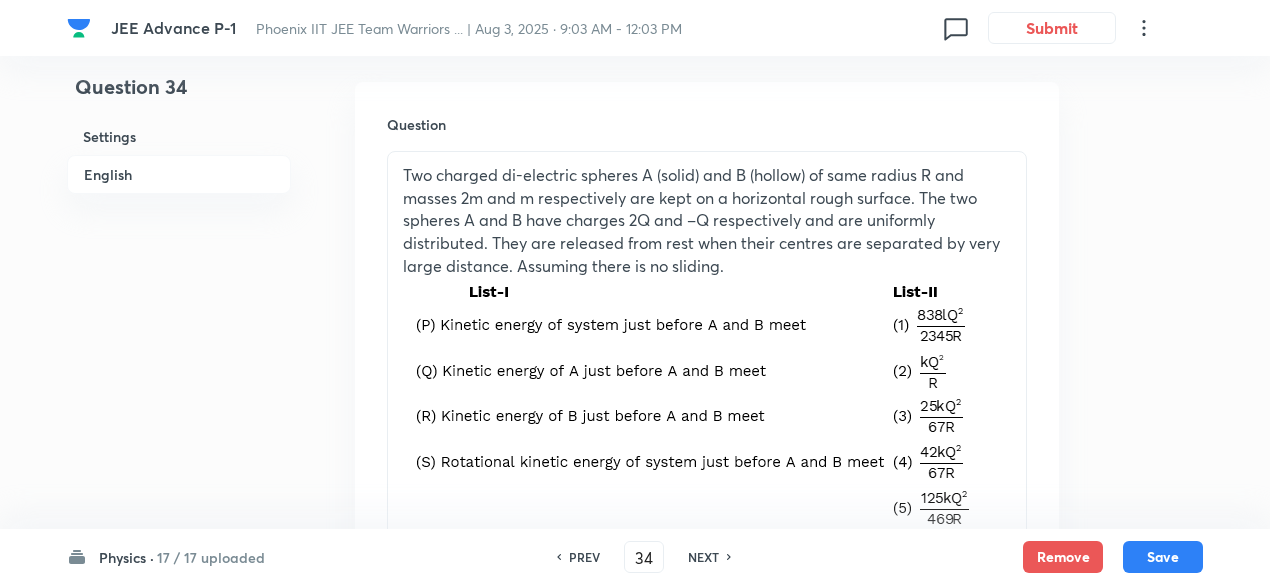 click on "NEXT" at bounding box center [703, 557] 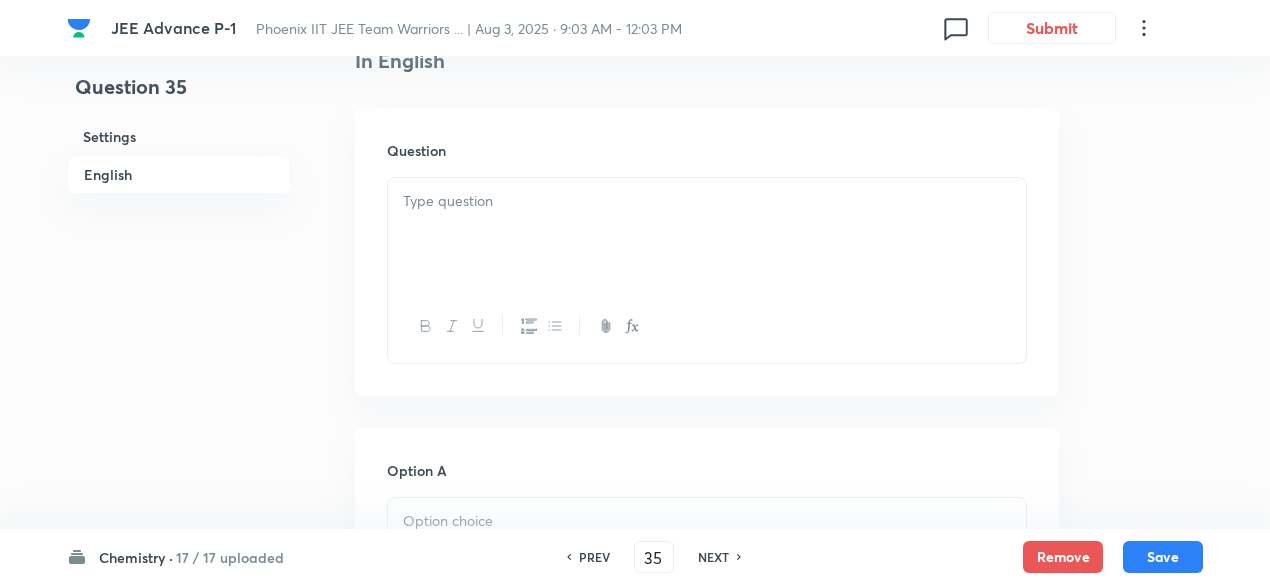 checkbox on "true" 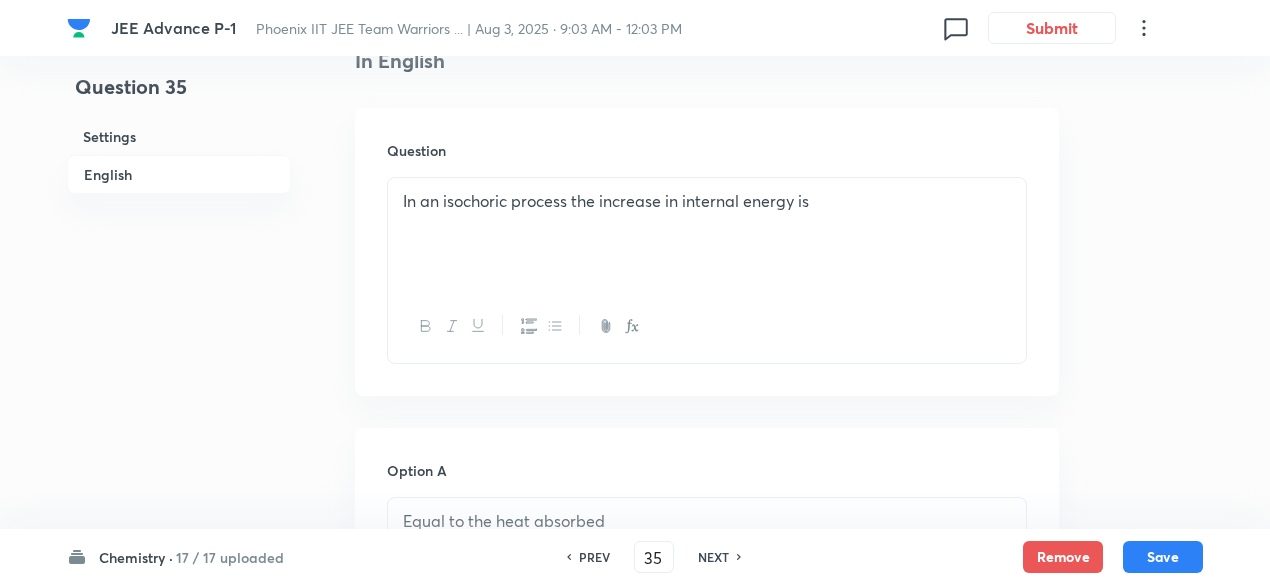 click on "PREV" at bounding box center (594, 557) 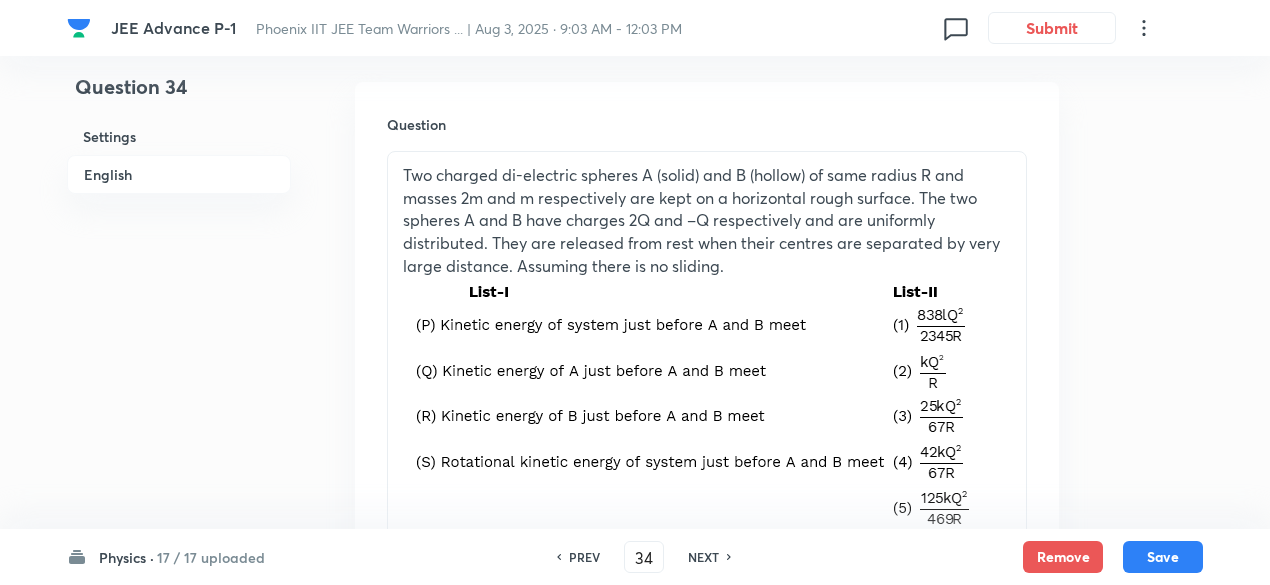 checkbox on "true" 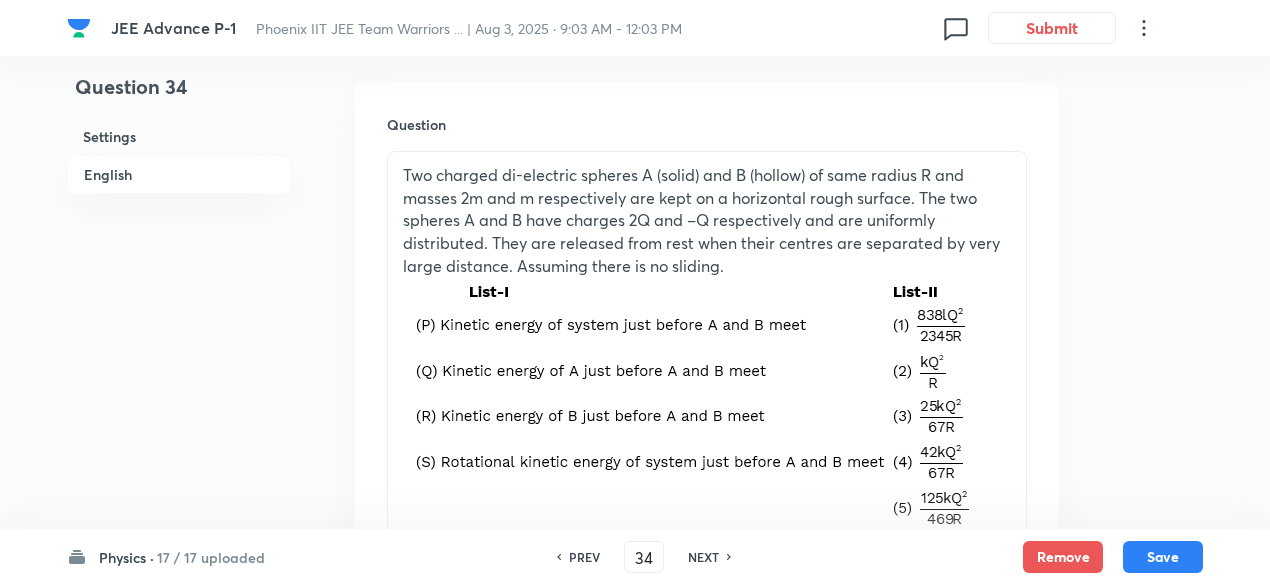 click on "PREV" at bounding box center [584, 557] 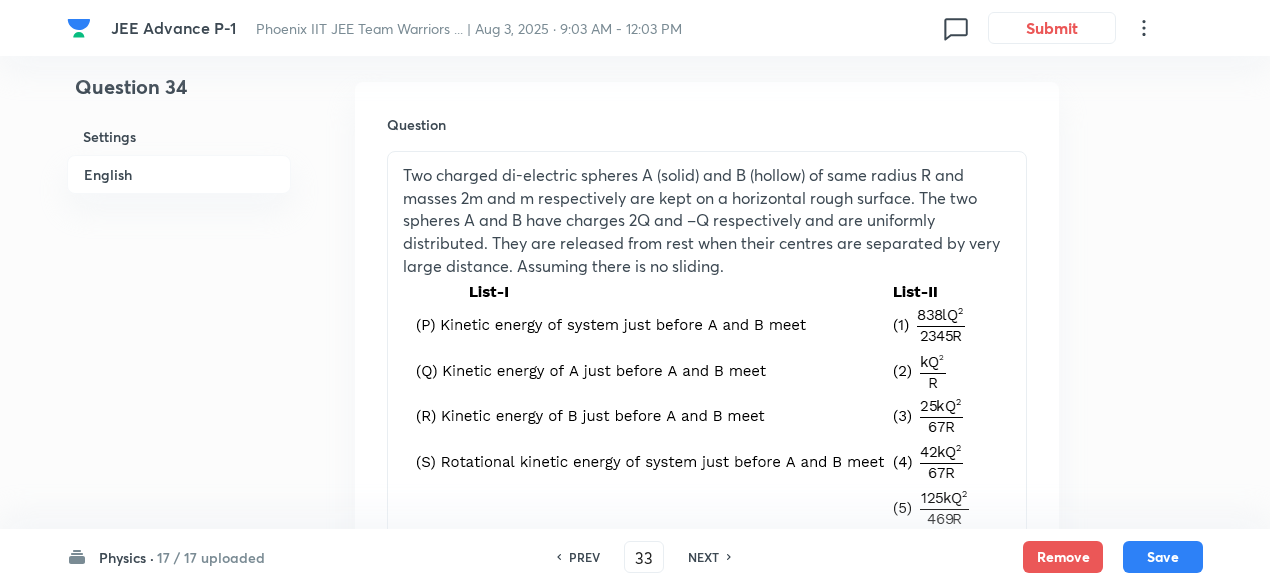 checkbox on "true" 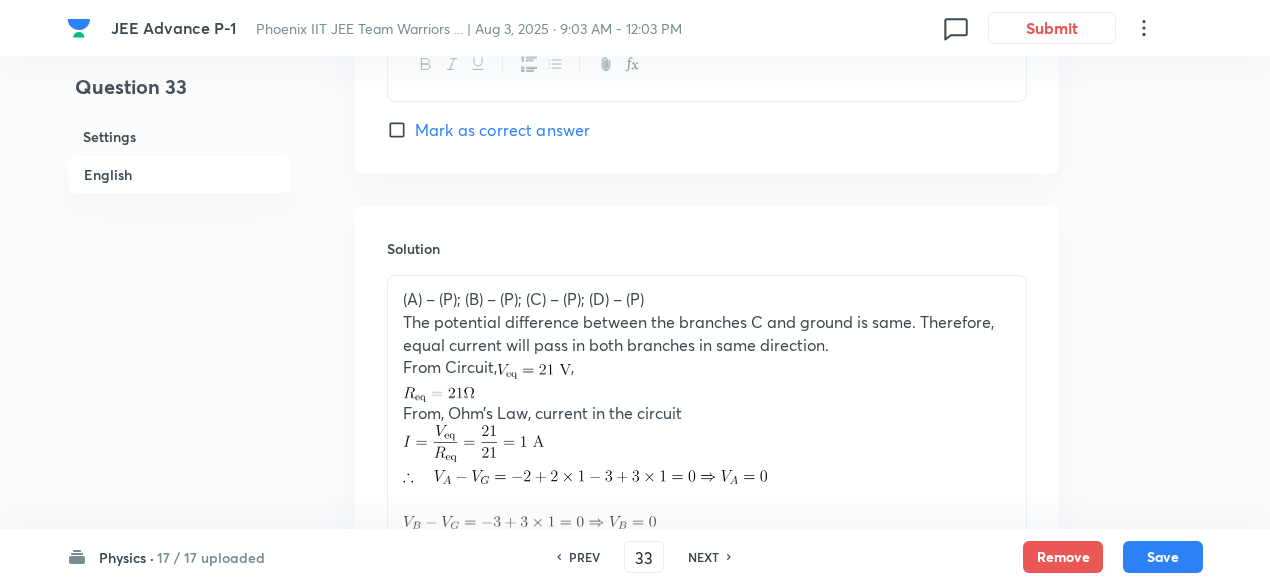 scroll, scrollTop: 2740, scrollLeft: 0, axis: vertical 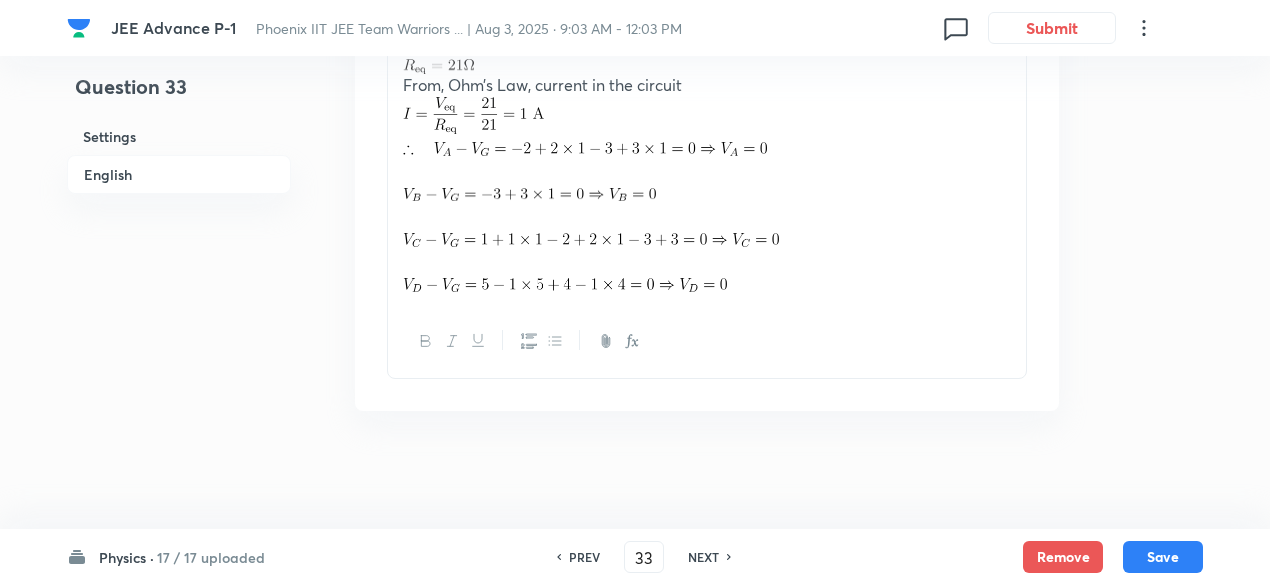 click on "PREV" at bounding box center (584, 557) 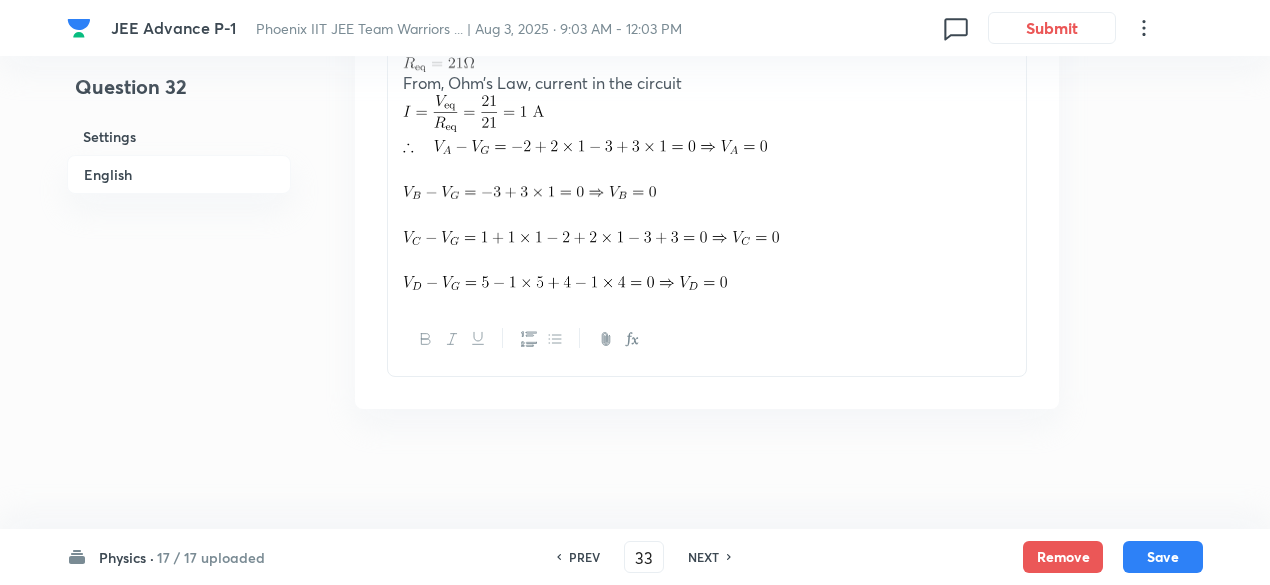 type on "32" 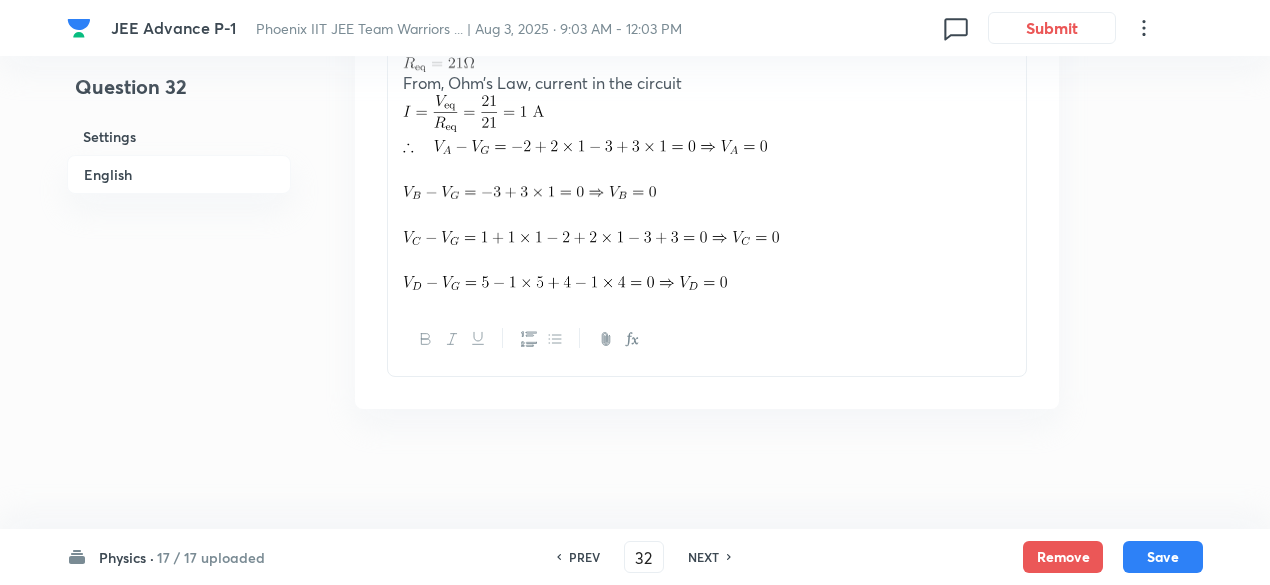 checkbox on "false" 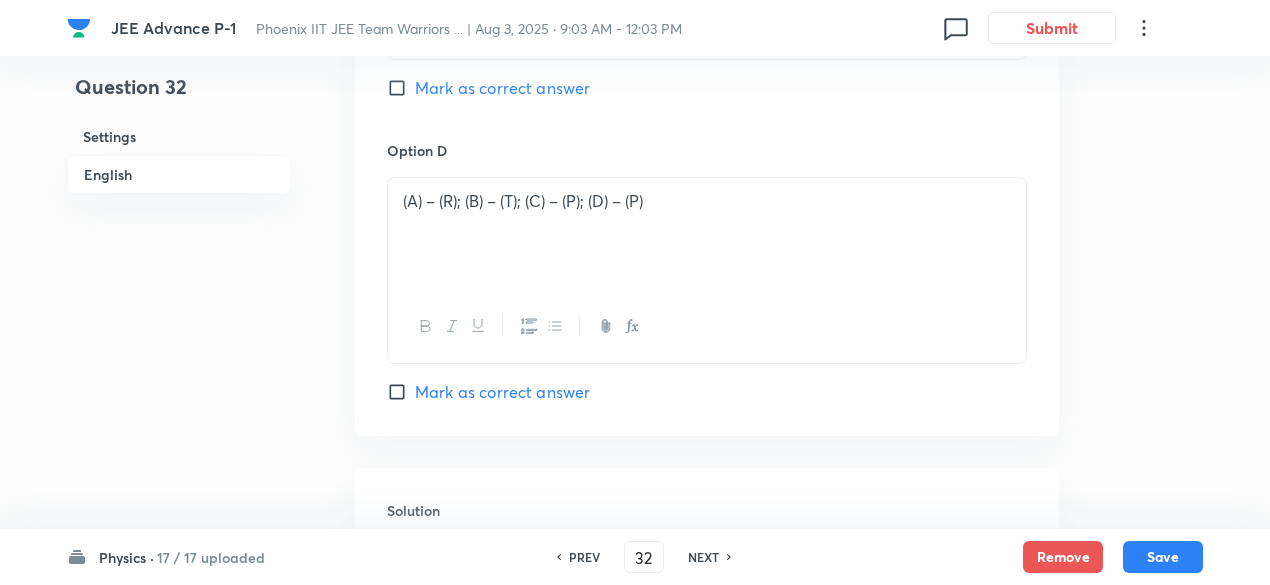 checkbox on "true" 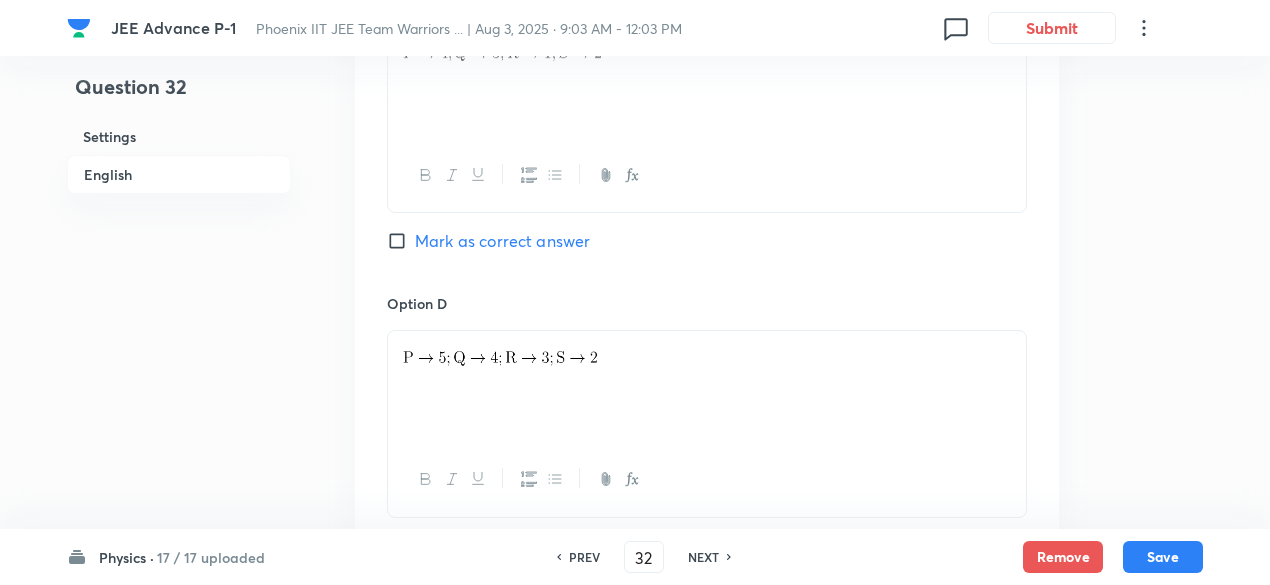 scroll, scrollTop: 2758, scrollLeft: 0, axis: vertical 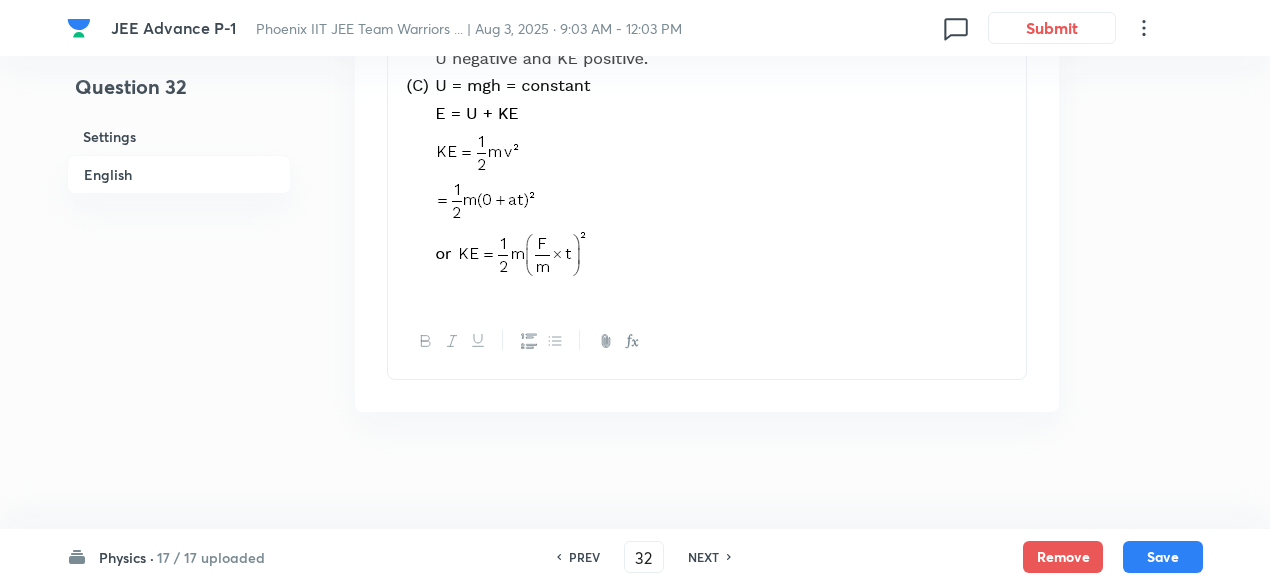 click on "NEXT" at bounding box center [703, 557] 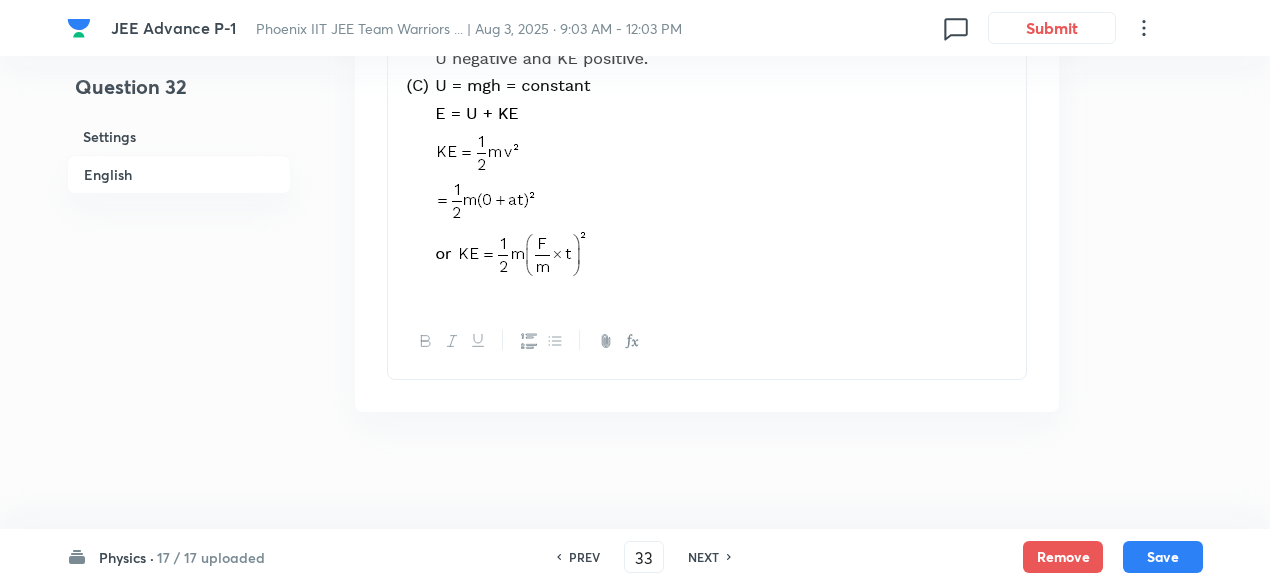 checkbox on "false" 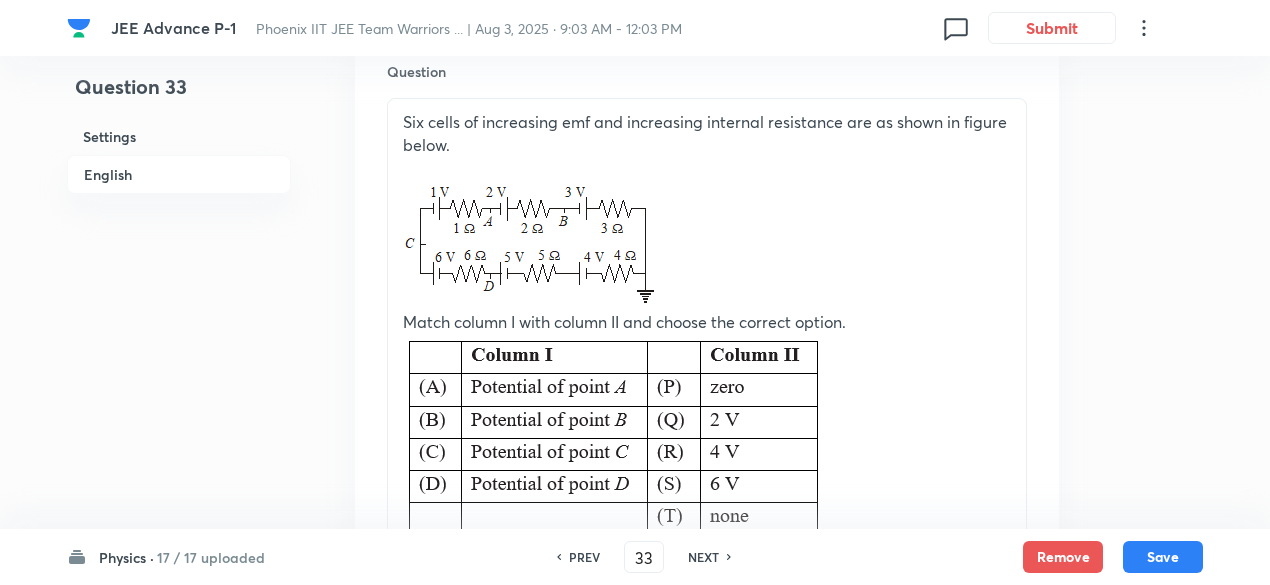 scroll, scrollTop: 646, scrollLeft: 0, axis: vertical 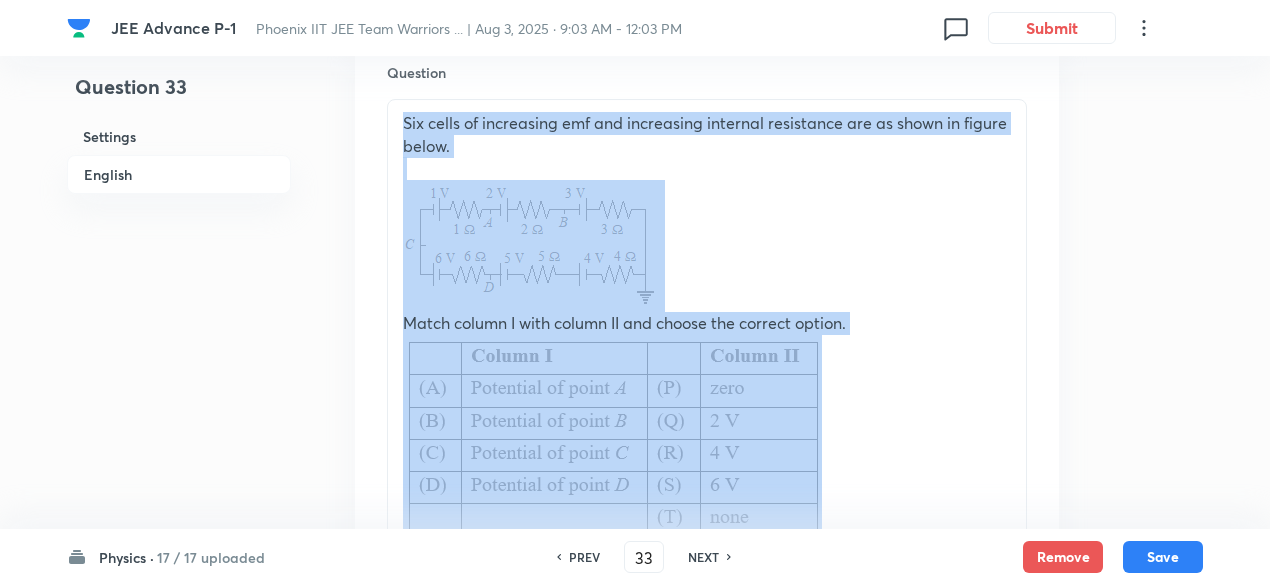 drag, startPoint x: 397, startPoint y: 123, endPoint x: 880, endPoint y: 413, distance: 563.37286 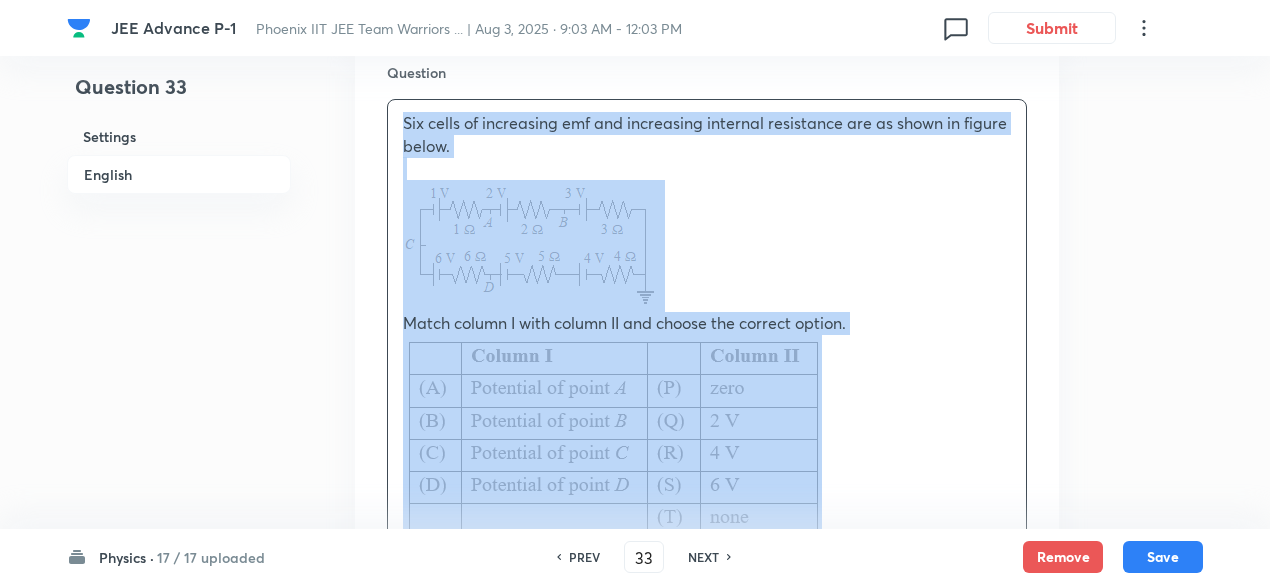 copy on "Six cells of increasing emf and increasing internal resistance are as shown in figure below. Match column I with column II and choose the correct option." 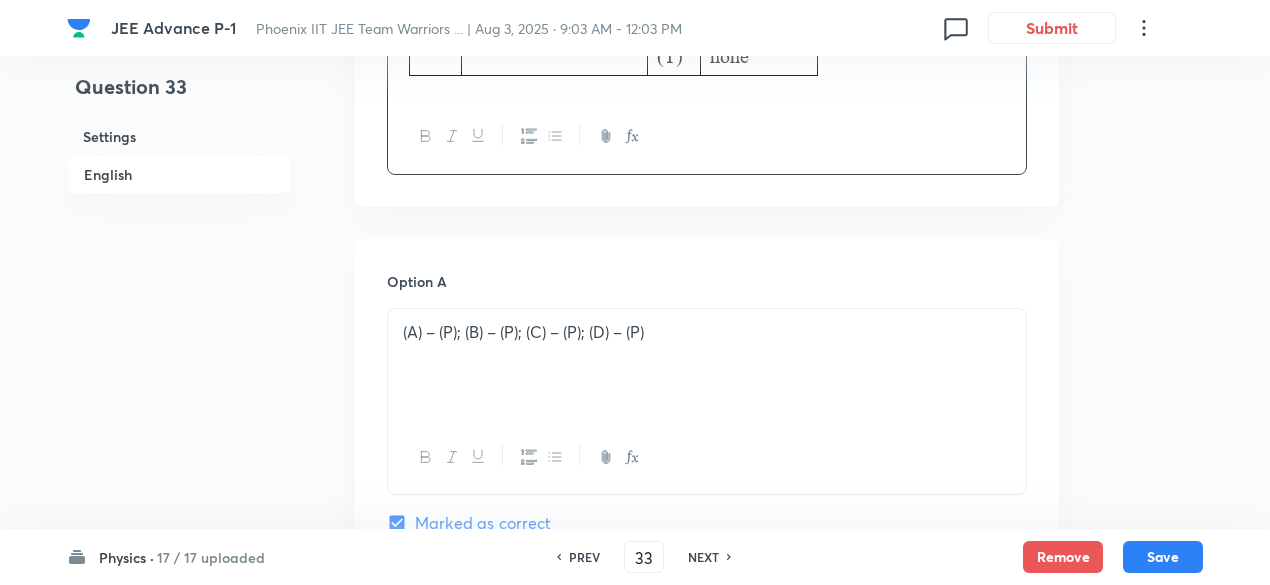 scroll, scrollTop: 1111, scrollLeft: 0, axis: vertical 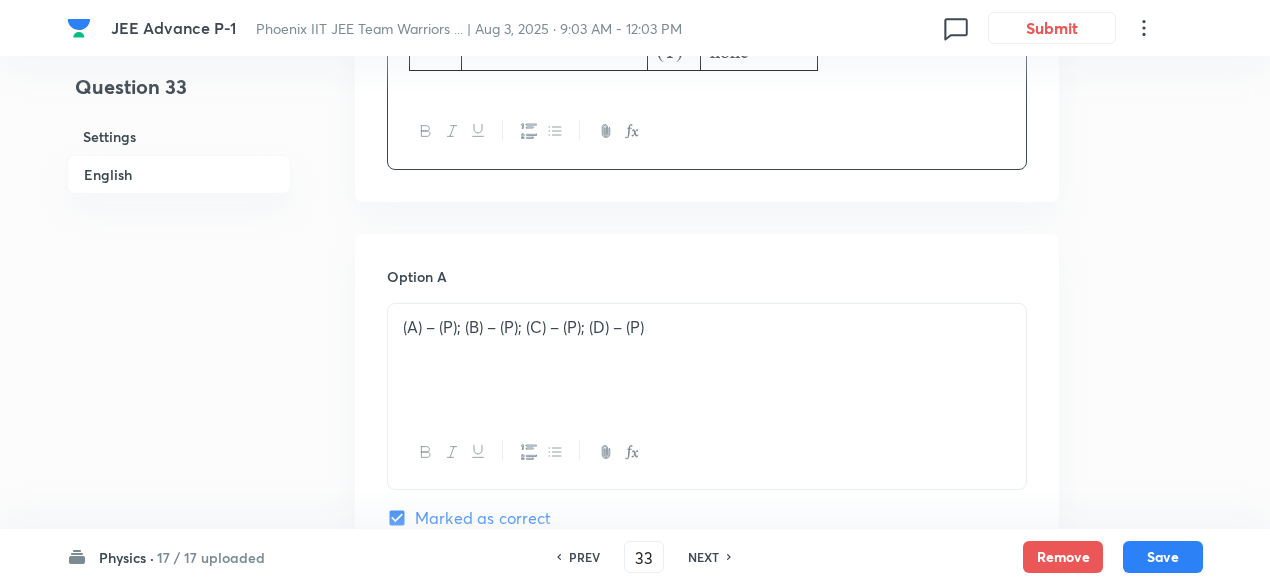 click on "(A) – (P); (B) – (P); (C) – (P); (D) – (P)" at bounding box center [707, 360] 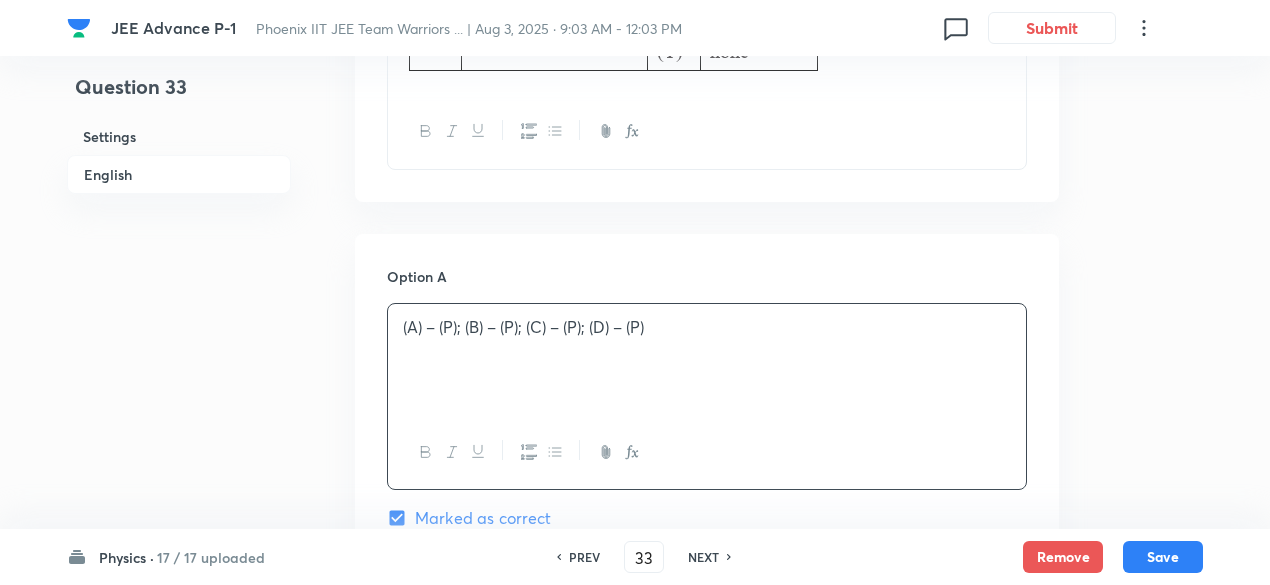 click on "(A) – (P); (B) – (P); (C) – (P); (D) – (P)" at bounding box center [707, 360] 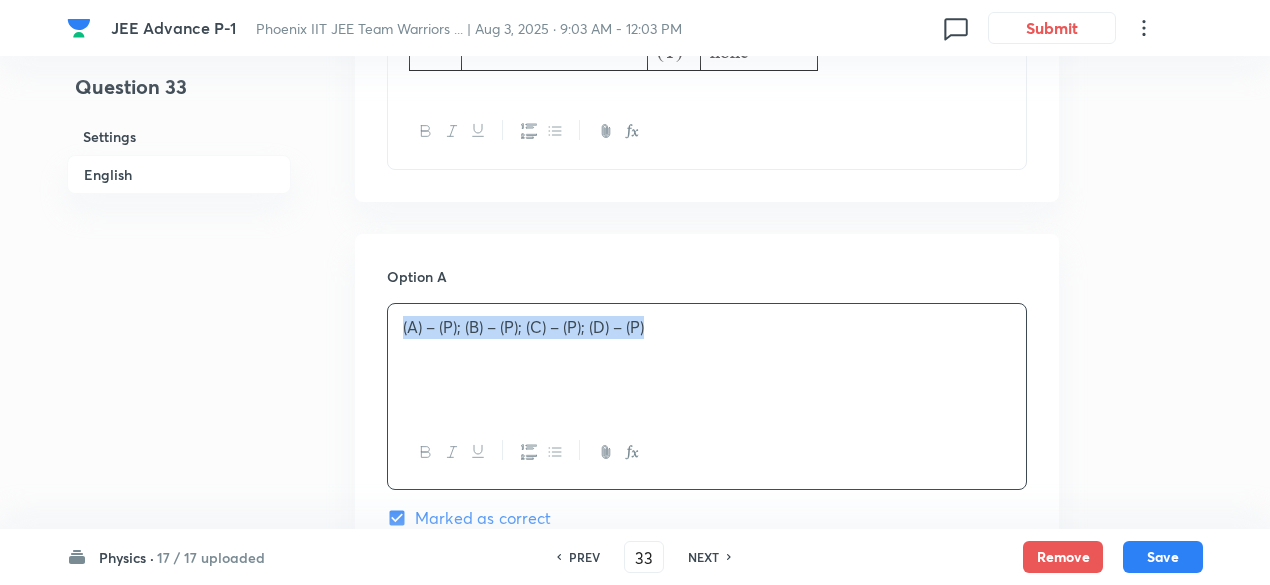 click on "(A) – (P); (B) – (P); (C) – (P); (D) – (P)" at bounding box center (707, 360) 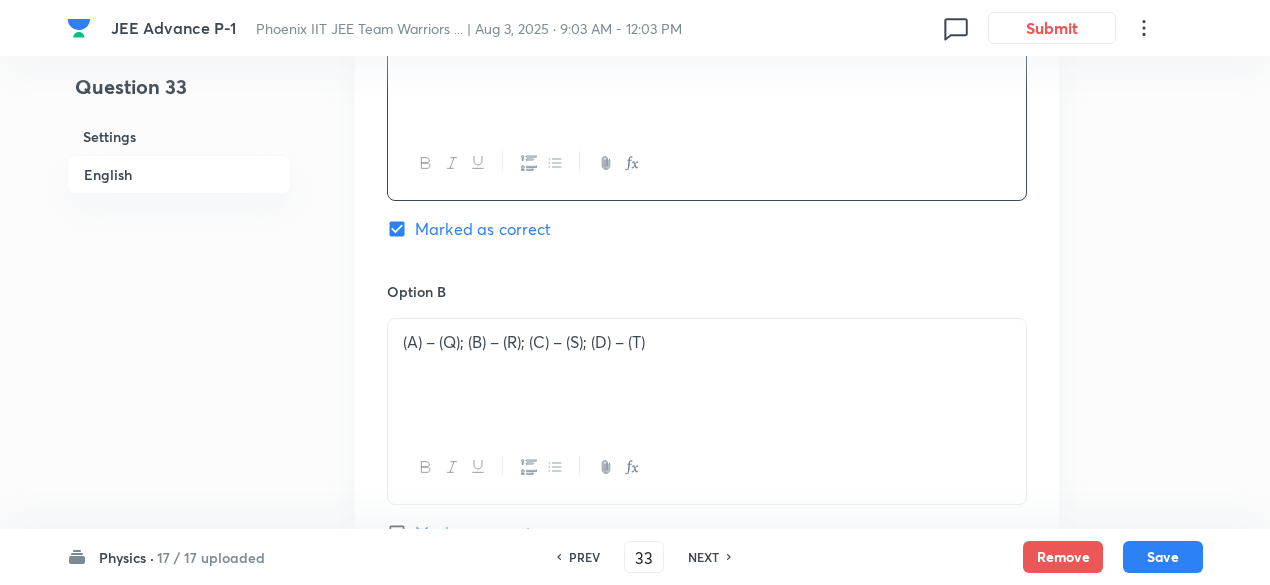 scroll, scrollTop: 1405, scrollLeft: 0, axis: vertical 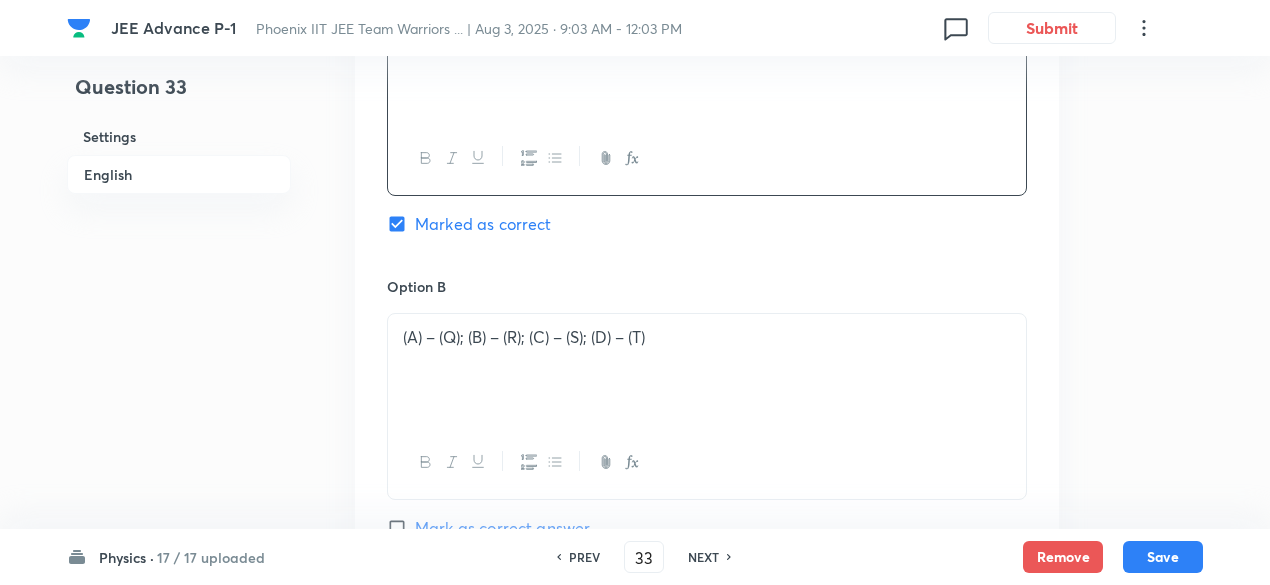 click on "(A) – (Q); (B) – (R); (C) – (S); (D) – (T)" at bounding box center (707, 337) 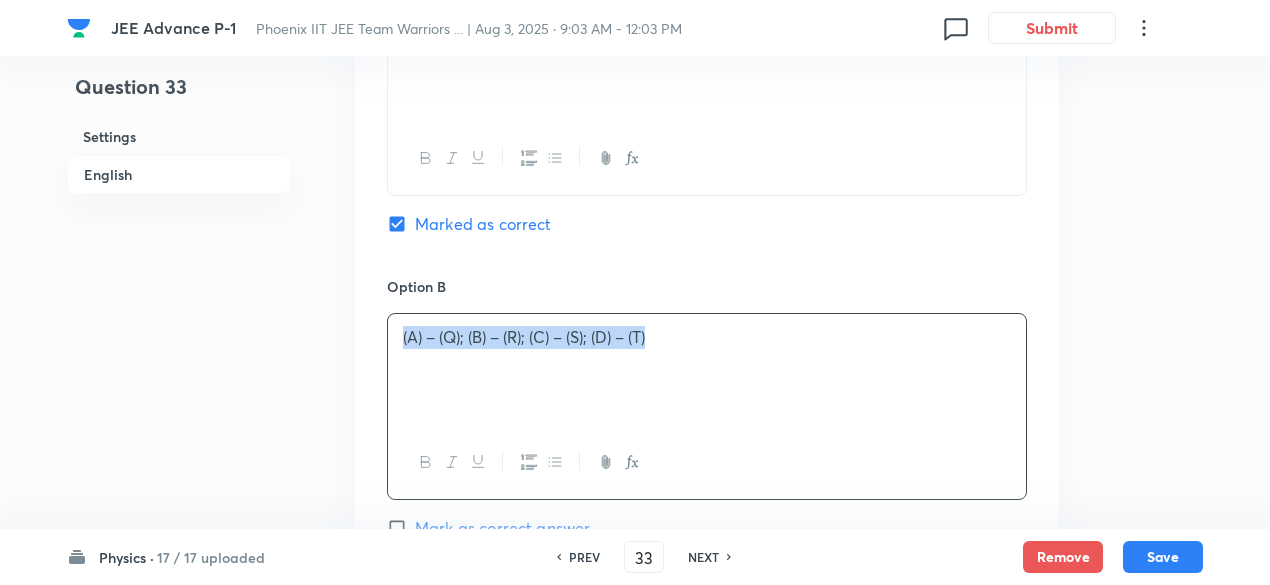 click on "(A) – (Q); (B) – (R); (C) – (S); (D) – (T)" at bounding box center [707, 337] 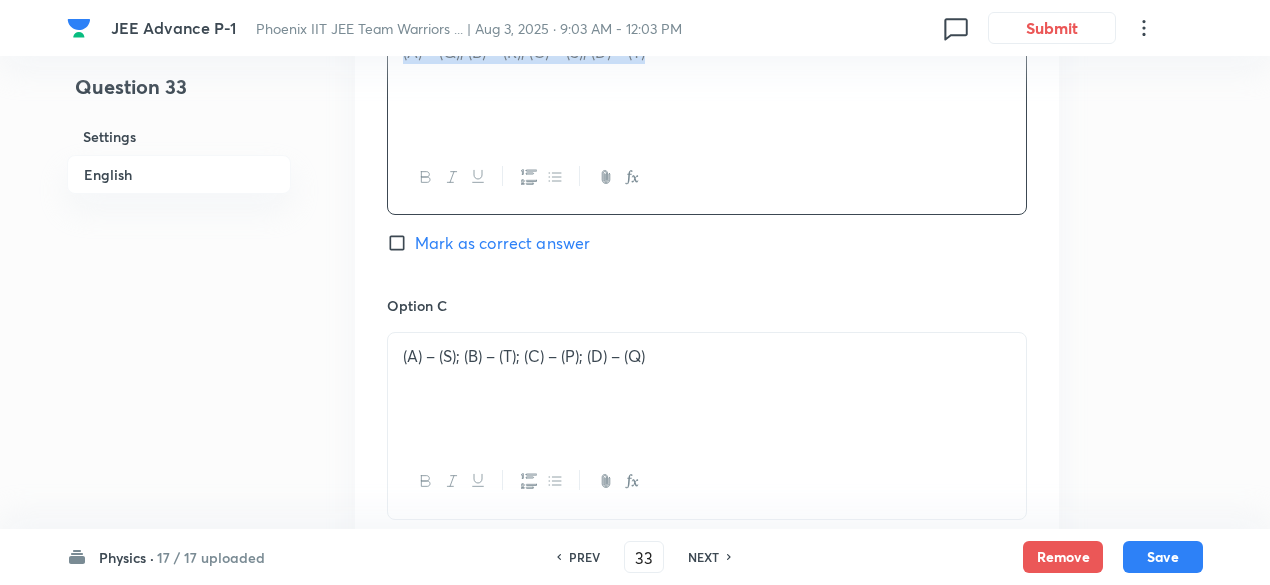 scroll, scrollTop: 1691, scrollLeft: 0, axis: vertical 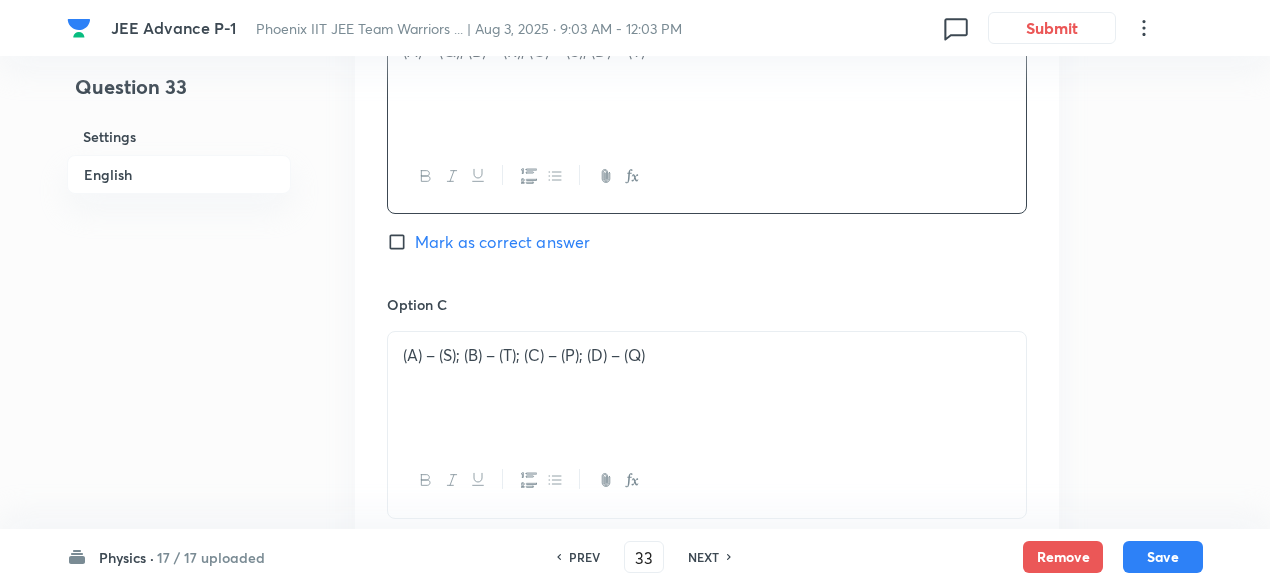 click on "(A) – (S); (B) – (T); (C) – (P); (D) – (Q)" at bounding box center [707, 355] 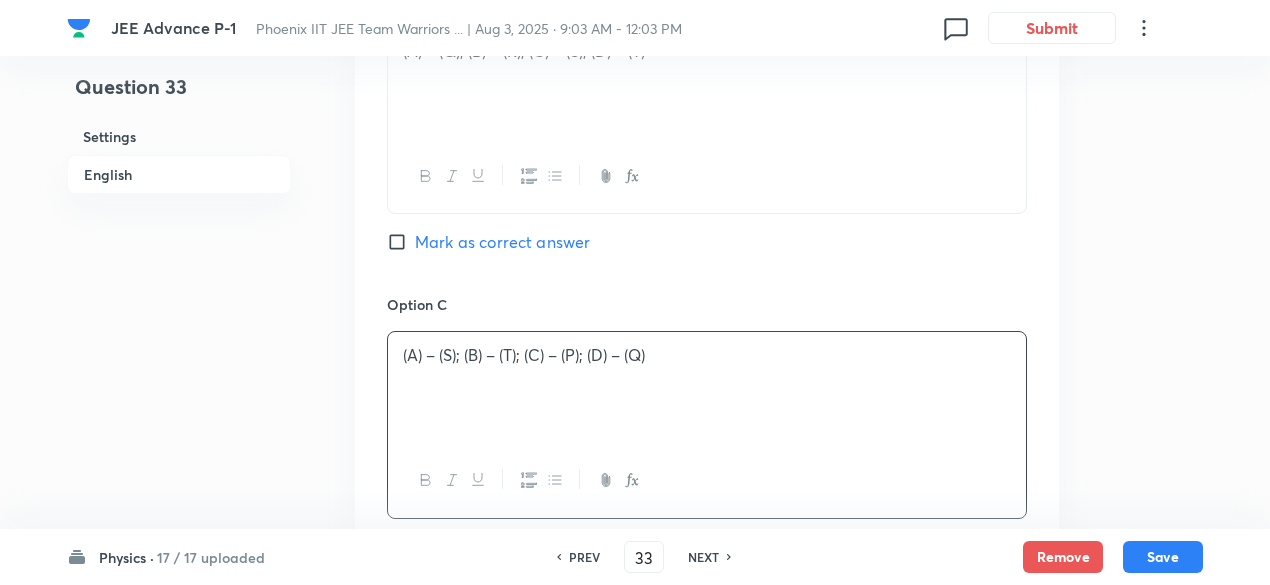 click on "(A) – (S); (B) – (T); (C) – (P); (D) – (Q)" at bounding box center (707, 355) 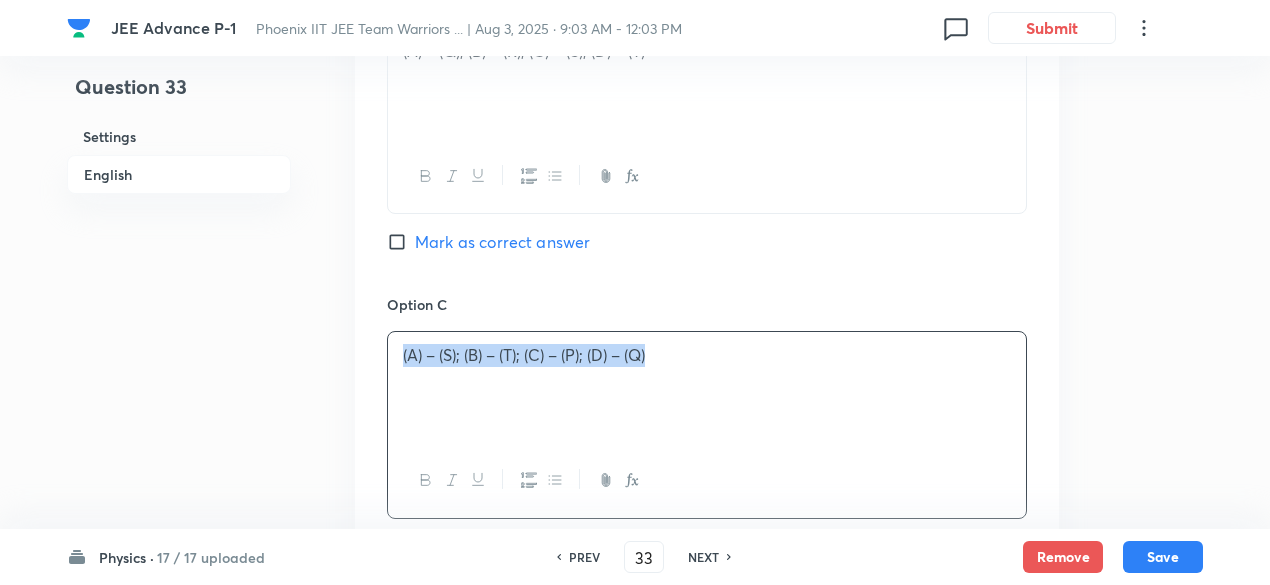 click on "(A) – (S); (B) – (T); (C) – (P); (D) – (Q)" at bounding box center (707, 355) 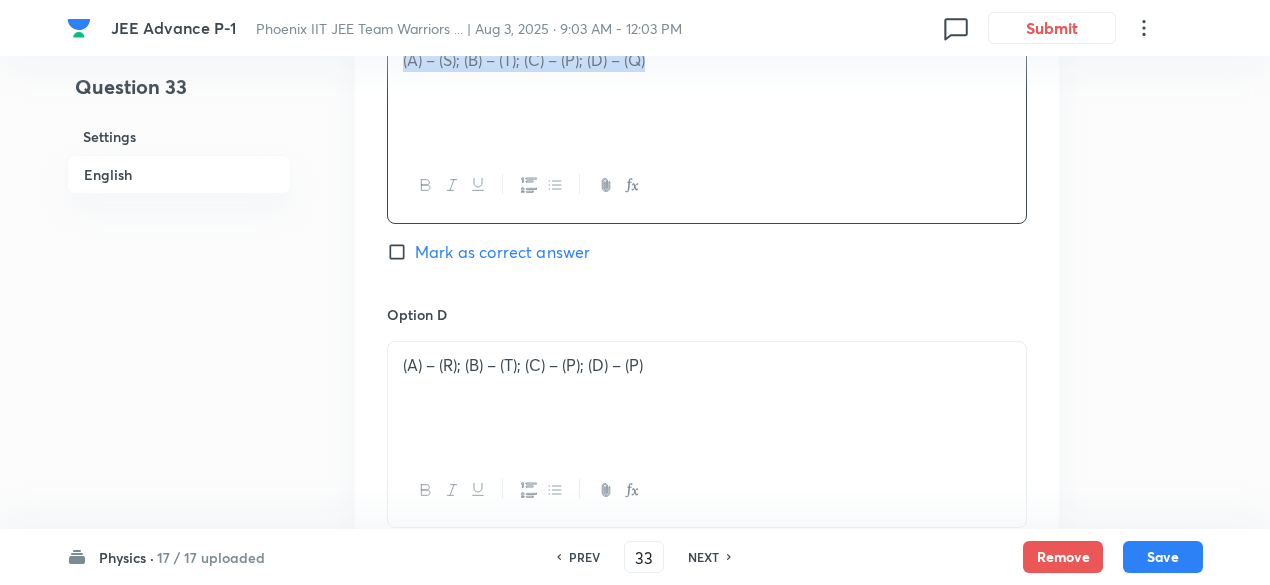 scroll, scrollTop: 1988, scrollLeft: 0, axis: vertical 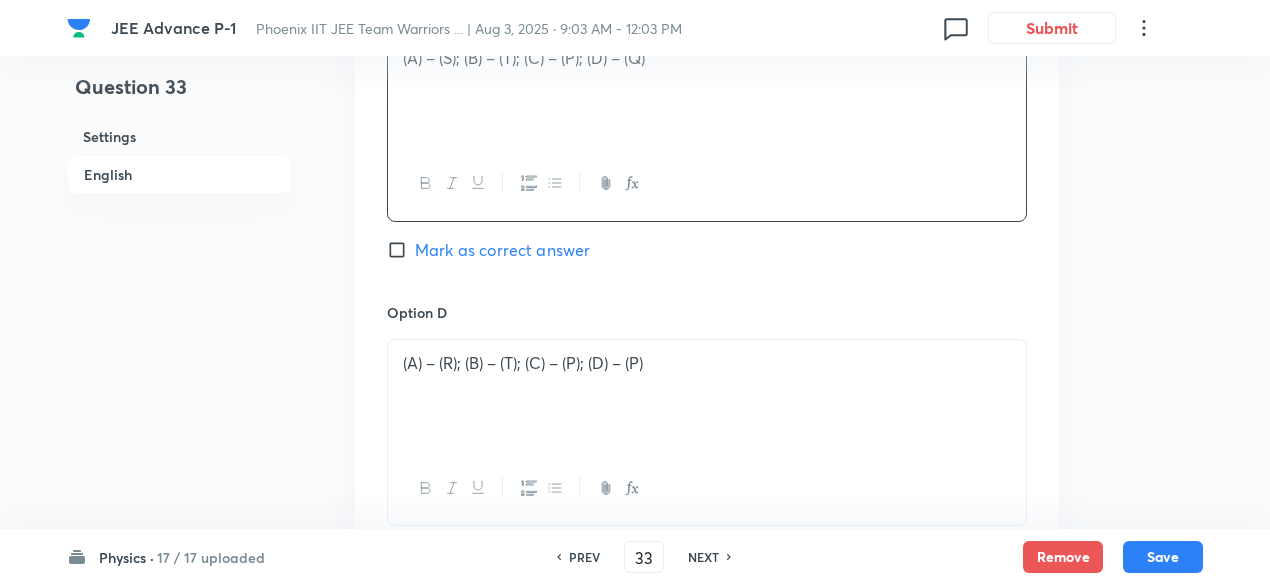 click on "(A) – (R); (B) – (T); (C) – (P); (D) – (P)" at bounding box center (707, 363) 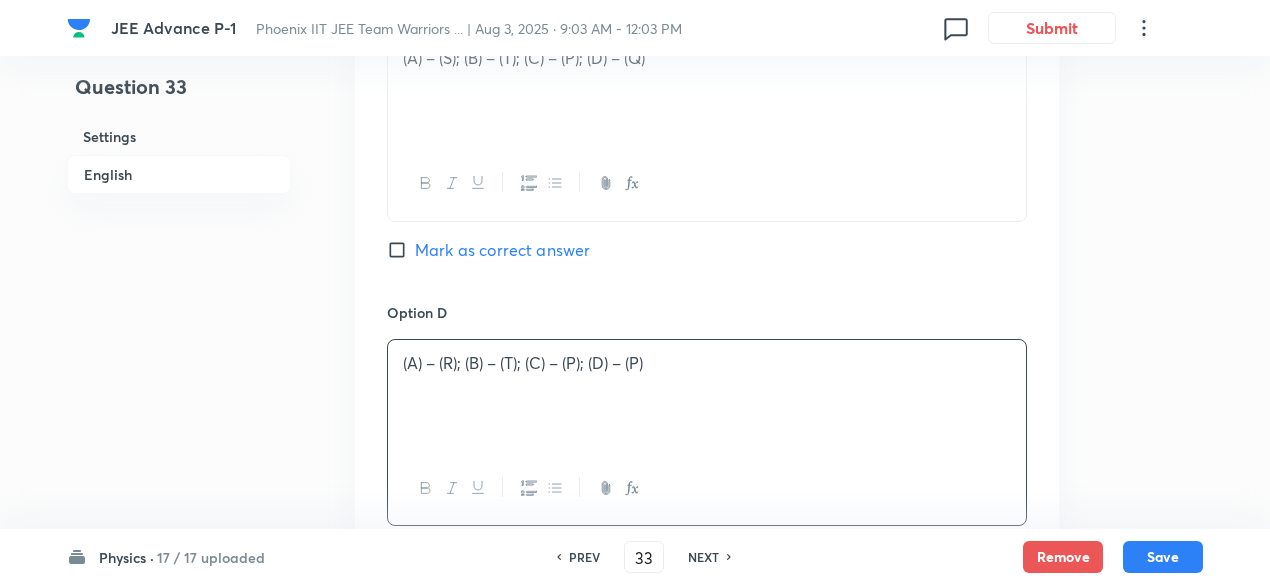 click on "(A) – (R); (B) – (T); (C) – (P); (D) – (P)" at bounding box center [707, 363] 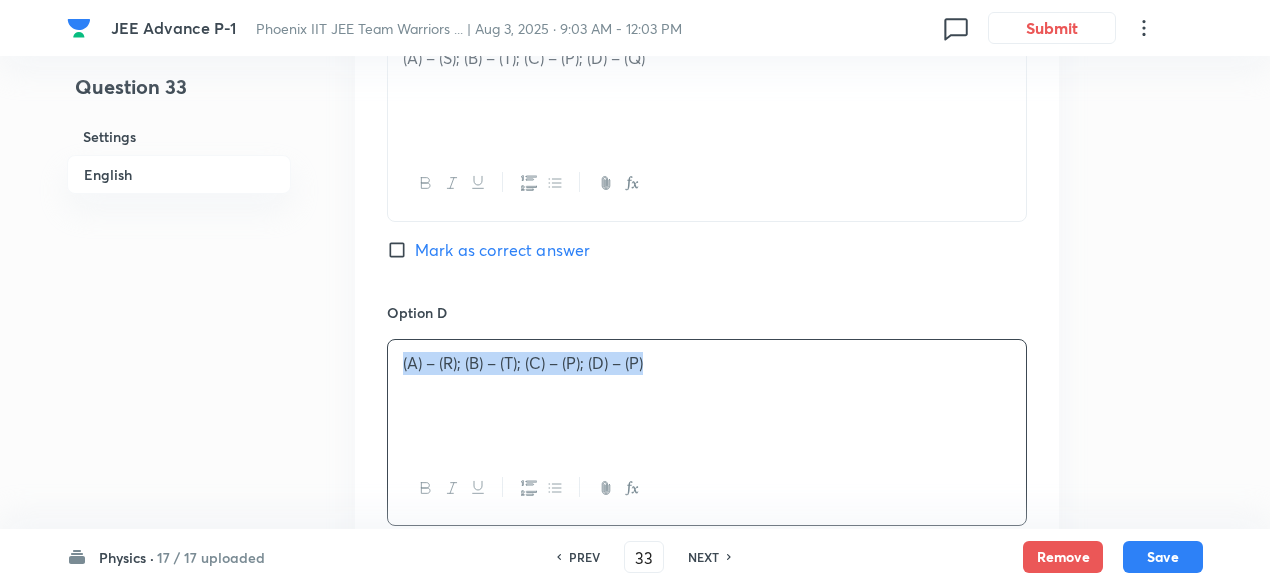 click on "(A) – (R); (B) – (T); (C) – (P); (D) – (P)" at bounding box center (707, 363) 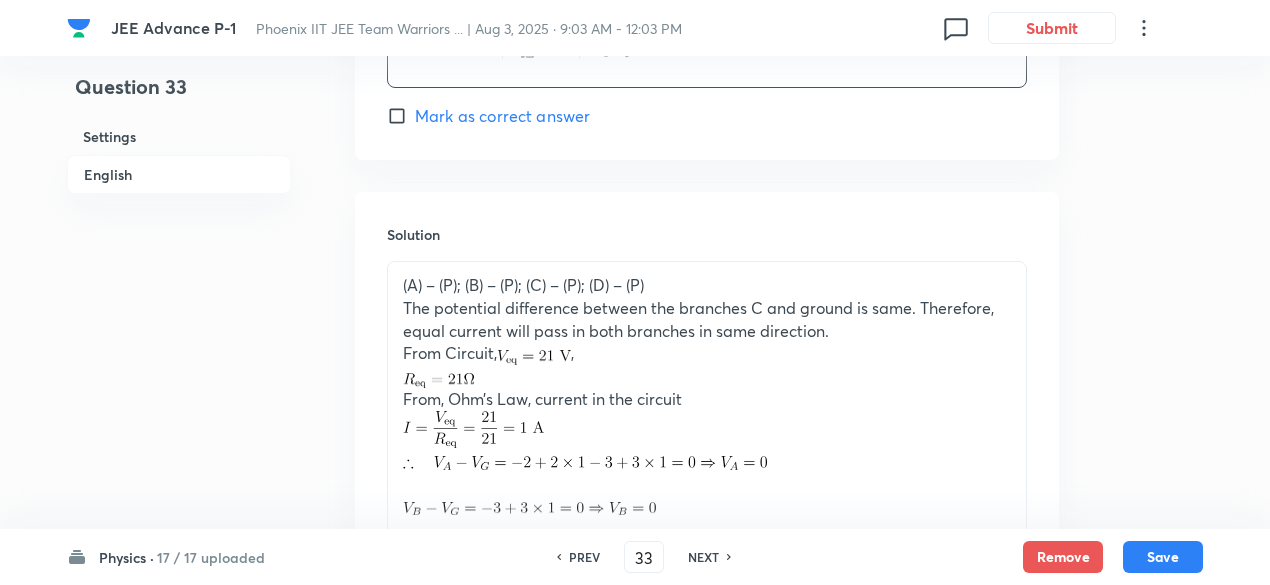 scroll, scrollTop: 2430, scrollLeft: 0, axis: vertical 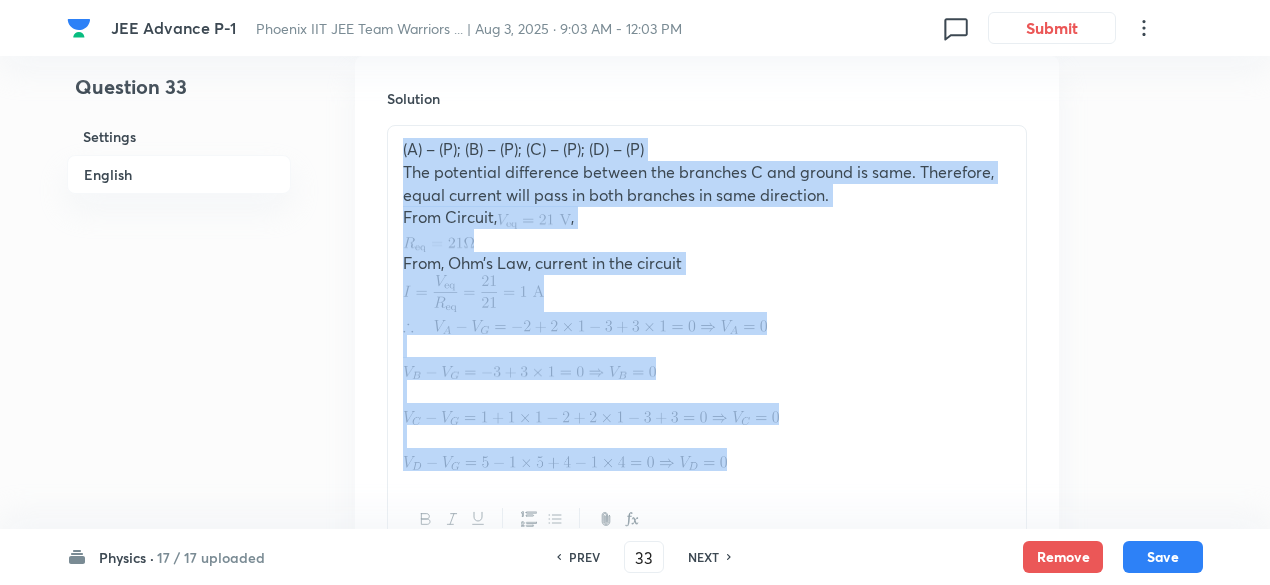 drag, startPoint x: 400, startPoint y: 275, endPoint x: 730, endPoint y: 461, distance: 378.80865 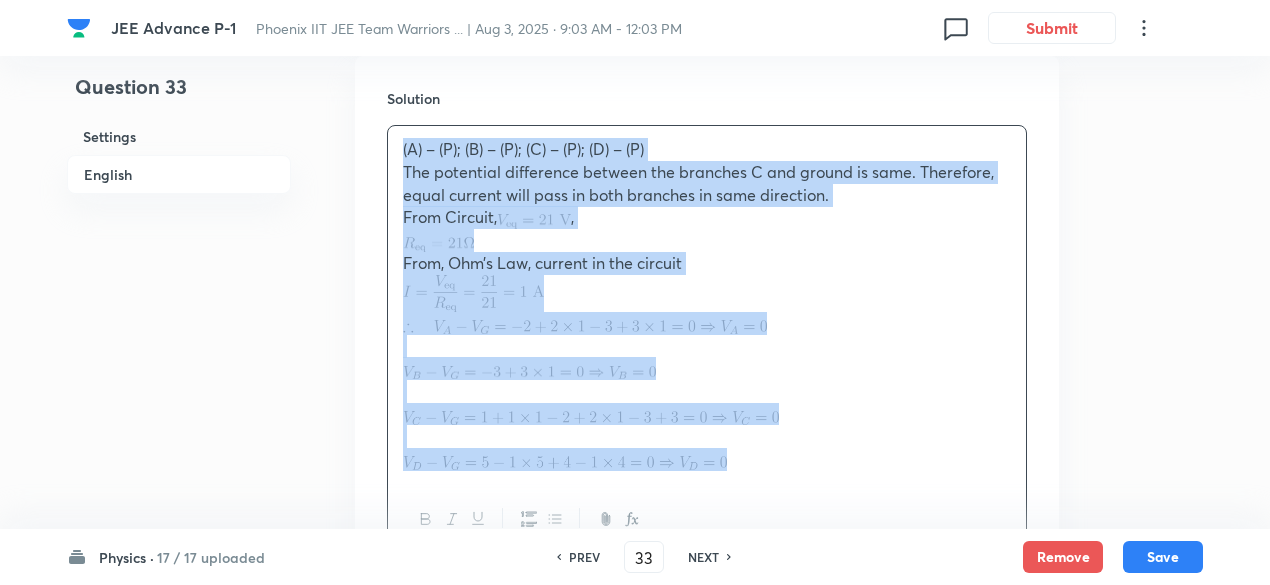 copy on "(A) – (P); (B) – (P); (C) – (P); (D) – (P) The potential difference between the branches C and ground is same. Therefore, equal current will pass in both branches in same direction. From Circuit,  , From, Ohm’s Law, current in the circuit" 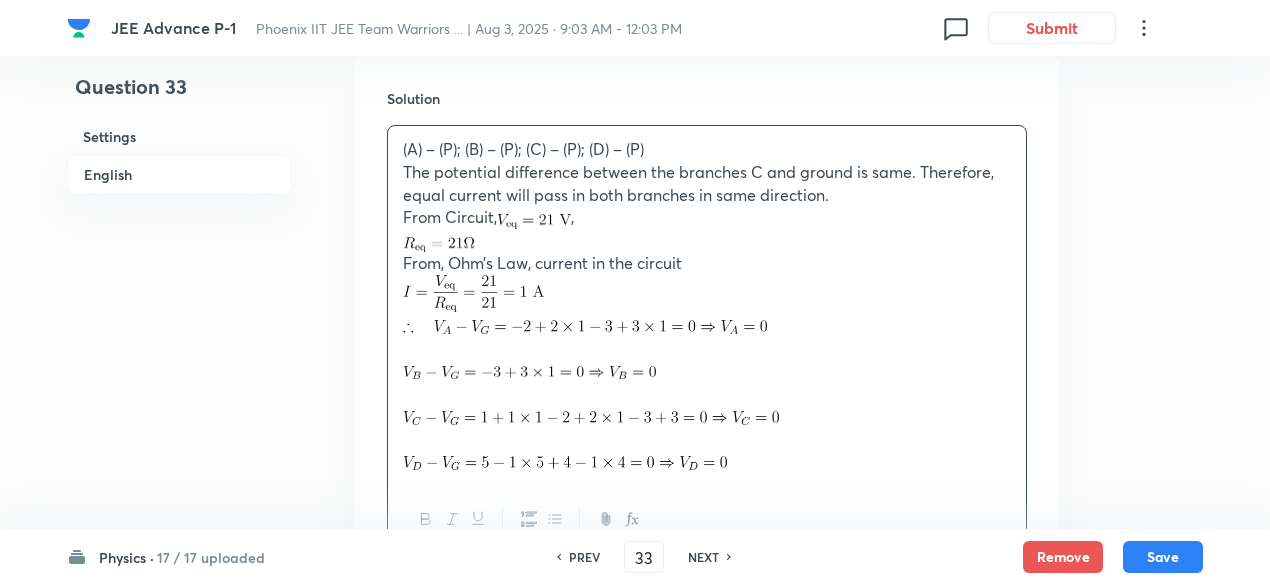 click on "NEXT" at bounding box center (703, 557) 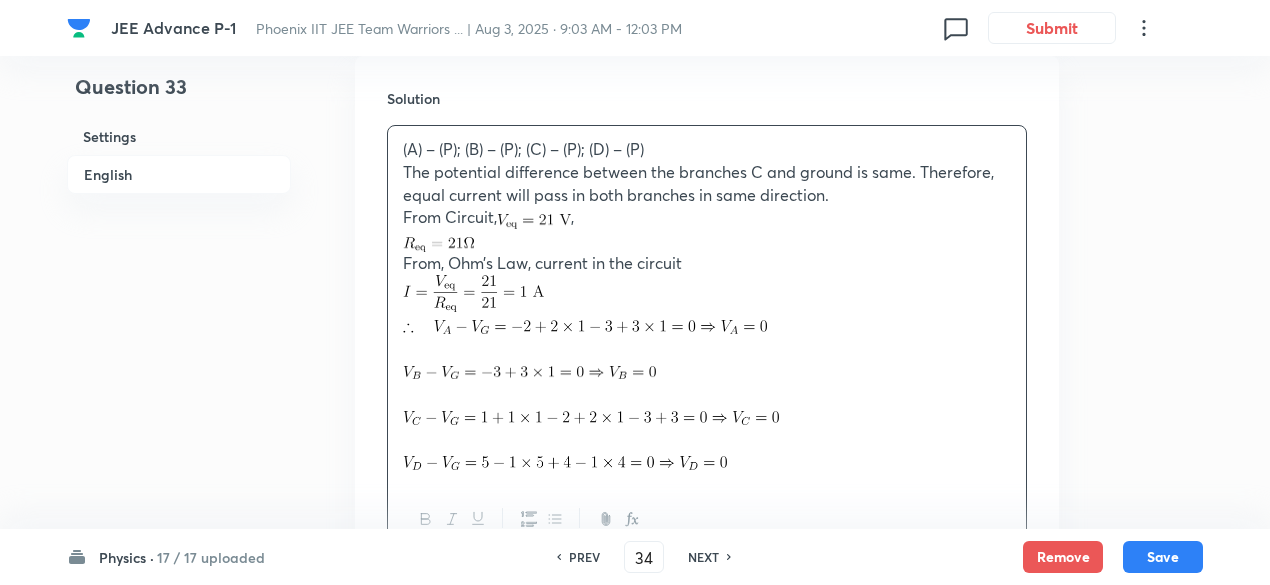 checkbox on "true" 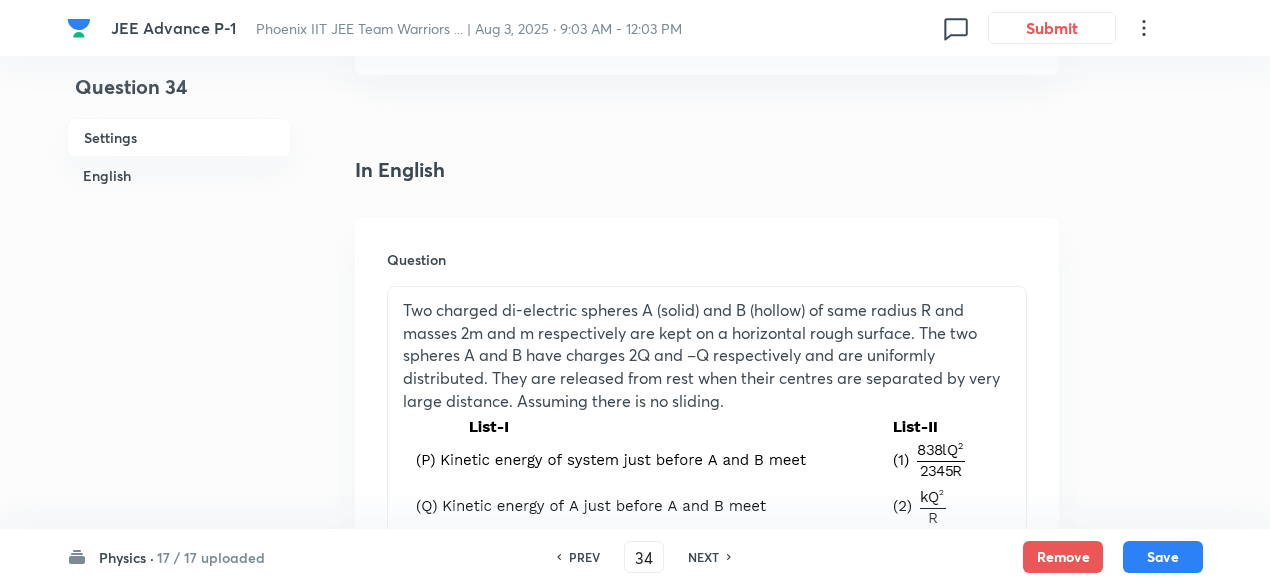 scroll, scrollTop: 431, scrollLeft: 0, axis: vertical 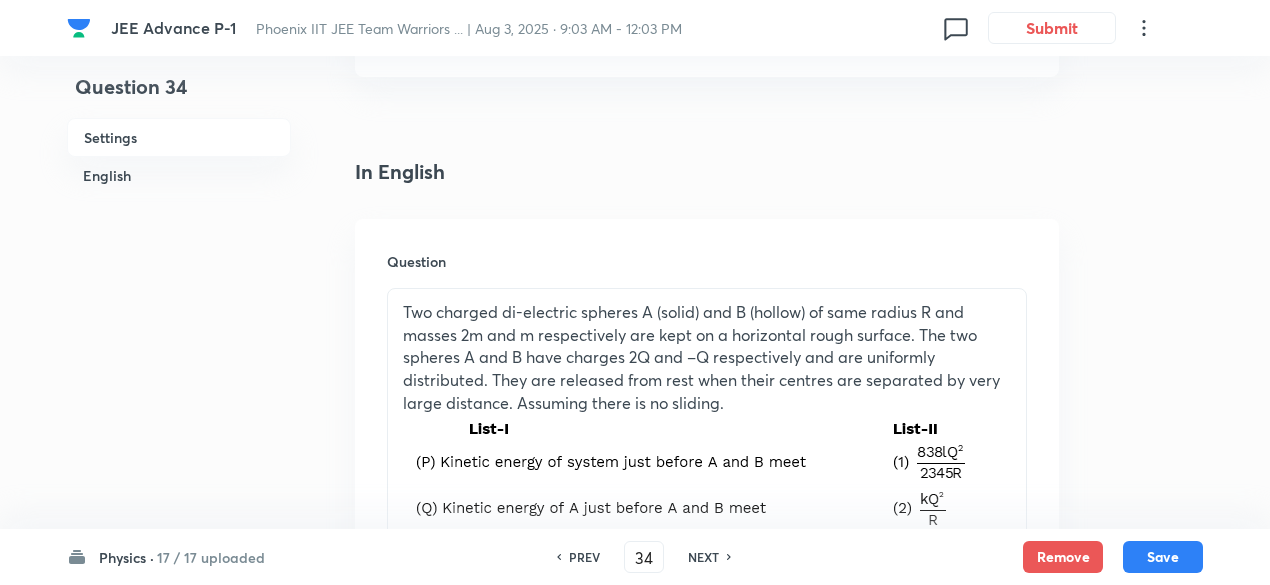 click on "NEXT" at bounding box center (703, 557) 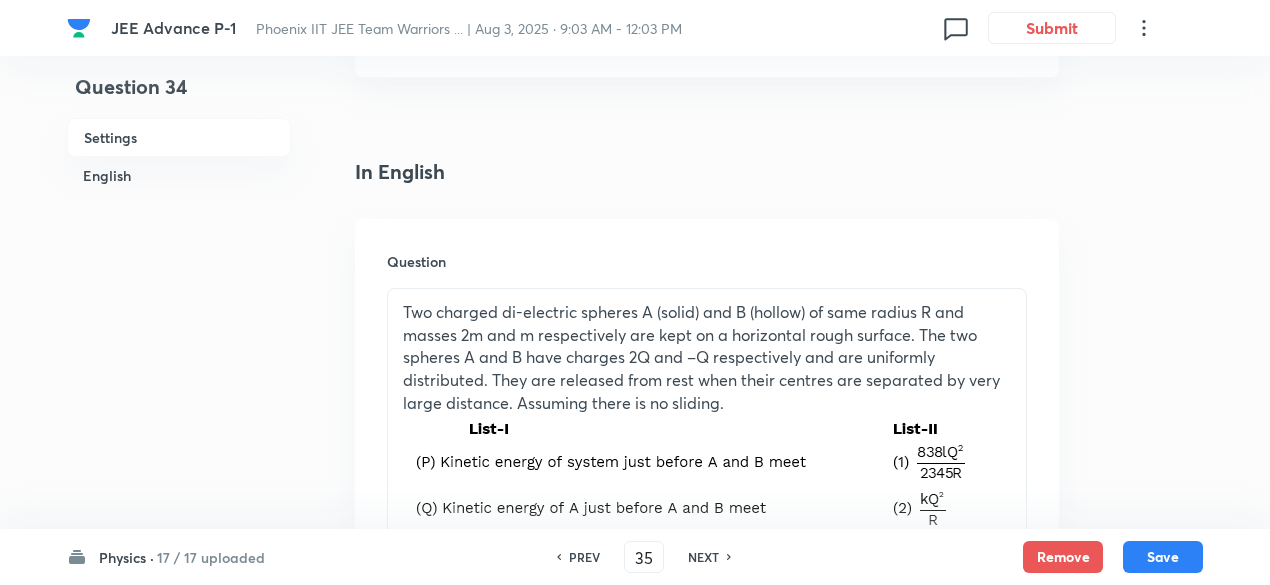 checkbox on "true" 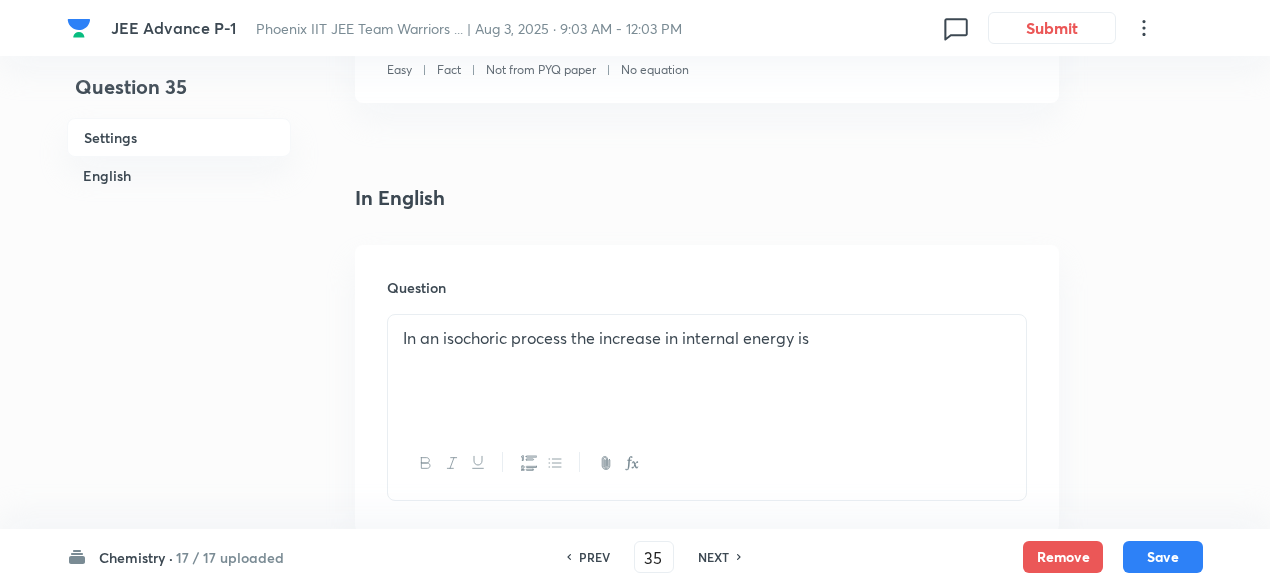click on "PREV" at bounding box center (591, 557) 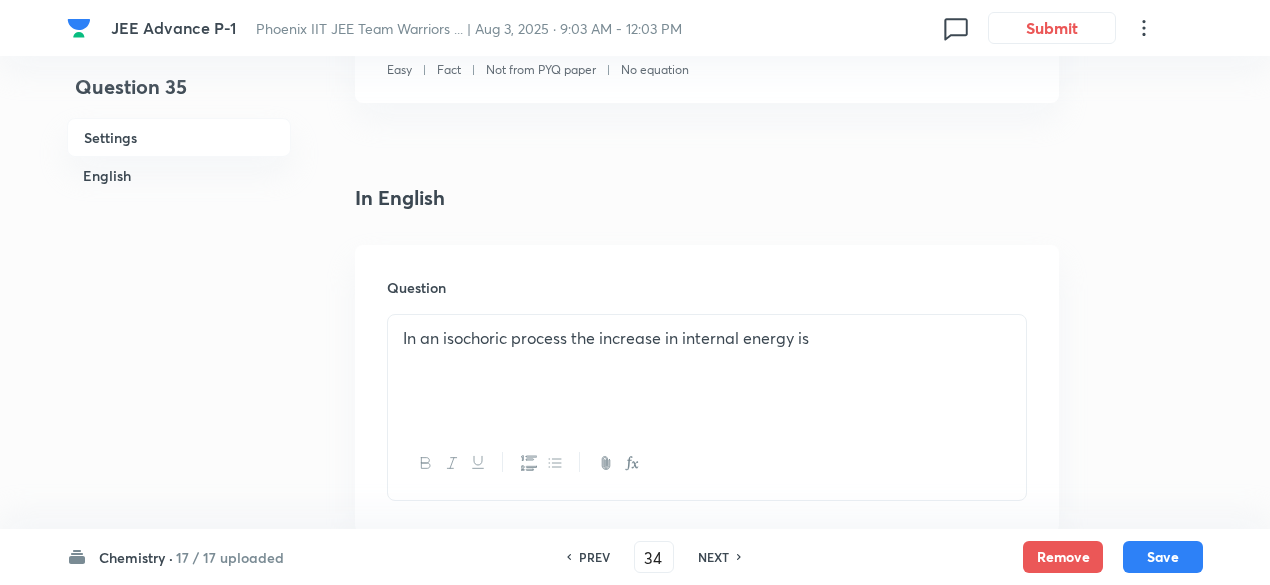 checkbox on "true" 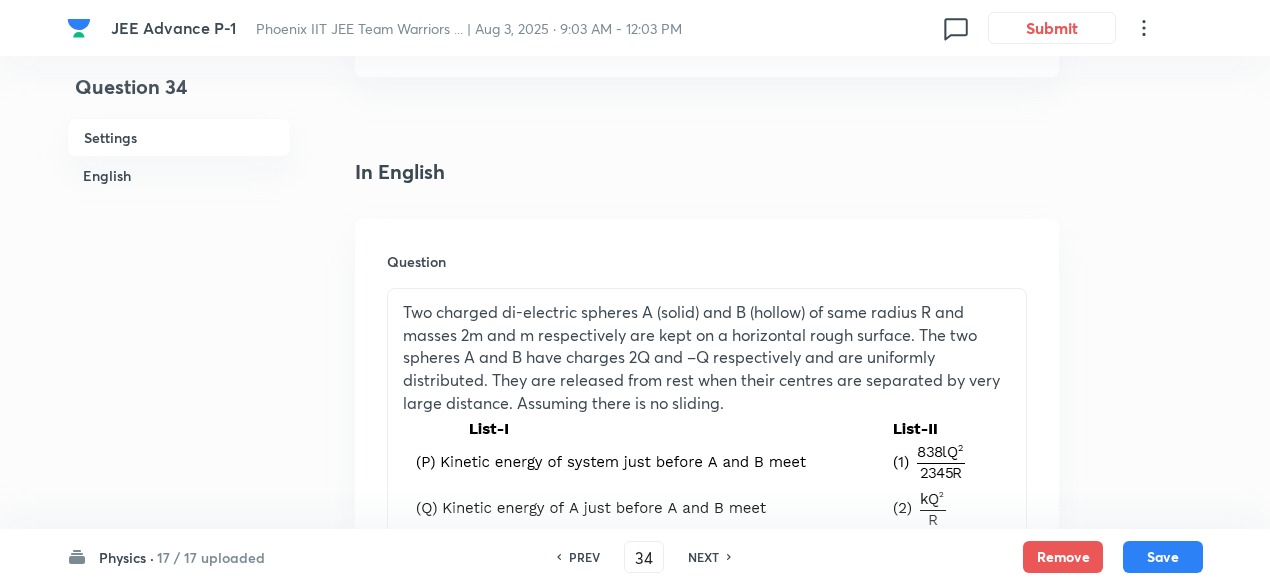 click on "PREV" at bounding box center (584, 557) 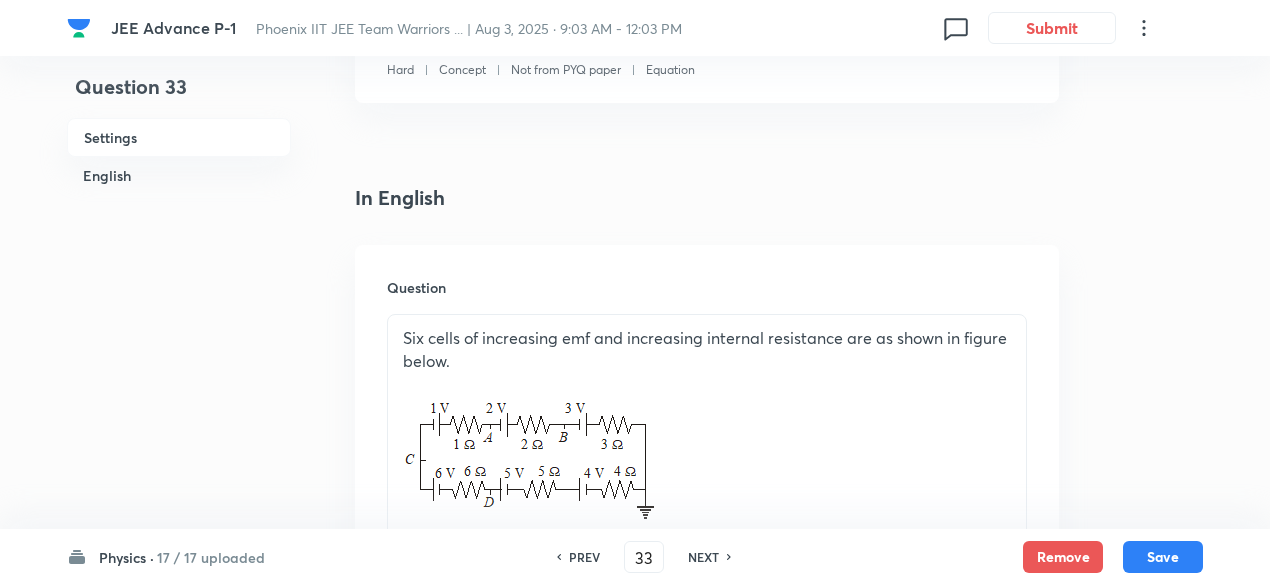 checkbox on "true" 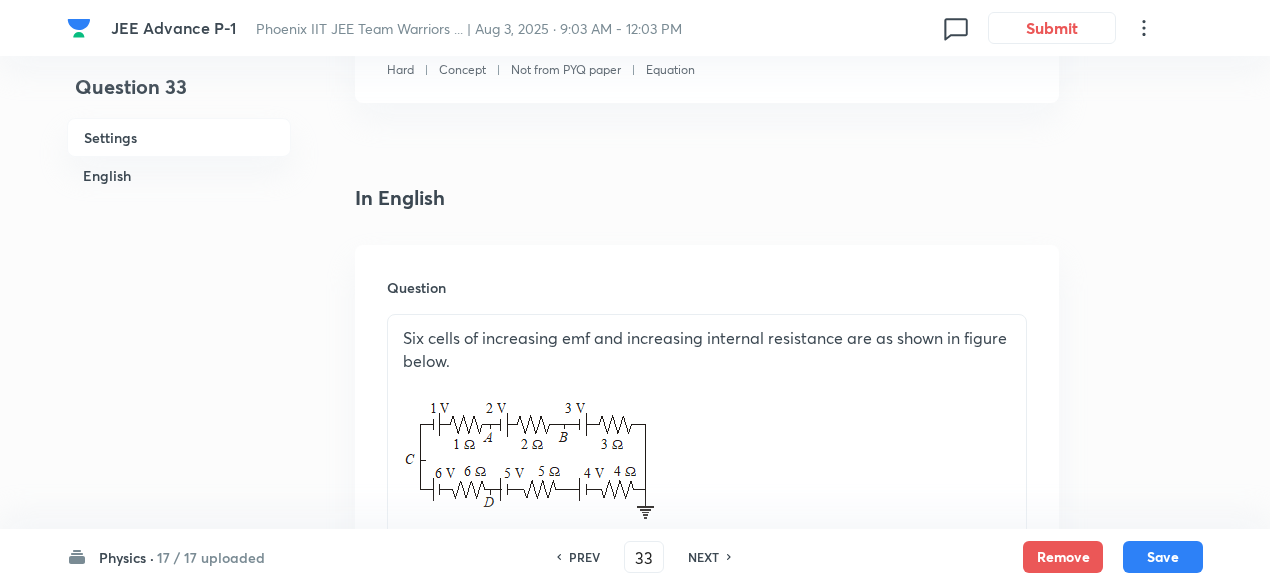 click on "PREV" at bounding box center [584, 557] 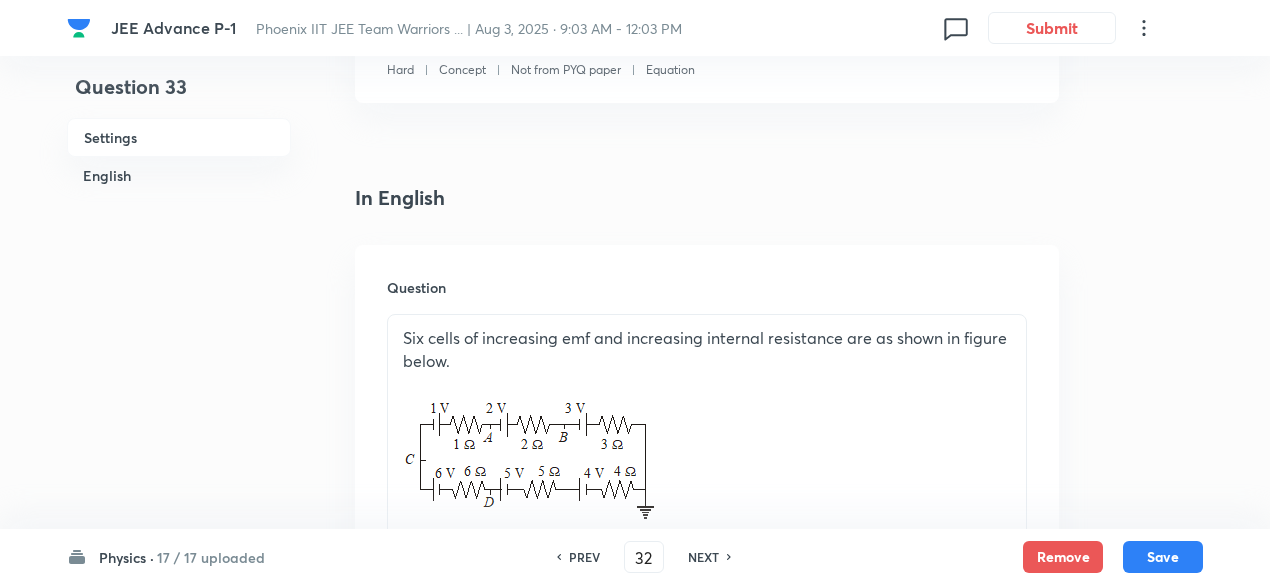checkbox on "false" 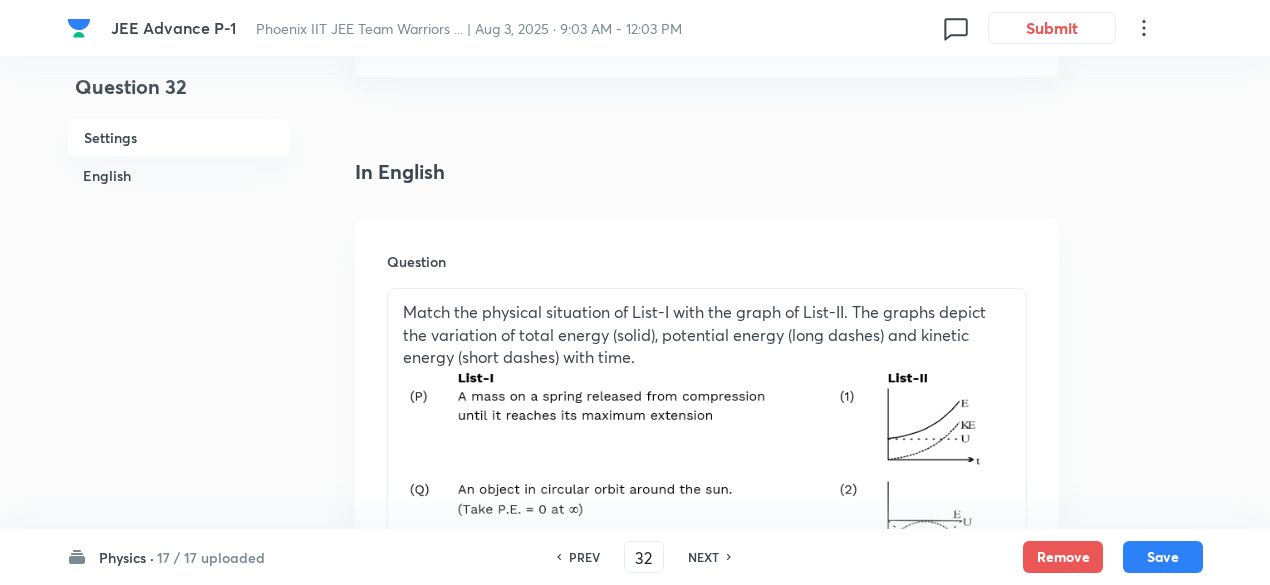 click on "PREV" at bounding box center [584, 557] 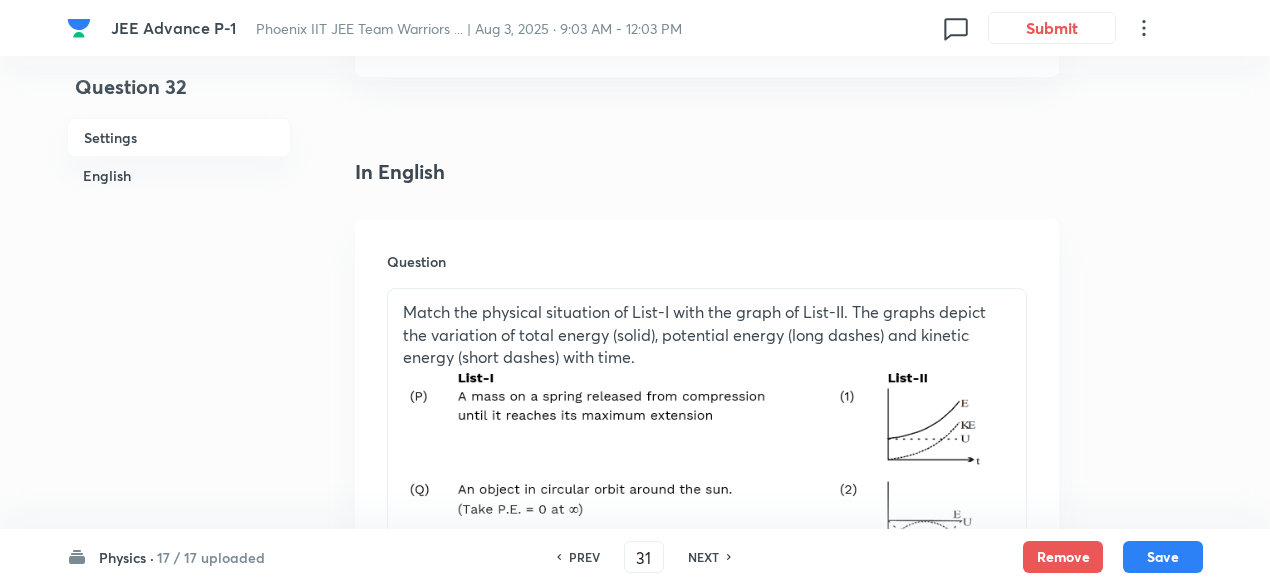 checkbox on "true" 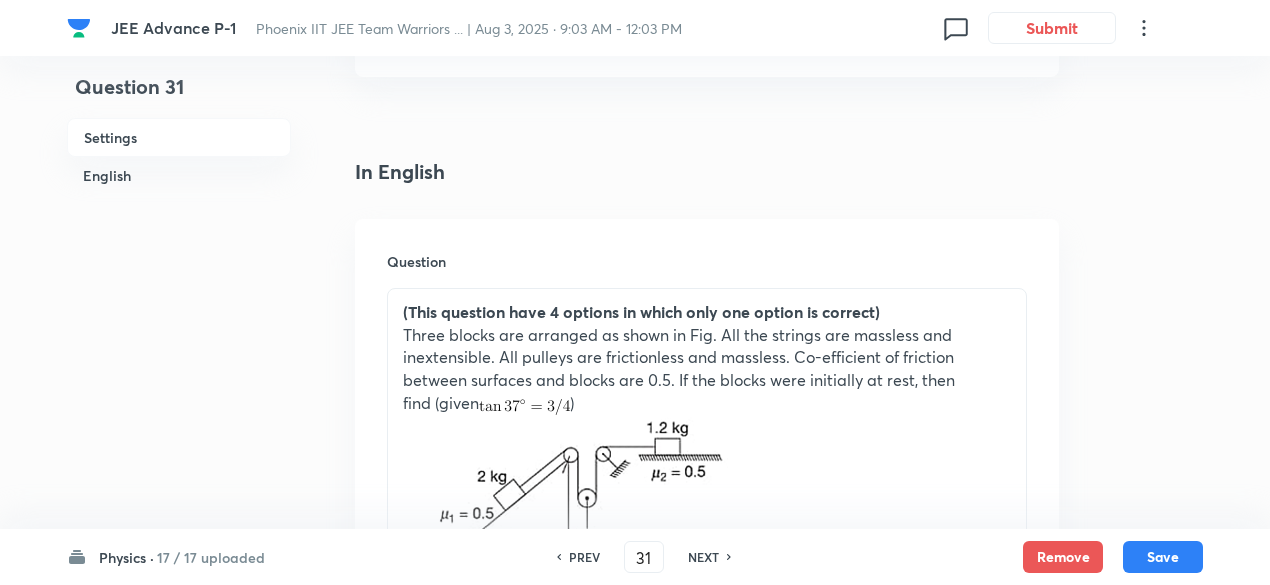 click on "NEXT" at bounding box center [703, 557] 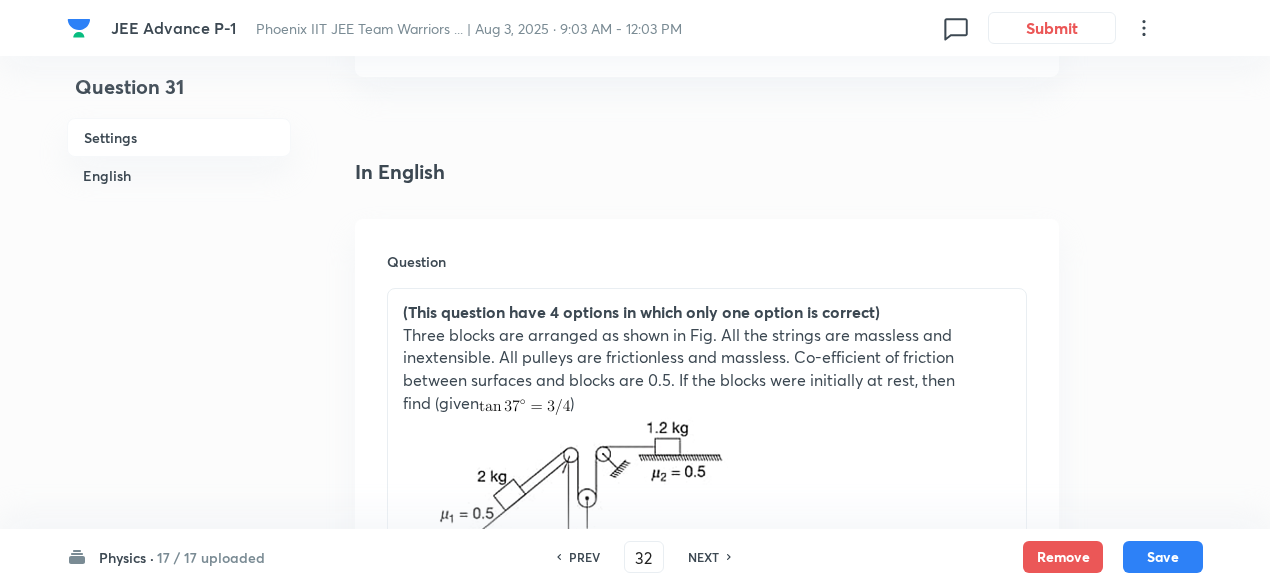 checkbox on "true" 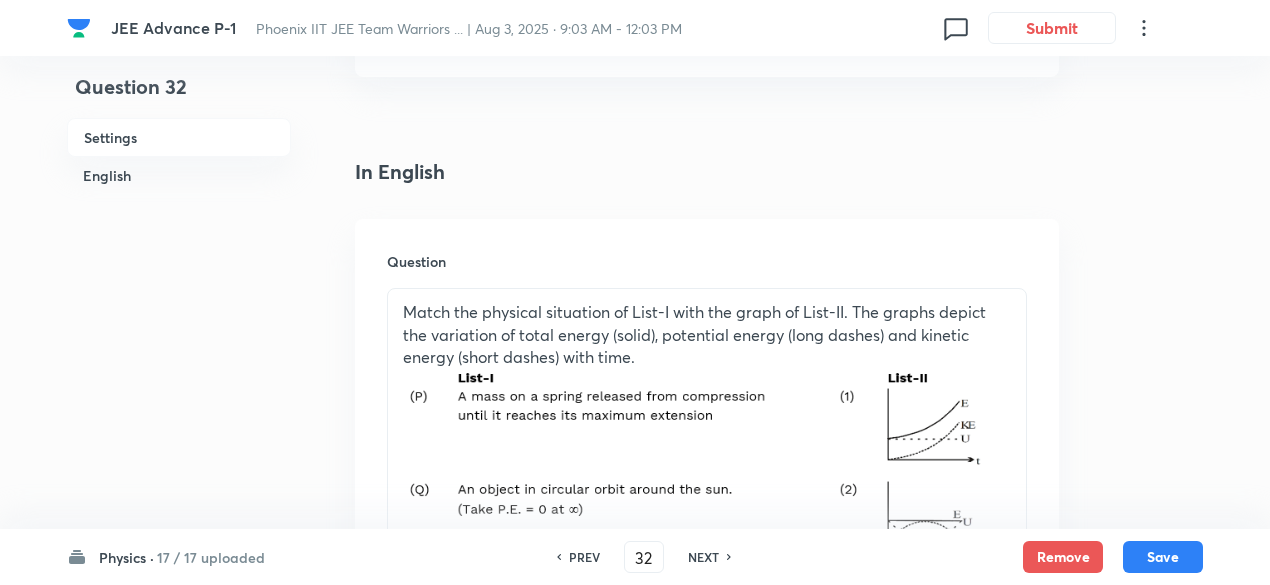 click on "NEXT" at bounding box center (703, 557) 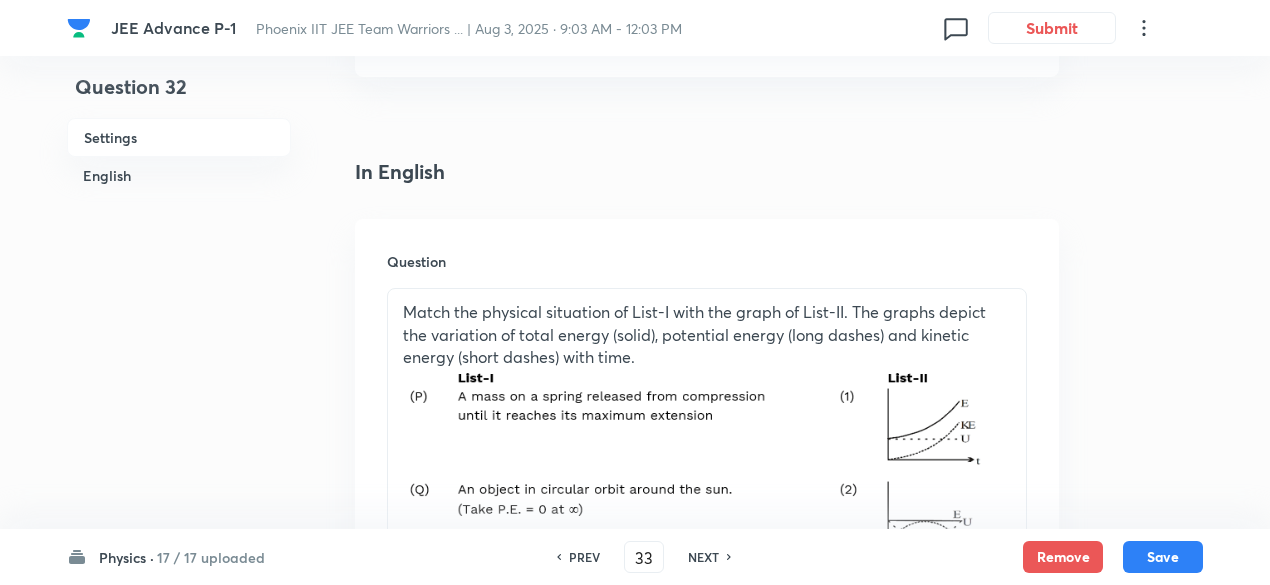 checkbox on "false" 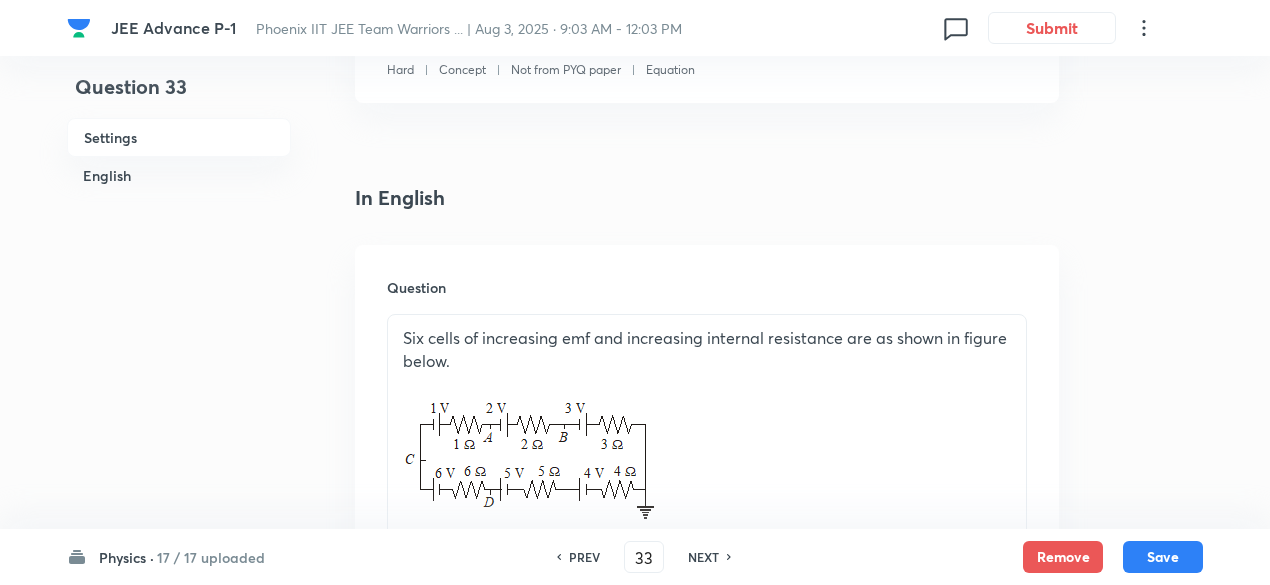 checkbox on "true" 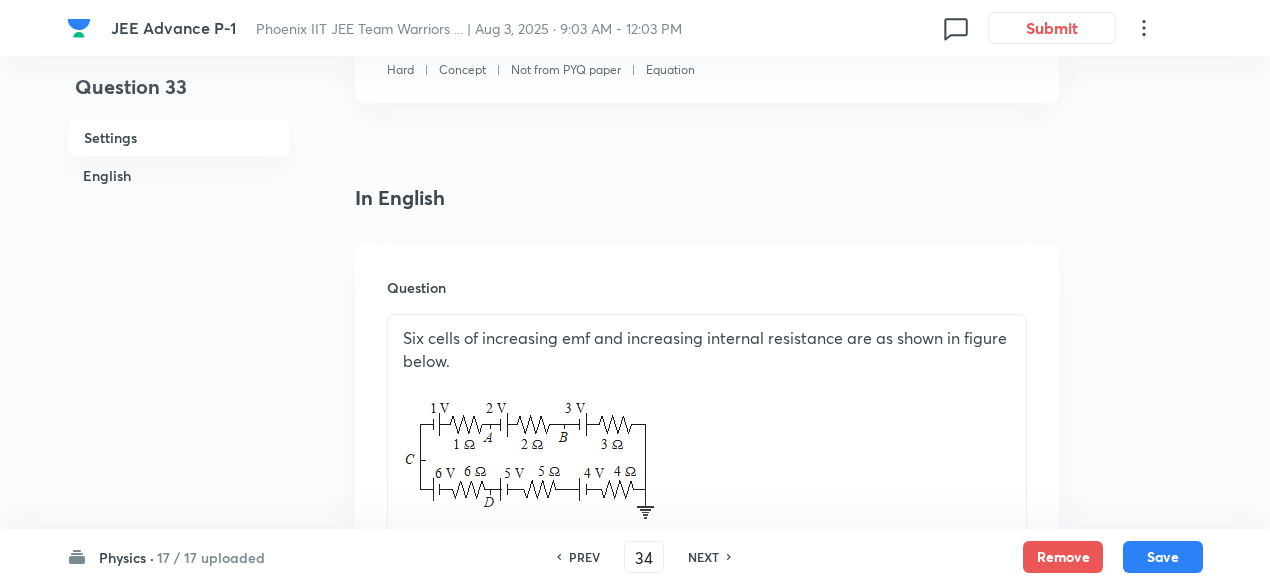 checkbox on "true" 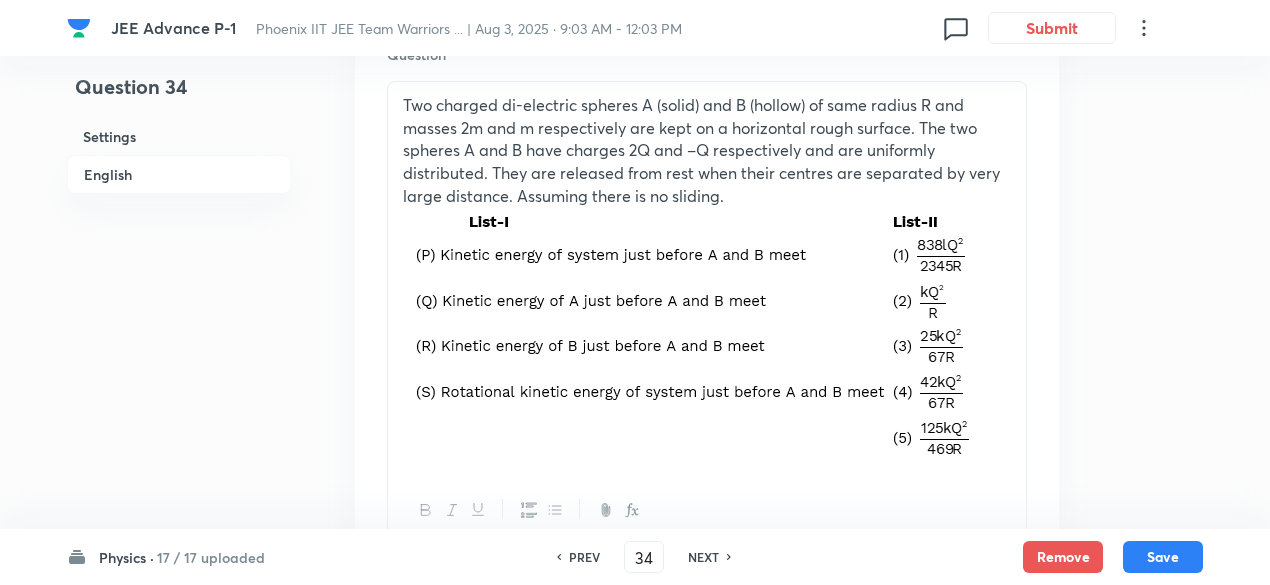 scroll, scrollTop: 636, scrollLeft: 0, axis: vertical 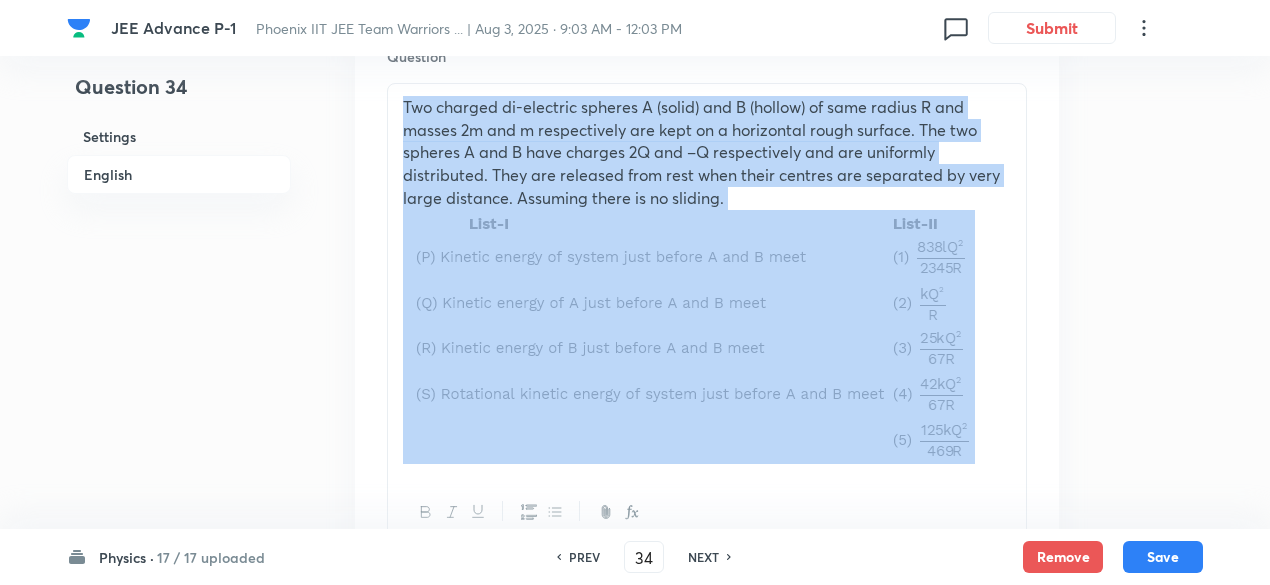 drag, startPoint x: 402, startPoint y: 99, endPoint x: 714, endPoint y: 211, distance: 331.4936 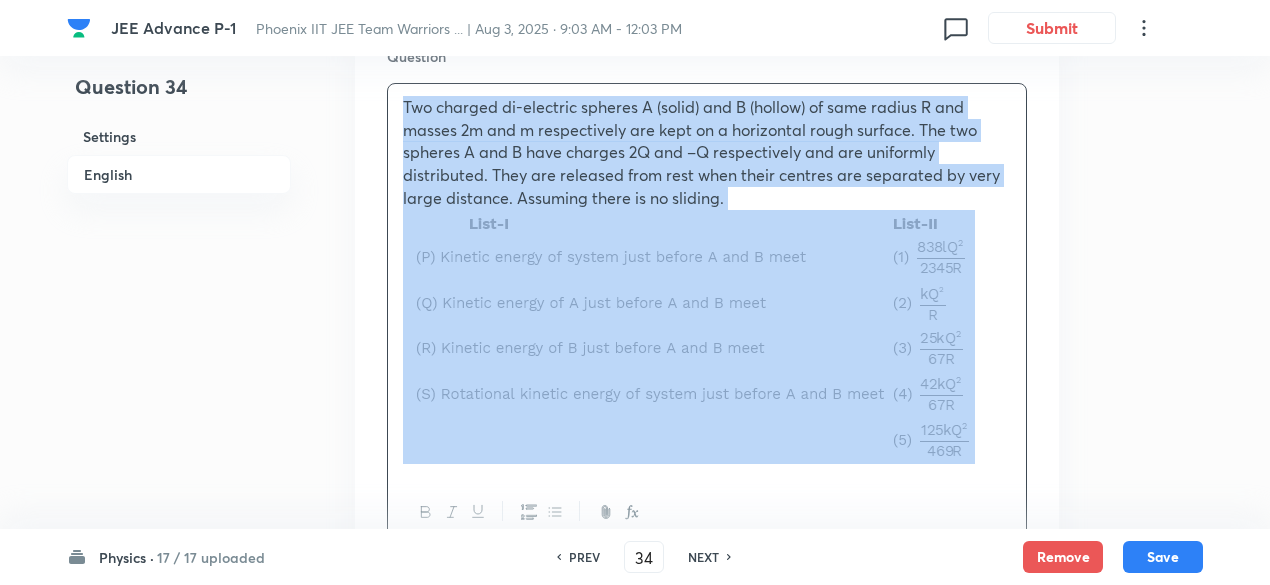 copy on "Two charged di-electric spheres A (solid) and B (hollow) of same radius R and masses 2m and m respectively are kept on a horizontal rough surface. The two spheres A and B have charges 2Q and –Q respectively and are uniformly distributed. They are released from rest when their centres are separated by very large distance. Assuming there is no sliding." 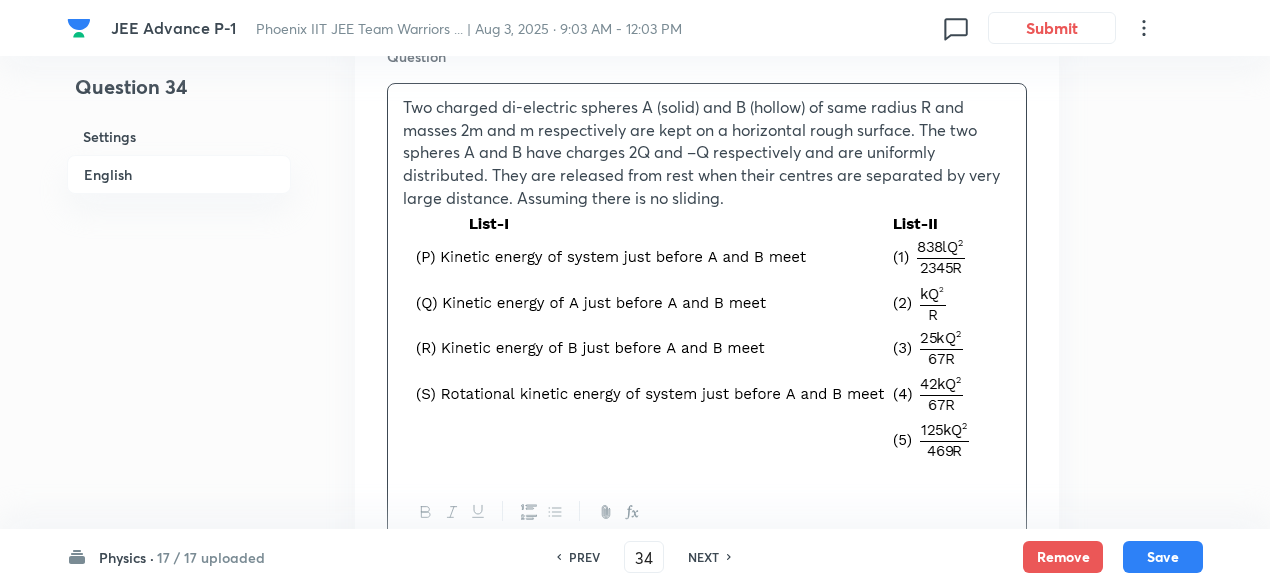 click on "Question Two charged di-electric spheres A (solid) and B (hollow) of same radius R and masses 2m and m respectively are kept on a horizontal rough surface. The two spheres A and B have charges 2Q and –Q respectively and are uniformly distributed. They are released from rest when their centres are separated by very large distance. Assuming there is no sliding." at bounding box center [707, 298] 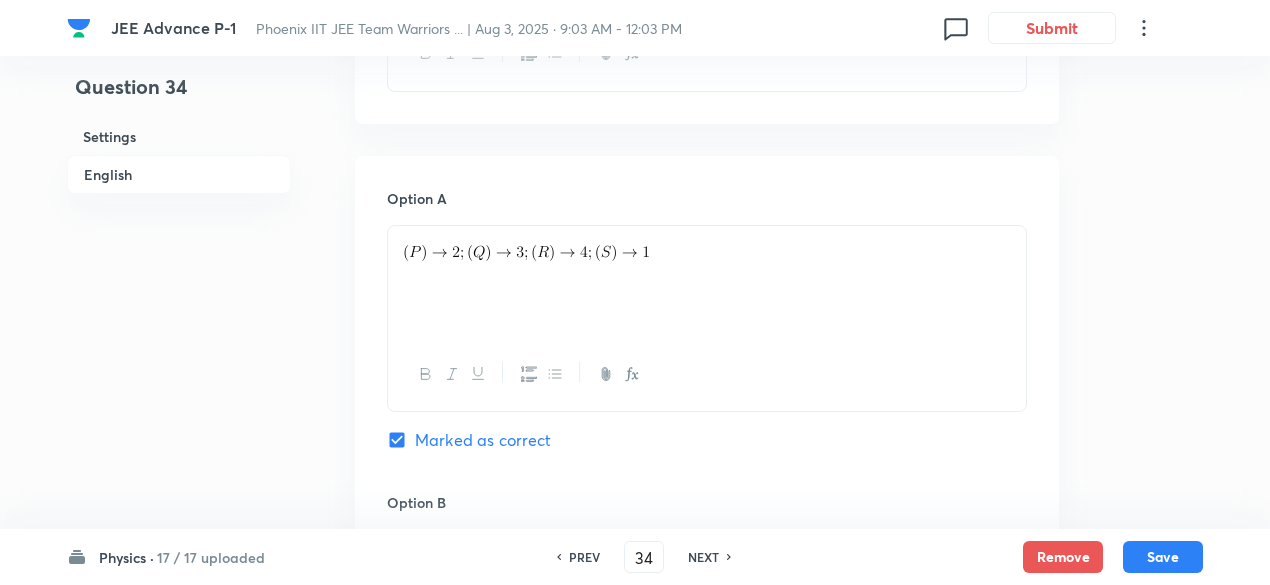 scroll, scrollTop: 1096, scrollLeft: 0, axis: vertical 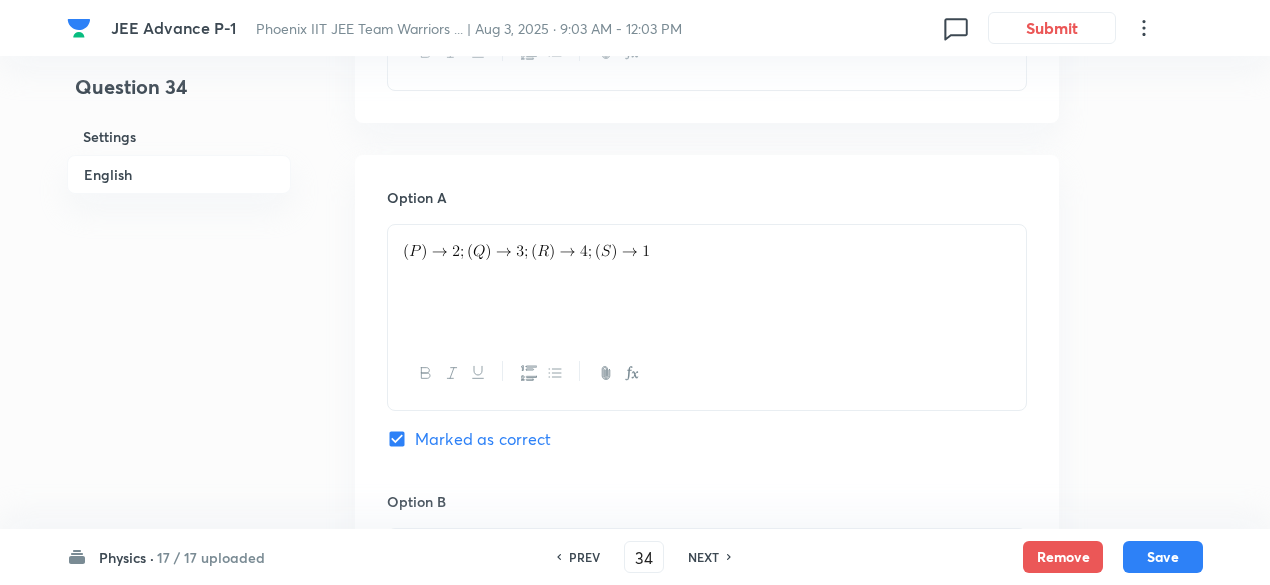 click at bounding box center (707, 281) 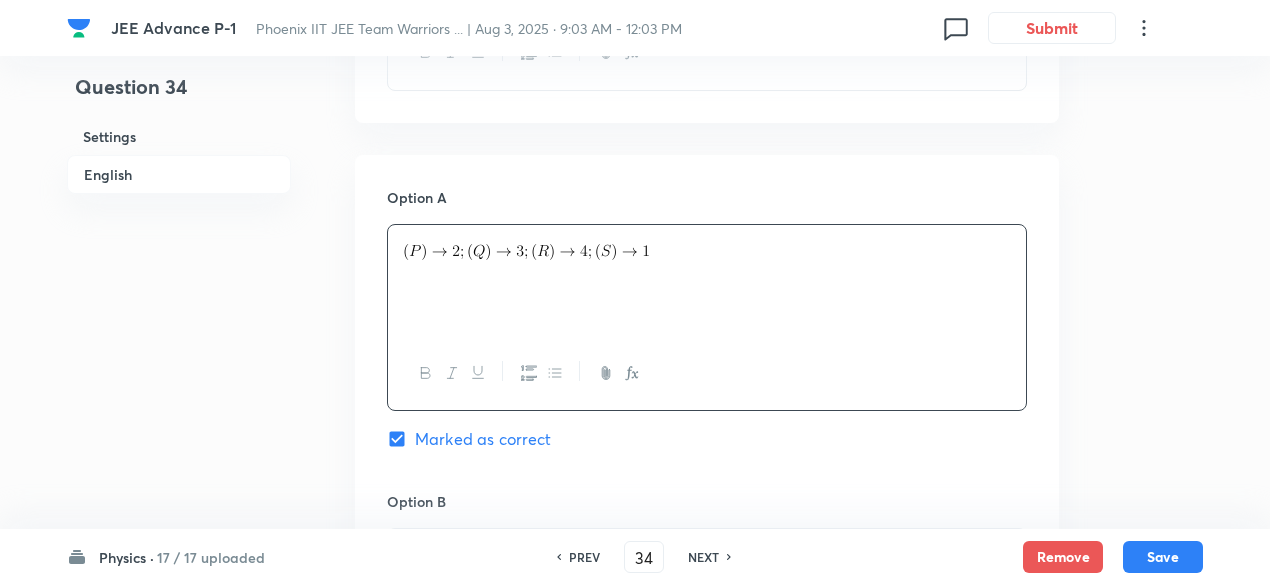 click at bounding box center (707, 281) 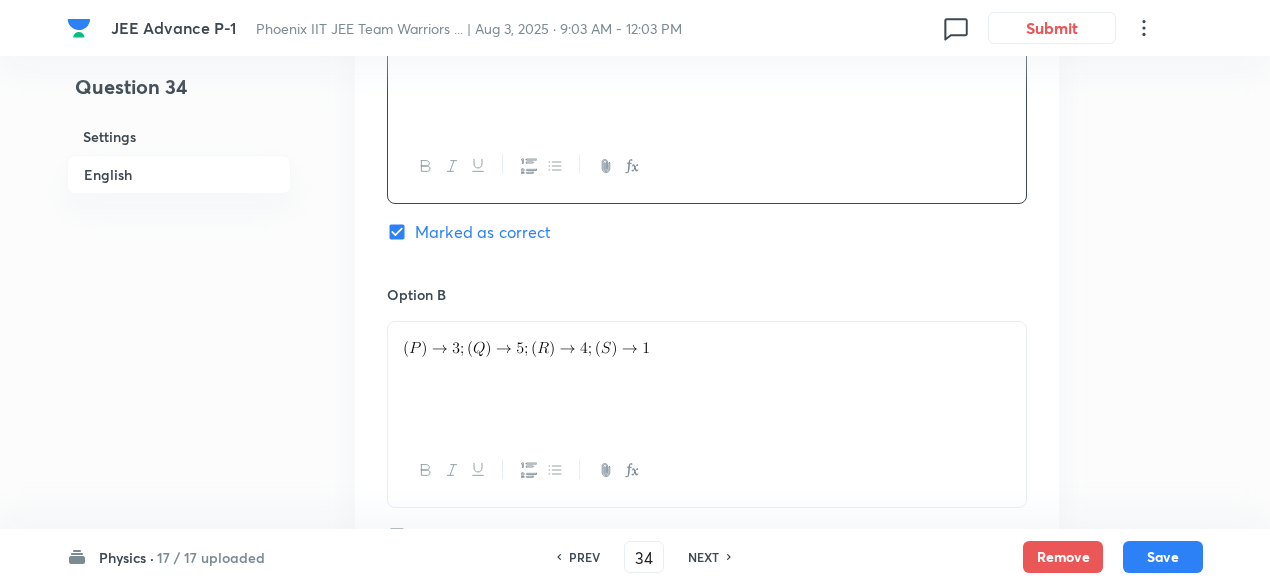 scroll, scrollTop: 1312, scrollLeft: 0, axis: vertical 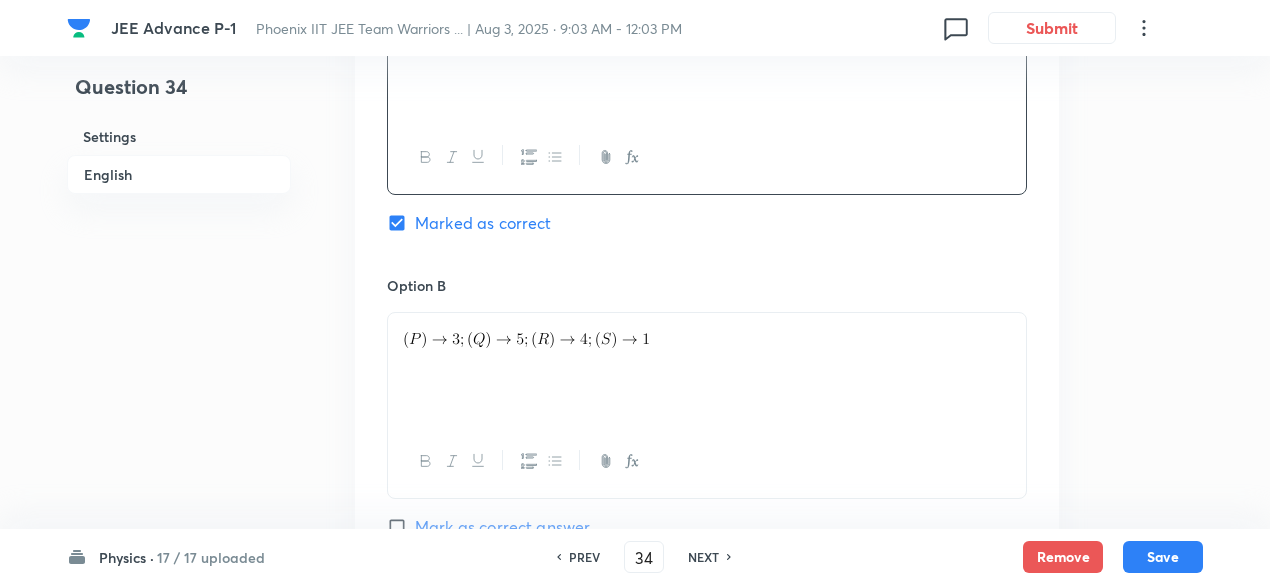 click at bounding box center [707, 369] 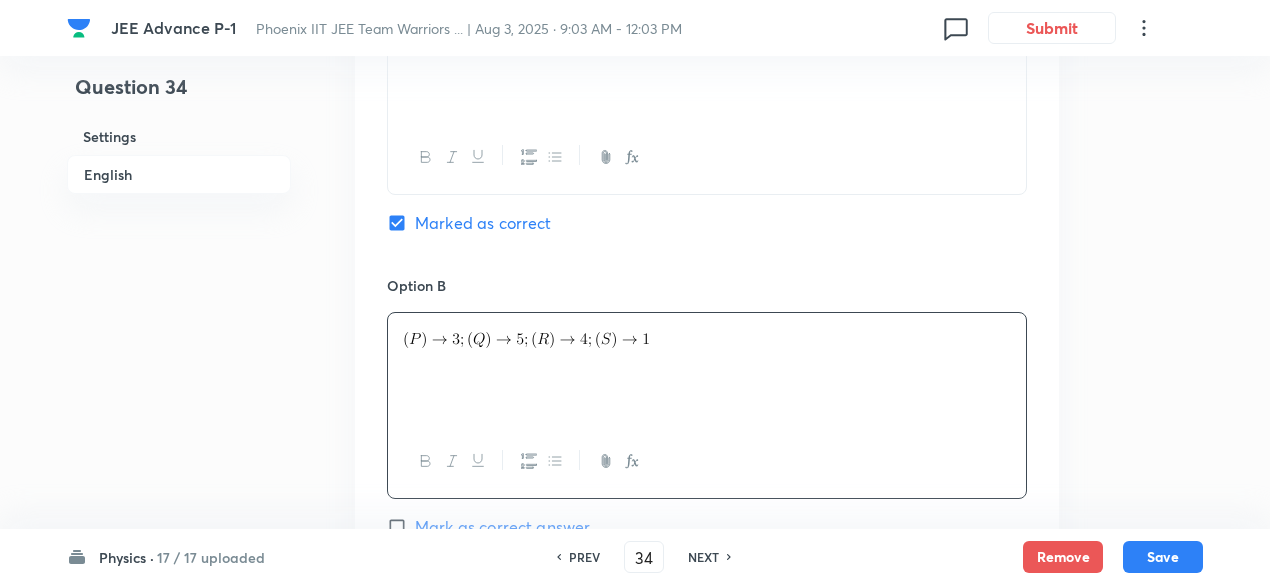 click at bounding box center (707, 369) 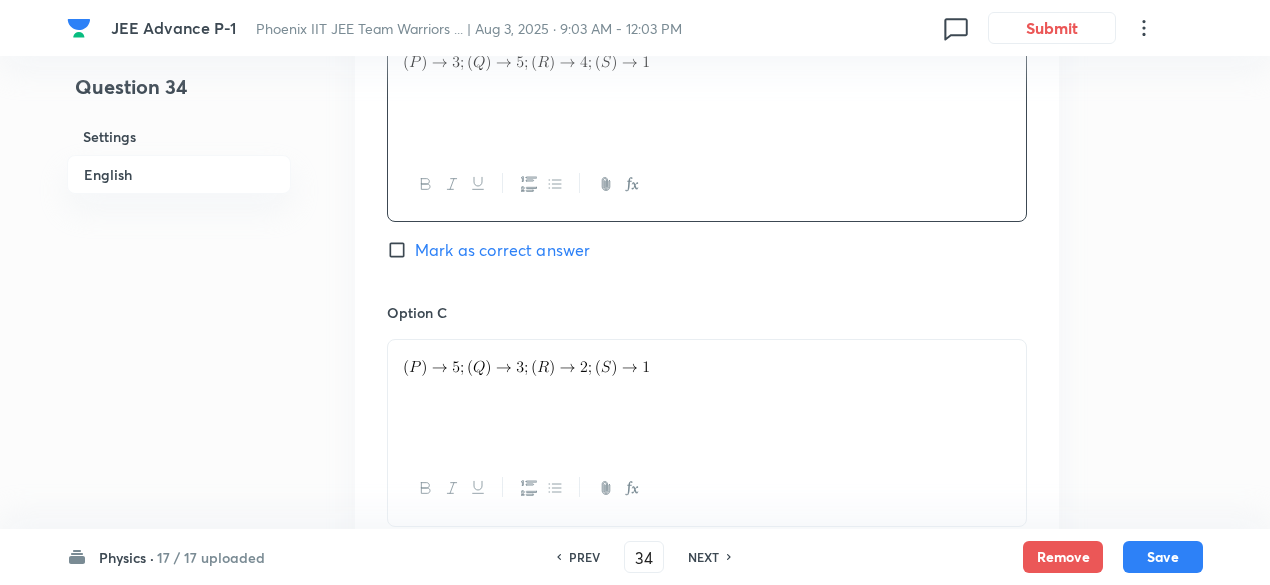 scroll, scrollTop: 1591, scrollLeft: 0, axis: vertical 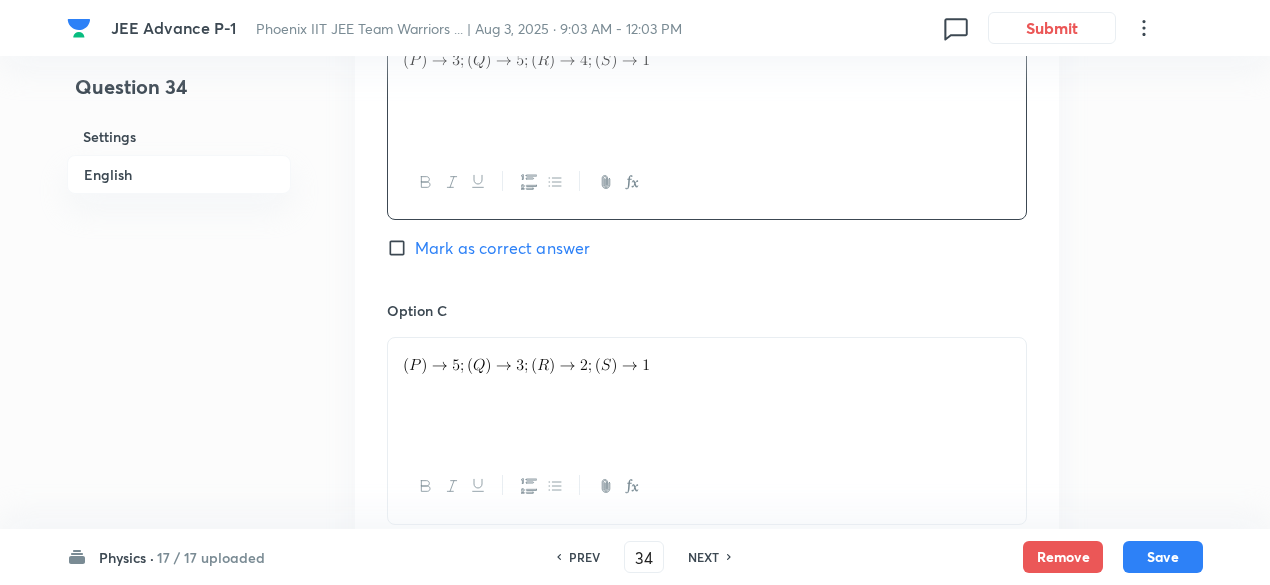 click at bounding box center (707, 361) 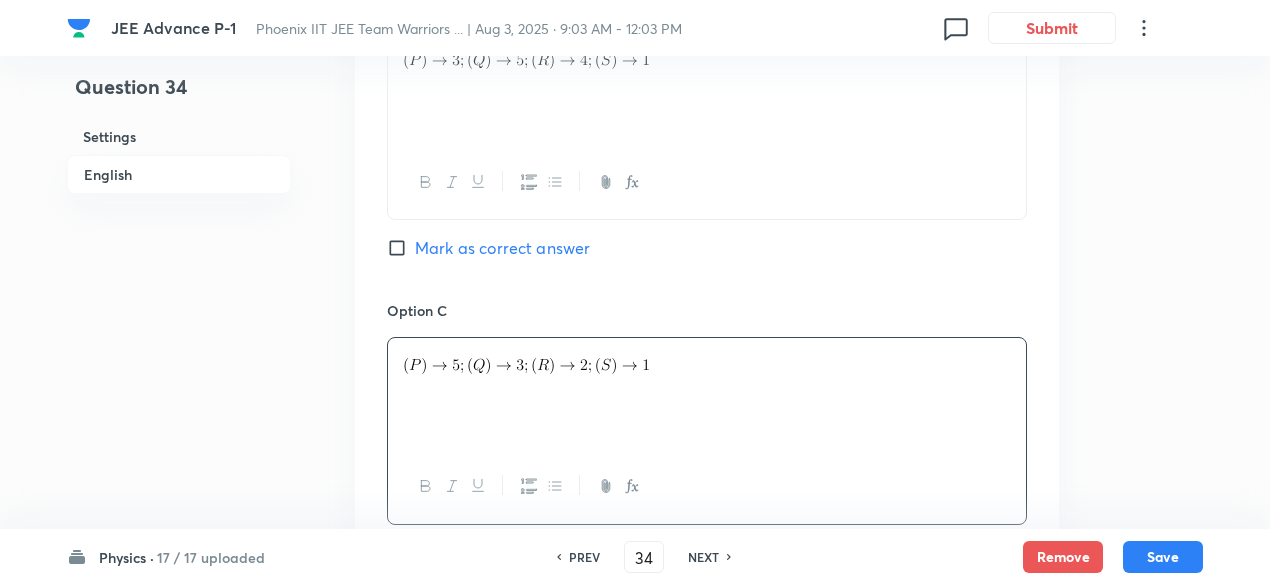 click at bounding box center [707, 361] 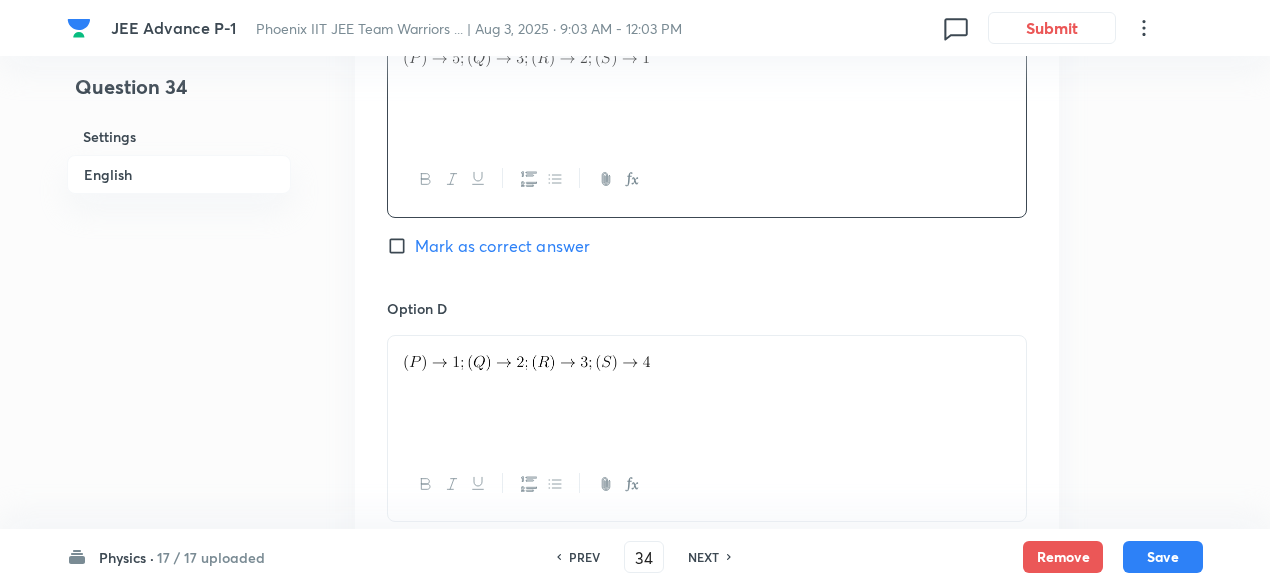 scroll, scrollTop: 1899, scrollLeft: 0, axis: vertical 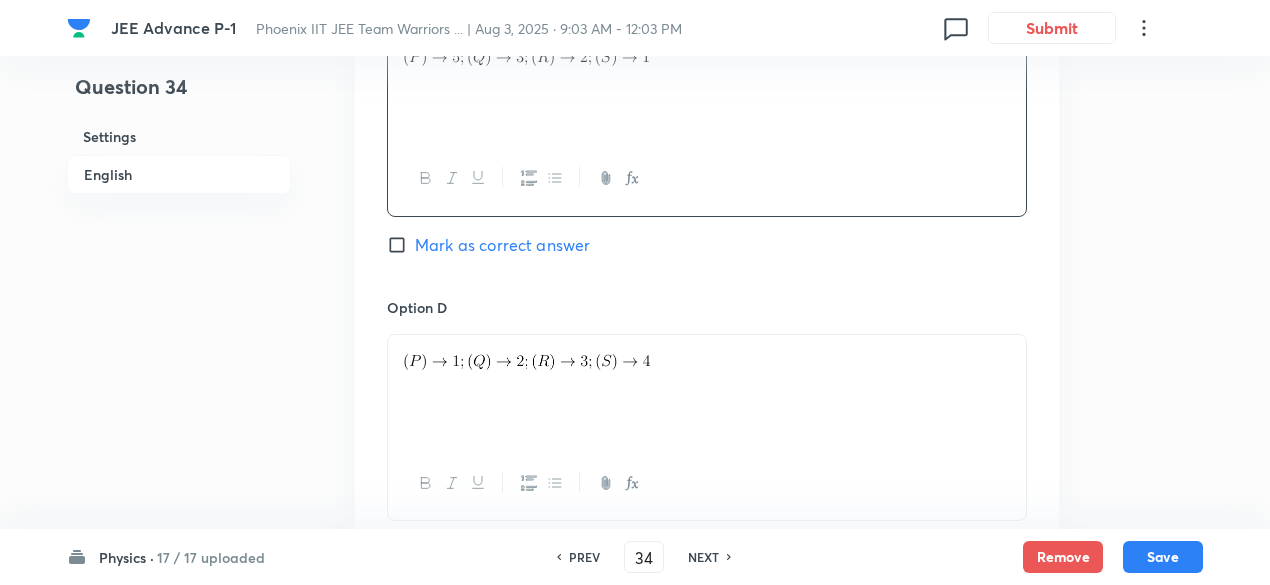 click at bounding box center [707, 358] 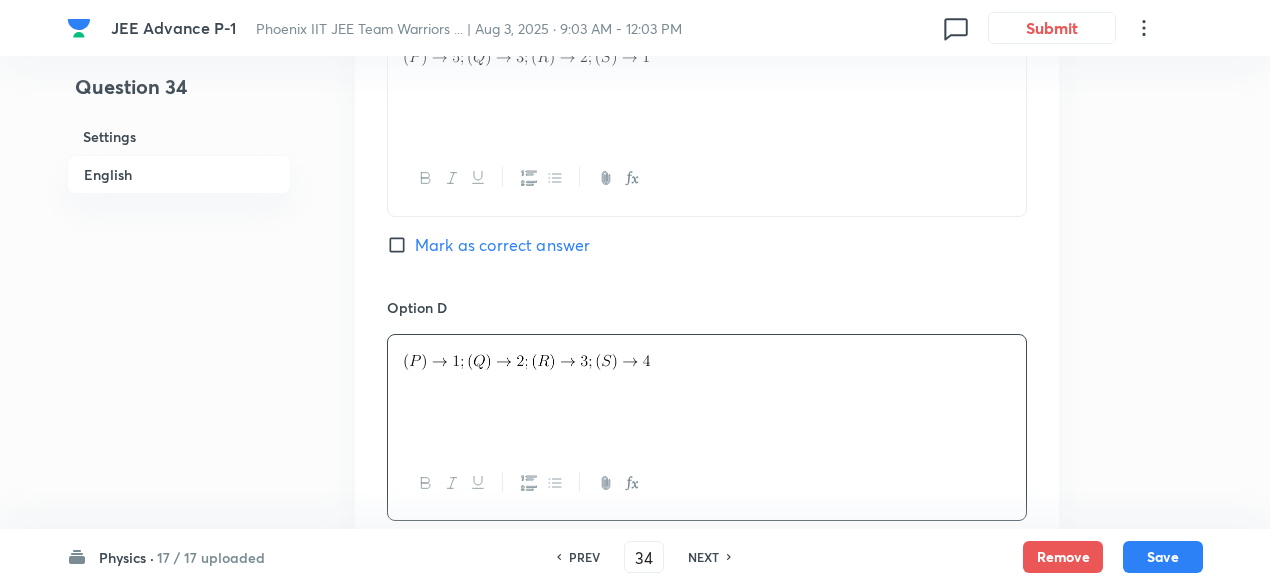 click at bounding box center (707, 358) 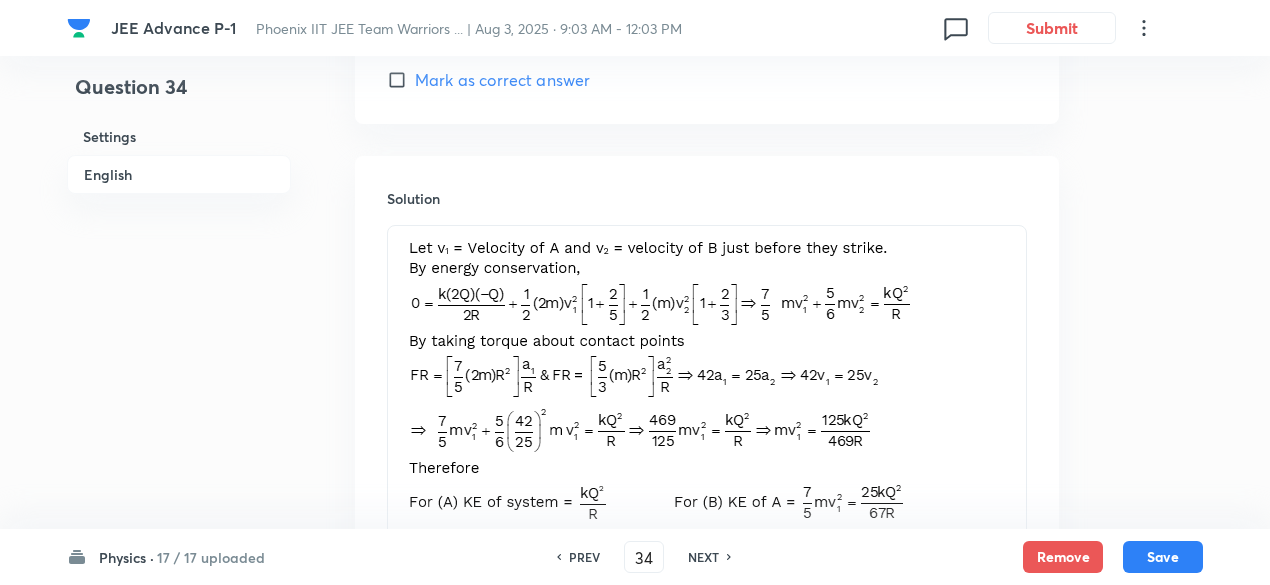 scroll, scrollTop: 2369, scrollLeft: 0, axis: vertical 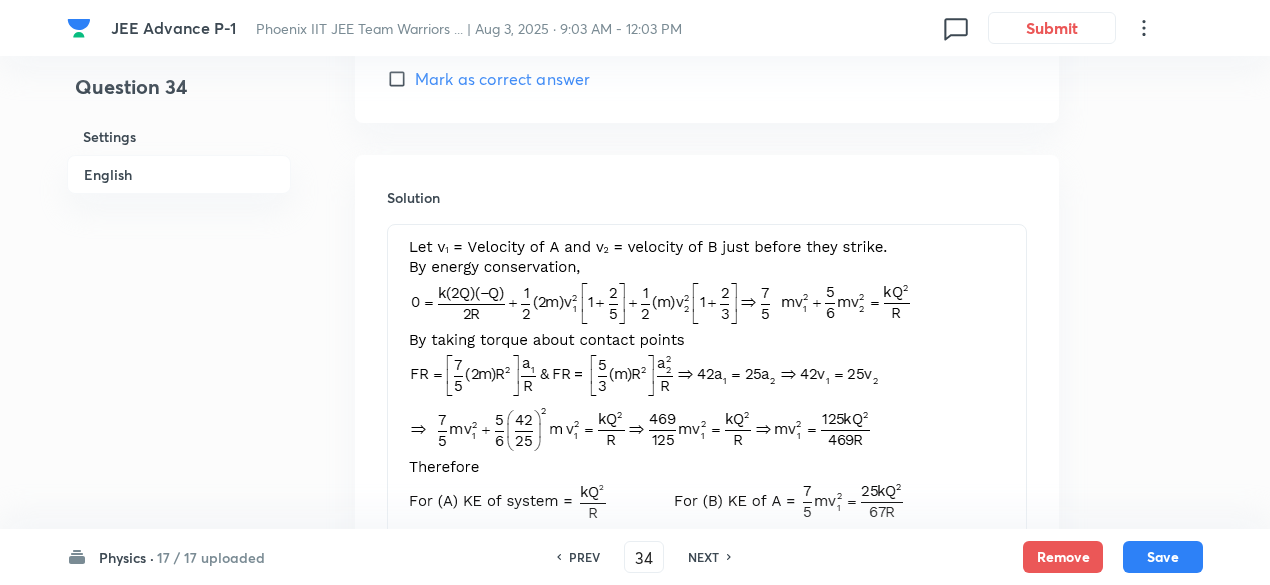click at bounding box center (707, 432) 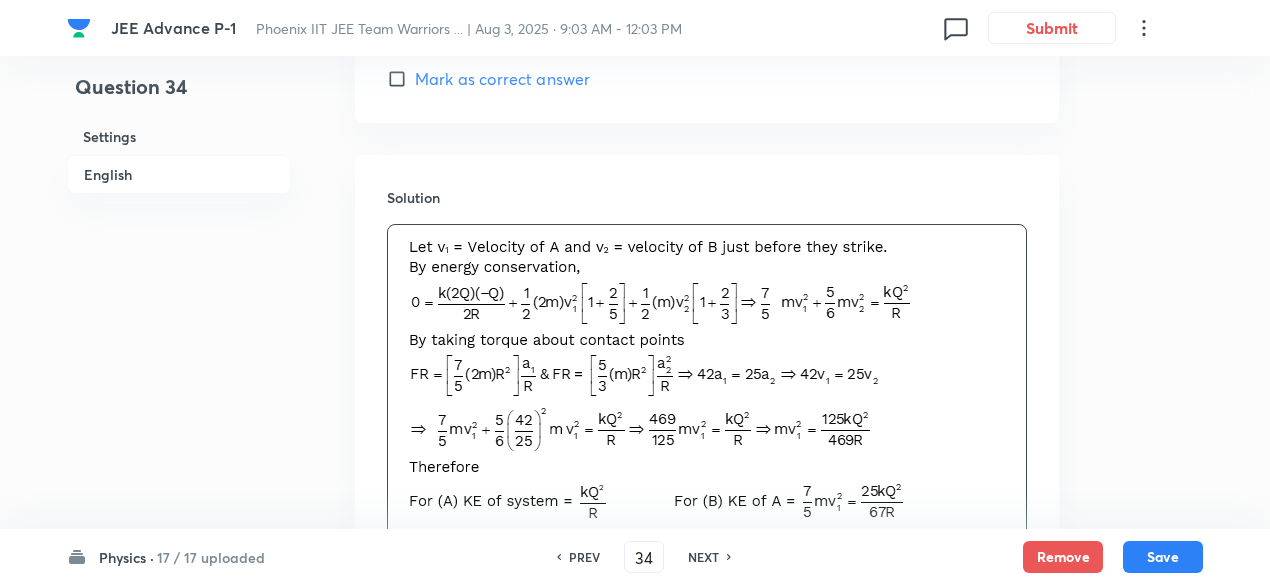 click at bounding box center (707, 432) 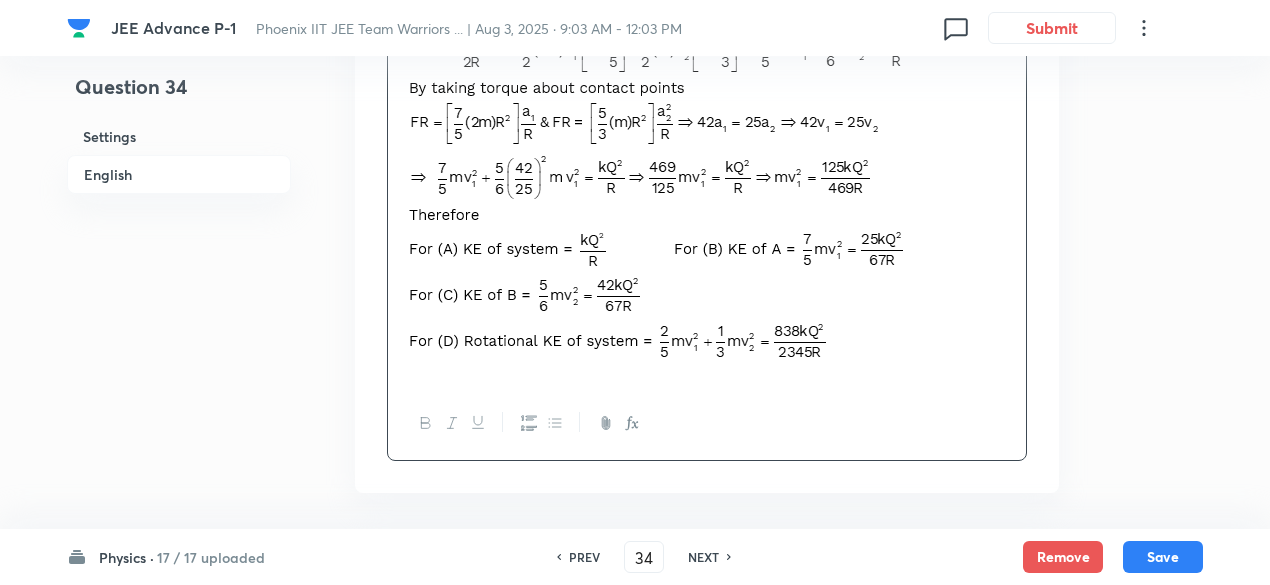 scroll, scrollTop: 2622, scrollLeft: 0, axis: vertical 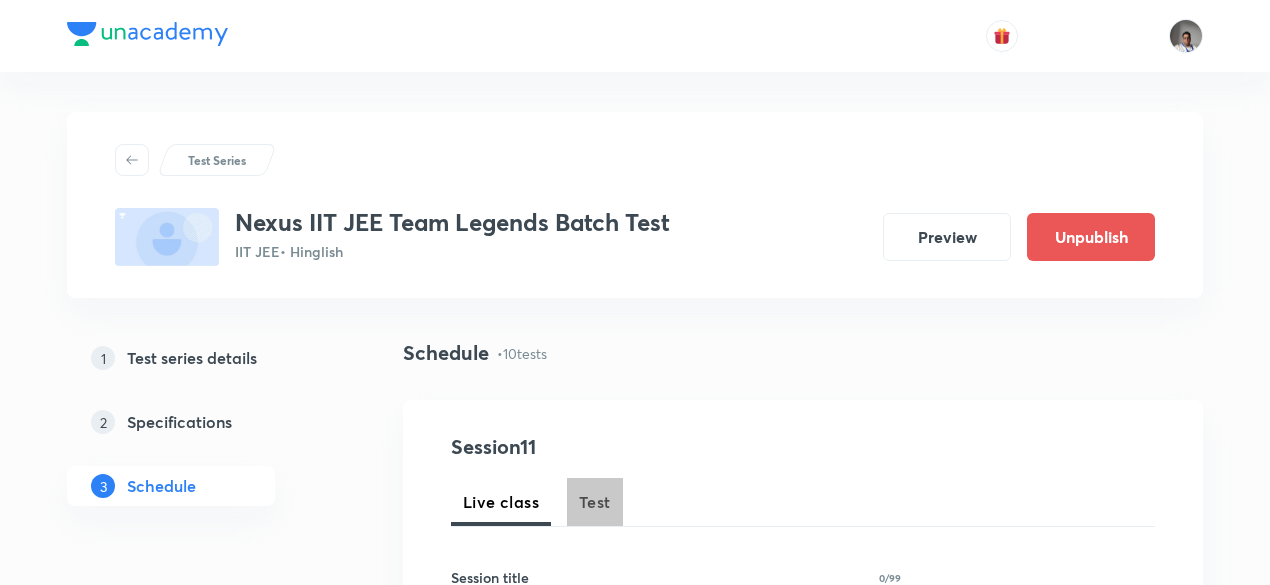 click on "Test" at bounding box center [595, 502] 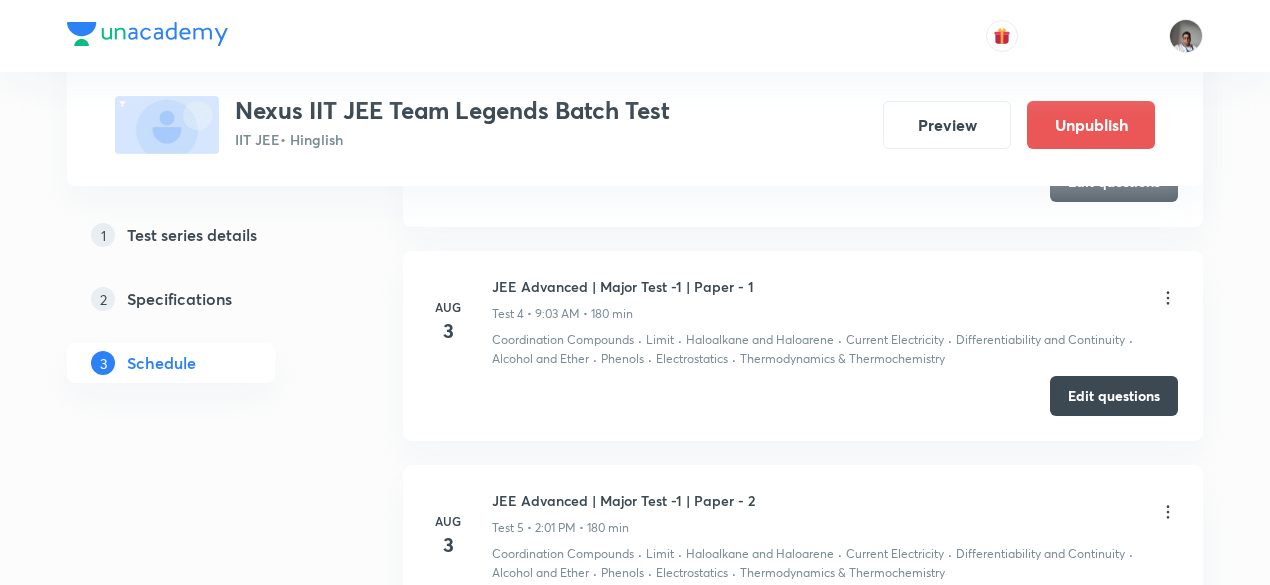 scroll, scrollTop: 1718, scrollLeft: 0, axis: vertical 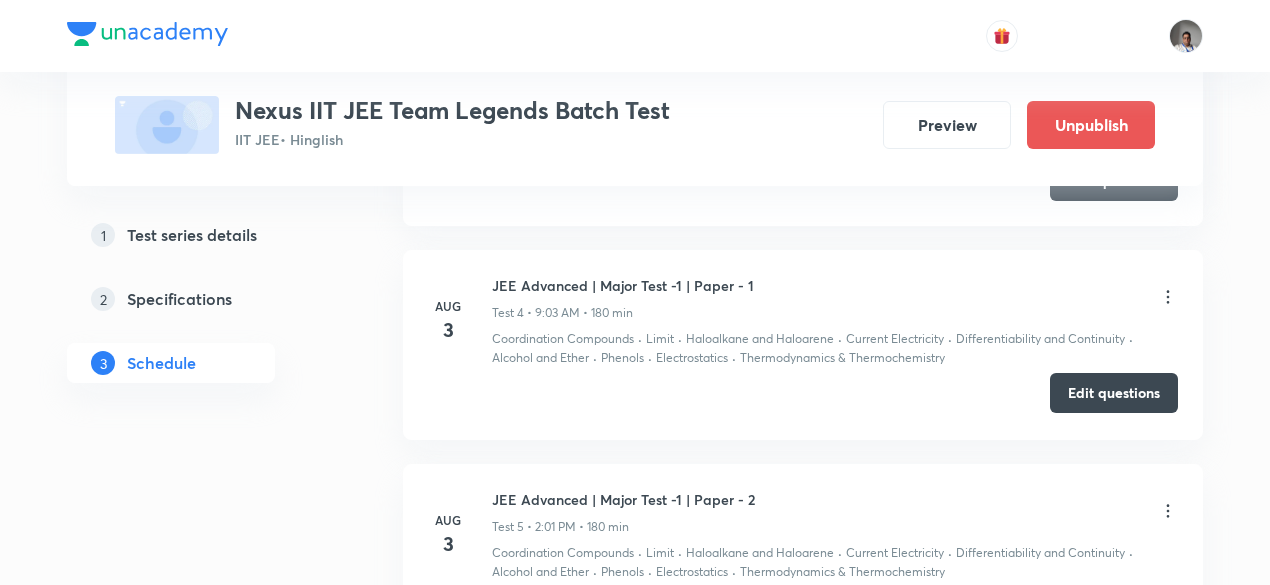 click on "Edit questions" at bounding box center (1114, 393) 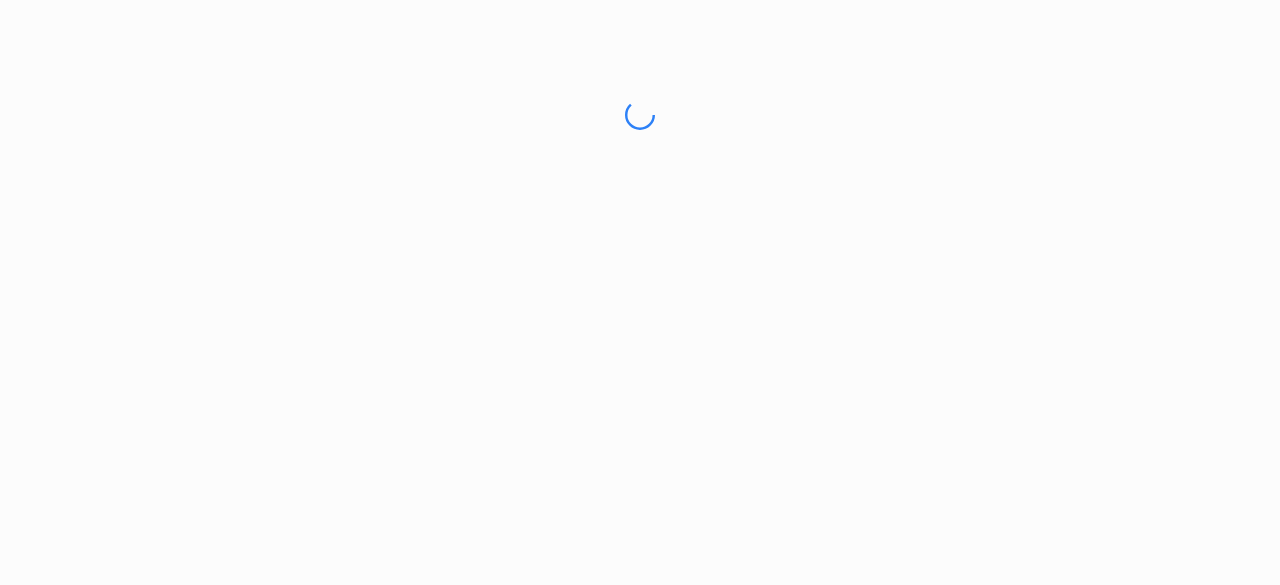 scroll, scrollTop: 0, scrollLeft: 0, axis: both 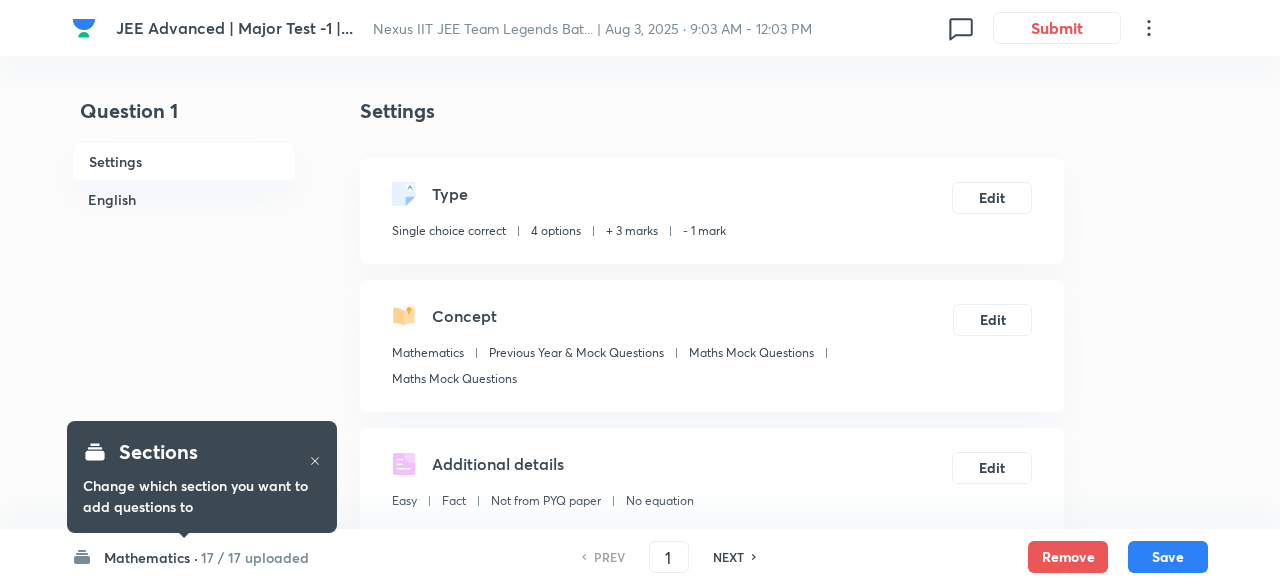 checkbox on "true" 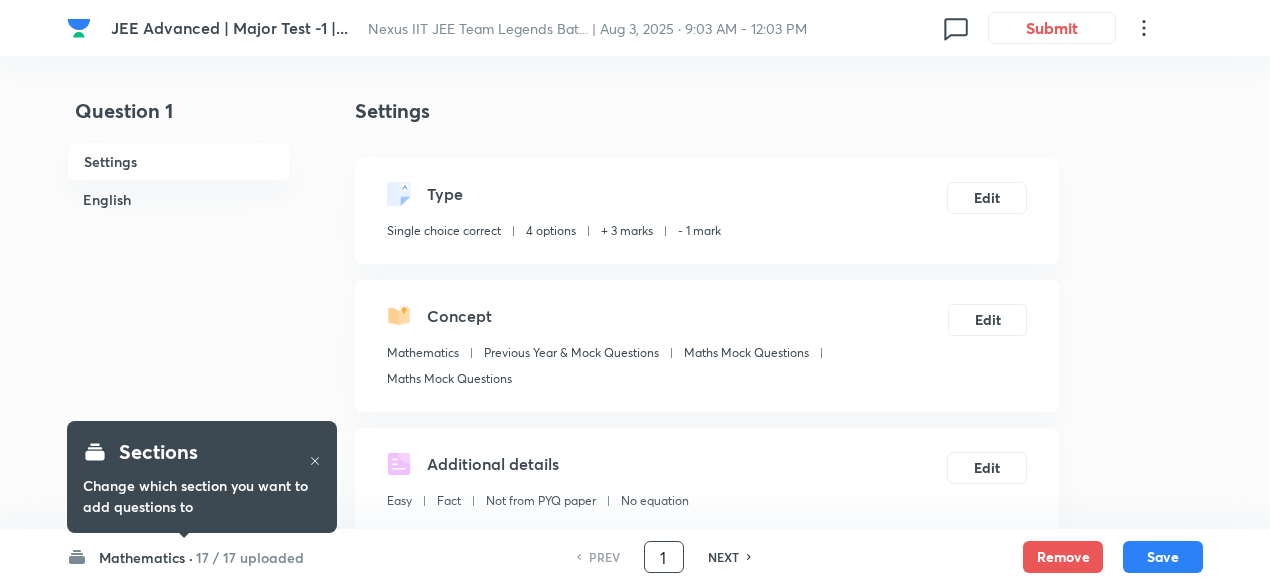click on "1" at bounding box center (664, 557) 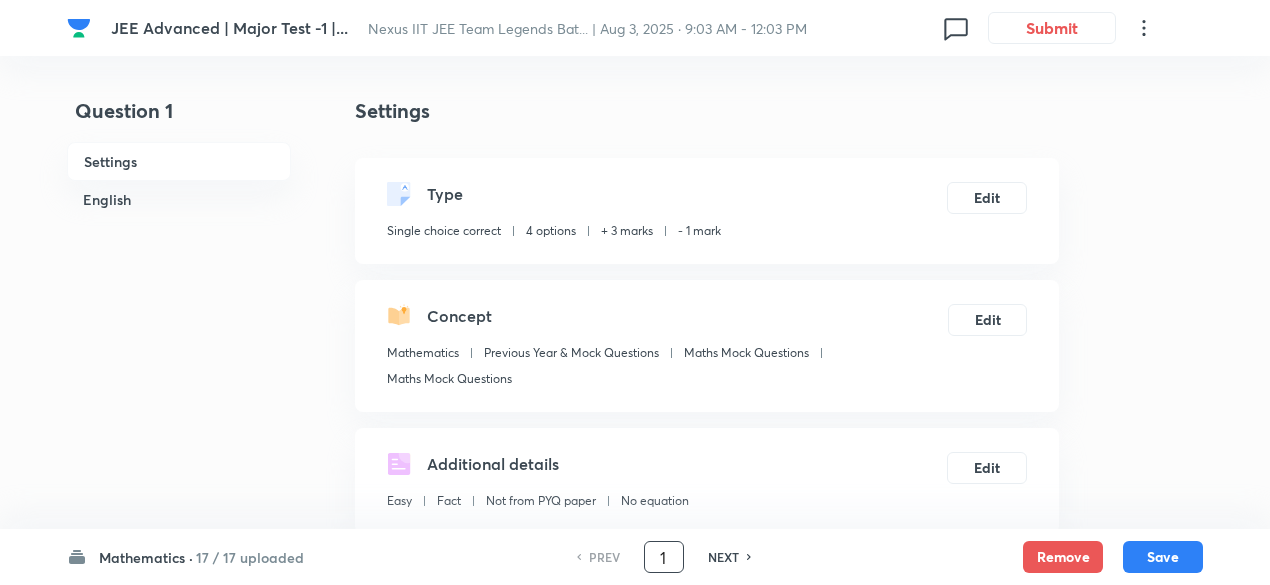 click on "1" at bounding box center (664, 557) 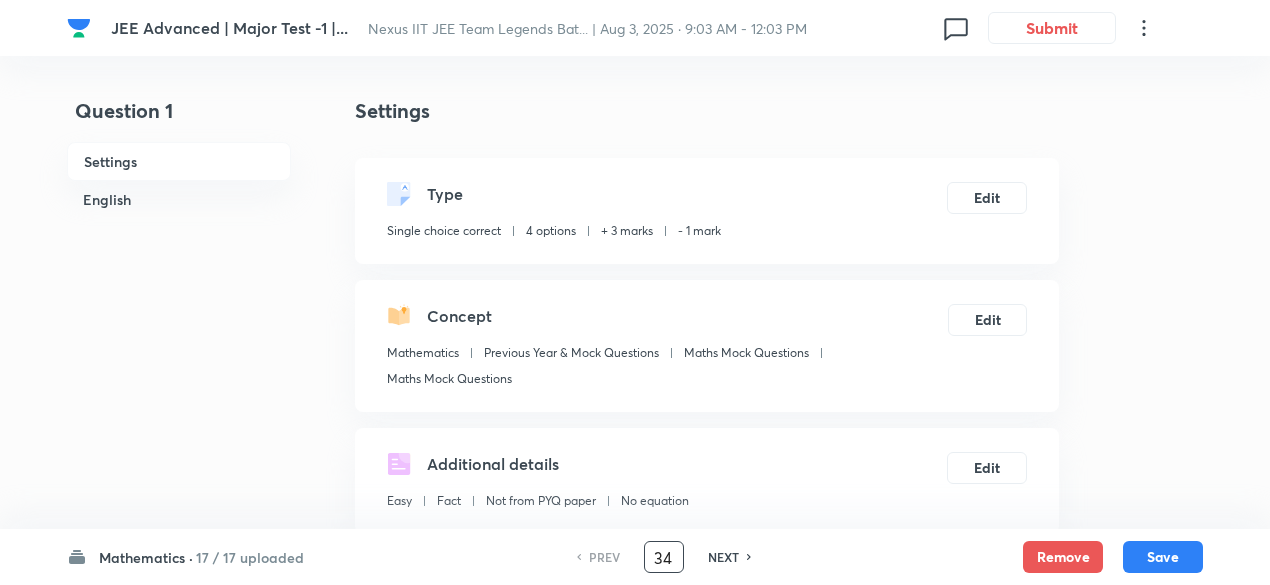 type on "34" 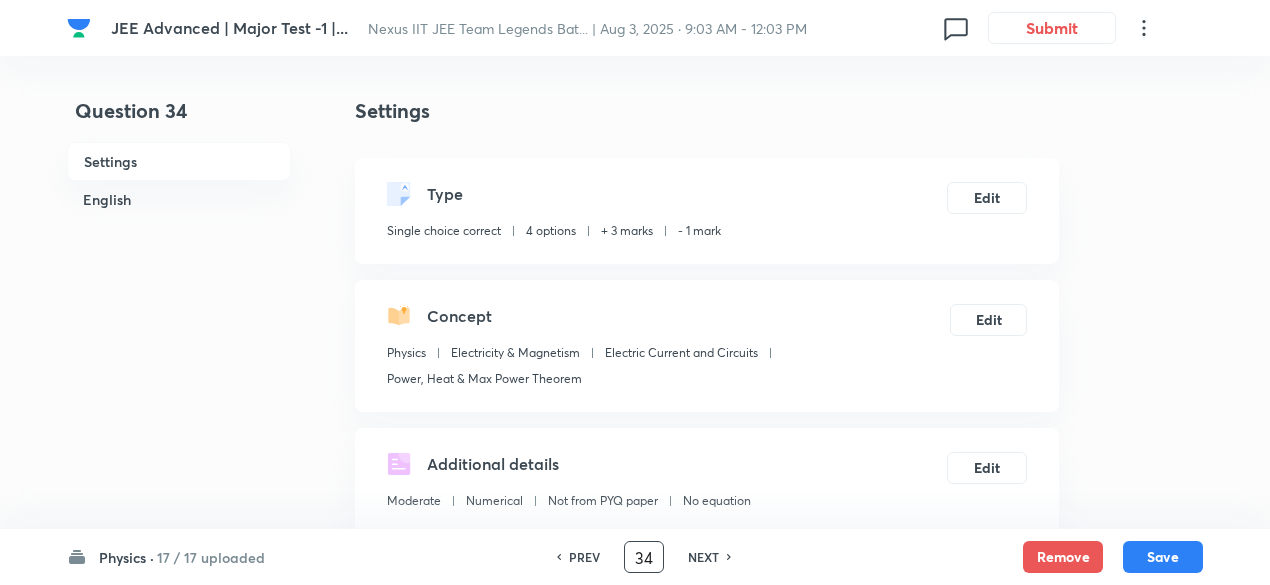 checkbox on "true" 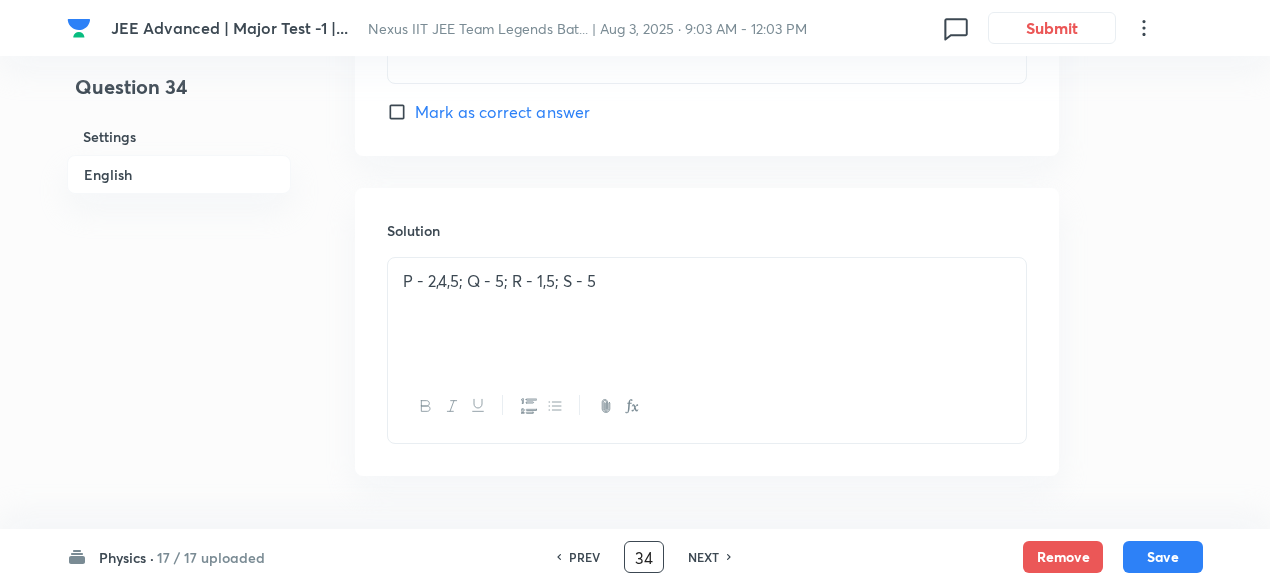 scroll, scrollTop: 2790, scrollLeft: 0, axis: vertical 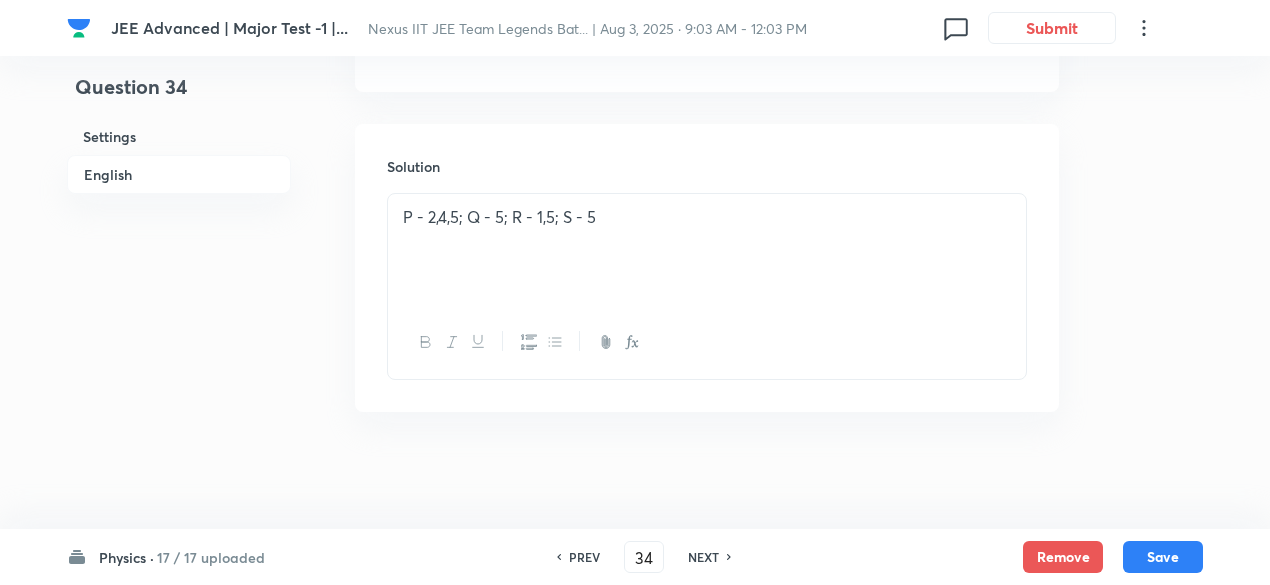 click on "PREV" at bounding box center [584, 557] 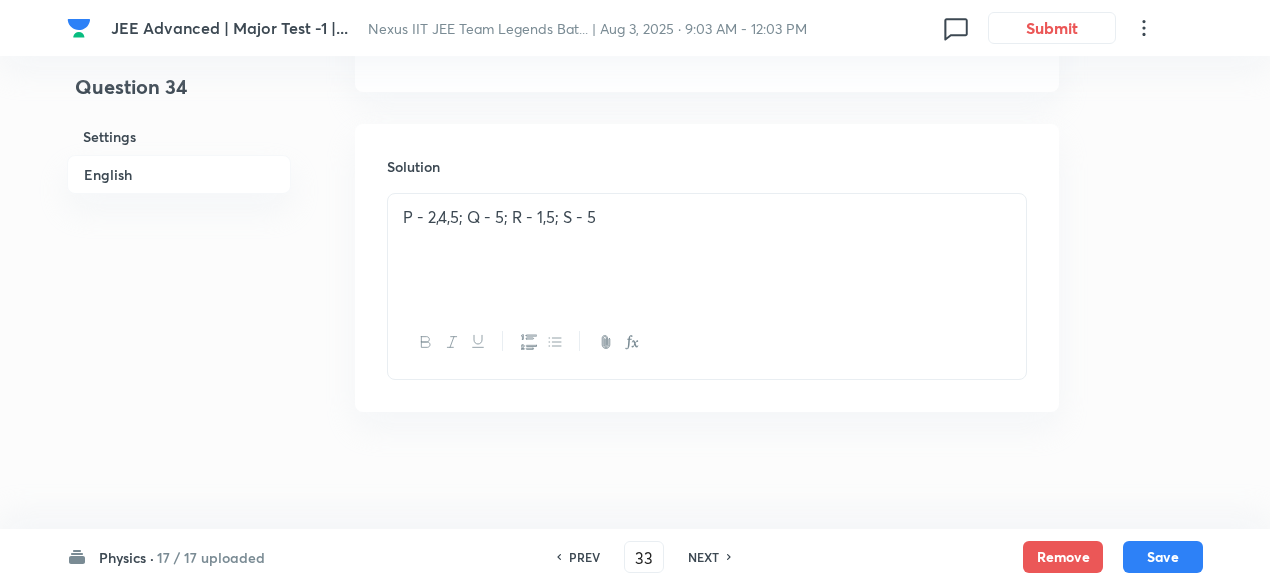 checkbox on "false" 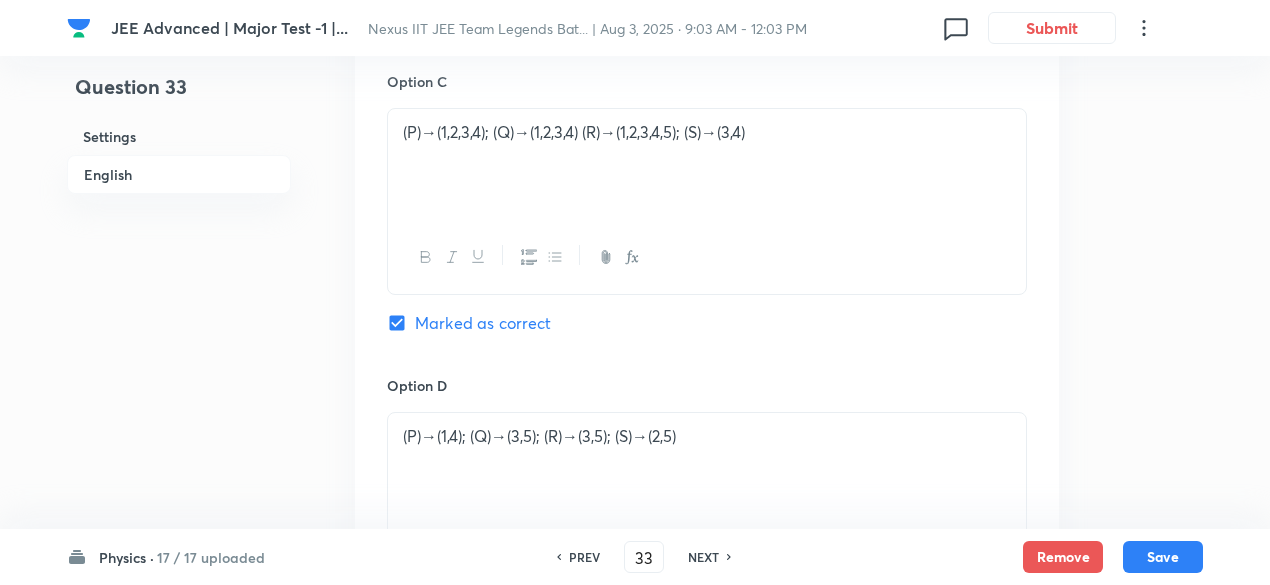 scroll, scrollTop: 2818, scrollLeft: 0, axis: vertical 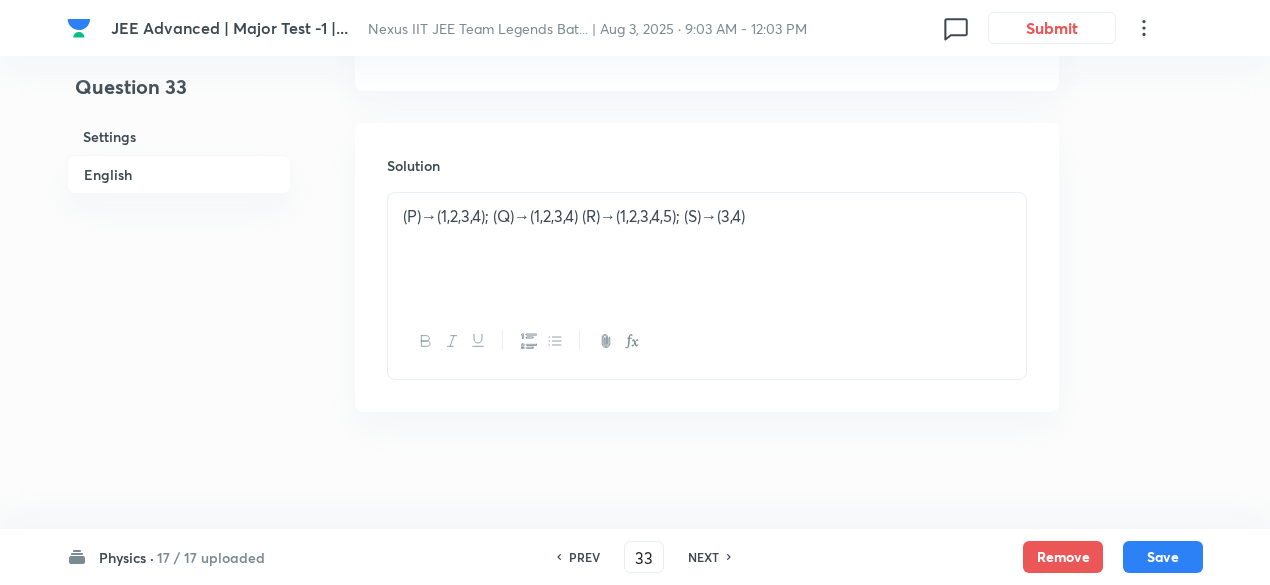 click on "PREV" at bounding box center [584, 557] 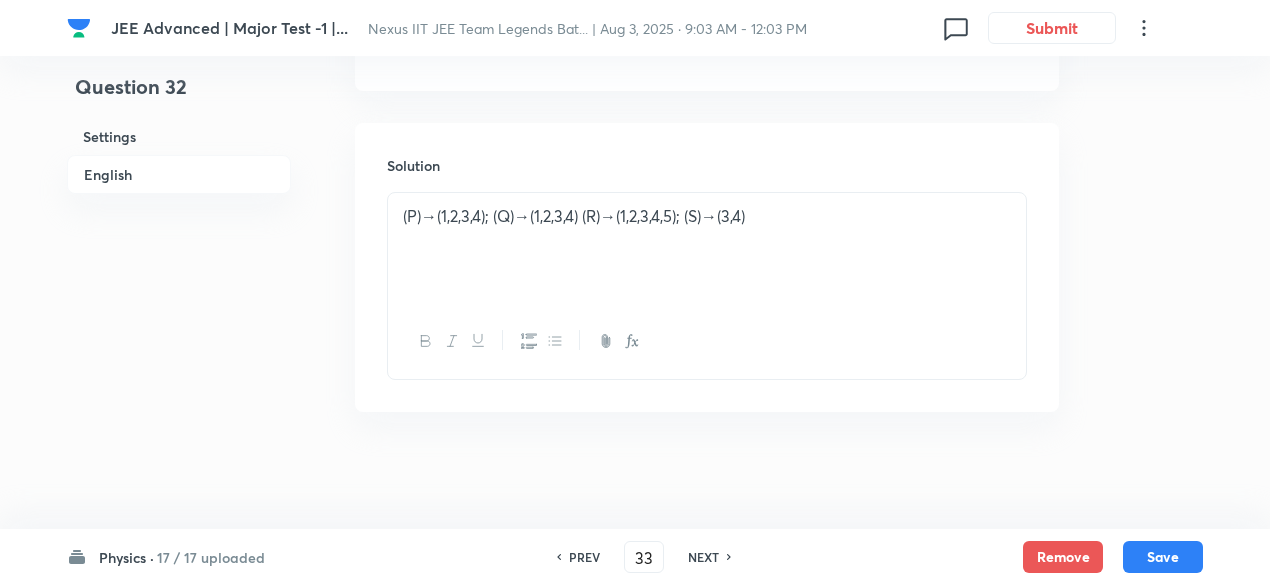 type on "32" 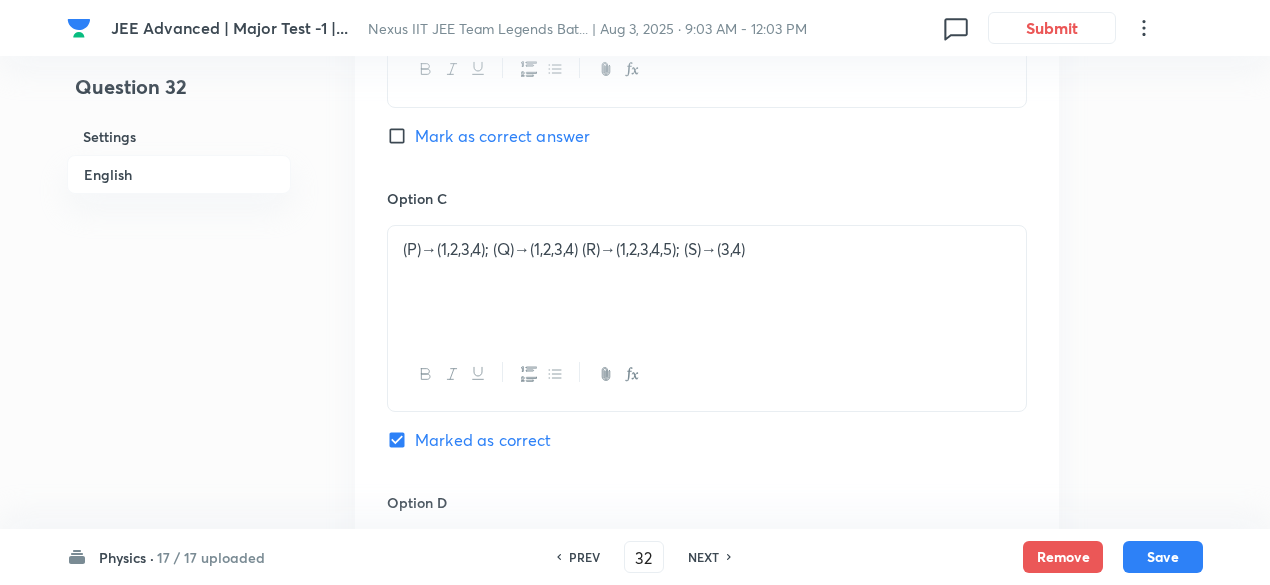 checkbox on "true" 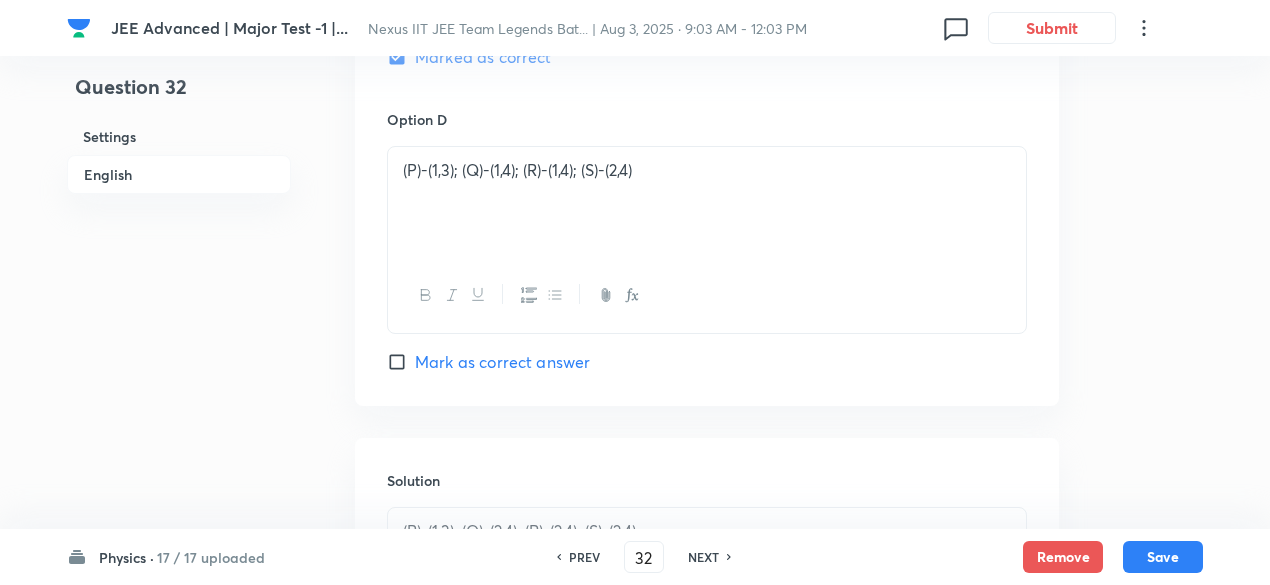scroll, scrollTop: 2542, scrollLeft: 0, axis: vertical 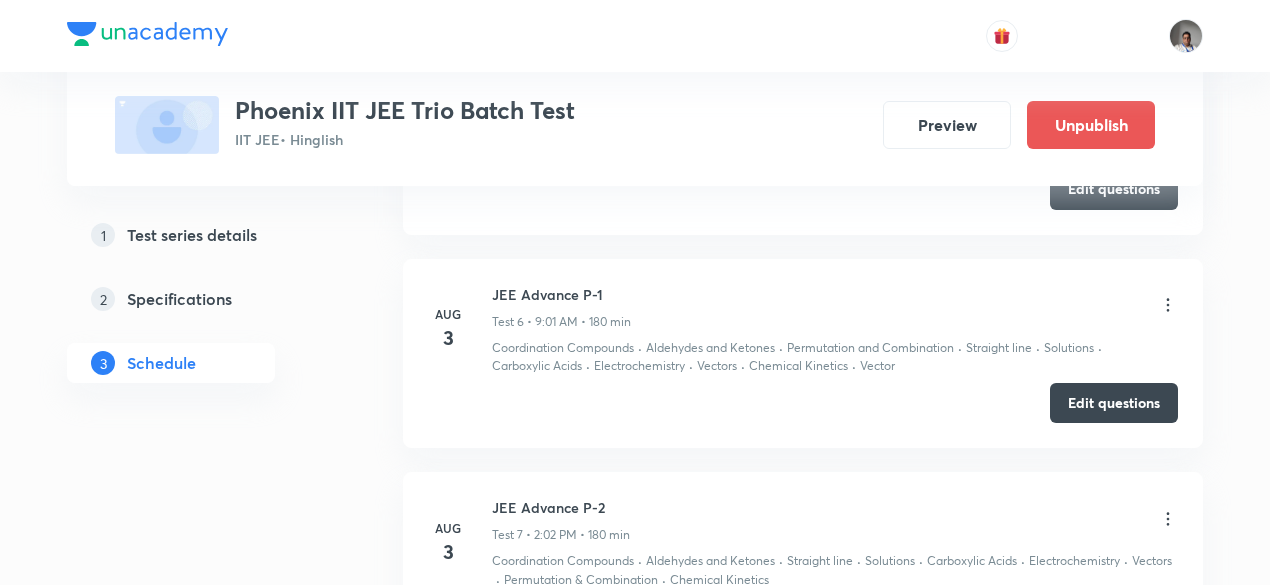 click 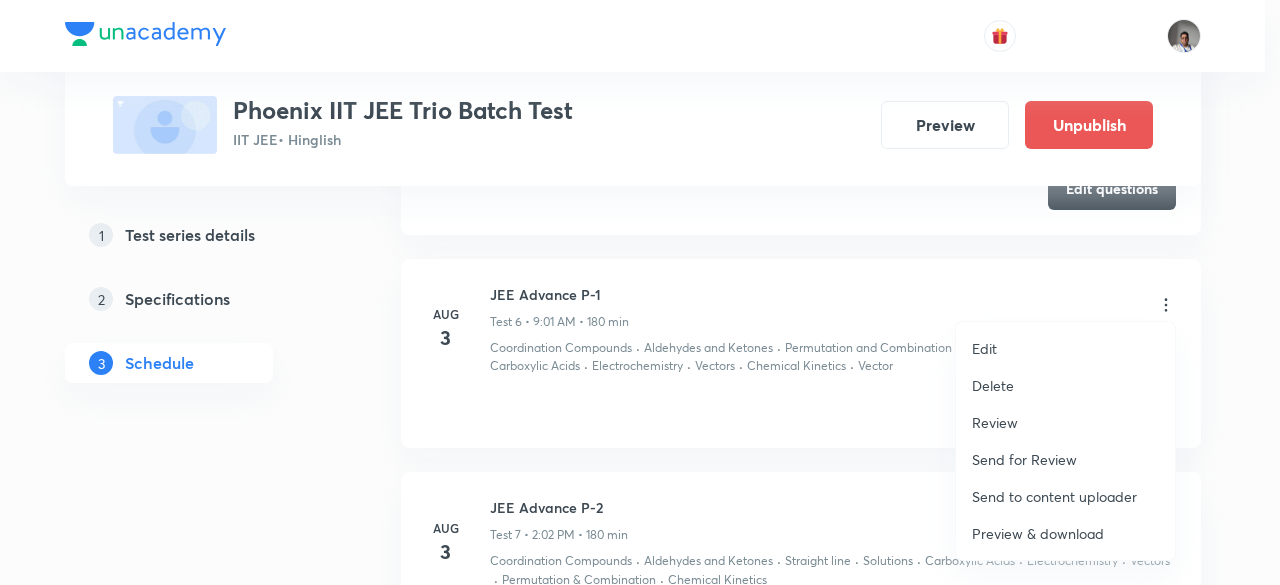click at bounding box center [640, 292] 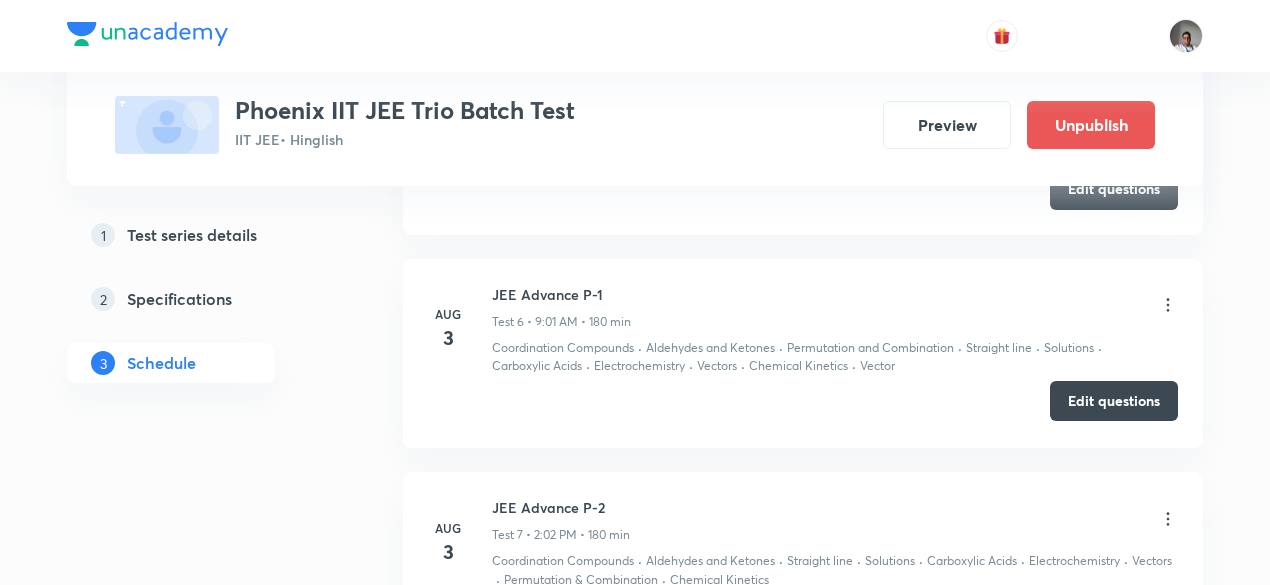 click on "Edit questions" at bounding box center (1114, 401) 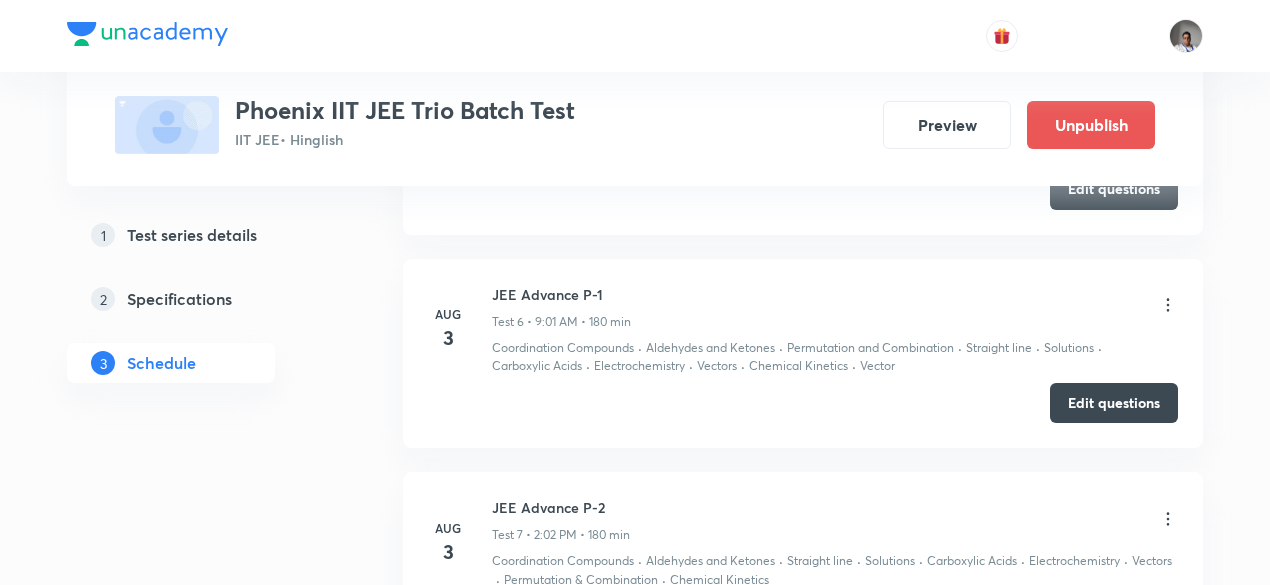 click 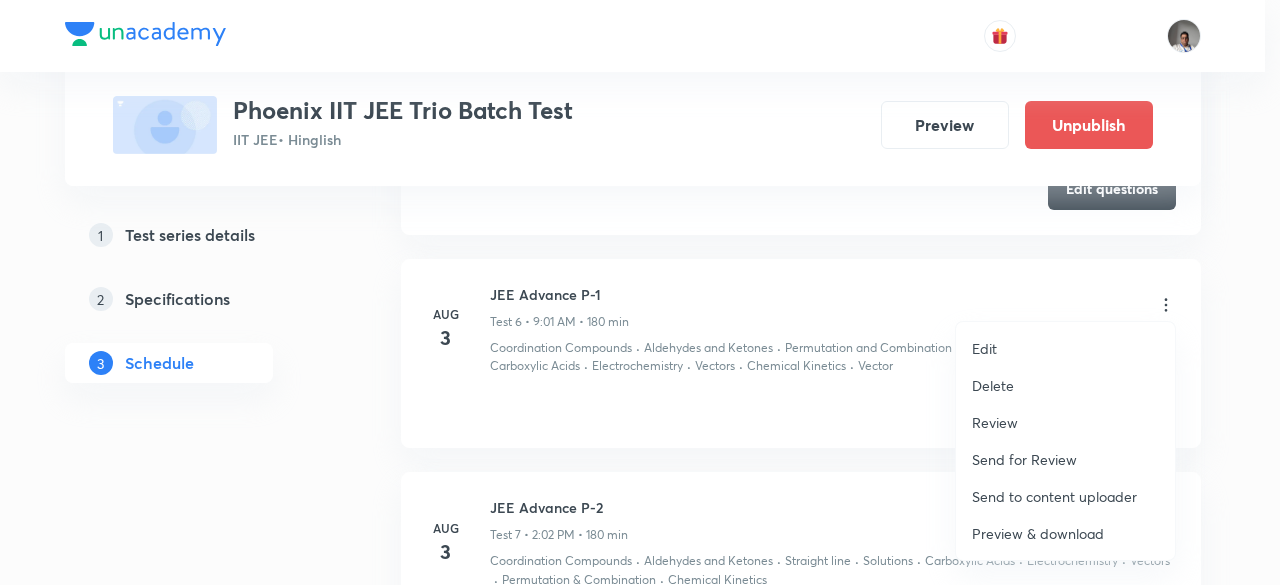 click on "Edit" at bounding box center [984, 348] 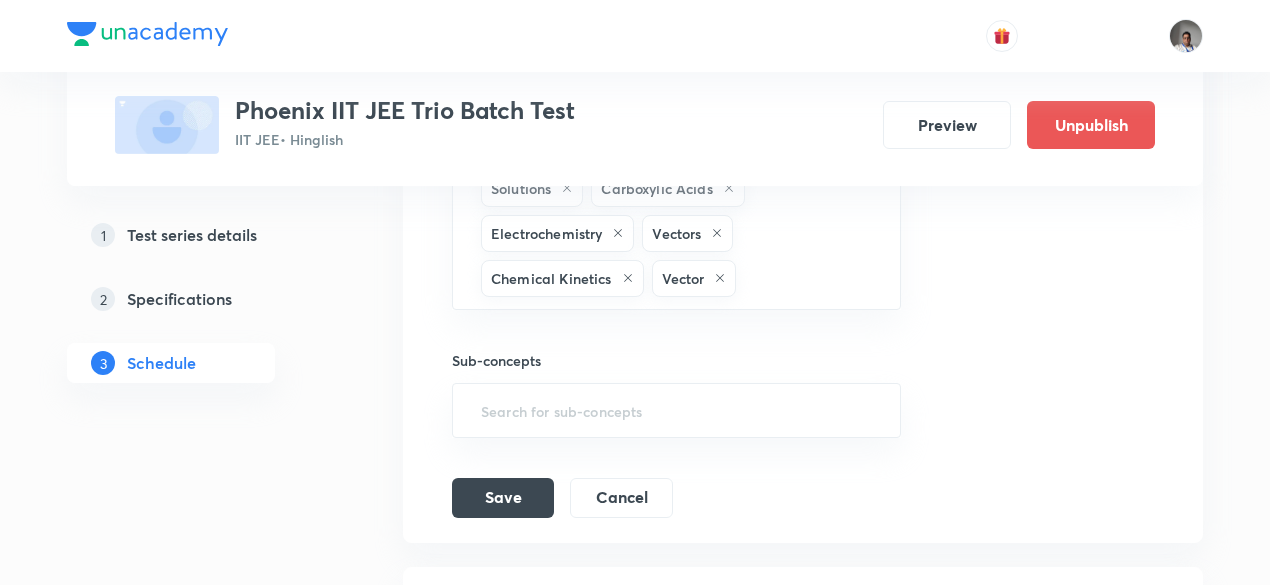 scroll, scrollTop: 2003, scrollLeft: 0, axis: vertical 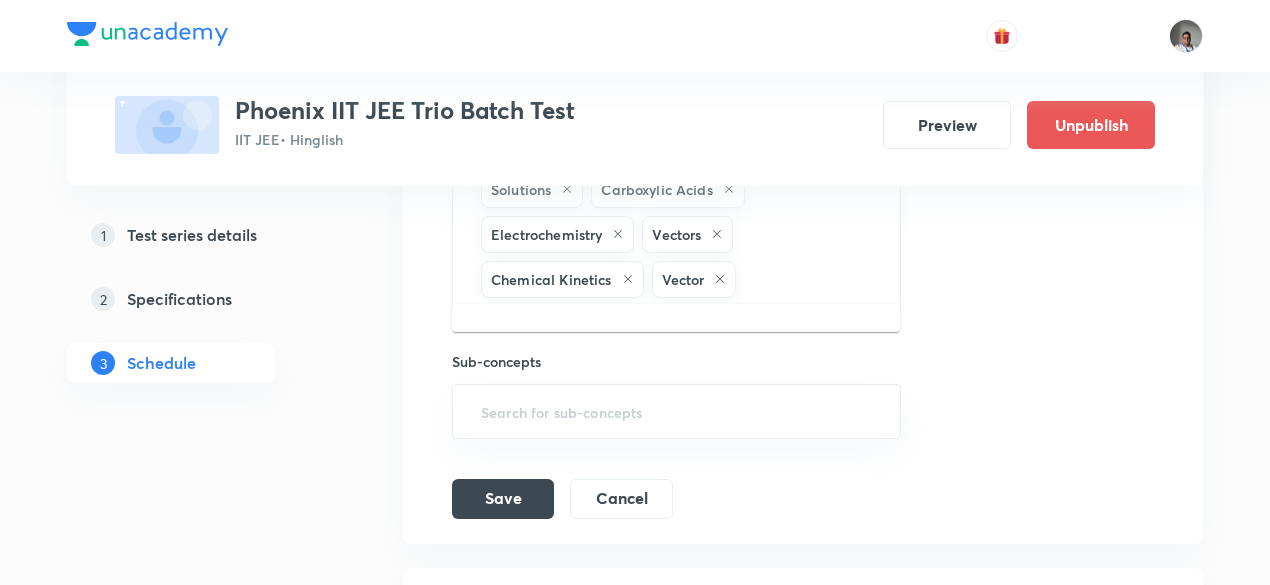 click at bounding box center (807, 279) 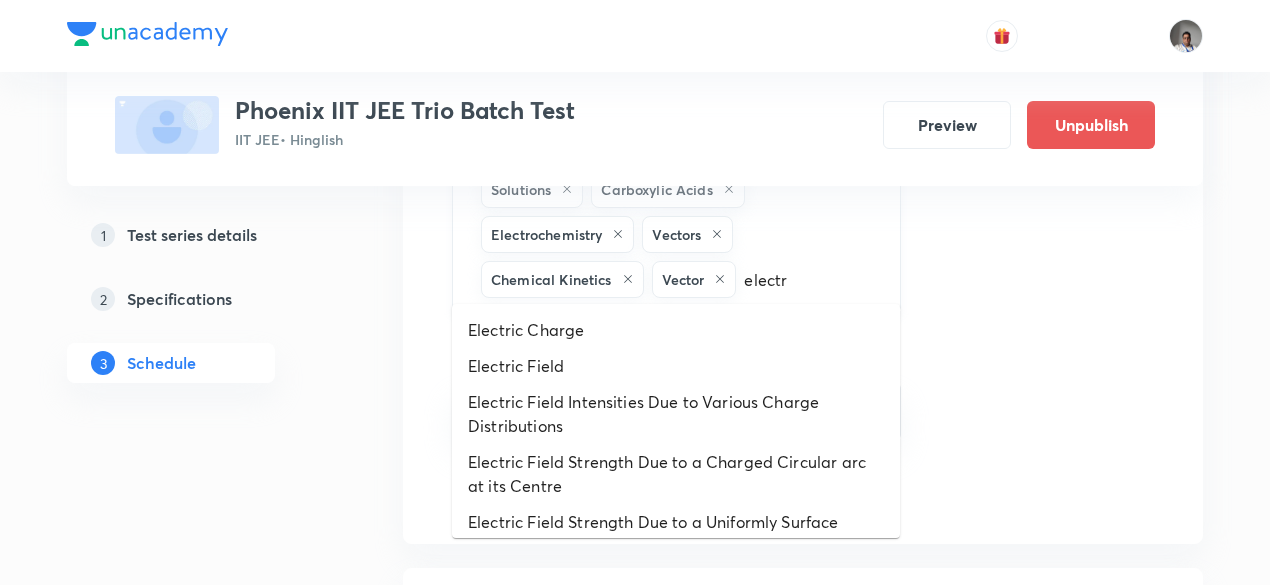 type on "electro" 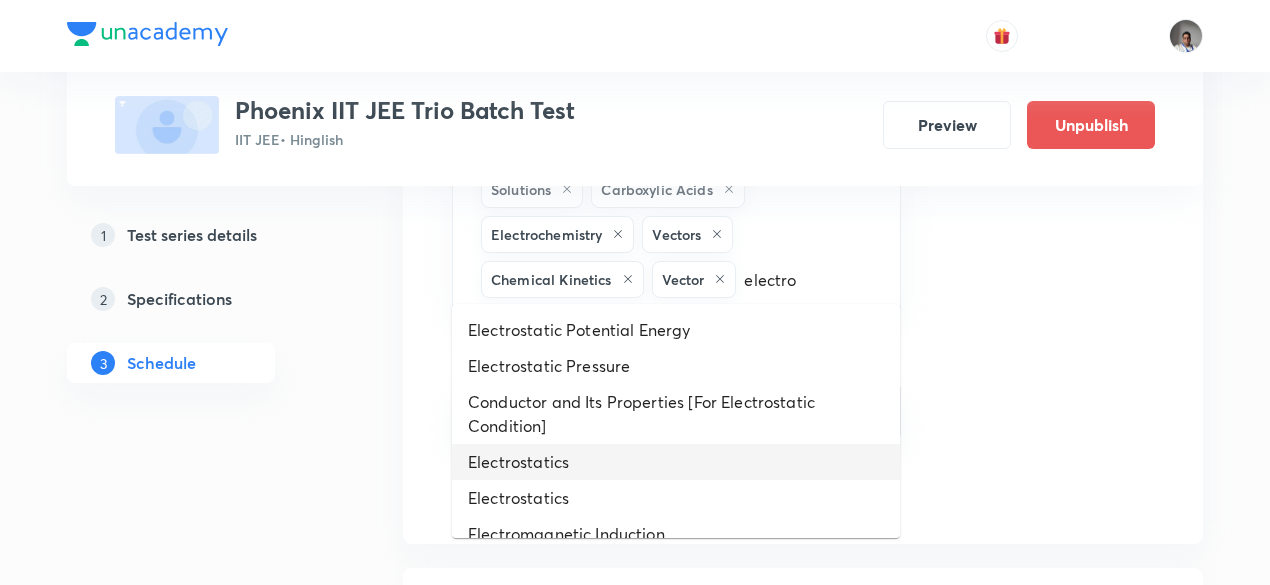 click on "Electrostatics" at bounding box center (676, 462) 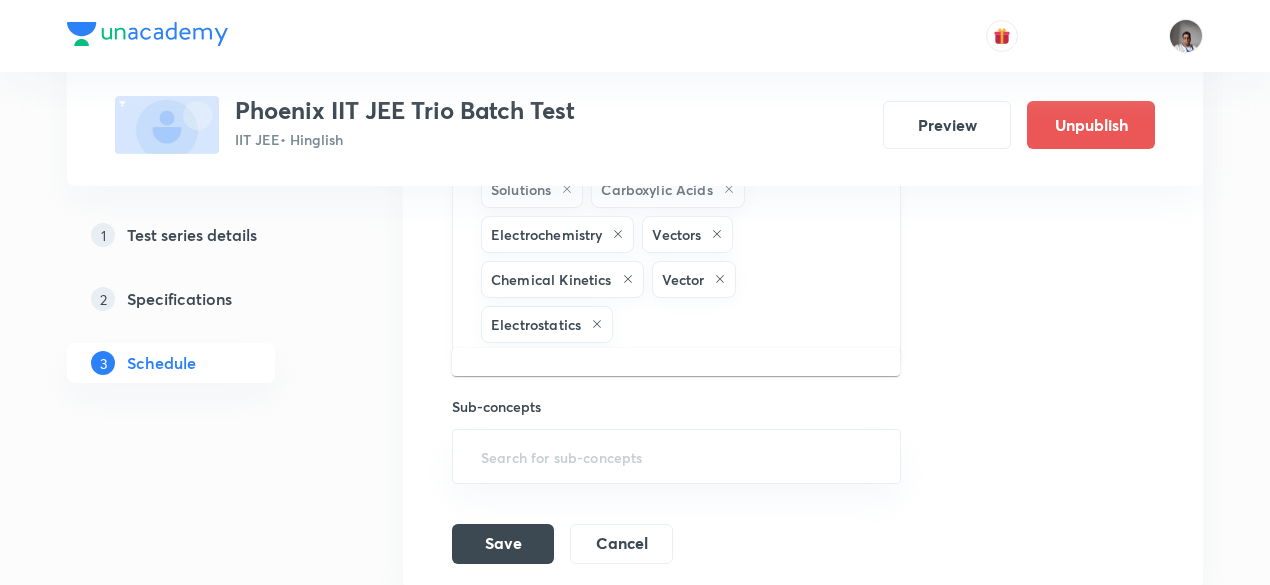click at bounding box center [746, 324] 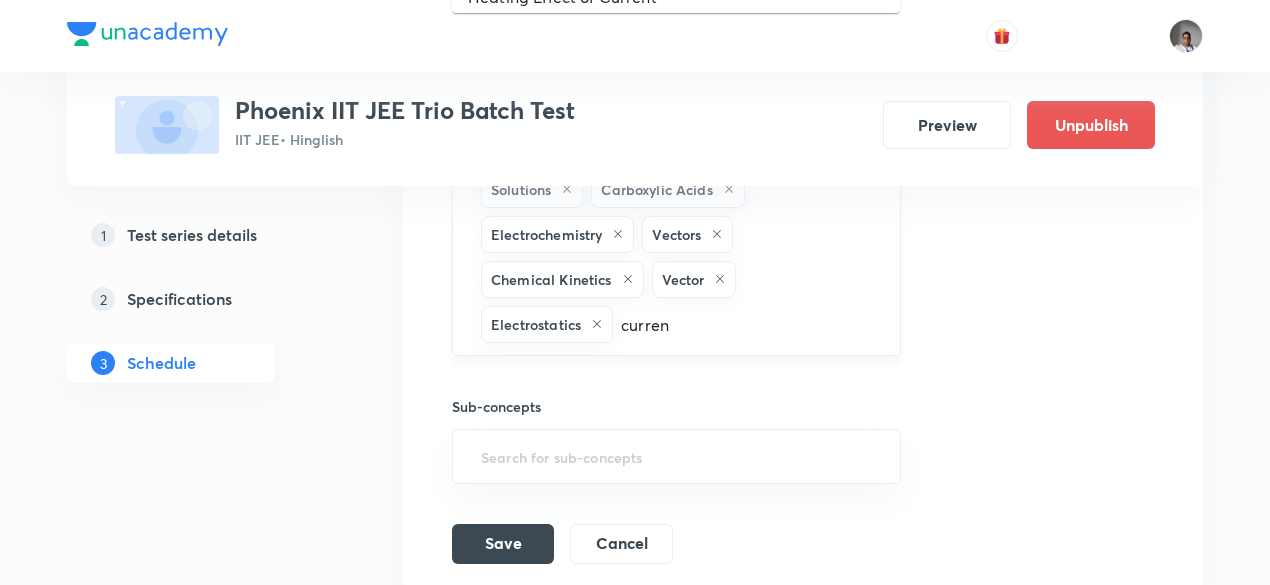 type on "current" 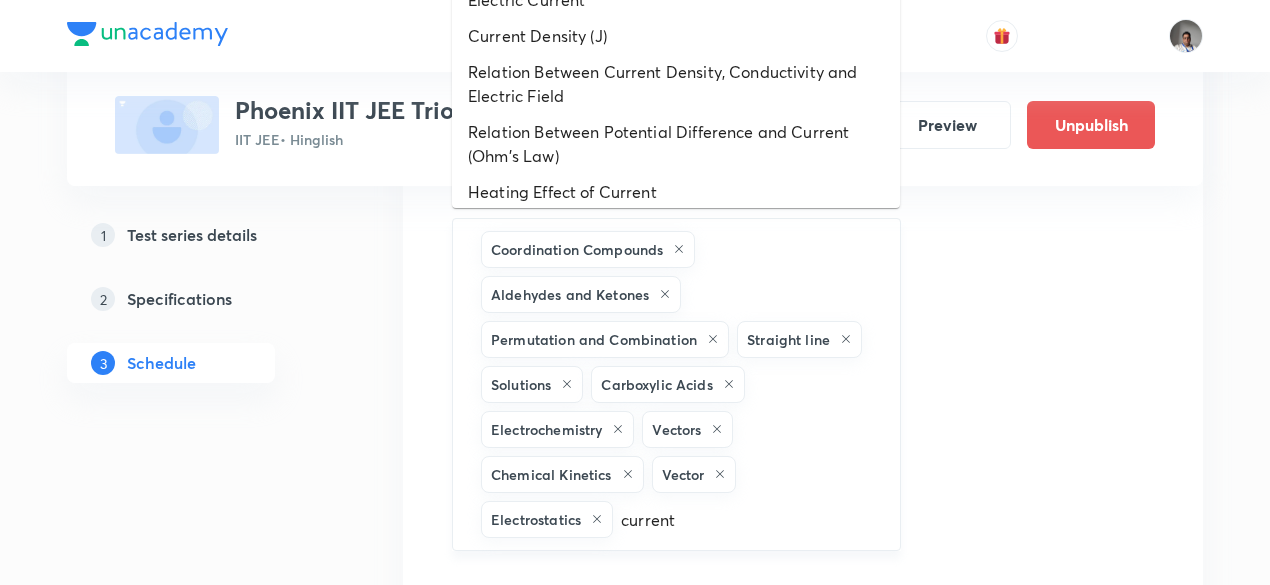 scroll, scrollTop: 1807, scrollLeft: 0, axis: vertical 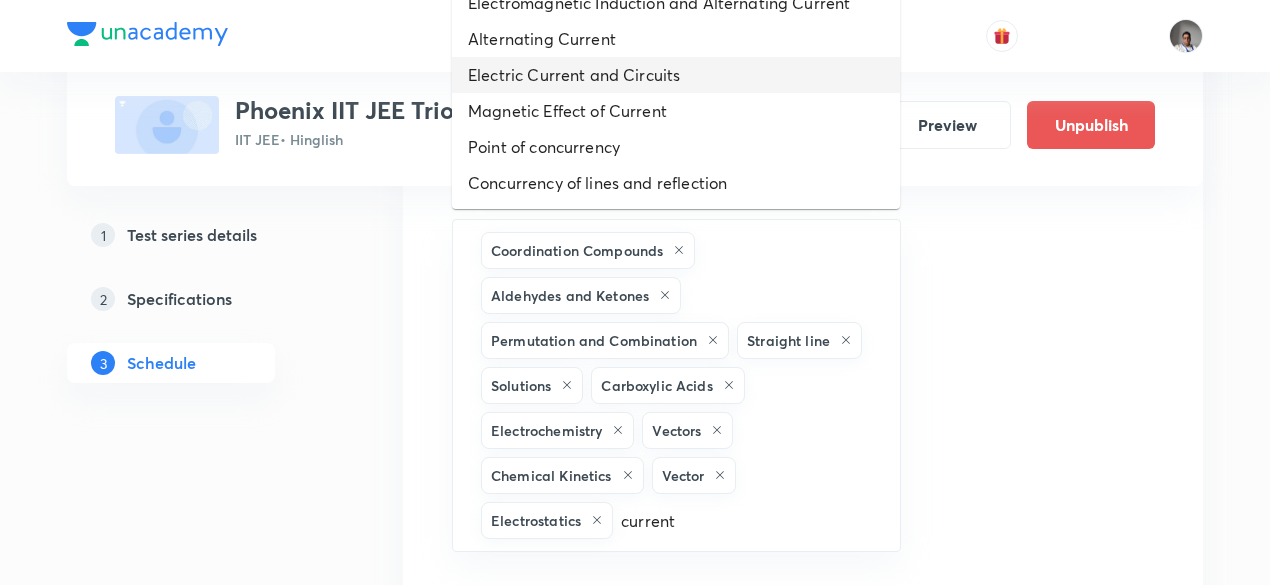 click on "Electric Current and Circuits" at bounding box center [676, 75] 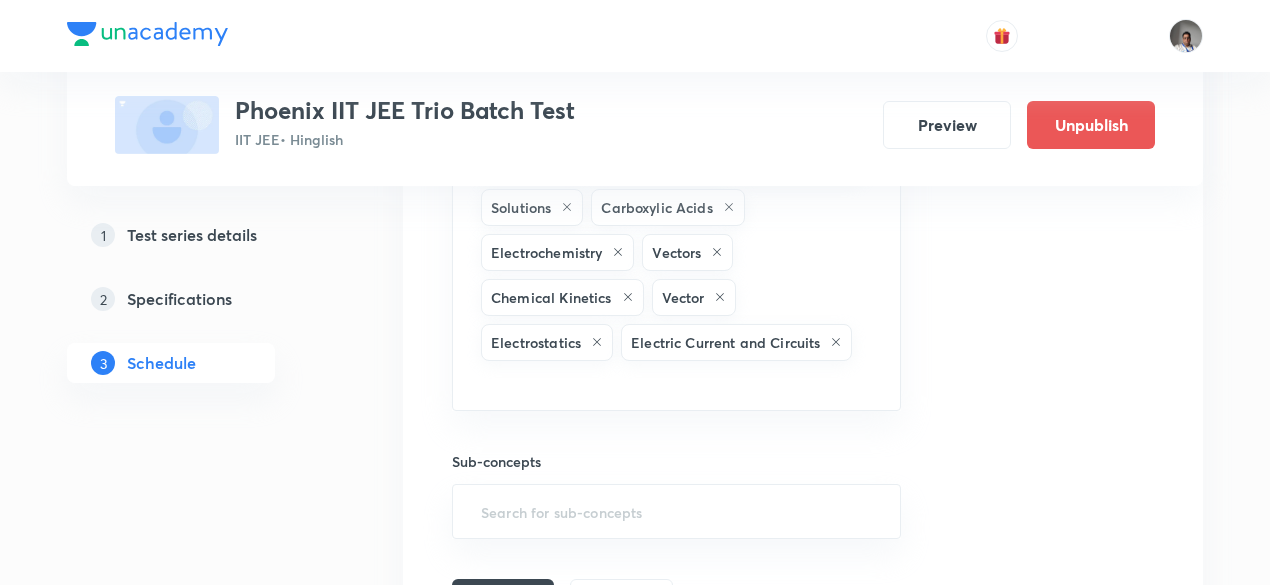 scroll, scrollTop: 1986, scrollLeft: 0, axis: vertical 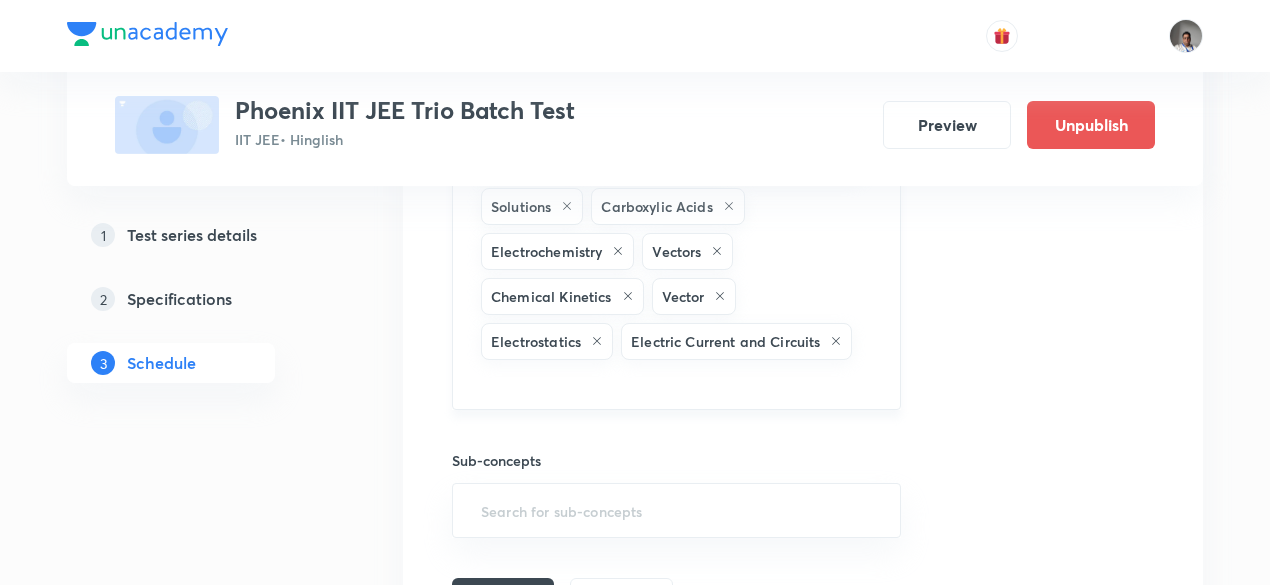 click on "Coordination Compounds Aldehydes and Ketones Permutation and Combination Straight line Solutions Carboxylic Acids Electrochemistry Vectors Chemical Kinetics Vector Electrostatics Electric Current and Circuits ​" at bounding box center [676, 225] 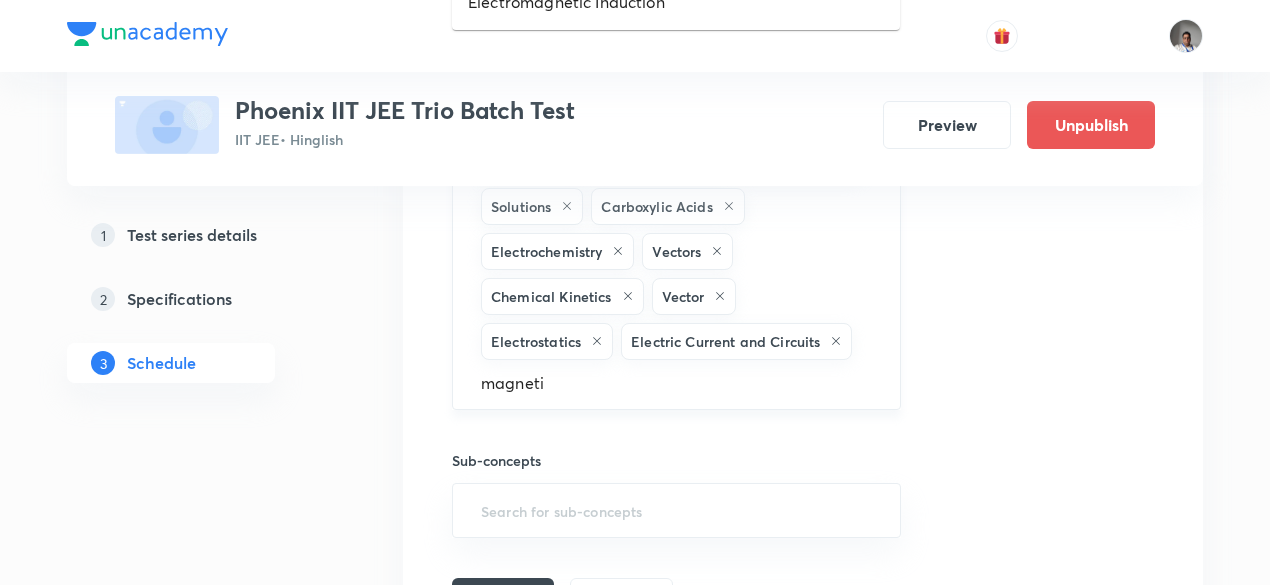 type on "magnetic" 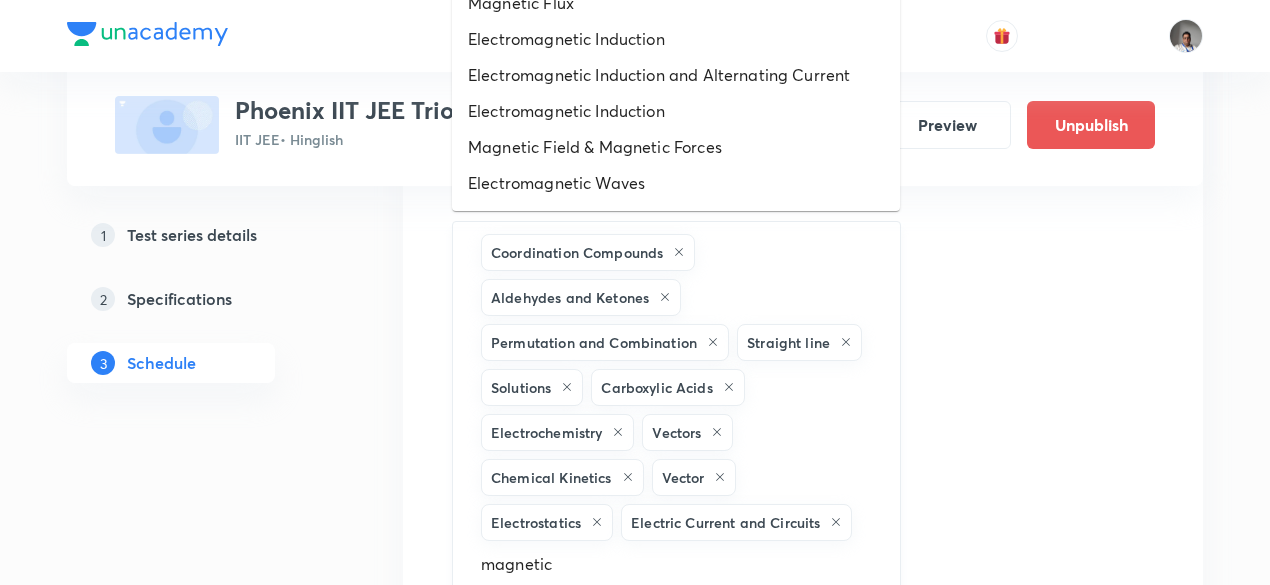 scroll, scrollTop: 1796, scrollLeft: 0, axis: vertical 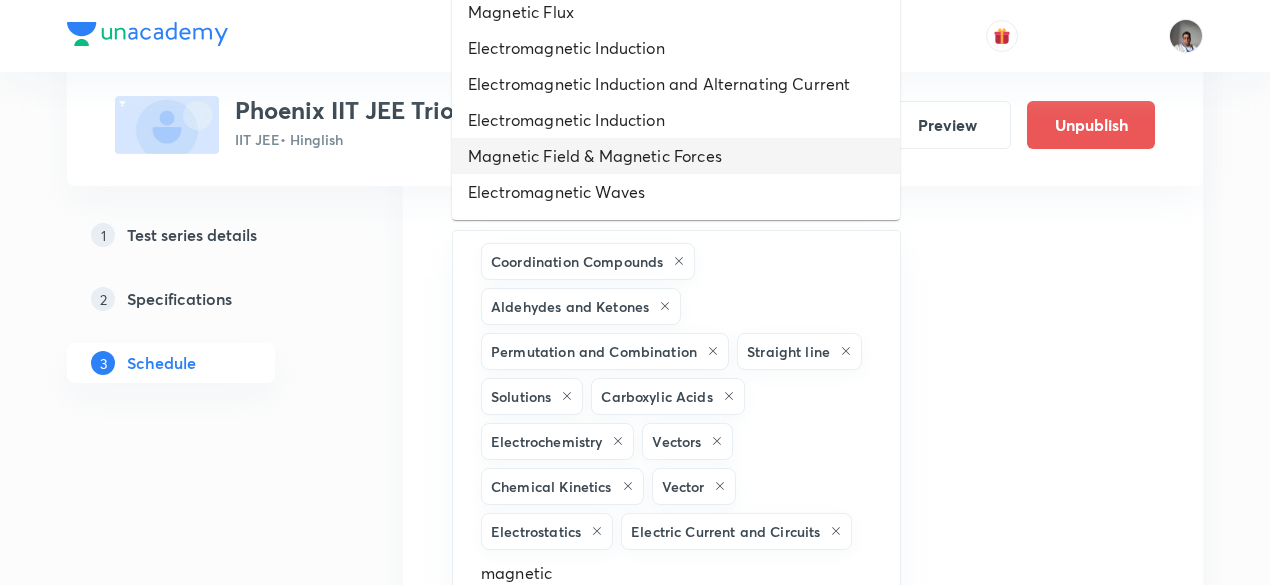 click on "Magnetic Field & Magnetic Forces" at bounding box center (676, 156) 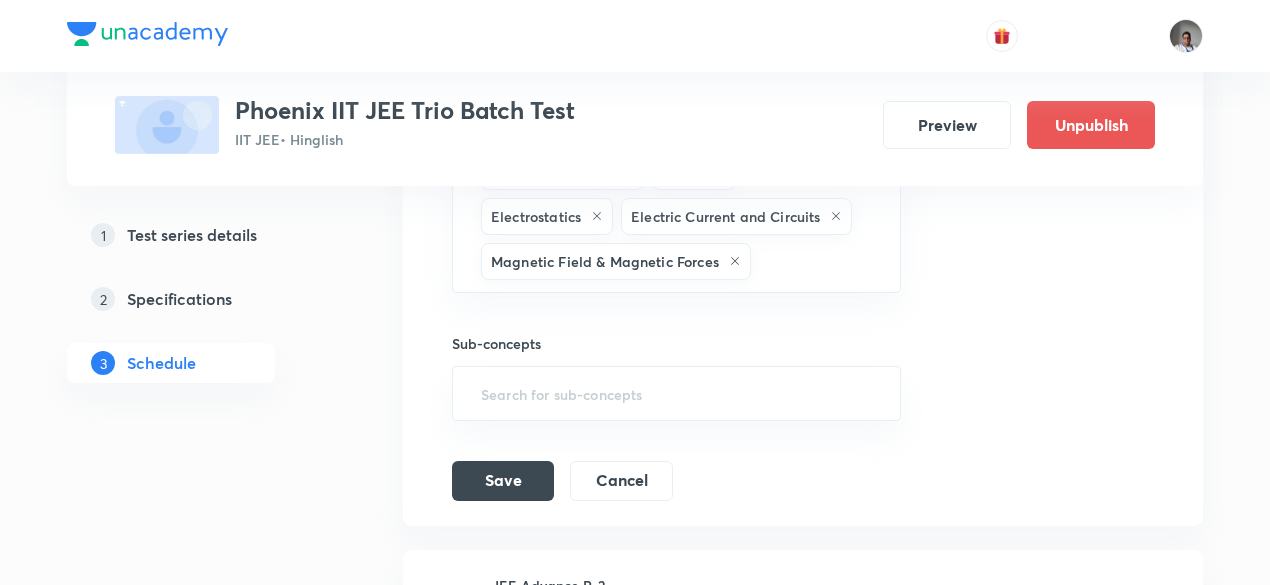 scroll, scrollTop: 2050, scrollLeft: 0, axis: vertical 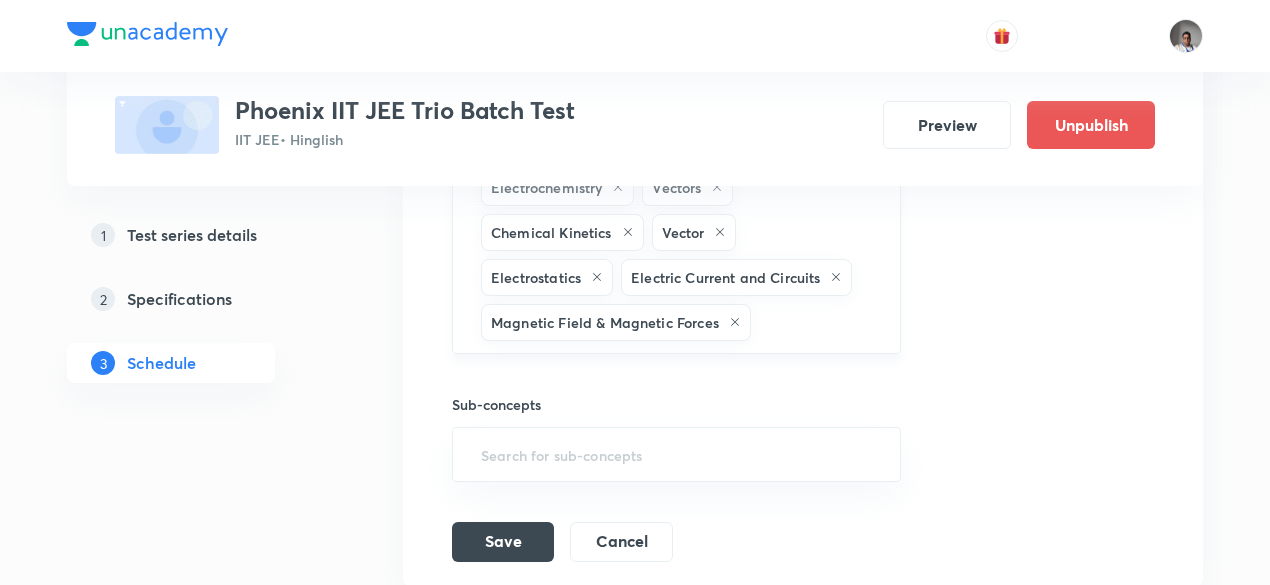 click on "Coordination Compounds Aldehydes and Ketones Permutation and Combination Straight line Solutions Carboxylic Acids Electrochemistry Vectors Chemical Kinetics Vector Electrostatics Electric Current and Circuits Magnetic Field & Magnetic Forces ​" at bounding box center (676, 165) 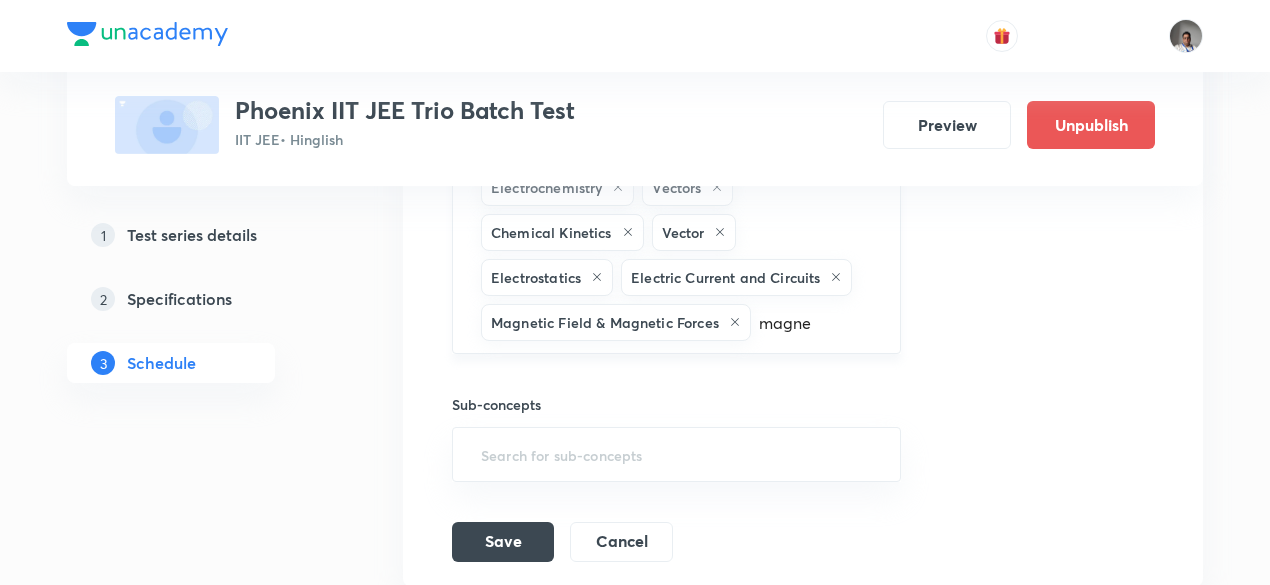 type on "magnet" 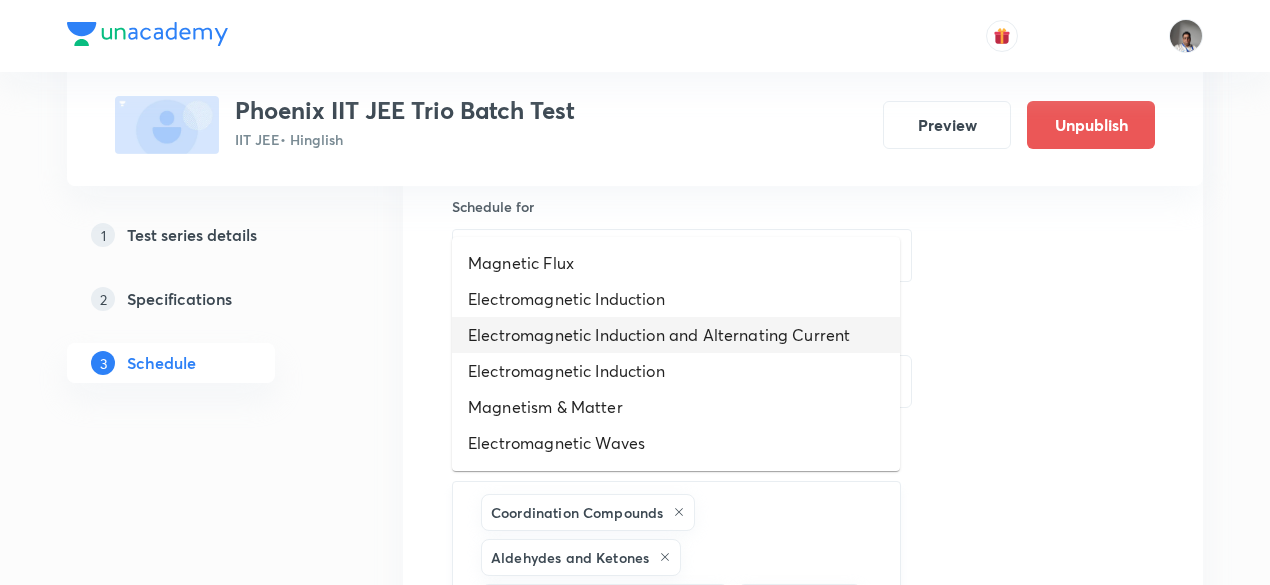 scroll, scrollTop: 1543, scrollLeft: 0, axis: vertical 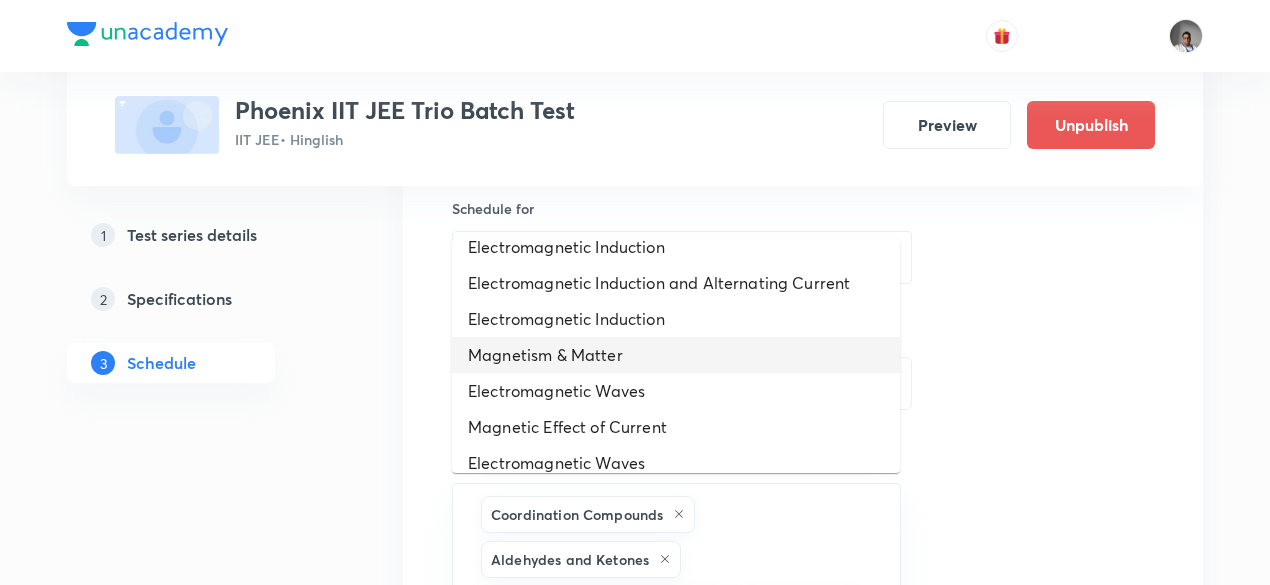 click on "Magnetism & Matter" at bounding box center (676, 355) 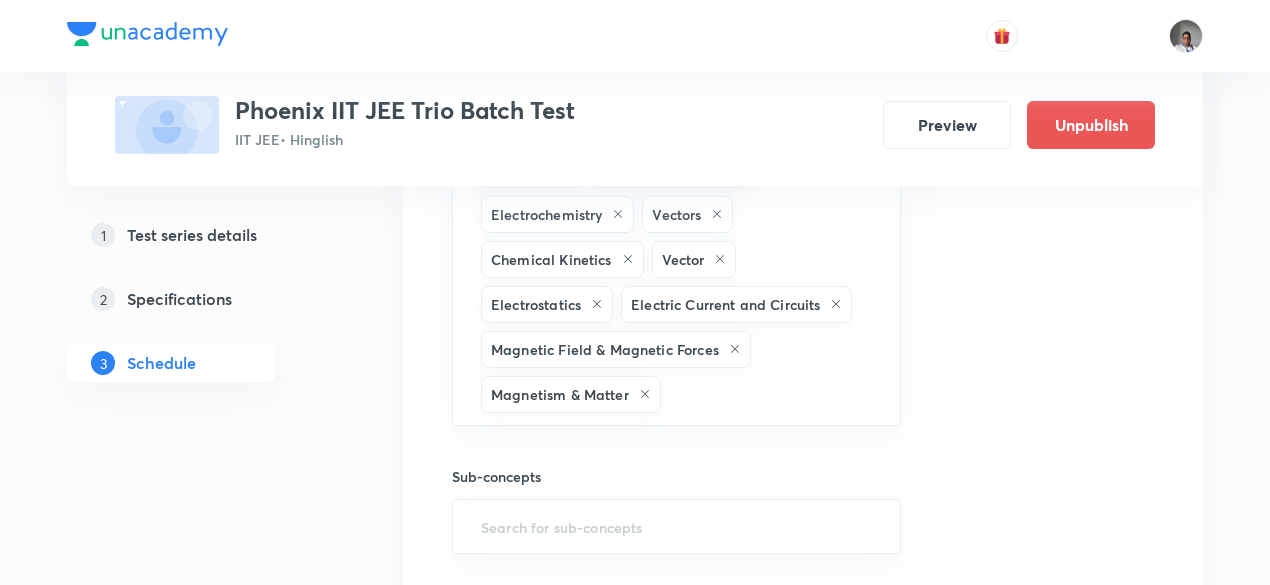 scroll, scrollTop: 2024, scrollLeft: 0, axis: vertical 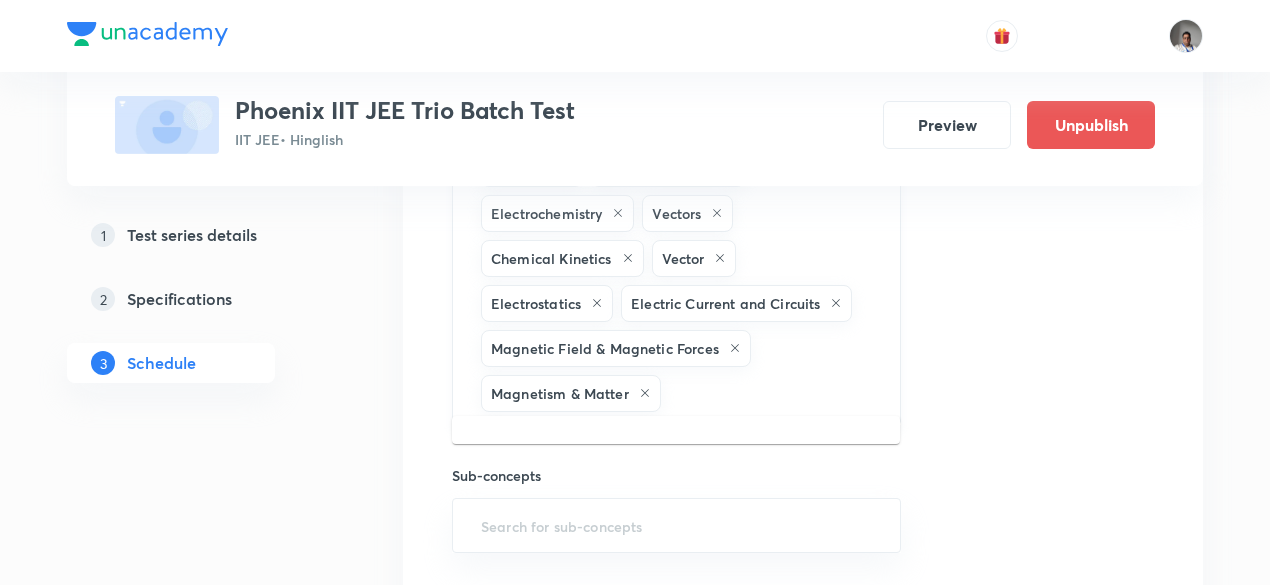 click at bounding box center (770, 393) 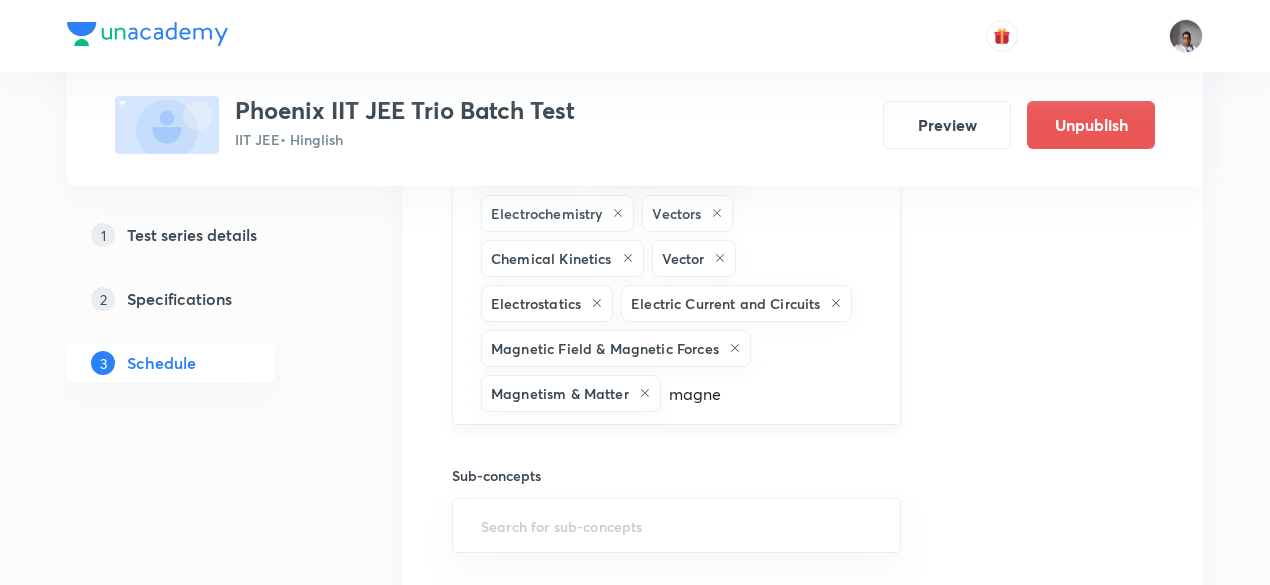 type on "magnet" 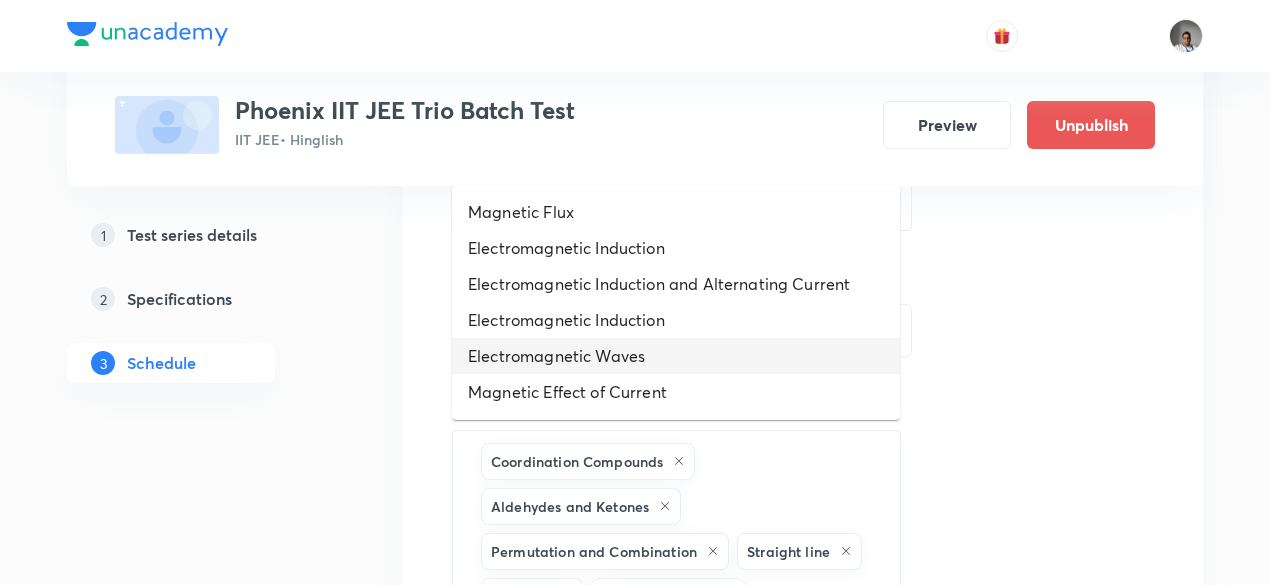 scroll, scrollTop: 1561, scrollLeft: 0, axis: vertical 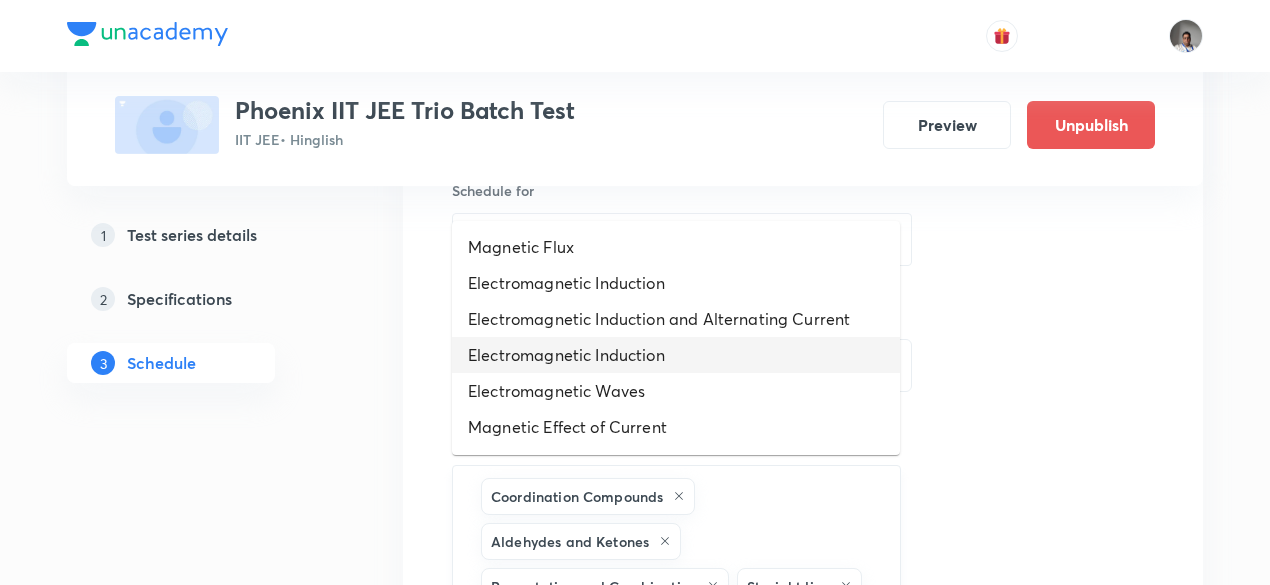 click on "Electromagnetic Induction" at bounding box center [676, 355] 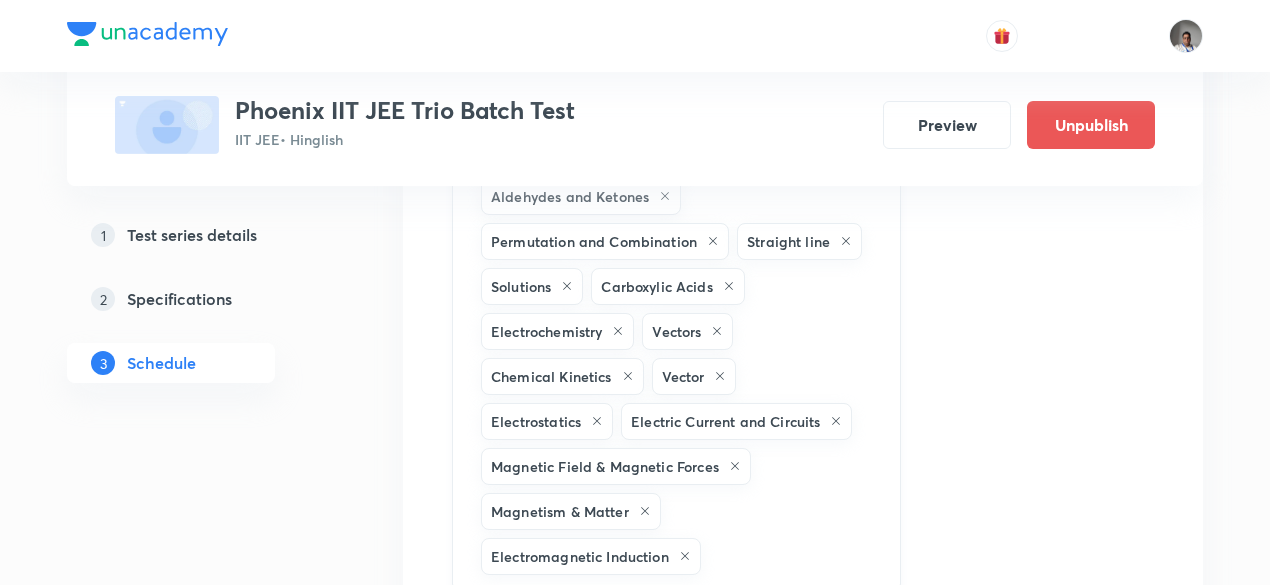 scroll, scrollTop: 1907, scrollLeft: 0, axis: vertical 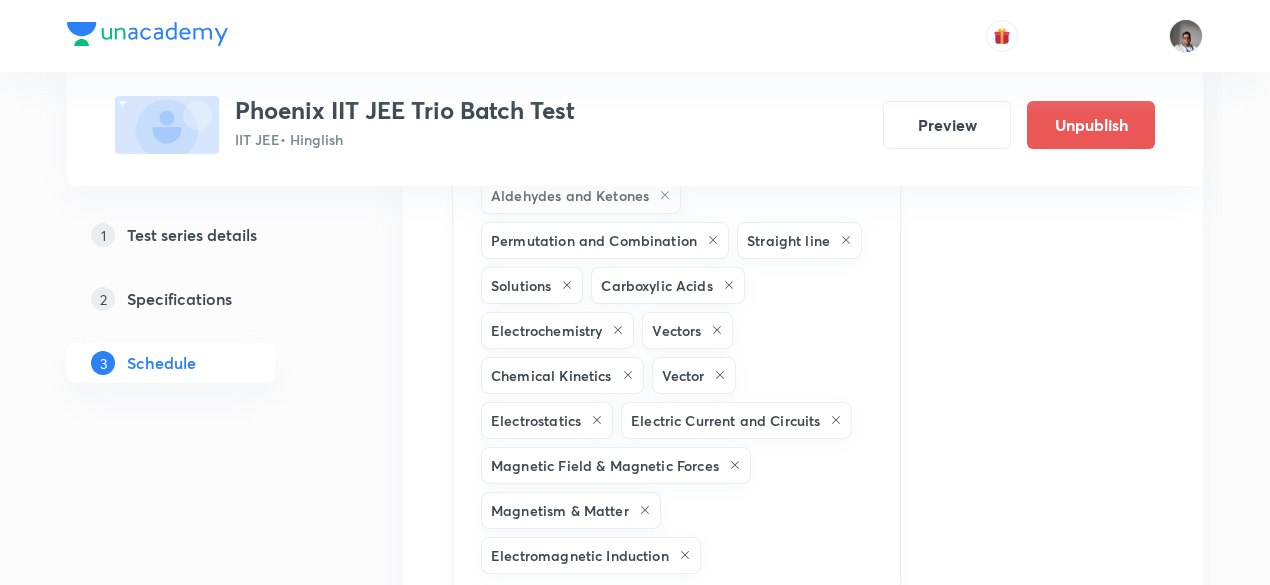 click 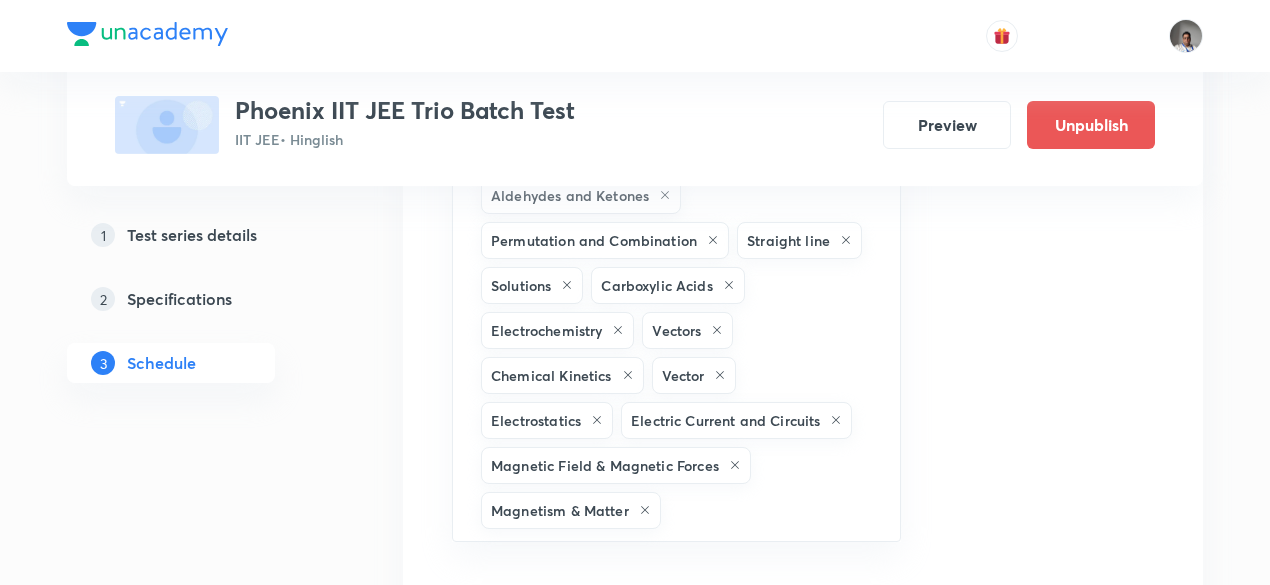 click on "Sub-concepts ​" at bounding box center [676, 606] 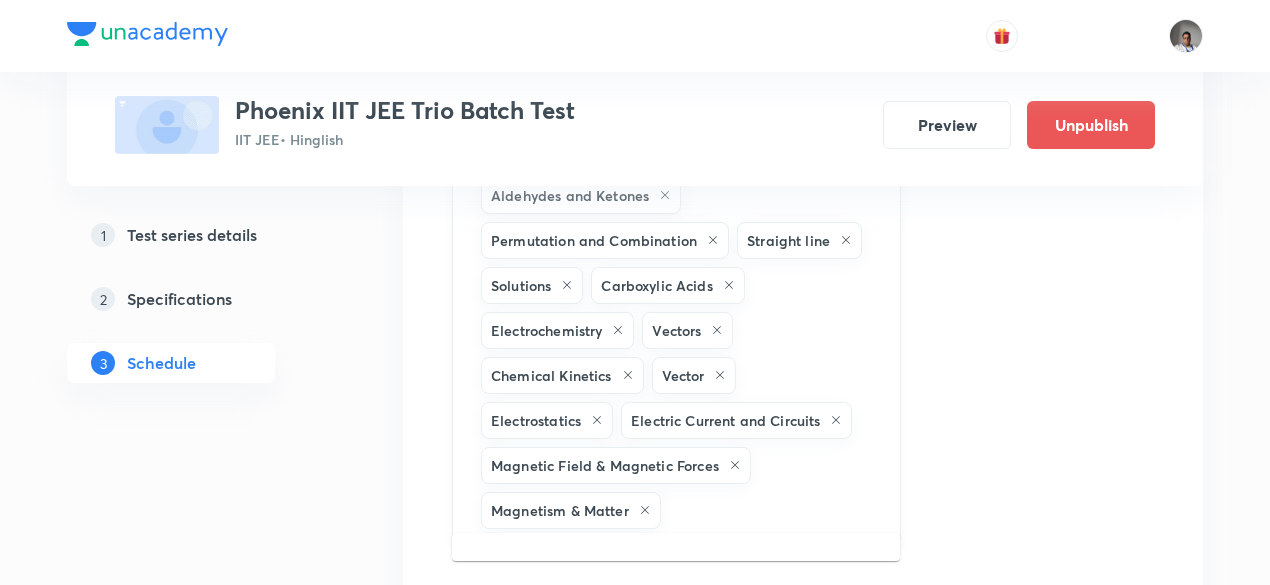 click at bounding box center (770, 510) 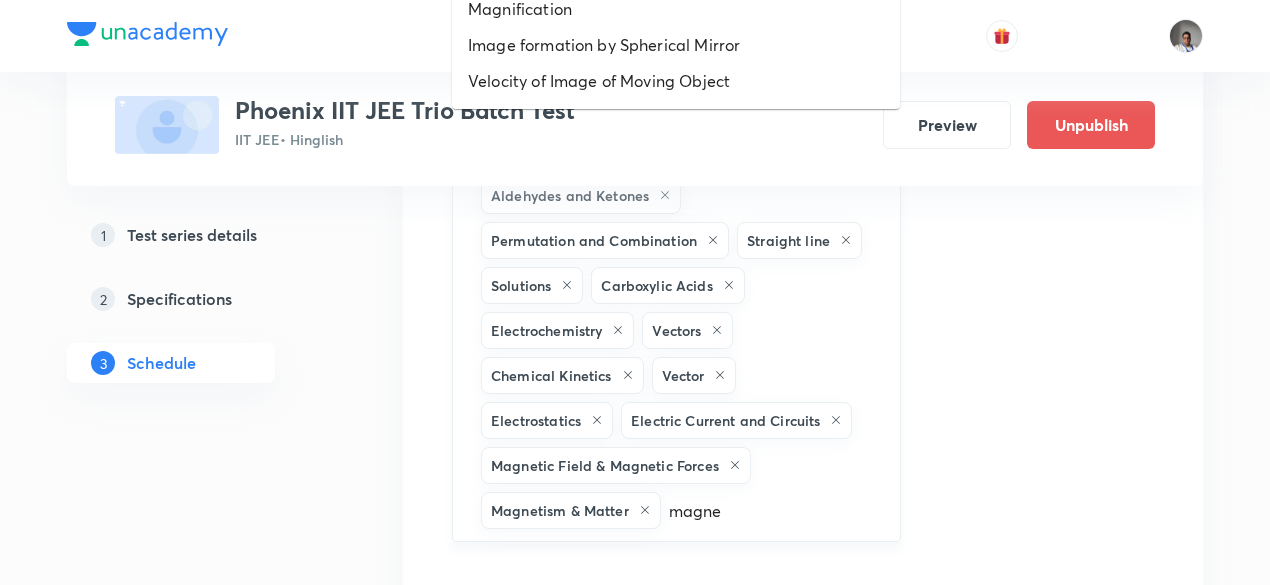 type on "magnet" 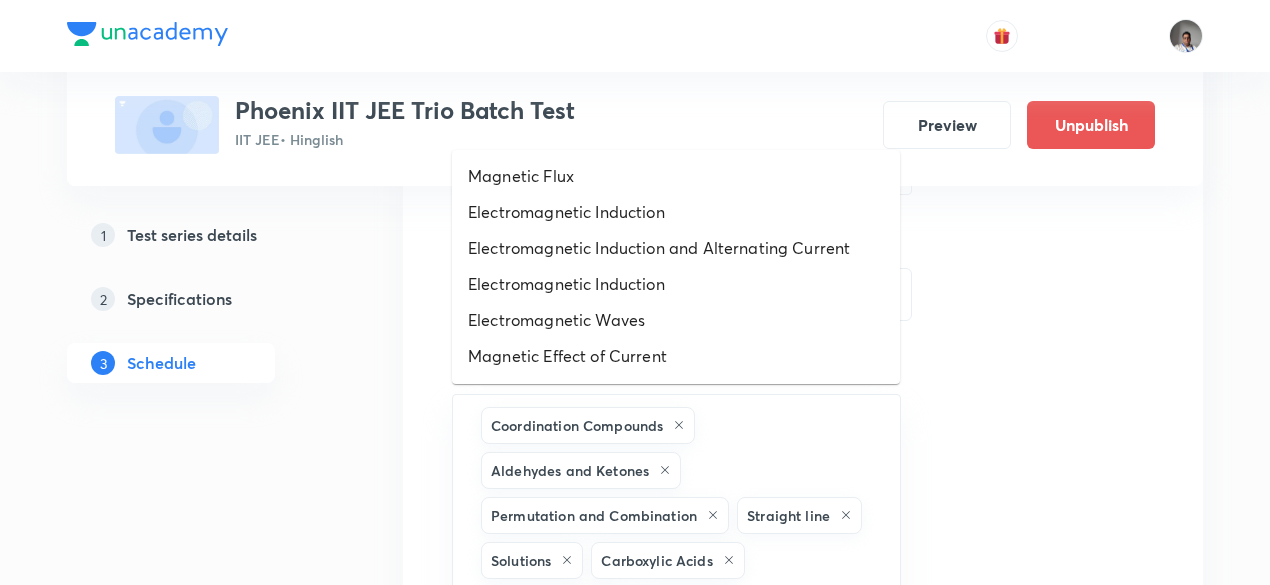 scroll, scrollTop: 1631, scrollLeft: 0, axis: vertical 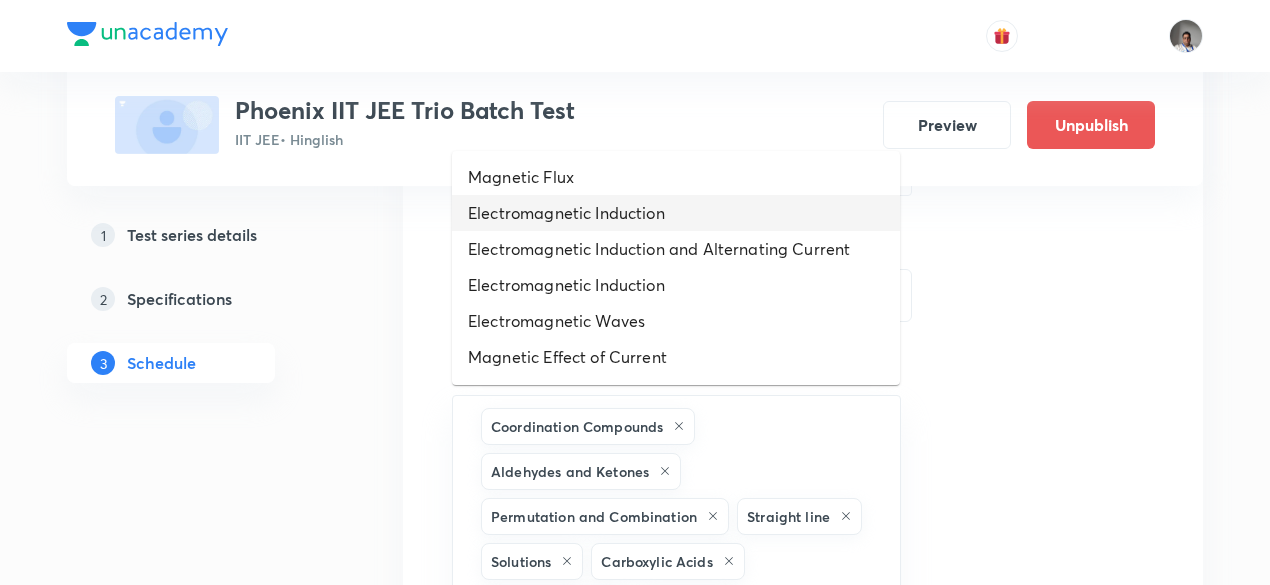 click on "Electromagnetic Induction" at bounding box center (676, 213) 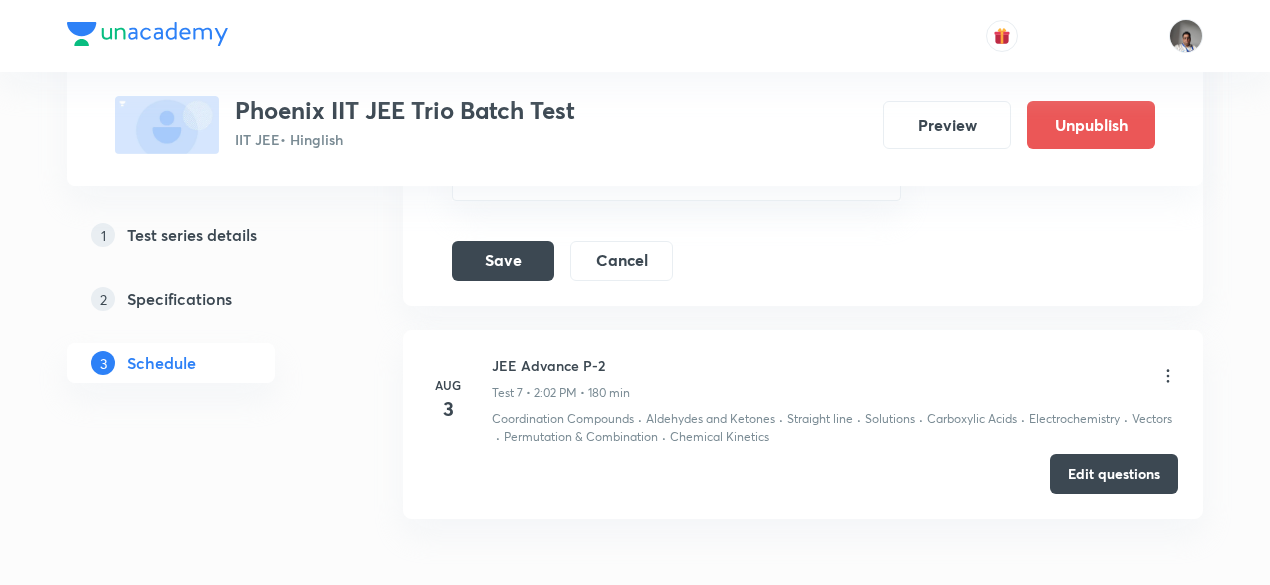 scroll, scrollTop: 2423, scrollLeft: 0, axis: vertical 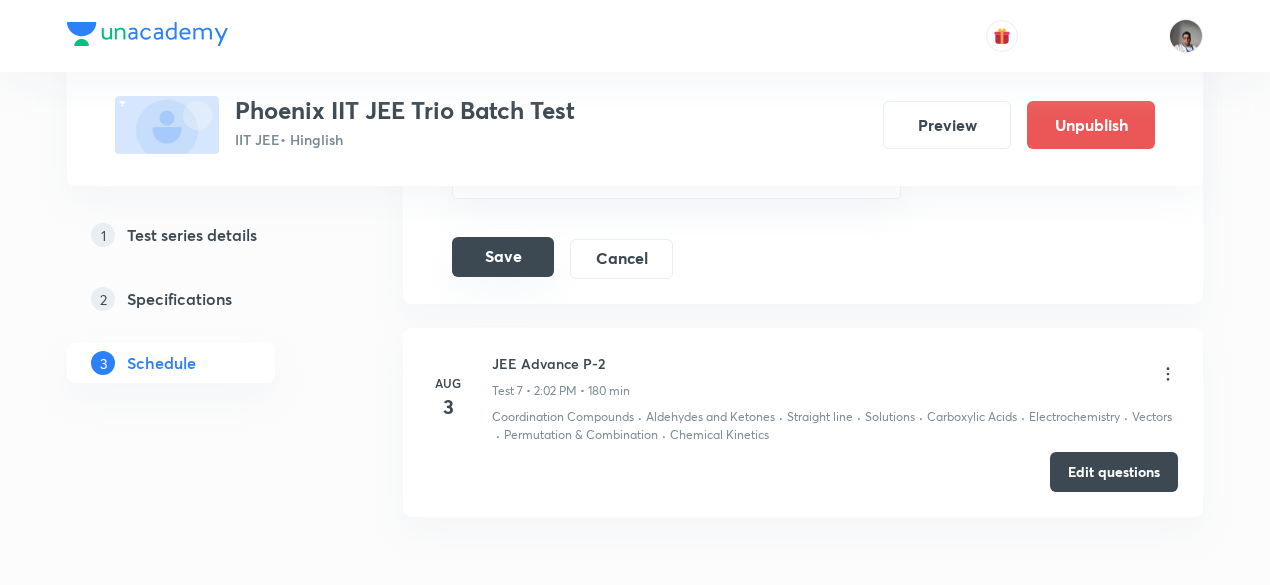 click on "Save" at bounding box center (503, 257) 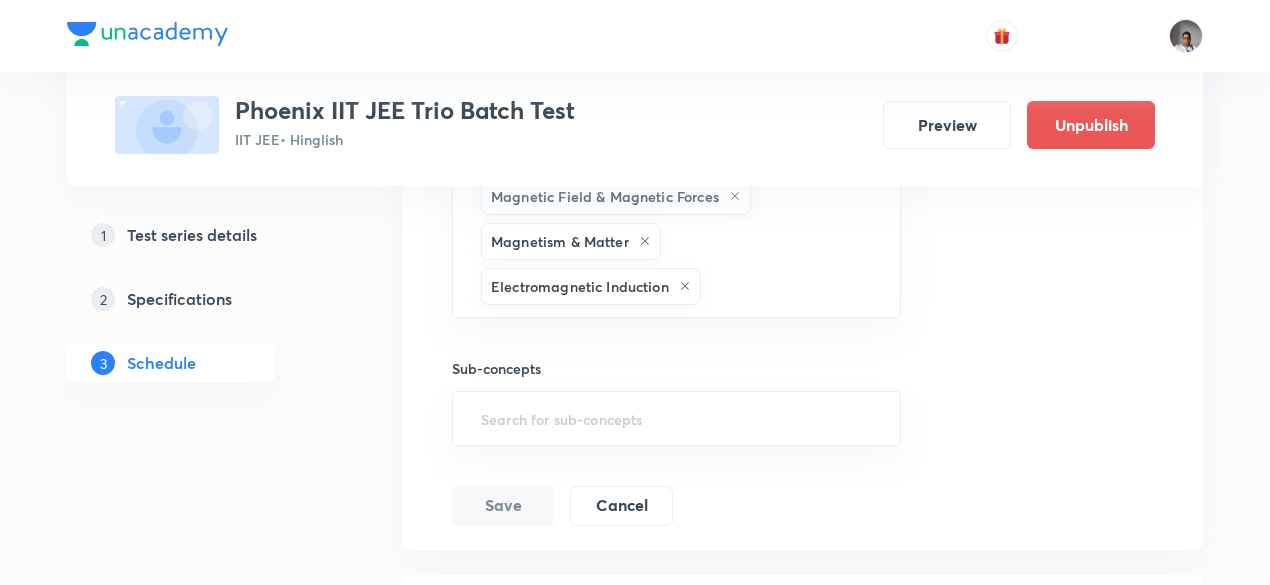 scroll, scrollTop: 2164, scrollLeft: 0, axis: vertical 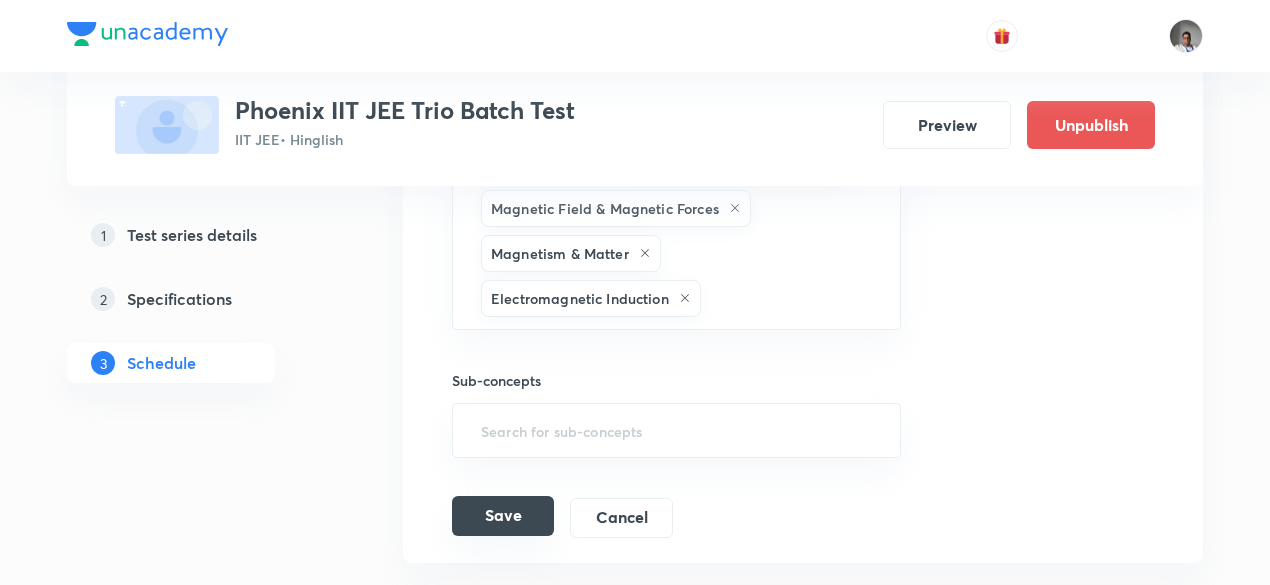 click on "Save" at bounding box center (503, 516) 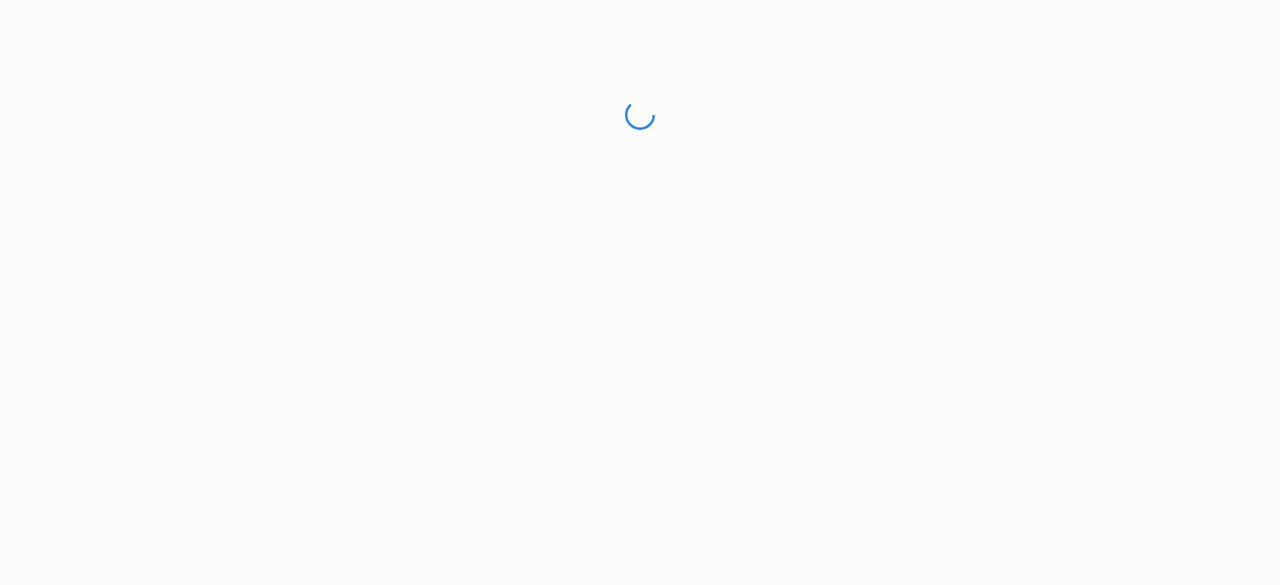 scroll, scrollTop: 0, scrollLeft: 0, axis: both 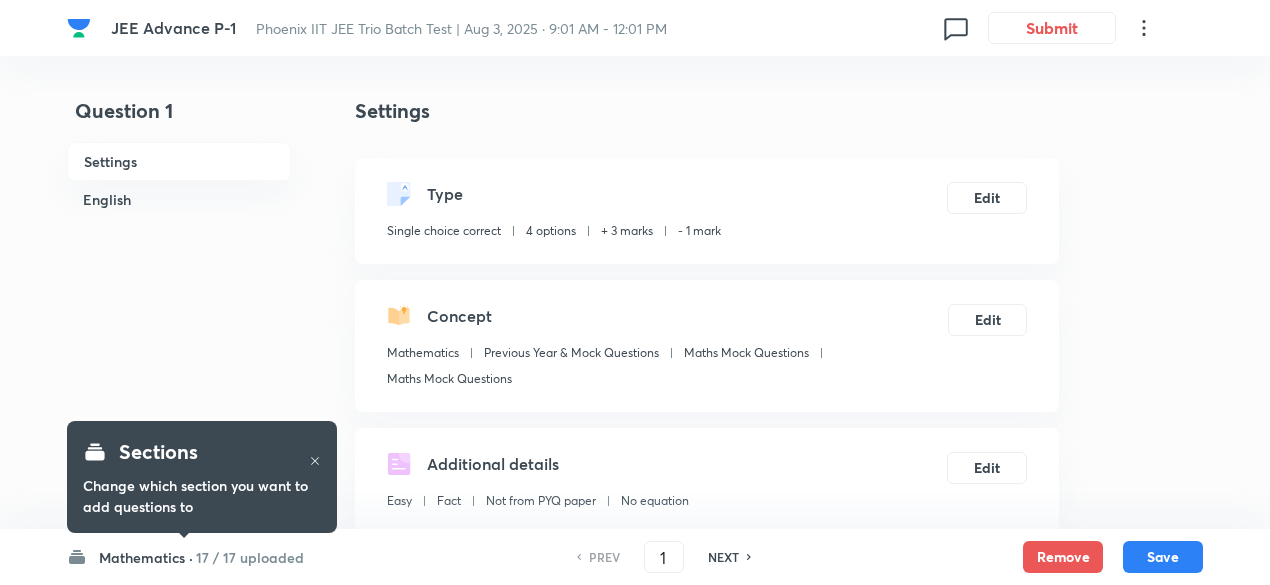 checkbox on "true" 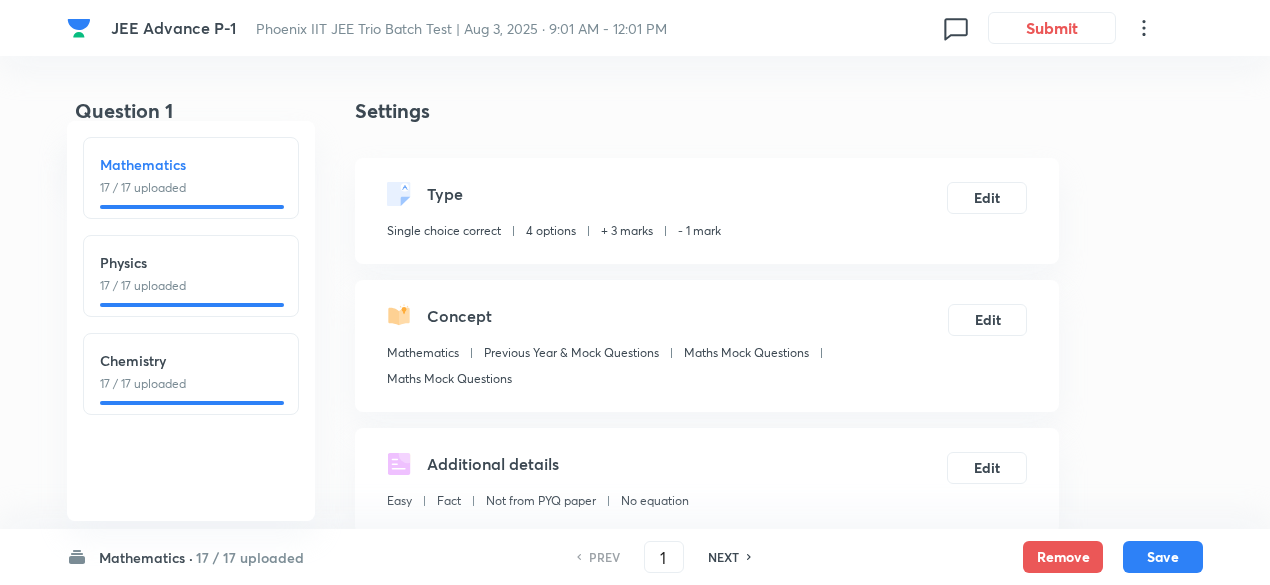 click on "17 / 17 uploaded" at bounding box center [191, 286] 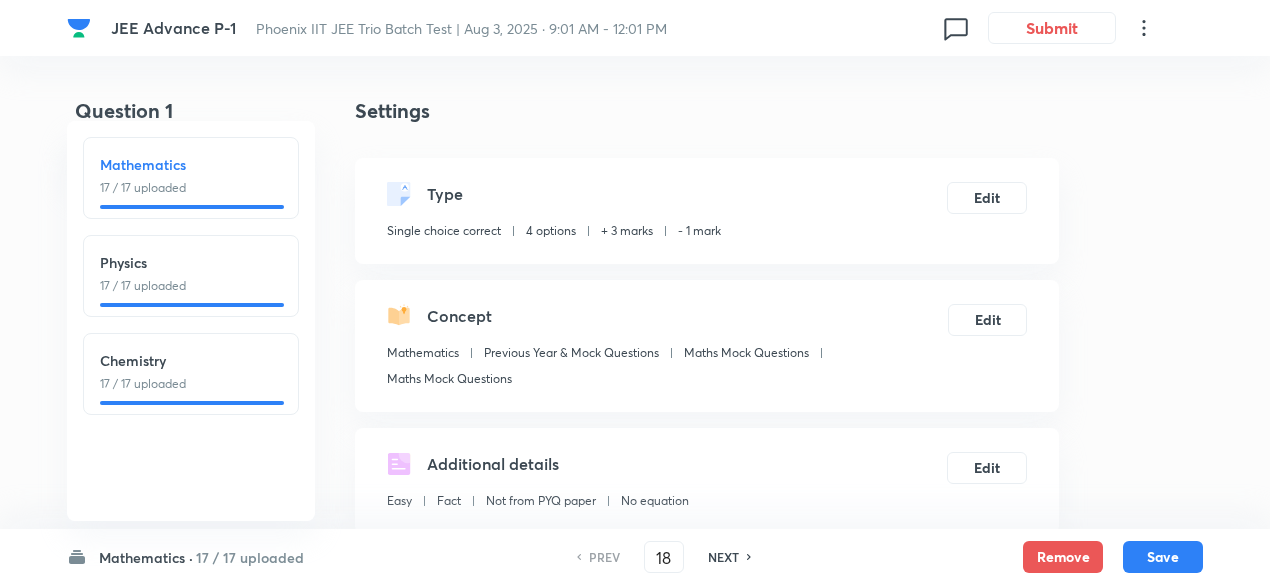 checkbox on "true" 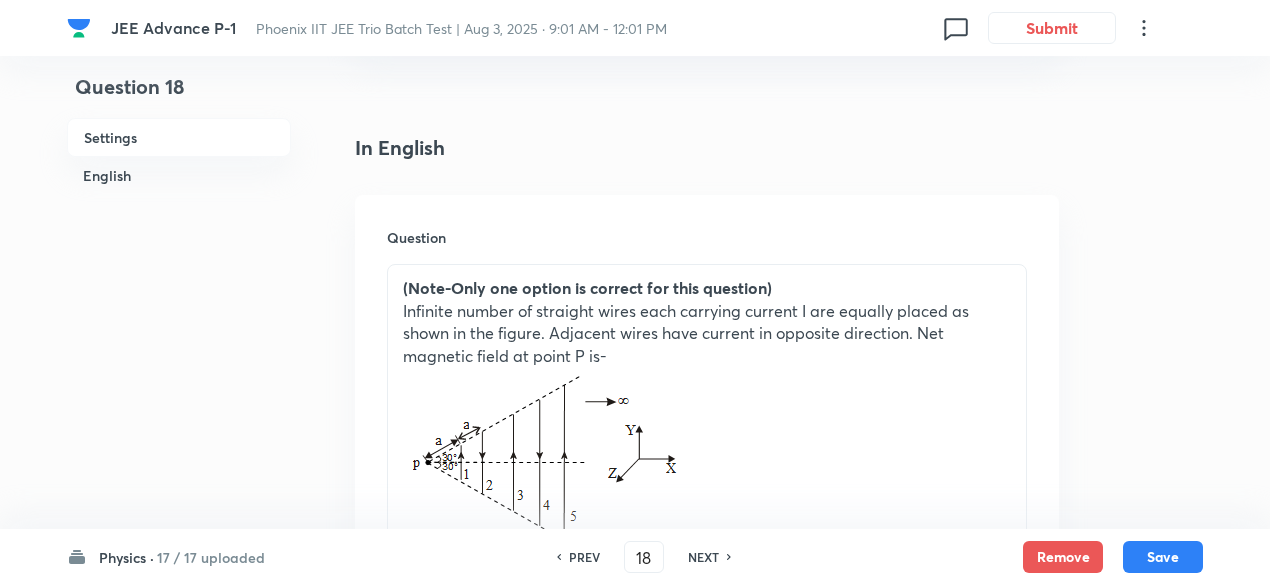 scroll, scrollTop: 452, scrollLeft: 0, axis: vertical 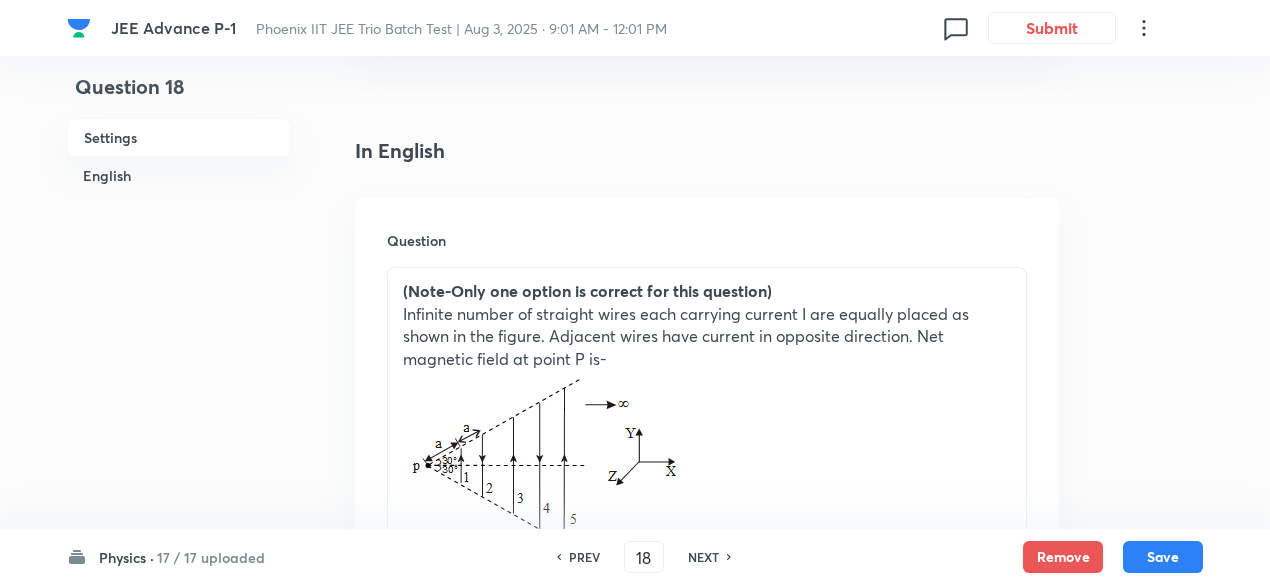 click on "NEXT" at bounding box center [703, 557] 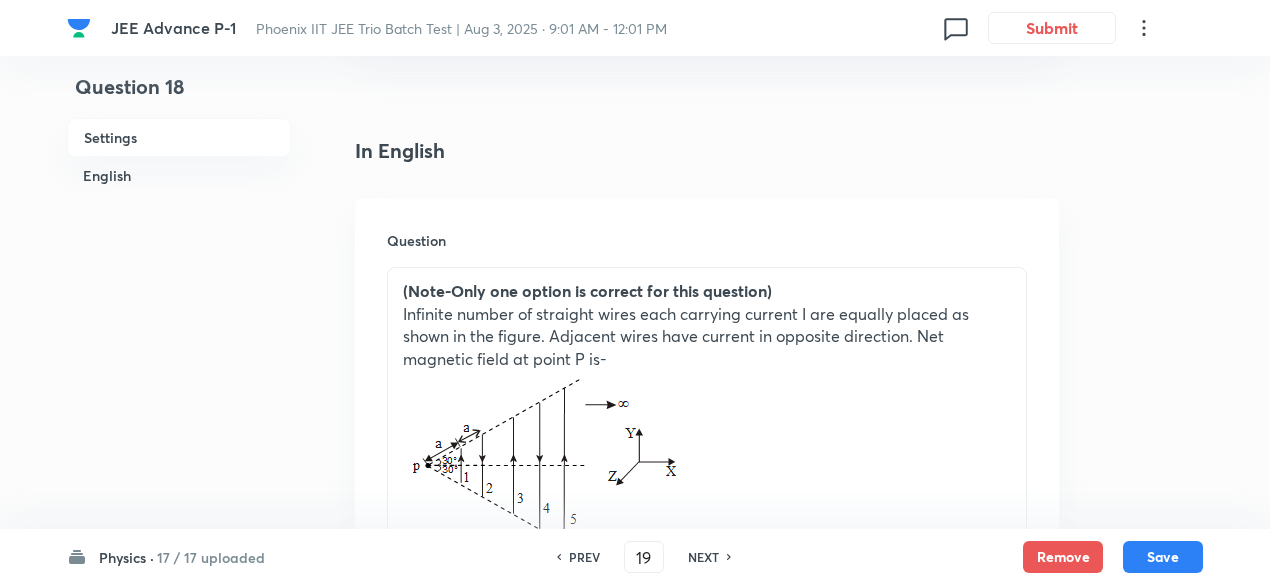 checkbox on "false" 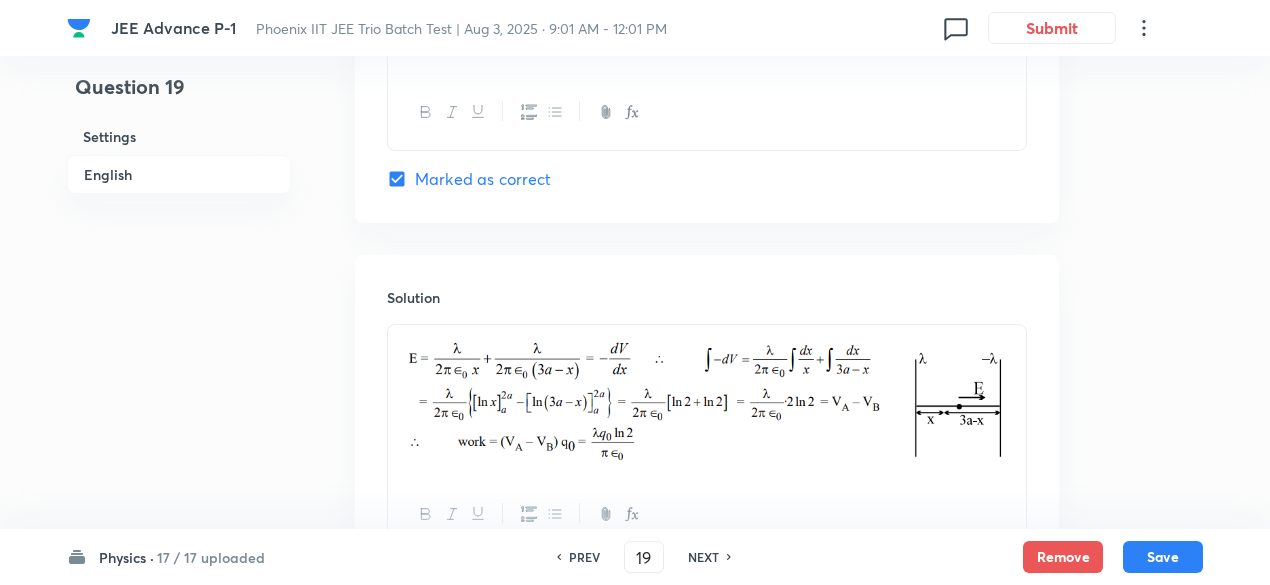 scroll, scrollTop: 2298, scrollLeft: 0, axis: vertical 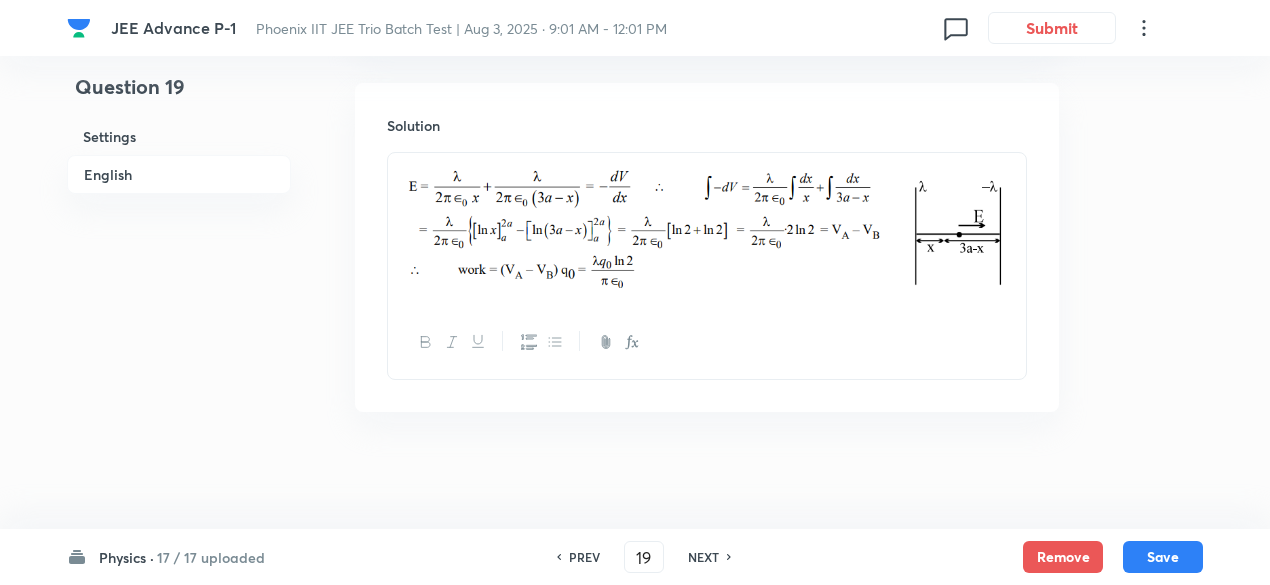 click on "NEXT" at bounding box center (703, 557) 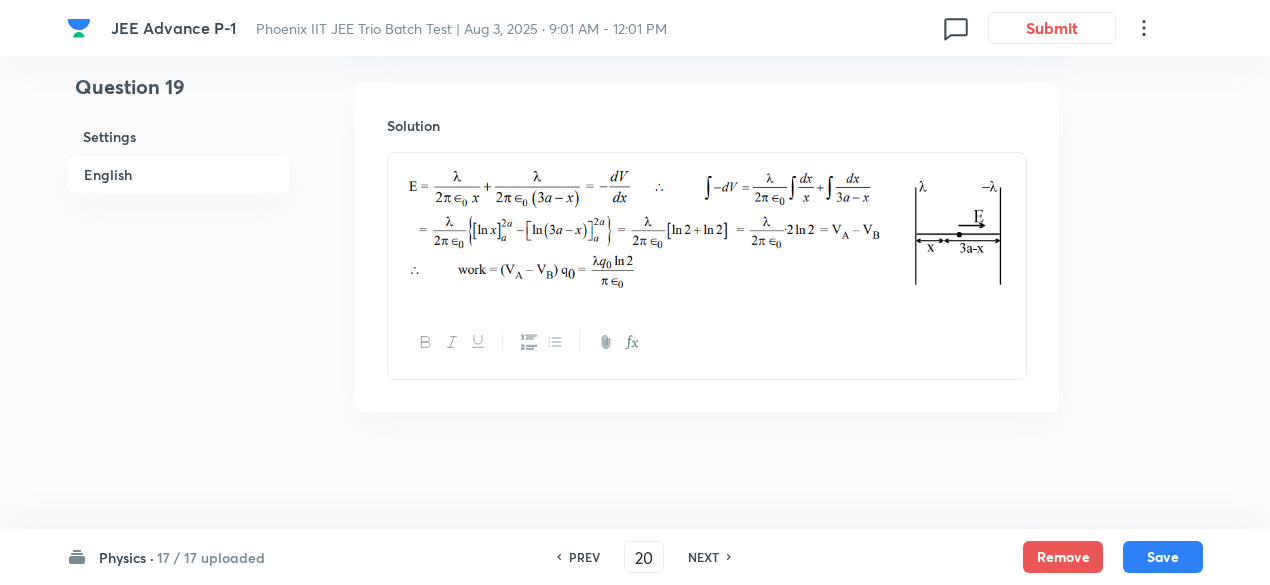 checkbox on "true" 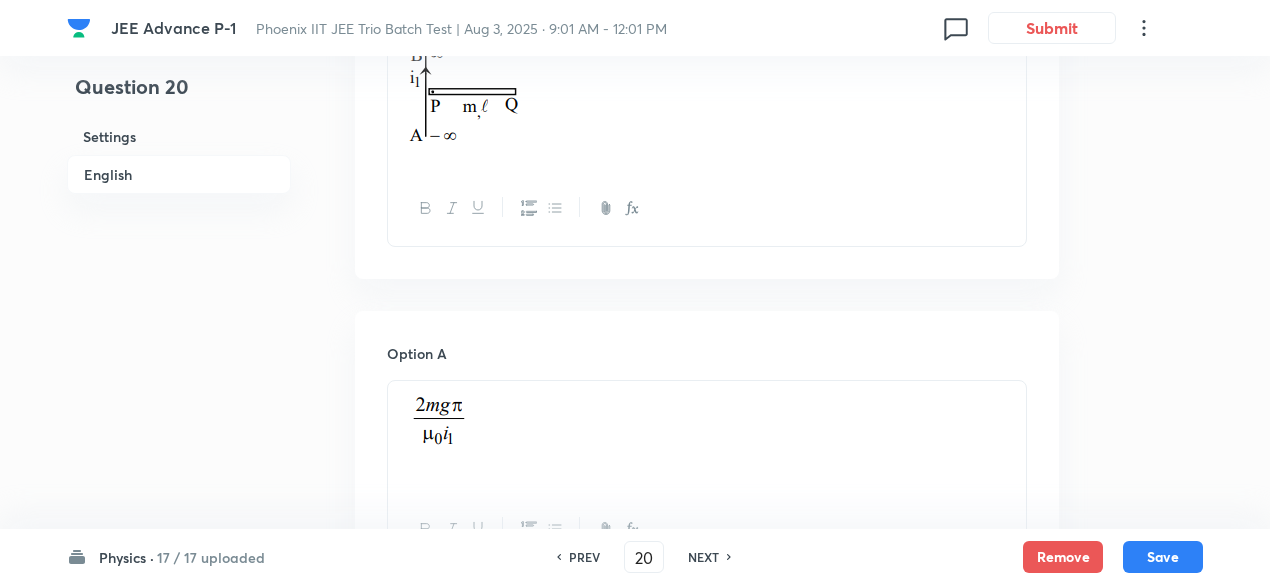 scroll, scrollTop: 808, scrollLeft: 0, axis: vertical 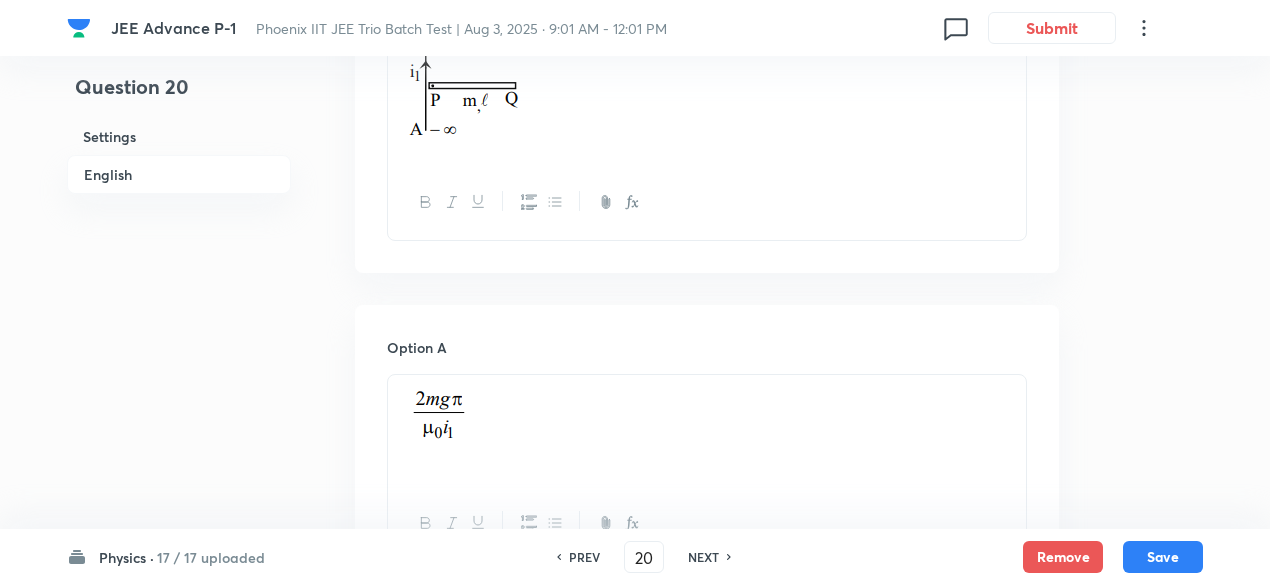 click on "NEXT" at bounding box center [703, 557] 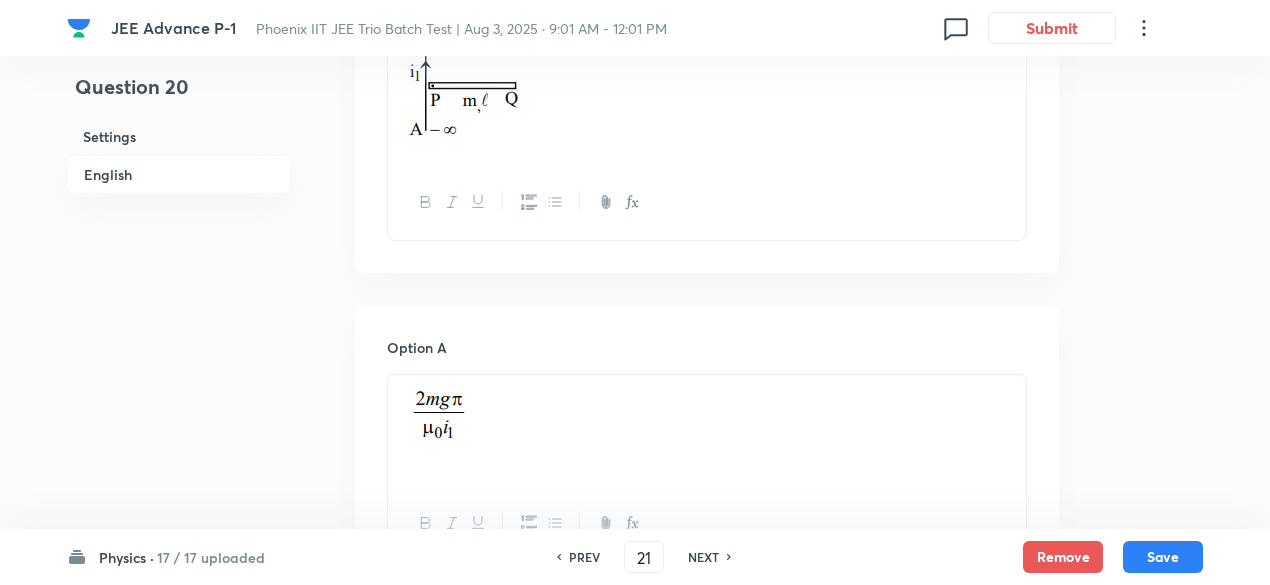 checkbox on "false" 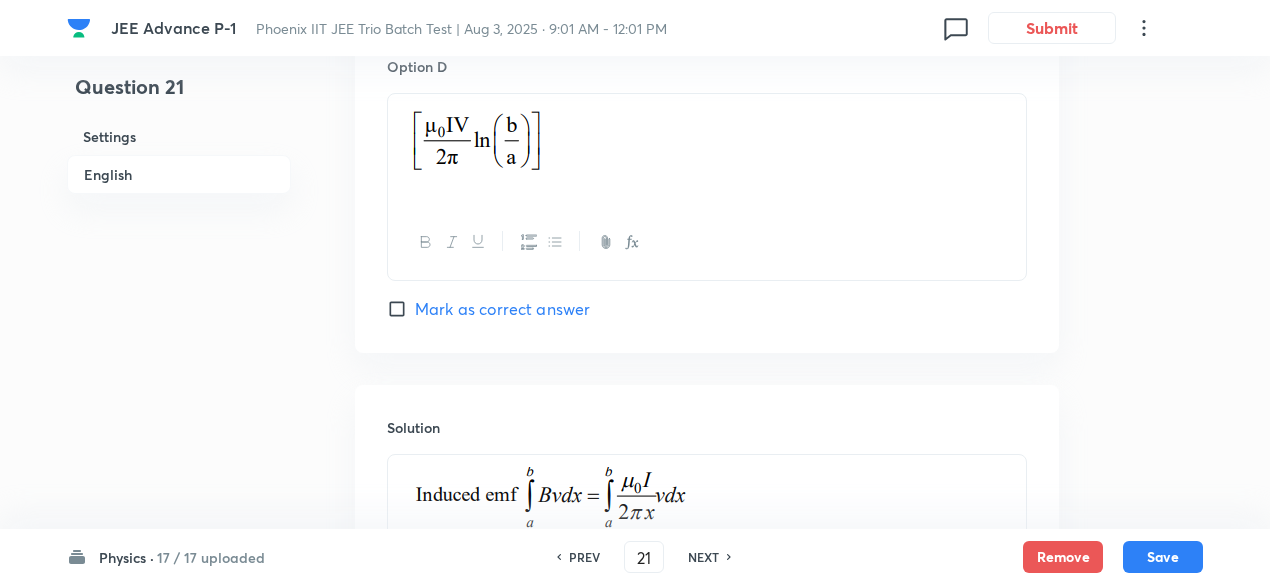 scroll, scrollTop: 2386, scrollLeft: 0, axis: vertical 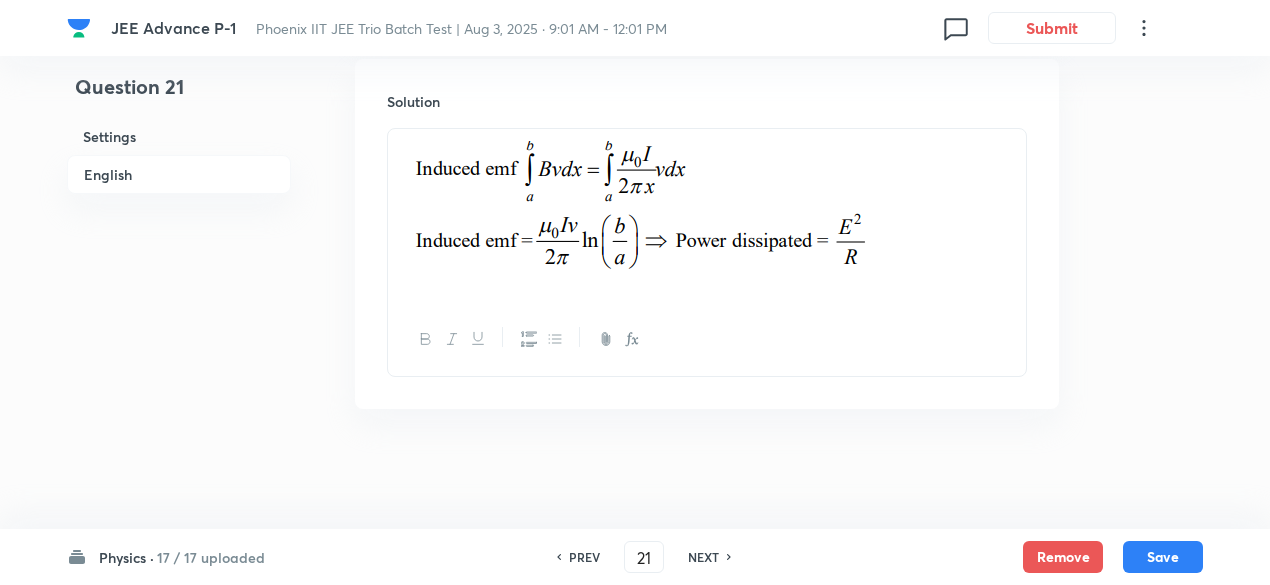 click on "NEXT" at bounding box center [703, 557] 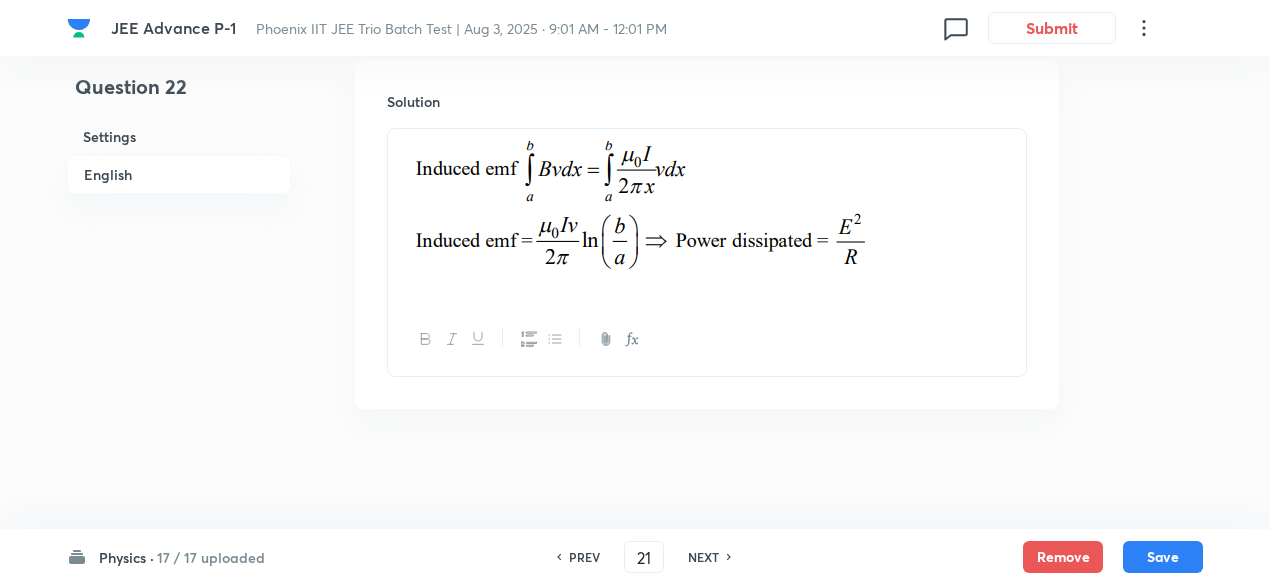 checkbox on "false" 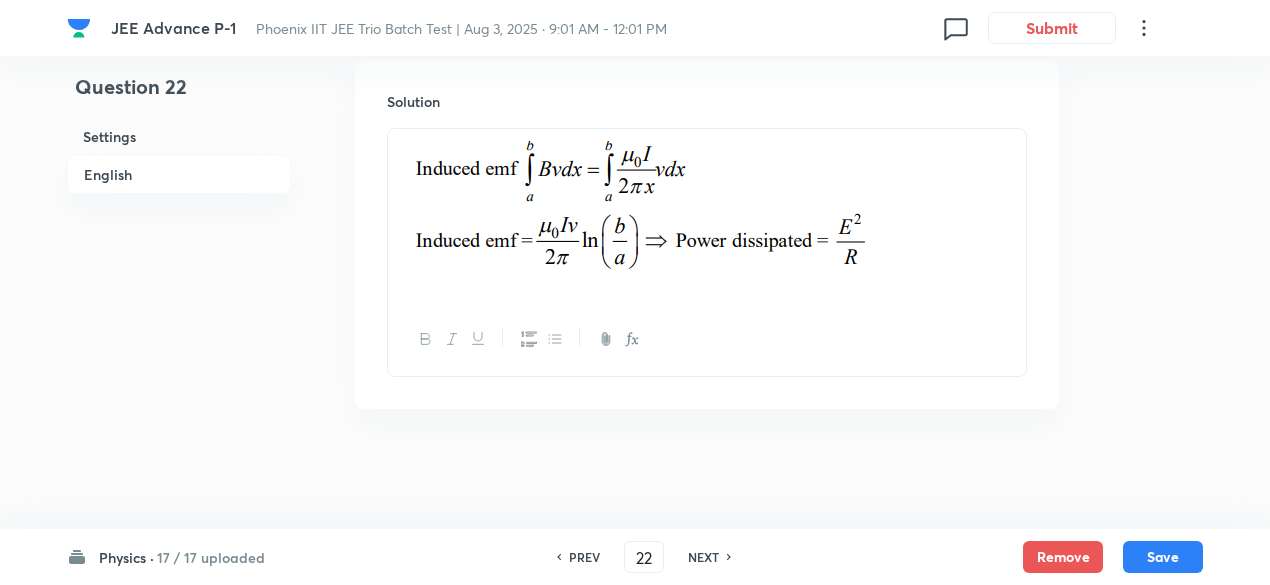 checkbox on "true" 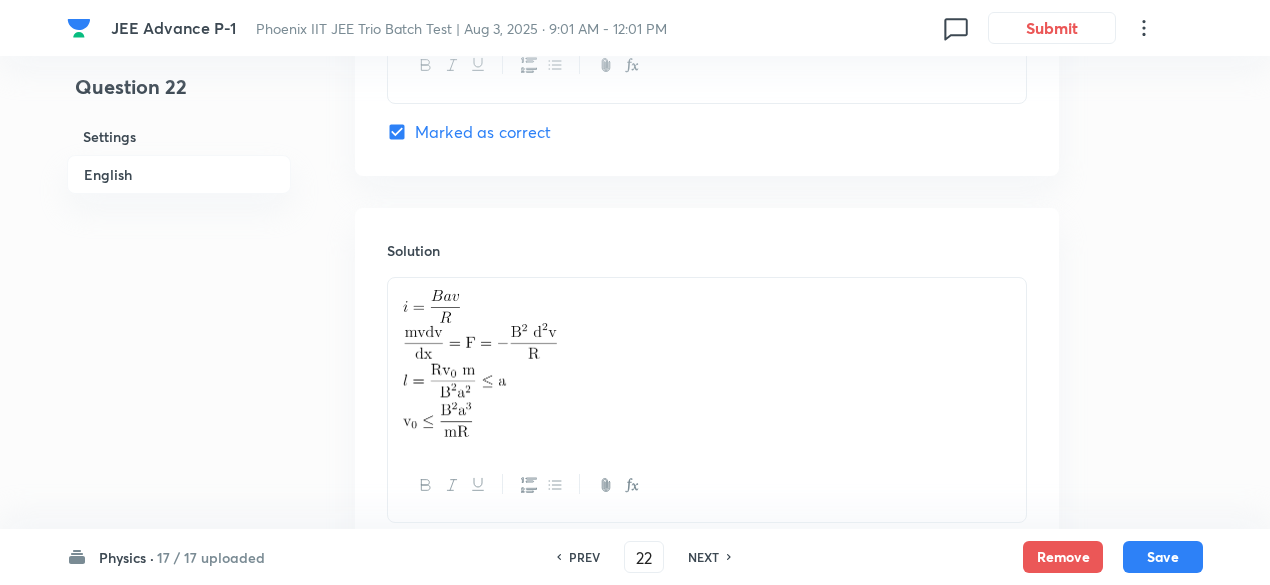 scroll, scrollTop: 2350, scrollLeft: 0, axis: vertical 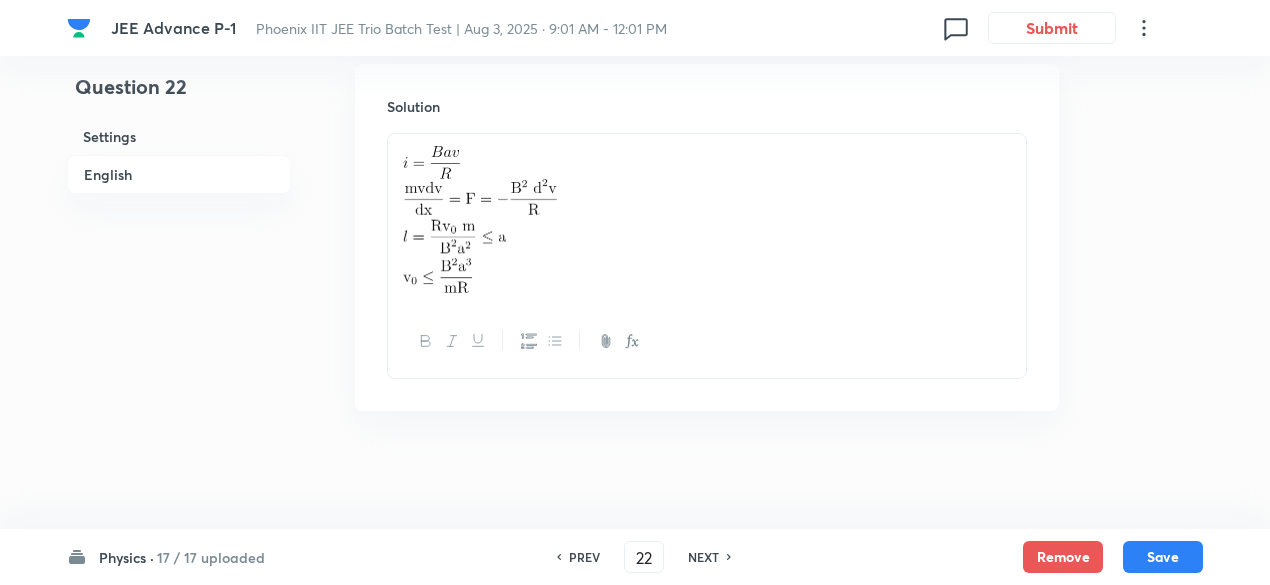 click on "NEXT" at bounding box center [703, 557] 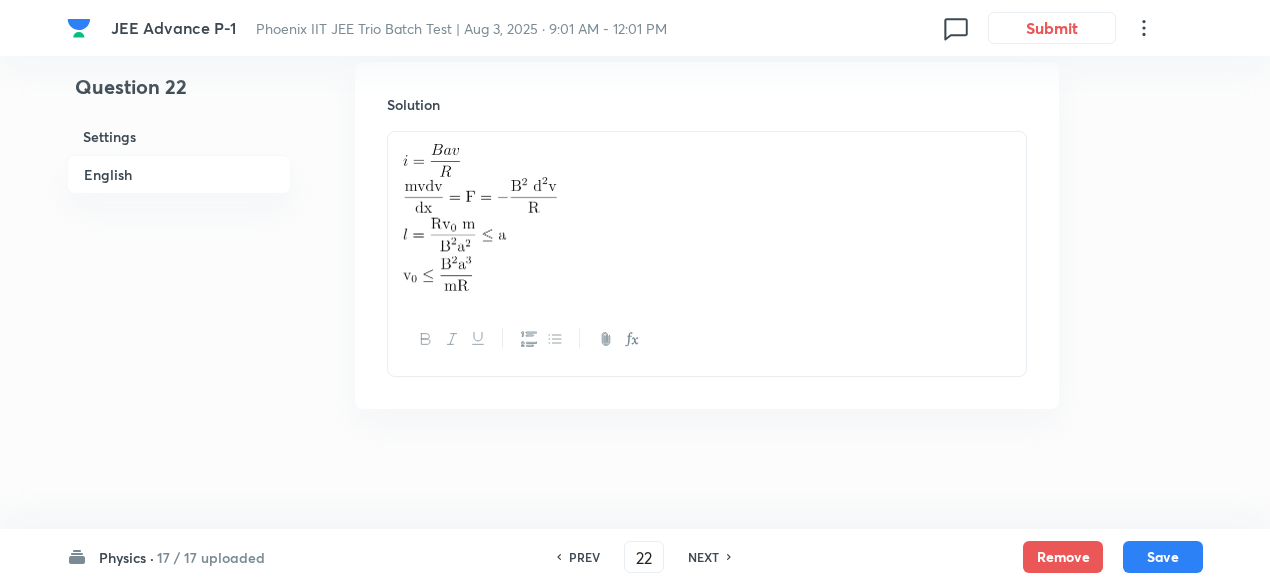 type on "23" 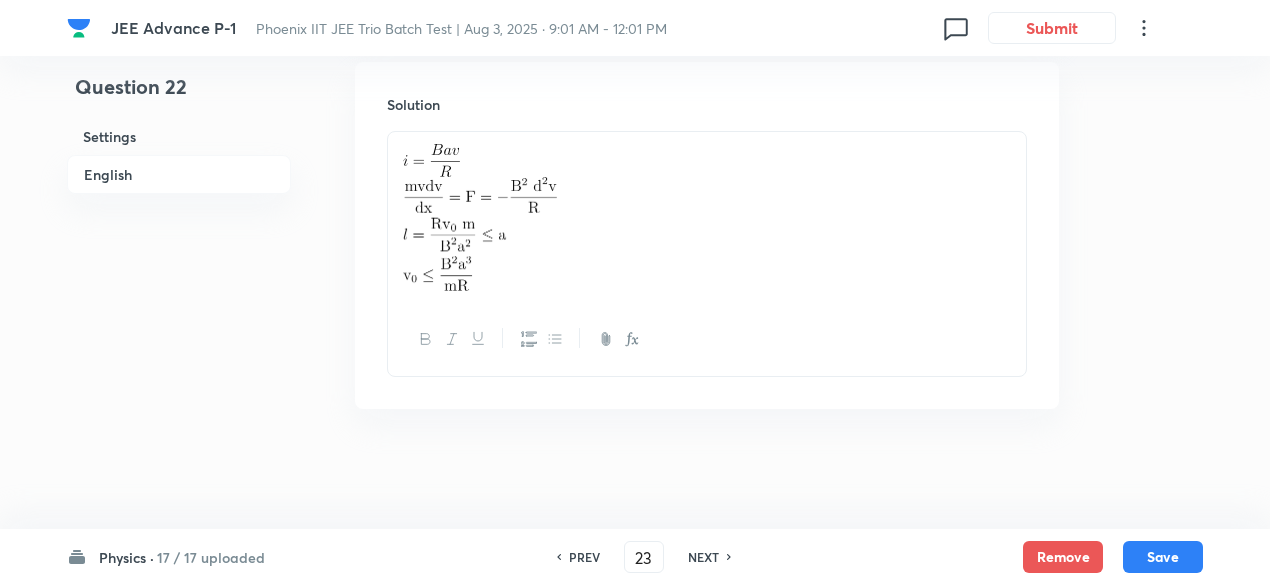 checkbox on "false" 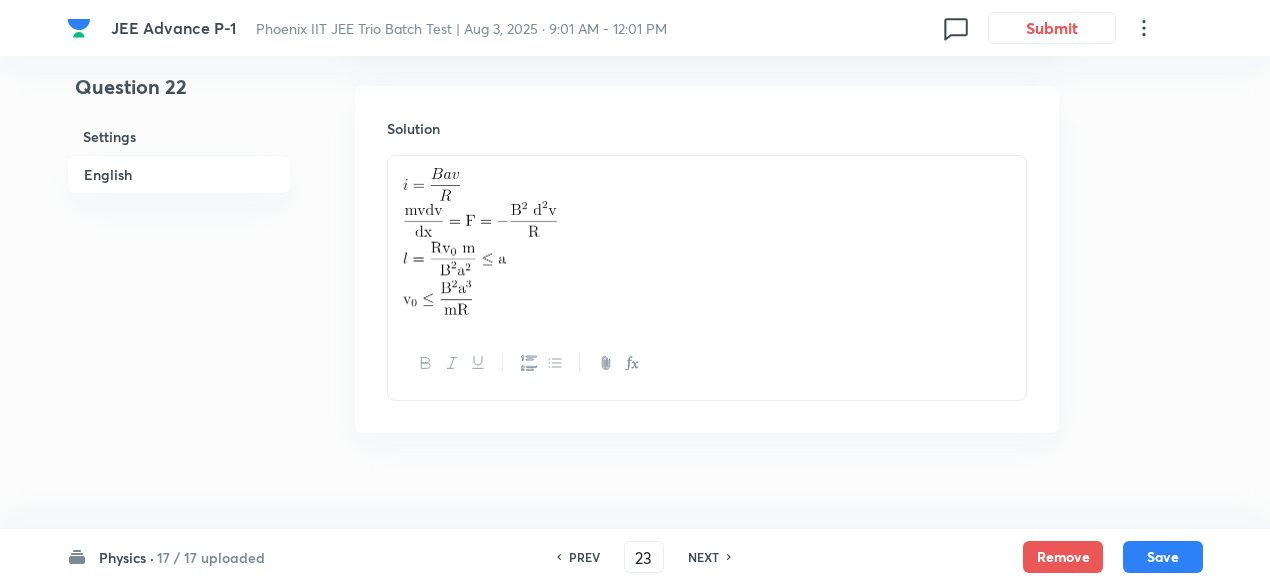 checkbox on "true" 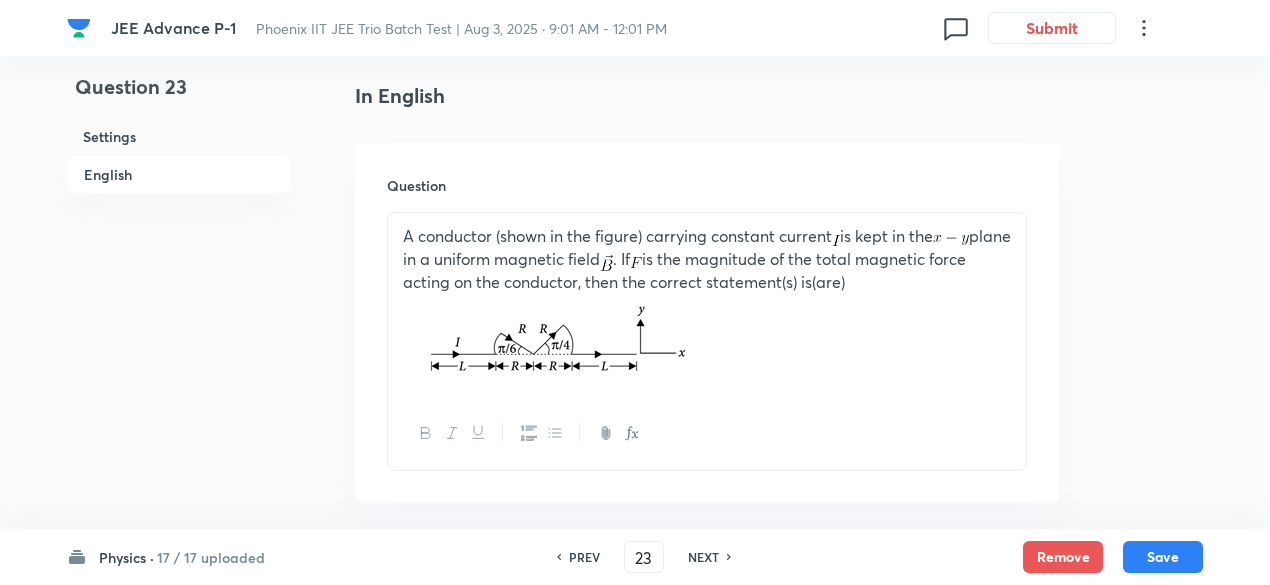 scroll, scrollTop: 532, scrollLeft: 0, axis: vertical 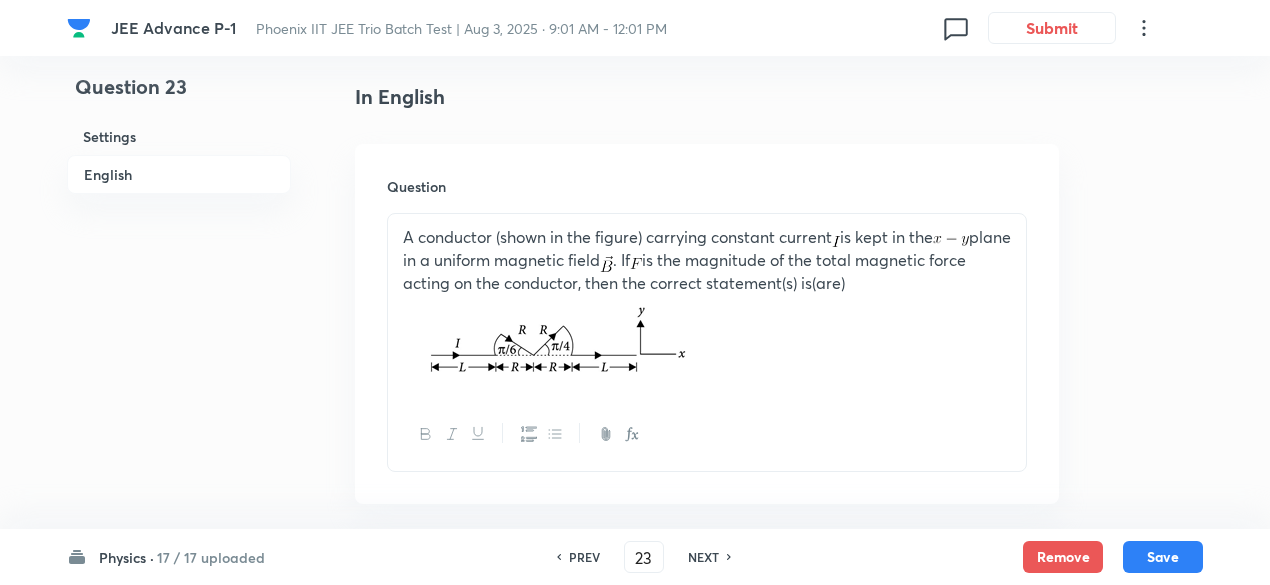 click on "17 / 17 uploaded" at bounding box center (211, 557) 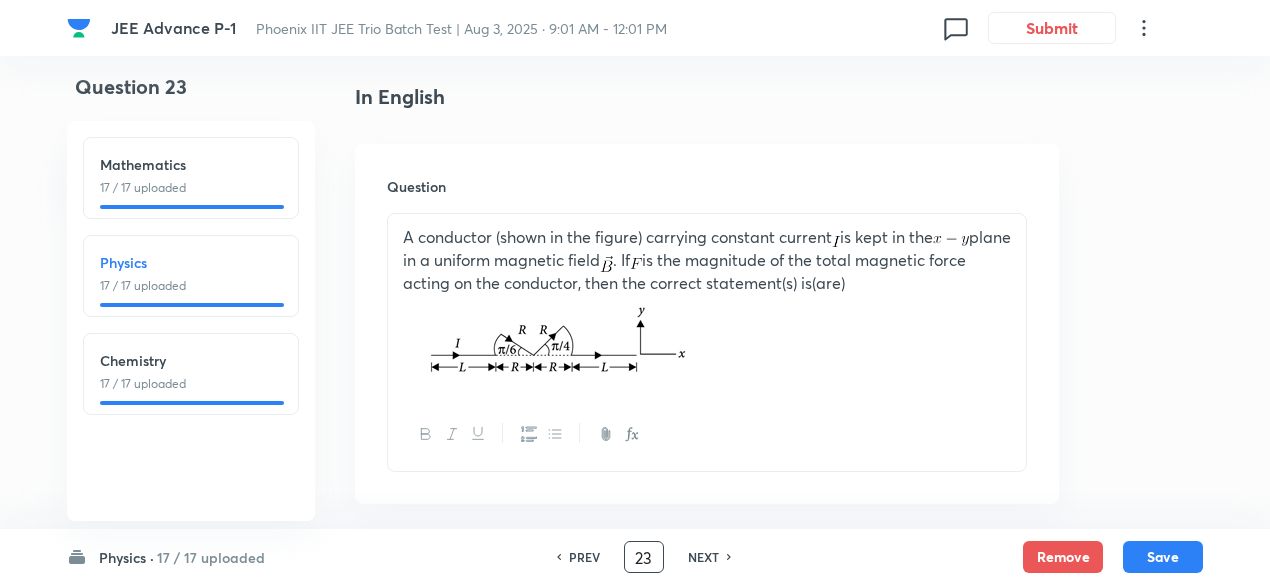 click on "23" at bounding box center [644, 557] 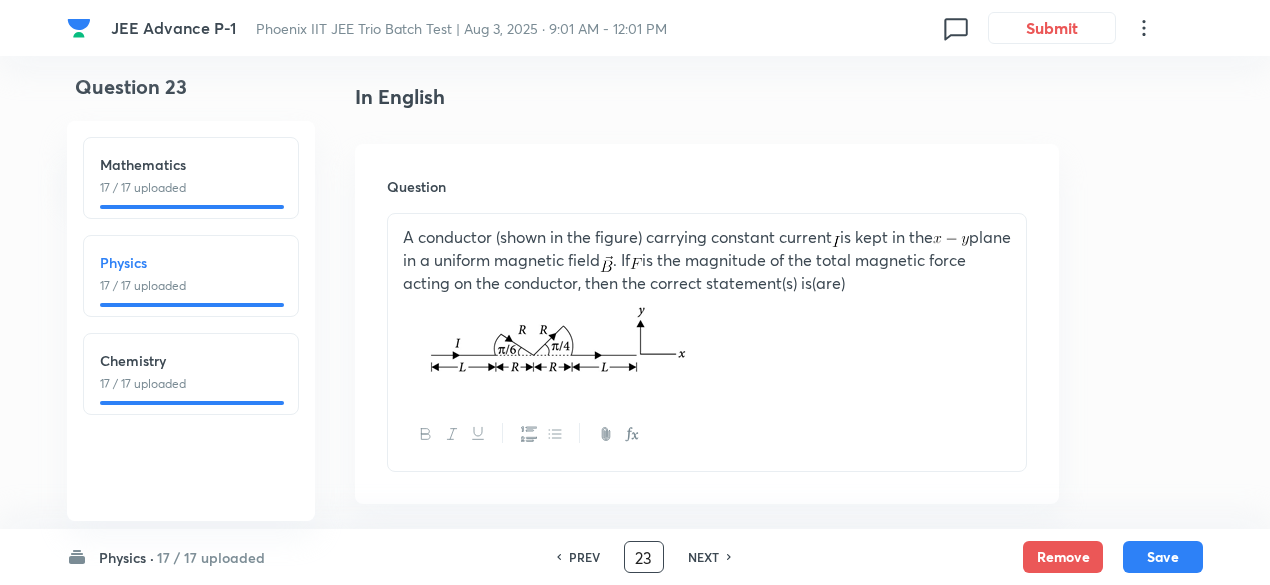 click on "23" at bounding box center [644, 557] 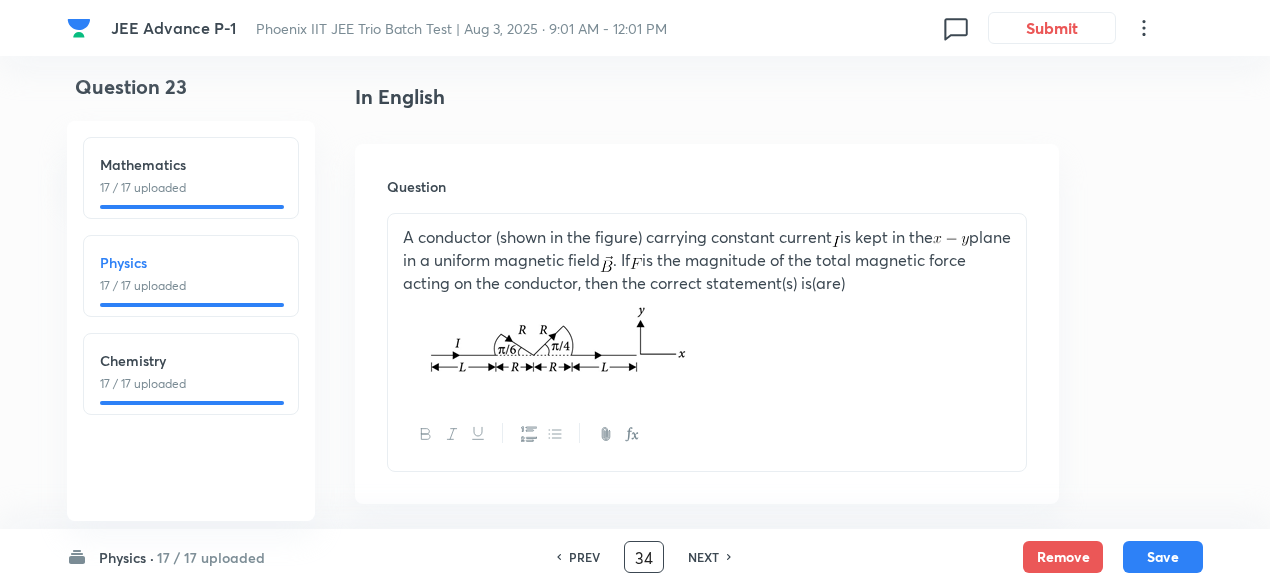 type on "34" 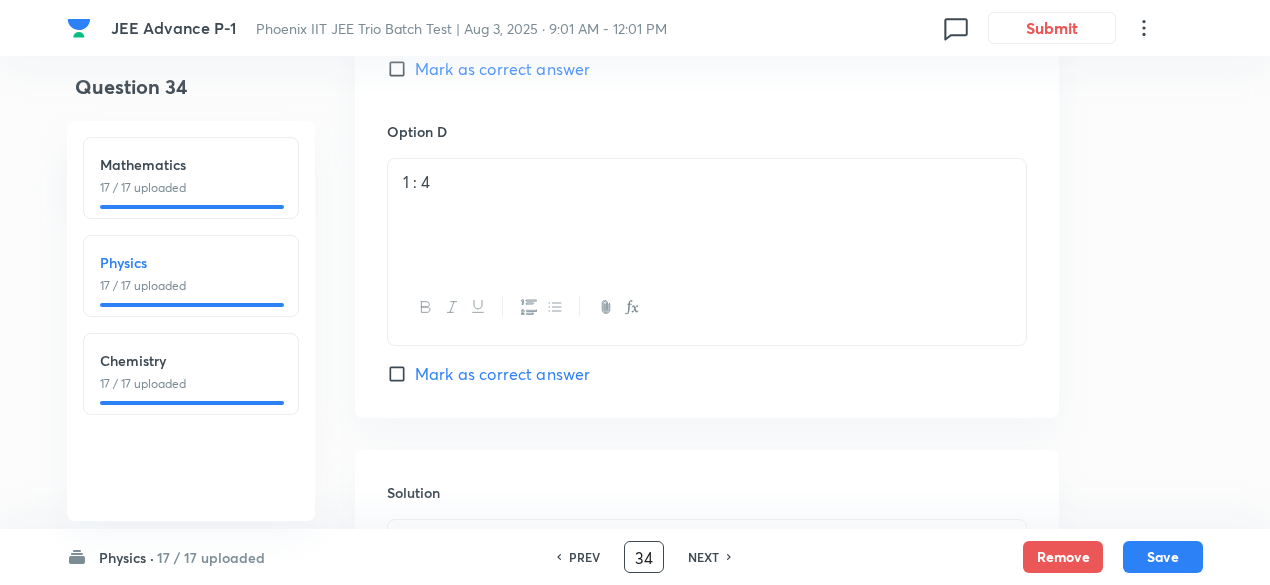scroll, scrollTop: 2273, scrollLeft: 0, axis: vertical 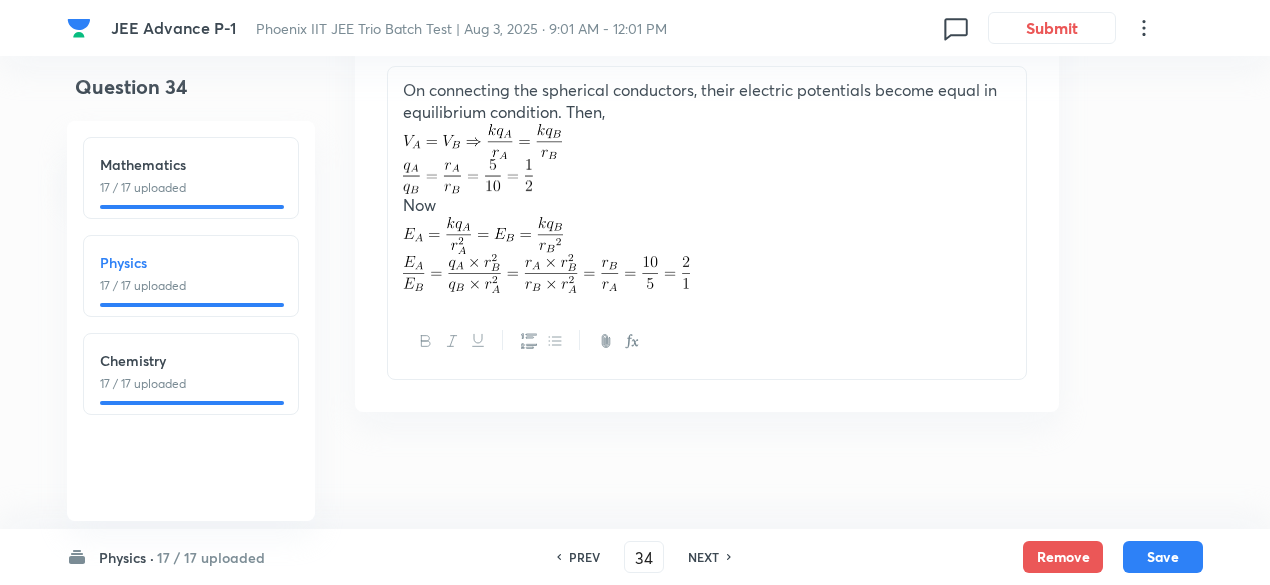 click on "PREV" at bounding box center [584, 557] 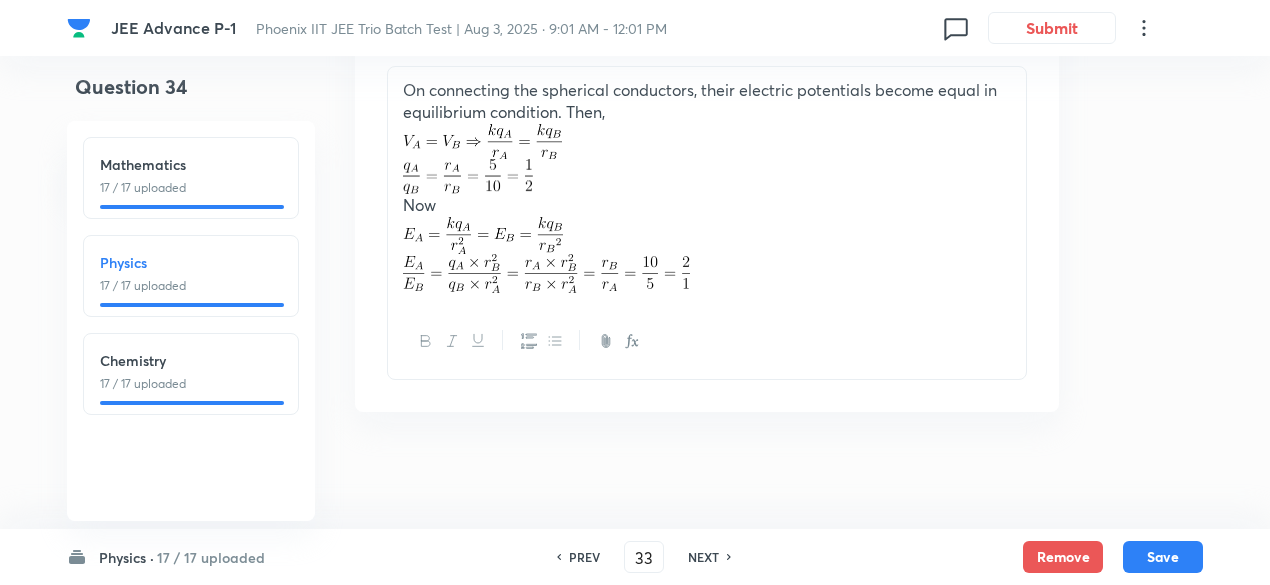 checkbox on "false" 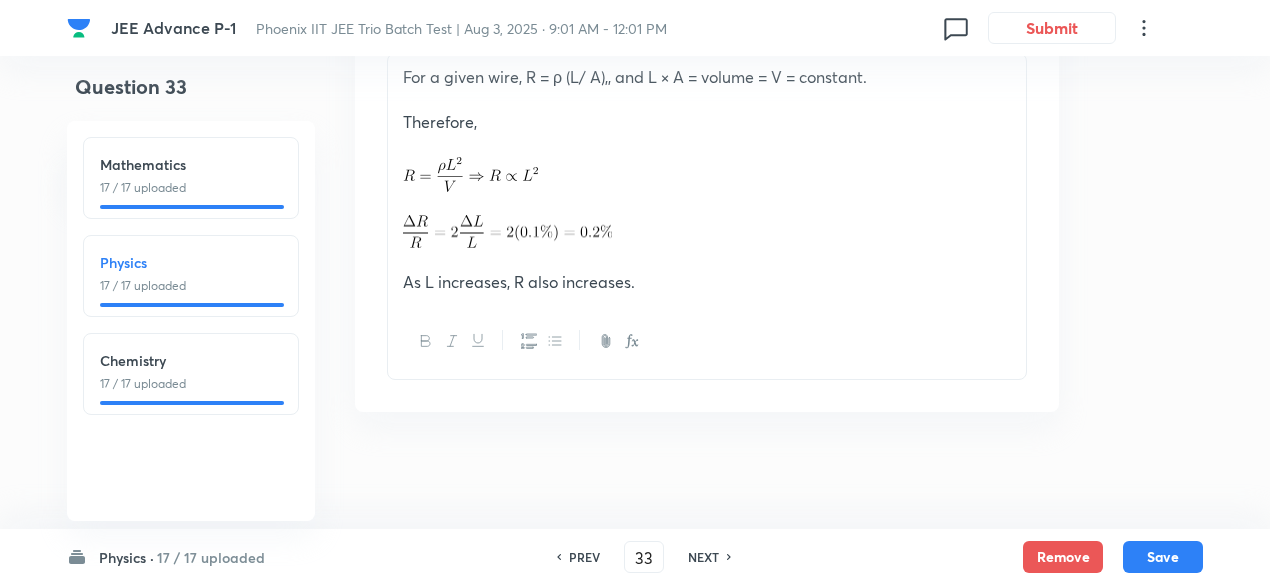 click on "PREV" at bounding box center (584, 557) 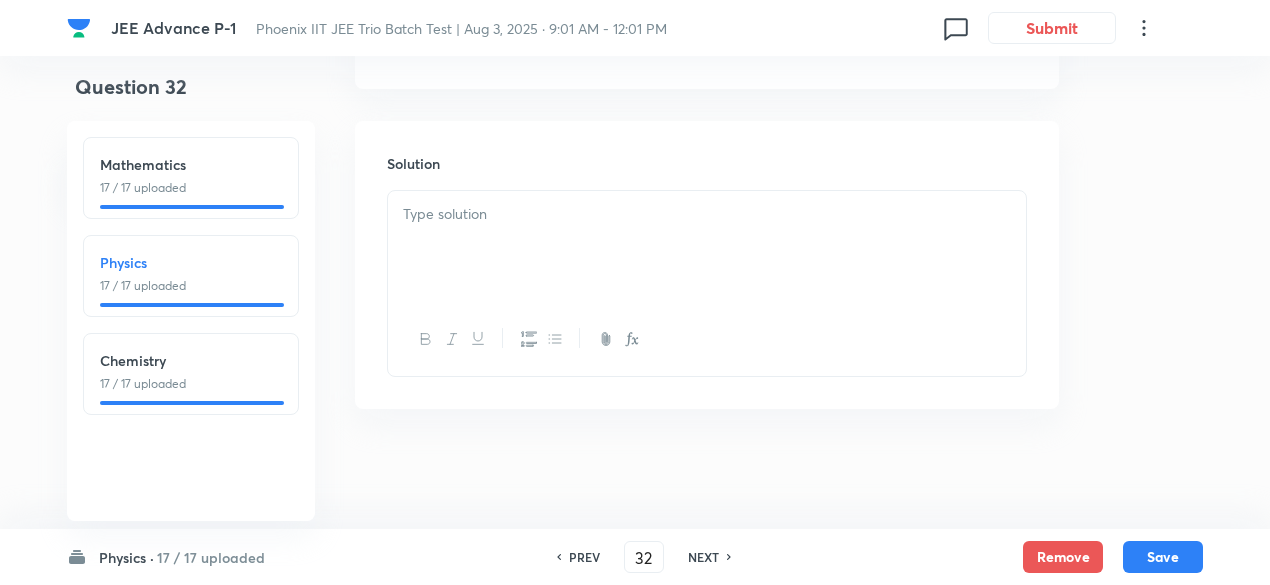 checkbox on "false" 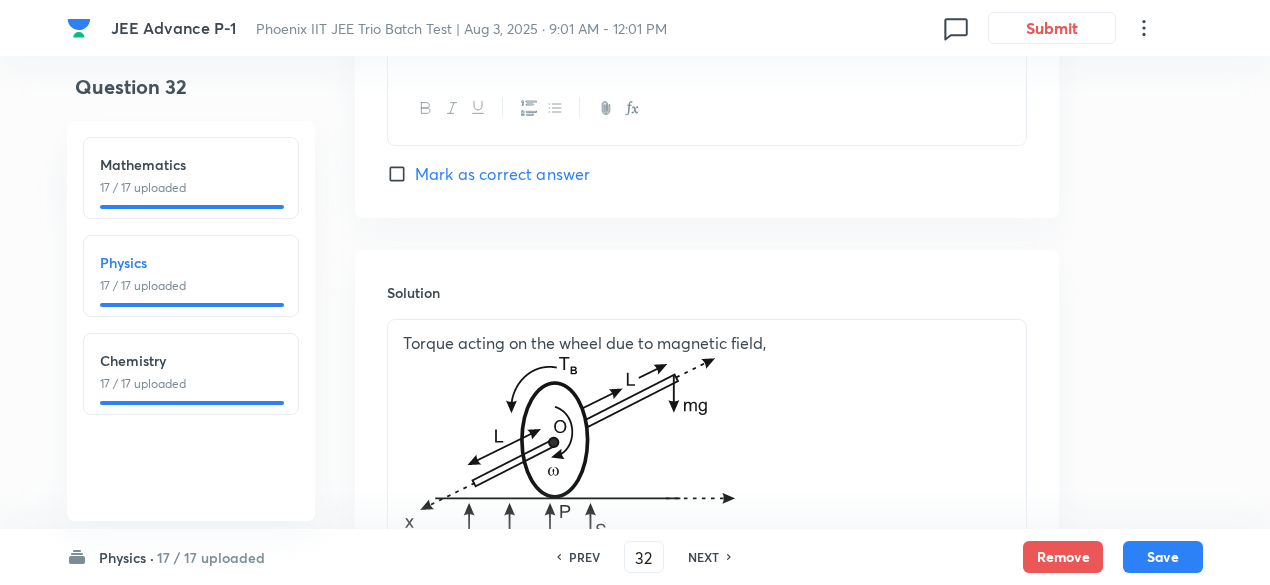 click on "PREV" at bounding box center (584, 557) 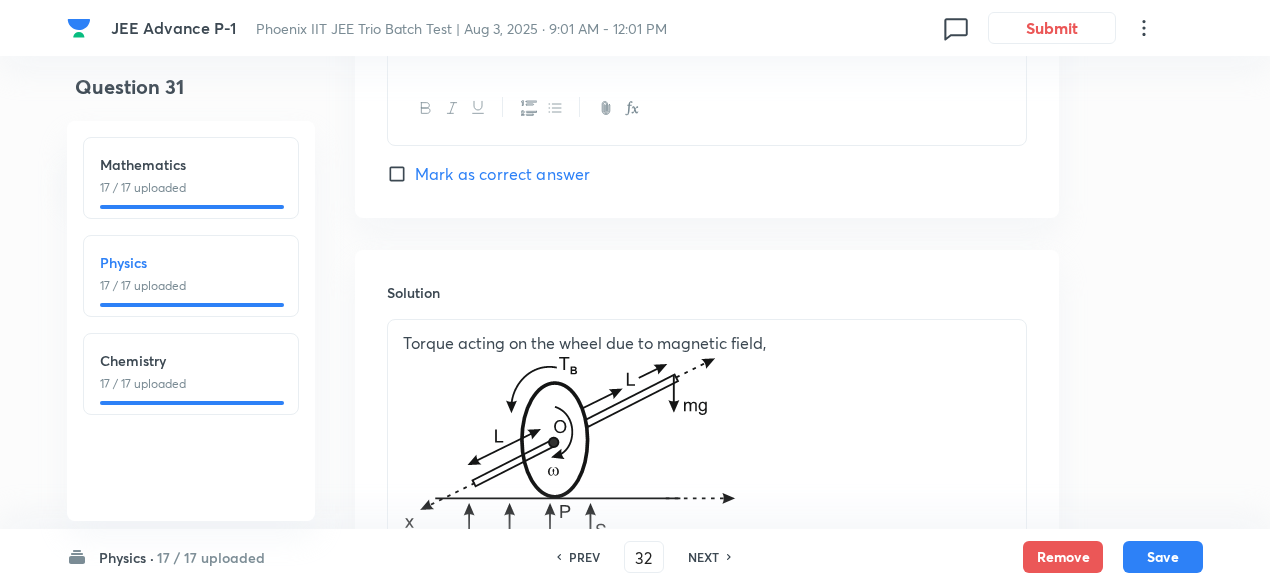 type on "31" 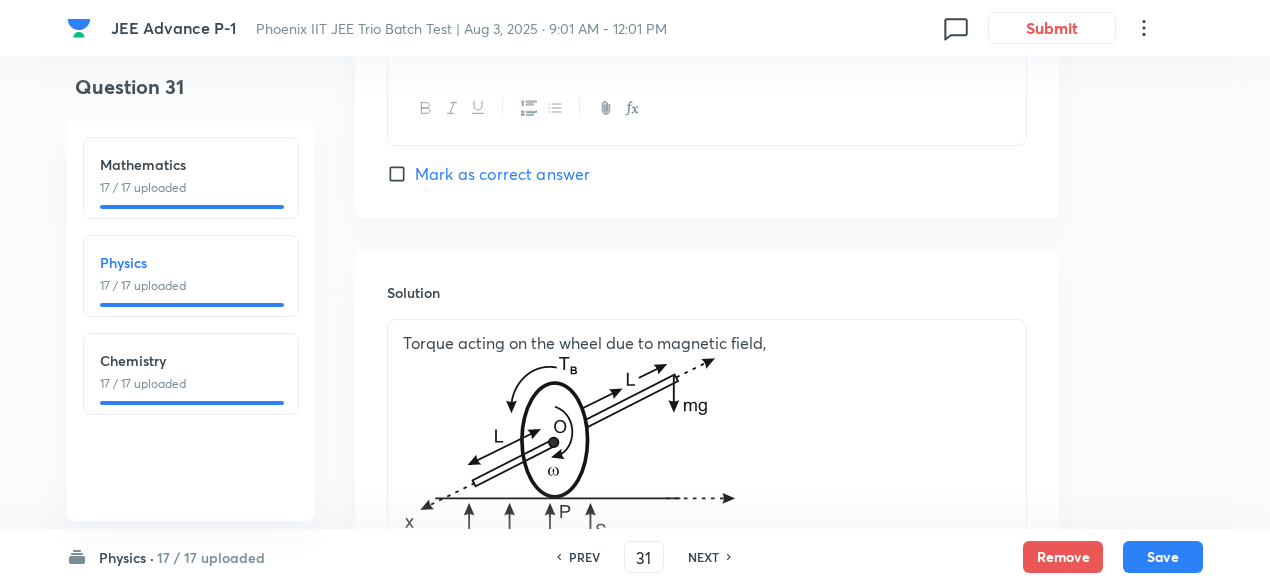 checkbox on "false" 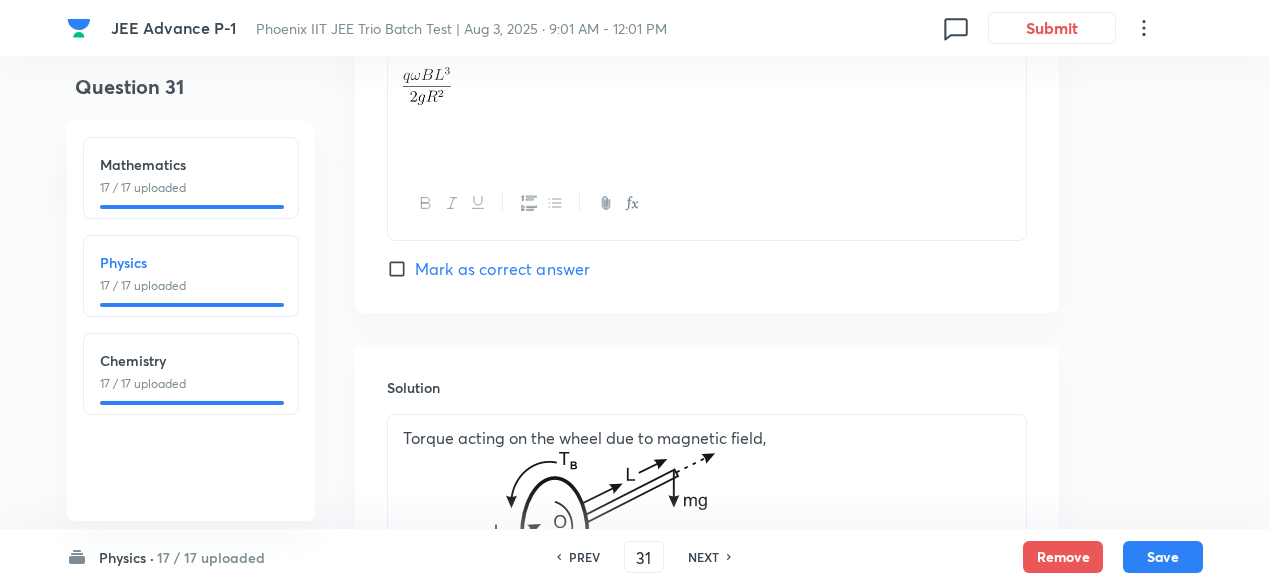 checkbox on "true" 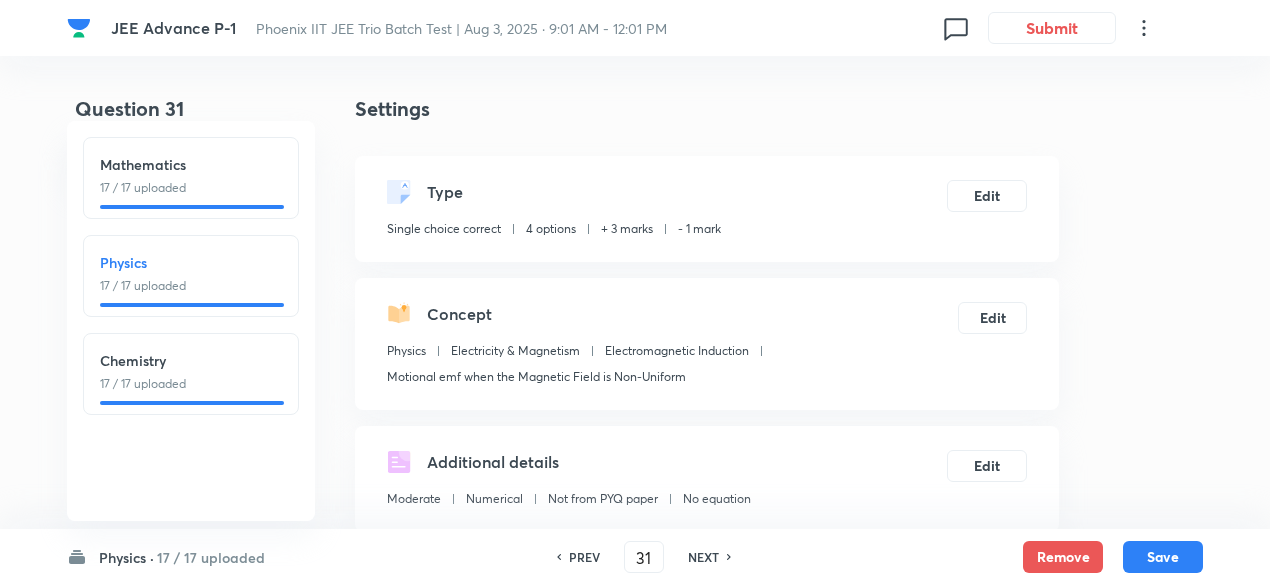 scroll, scrollTop: 0, scrollLeft: 0, axis: both 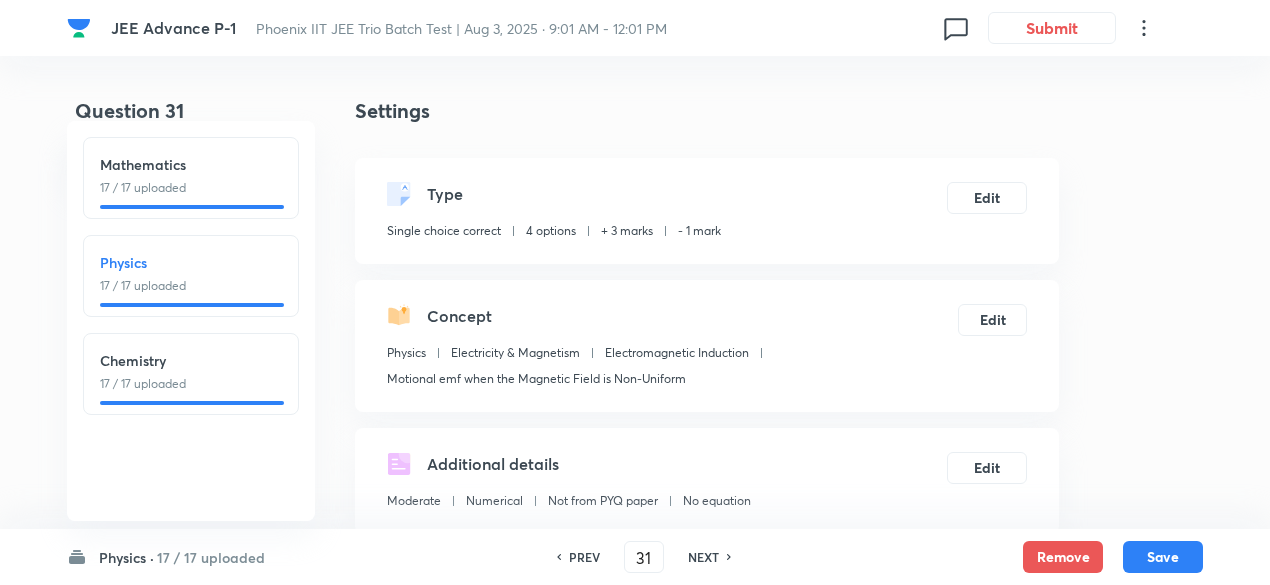 click on "NEXT" at bounding box center (703, 557) 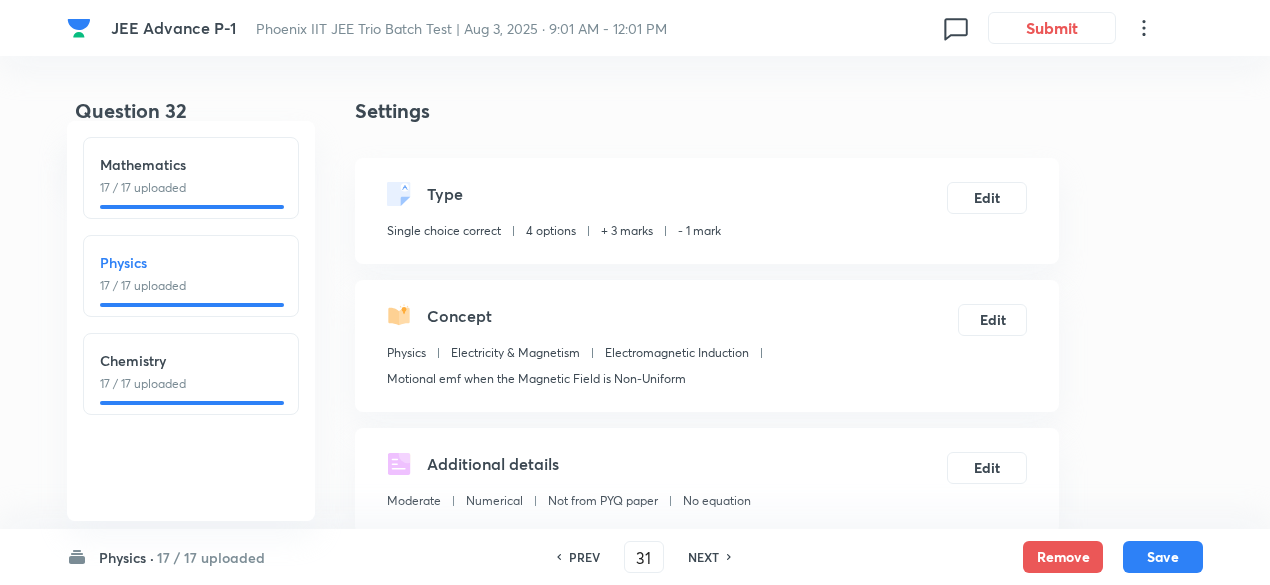 type on "32" 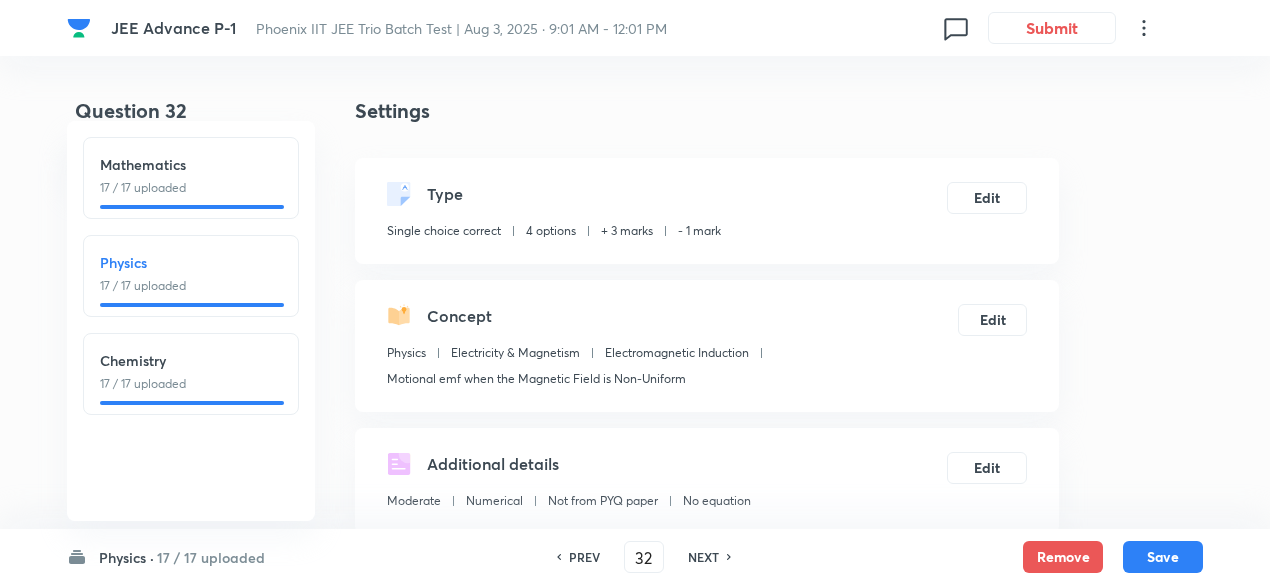 checkbox on "false" 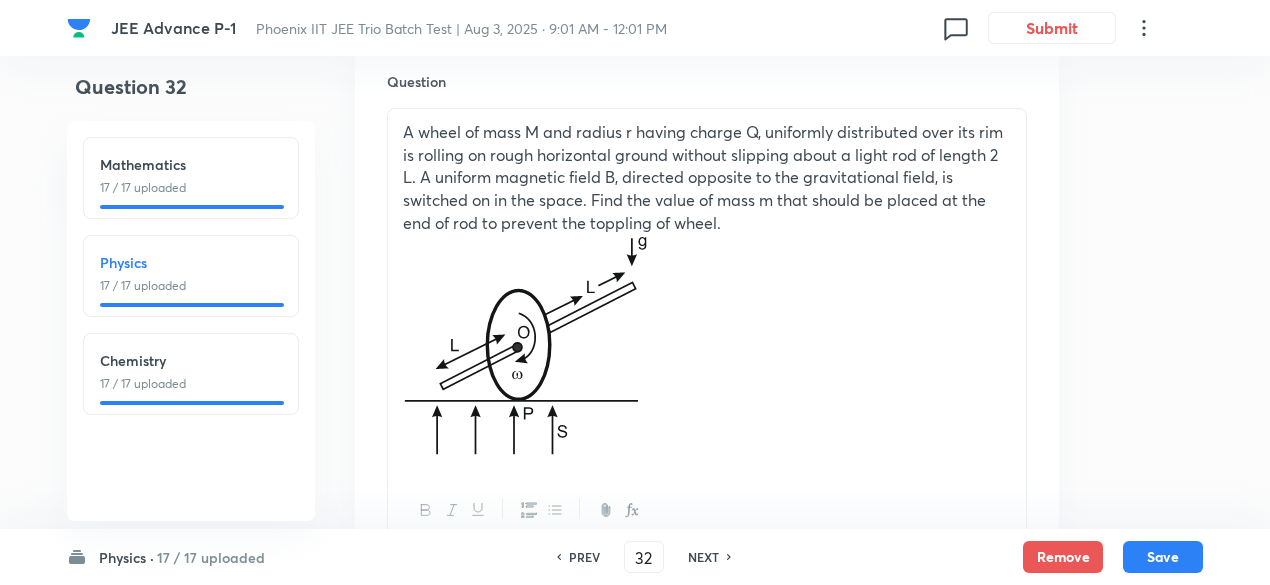 scroll, scrollTop: 638, scrollLeft: 0, axis: vertical 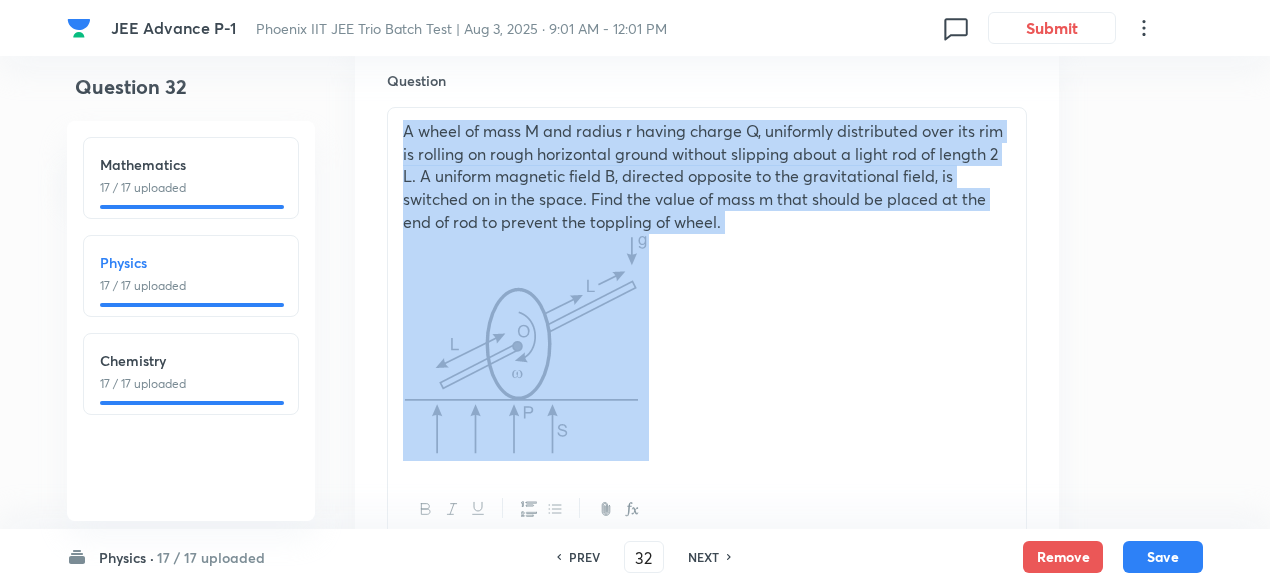 drag, startPoint x: 404, startPoint y: 129, endPoint x: 600, endPoint y: 327, distance: 278.60367 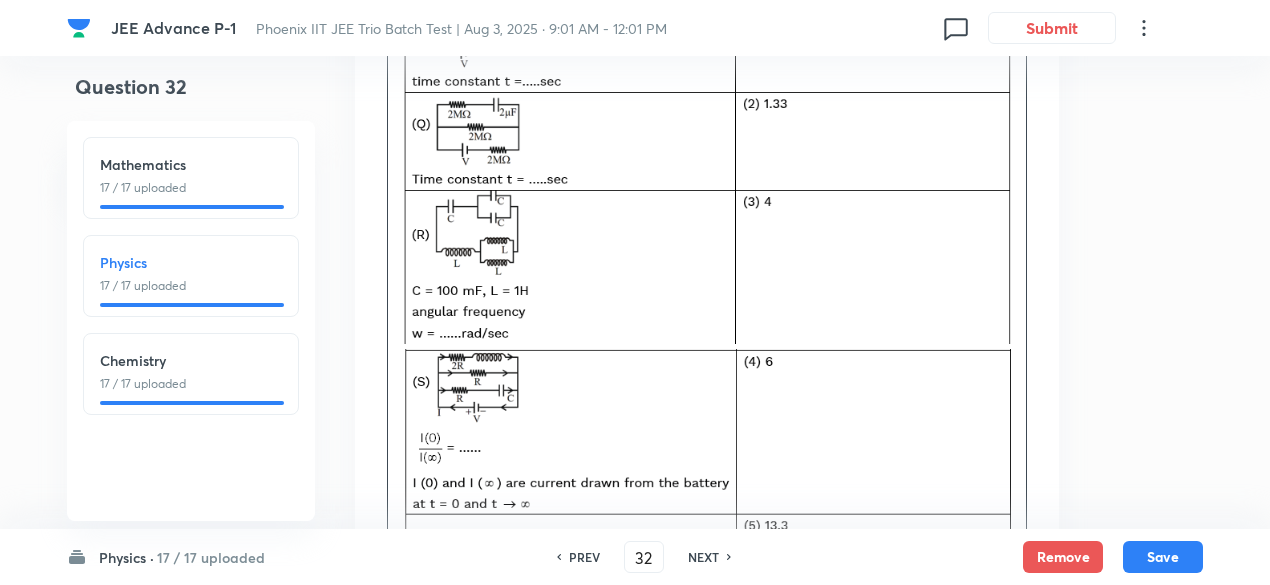 scroll, scrollTop: 812, scrollLeft: 0, axis: vertical 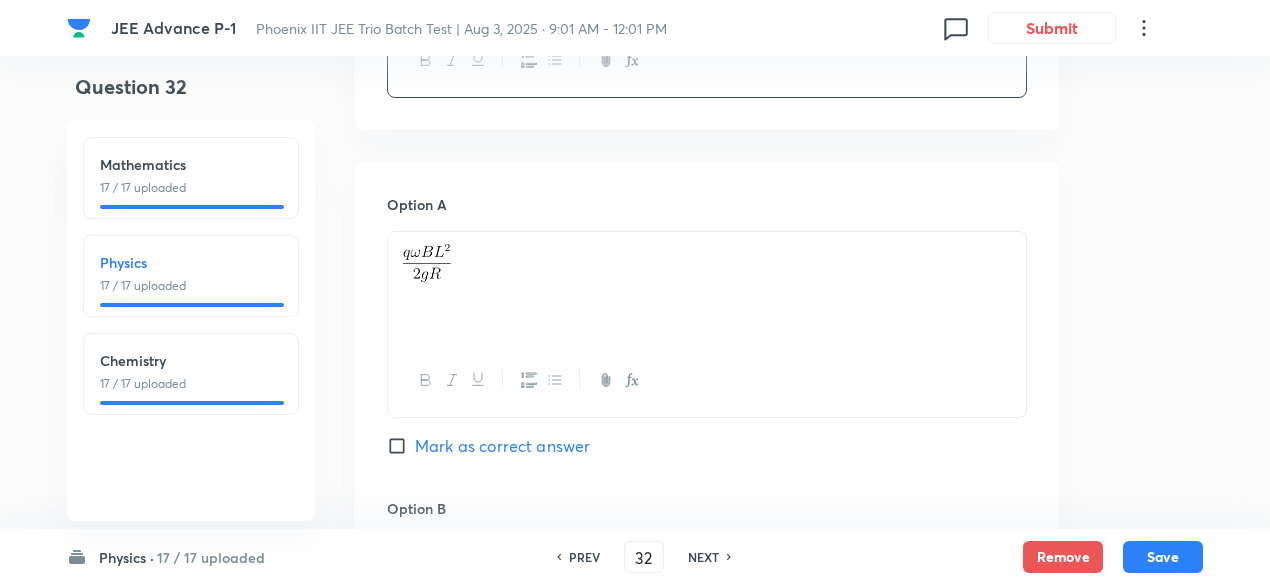 click at bounding box center (707, 288) 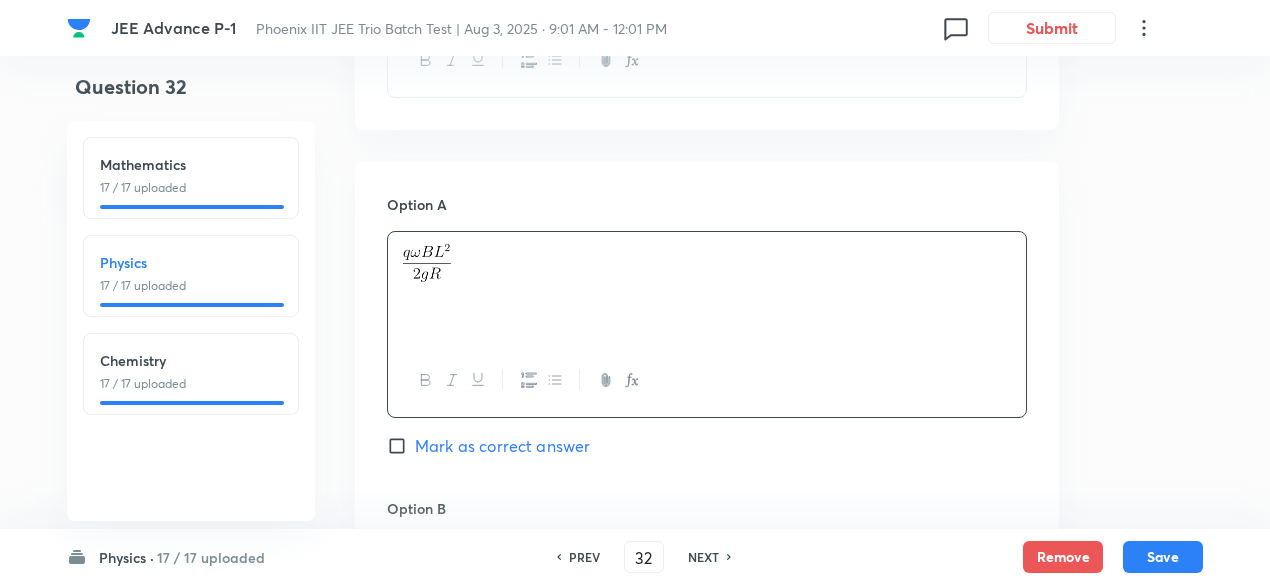 click at bounding box center [707, 288] 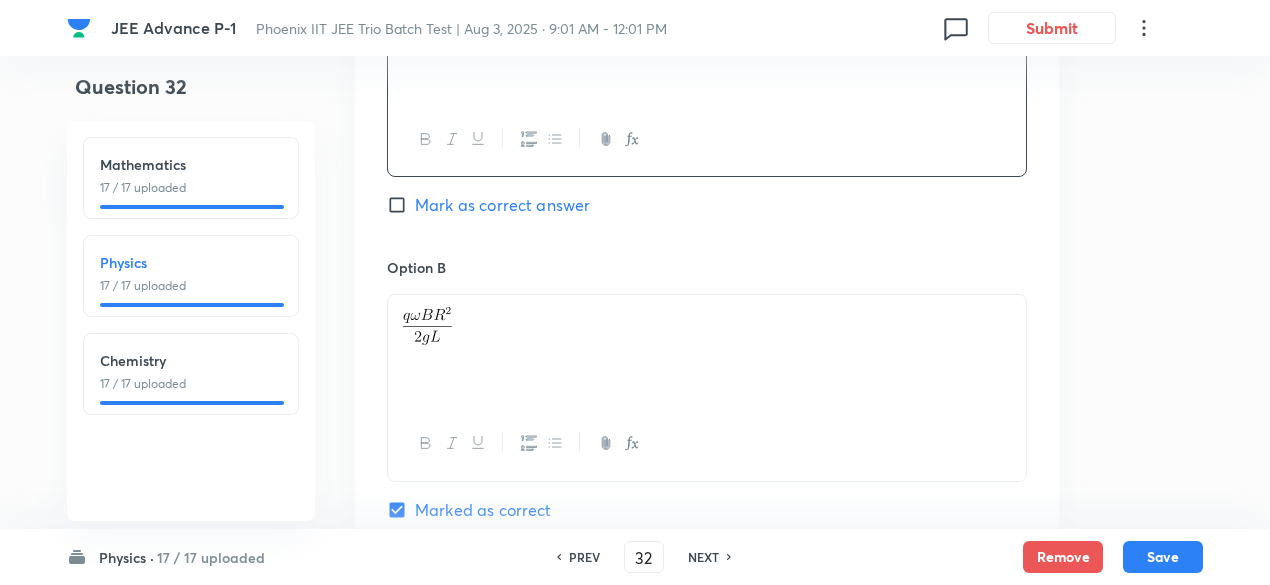 scroll, scrollTop: 1584, scrollLeft: 0, axis: vertical 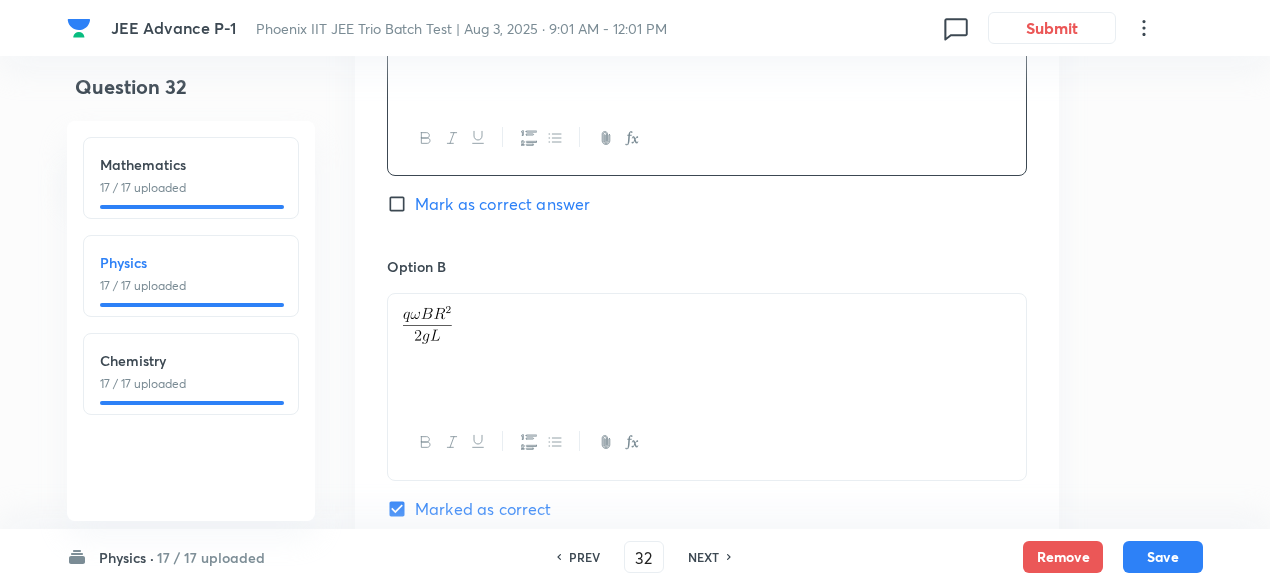 click at bounding box center [707, 325] 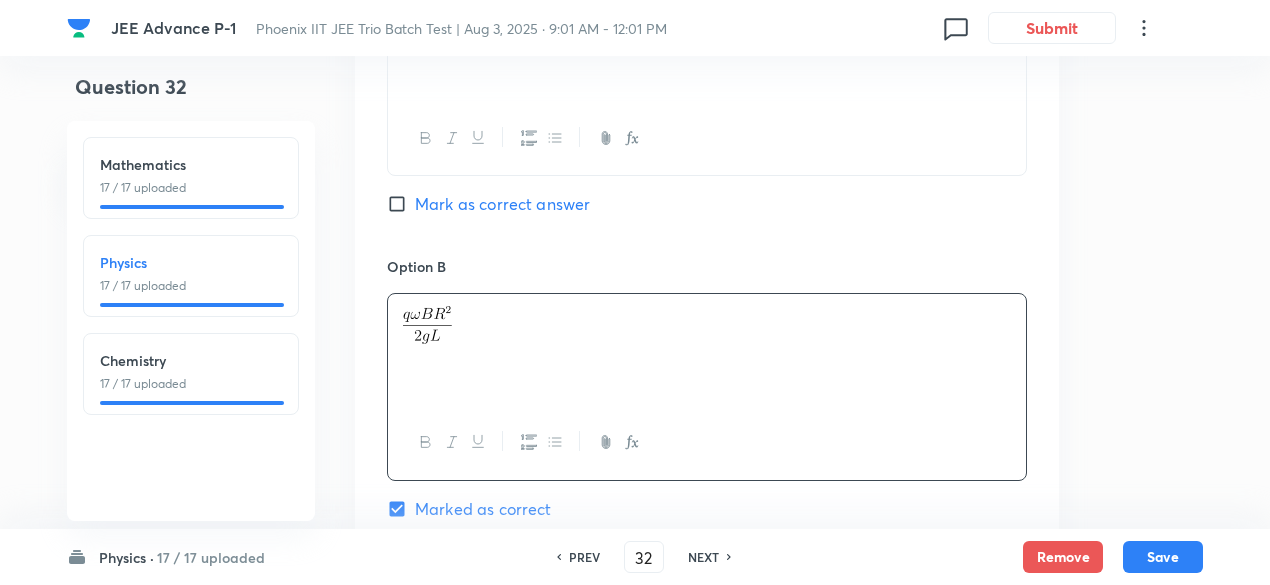 click at bounding box center [707, 325] 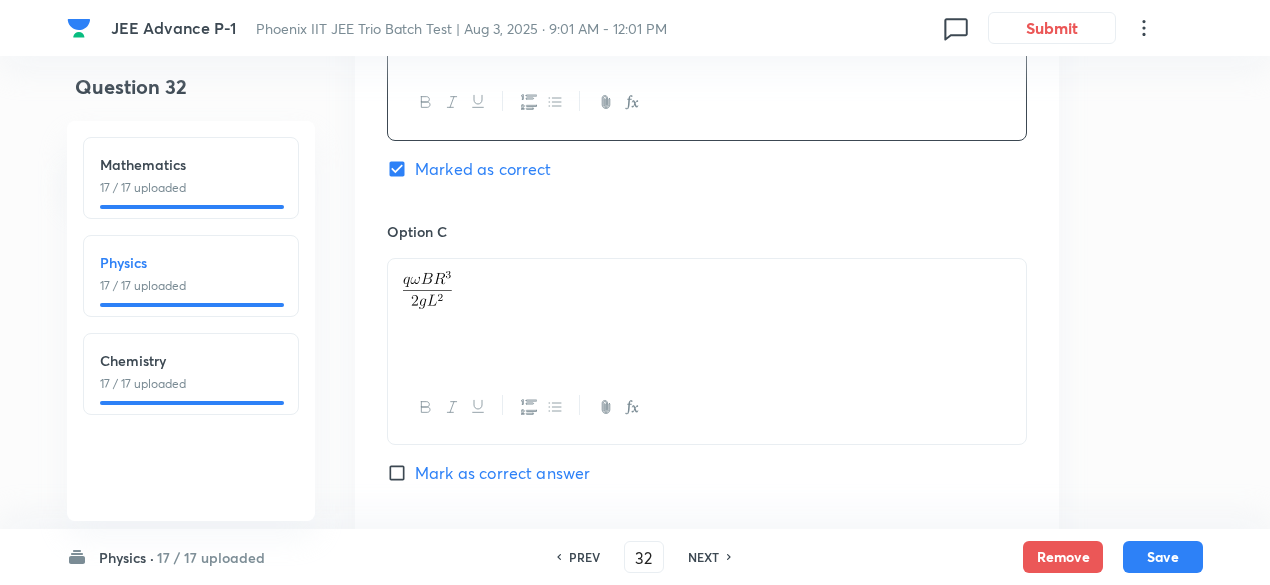 scroll, scrollTop: 1930, scrollLeft: 0, axis: vertical 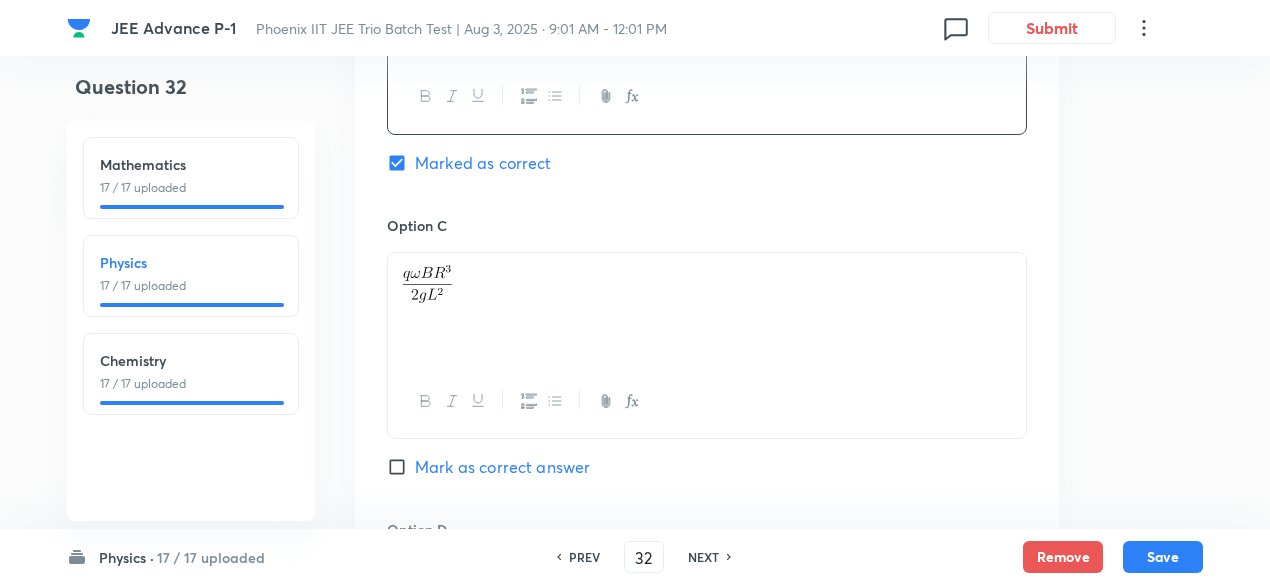 click at bounding box center [707, 309] 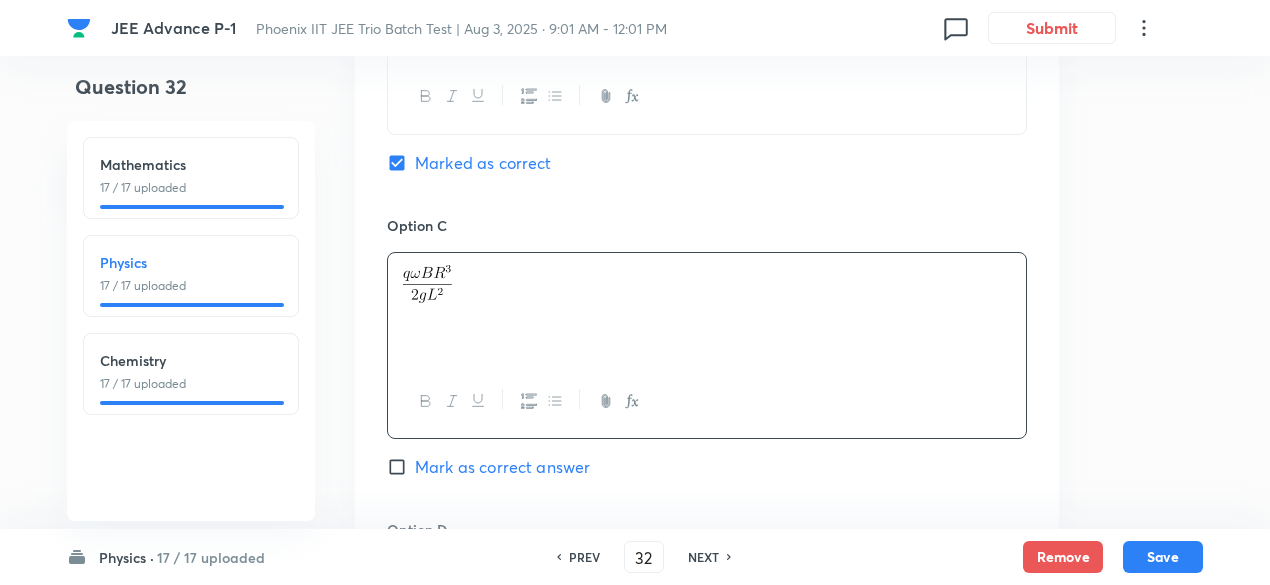 click at bounding box center [707, 309] 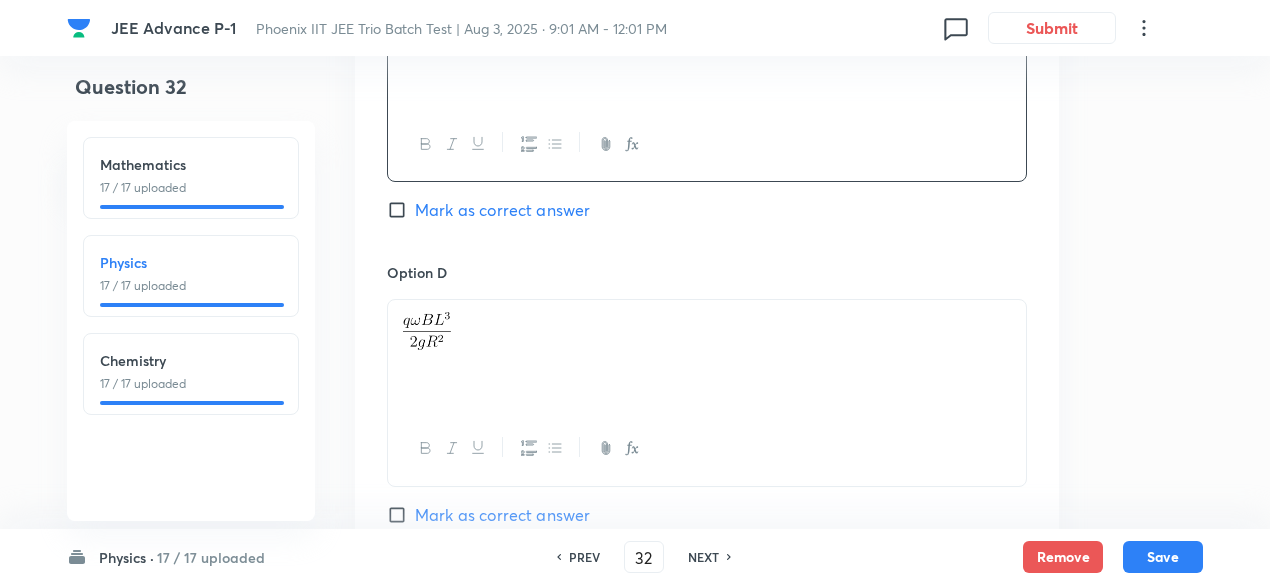 scroll, scrollTop: 2189, scrollLeft: 0, axis: vertical 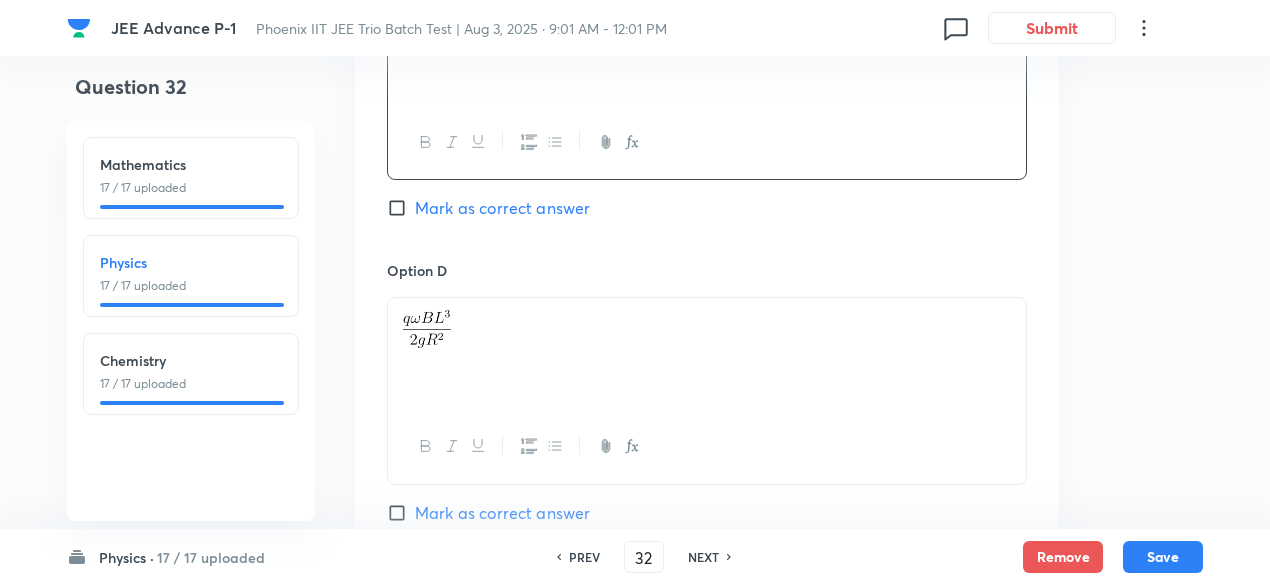 click at bounding box center [707, 329] 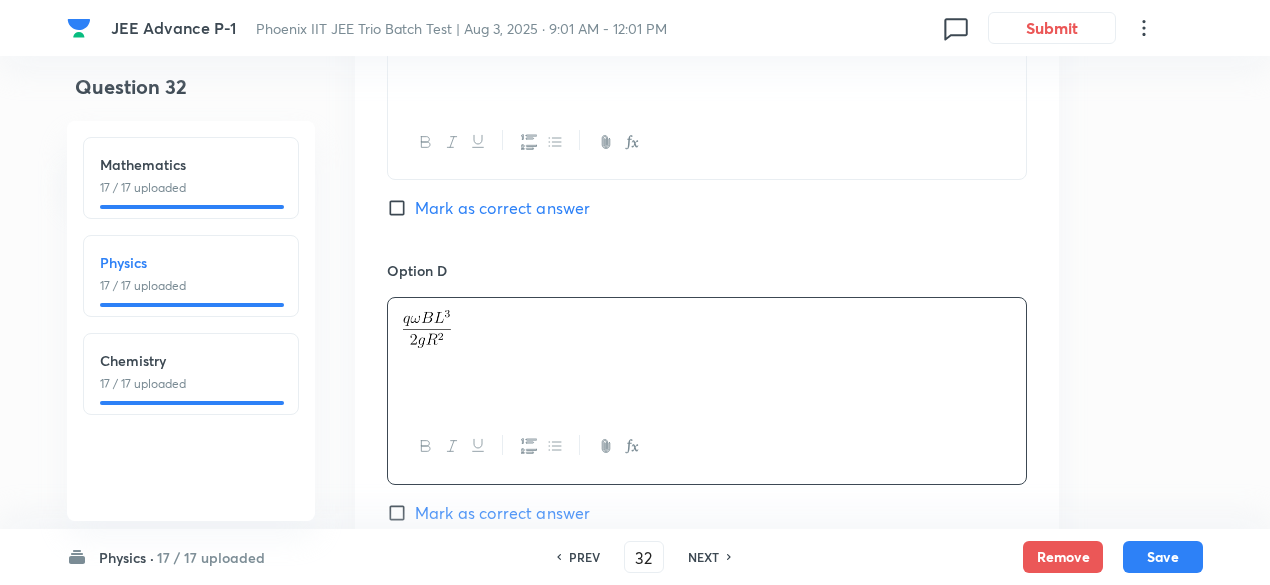 click at bounding box center [707, 329] 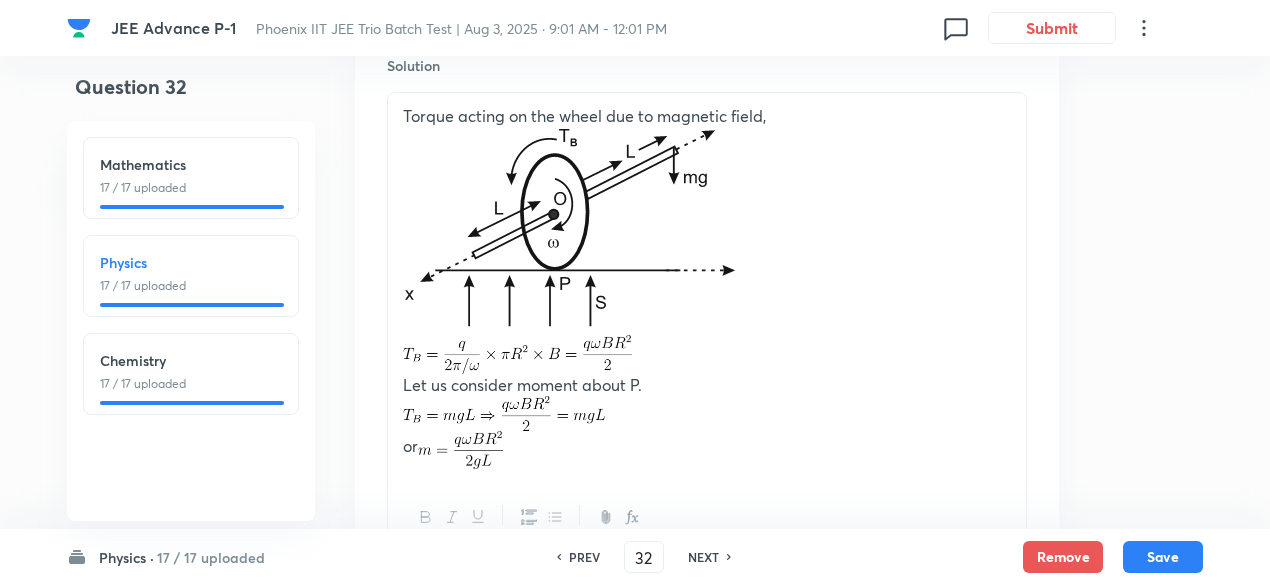 scroll, scrollTop: 2797, scrollLeft: 0, axis: vertical 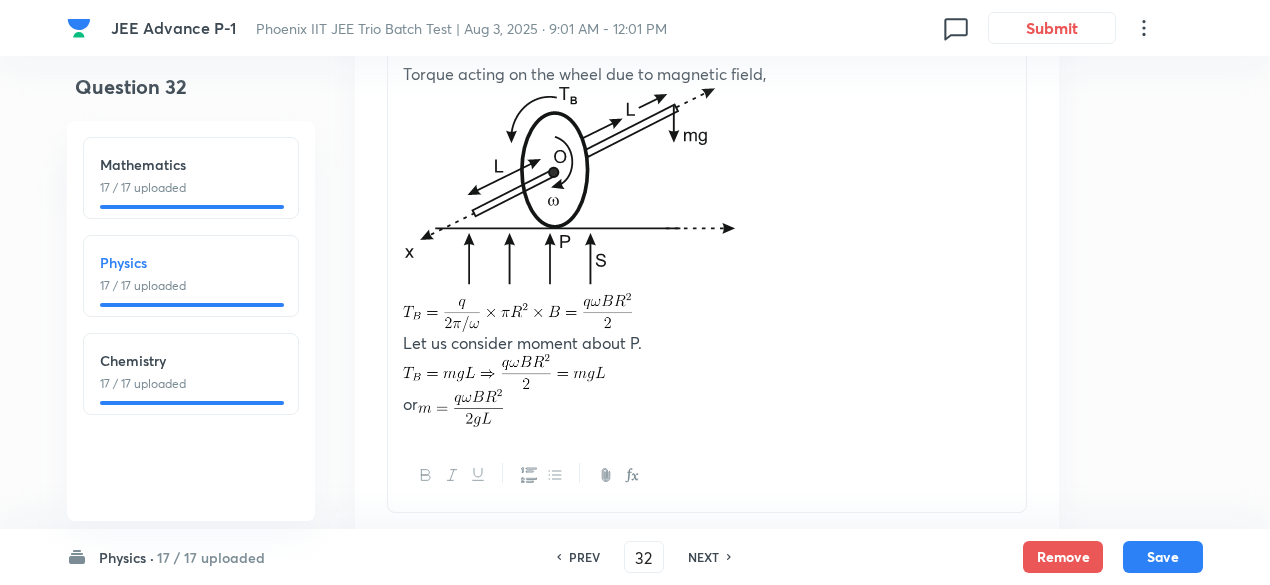 click at bounding box center (707, 189) 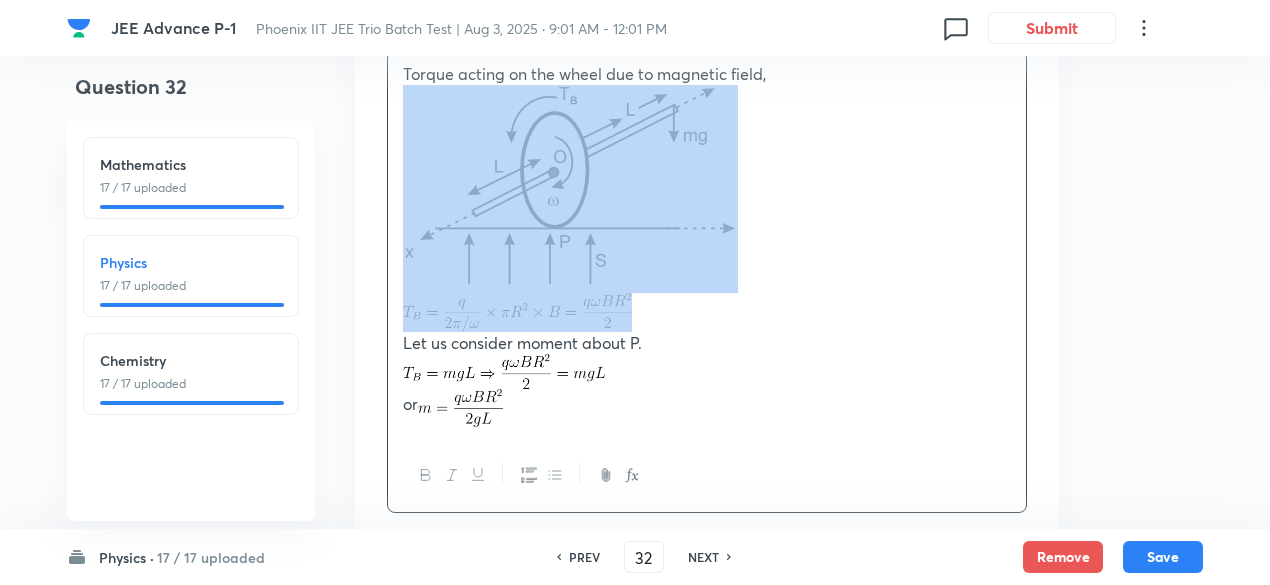 click at bounding box center (707, 189) 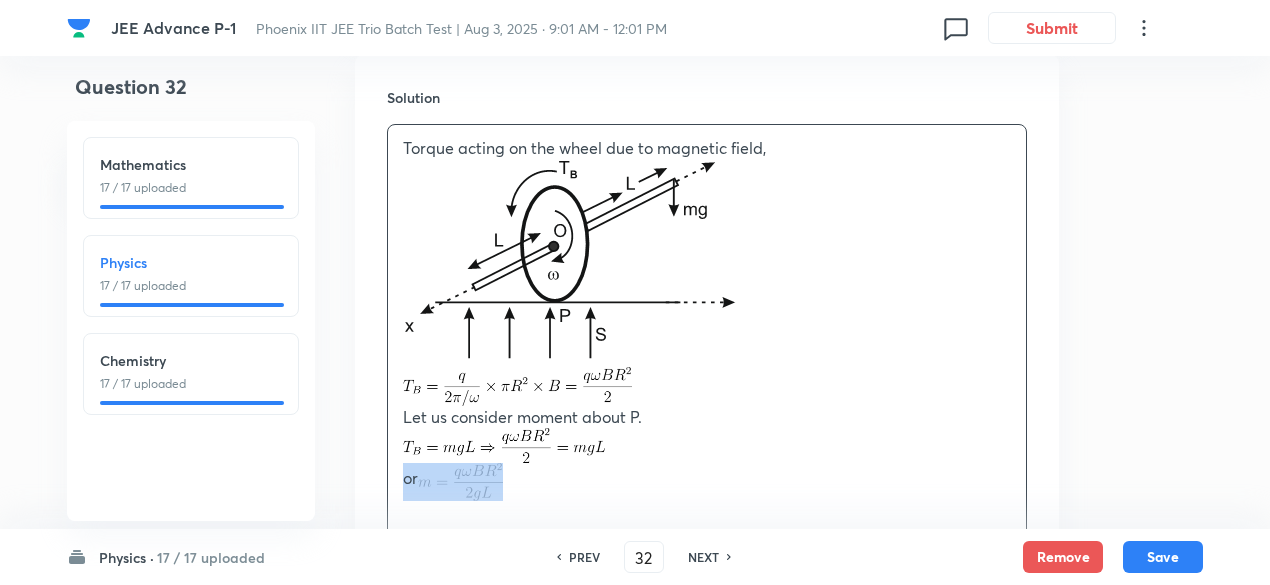 click on "or" at bounding box center (707, 482) 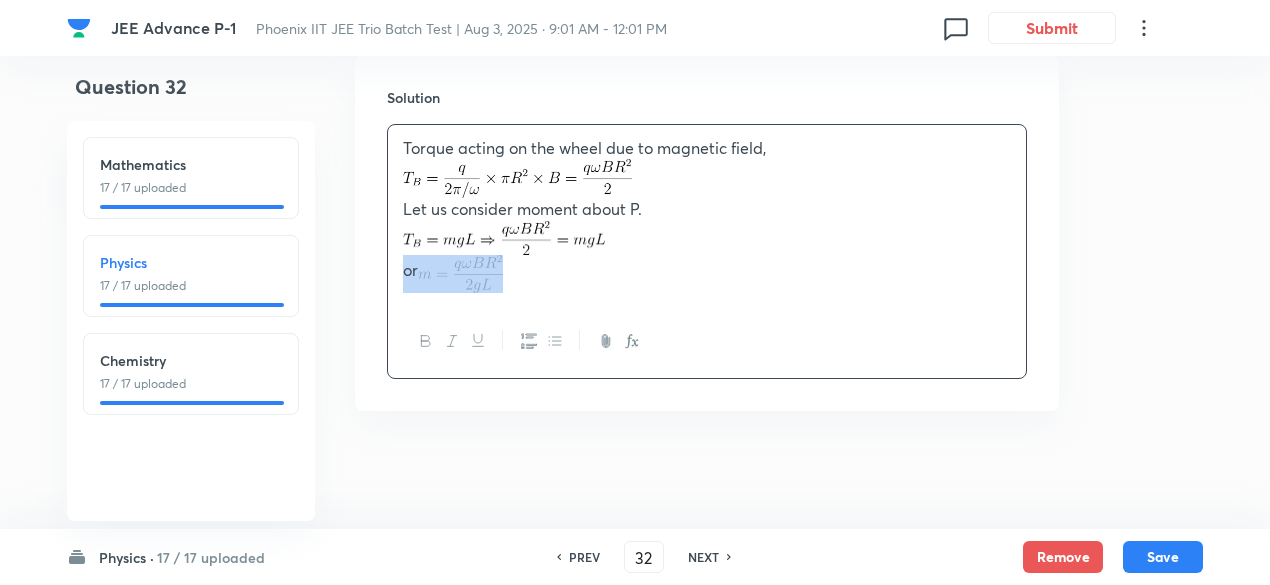 click on "or" at bounding box center [707, 274] 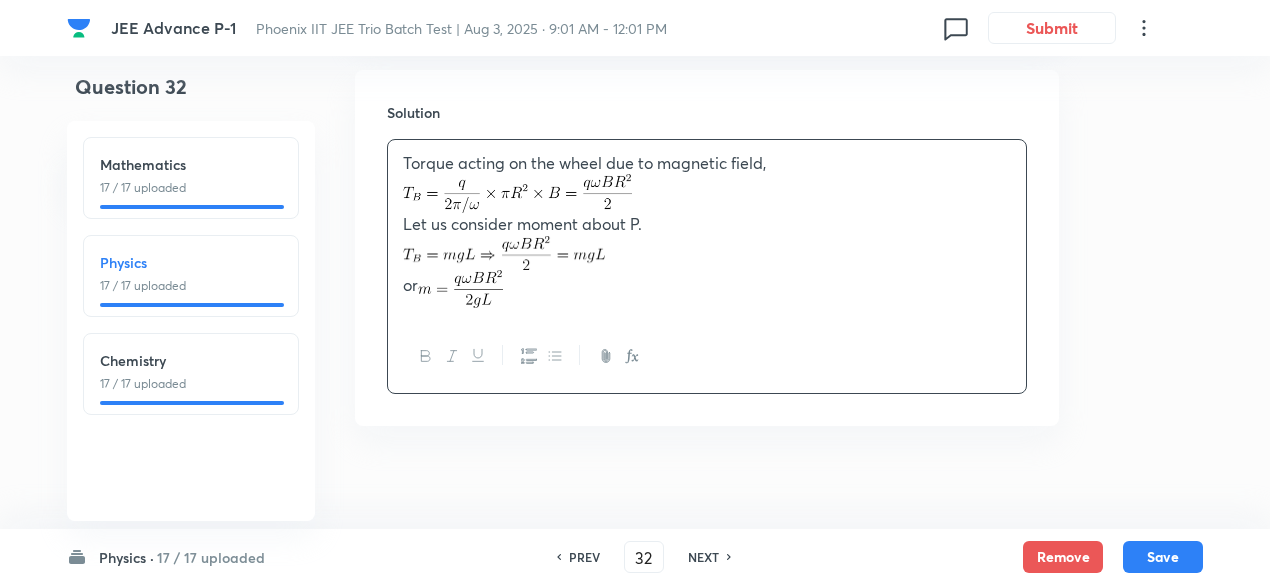 click on "or" at bounding box center [707, 289] 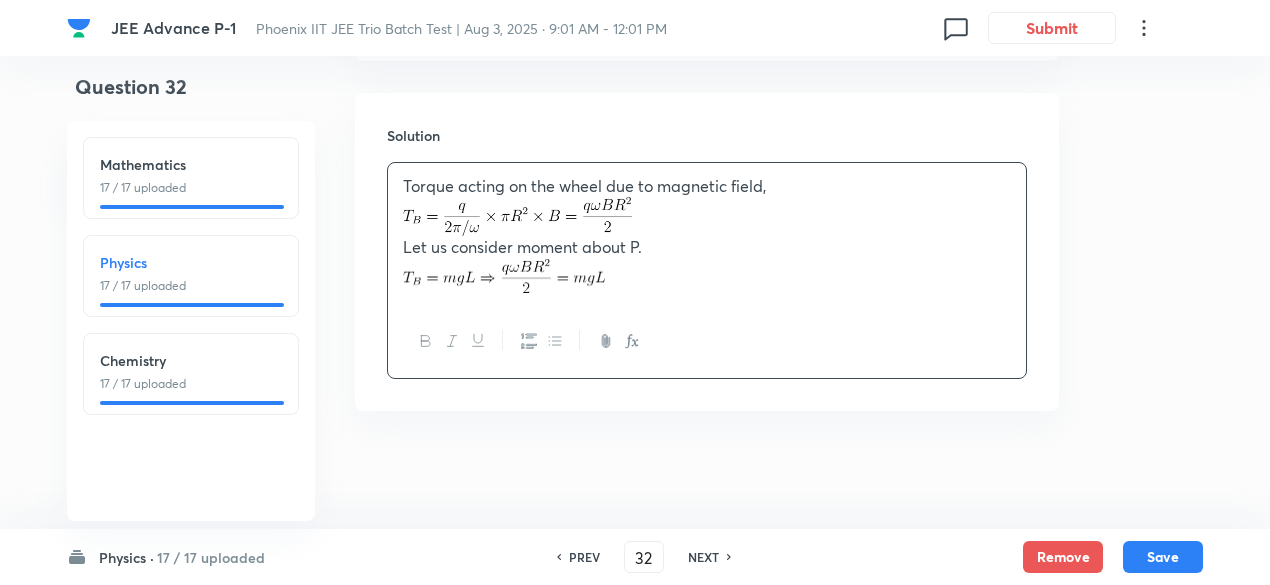click at bounding box center [707, 276] 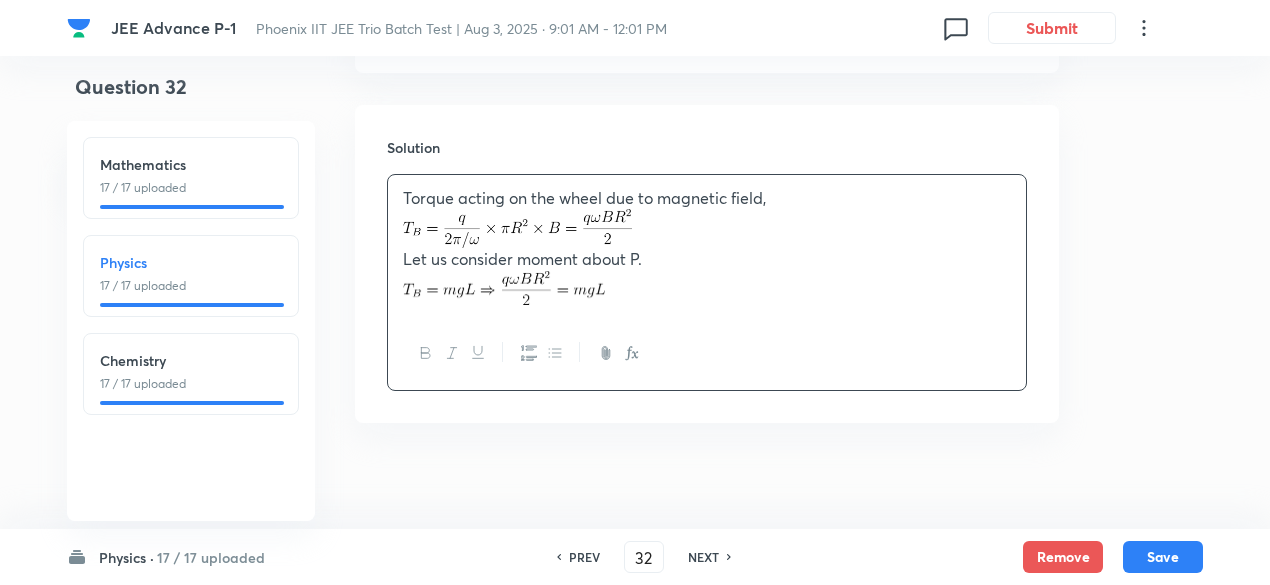 click at bounding box center [707, 288] 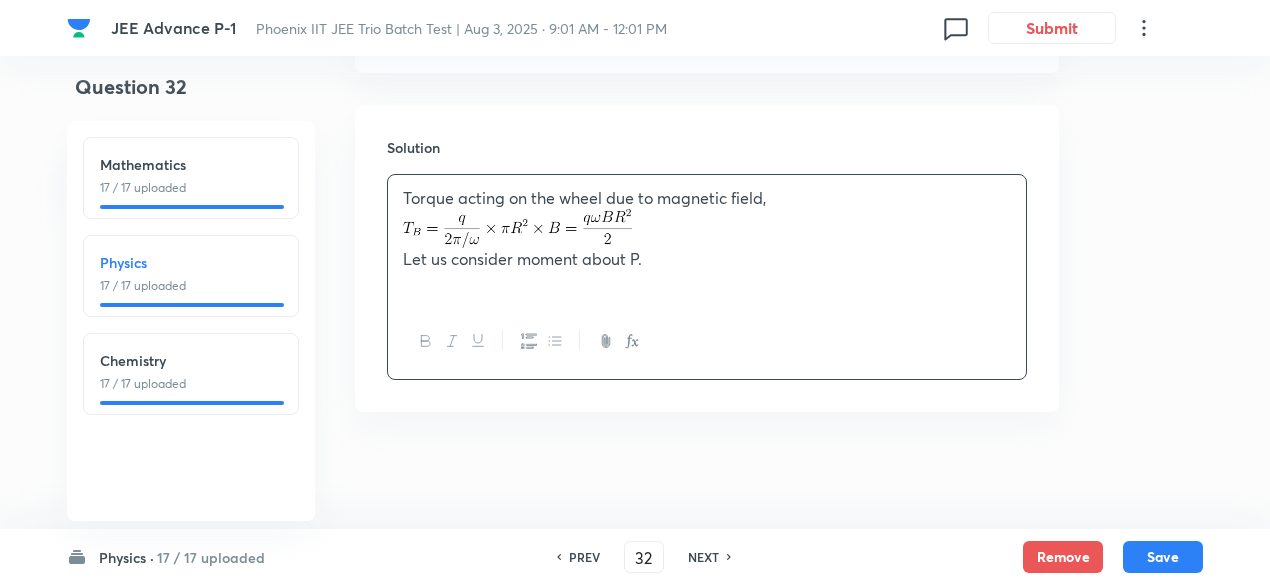 click at bounding box center [707, 282] 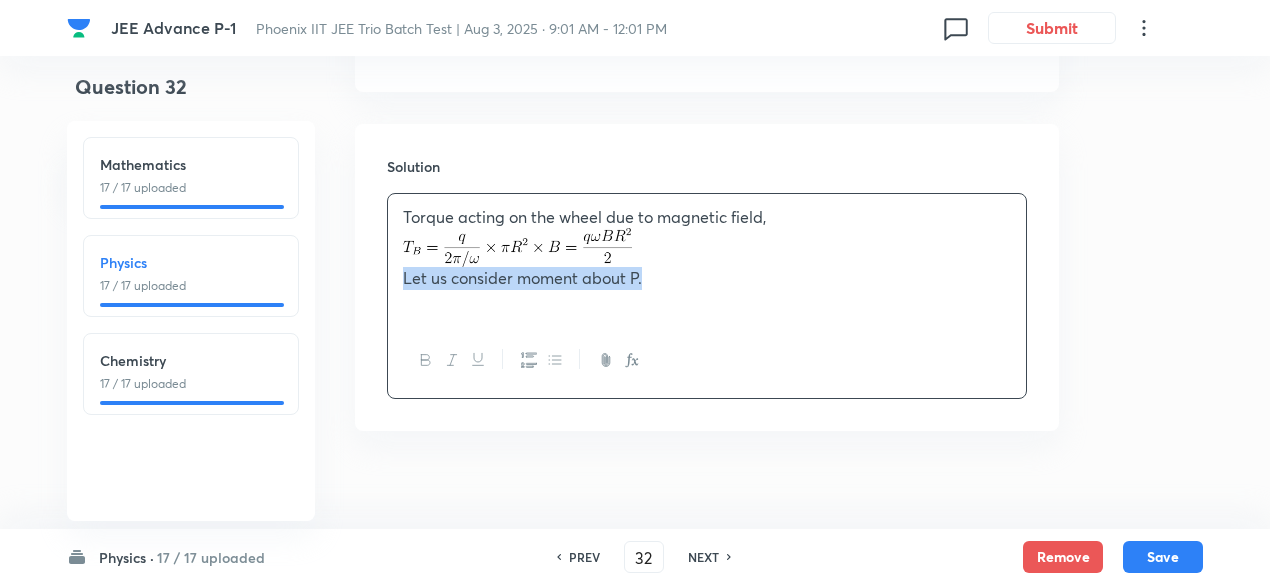 click at bounding box center (707, 301) 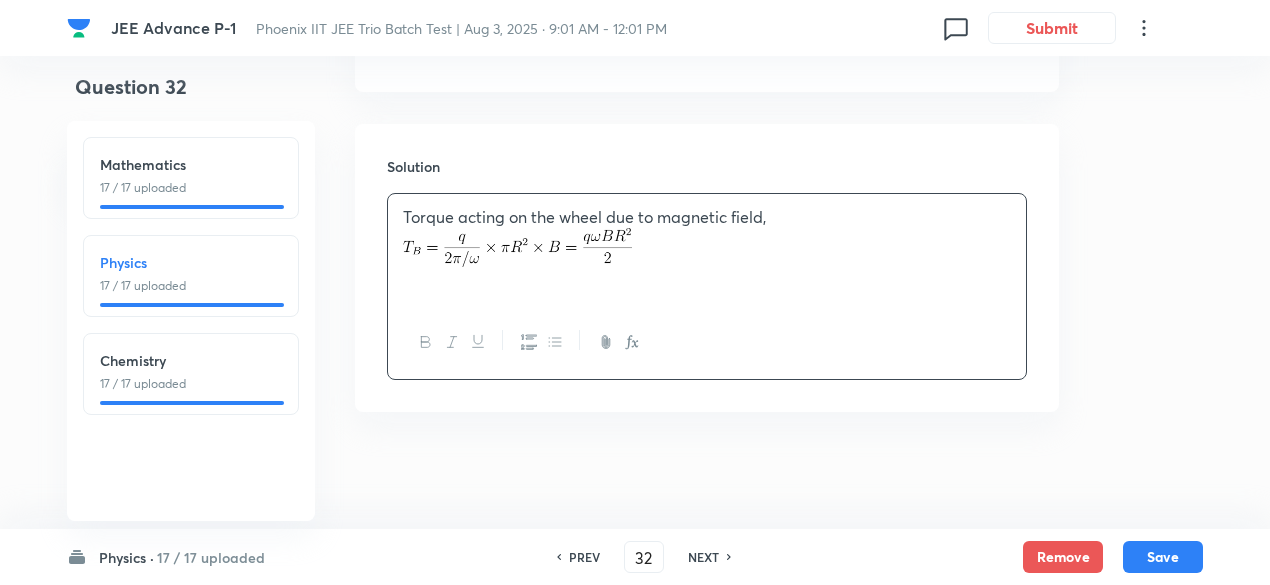 click at bounding box center [707, 278] 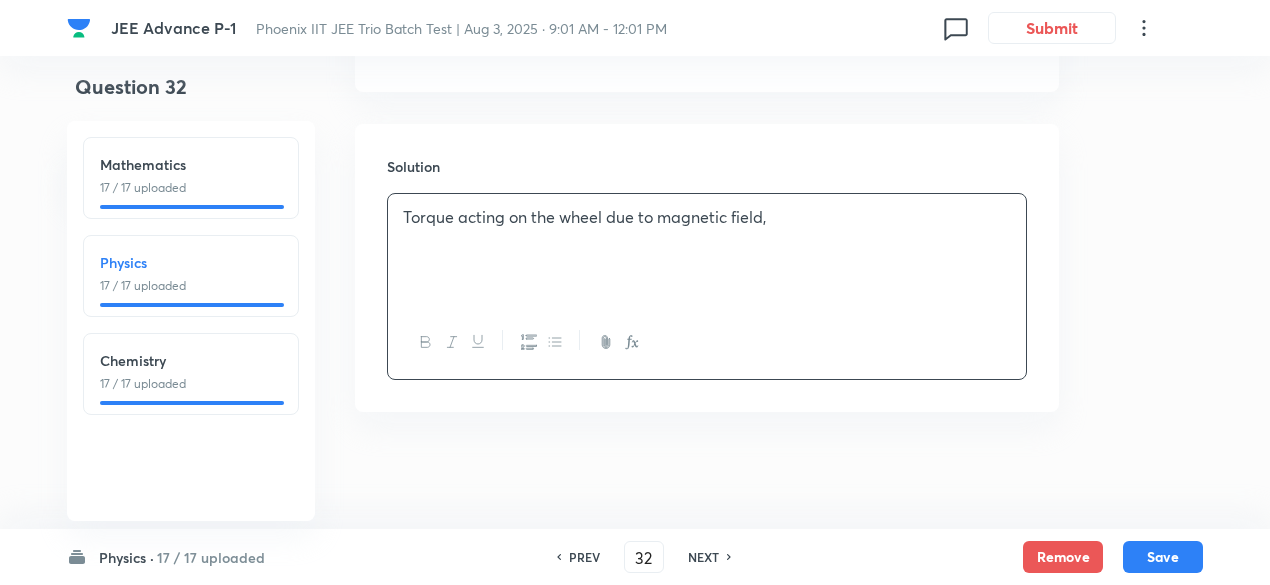 click on "Torque acting on the wheel due to magnetic field," at bounding box center (707, 250) 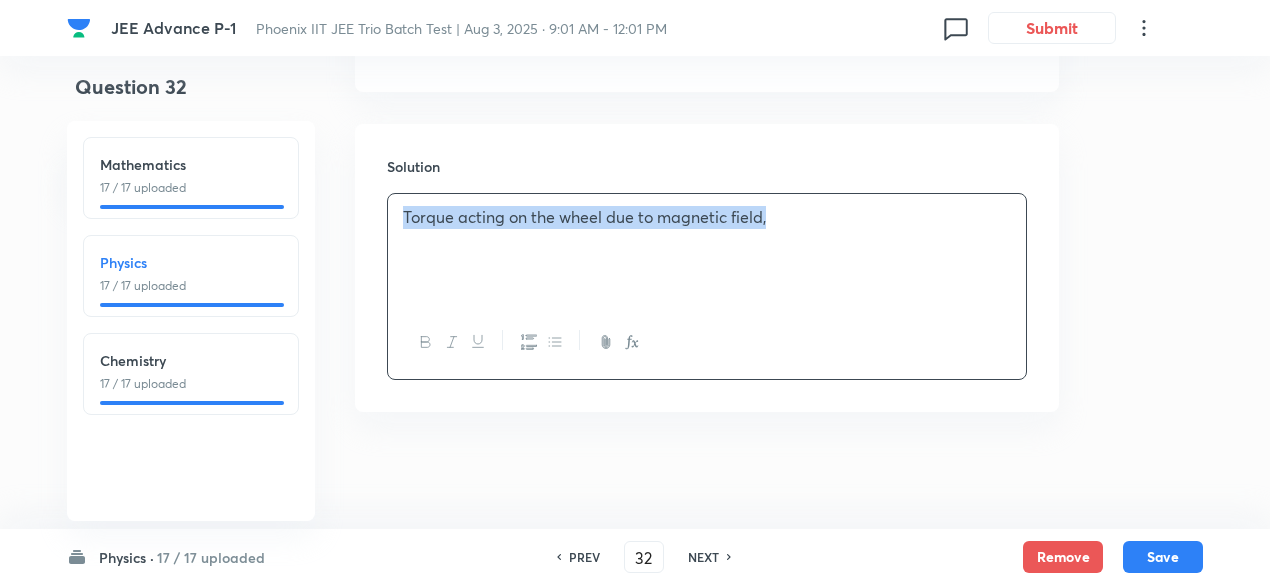 click on "Torque acting on the wheel due to magnetic field," at bounding box center [707, 250] 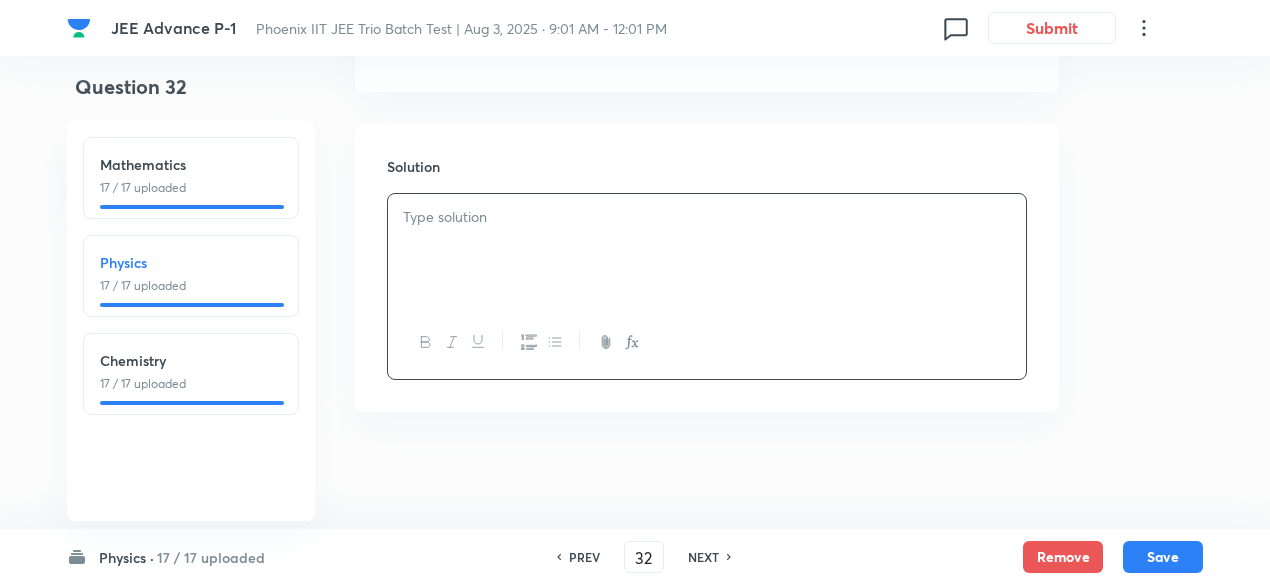 click at bounding box center (707, 250) 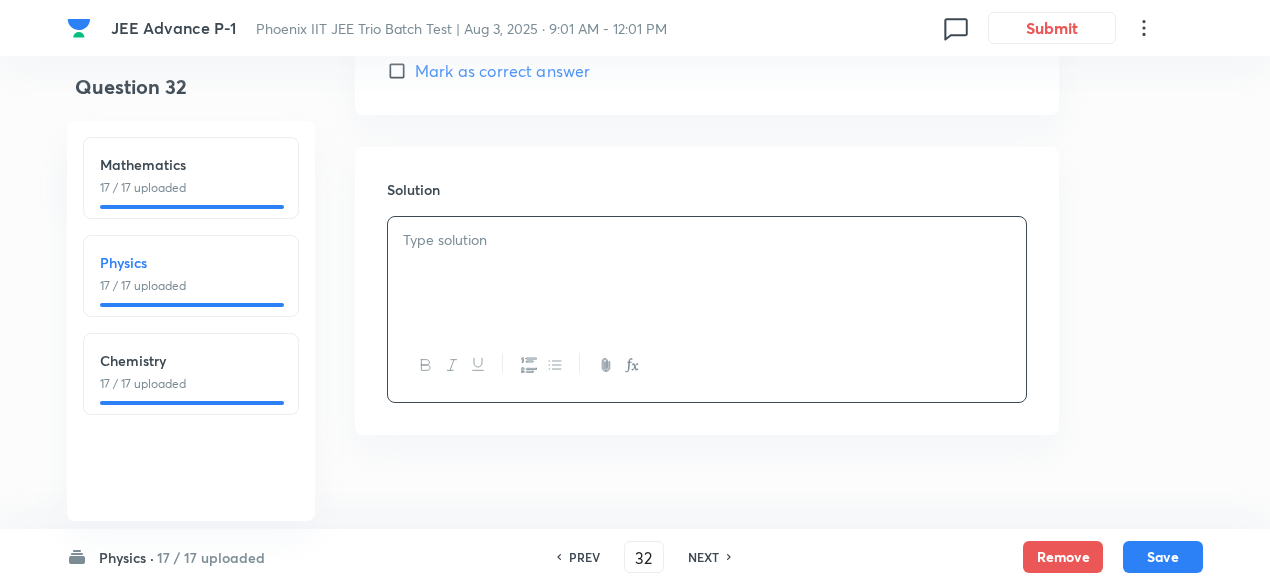 scroll, scrollTop: 2612, scrollLeft: 0, axis: vertical 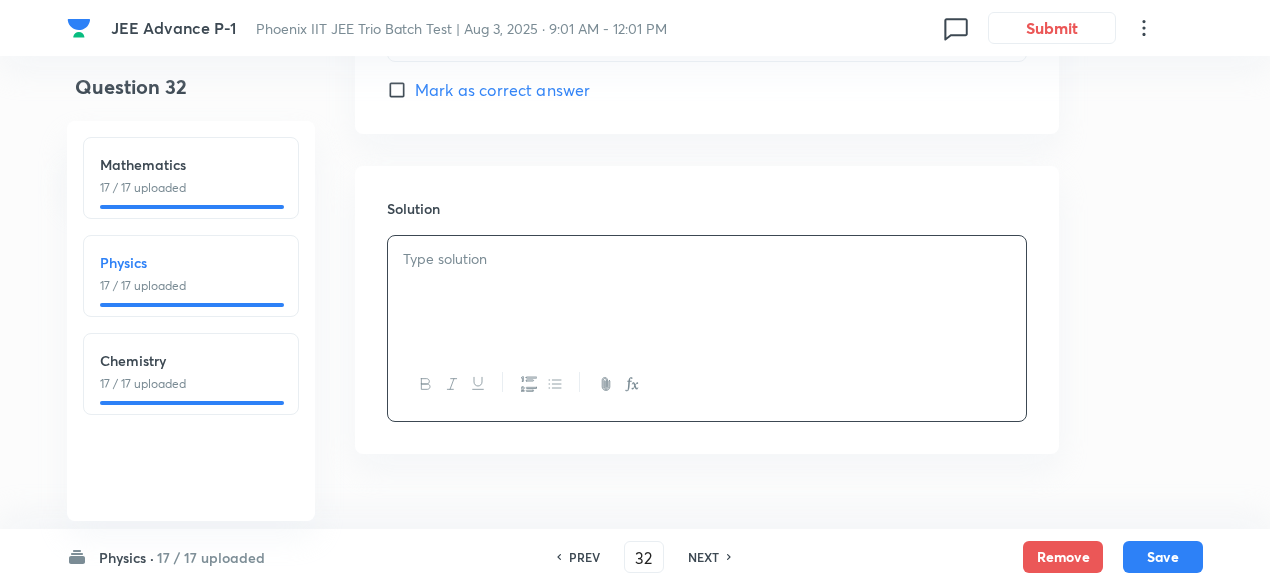 click at bounding box center [707, 292] 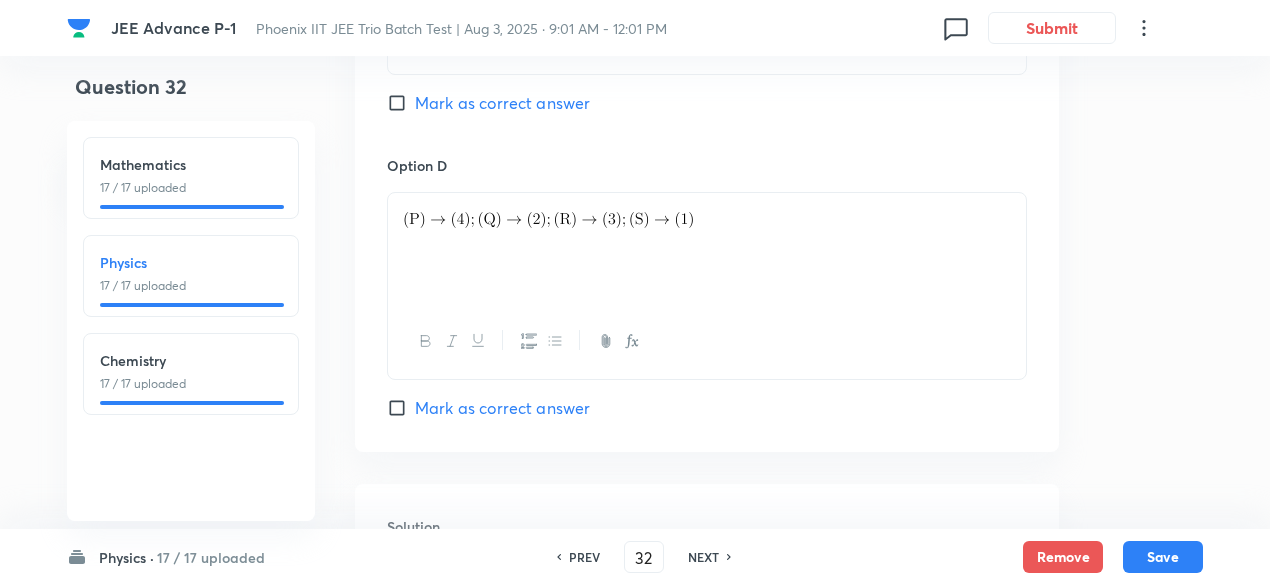 scroll, scrollTop: 2239, scrollLeft: 0, axis: vertical 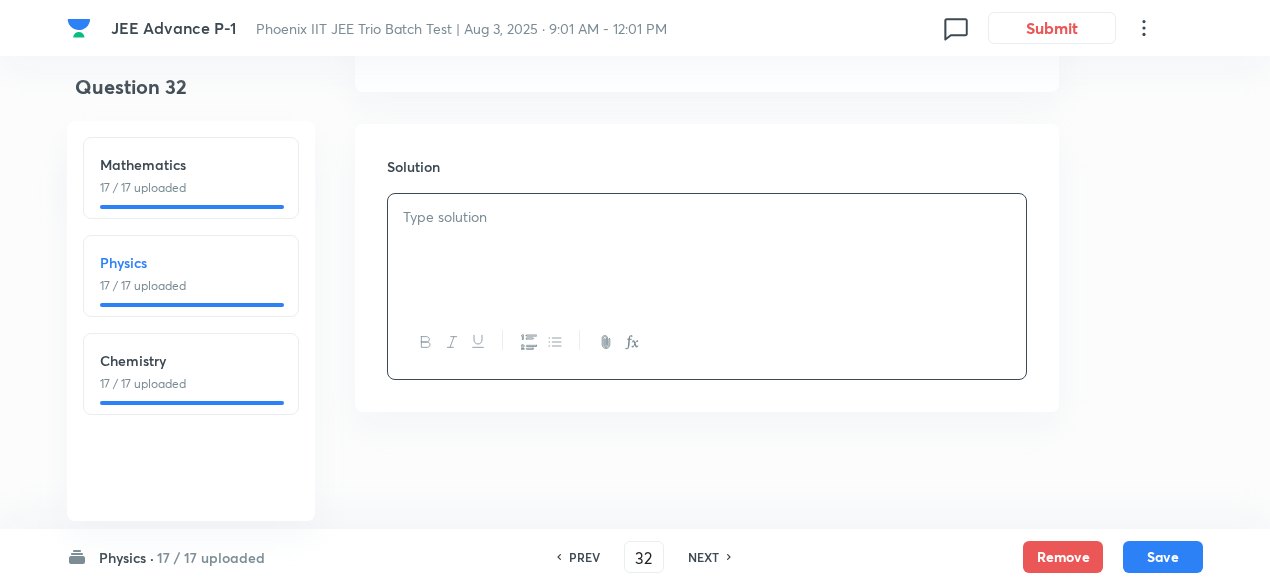 click at bounding box center [707, 250] 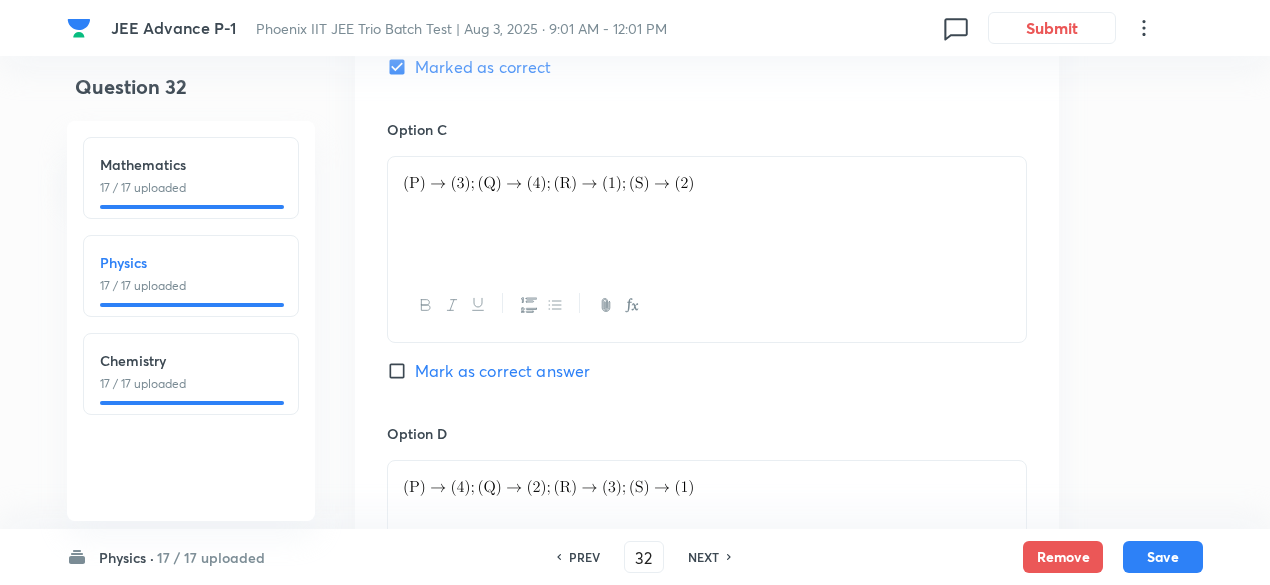 scroll, scrollTop: 2024, scrollLeft: 0, axis: vertical 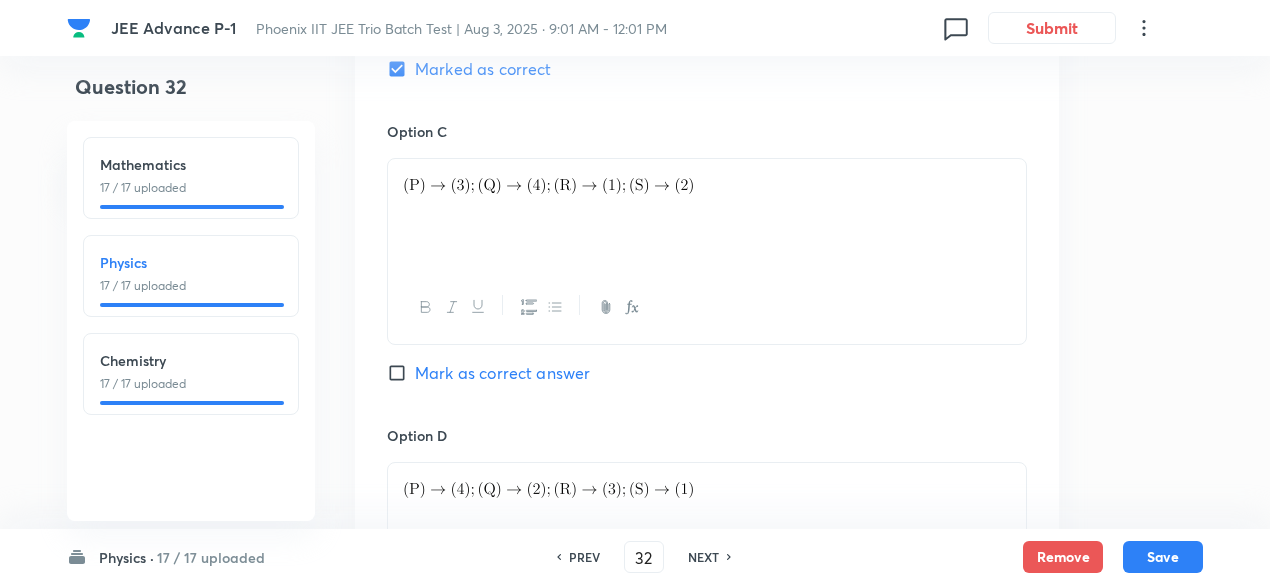 click on "Mark as correct answer" at bounding box center [502, 373] 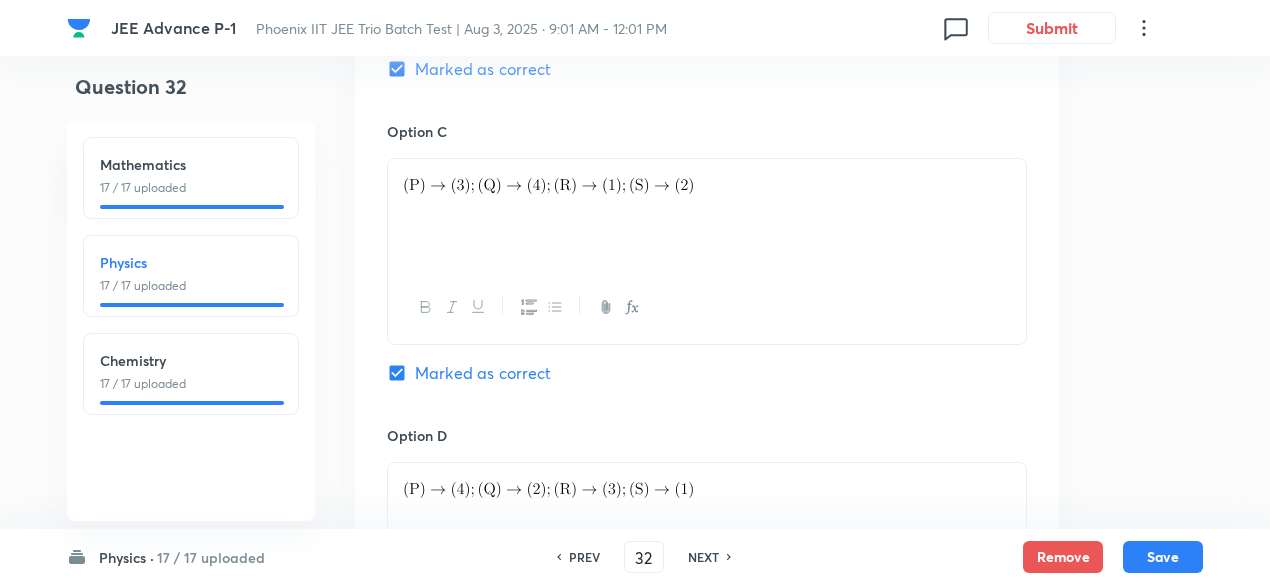 checkbox on "false" 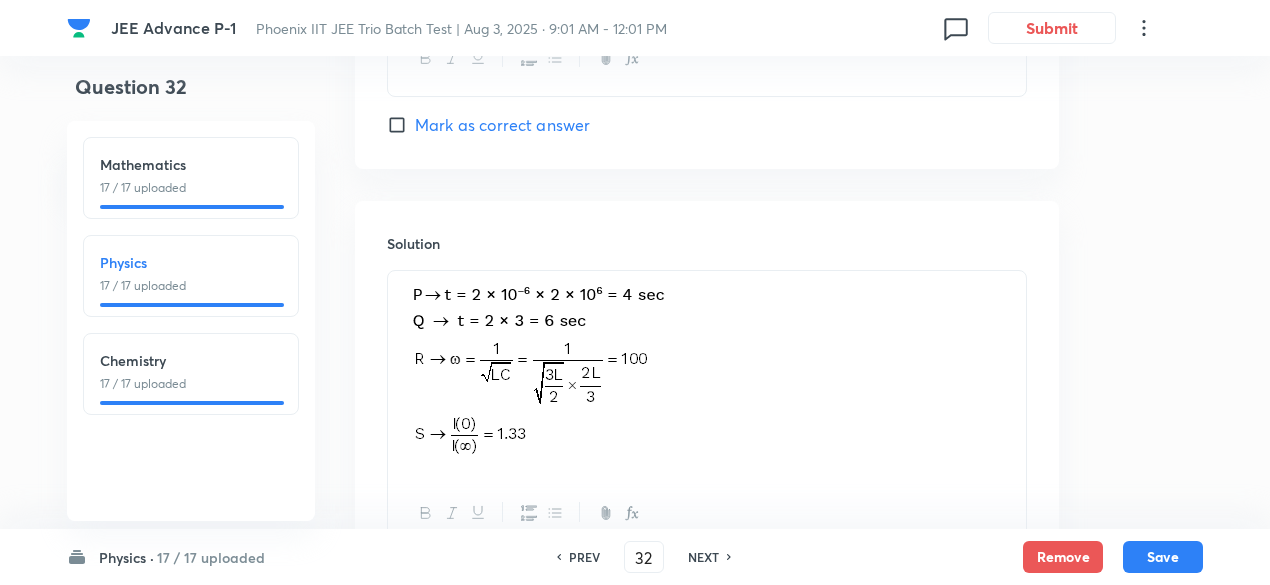 scroll, scrollTop: 2749, scrollLeft: 0, axis: vertical 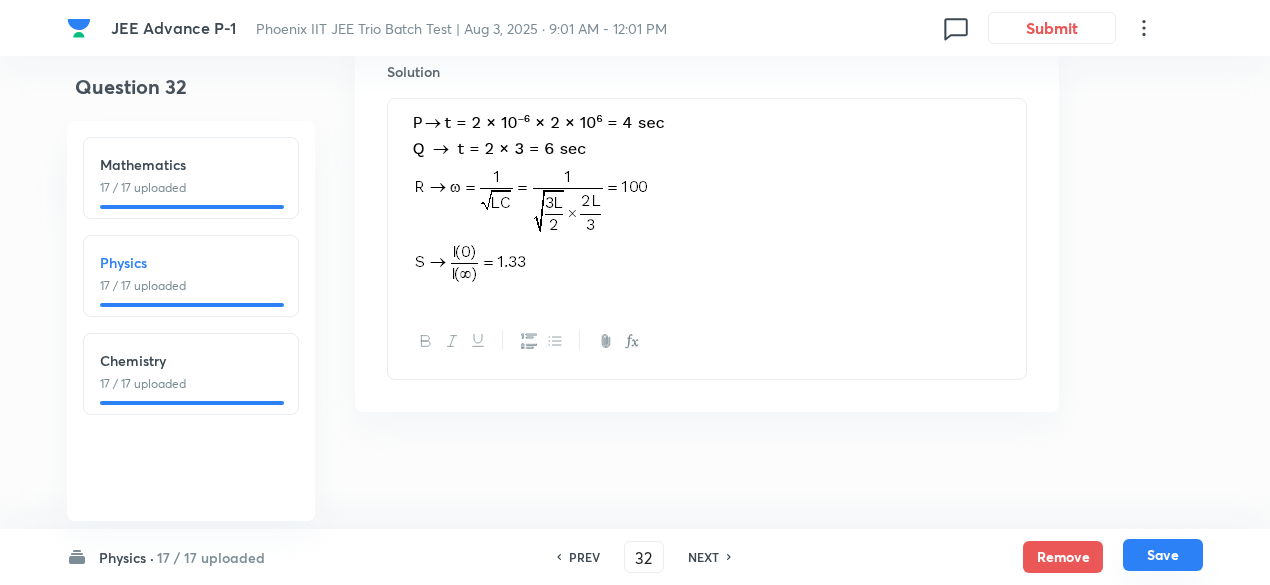click on "Save" at bounding box center [1163, 555] 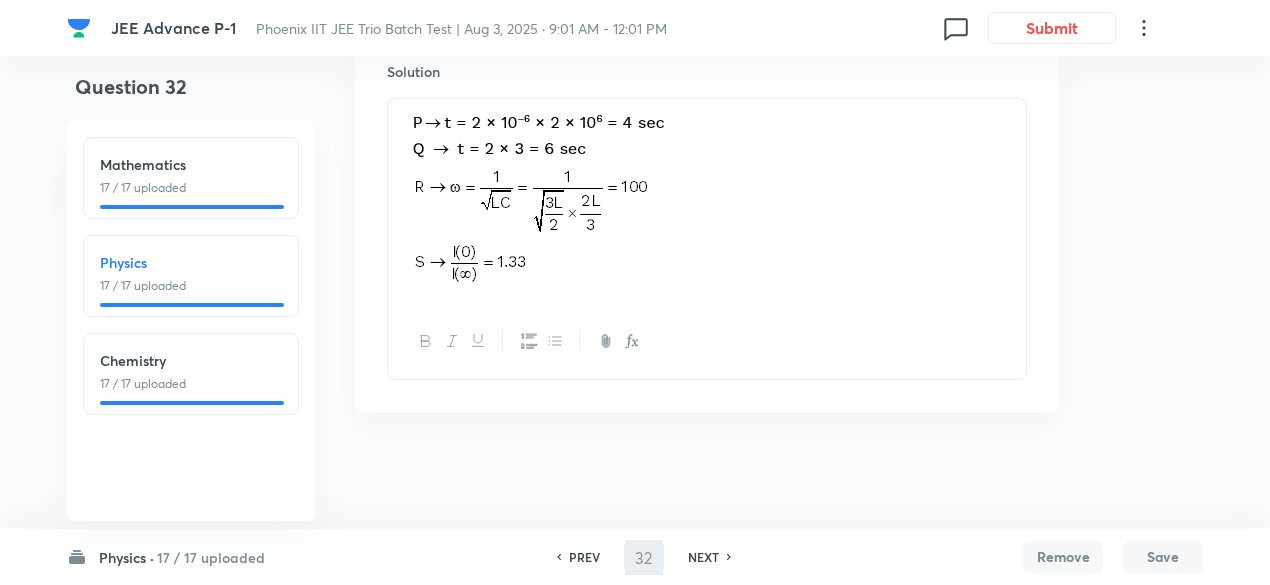 type on "33" 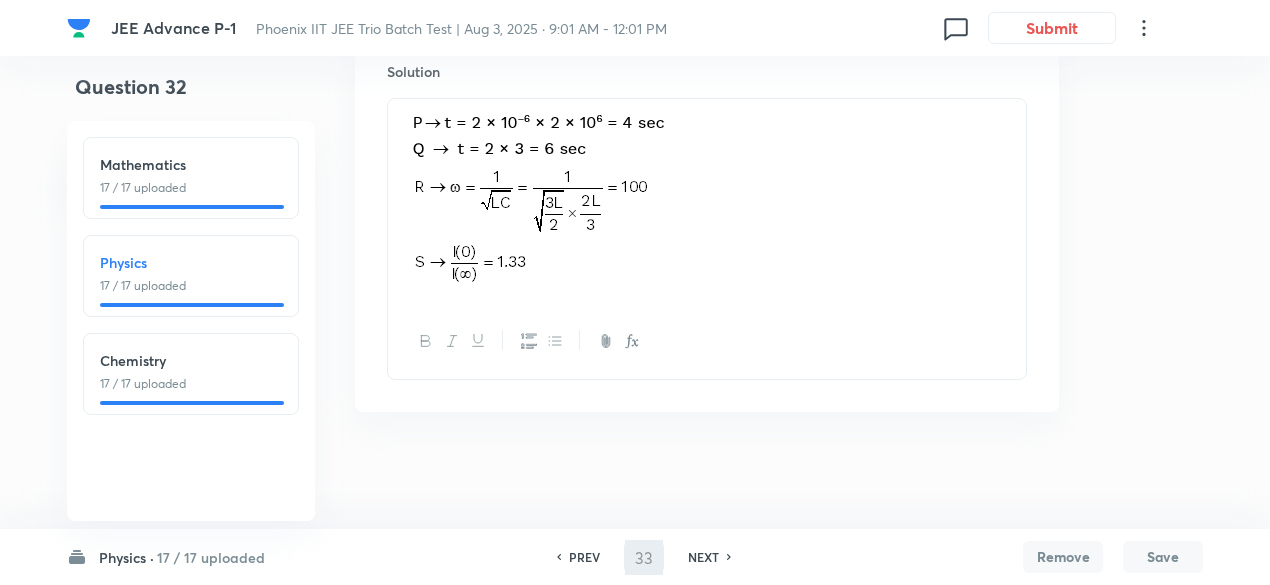 checkbox on "false" 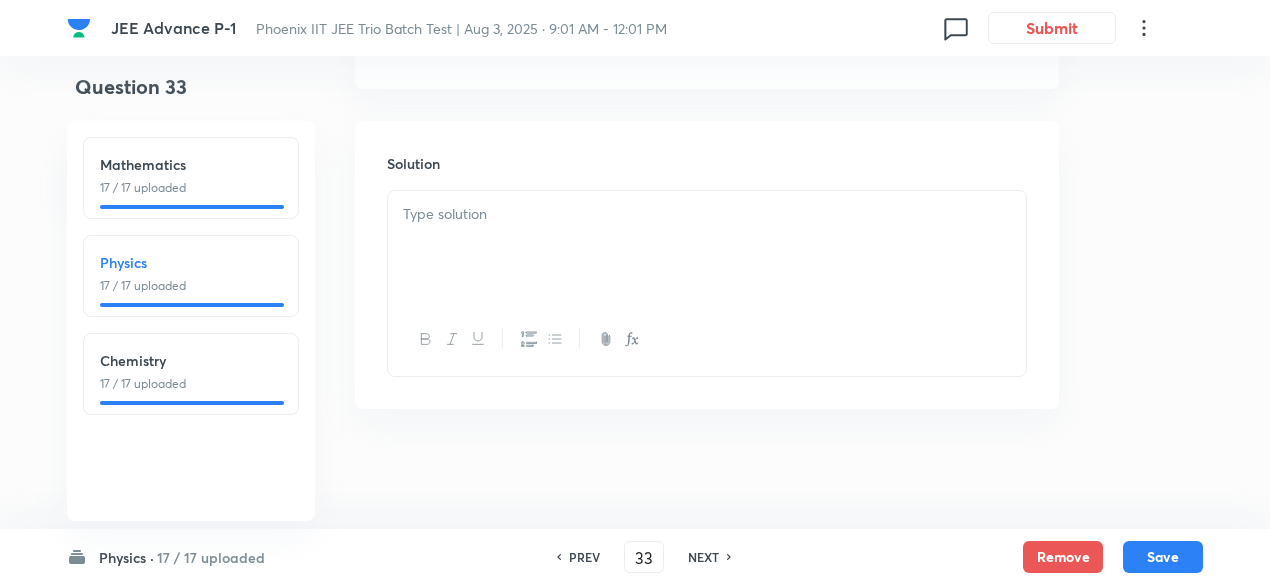 checkbox on "true" 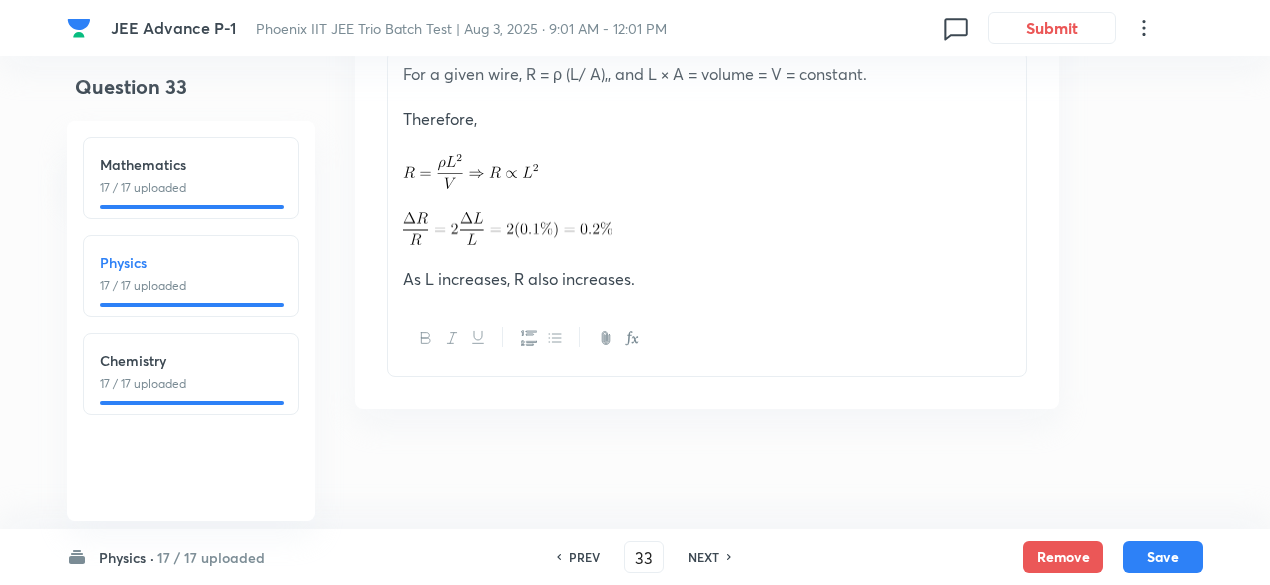 scroll, scrollTop: 2260, scrollLeft: 0, axis: vertical 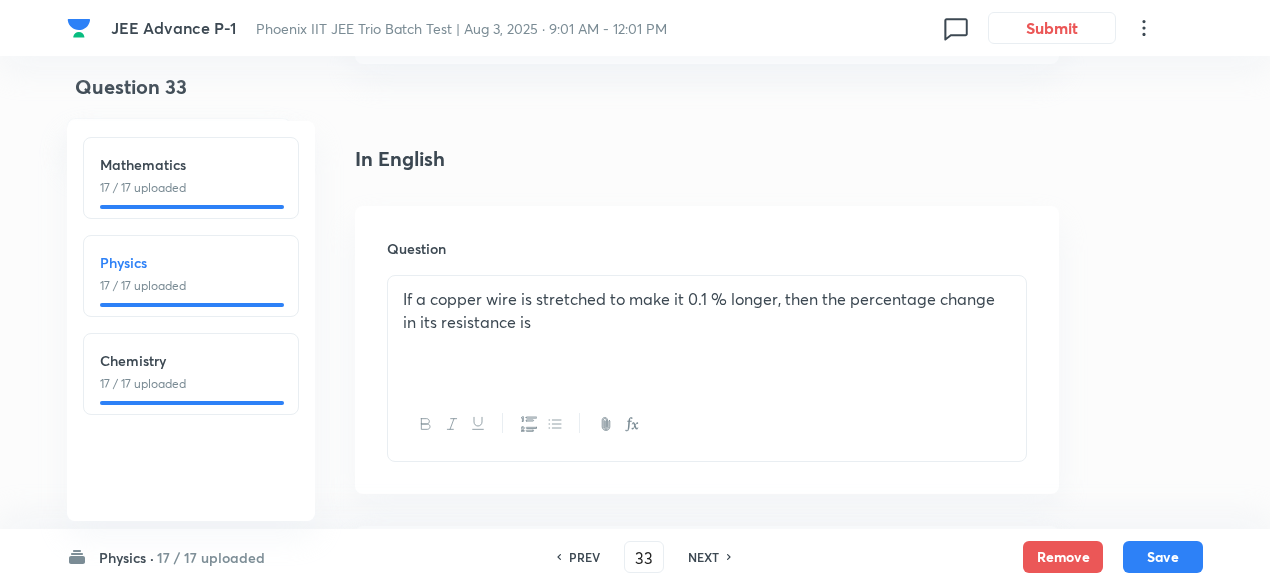 click on "If a copper wire is stretched to make it 0.1 % longer, then the percentage change in its resistance is" at bounding box center (707, 310) 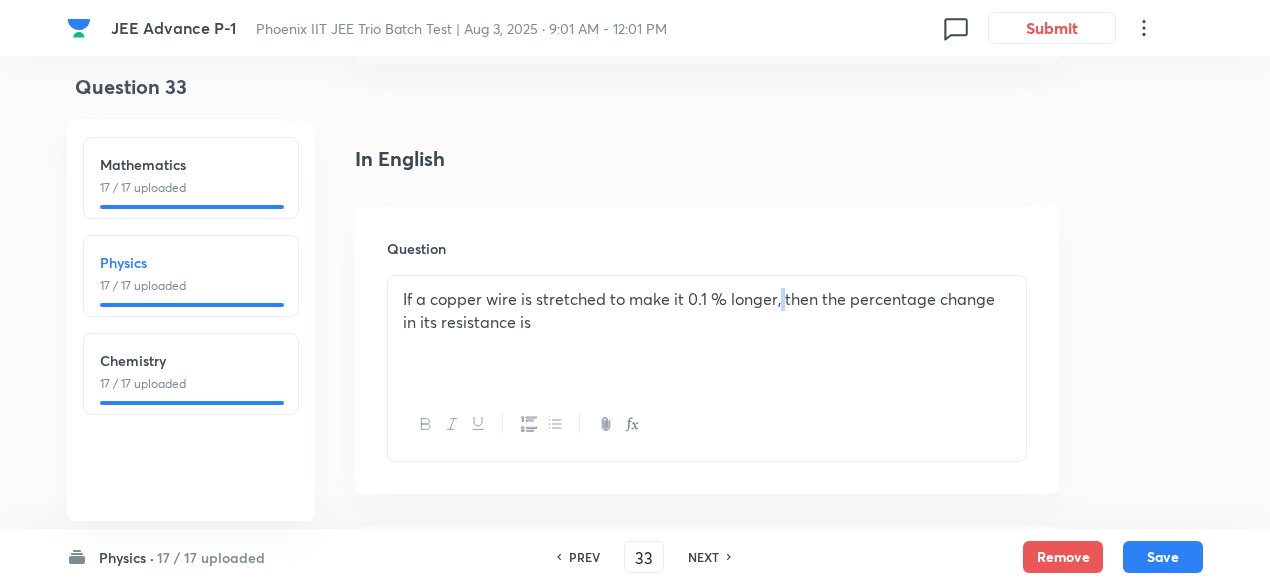 click on "If a copper wire is stretched to make it 0.1 % longer, then the percentage change in its resistance is" at bounding box center [707, 310] 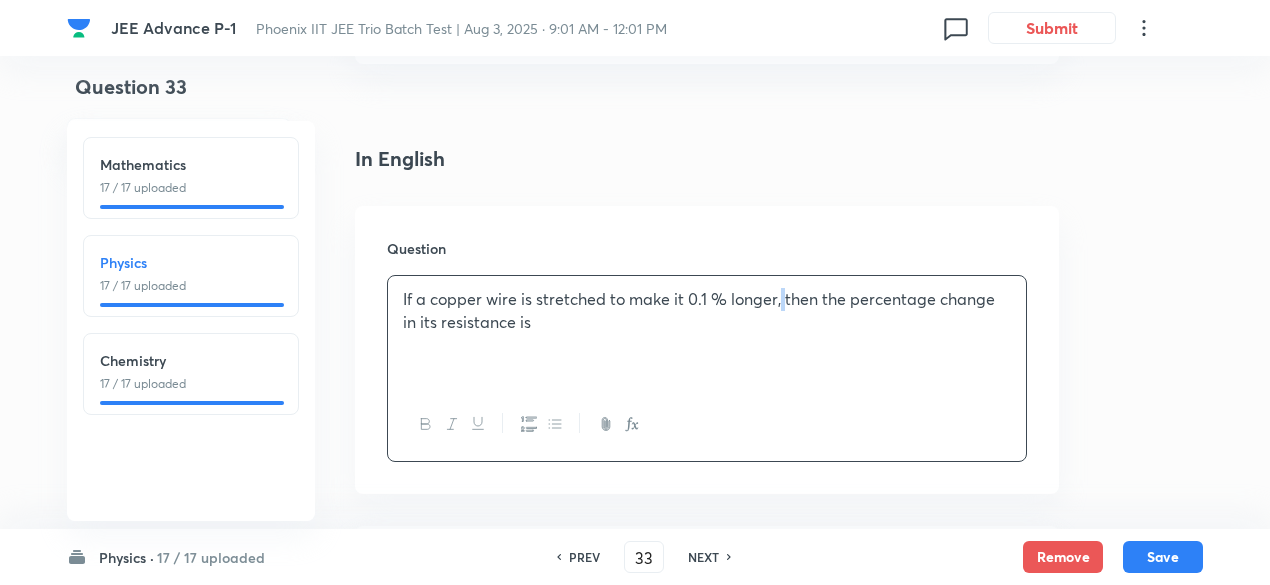 click on "If a copper wire is stretched to make it 0.1 % longer, then the percentage change in its resistance is" at bounding box center [707, 310] 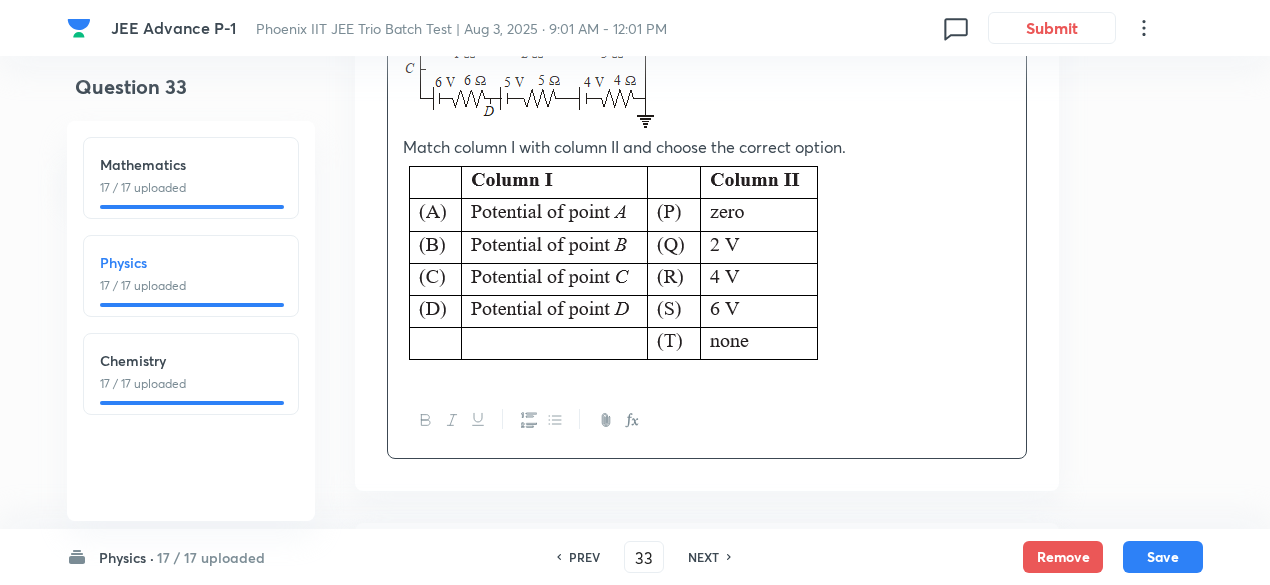 scroll, scrollTop: 804, scrollLeft: 0, axis: vertical 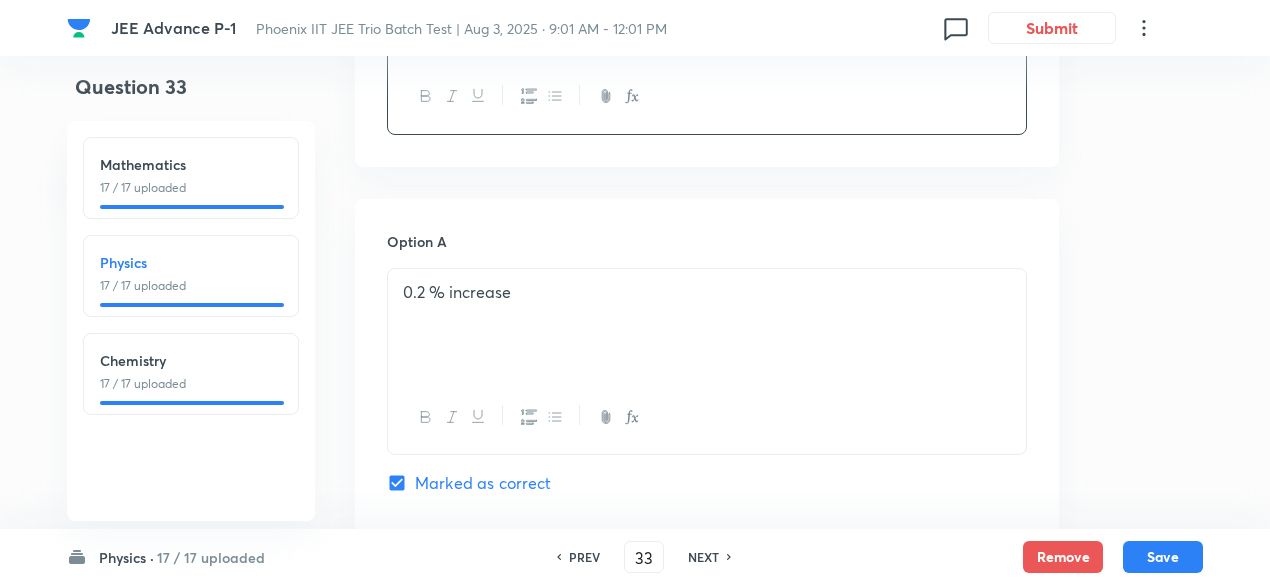 click on "0.2 % increase" at bounding box center [707, 292] 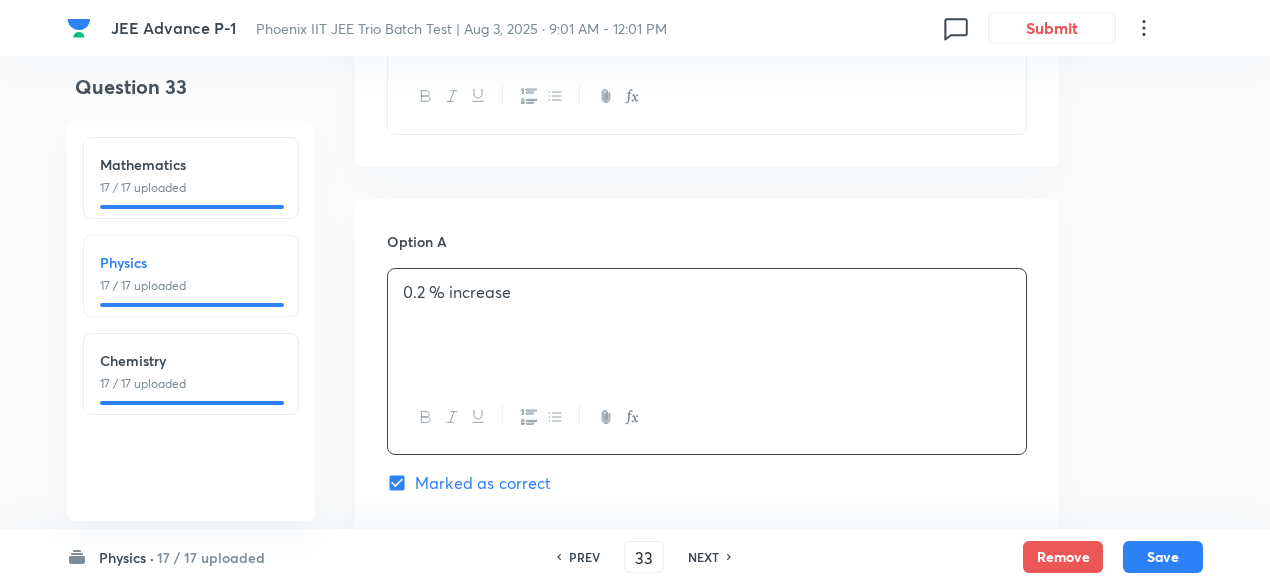 click on "0.2 % increase" at bounding box center (707, 292) 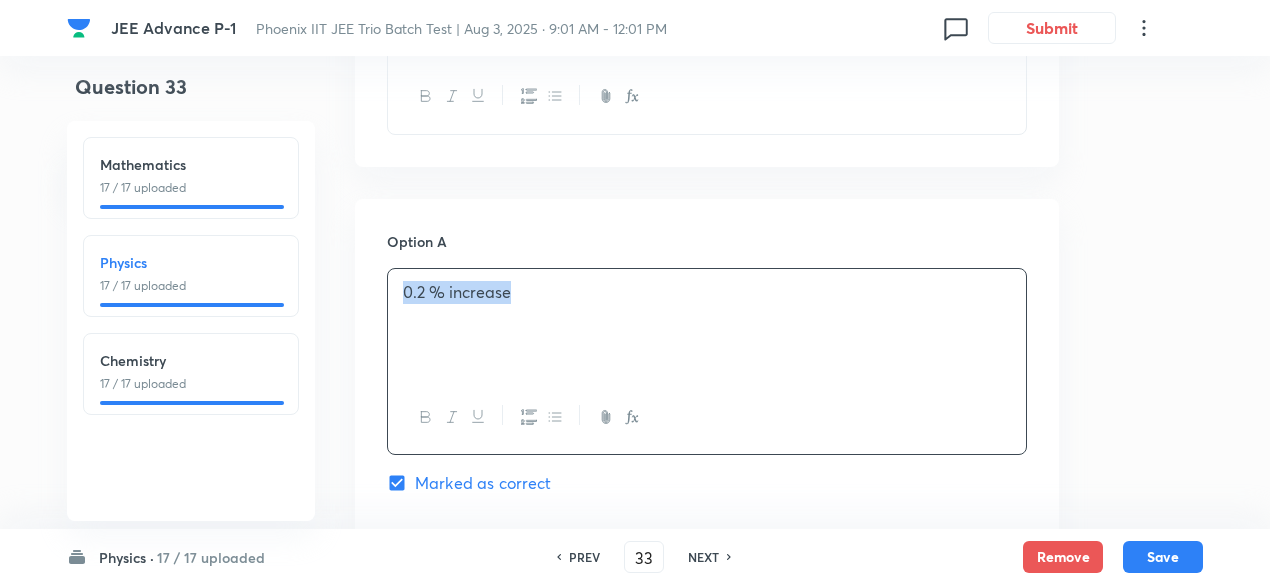 click on "0.2 % increase" at bounding box center (707, 292) 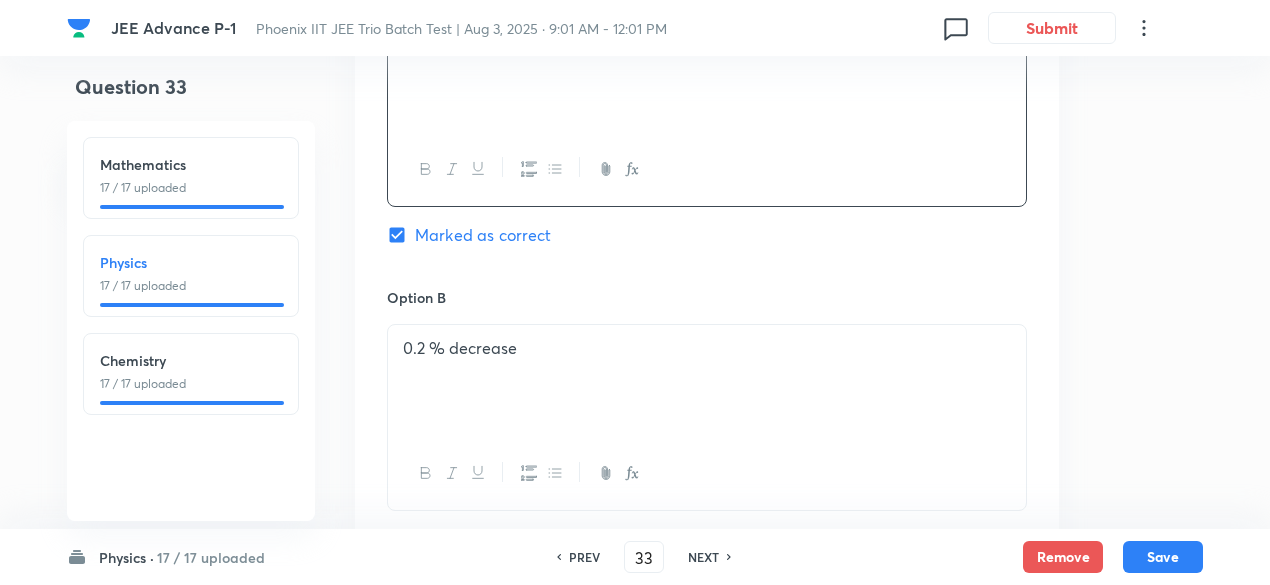 scroll, scrollTop: 1372, scrollLeft: 0, axis: vertical 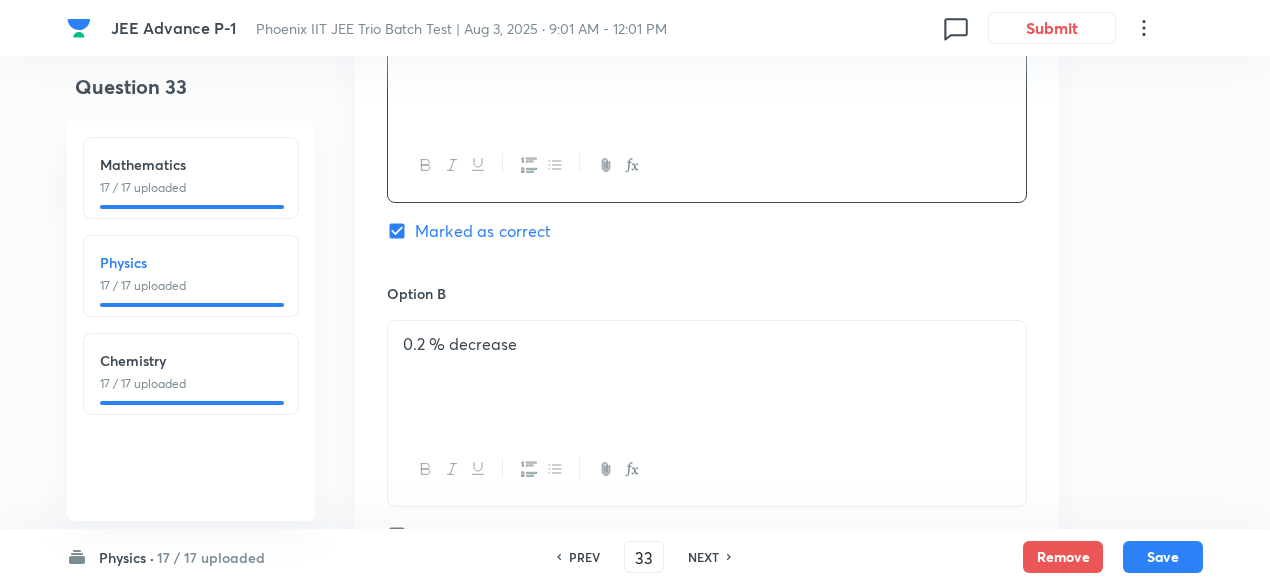 click on "0.2 % decrease" at bounding box center [707, 377] 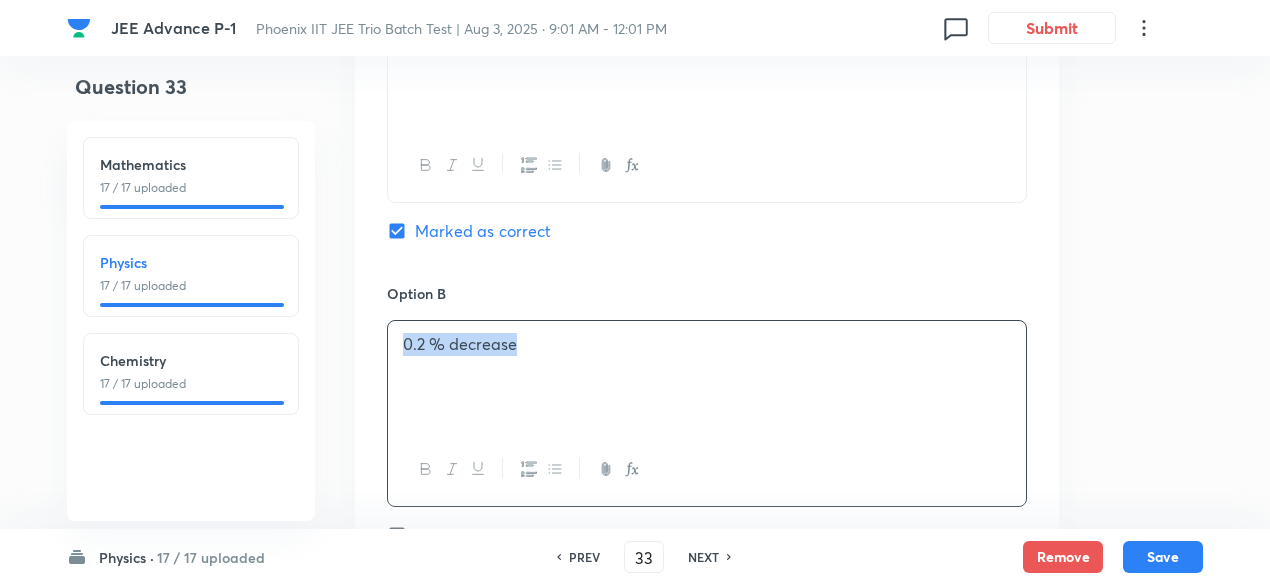 click on "0.2 % decrease" at bounding box center (707, 377) 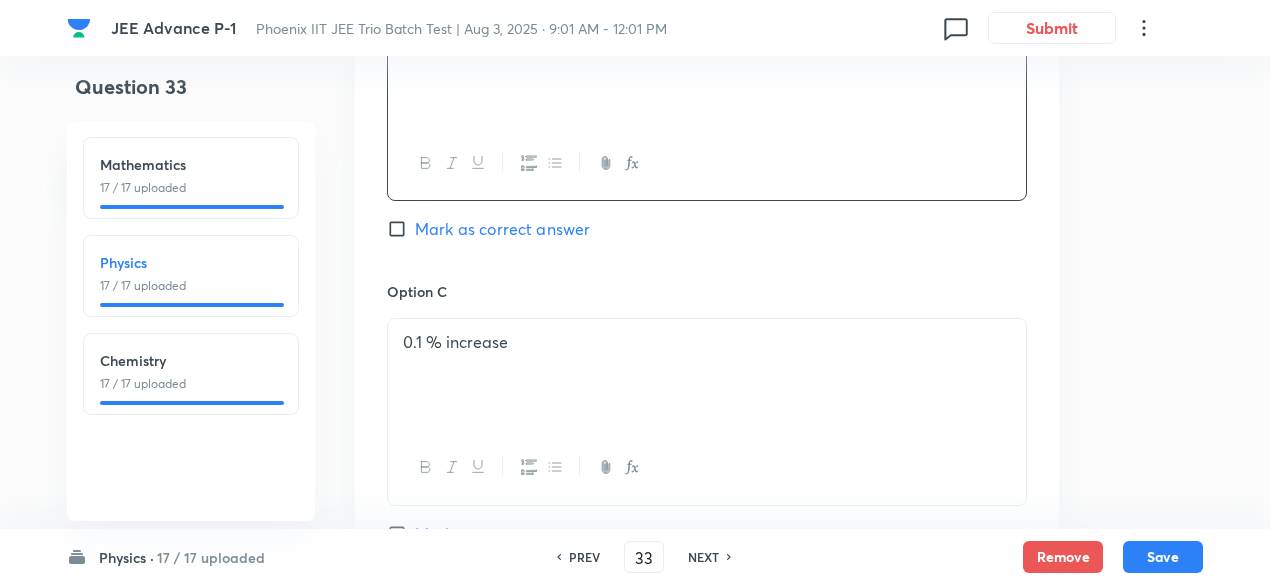 scroll, scrollTop: 1680, scrollLeft: 0, axis: vertical 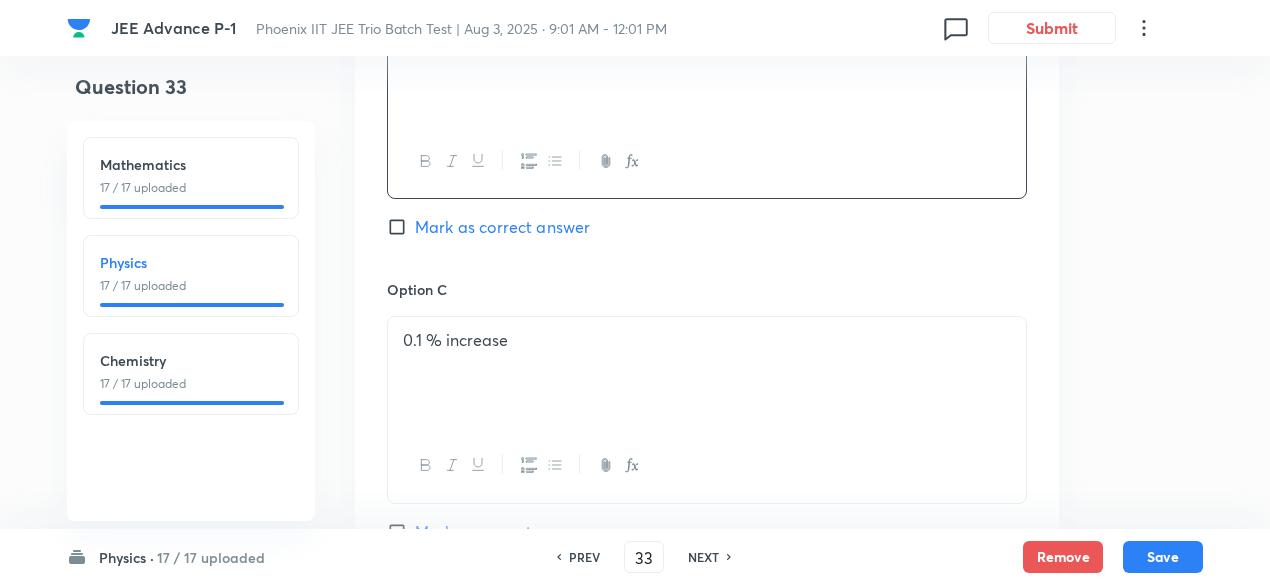 click on "0.1 % increase" at bounding box center (707, 373) 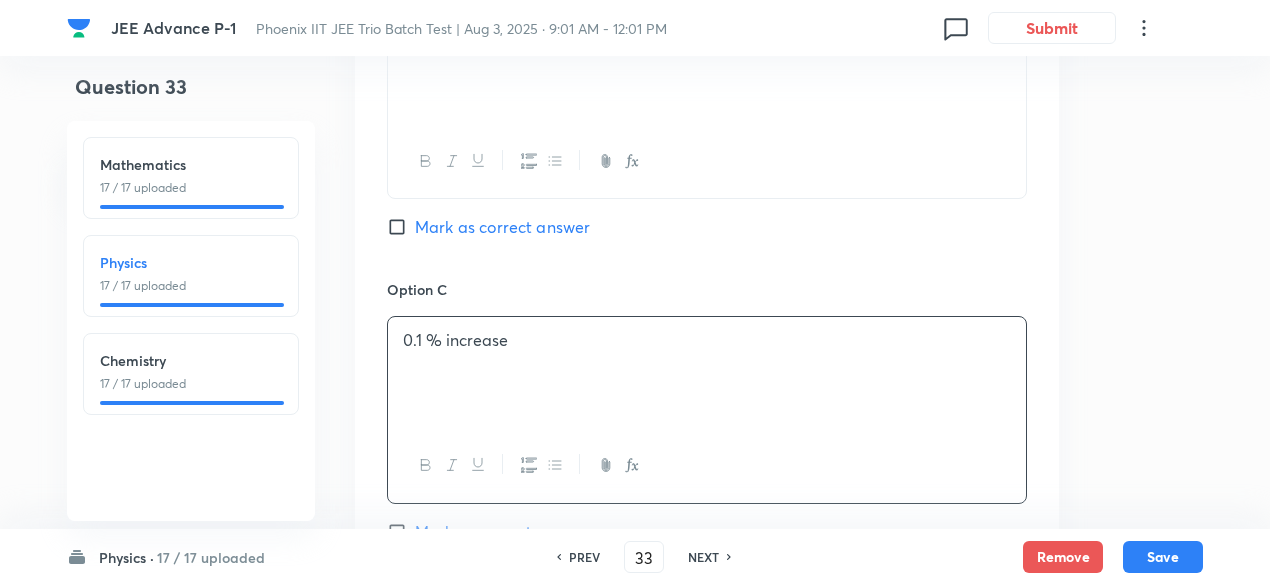 click on "0.1 % increase" at bounding box center [707, 373] 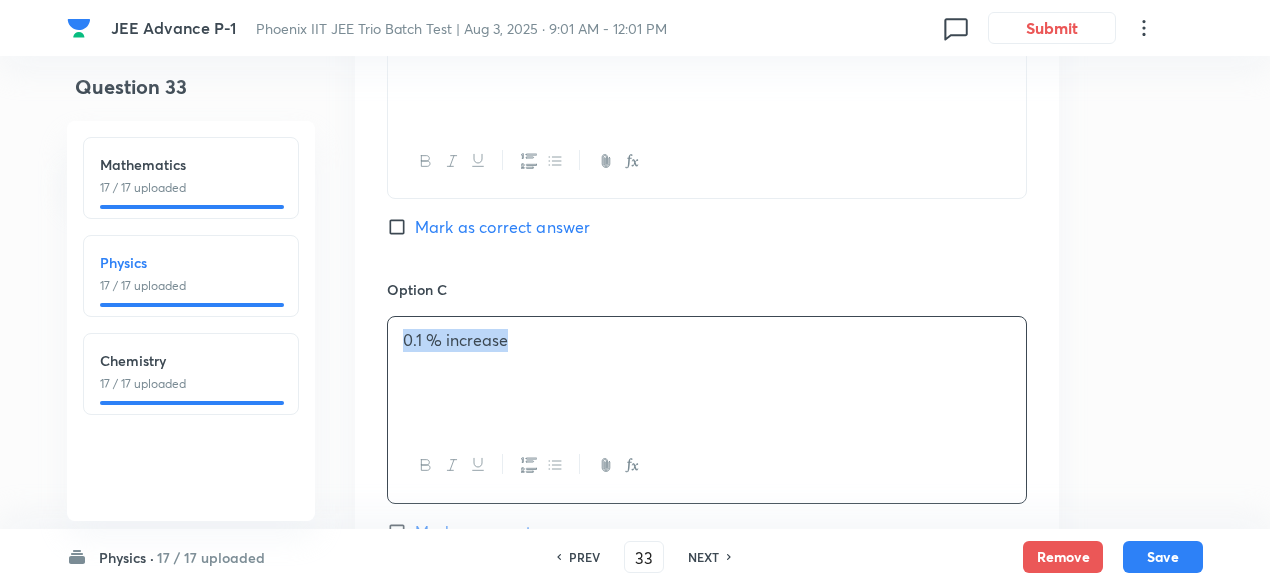 click on "0.1 % increase" at bounding box center (707, 373) 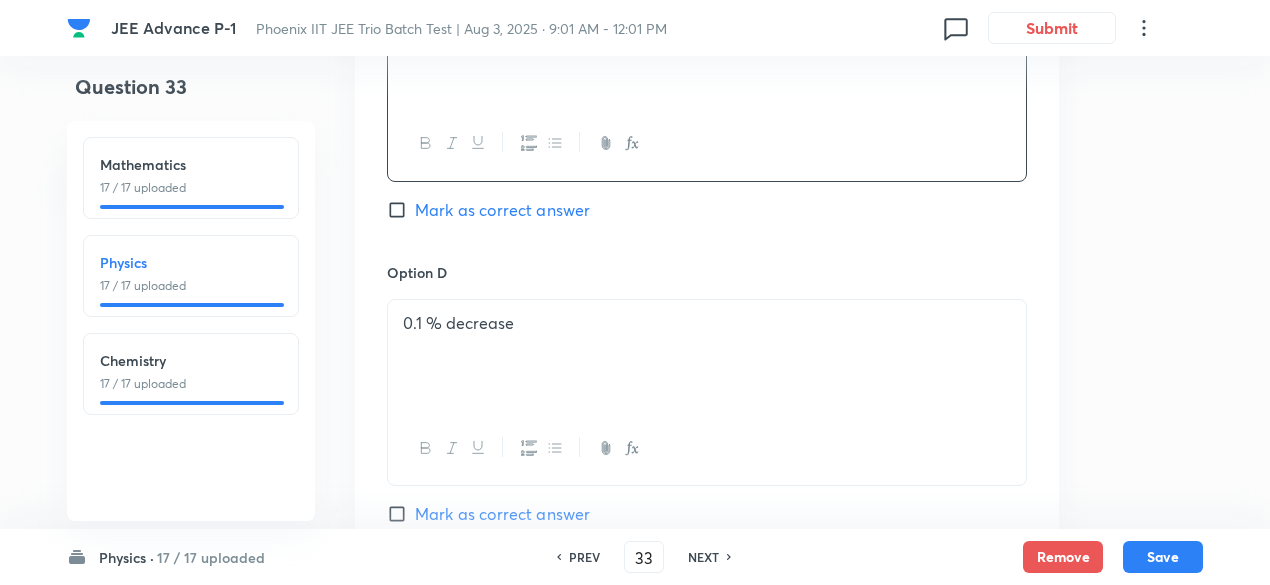 scroll, scrollTop: 2014, scrollLeft: 0, axis: vertical 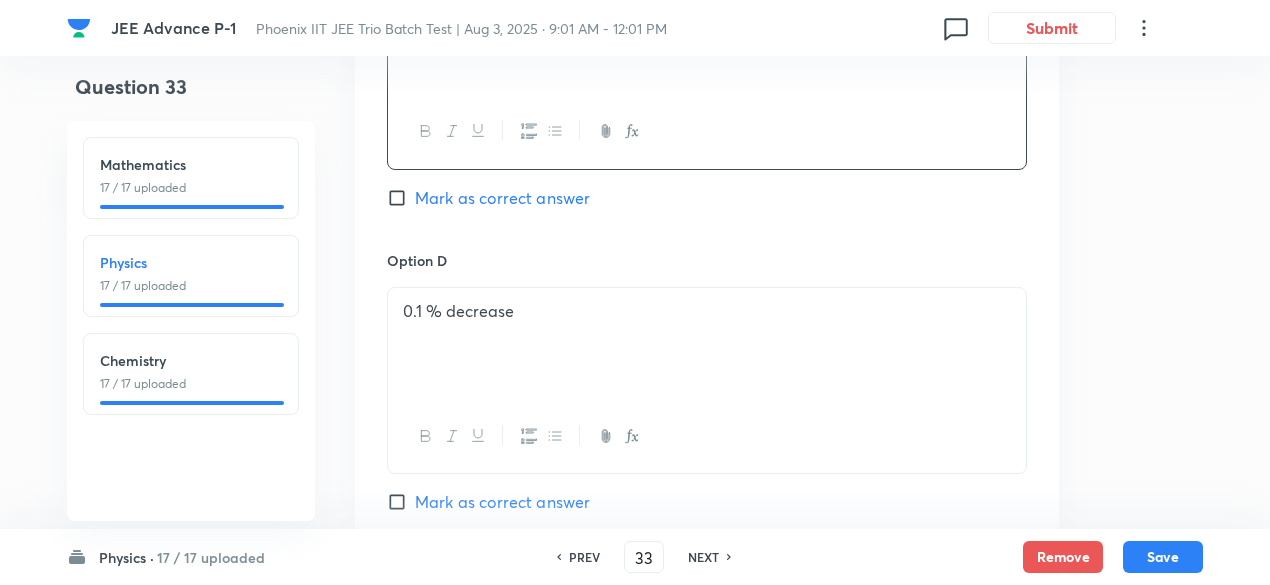 click on "0.1 % decrease" at bounding box center [707, 311] 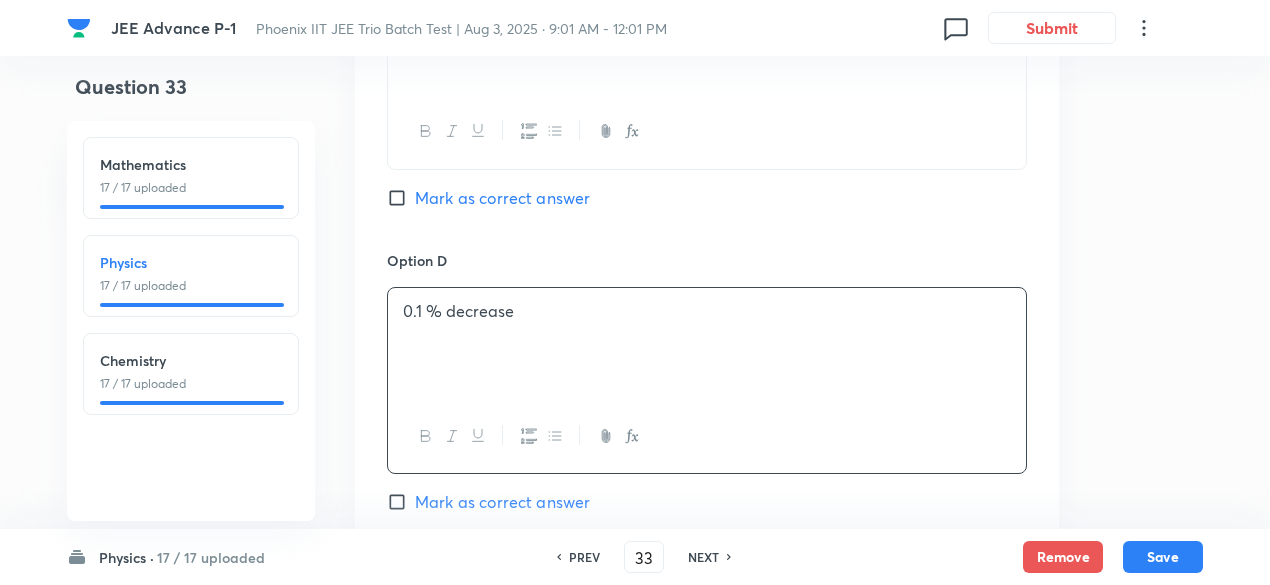 click on "0.1 % decrease" at bounding box center (707, 311) 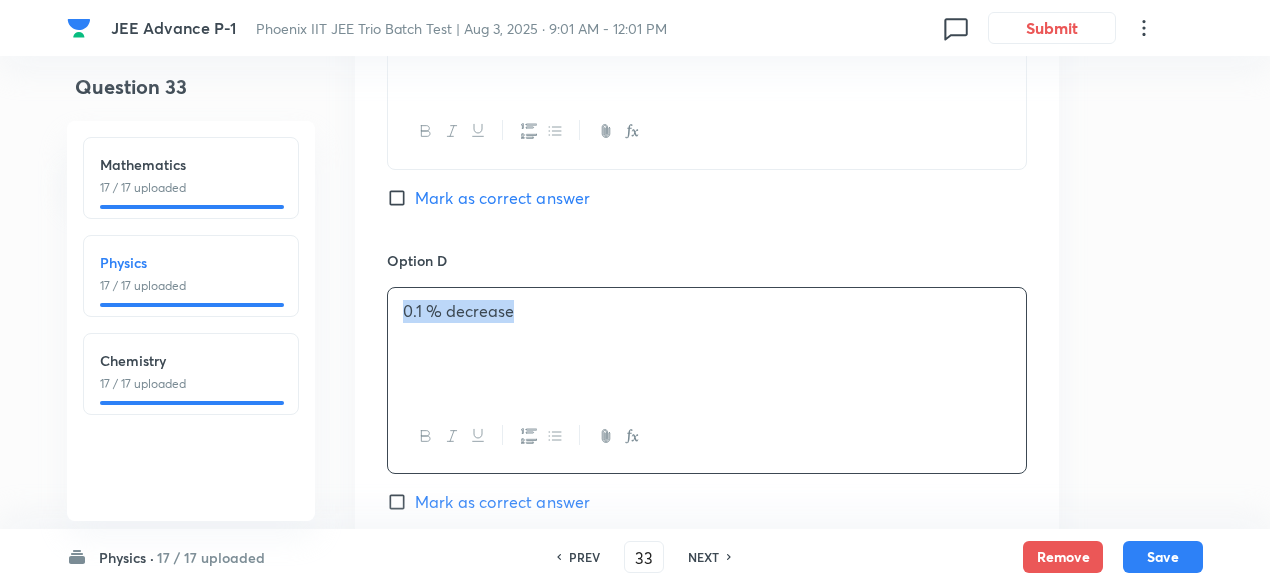 click on "0.1 % decrease" at bounding box center [707, 311] 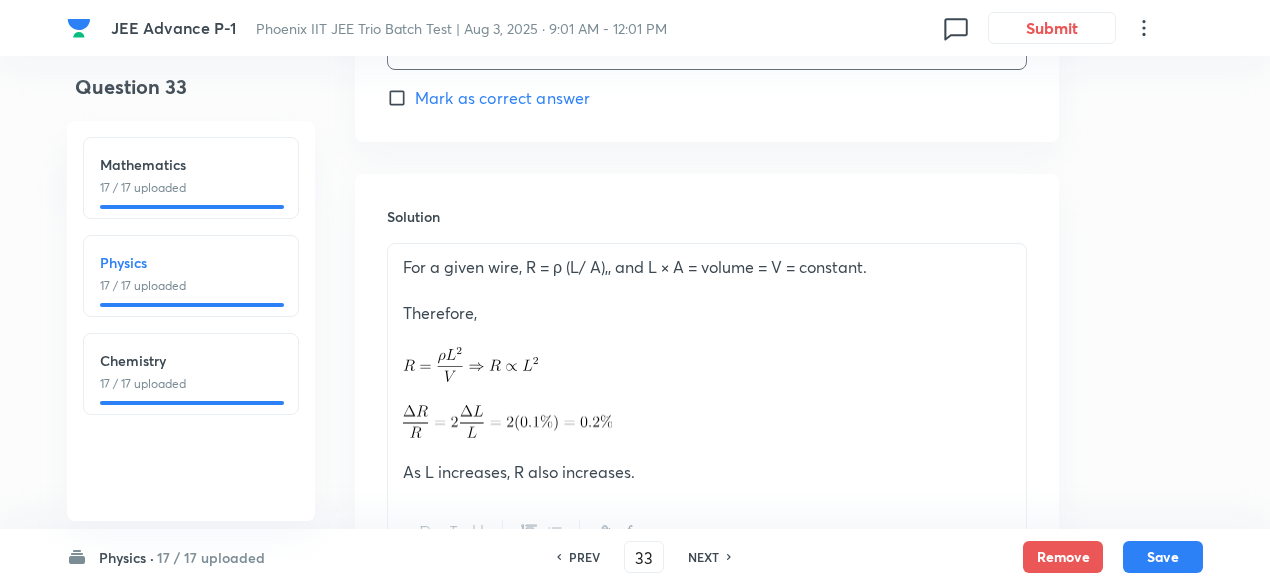 scroll, scrollTop: 2426, scrollLeft: 0, axis: vertical 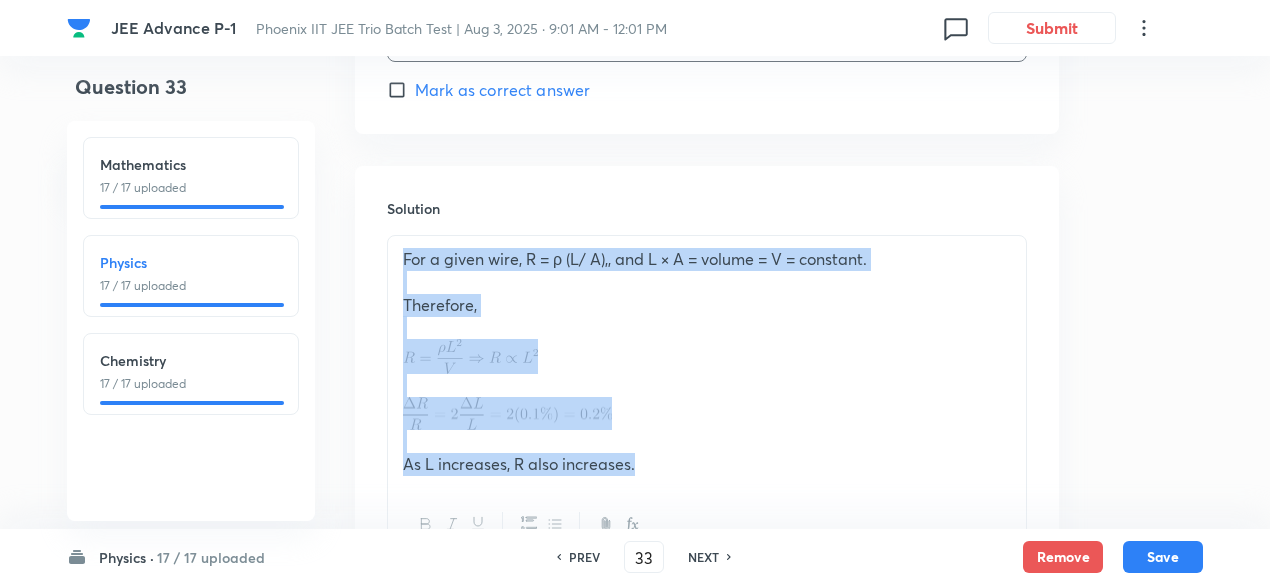 drag, startPoint x: 402, startPoint y: 250, endPoint x: 648, endPoint y: 476, distance: 334.0539 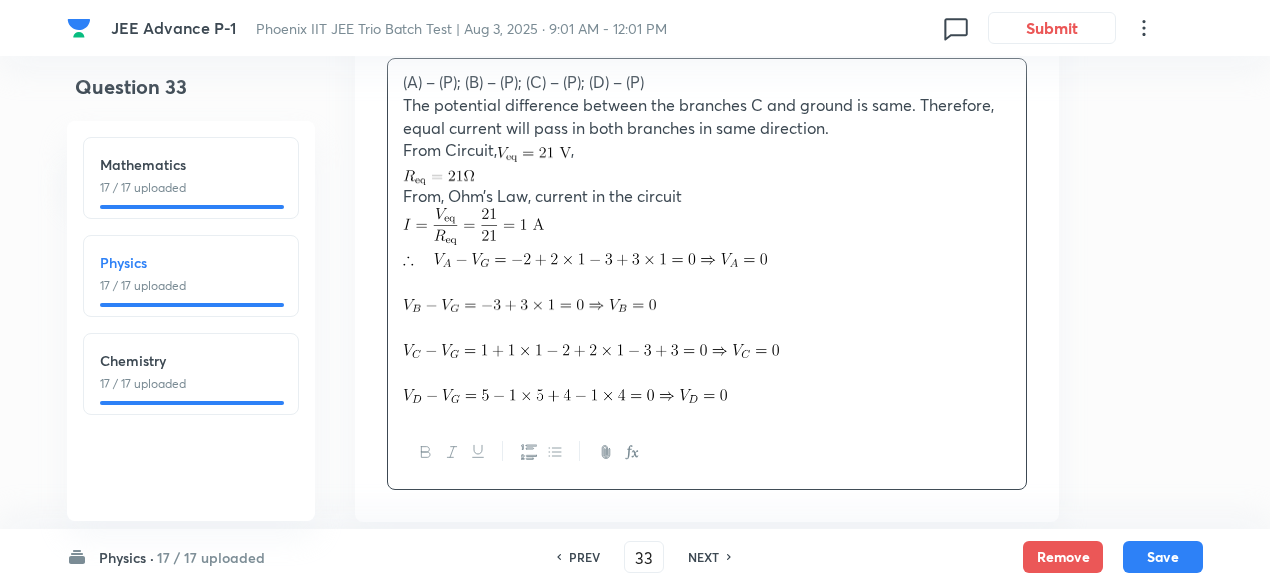 scroll, scrollTop: 2714, scrollLeft: 0, axis: vertical 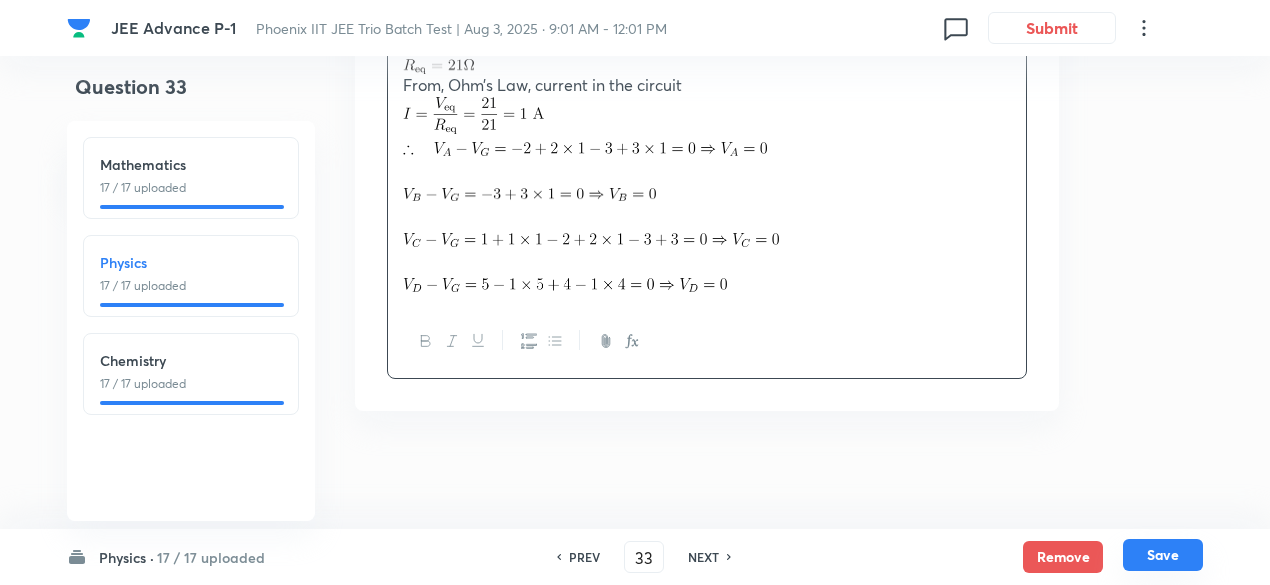 click on "Save" at bounding box center [1163, 555] 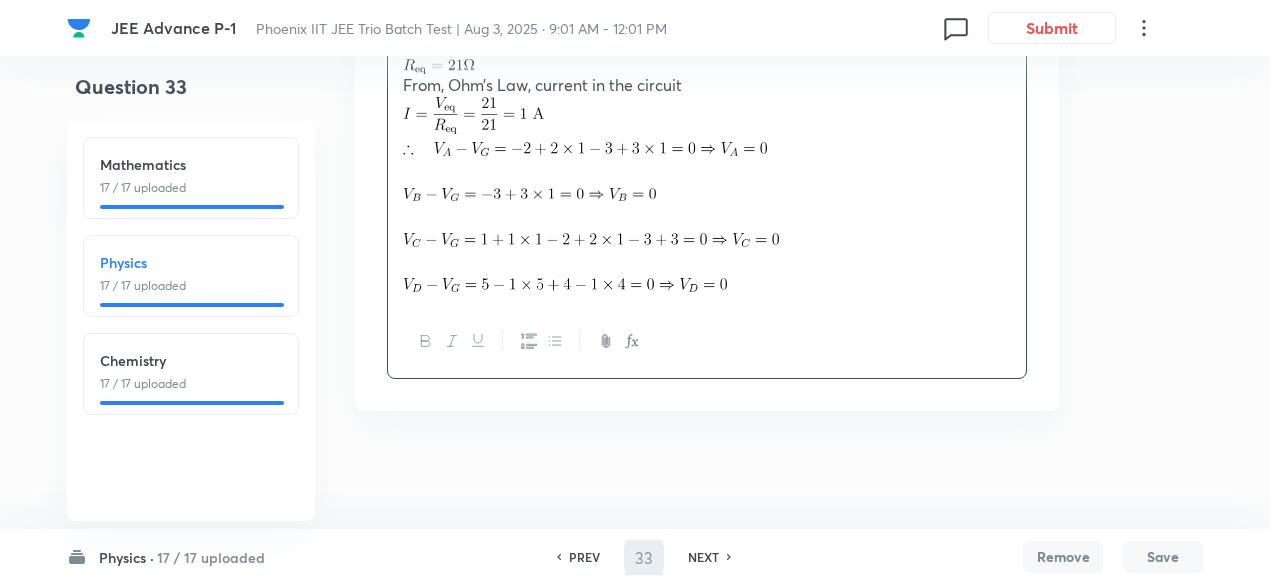 type on "34" 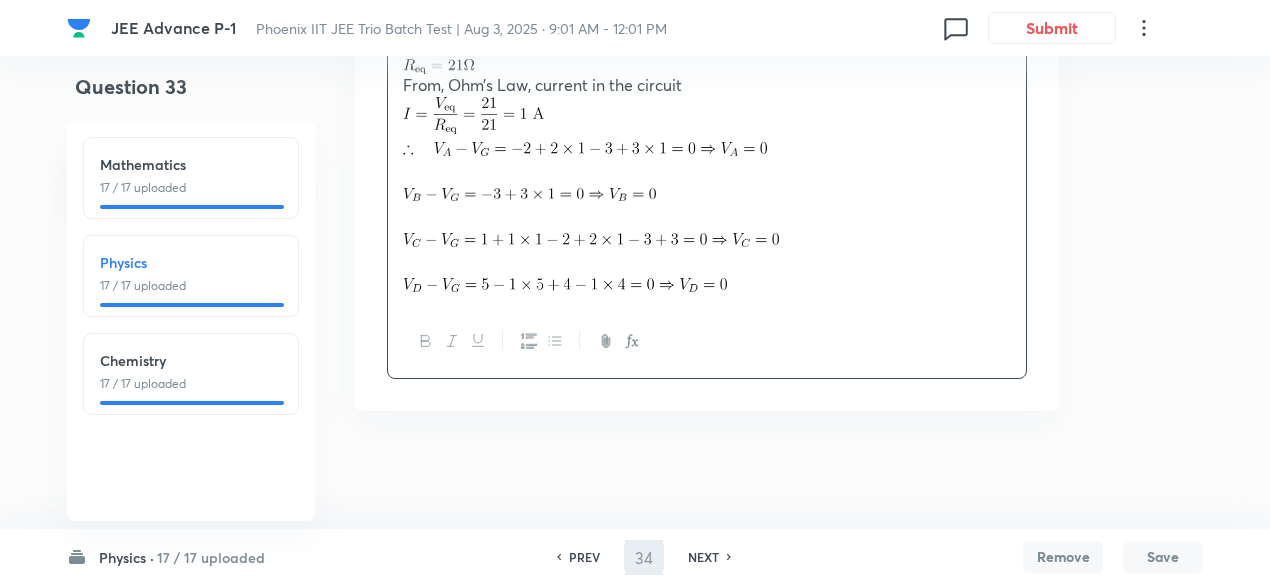 checkbox on "false" 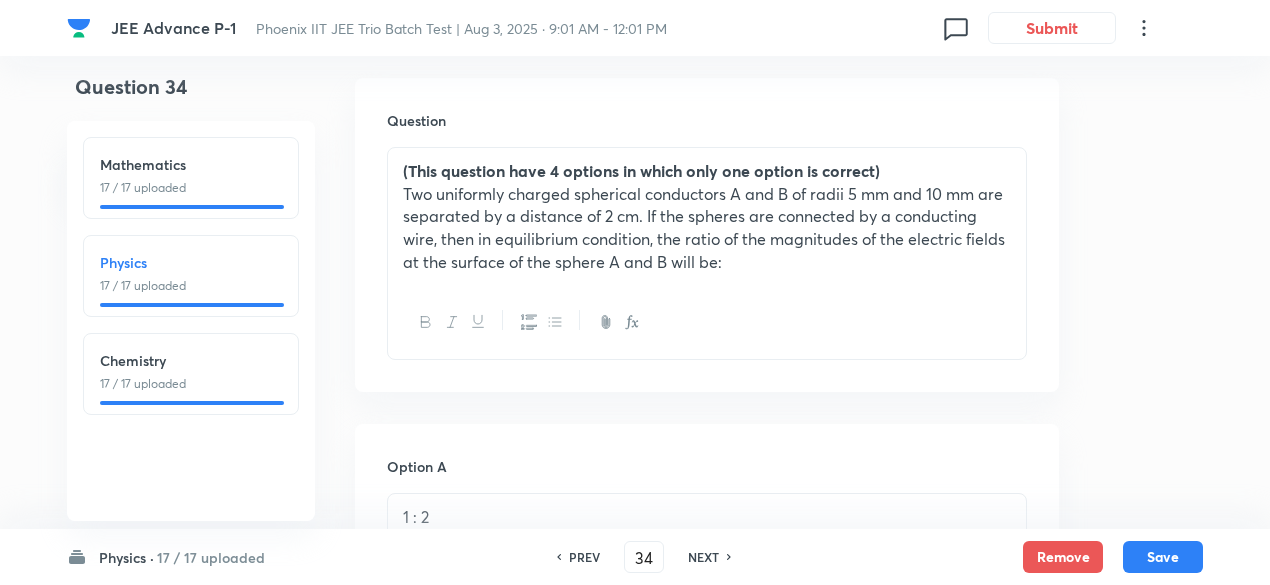 scroll, scrollTop: 570, scrollLeft: 0, axis: vertical 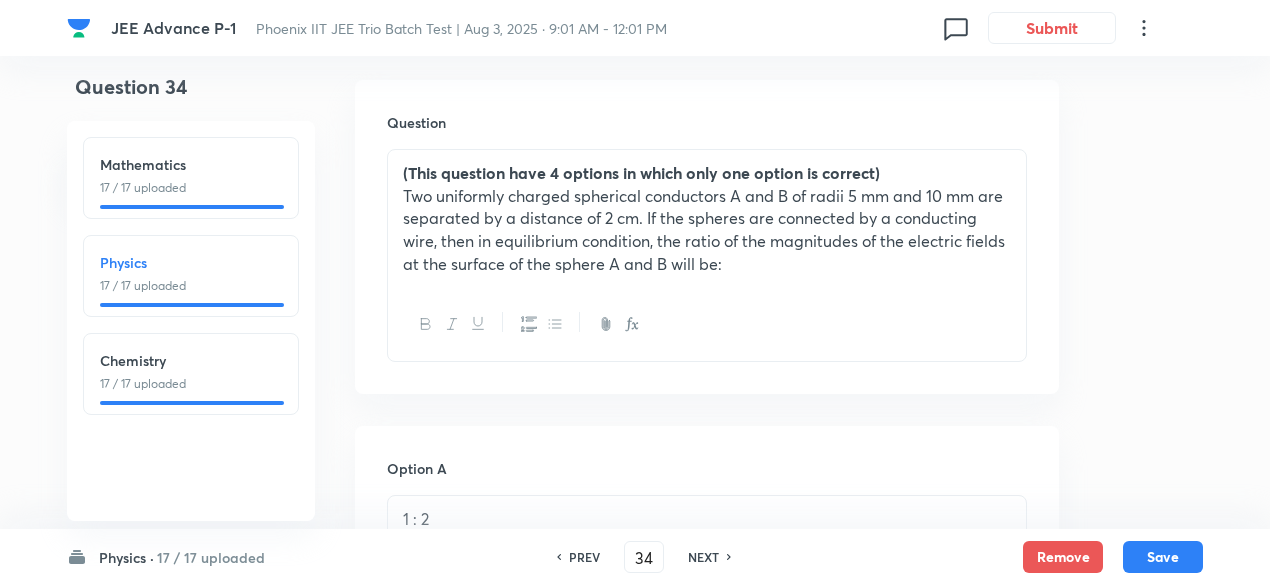 click on "Two uniformly charged spherical conductors A and B of radii 5 mm and 10 mm are separated by a distance of 2 cm. If the spheres are connected by a conducting wire, then in equilibrium condition, the ratio of the magnitudes of the electric fields at the surface of the sphere A and B will be:" at bounding box center (707, 230) 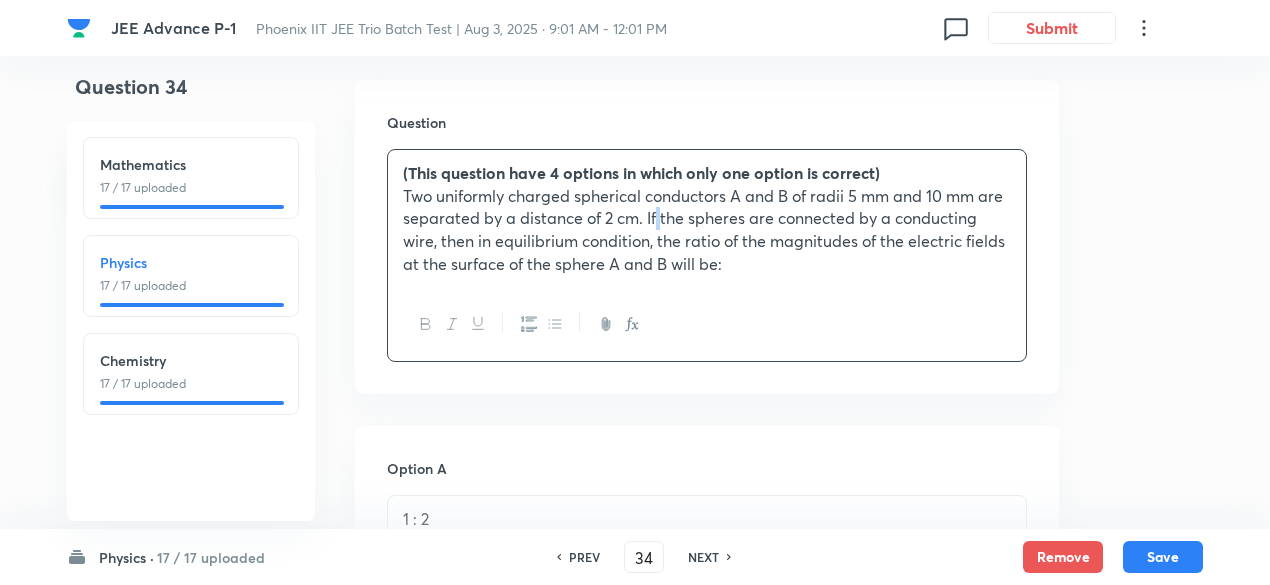 click on "Two uniformly charged spherical conductors A and B of radii 5 mm and 10 mm are separated by a distance of 2 cm. If the spheres are connected by a conducting wire, then in equilibrium condition, the ratio of the magnitudes of the electric fields at the surface of the sphere A and B will be:" at bounding box center (707, 230) 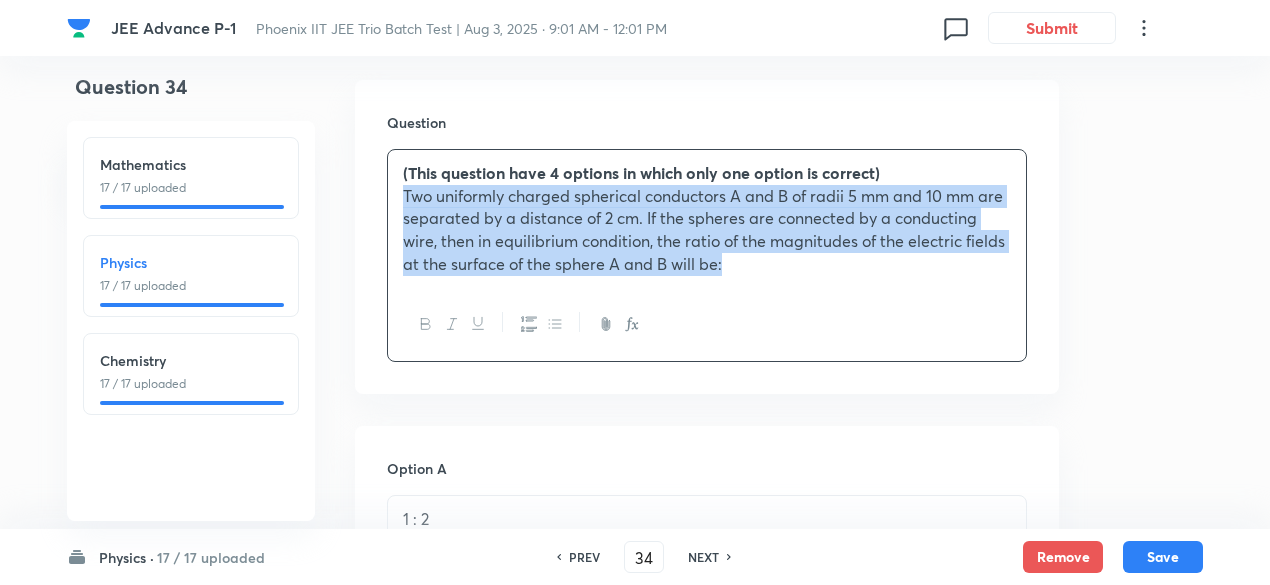 click on "Two uniformly charged spherical conductors A and B of radii 5 mm and 10 mm are separated by a distance of 2 cm. If the spheres are connected by a conducting wire, then in equilibrium condition, the ratio of the magnitudes of the electric fields at the surface of the sphere A and B will be:" at bounding box center (707, 230) 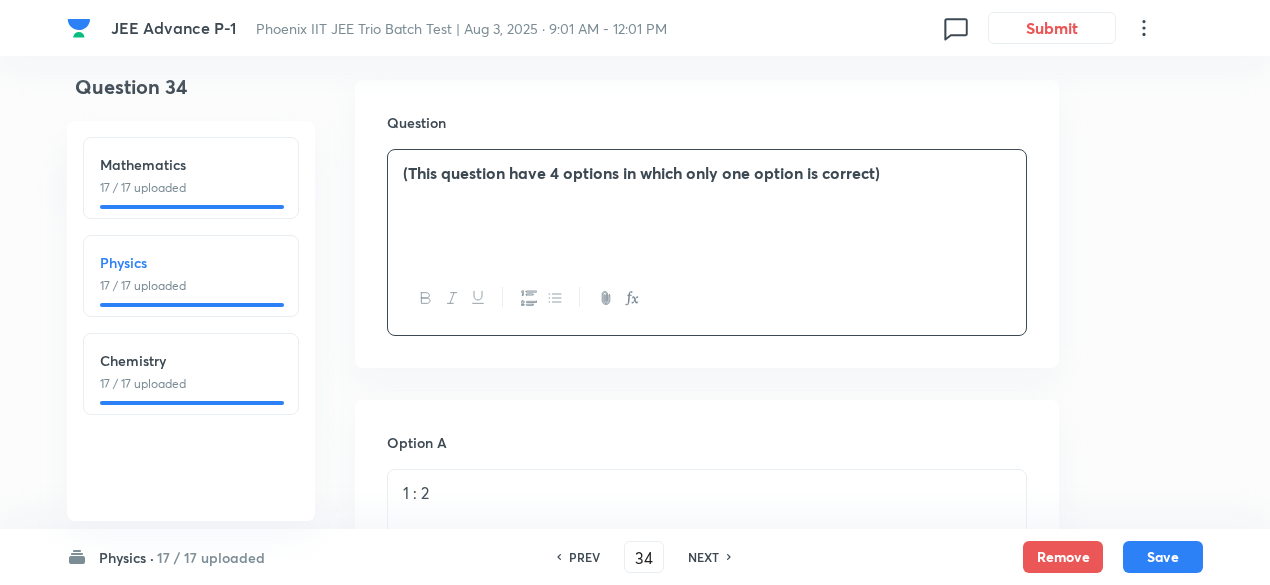 click on "(This question have 4 options in which only one option is correct)" at bounding box center (707, 206) 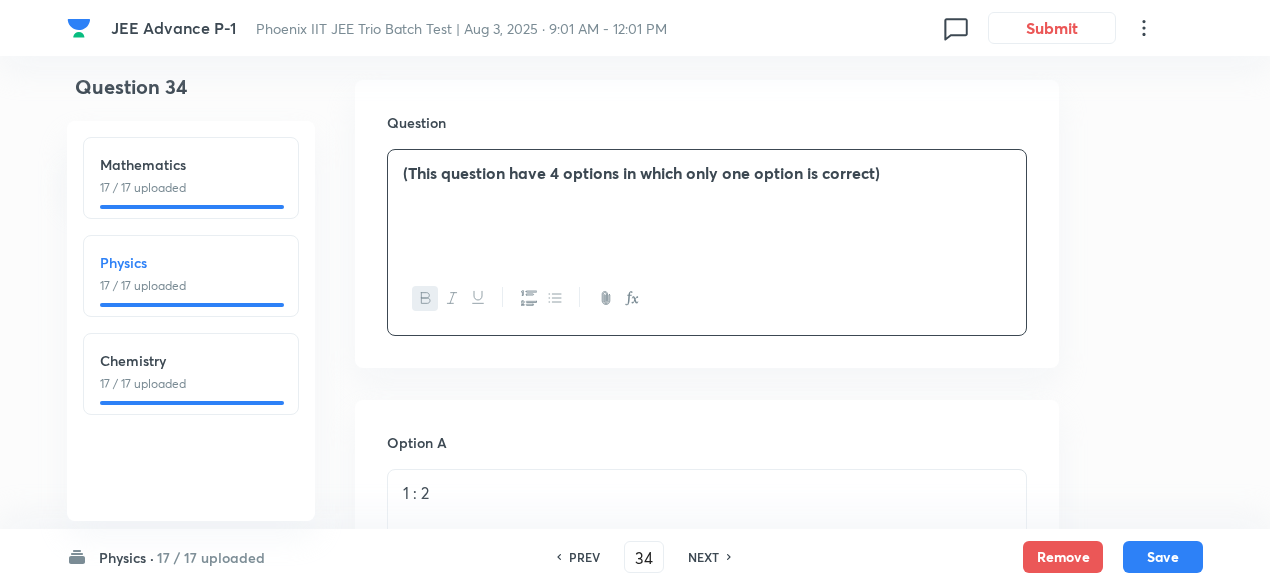 click on "(This question have 4 options in which only one option is correct)" at bounding box center [707, 206] 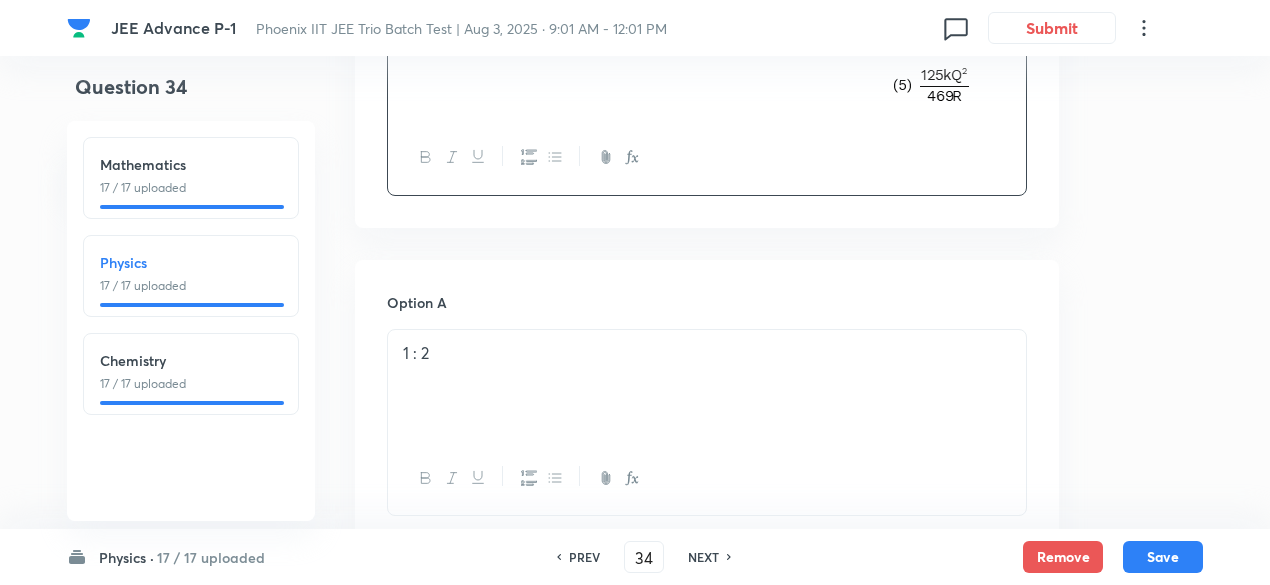 scroll, scrollTop: 1016, scrollLeft: 0, axis: vertical 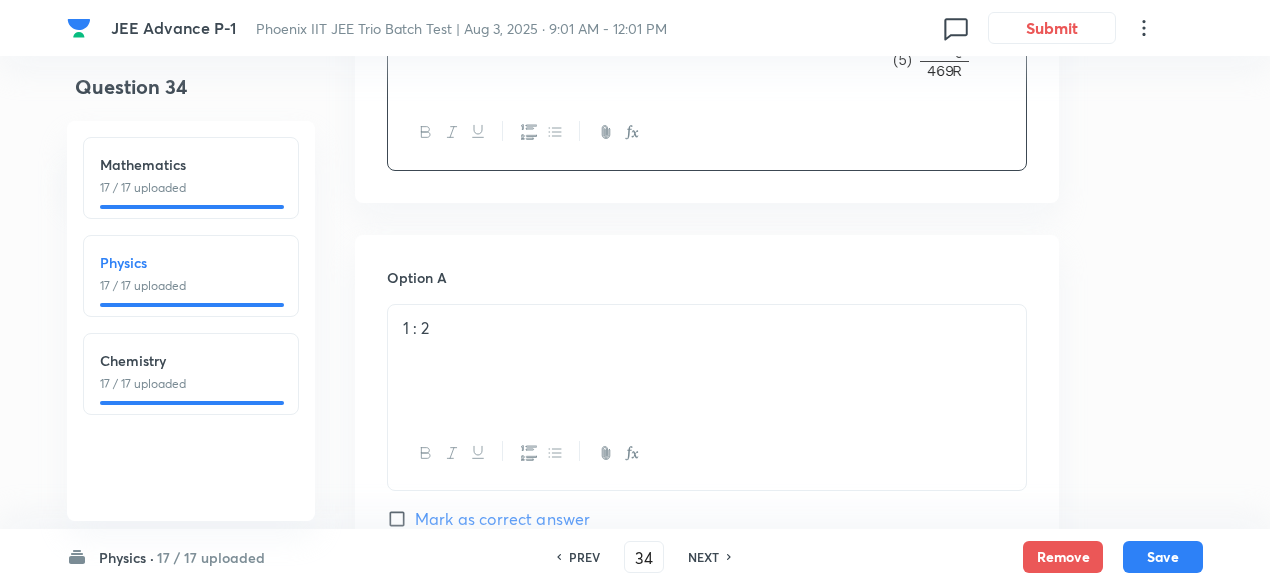 click on "1 : 2" at bounding box center [707, 328] 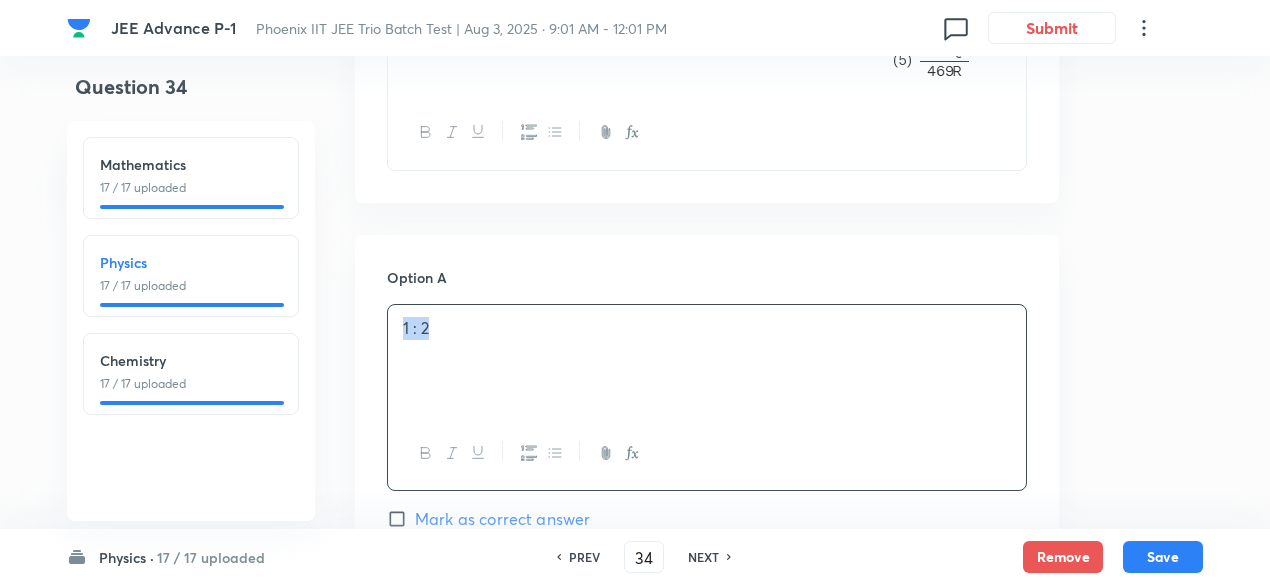 click on "1 : 2" at bounding box center [707, 328] 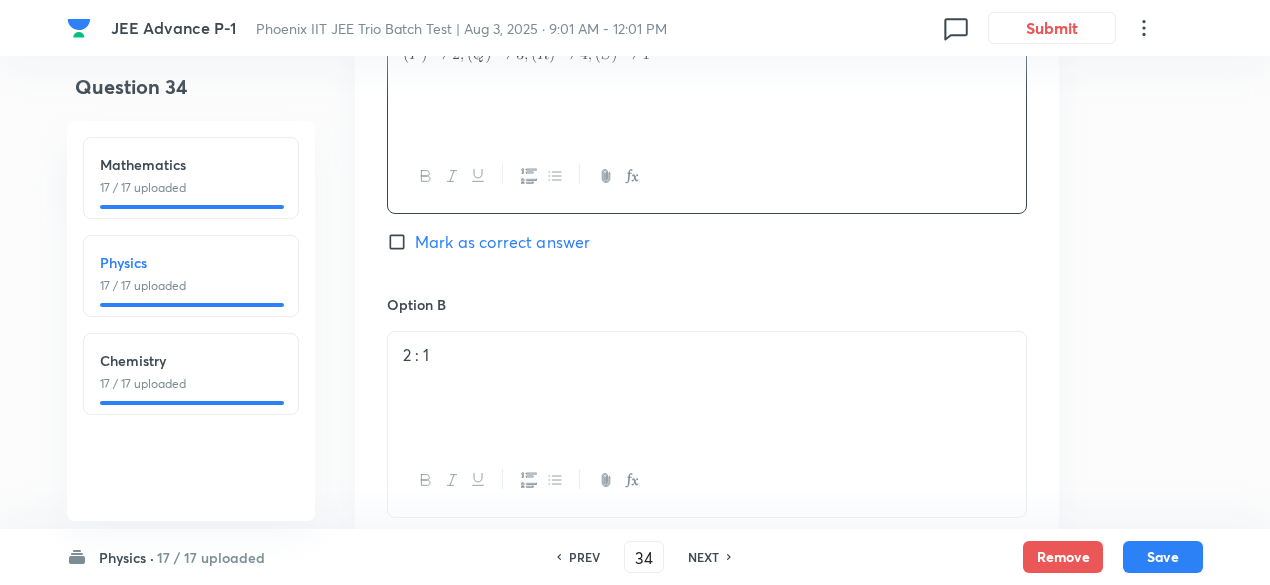 scroll, scrollTop: 1294, scrollLeft: 0, axis: vertical 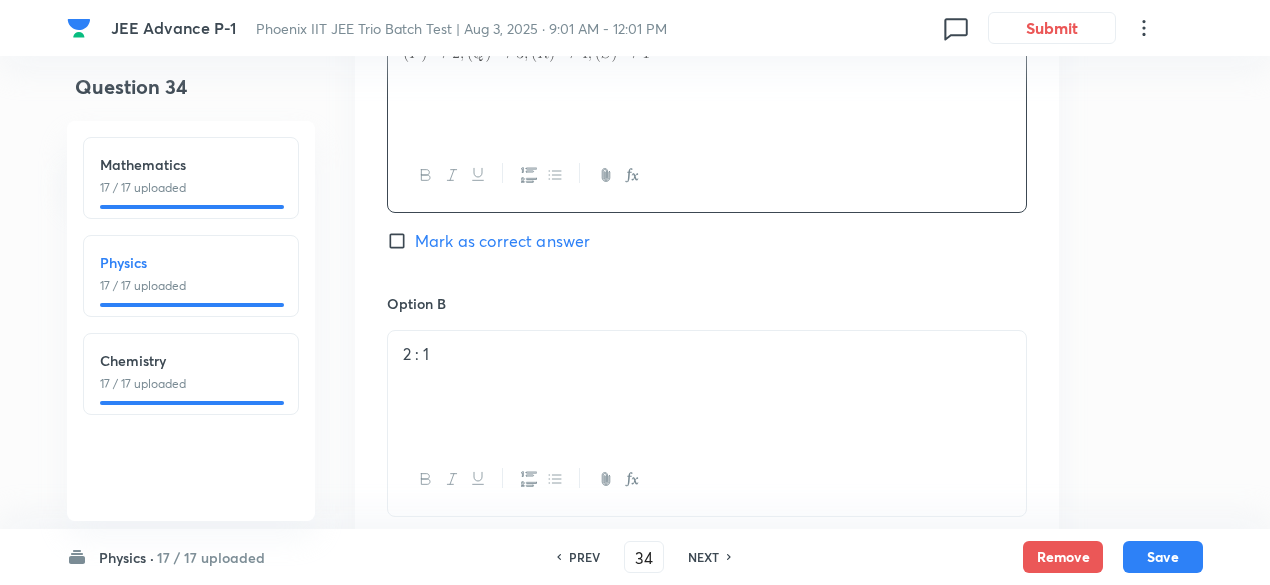 click on "2 : 1" at bounding box center (707, 354) 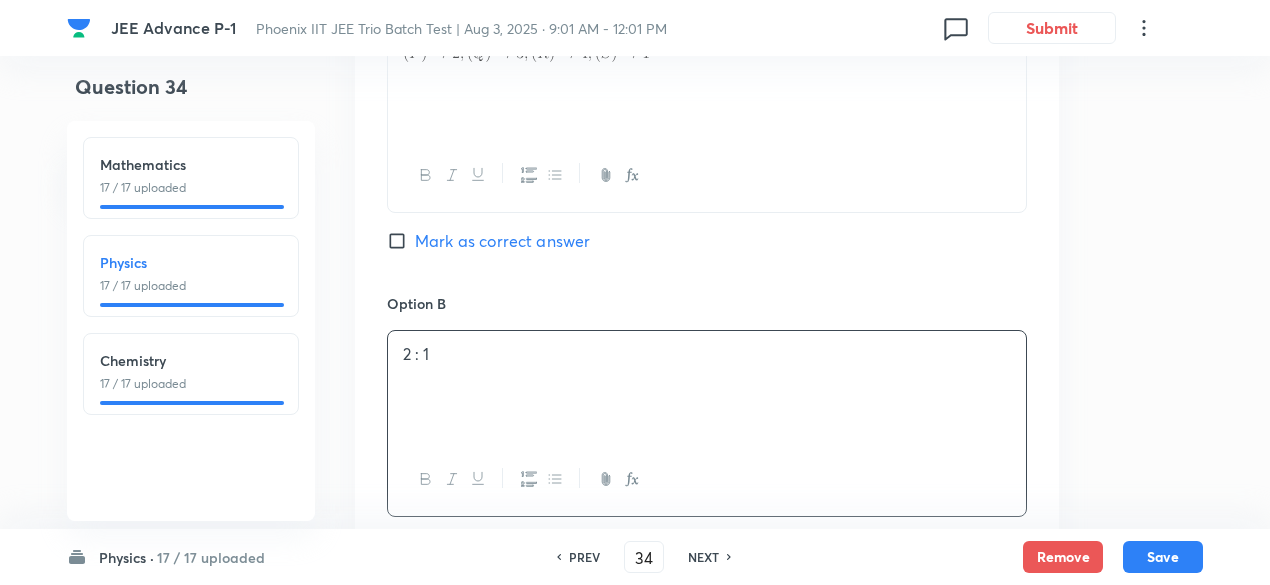 click on "2 : 1" at bounding box center [707, 354] 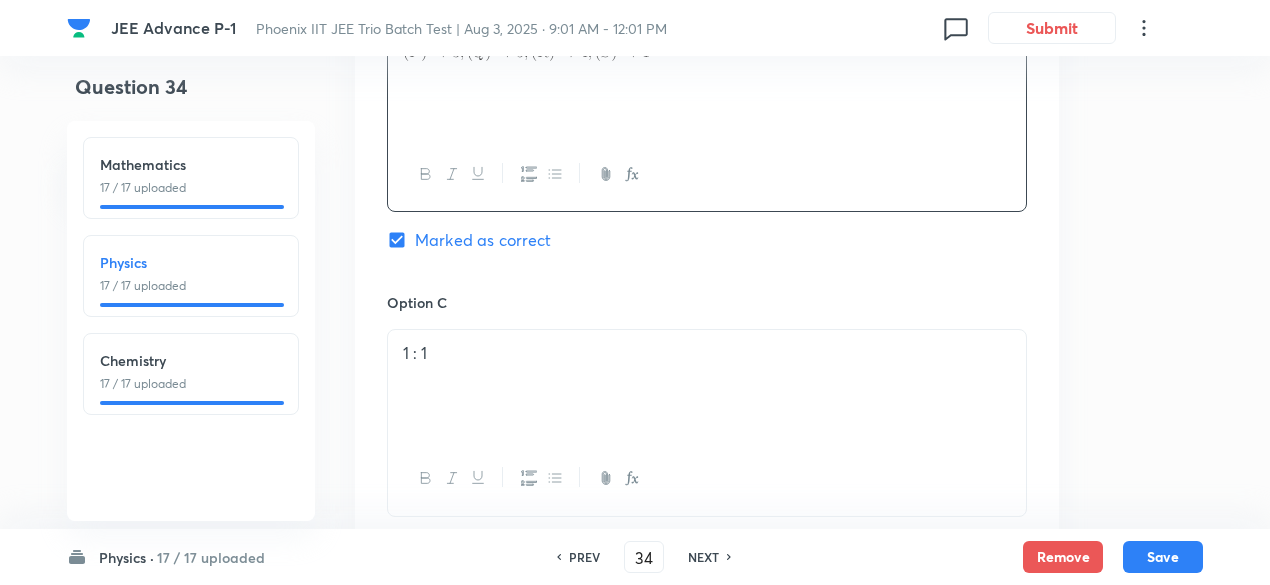 scroll, scrollTop: 1601, scrollLeft: 0, axis: vertical 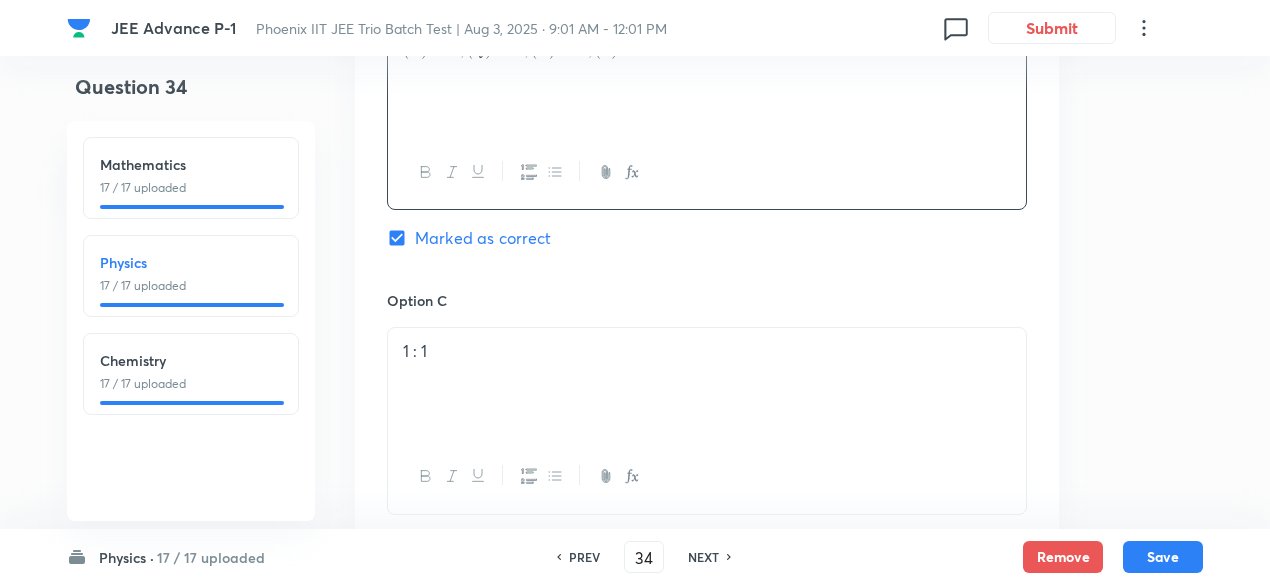click on "1 : 1" at bounding box center (707, 384) 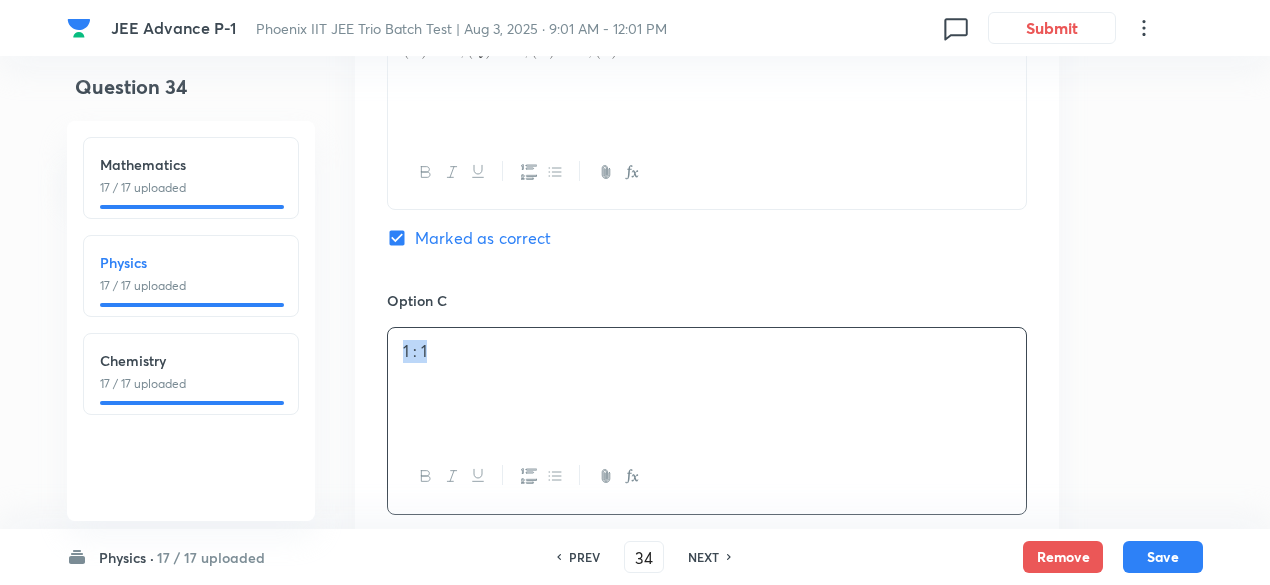 click on "1 : 1" at bounding box center [707, 384] 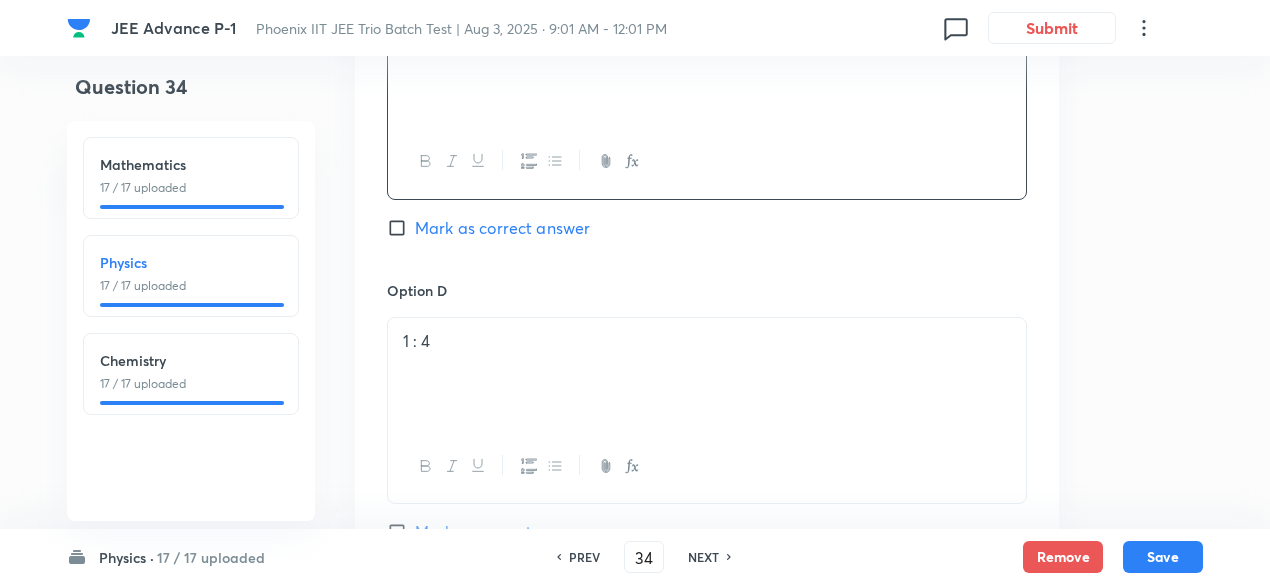 scroll, scrollTop: 1924, scrollLeft: 0, axis: vertical 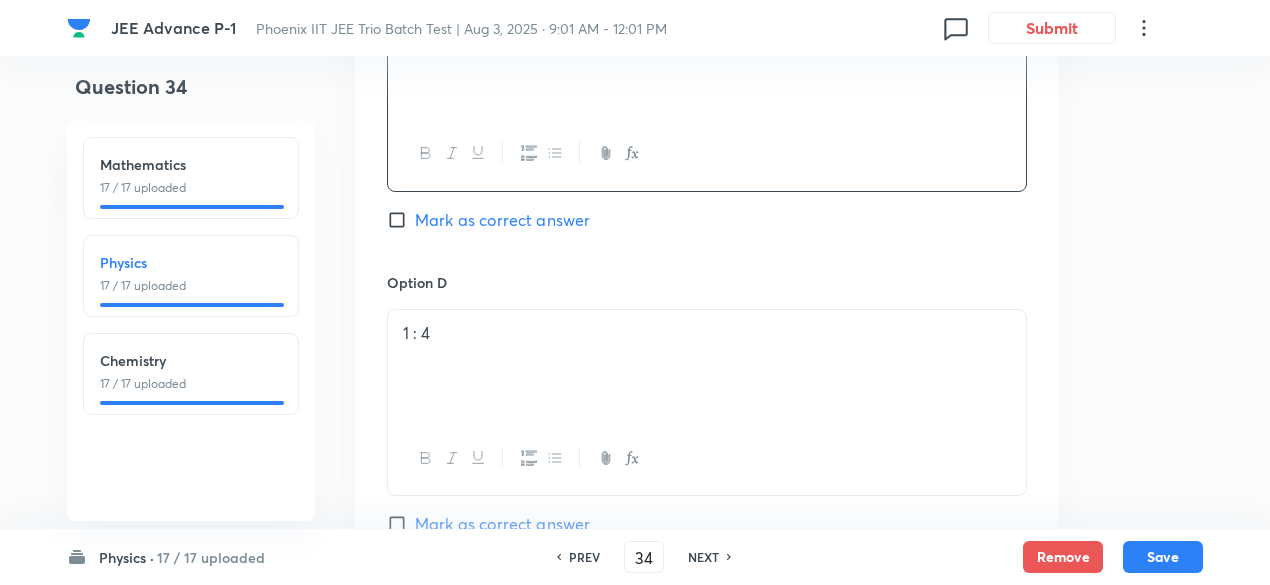 click on "1 : 4" at bounding box center (707, 366) 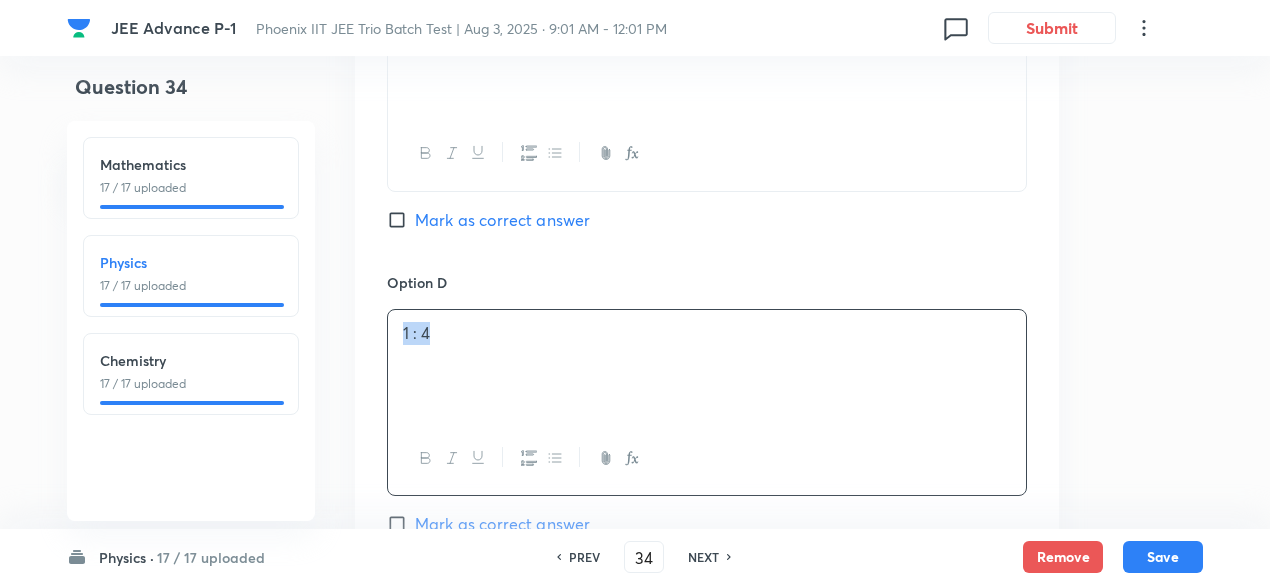 click on "1 : 4" at bounding box center [707, 366] 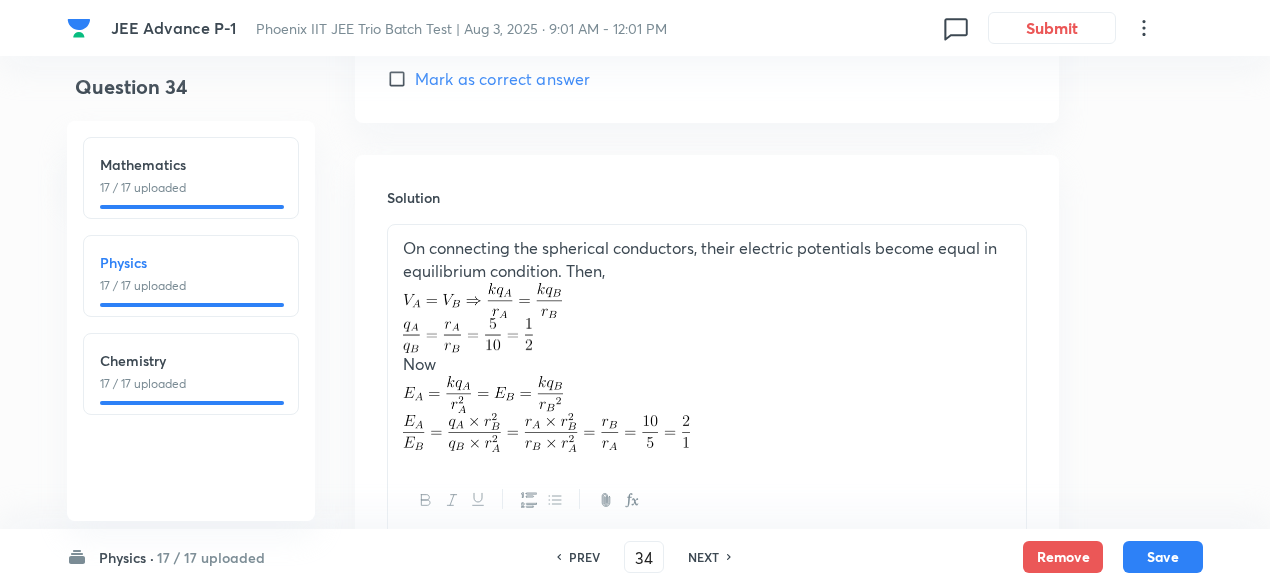 scroll, scrollTop: 2372, scrollLeft: 0, axis: vertical 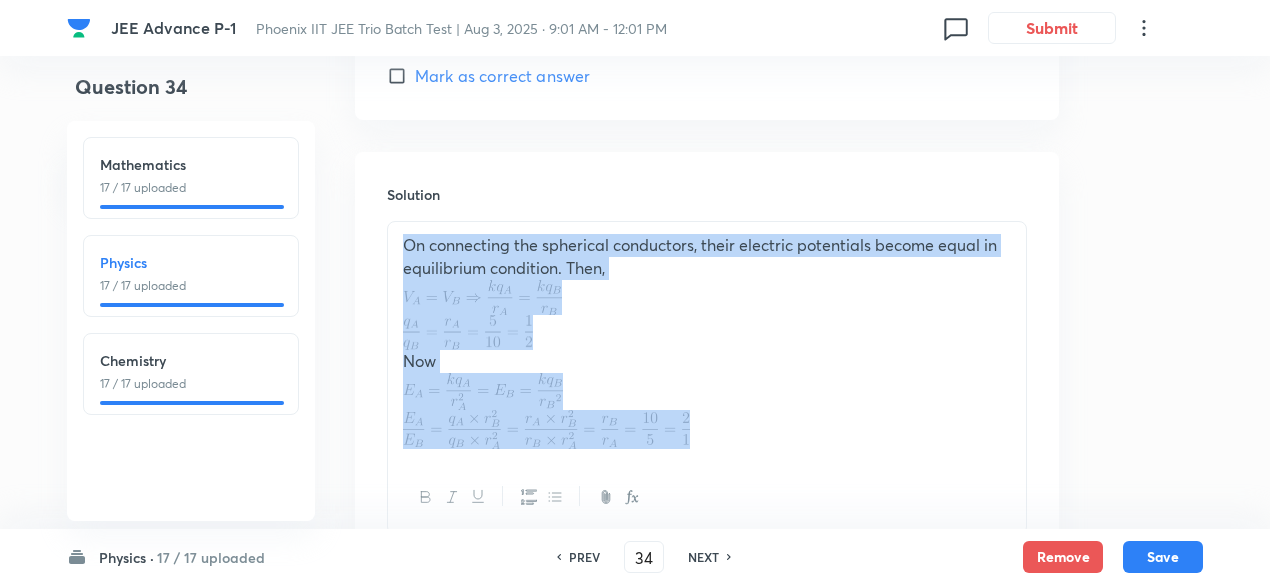 drag, startPoint x: 401, startPoint y: 237, endPoint x: 694, endPoint y: 423, distance: 347.05188 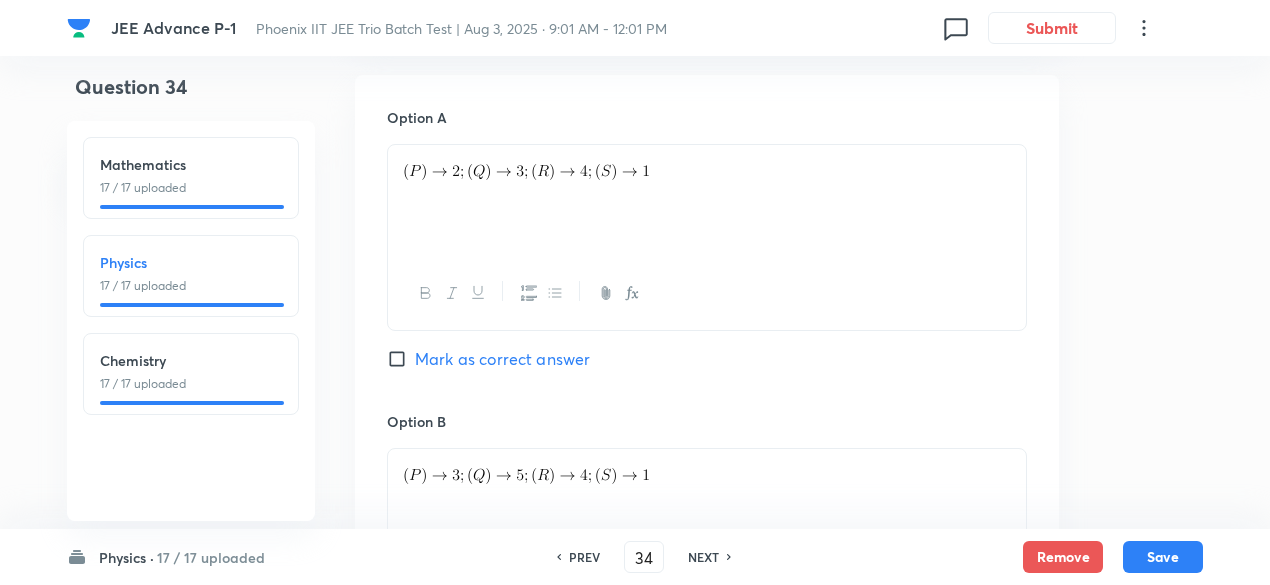 scroll, scrollTop: 1171, scrollLeft: 0, axis: vertical 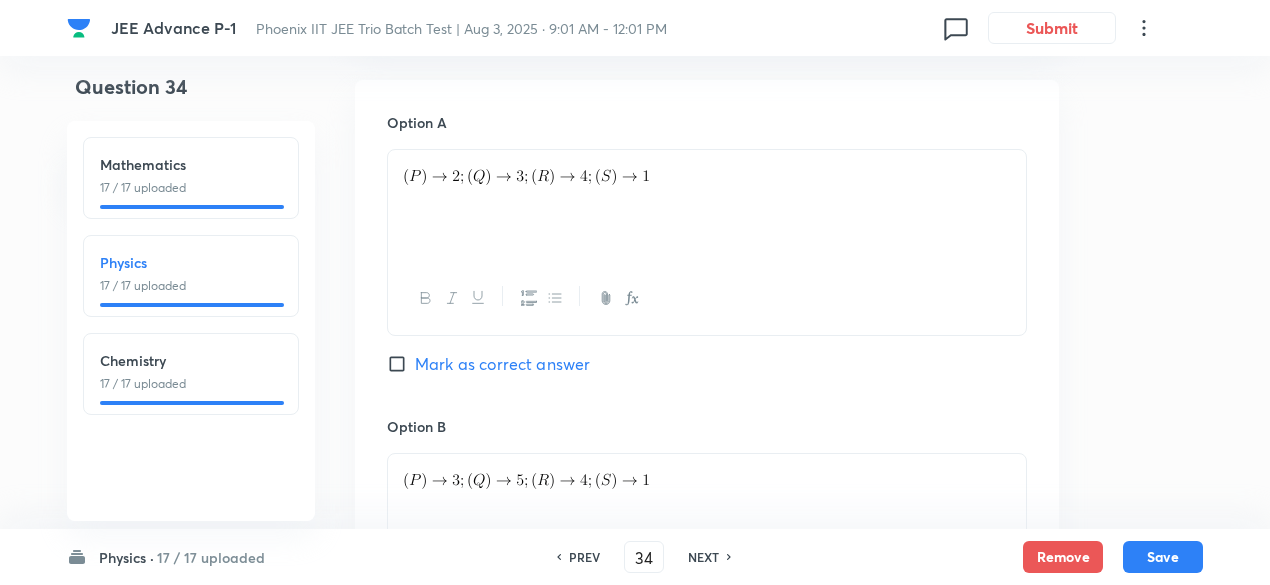 click on "Mark as correct answer" at bounding box center (502, 364) 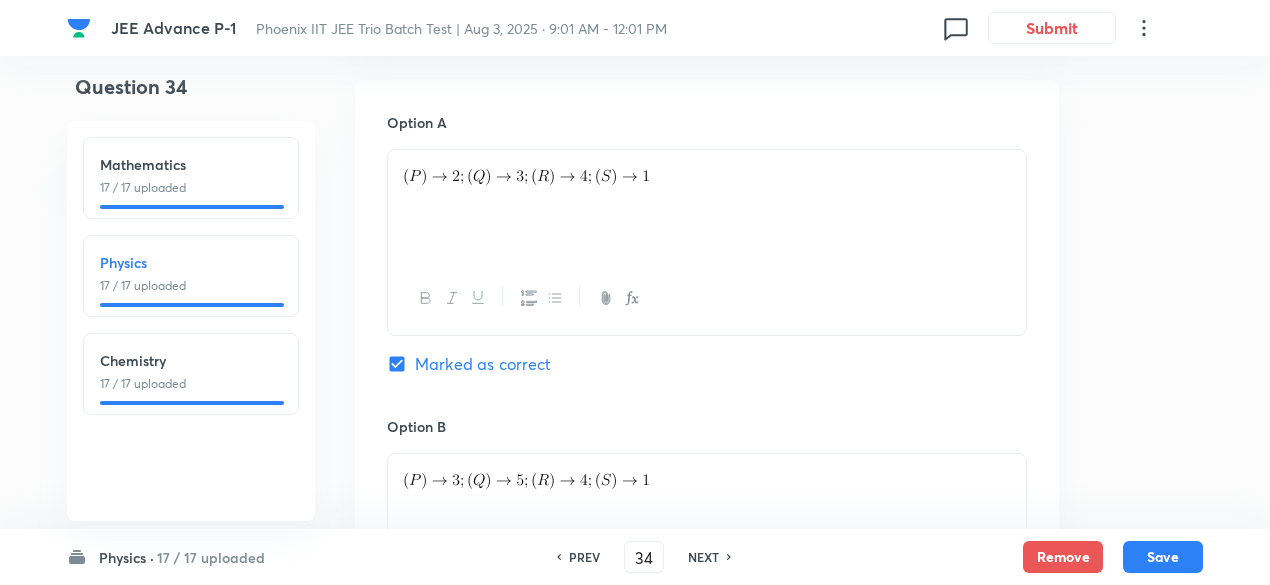 checkbox on "false" 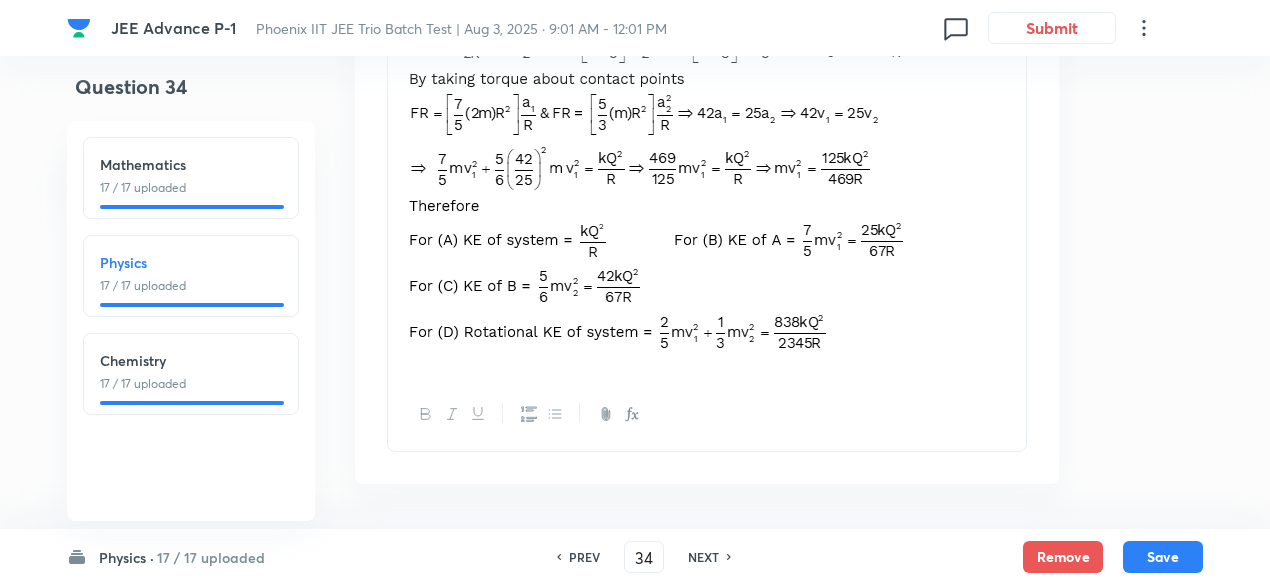 scroll, scrollTop: 2702, scrollLeft: 0, axis: vertical 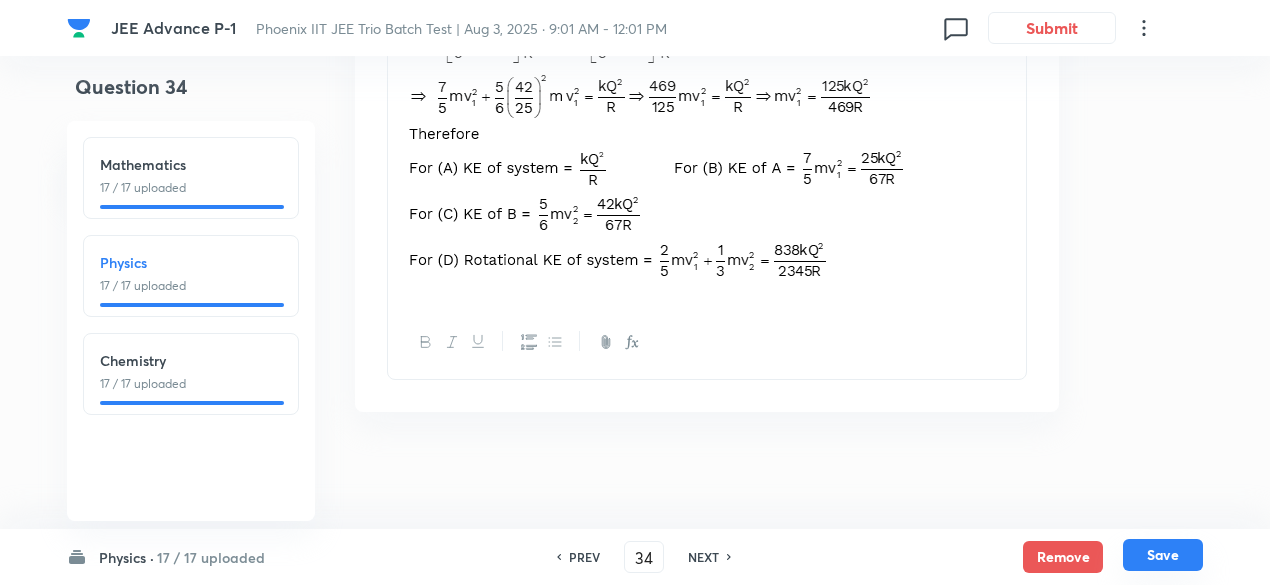 click on "Save" at bounding box center (1163, 555) 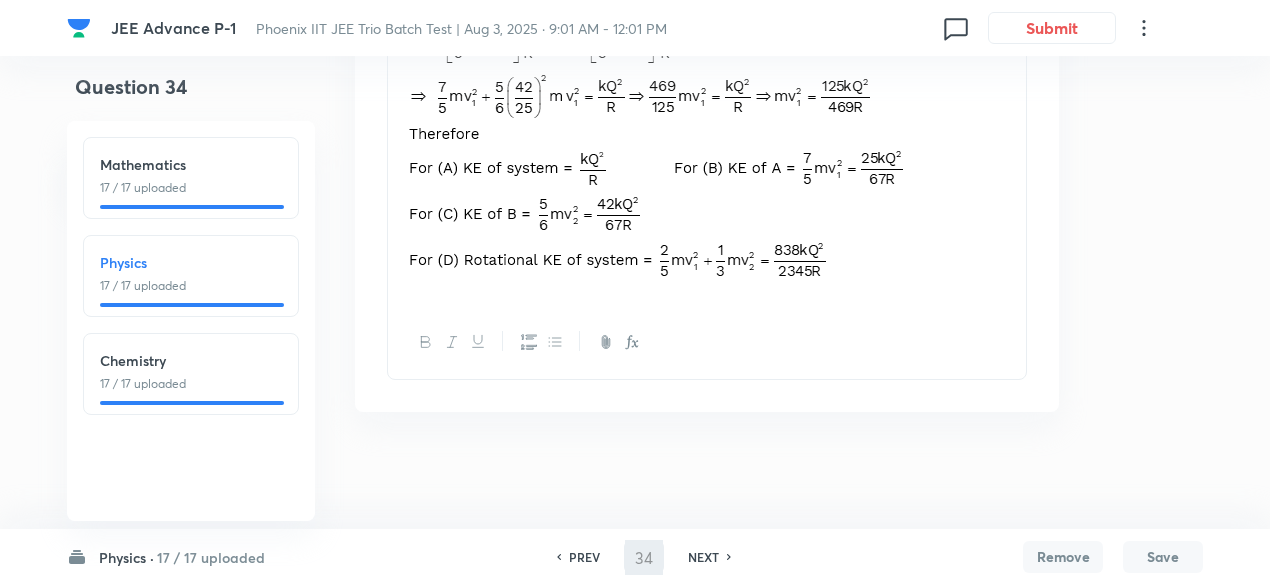 type on "35" 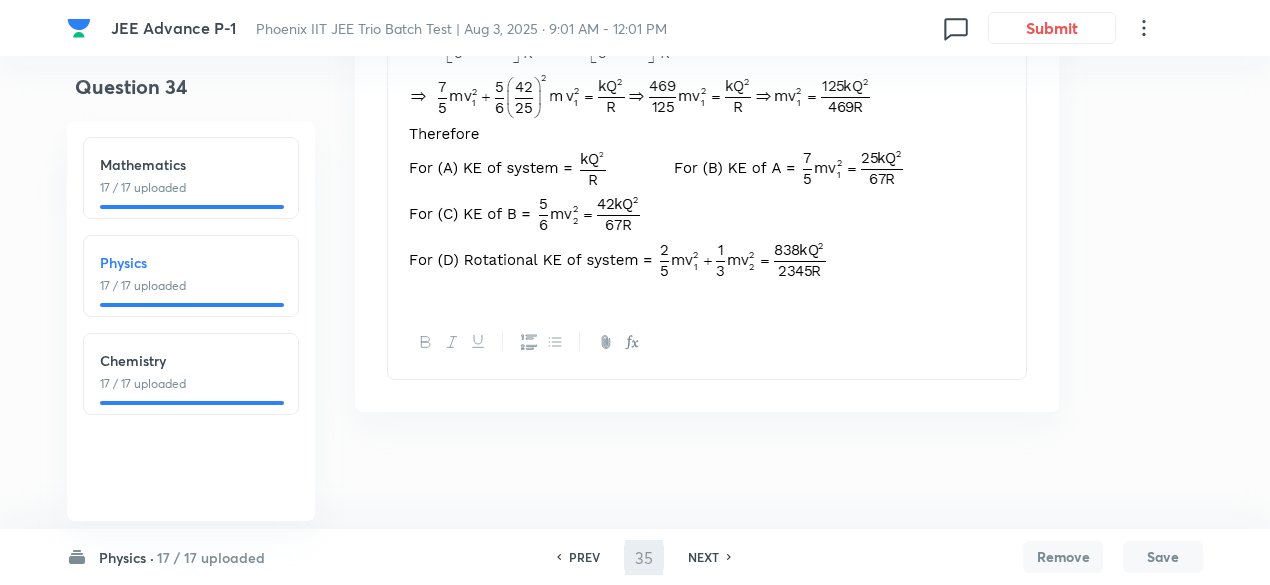 checkbox on "true" 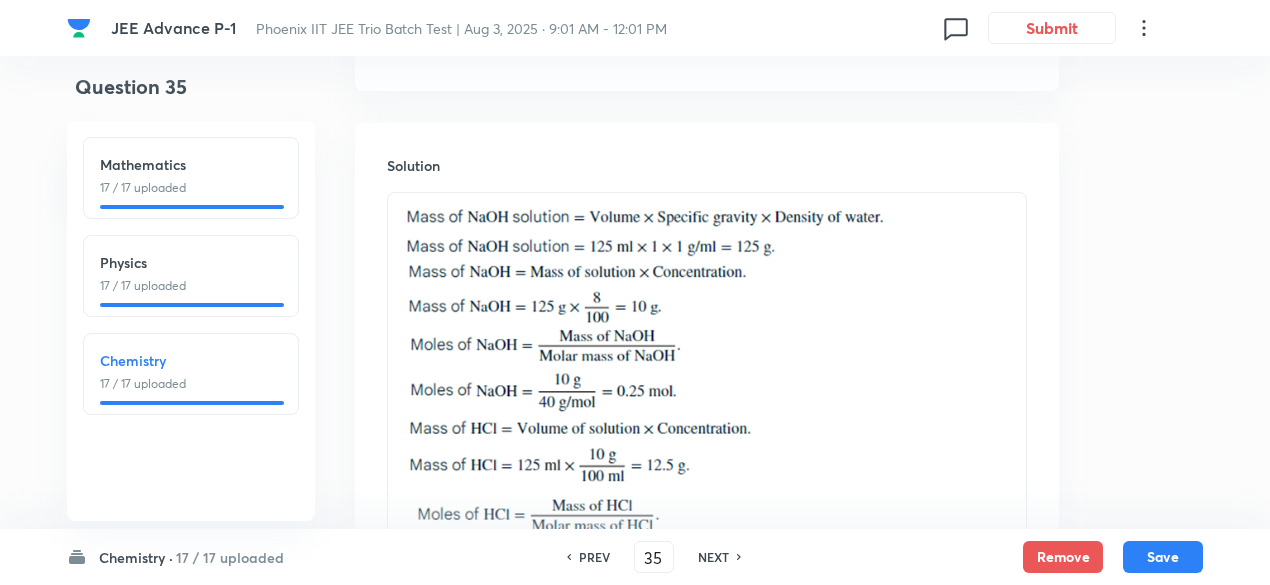 scroll, scrollTop: 2510, scrollLeft: 0, axis: vertical 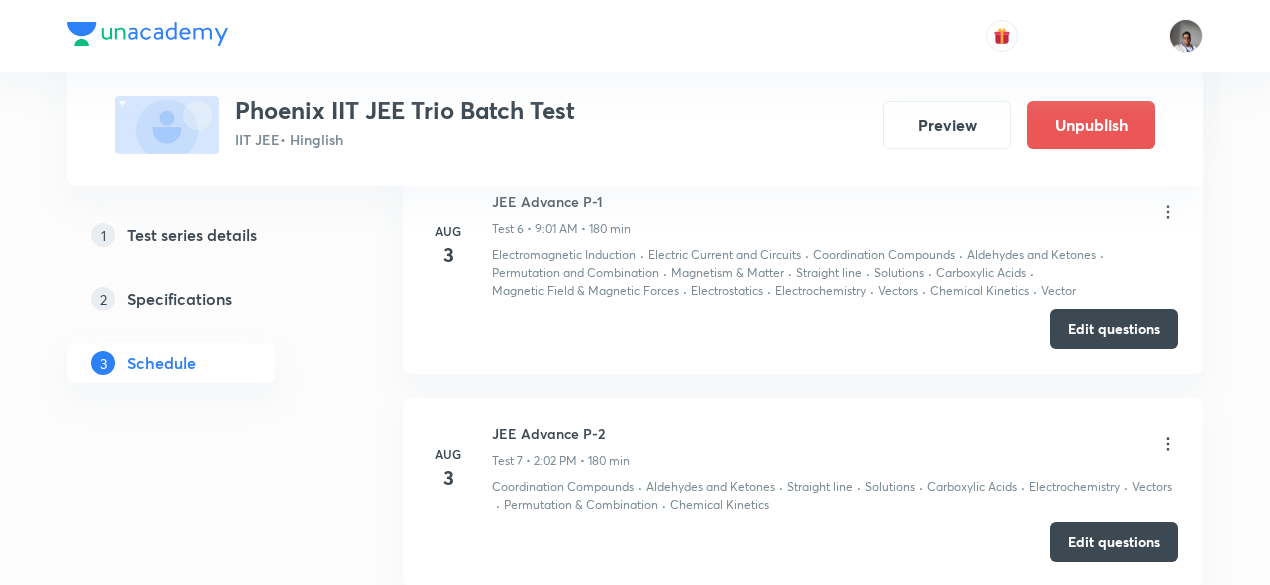 click 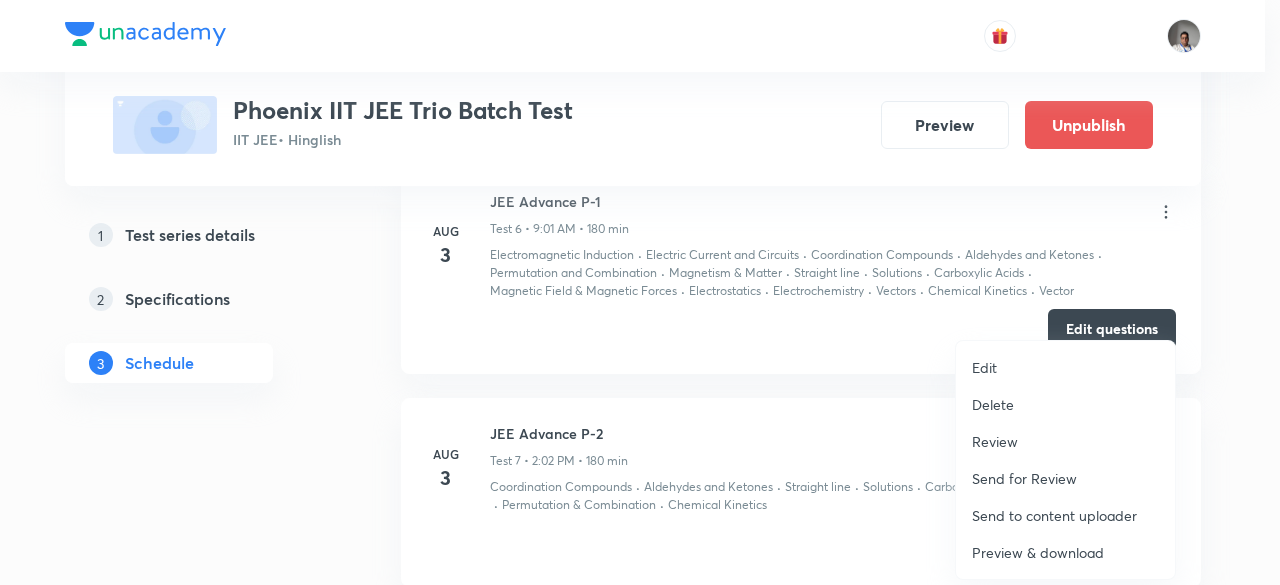 click on "Edit" at bounding box center [984, 367] 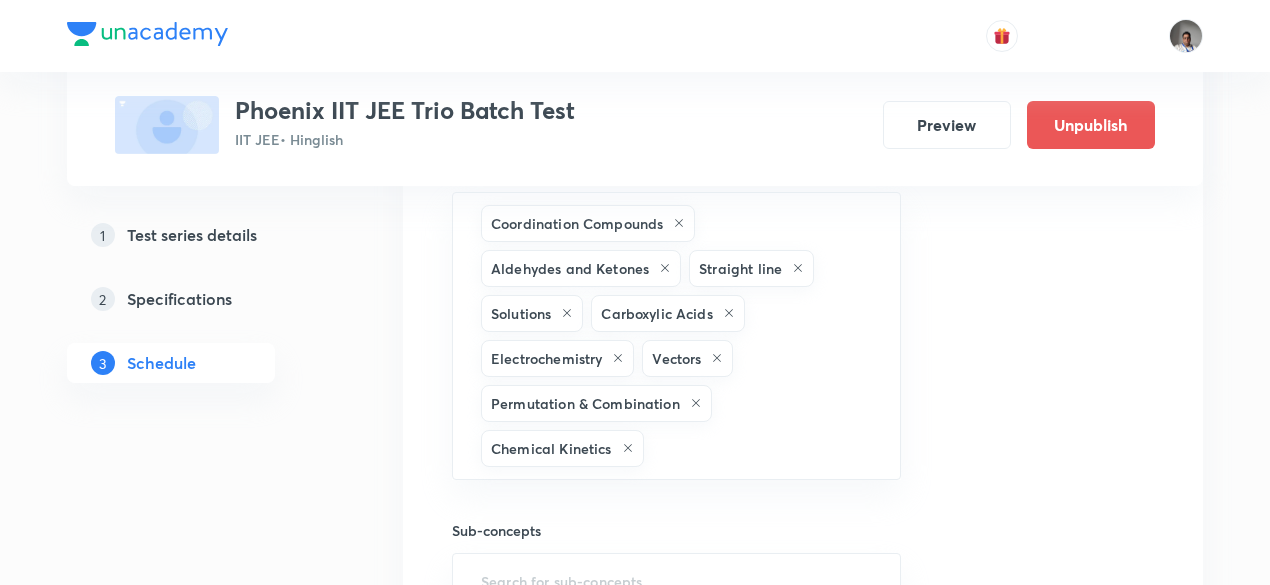 scroll, scrollTop: 2064, scrollLeft: 0, axis: vertical 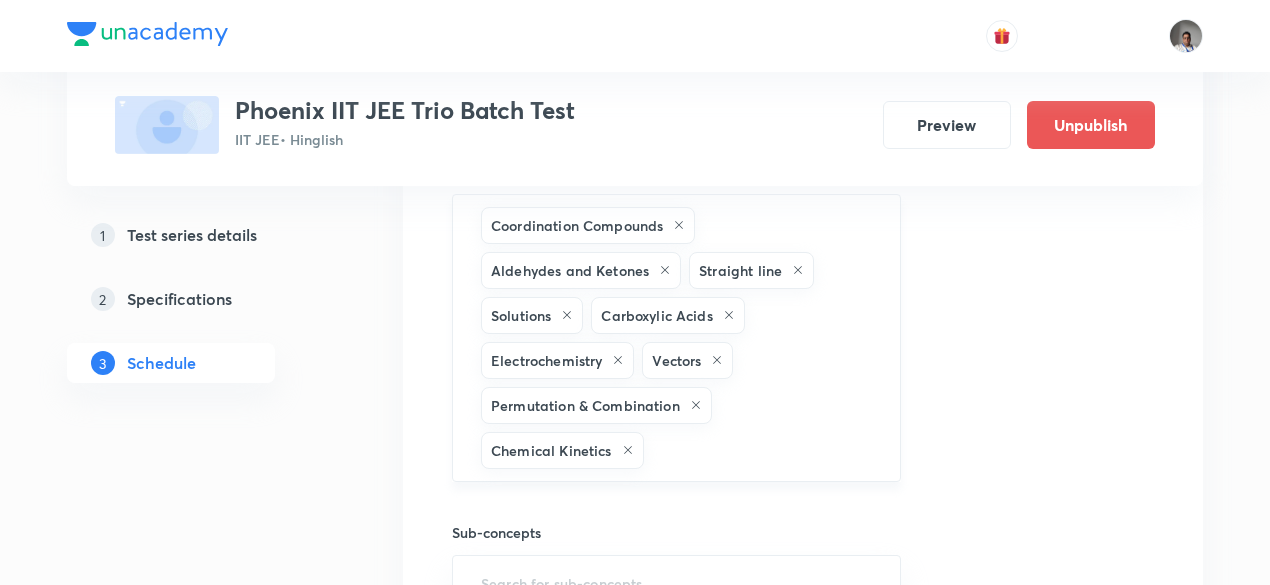 click on "Coordination Compounds Aldehydes and Ketones Straight line Solutions Carboxylic Acids Electrochemistry Vectors Permutation & Combination Chemical Kinetics ​" at bounding box center (676, 338) 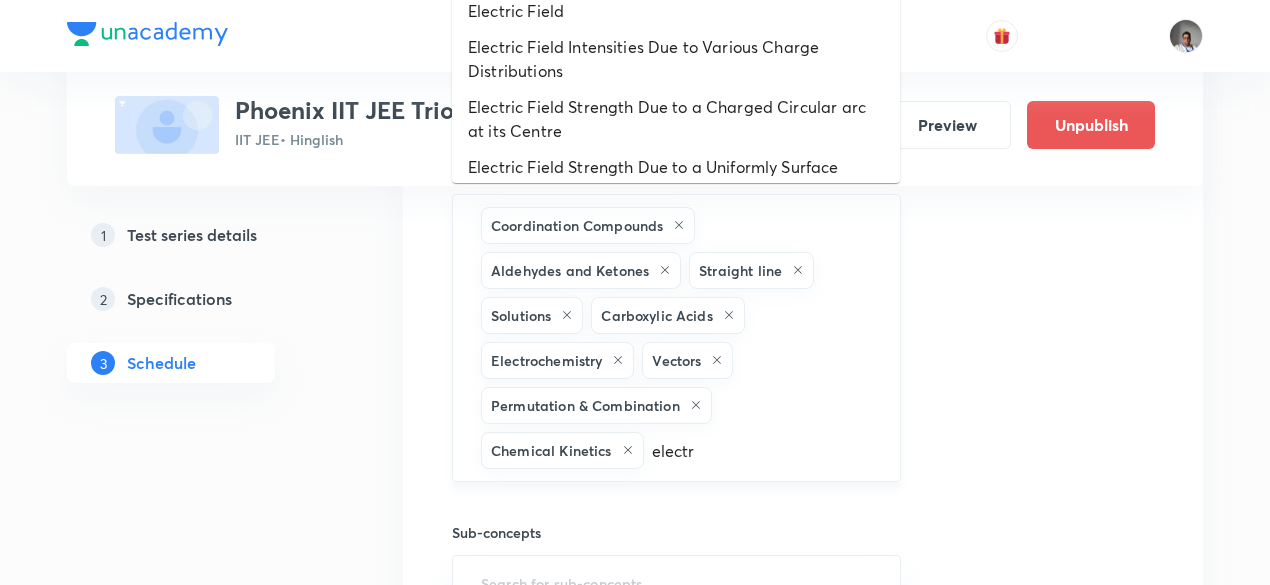 type on "electro" 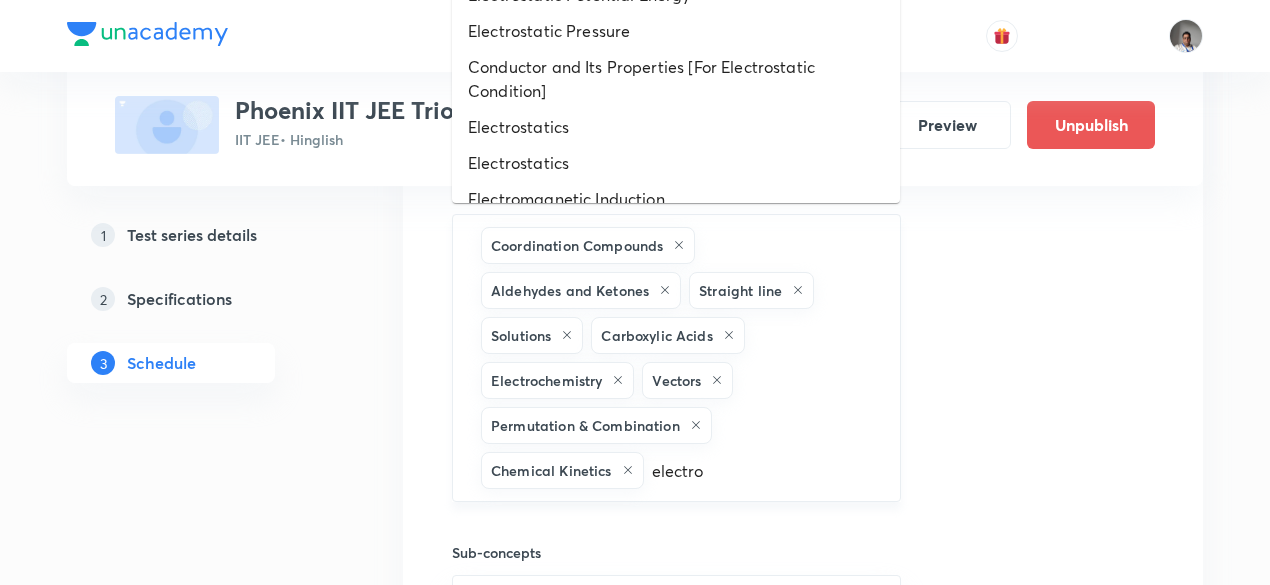 scroll, scrollTop: 2024, scrollLeft: 0, axis: vertical 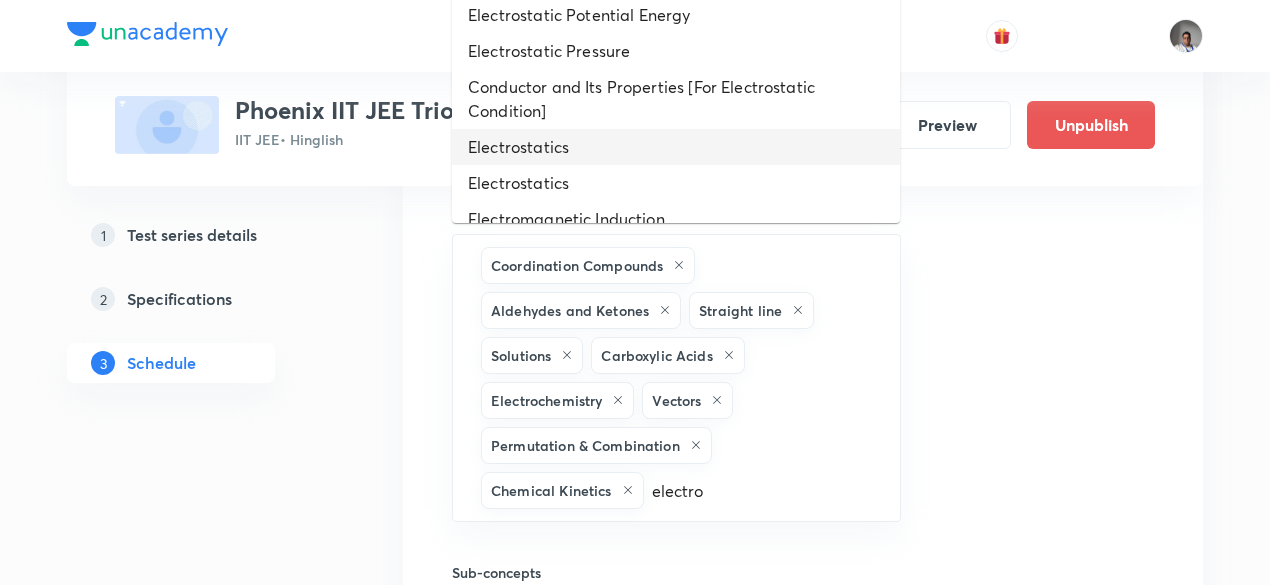 click on "Electrostatics" at bounding box center (676, 147) 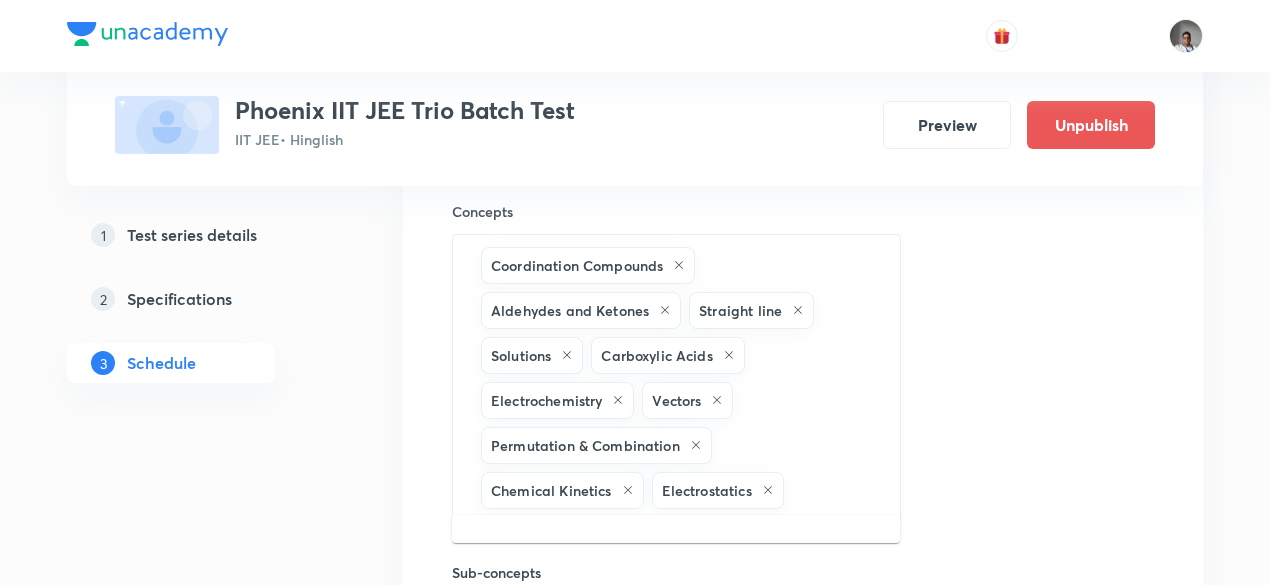click at bounding box center [832, 490] 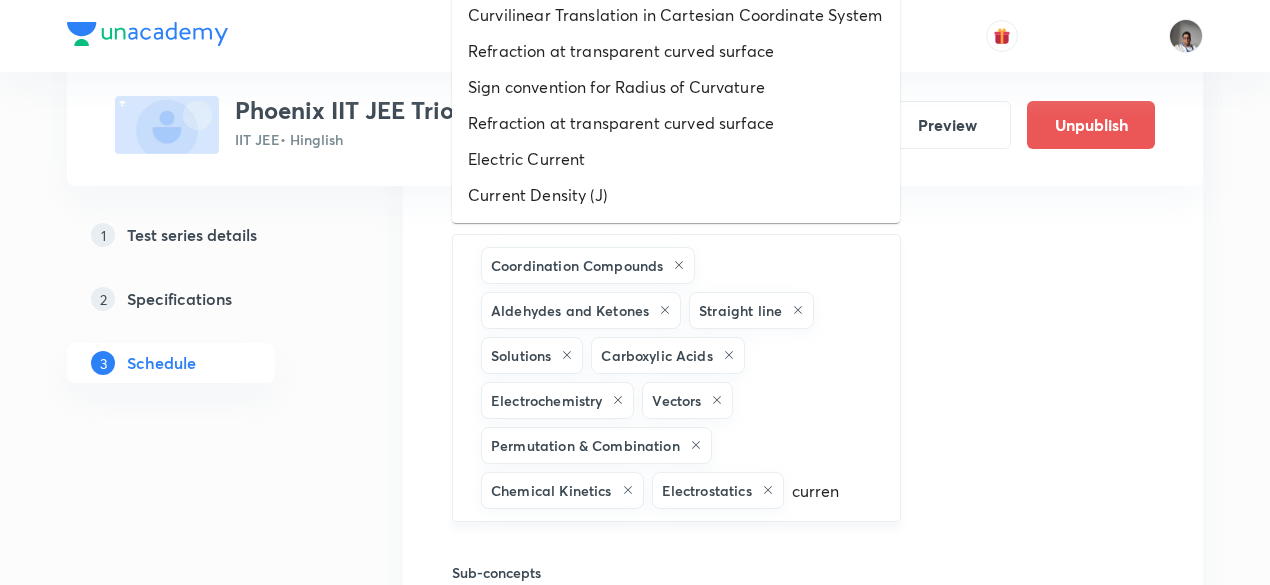 type on "current" 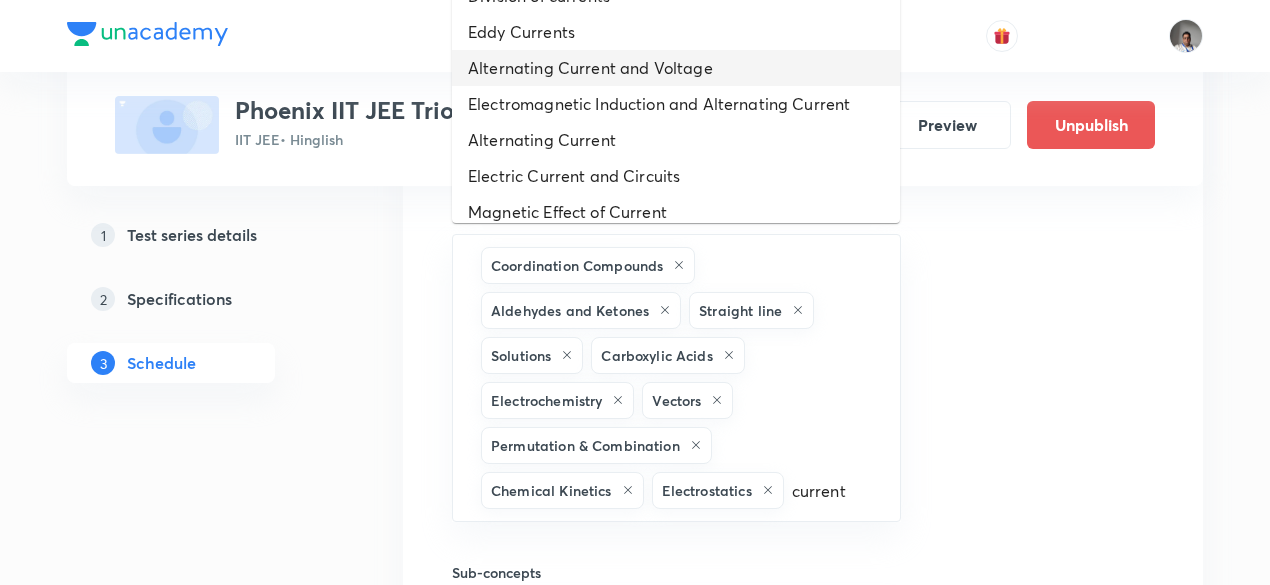 scroll, scrollTop: 298, scrollLeft: 0, axis: vertical 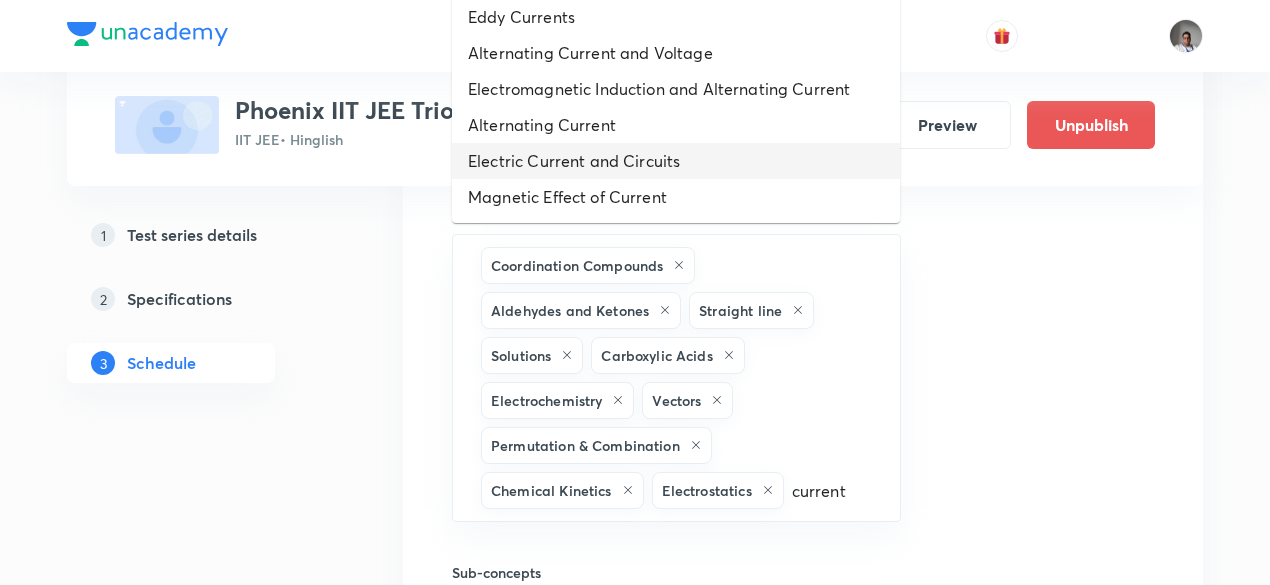 click on "Electric Current and Circuits" at bounding box center (676, 161) 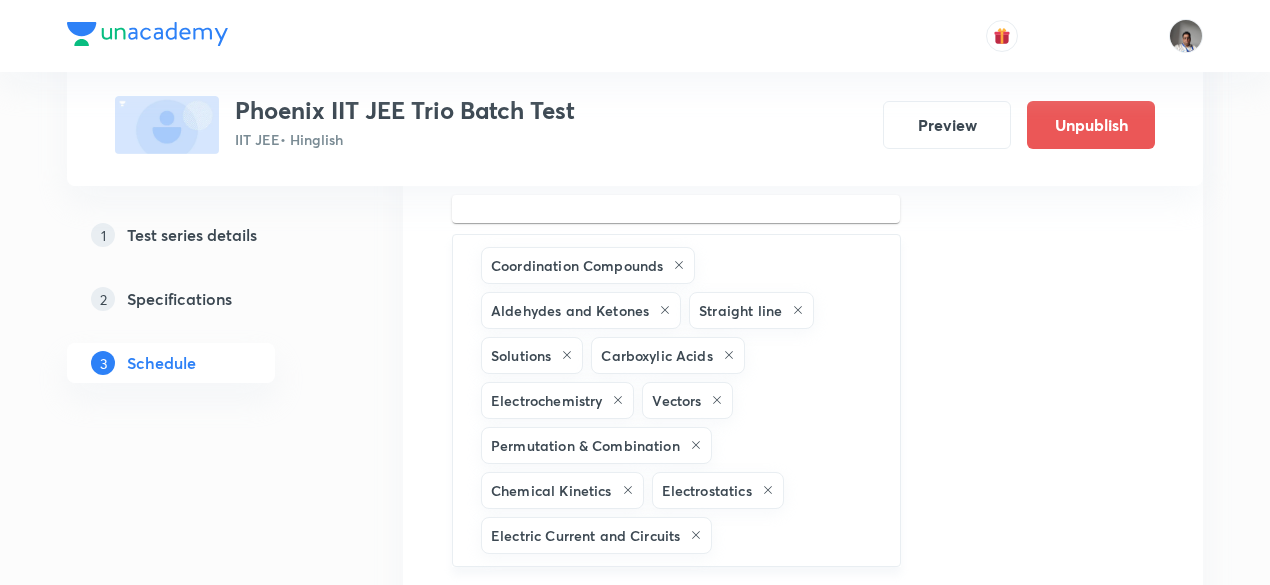 click at bounding box center (795, 535) 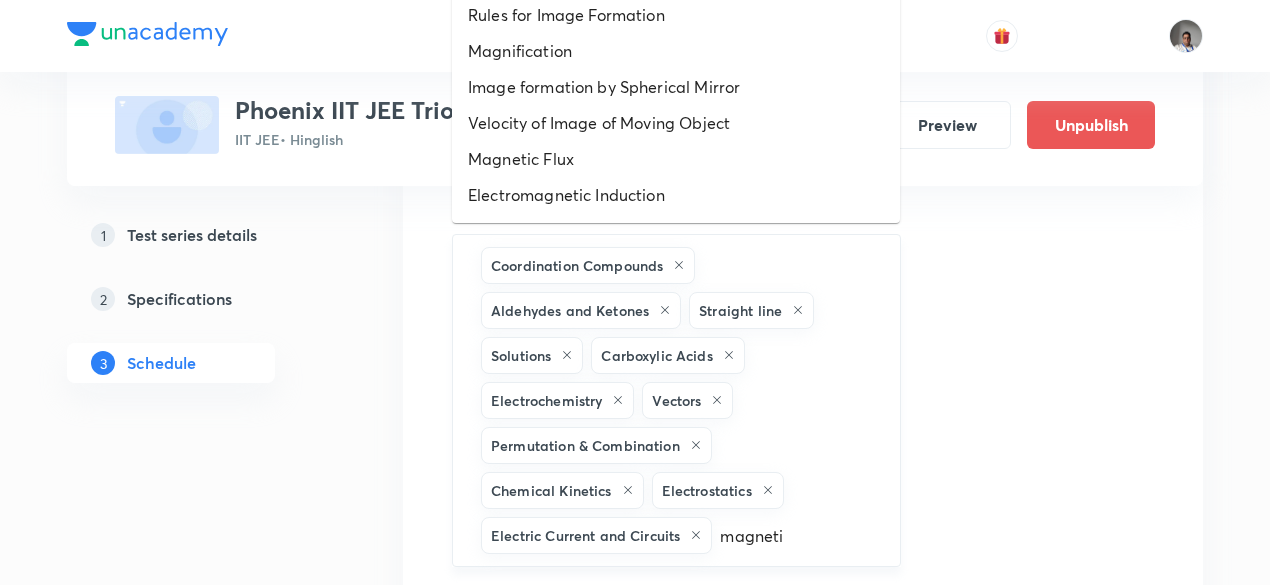 type on "magnetic" 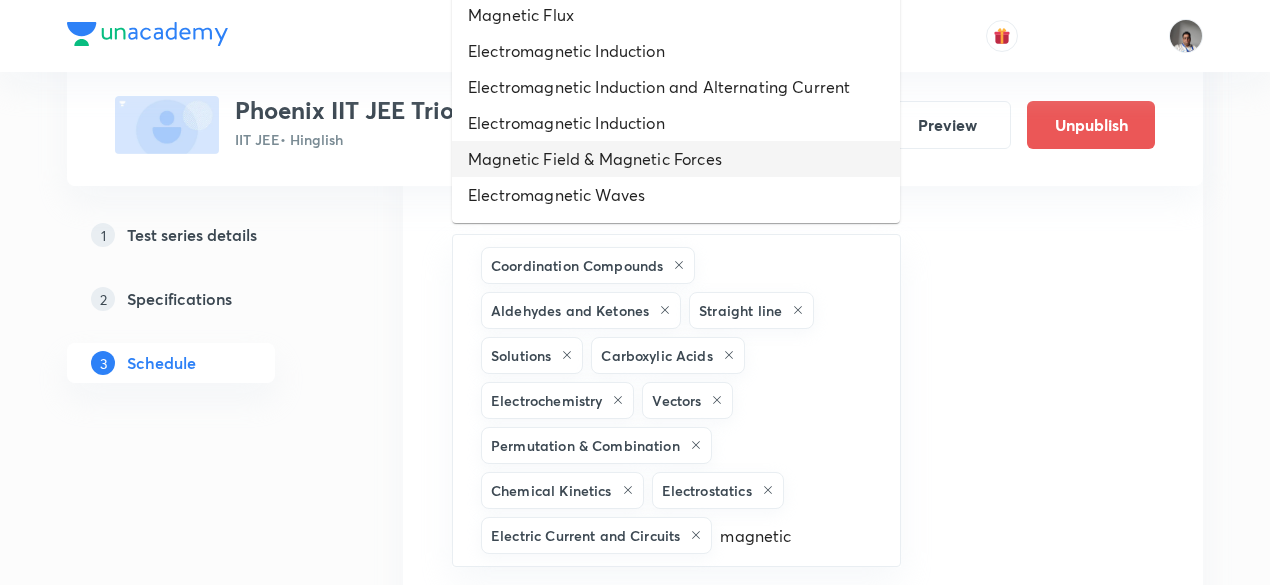 click on "Magnetic Field & Magnetic Forces" at bounding box center (676, 159) 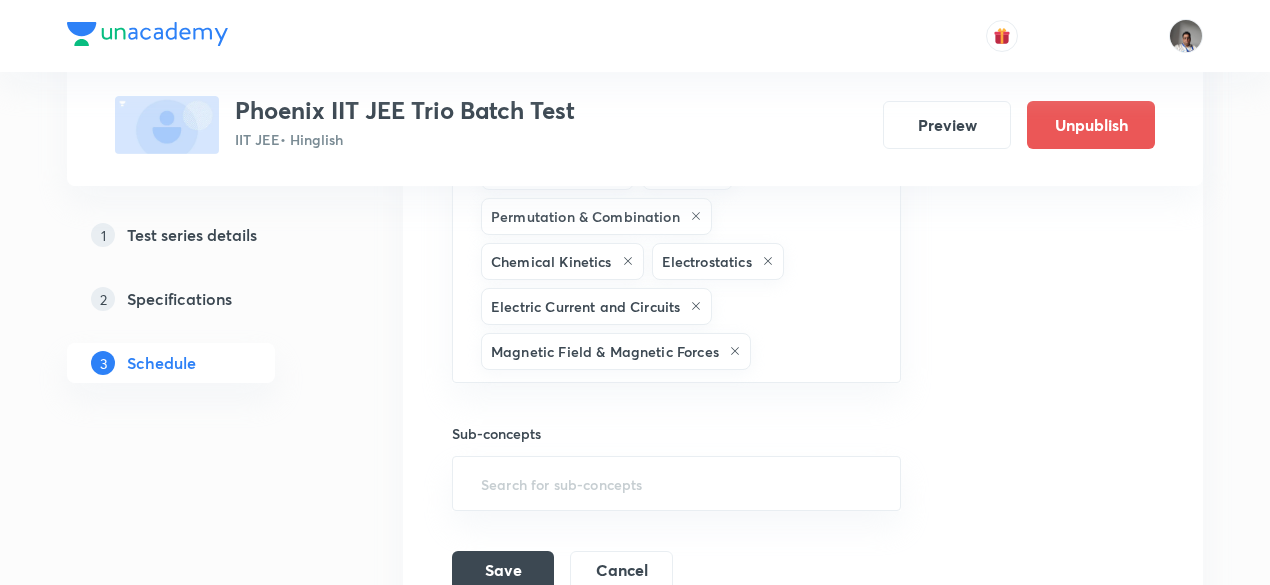 scroll, scrollTop: 2268, scrollLeft: 0, axis: vertical 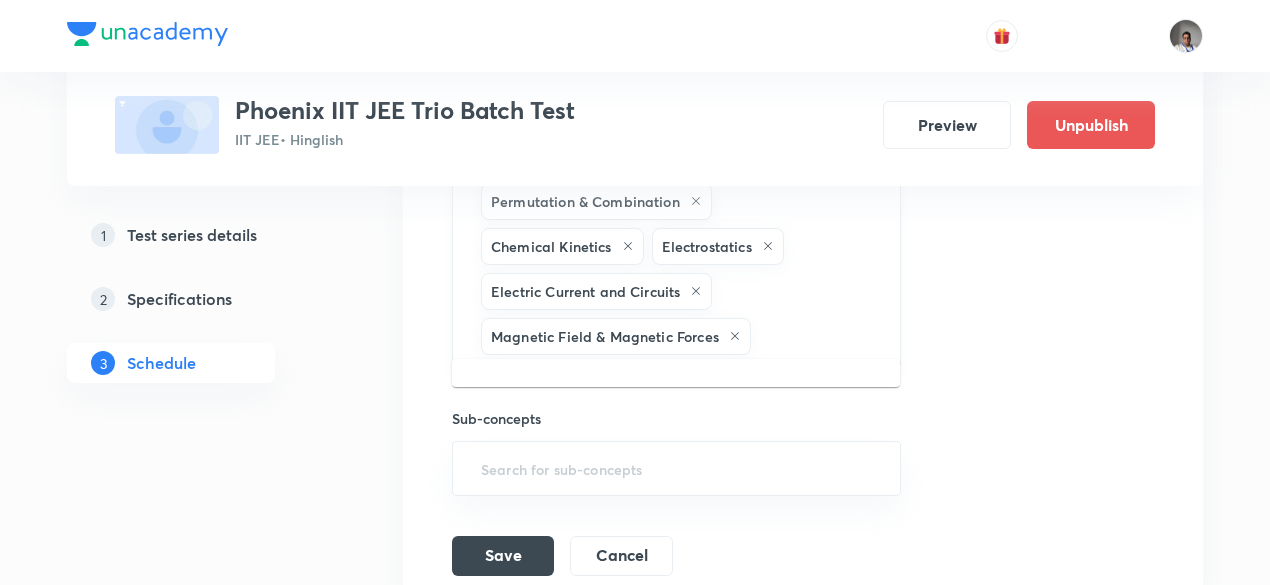 click at bounding box center [815, 336] 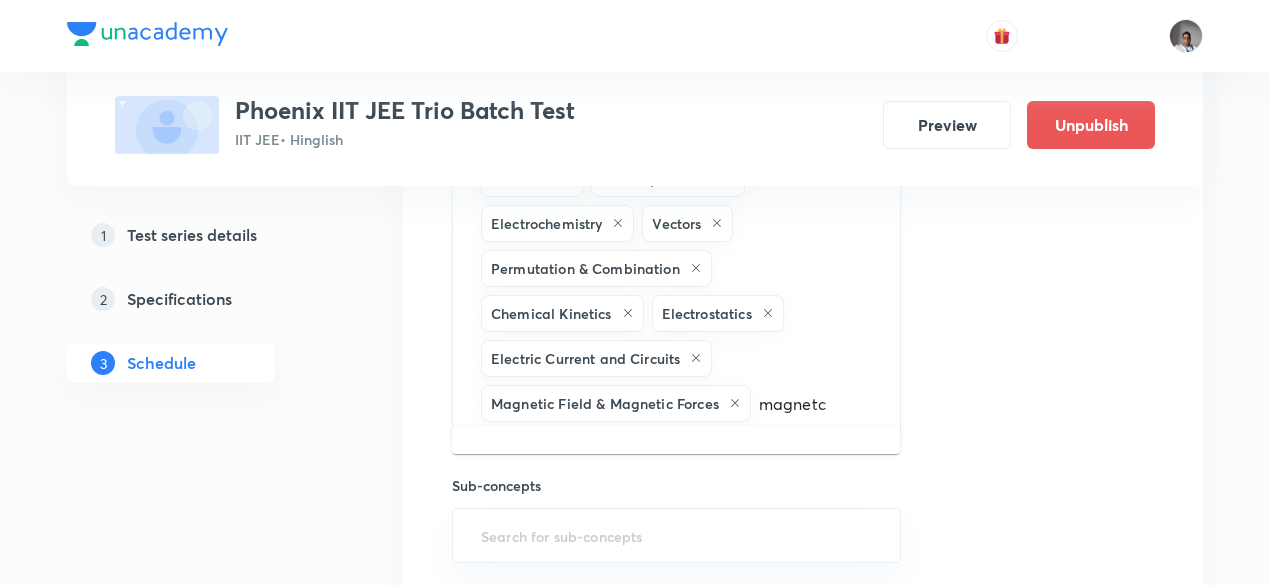 scroll, scrollTop: 2202, scrollLeft: 0, axis: vertical 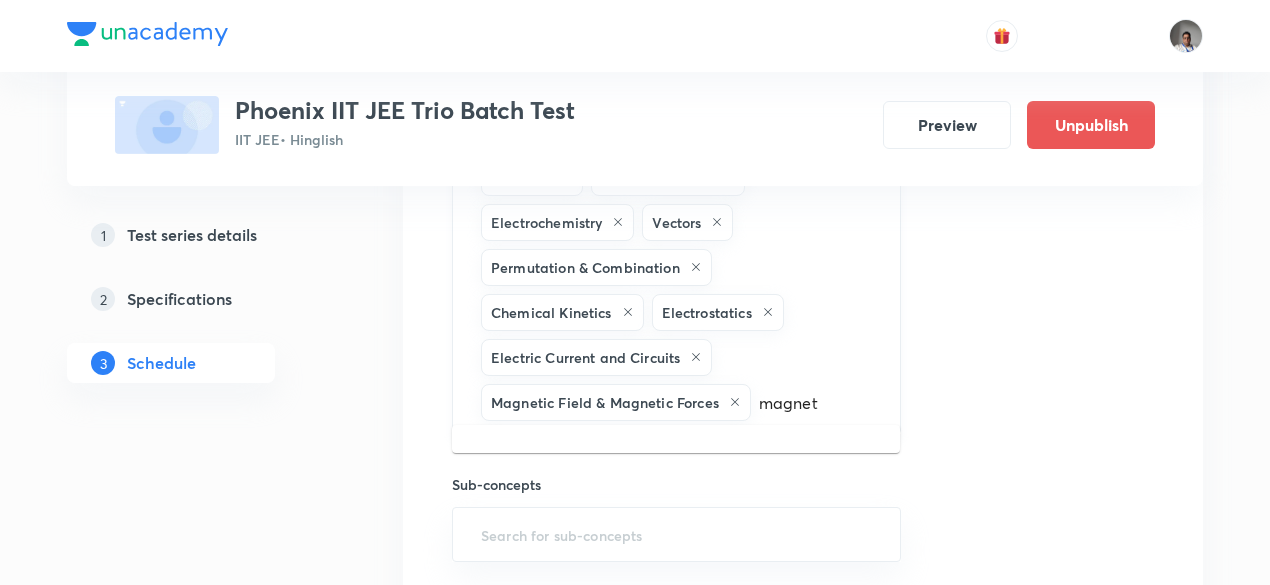 type on "magne" 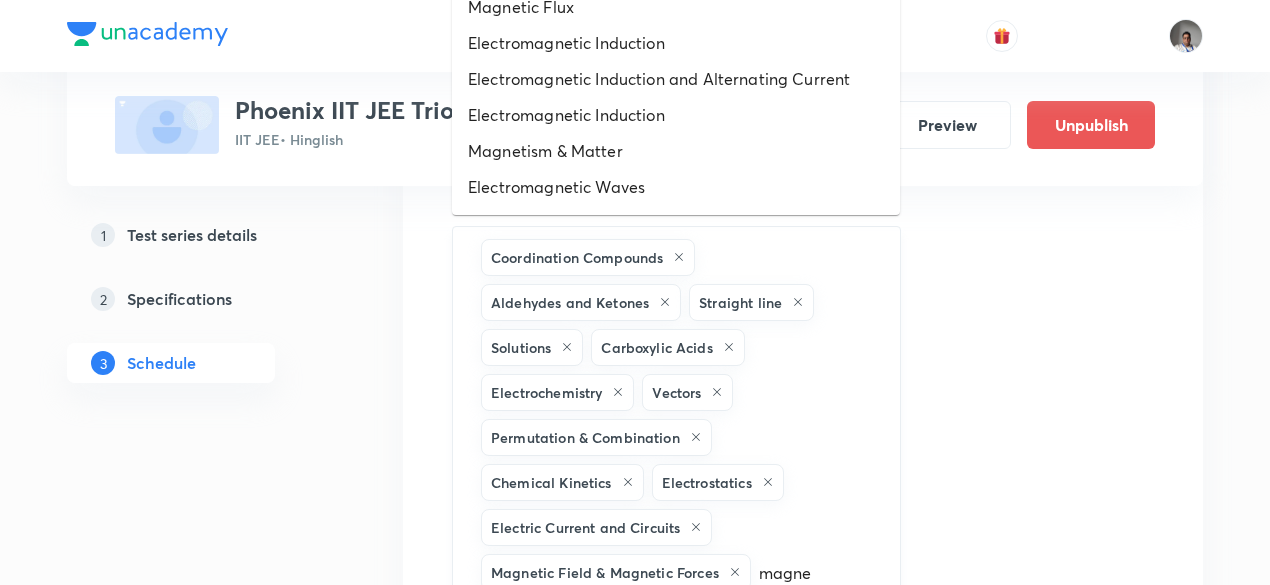 scroll, scrollTop: 2030, scrollLeft: 0, axis: vertical 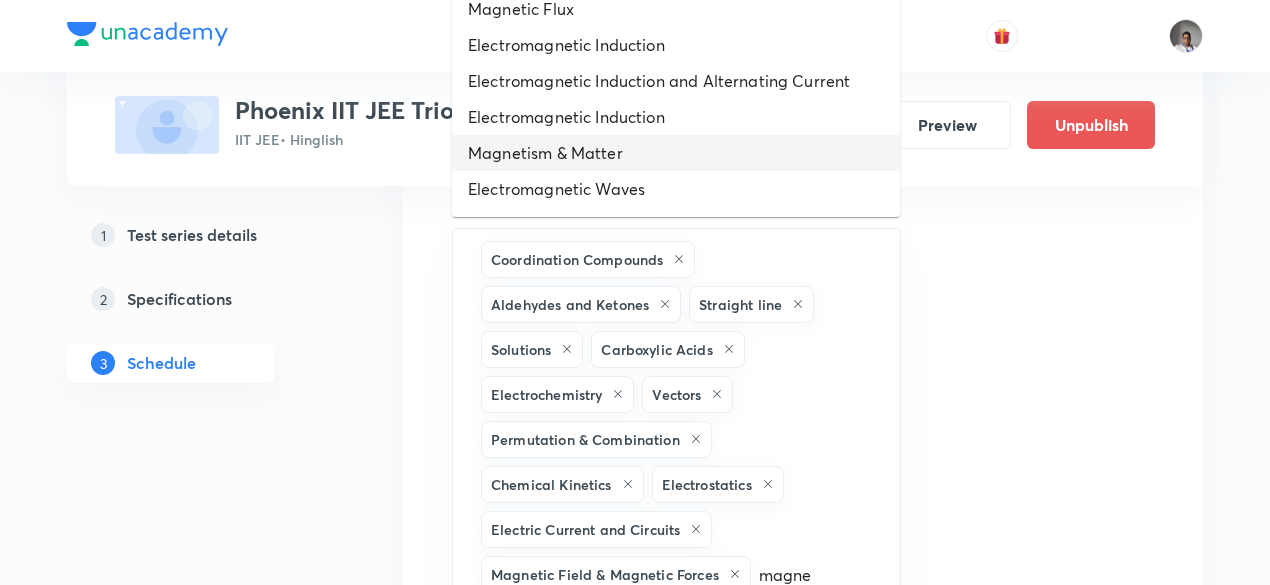 click on "Magnetism & Matter" at bounding box center (676, 153) 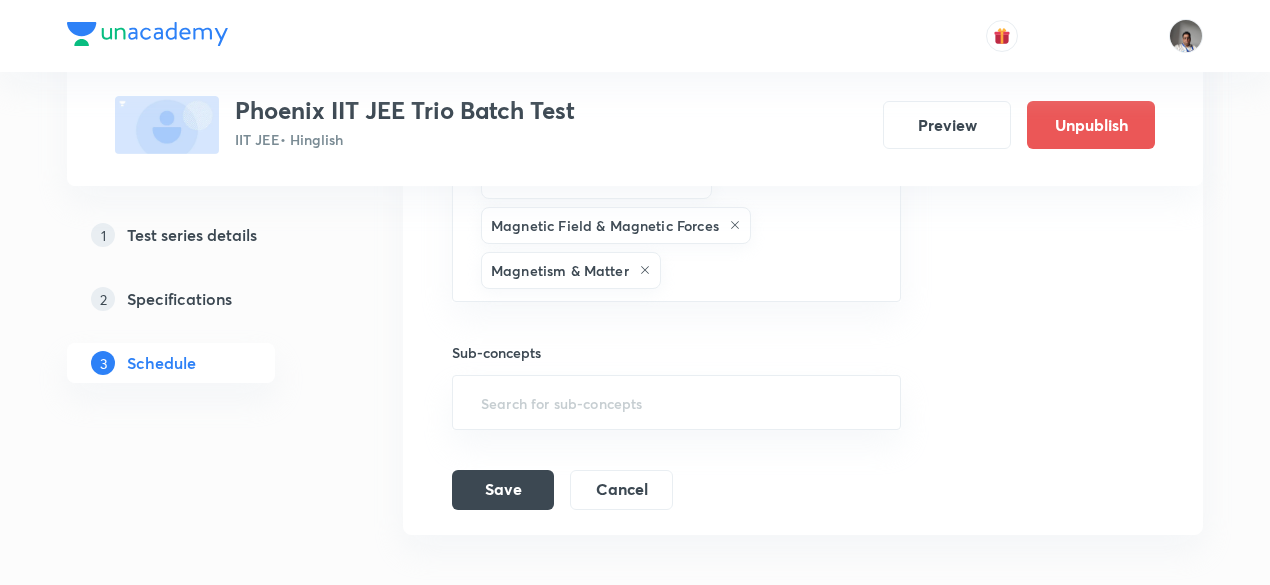 scroll, scrollTop: 2398, scrollLeft: 0, axis: vertical 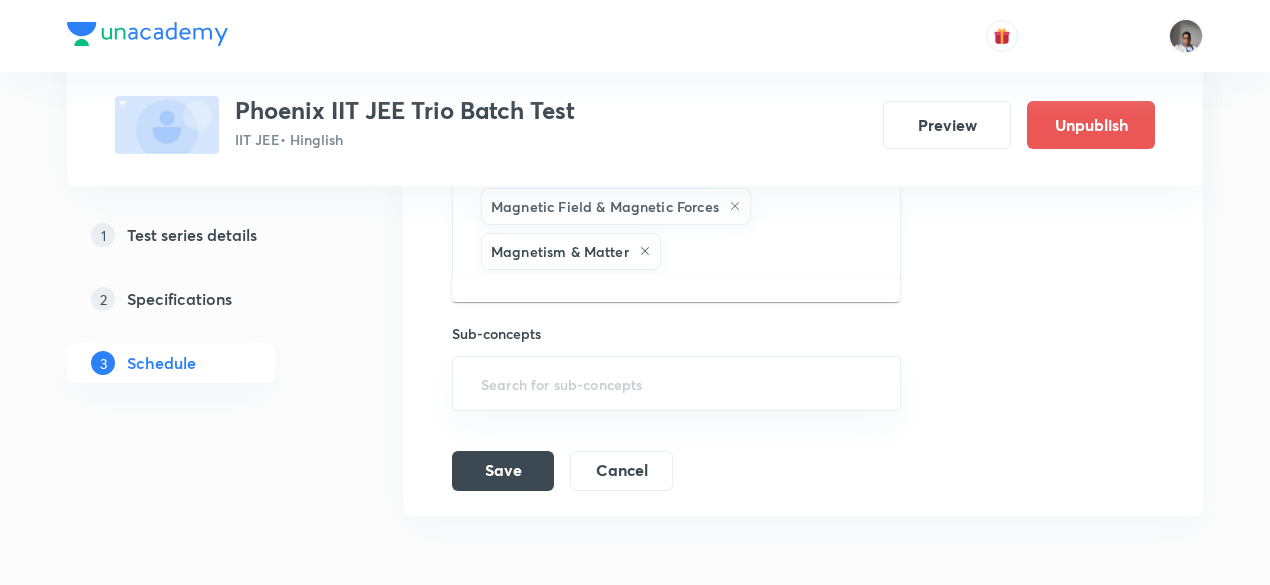 click at bounding box center [770, 251] 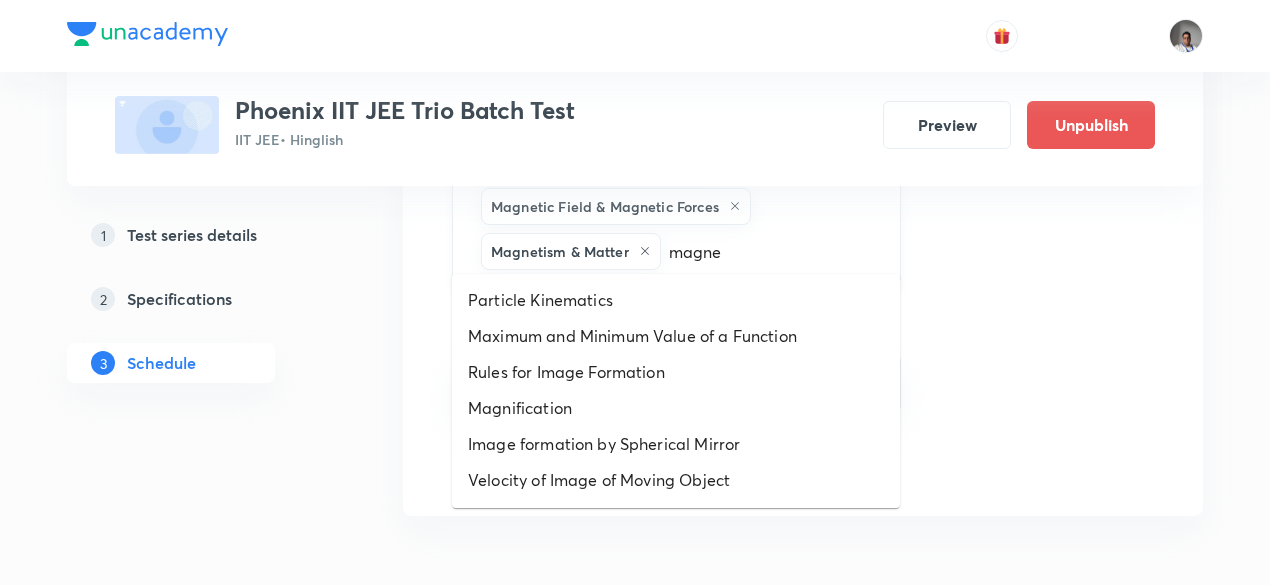 type on "magnet" 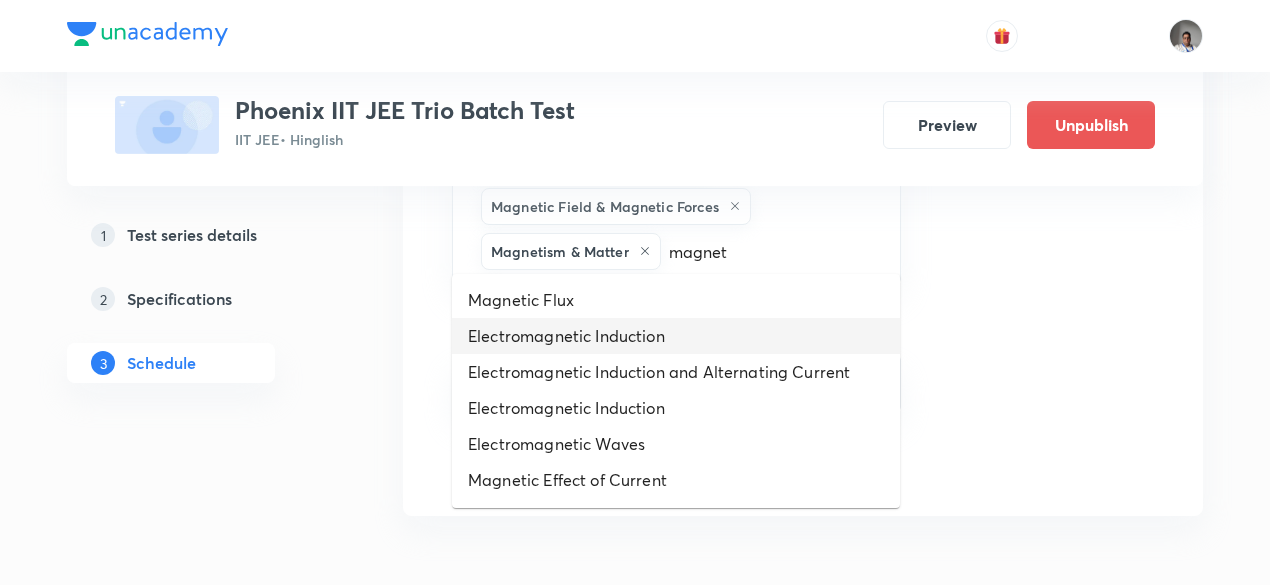 click on "Electromagnetic Induction" at bounding box center [676, 336] 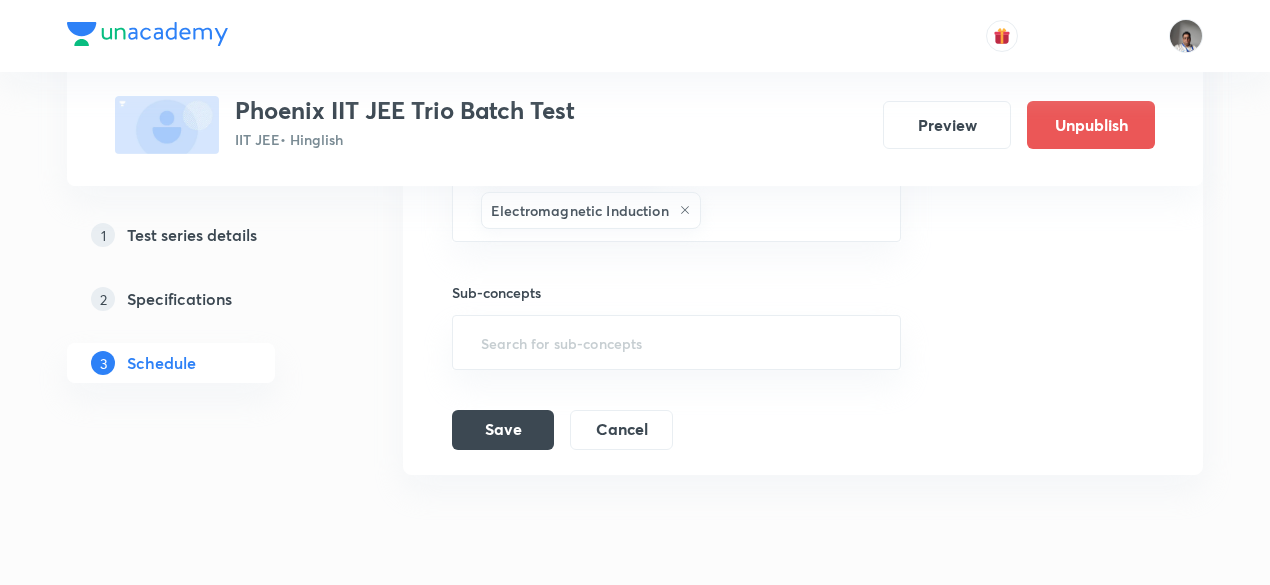 scroll, scrollTop: 2486, scrollLeft: 0, axis: vertical 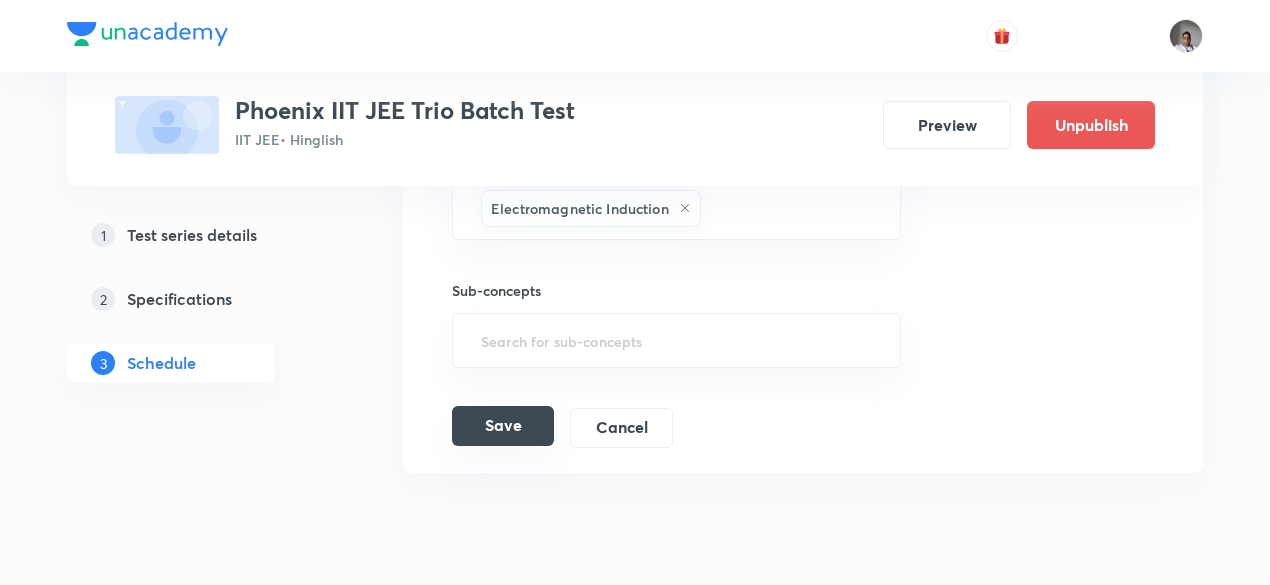click on "Save" at bounding box center (503, 426) 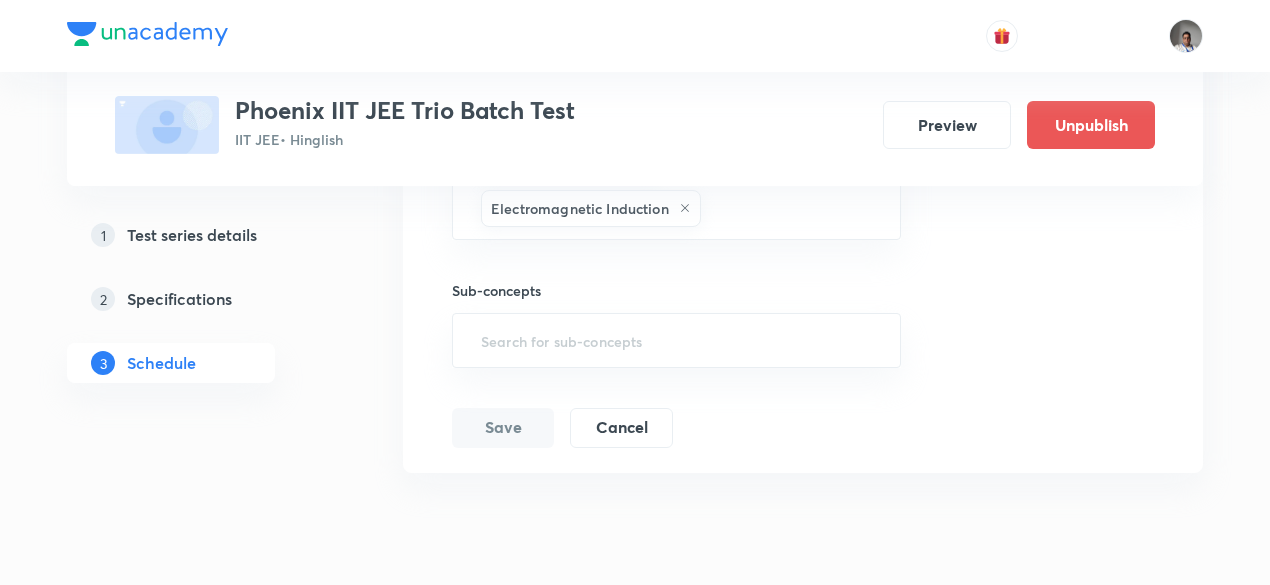 click on "Save" at bounding box center (503, 428) 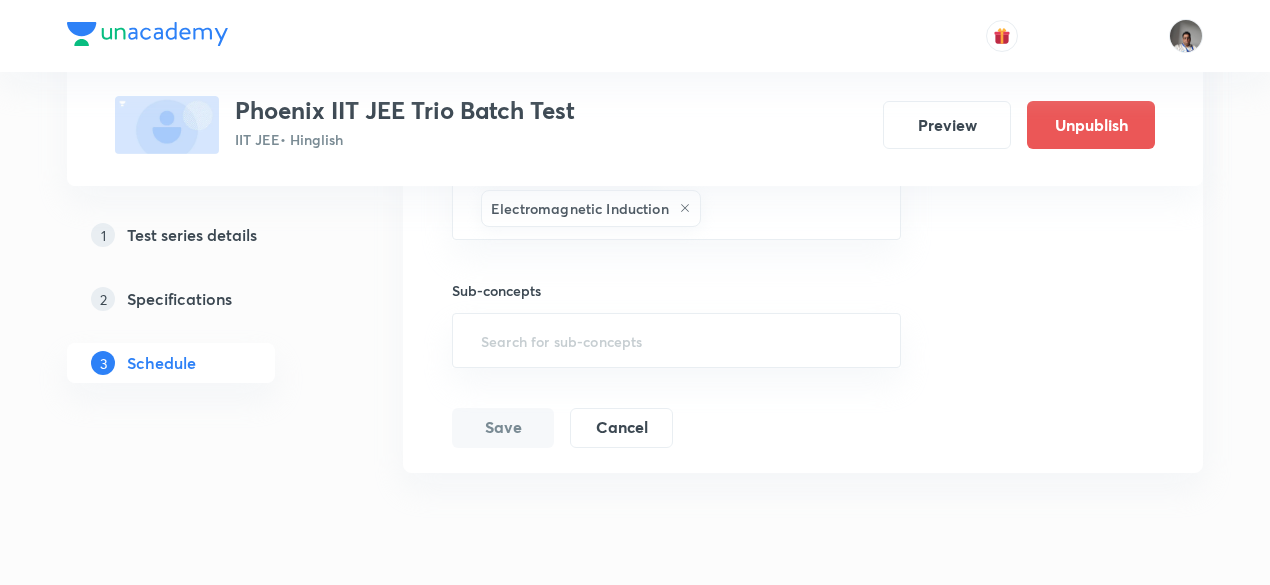click on "Save" at bounding box center (503, 428) 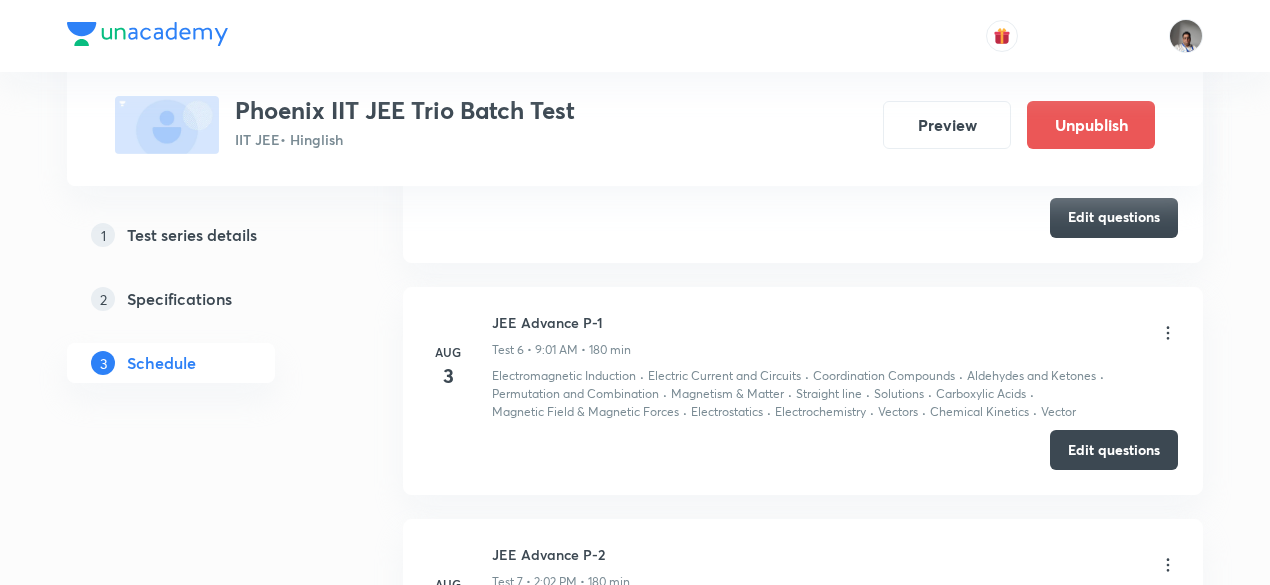 scroll, scrollTop: 1608, scrollLeft: 0, axis: vertical 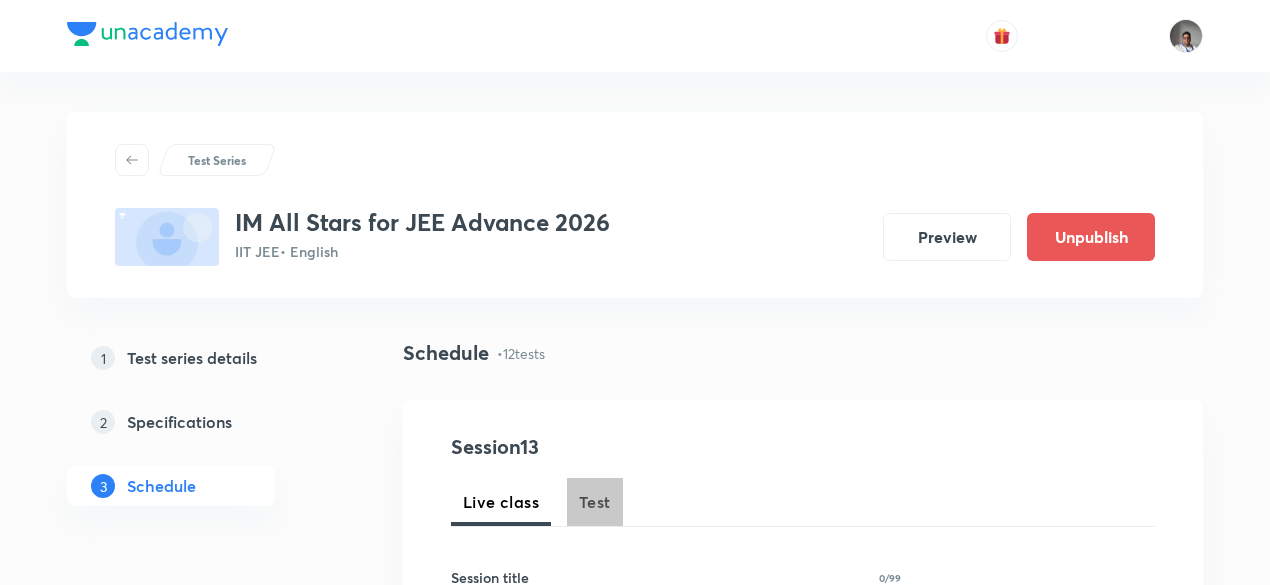 click on "Test" at bounding box center [595, 502] 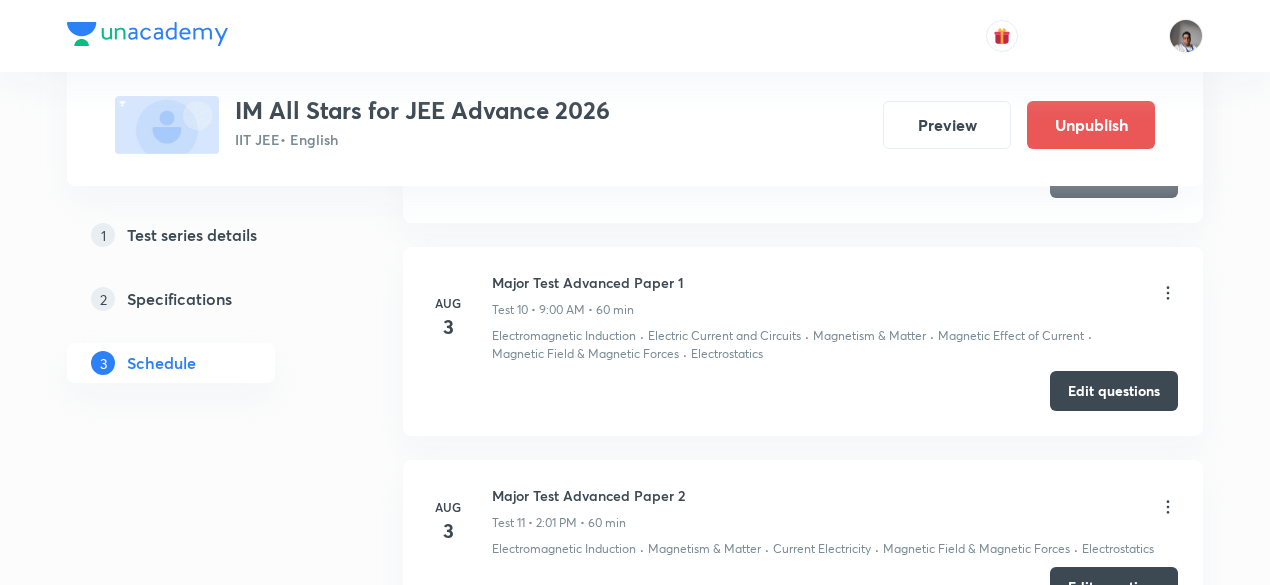 scroll, scrollTop: 2895, scrollLeft: 0, axis: vertical 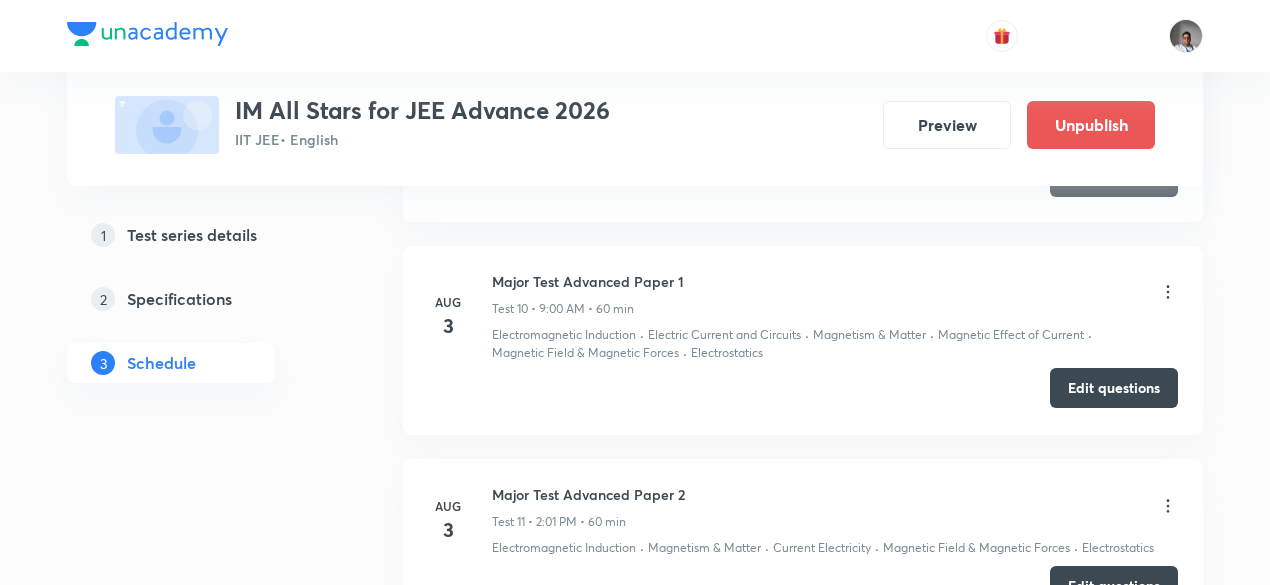 click on "Edit questions" at bounding box center (1114, 388) 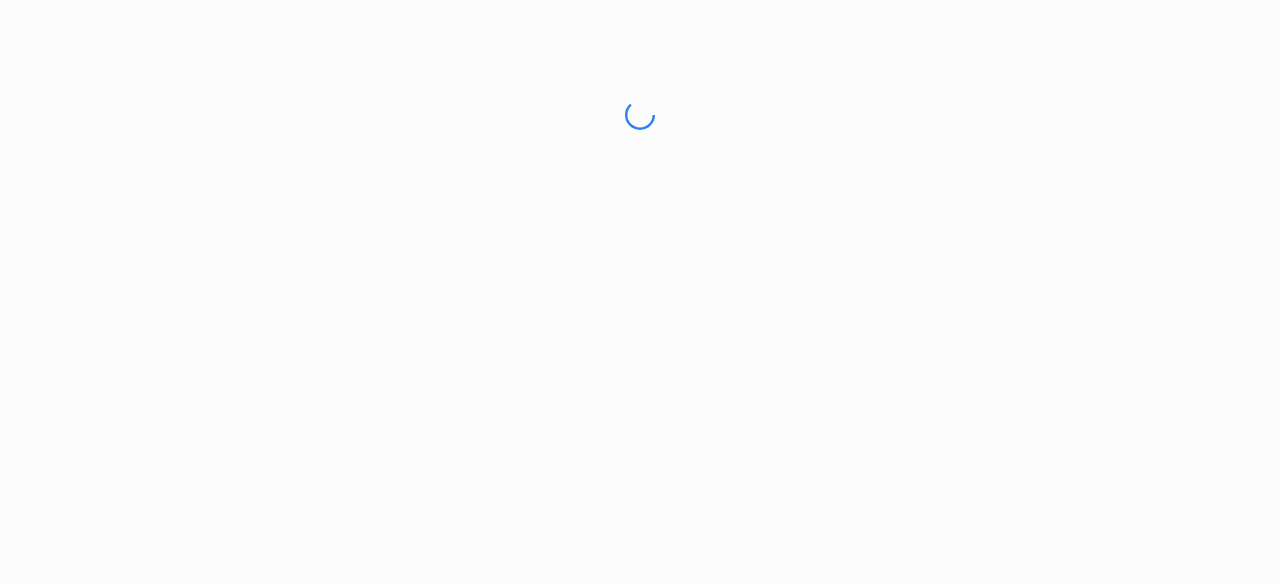 scroll, scrollTop: 0, scrollLeft: 0, axis: both 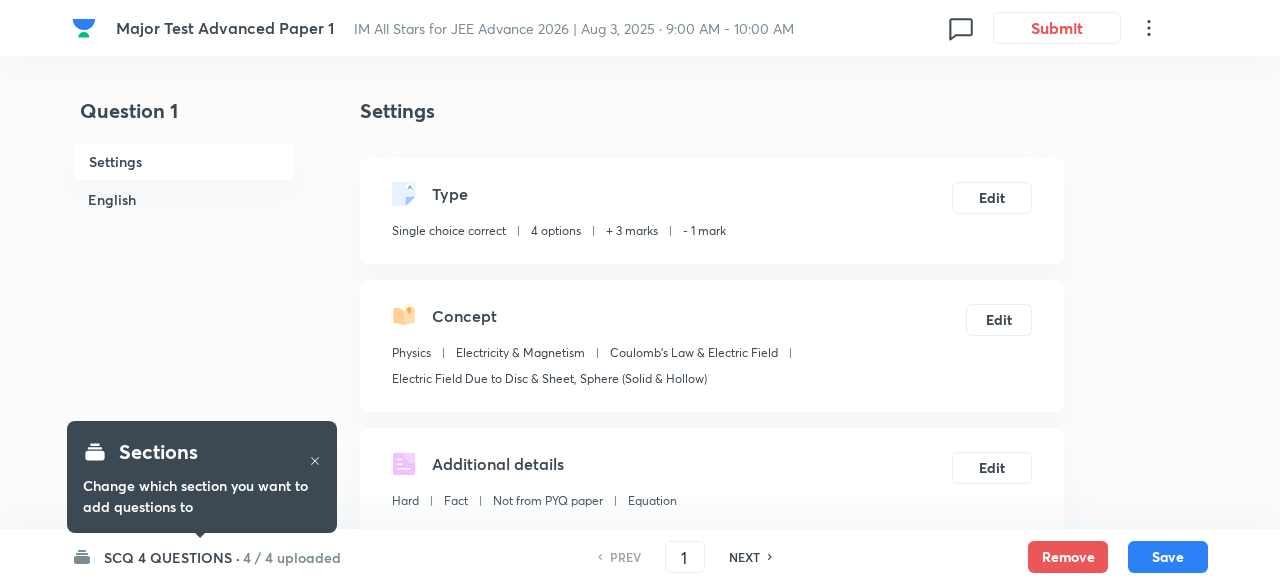 checkbox on "true" 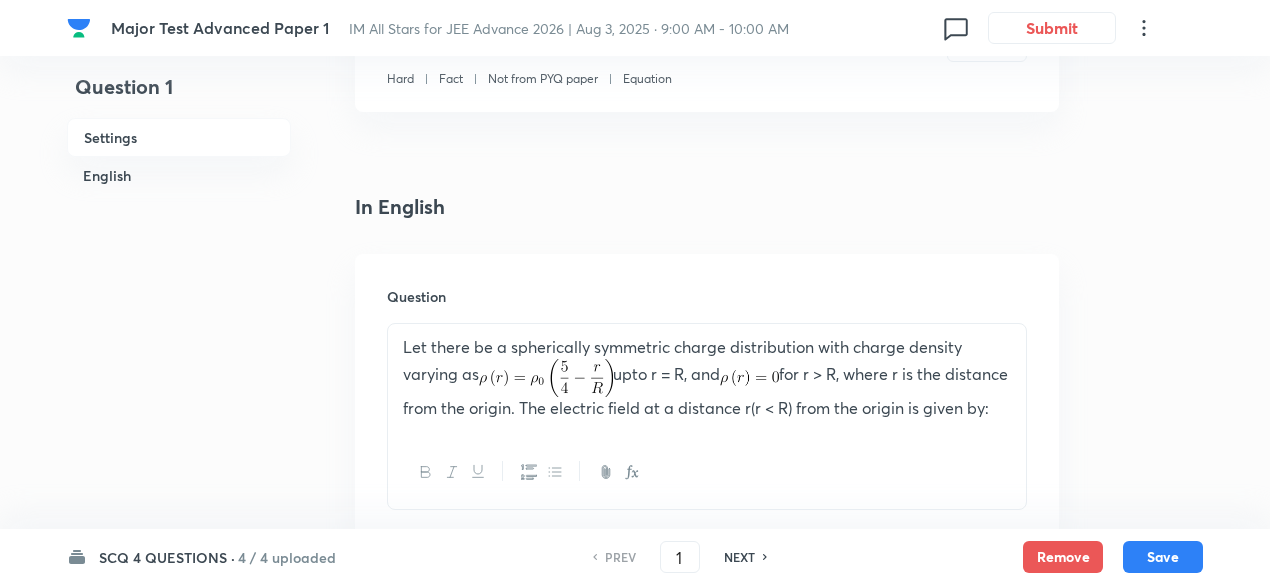 scroll, scrollTop: 526, scrollLeft: 0, axis: vertical 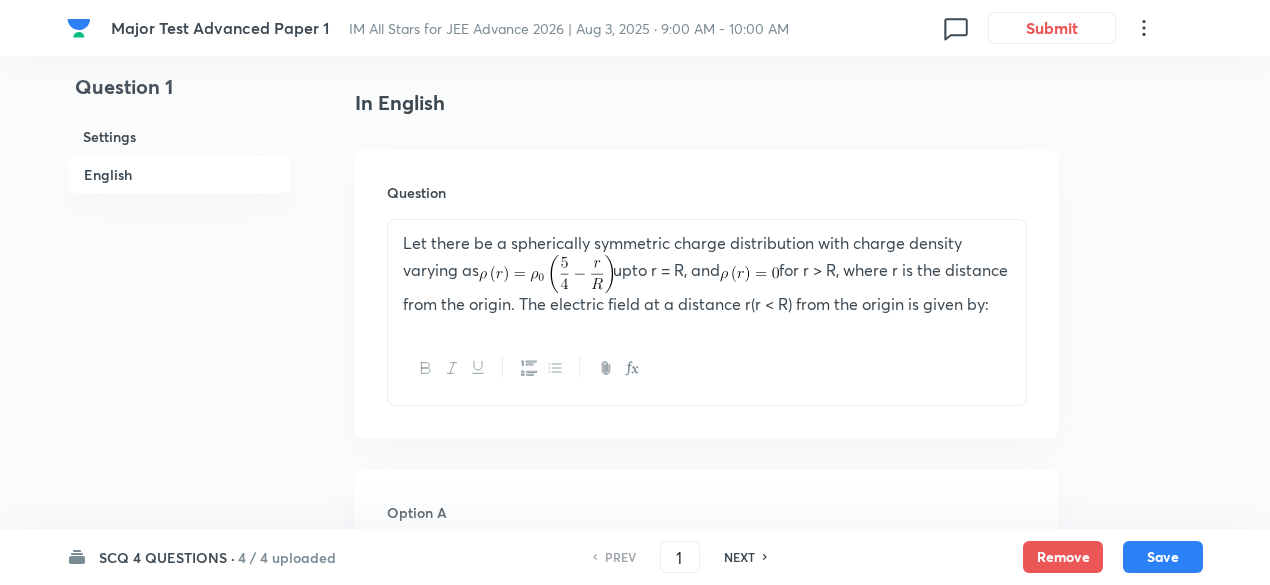 click on "NEXT" at bounding box center [739, 557] 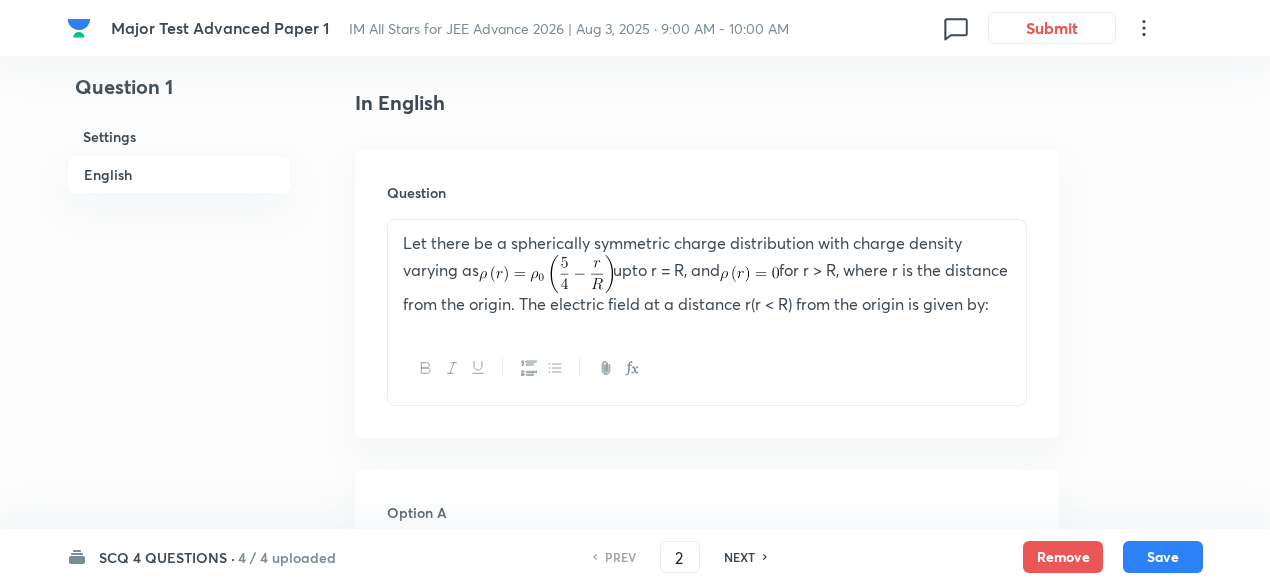 checkbox on "false" 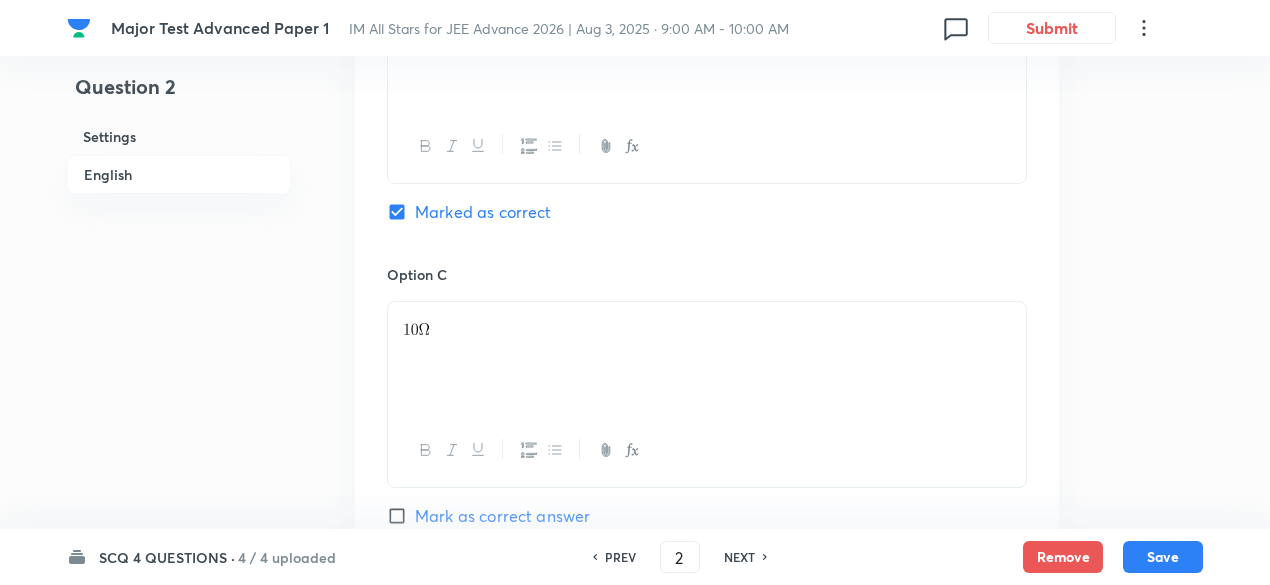 scroll, scrollTop: 2251, scrollLeft: 0, axis: vertical 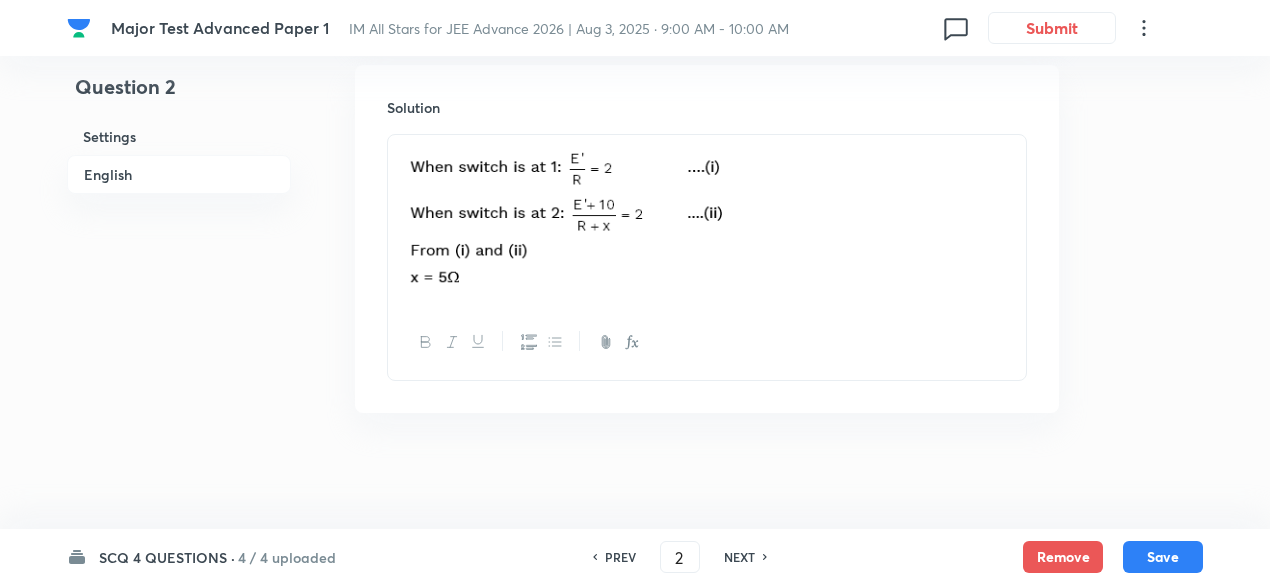 click on "NEXT" at bounding box center [739, 557] 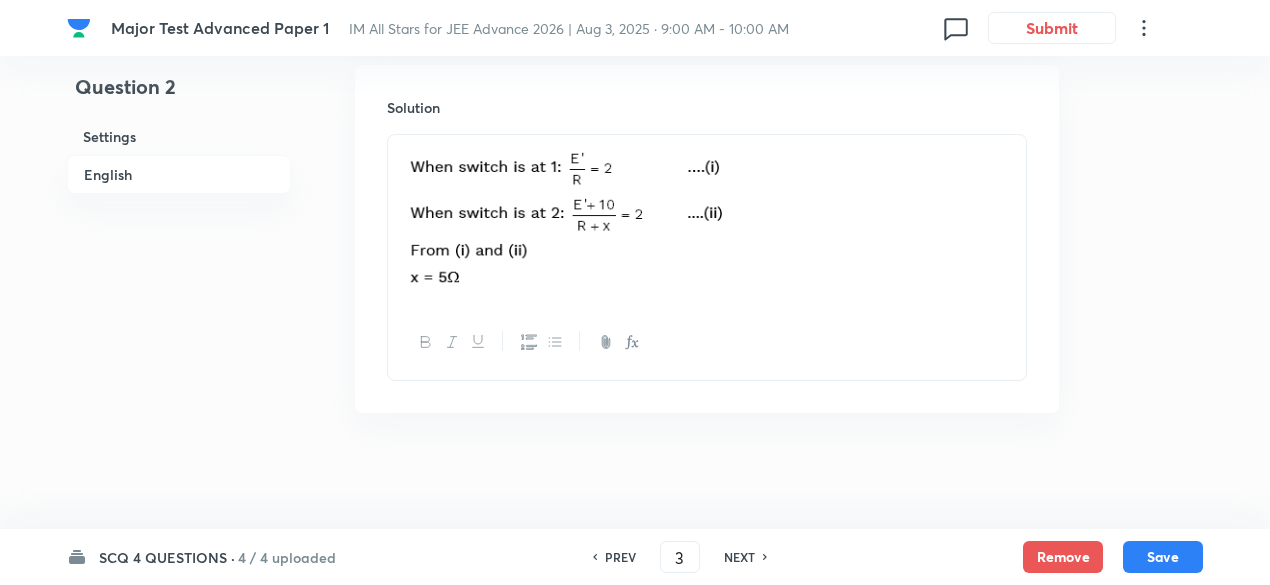 checkbox on "true" 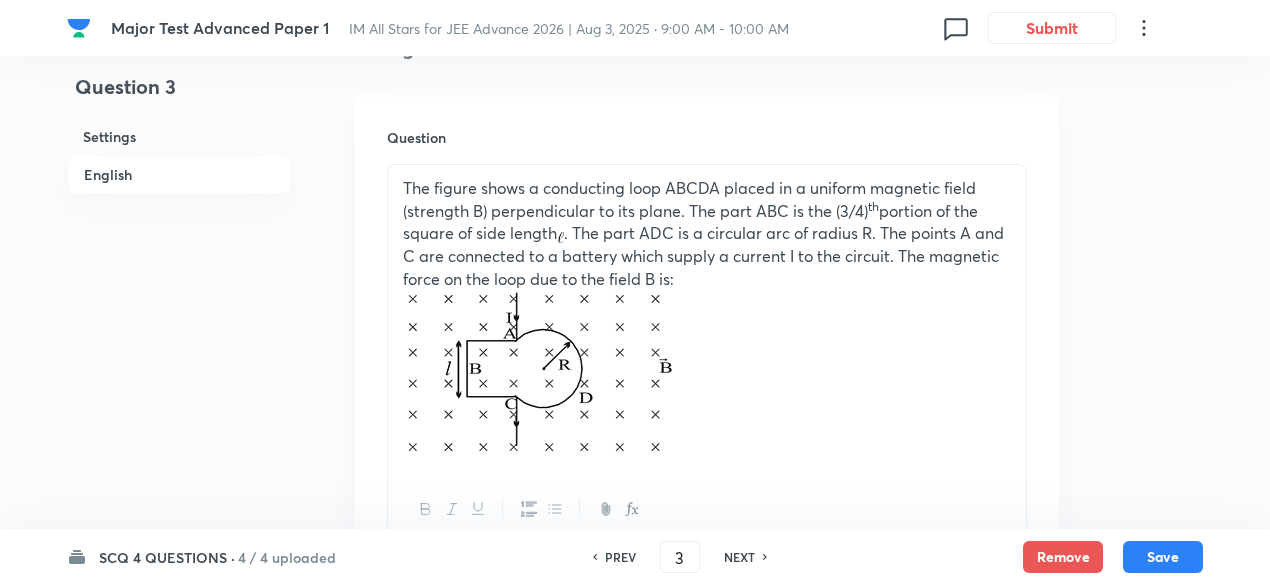 scroll, scrollTop: 579, scrollLeft: 0, axis: vertical 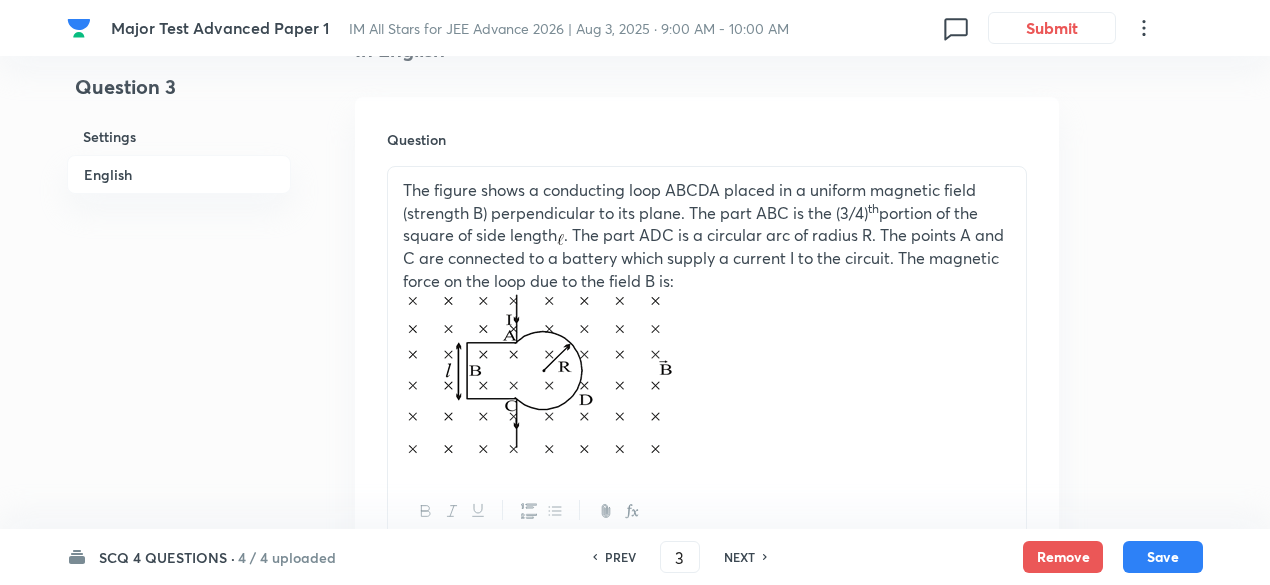 click on "NEXT" at bounding box center [739, 557] 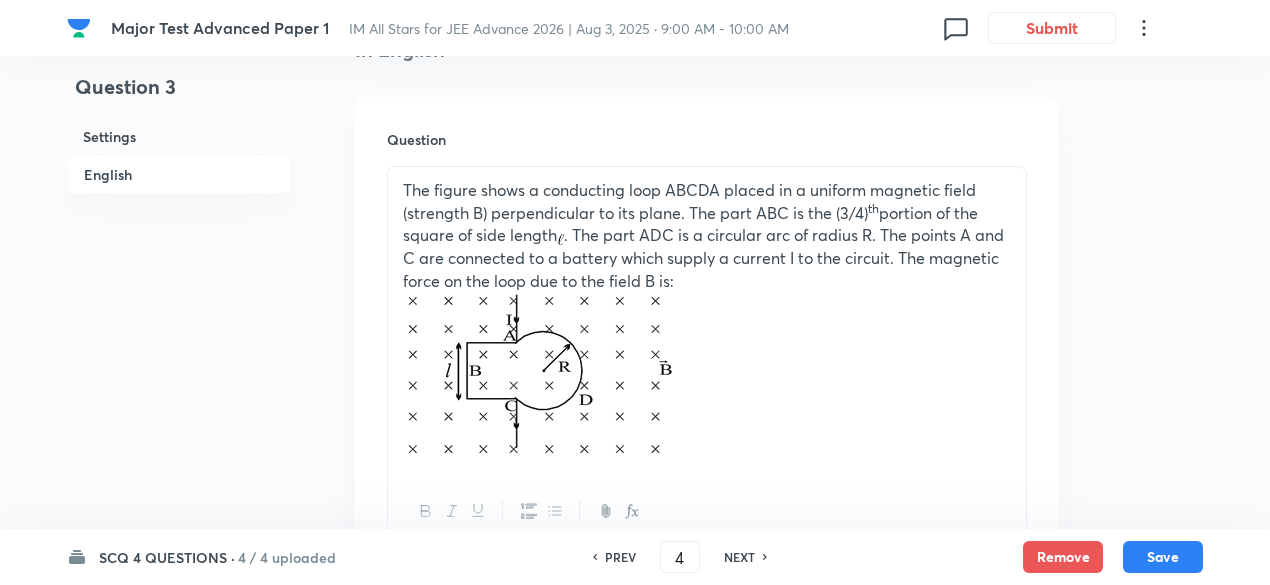 checkbox on "false" 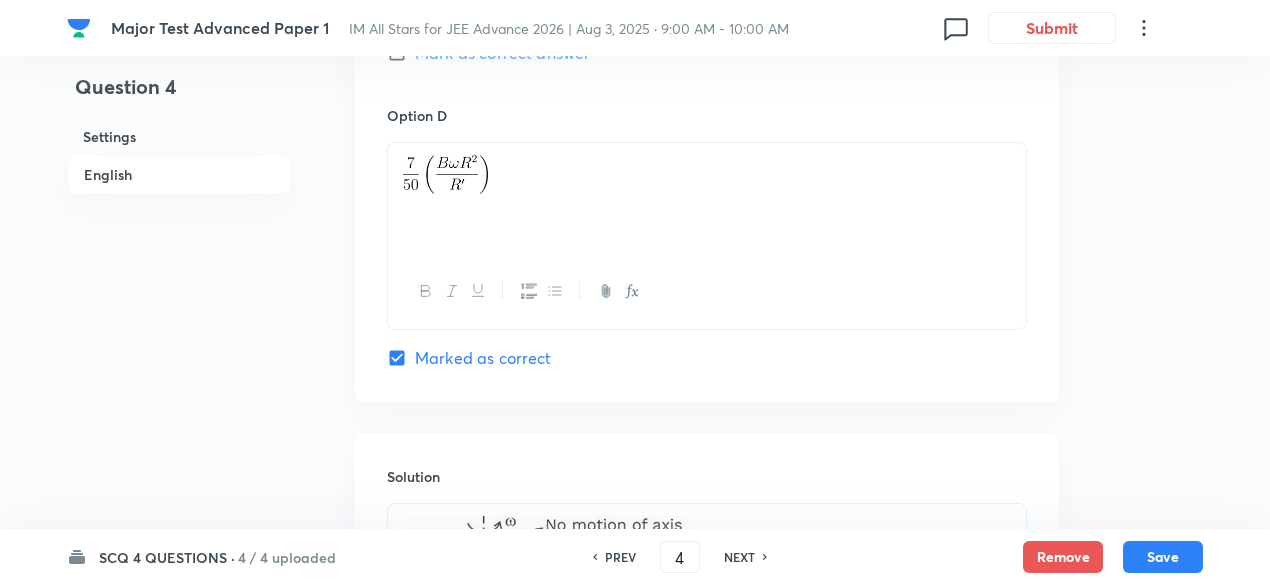 scroll, scrollTop: 2681, scrollLeft: 0, axis: vertical 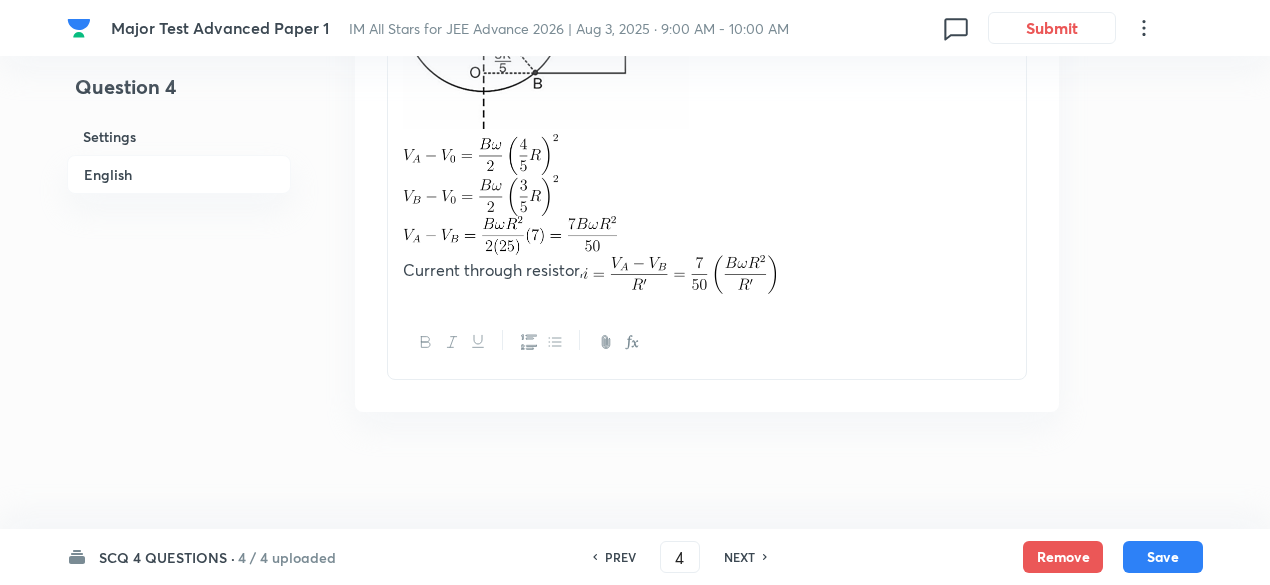 click on "NEXT" at bounding box center (739, 557) 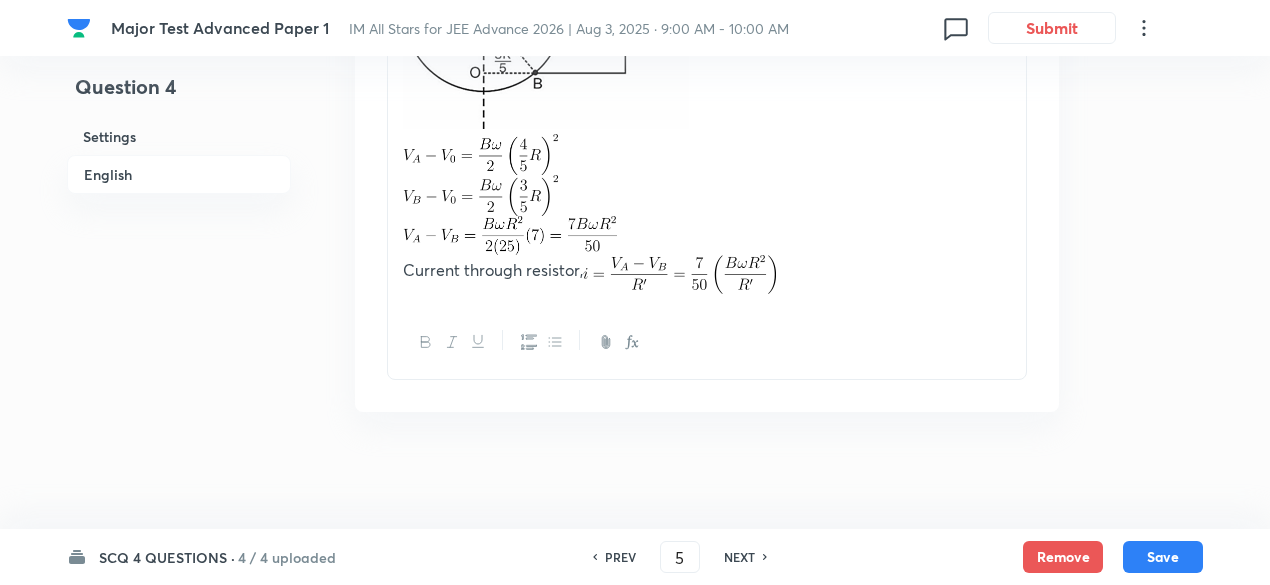 checkbox on "false" 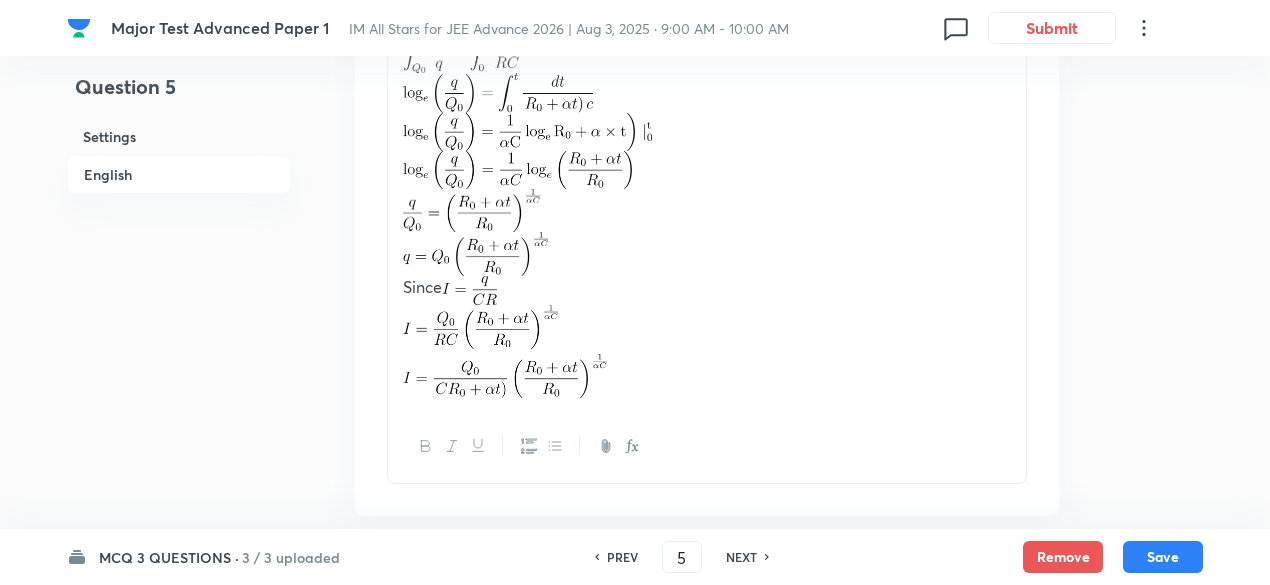 scroll, scrollTop: 2681, scrollLeft: 0, axis: vertical 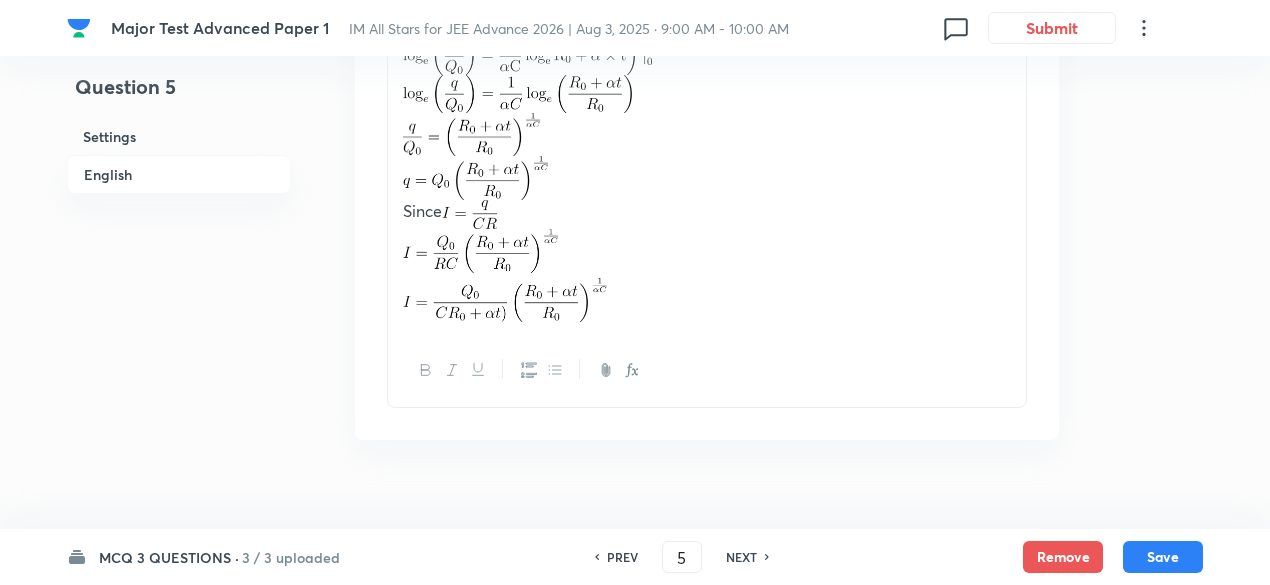 click on "3 / 3 uploaded" at bounding box center [291, 557] 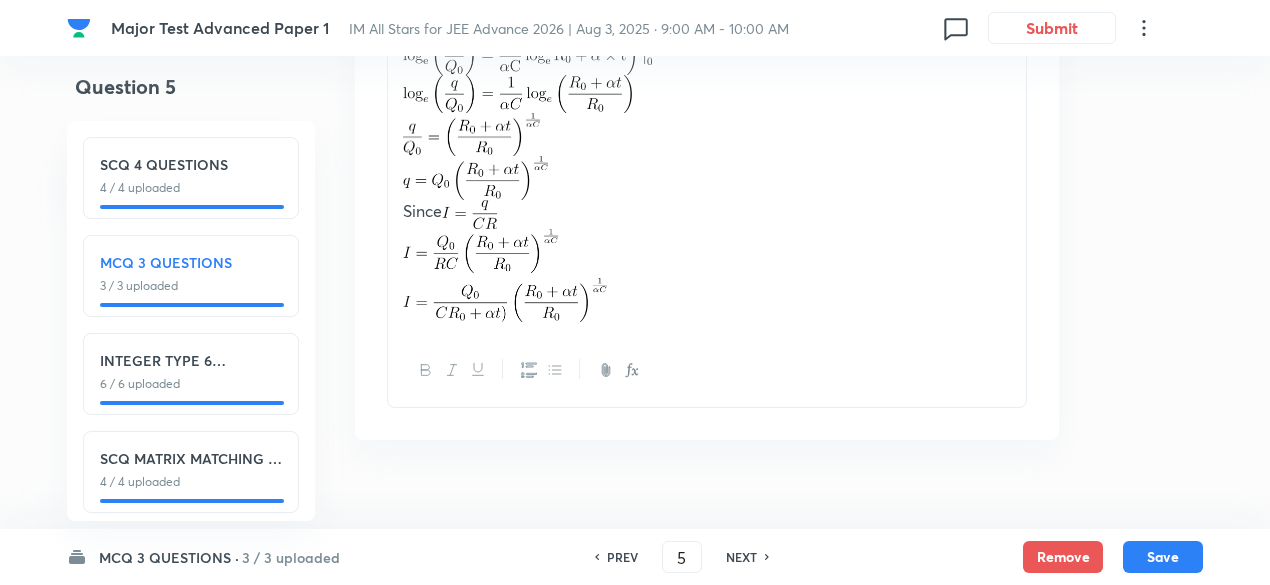 click on "SCQ MATRIX MATCHING 4 QUESTIONS" at bounding box center (191, 458) 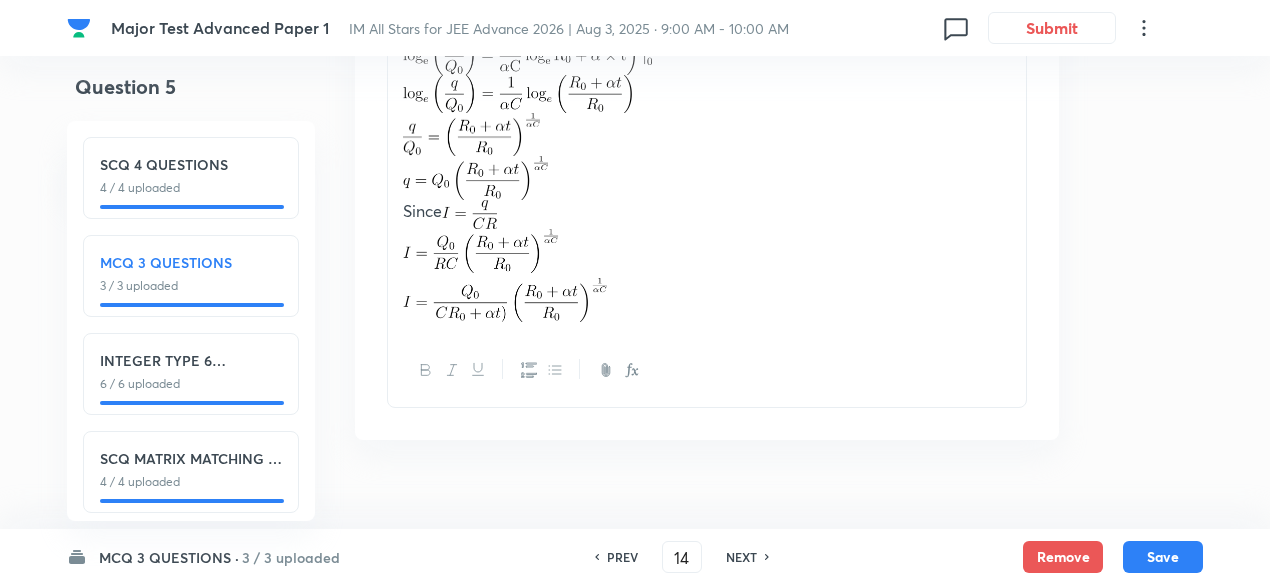 checkbox on "true" 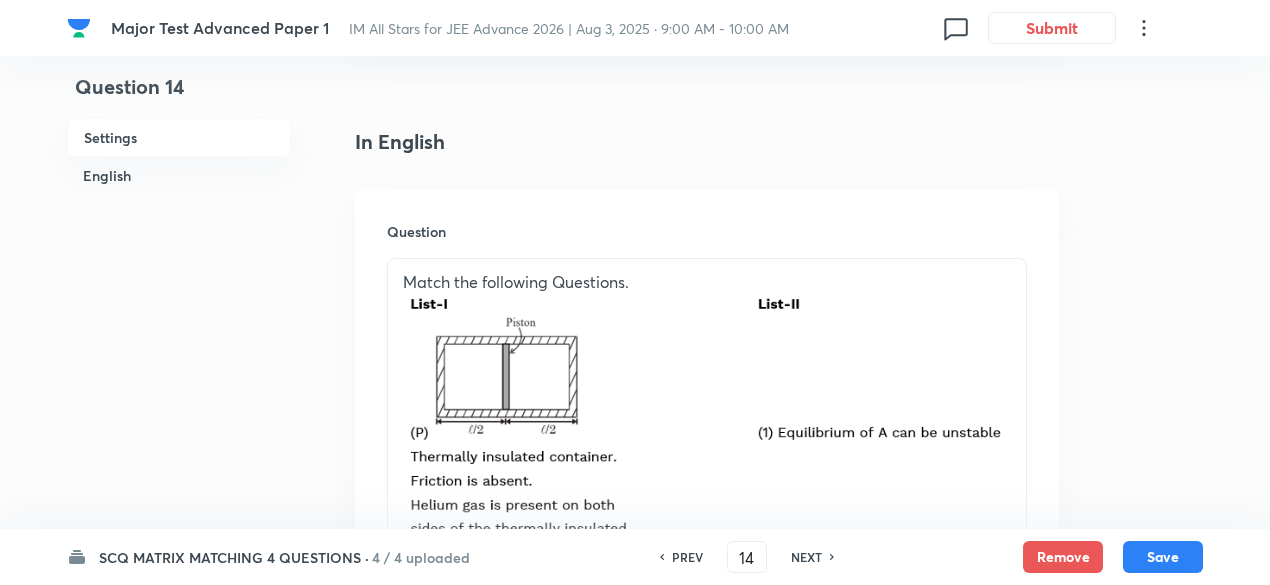 scroll, scrollTop: 555, scrollLeft: 0, axis: vertical 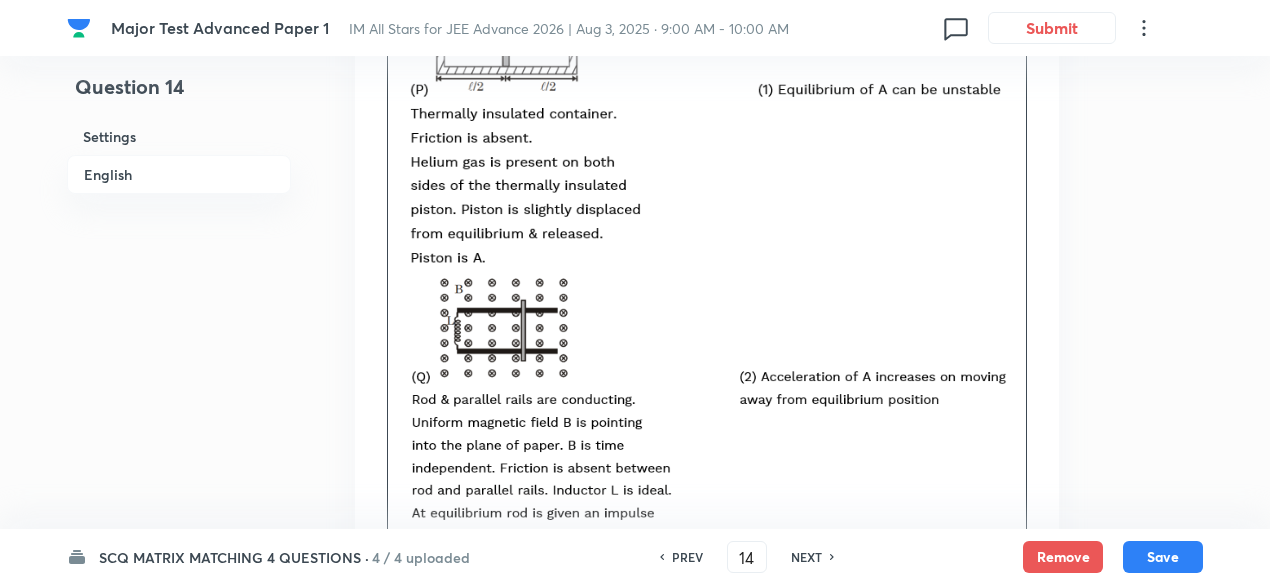 drag, startPoint x: 398, startPoint y: 210, endPoint x: 777, endPoint y: 401, distance: 424.40784 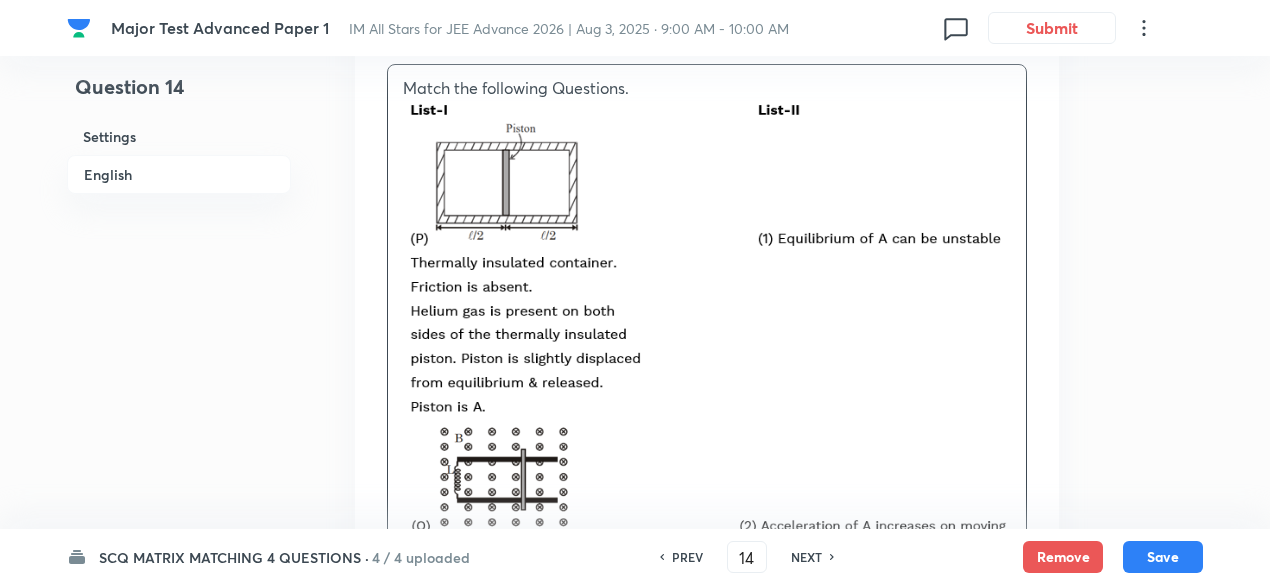 scroll, scrollTop: 675, scrollLeft: 0, axis: vertical 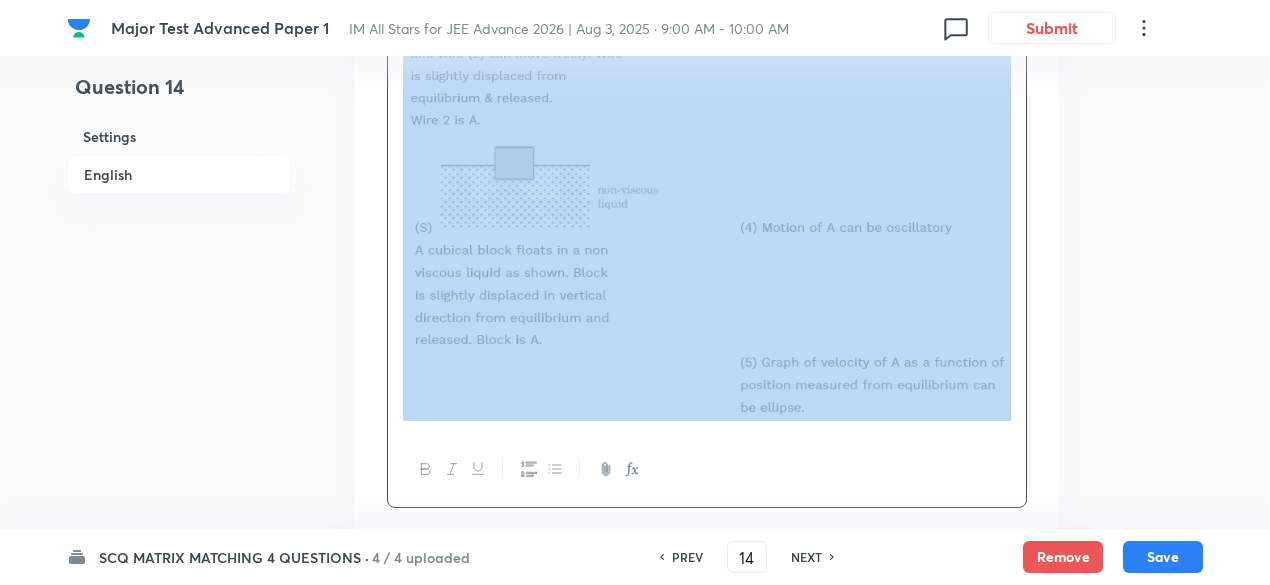 drag, startPoint x: 402, startPoint y: 94, endPoint x: 869, endPoint y: 387, distance: 551.3057 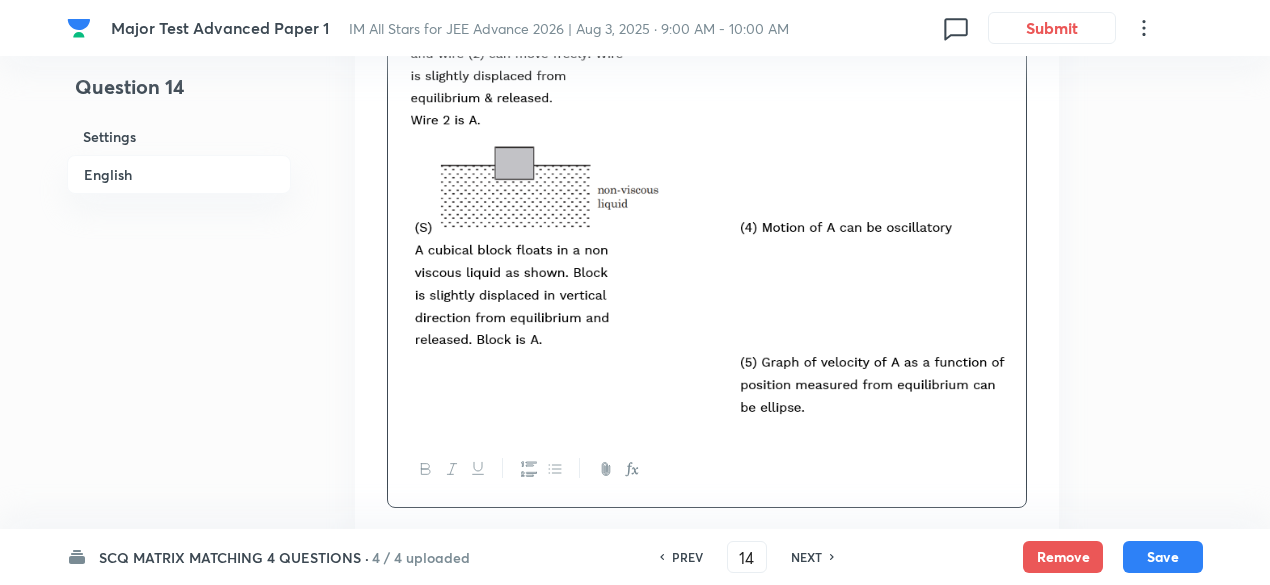click on "NEXT" at bounding box center [806, 557] 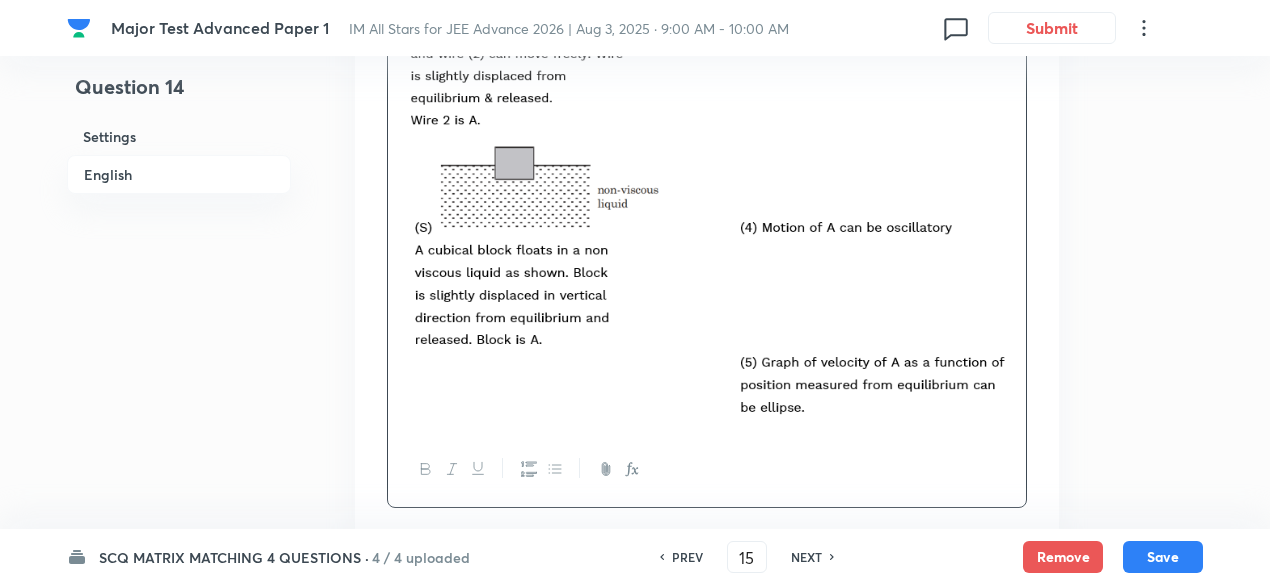 checkbox on "false" 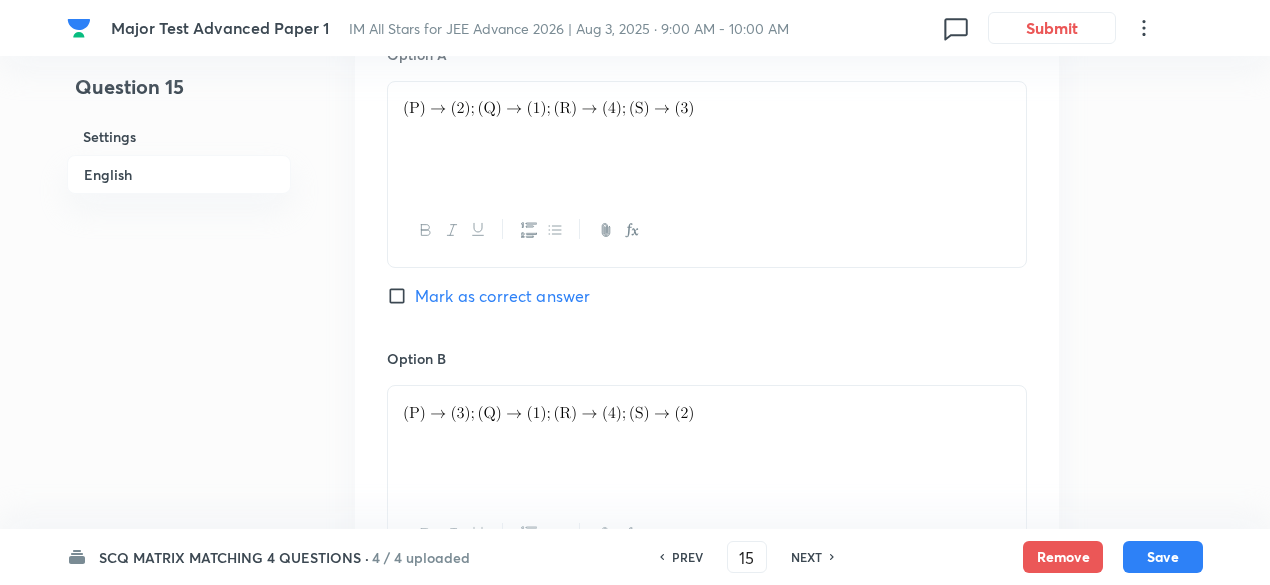 checkbox on "true" 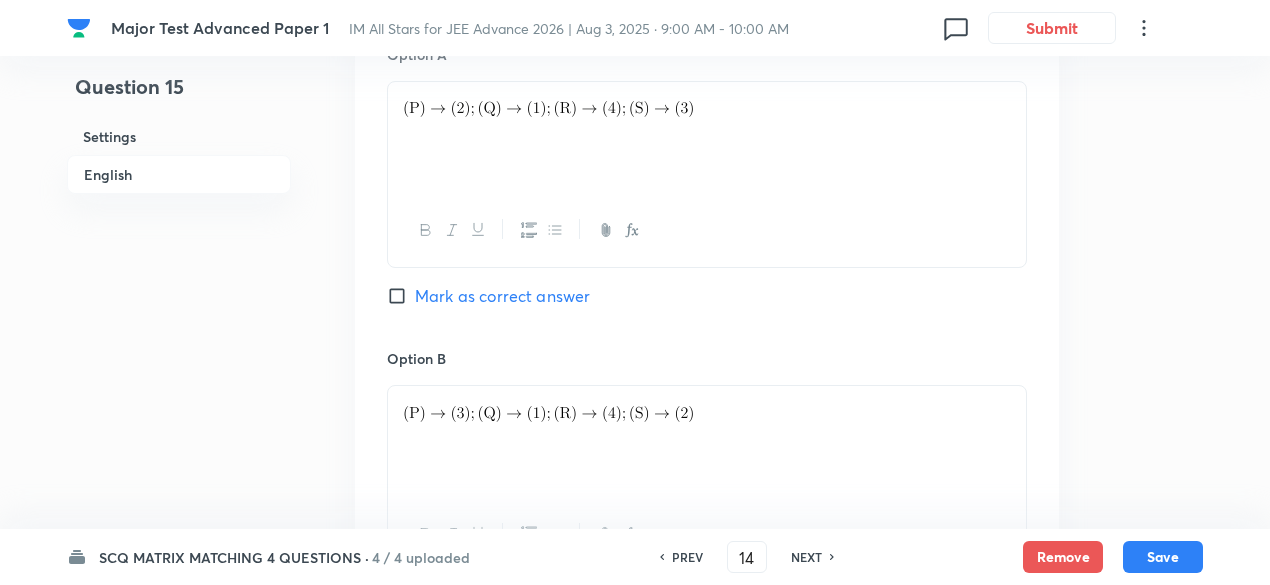 checkbox on "false" 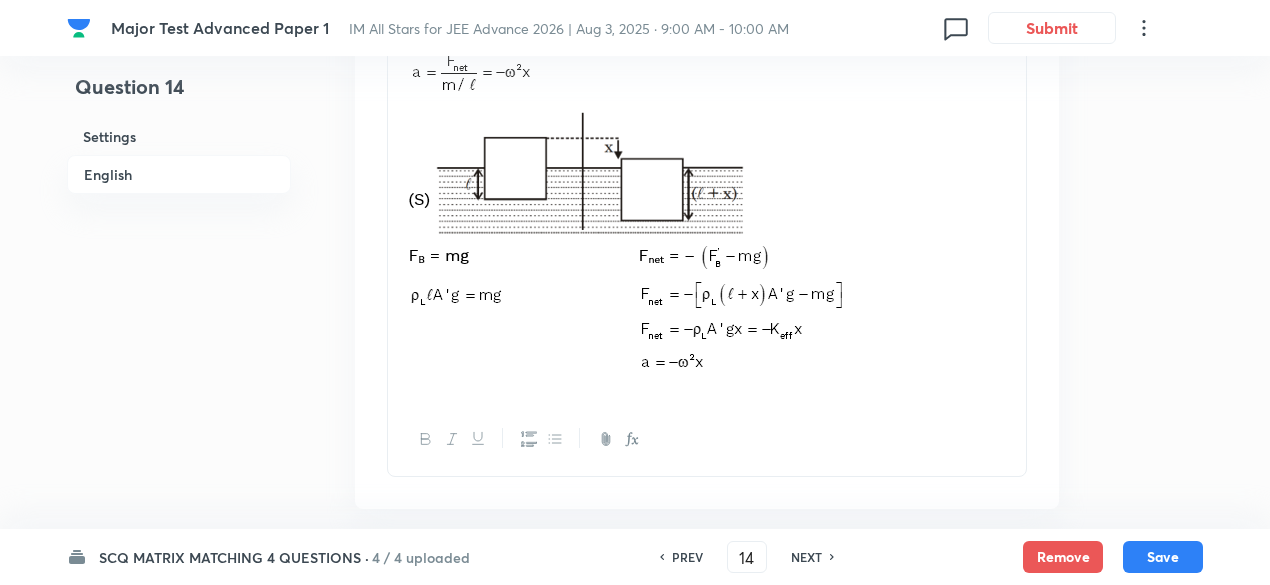 scroll, scrollTop: 4836, scrollLeft: 0, axis: vertical 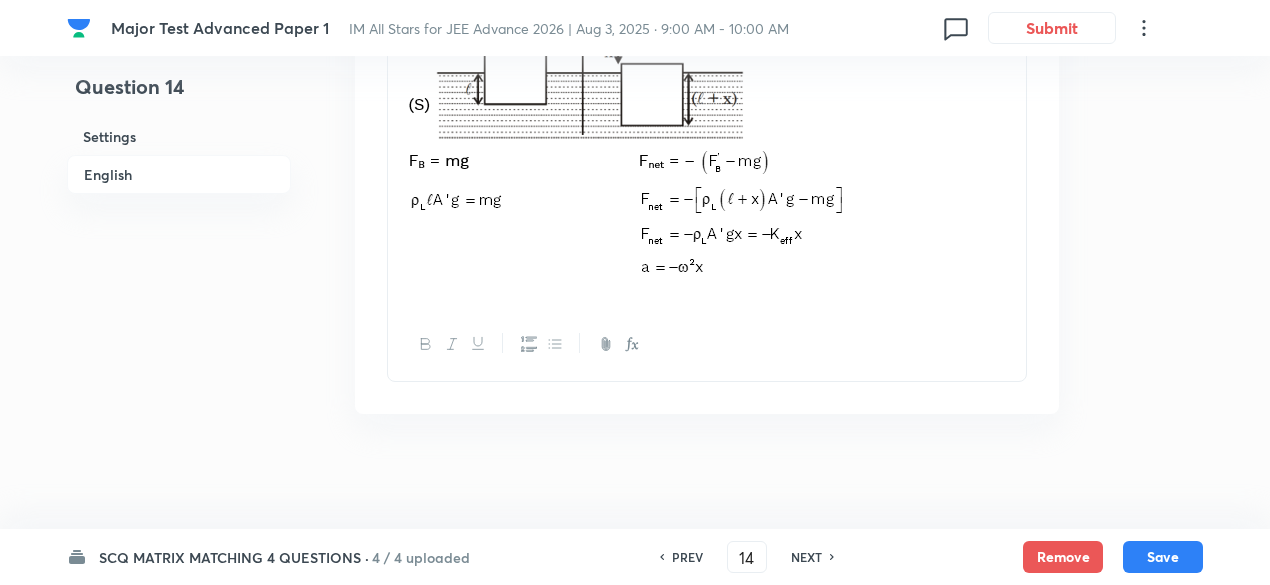click on "NEXT" at bounding box center (806, 557) 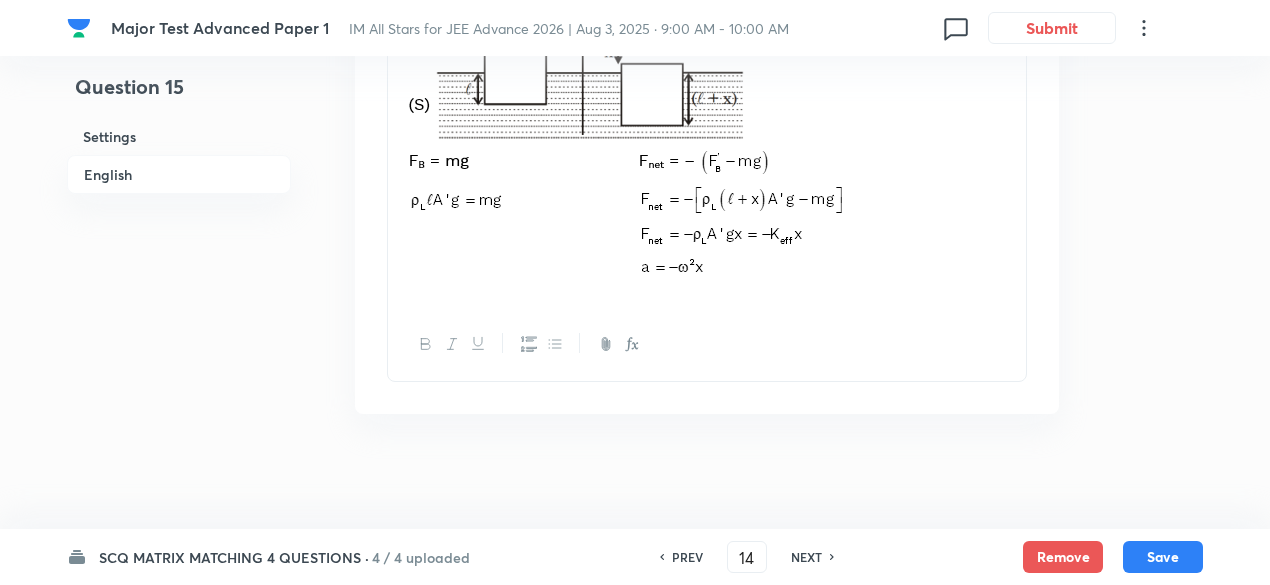 type on "15" 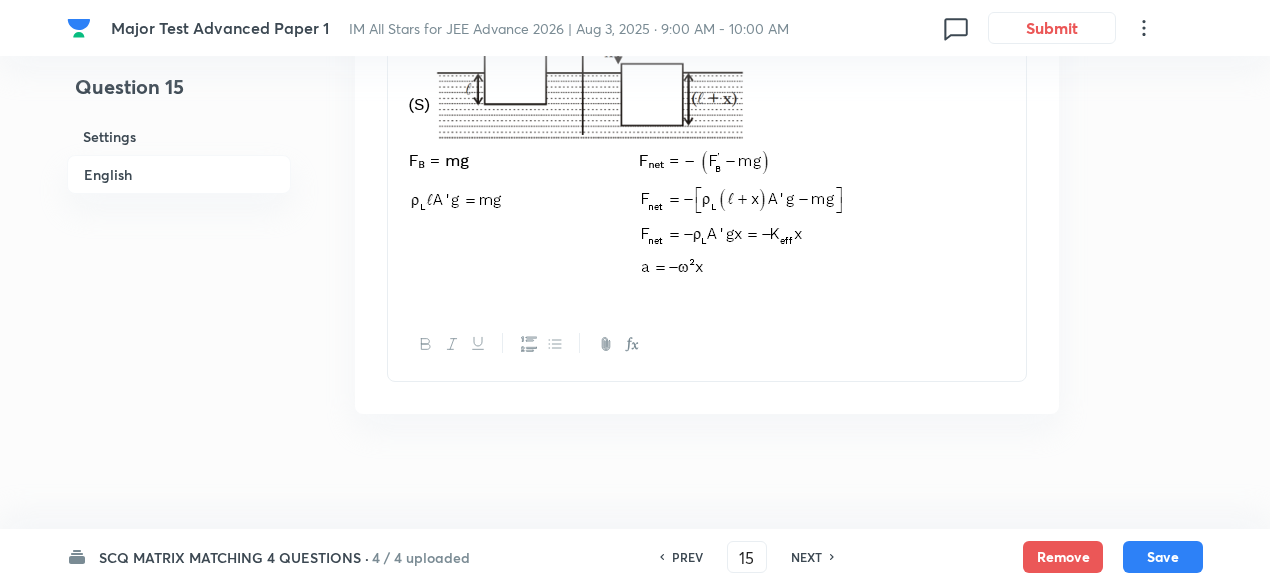 checkbox on "false" 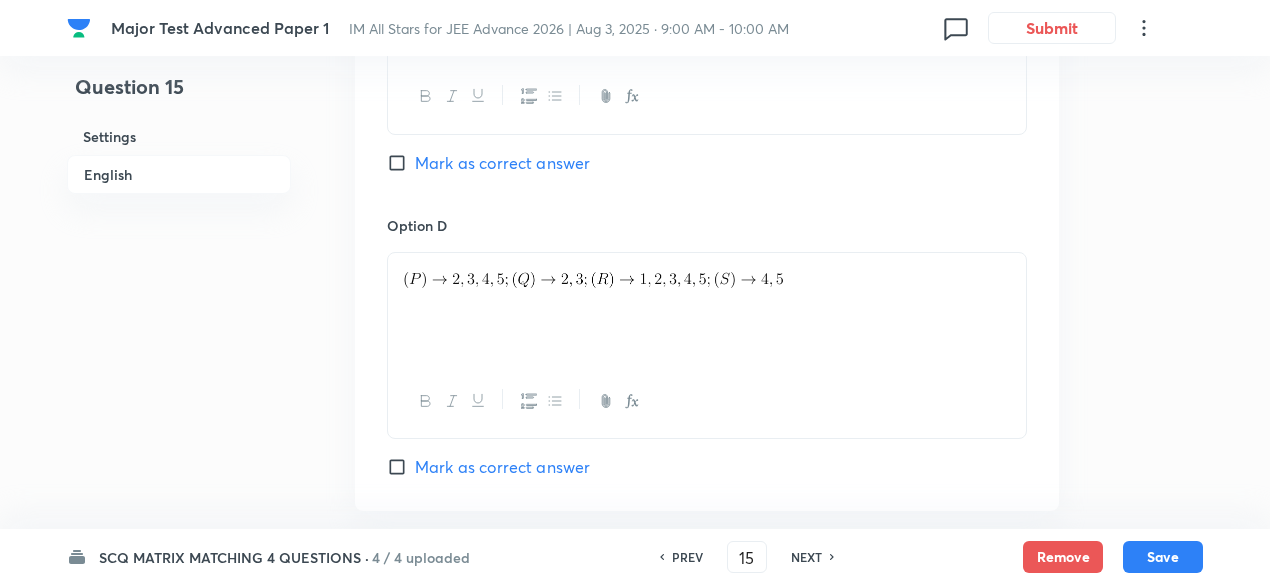 checkbox on "true" 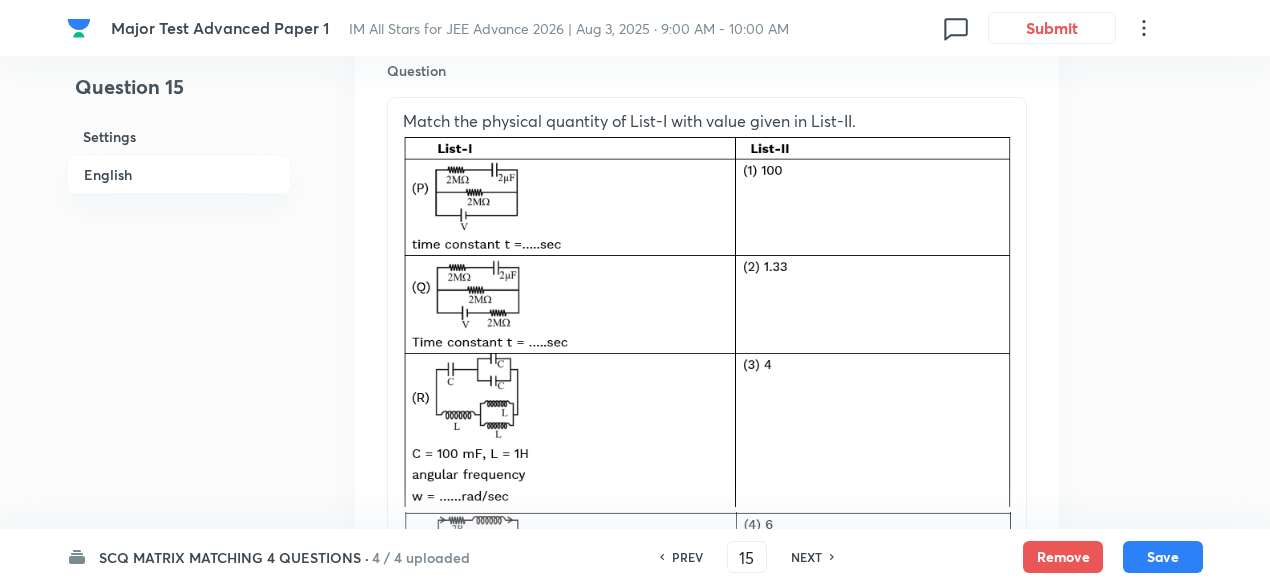 scroll, scrollTop: 636, scrollLeft: 0, axis: vertical 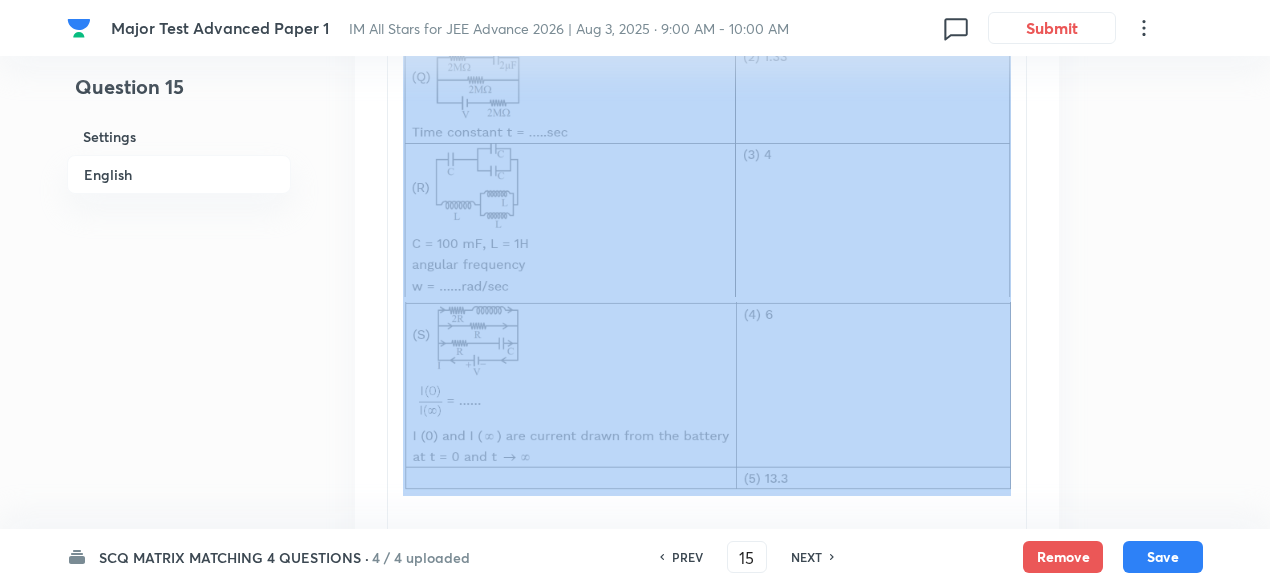 drag, startPoint x: 402, startPoint y: 135, endPoint x: 814, endPoint y: 463, distance: 526.6194 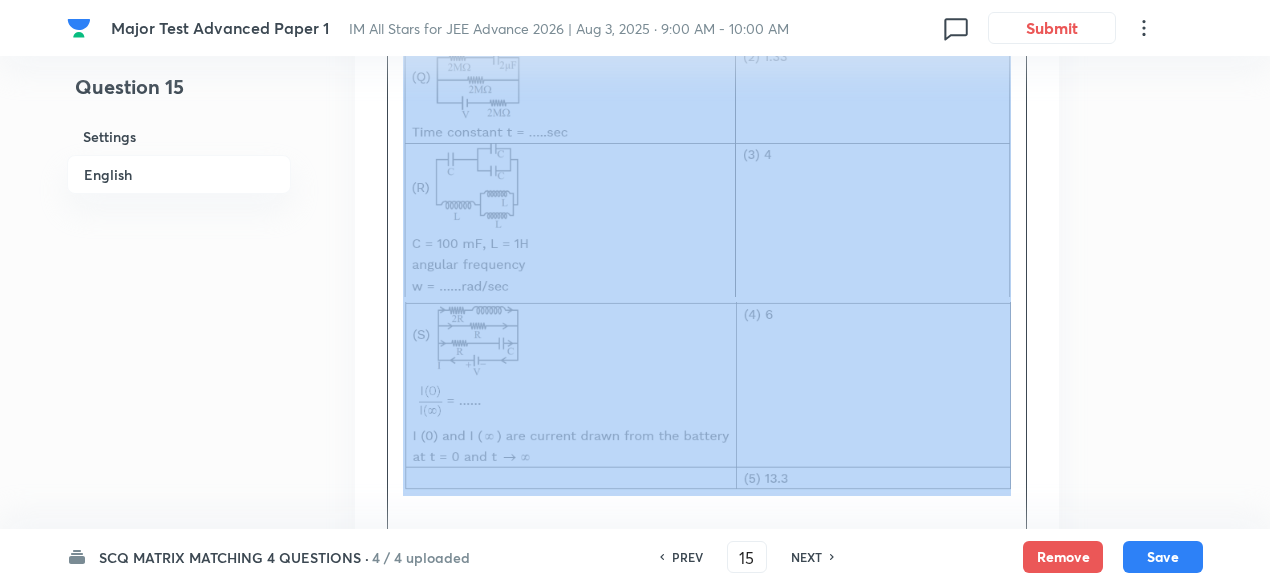 copy on "Match the physical quantity of List-I with value given in List-II." 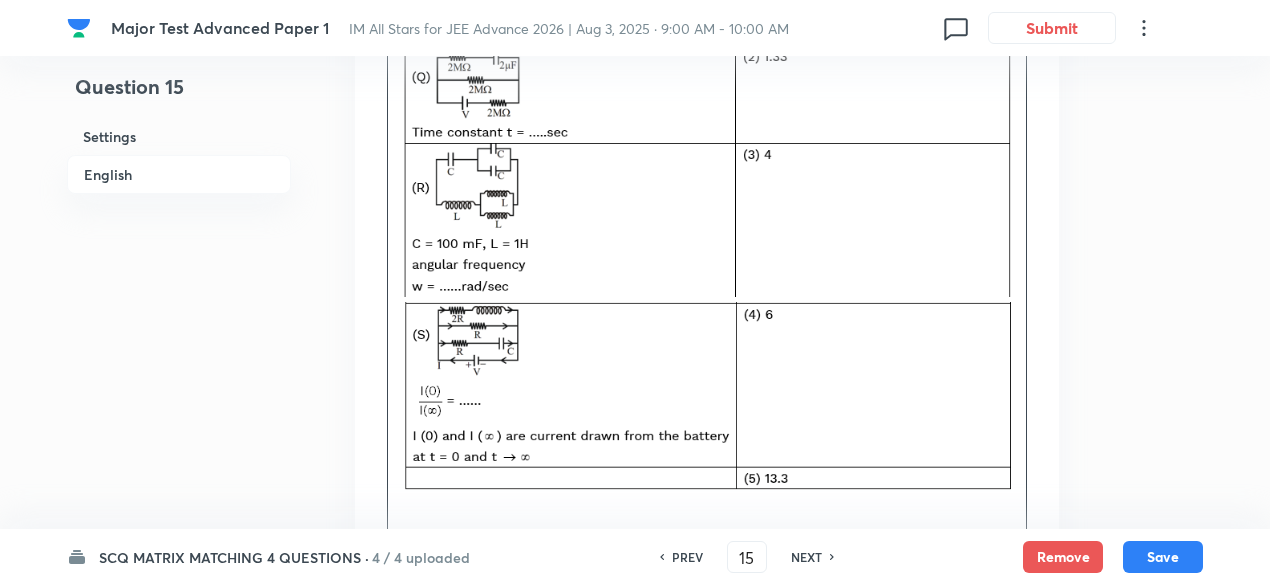 click on "Question Match the physical quantity of List-I with value given in List-II." at bounding box center [707, 216] 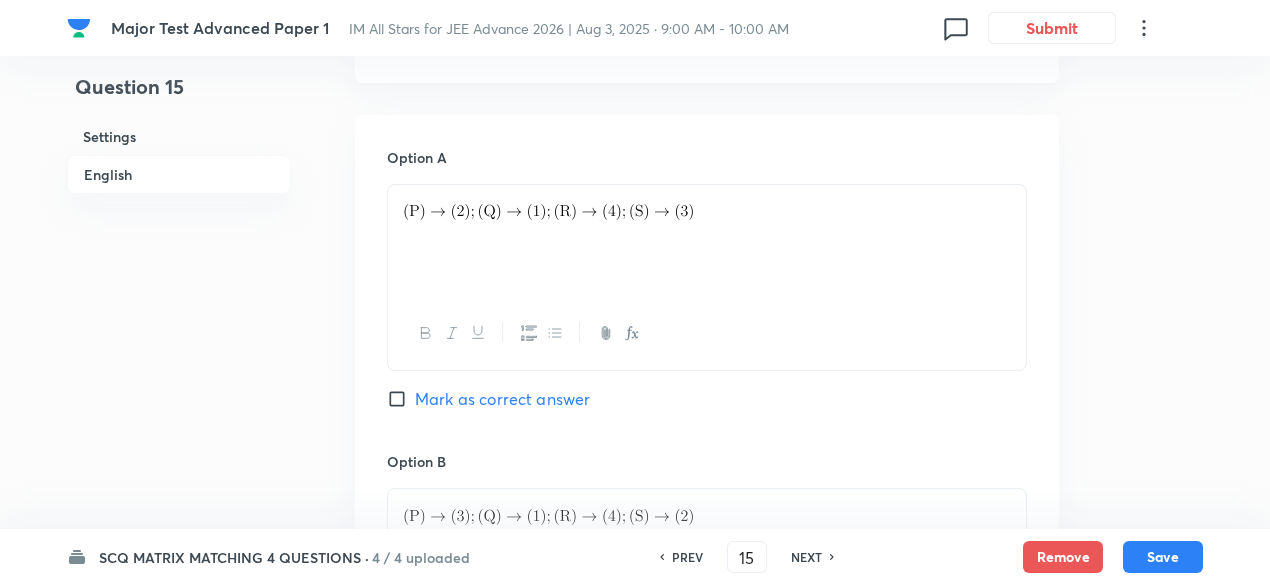 scroll, scrollTop: 1390, scrollLeft: 0, axis: vertical 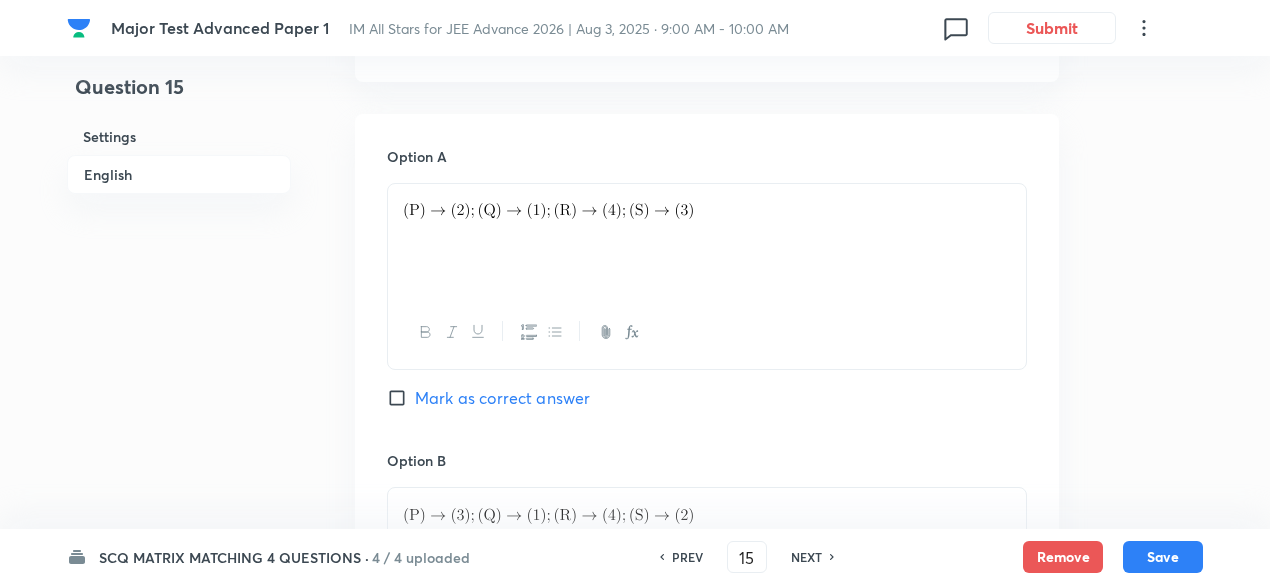 click at bounding box center [707, 240] 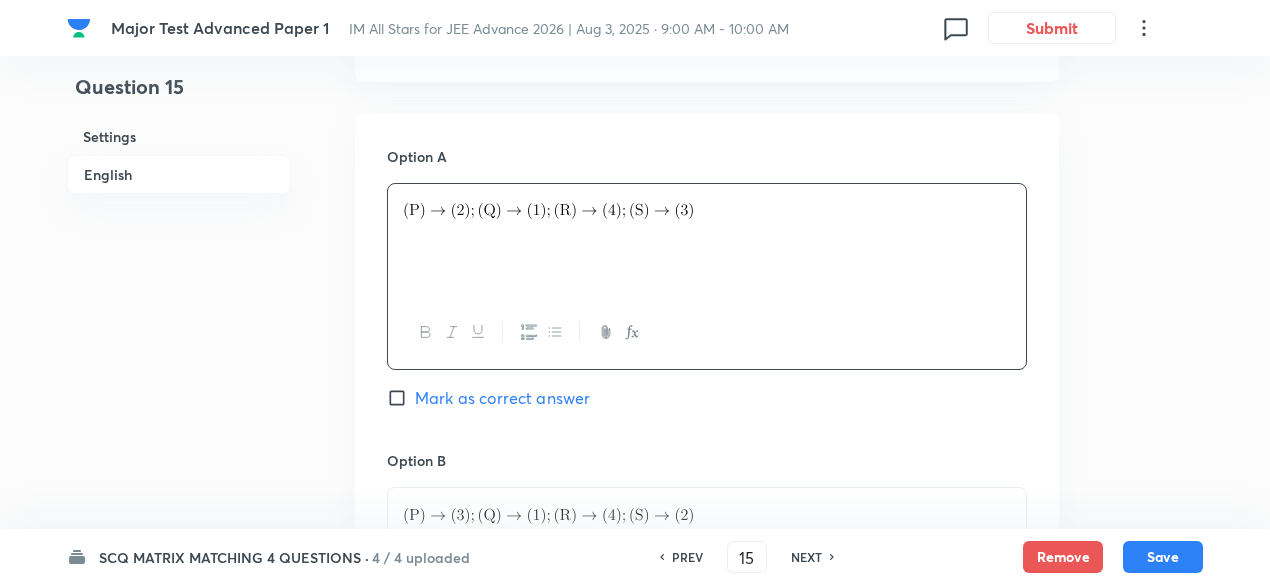 click at bounding box center [707, 240] 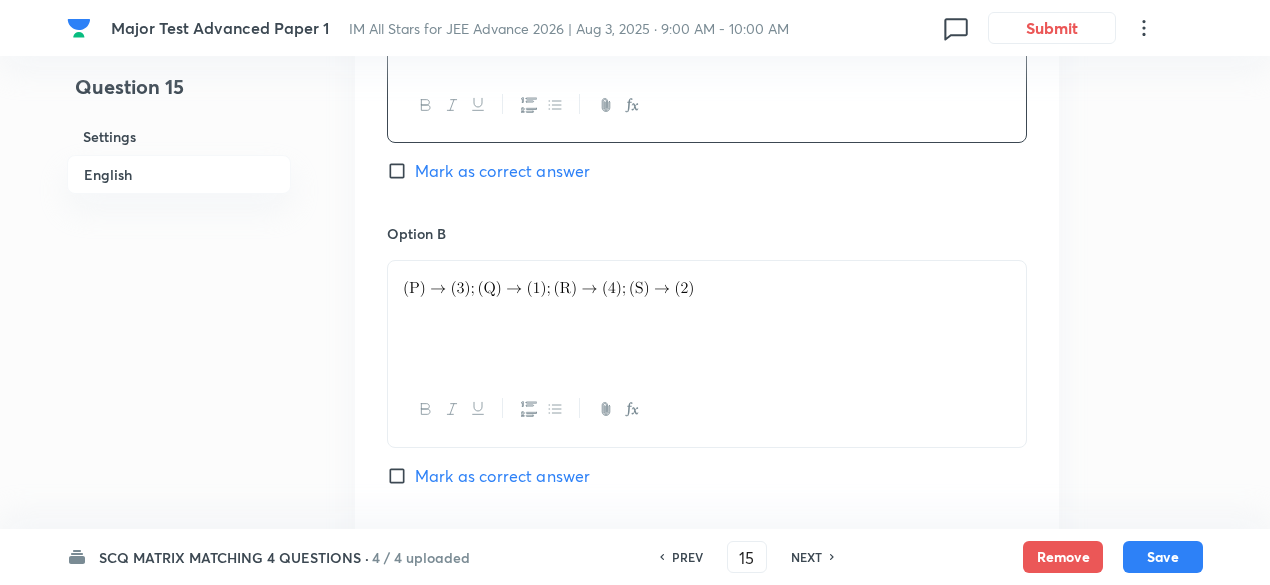 scroll, scrollTop: 1630, scrollLeft: 0, axis: vertical 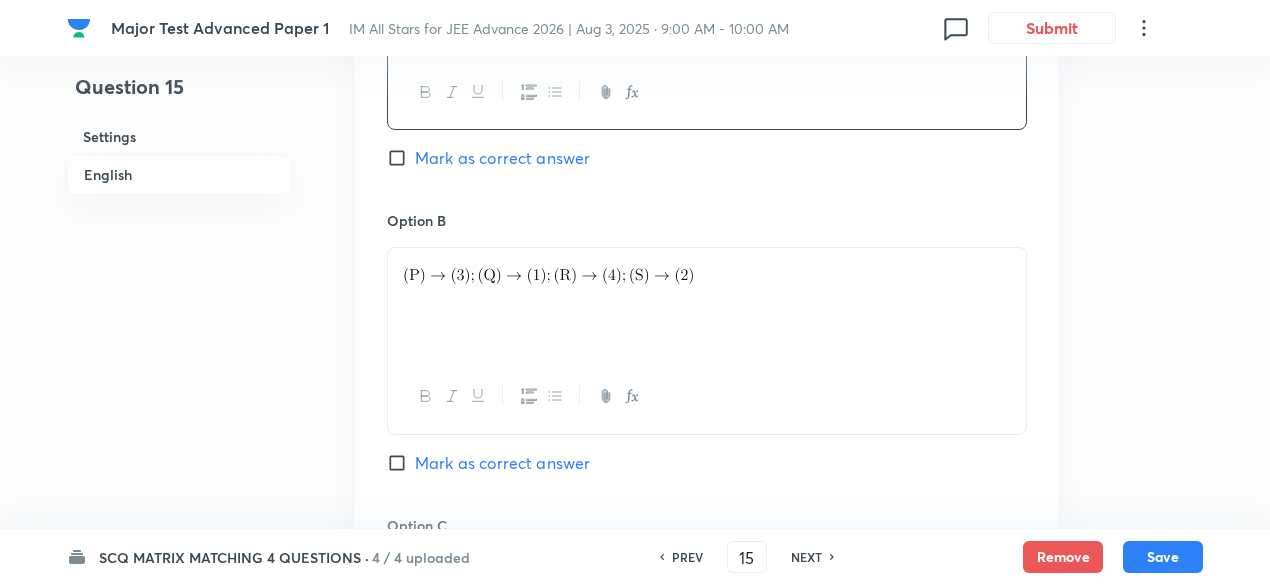 click at bounding box center (707, 271) 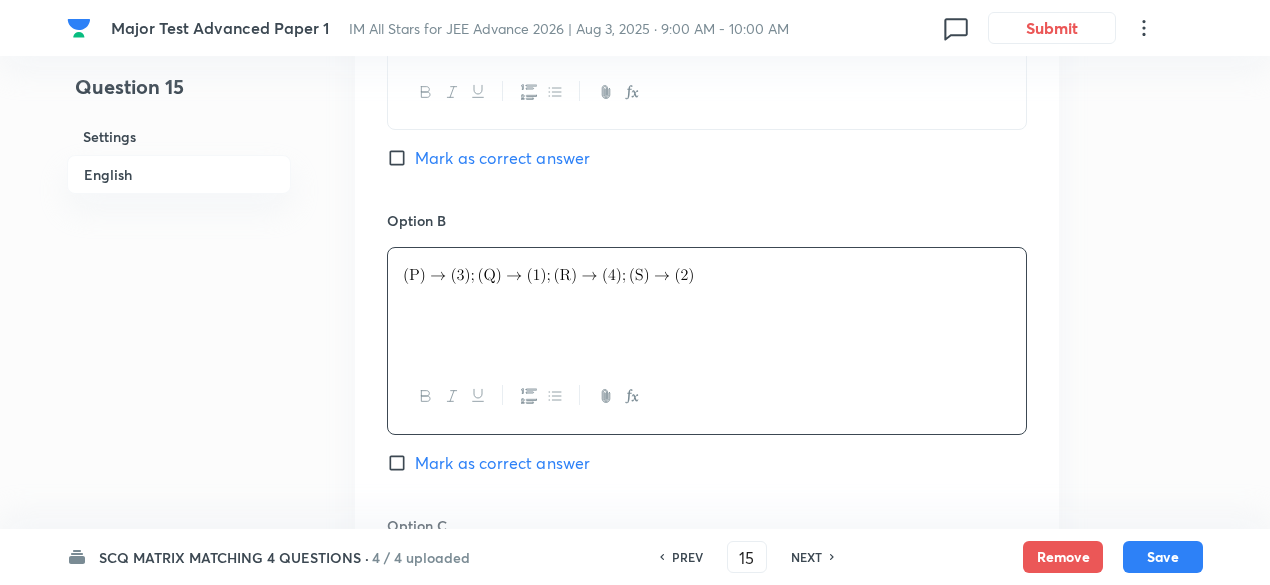 click at bounding box center [707, 271] 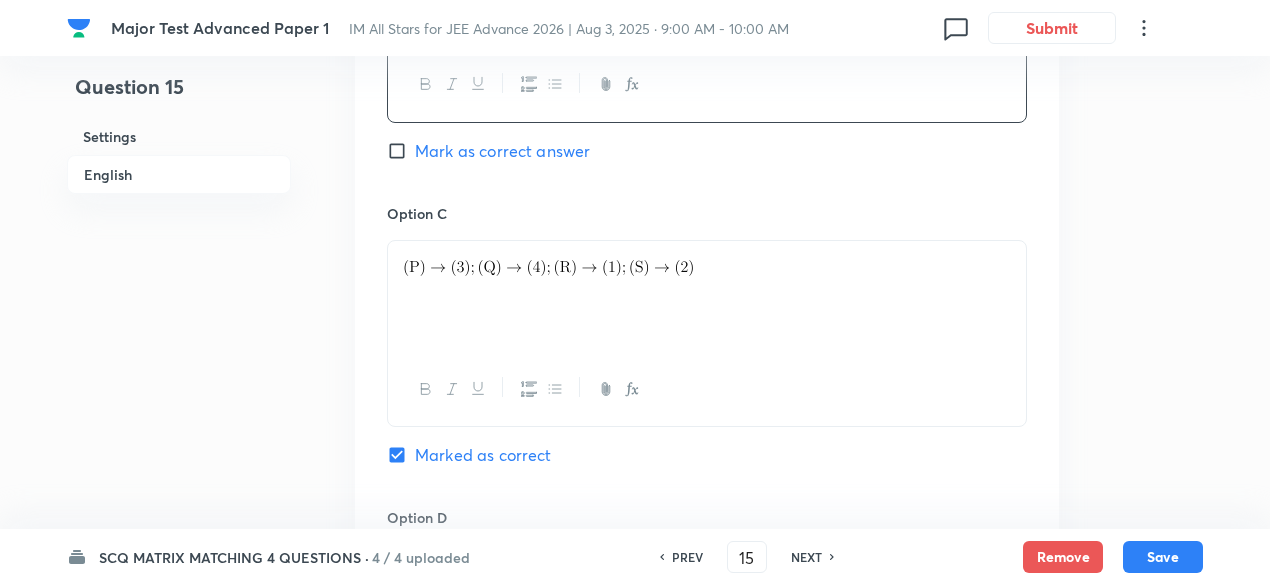 scroll, scrollTop: 1943, scrollLeft: 0, axis: vertical 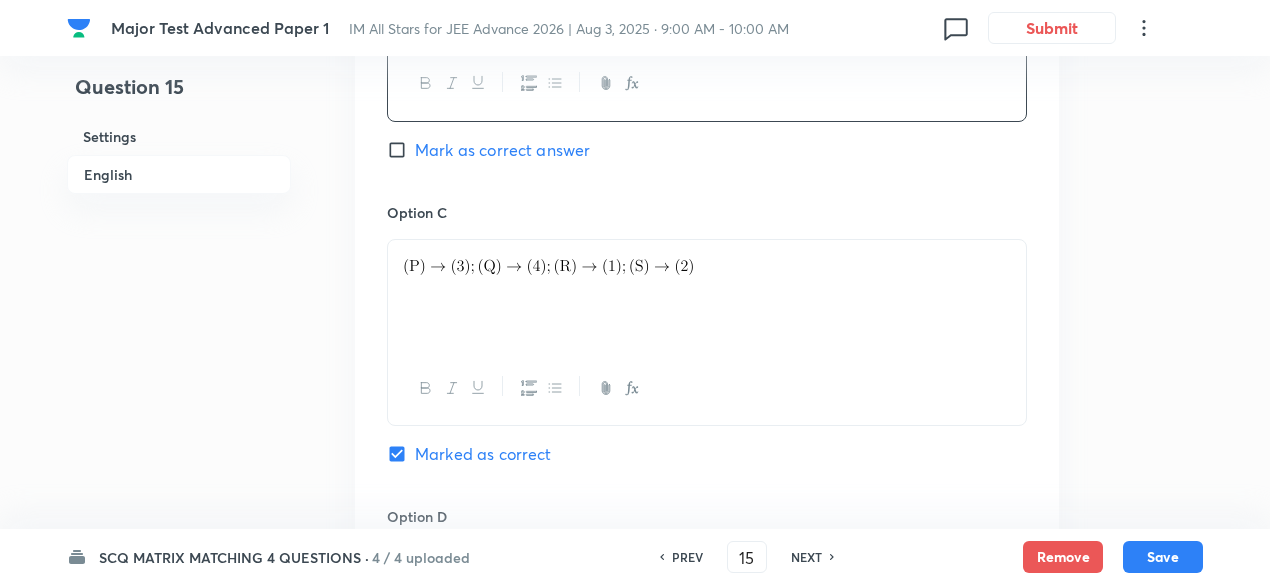 click at bounding box center (707, 296) 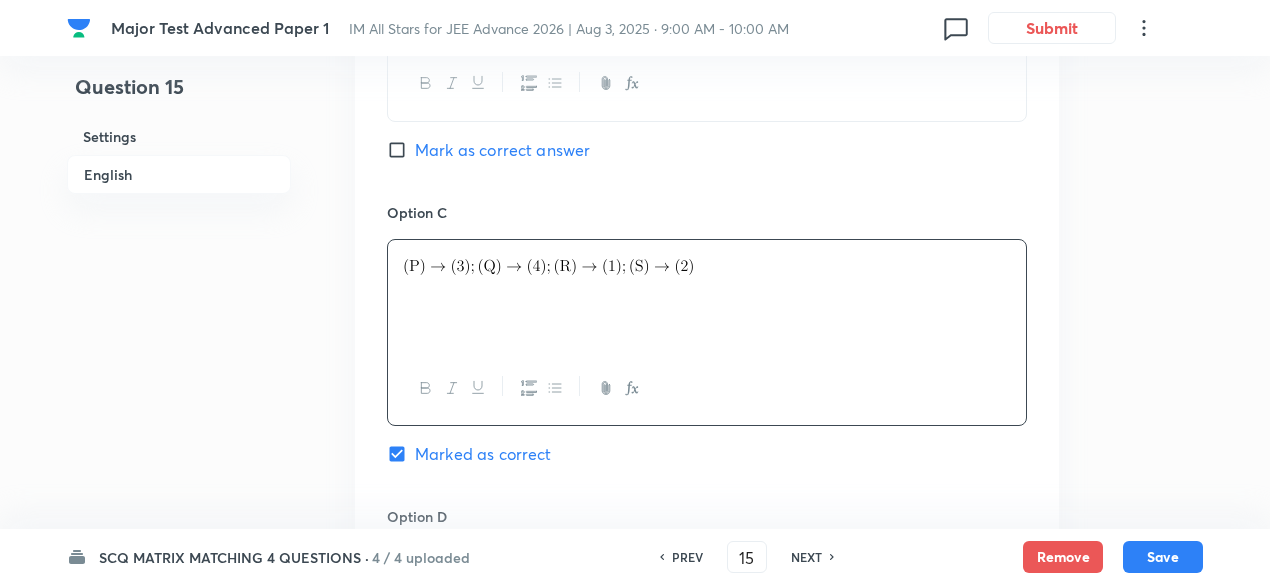 click at bounding box center (707, 296) 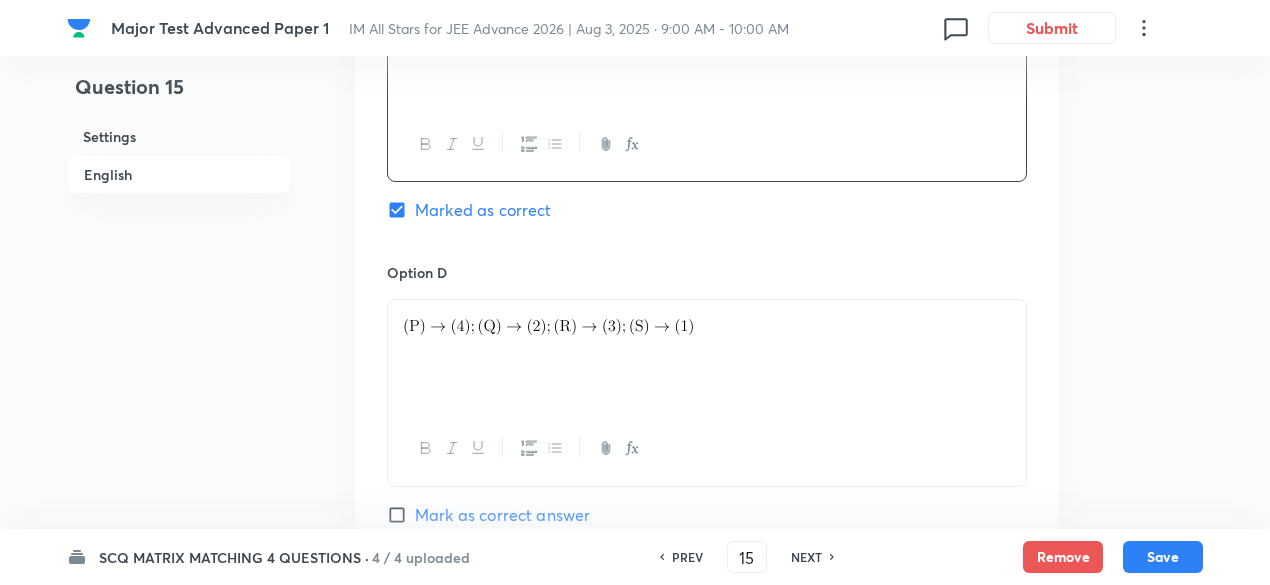 scroll, scrollTop: 2190, scrollLeft: 0, axis: vertical 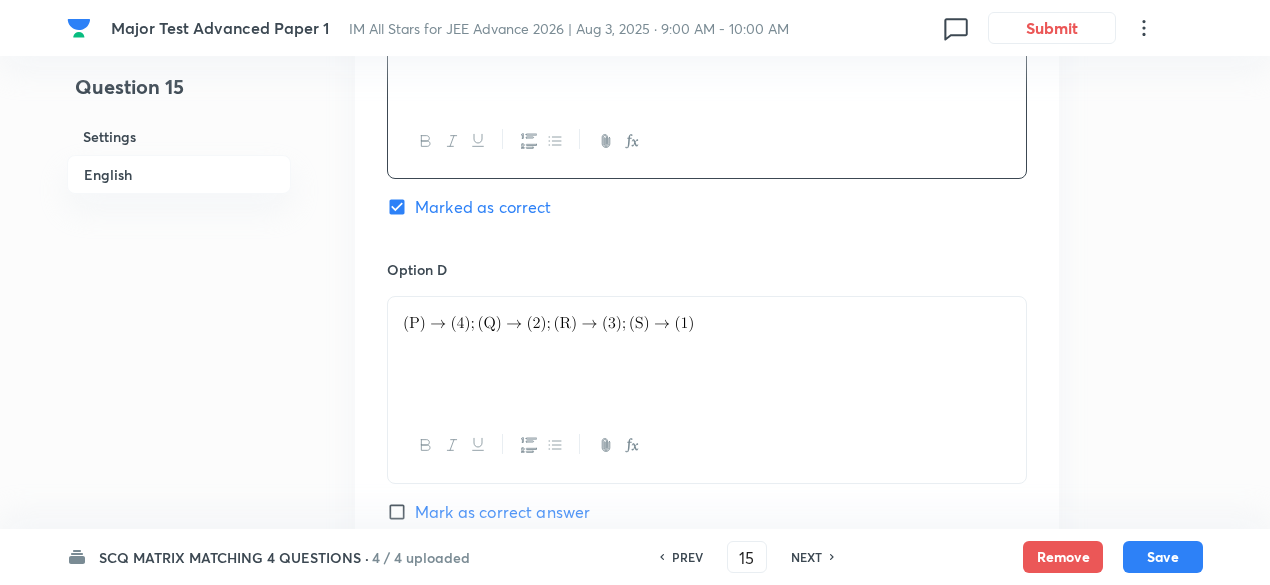click at bounding box center [707, 353] 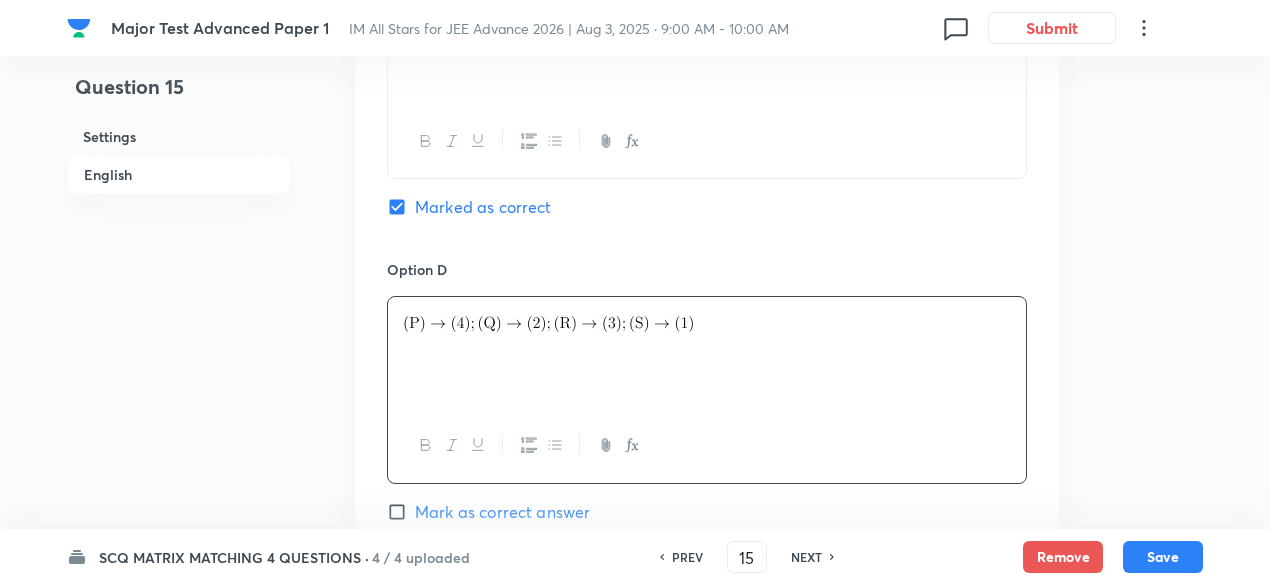 click at bounding box center (707, 353) 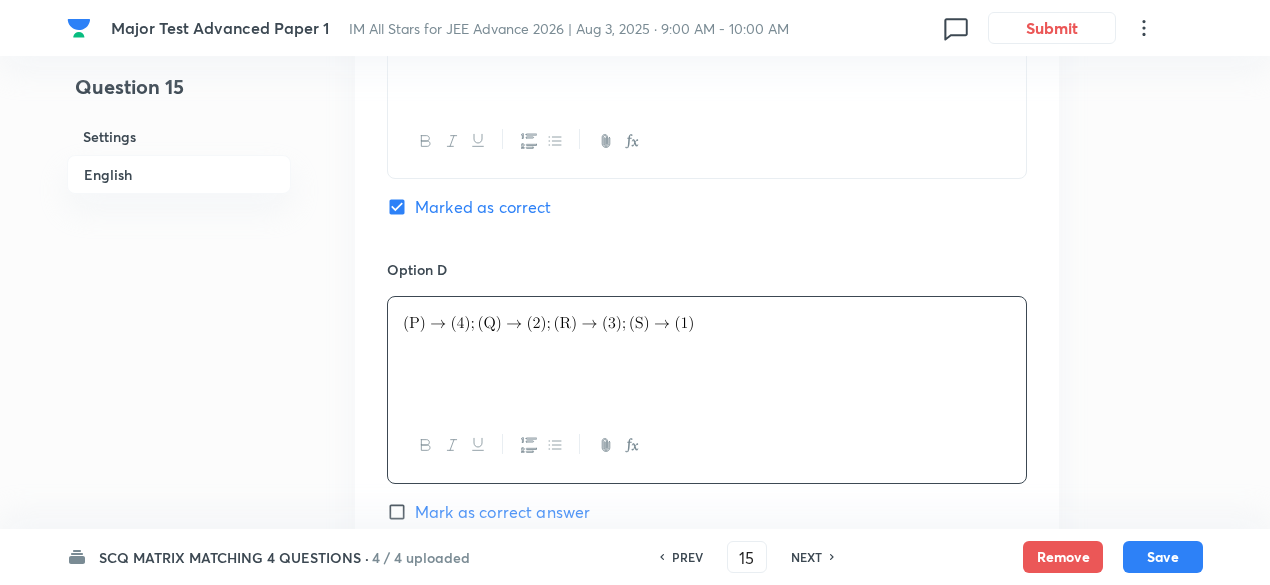 click at bounding box center (707, 353) 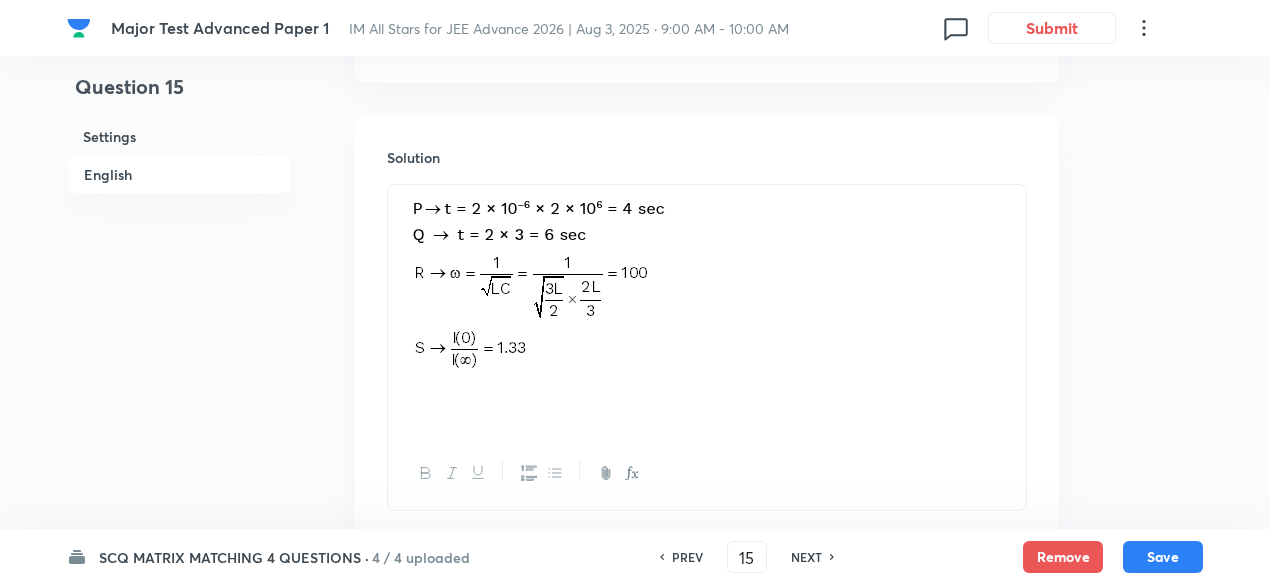 scroll, scrollTop: 2665, scrollLeft: 0, axis: vertical 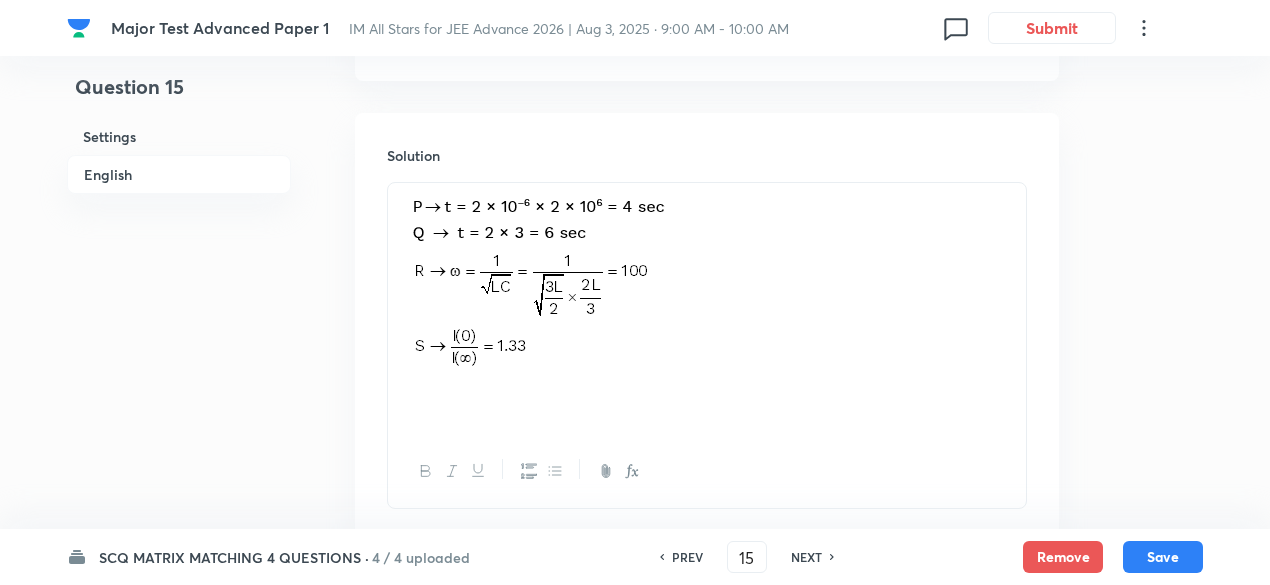 click at bounding box center (707, 286) 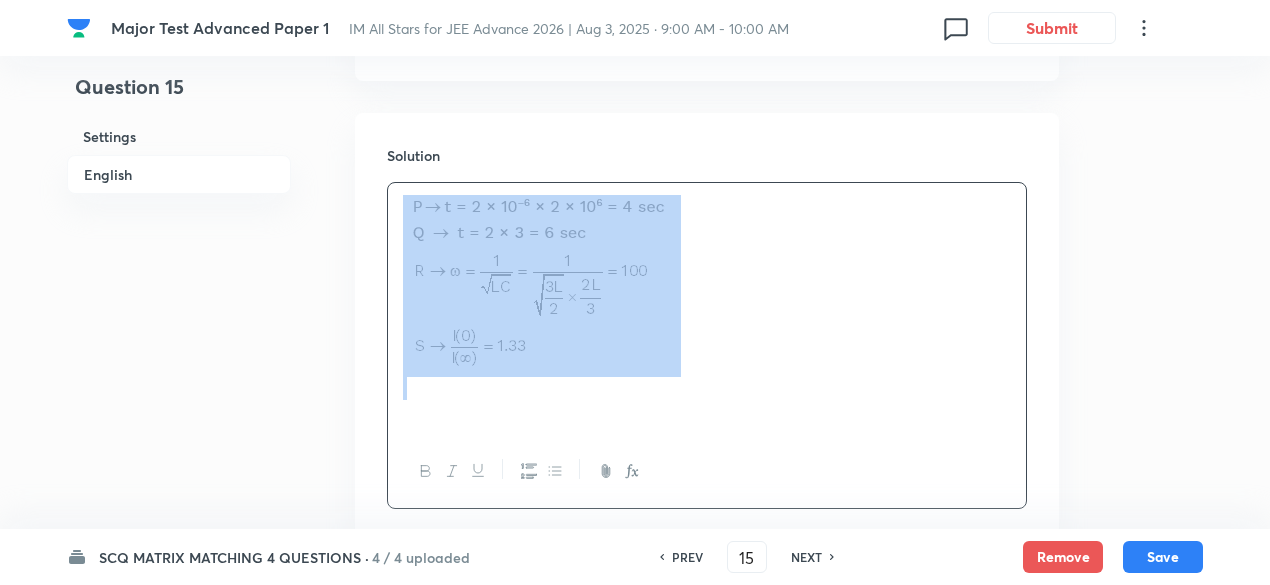 click at bounding box center (707, 286) 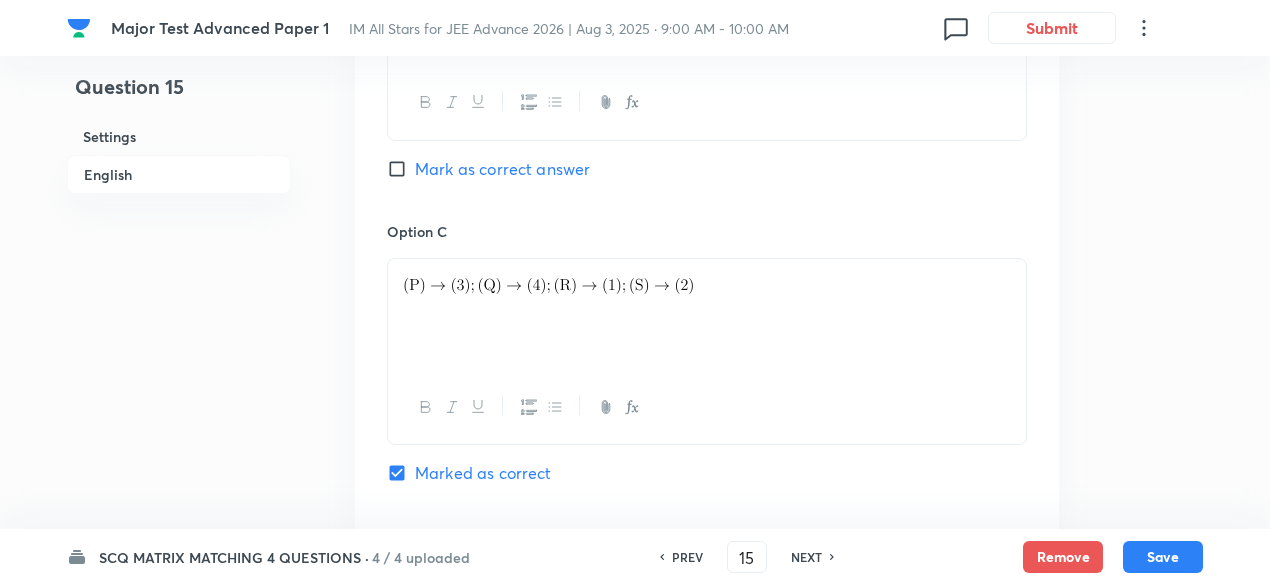 scroll, scrollTop: 1931, scrollLeft: 0, axis: vertical 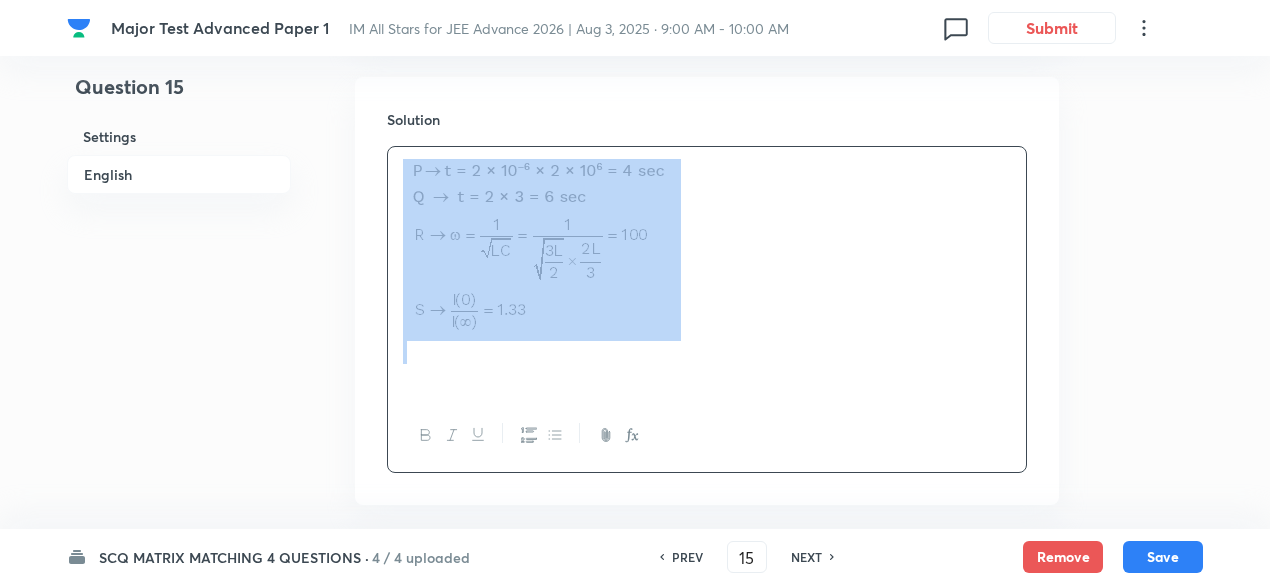 click at bounding box center (707, 250) 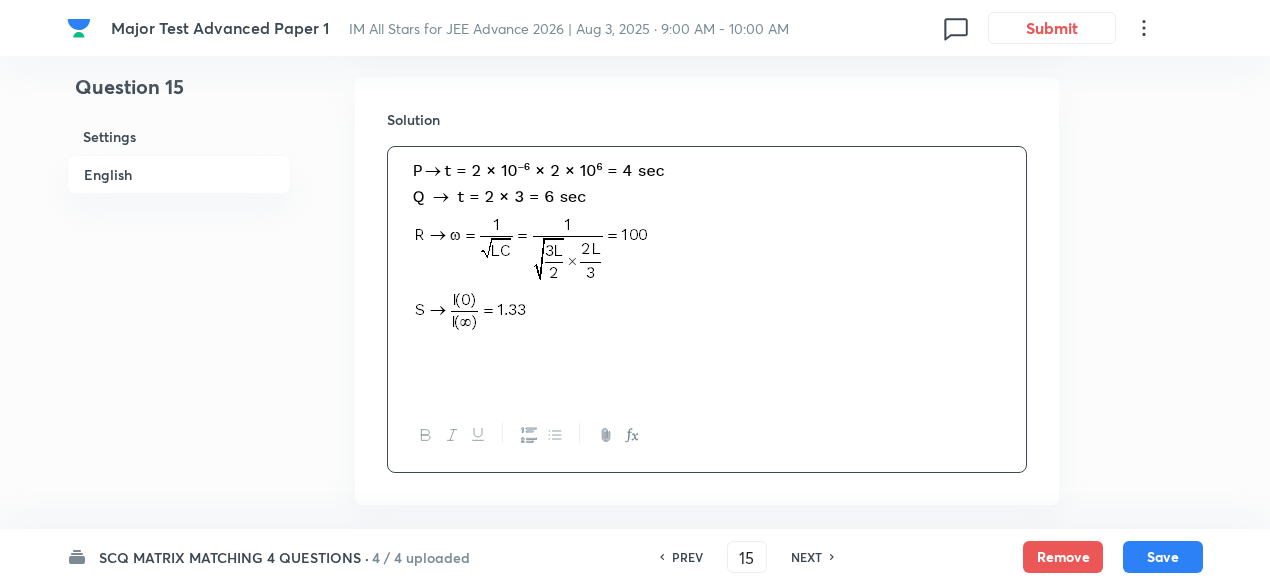 click at bounding box center (707, 250) 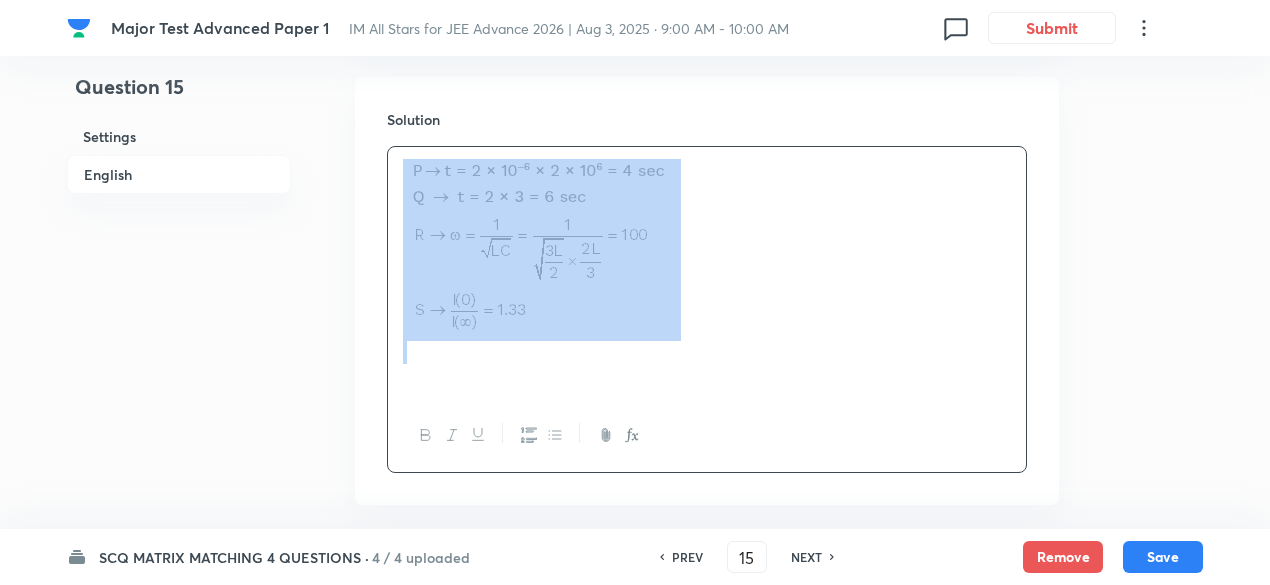 click at bounding box center [707, 250] 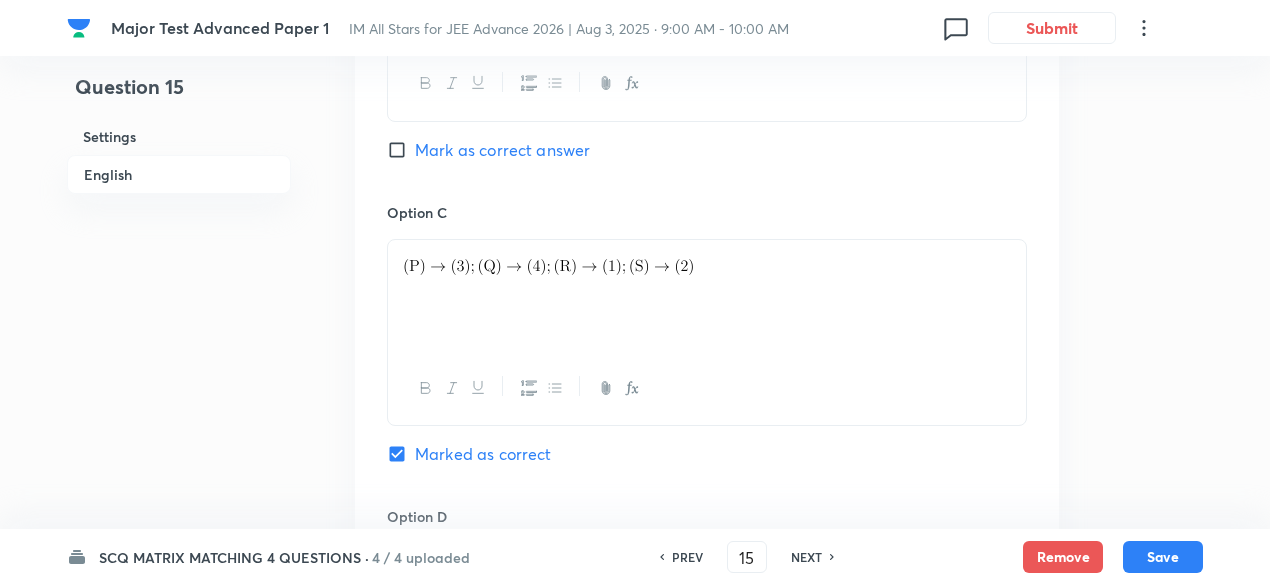 scroll, scrollTop: 1936, scrollLeft: 0, axis: vertical 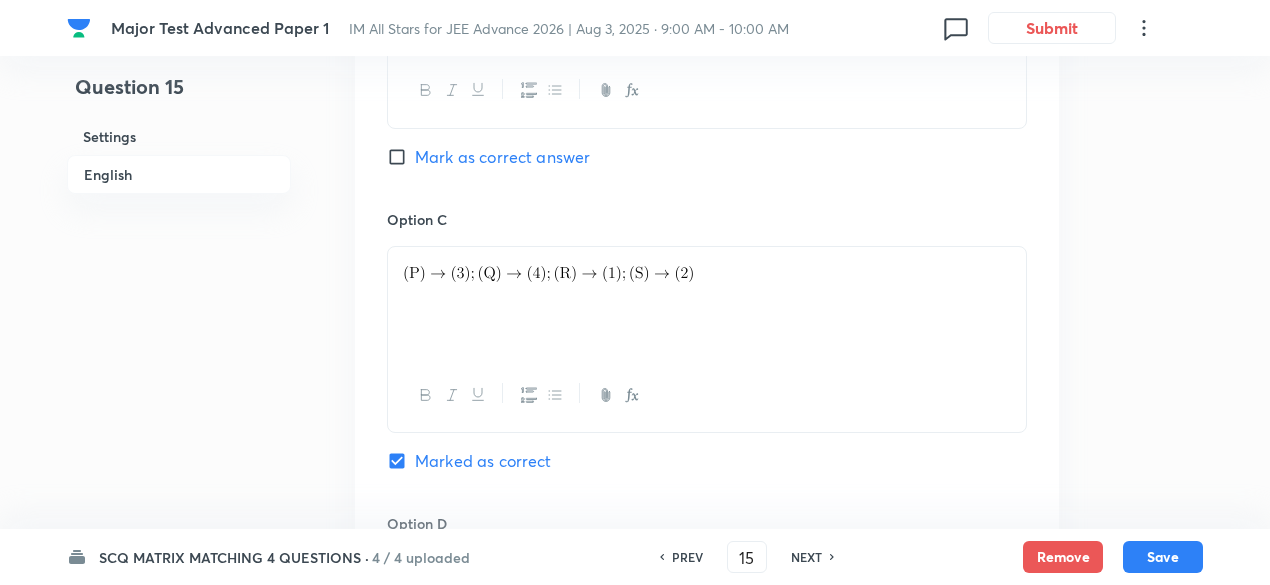click on "NEXT" at bounding box center (806, 557) 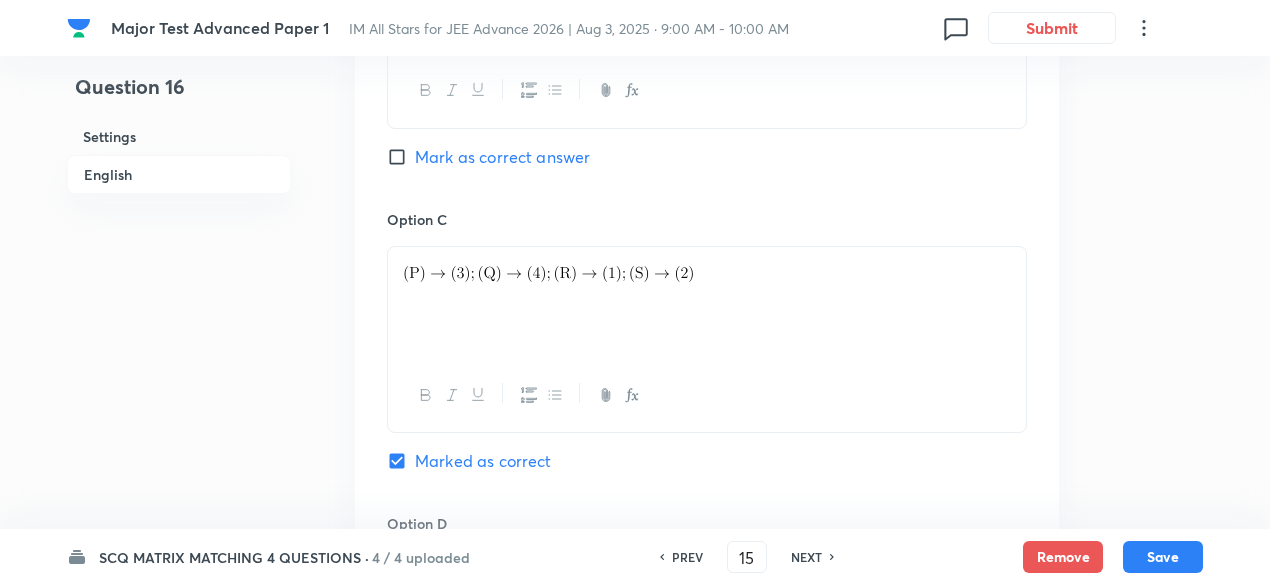 type on "16" 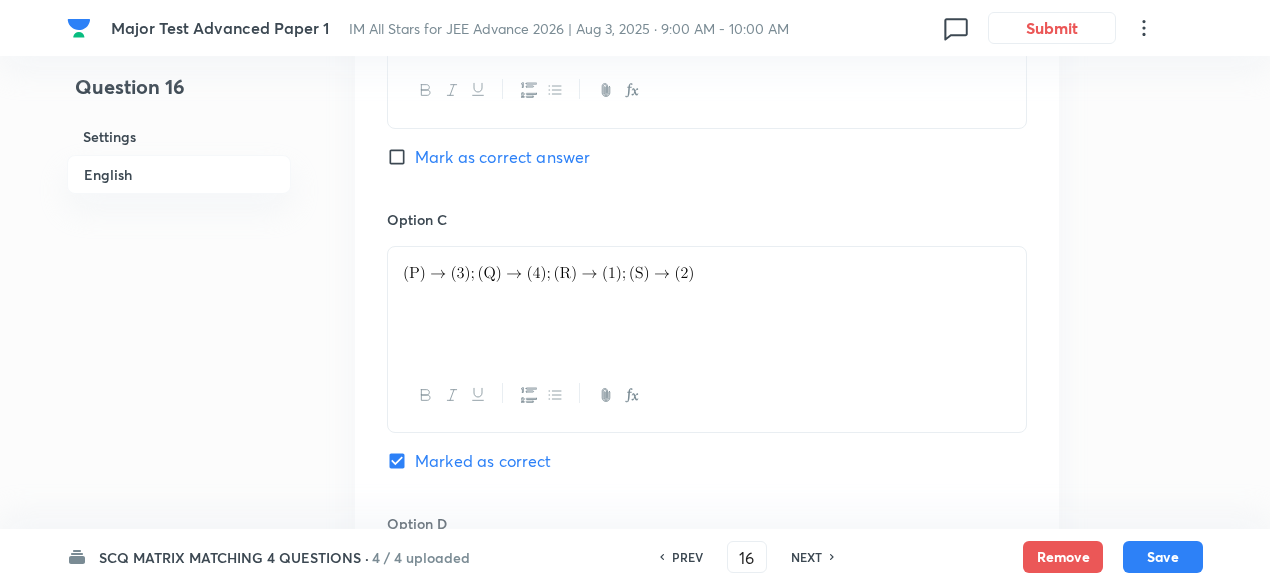 checkbox on "false" 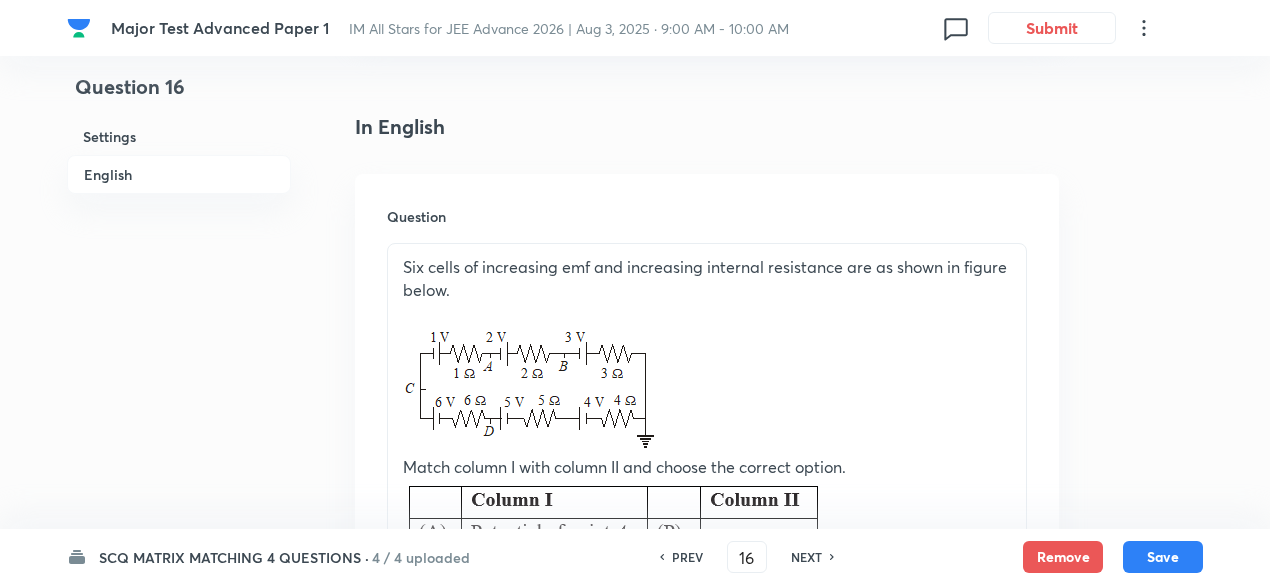 scroll, scrollTop: 477, scrollLeft: 0, axis: vertical 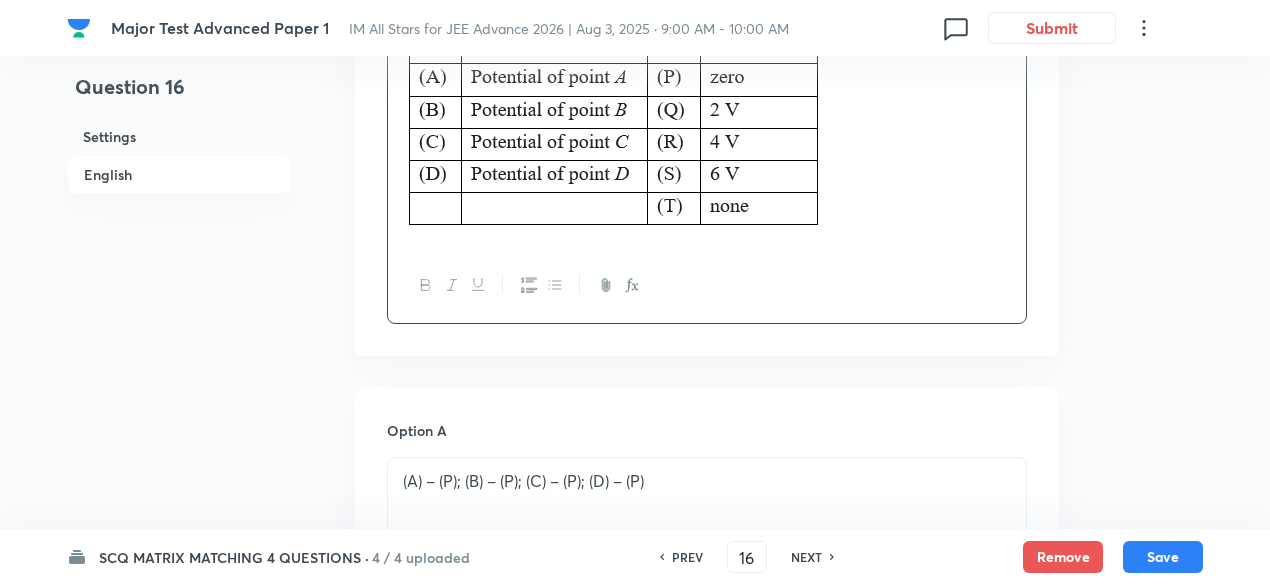 drag, startPoint x: 400, startPoint y: 261, endPoint x: 839, endPoint y: 168, distance: 448.74268 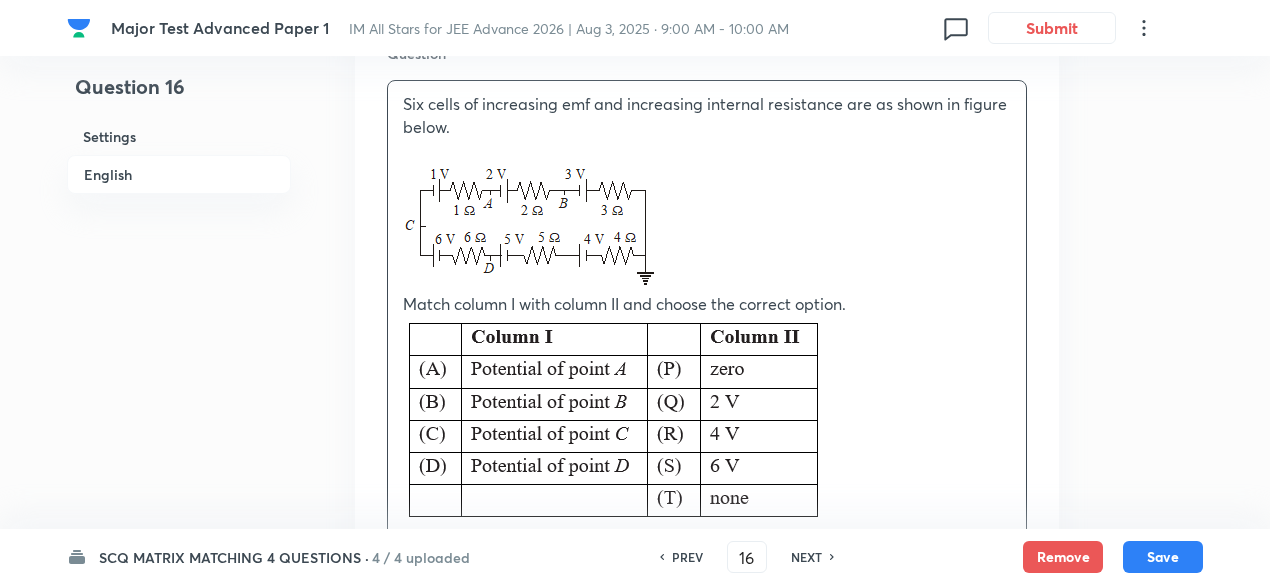 scroll, scrollTop: 636, scrollLeft: 0, axis: vertical 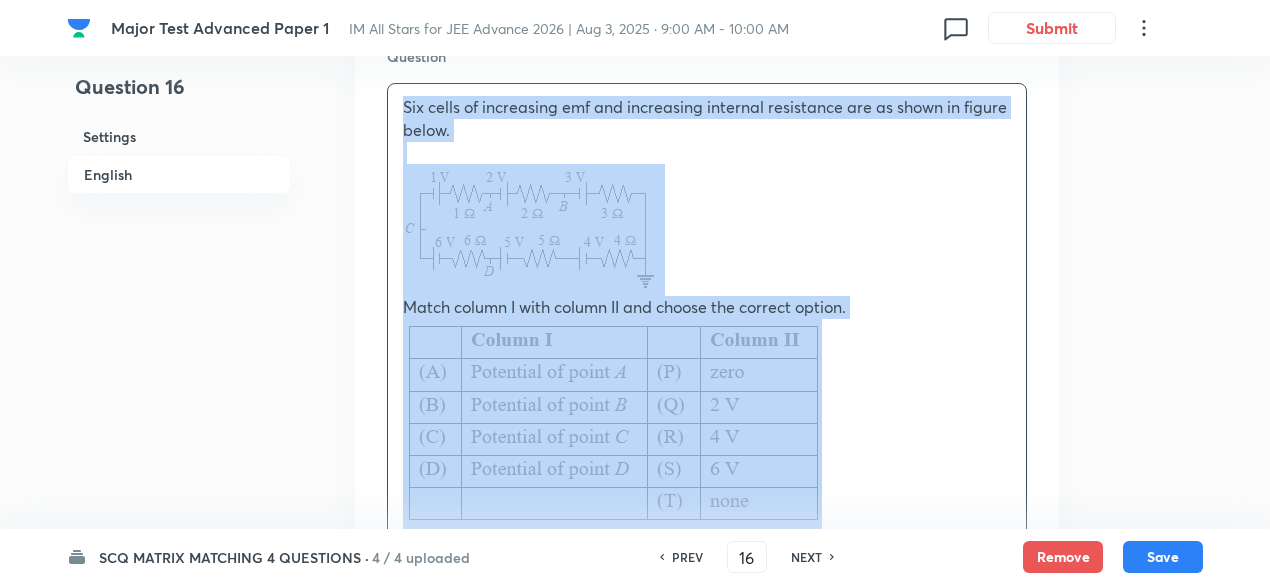 drag, startPoint x: 398, startPoint y: 96, endPoint x: 840, endPoint y: 401, distance: 537.0186 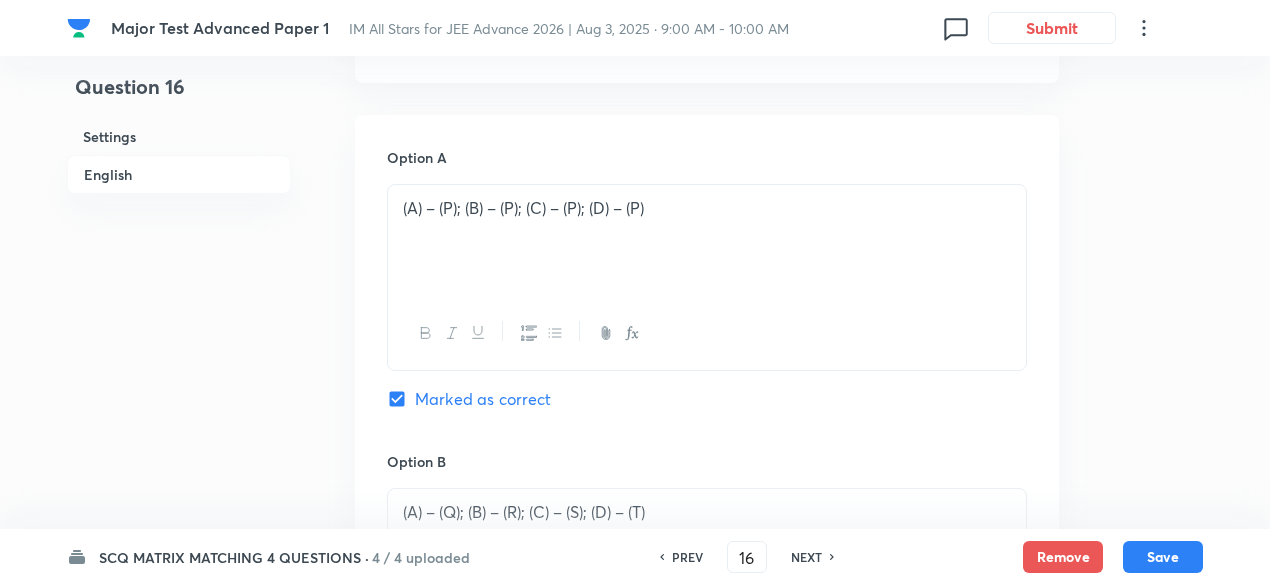scroll, scrollTop: 1210, scrollLeft: 0, axis: vertical 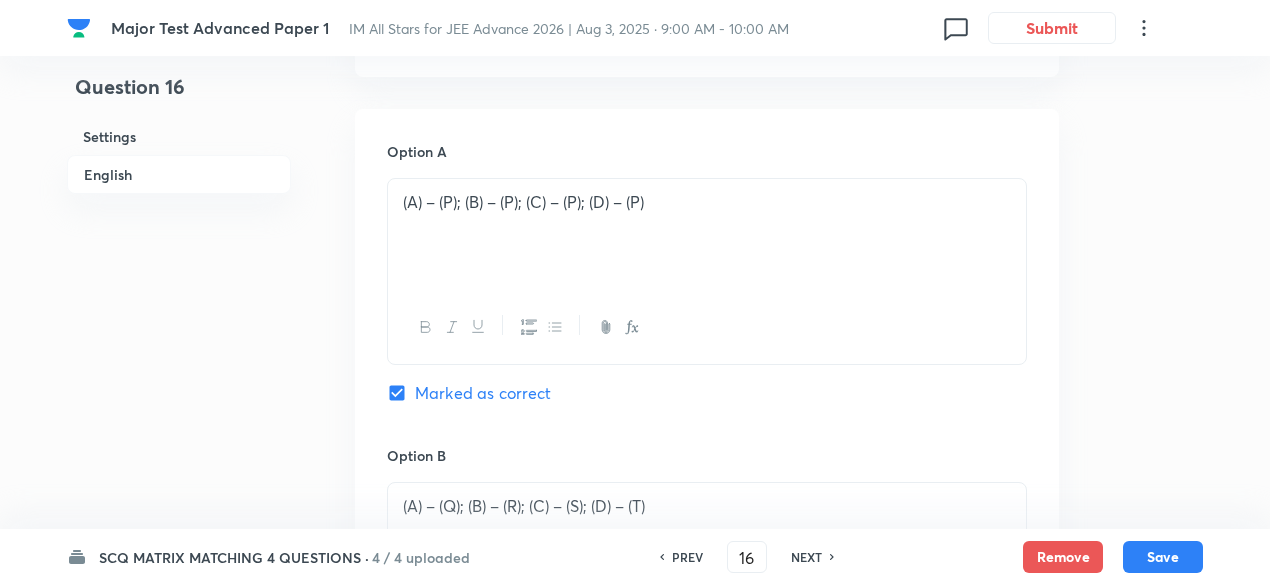 click on "(A) – (P); (B) – (P); (C) – (P); (D) – (P)" at bounding box center [707, 235] 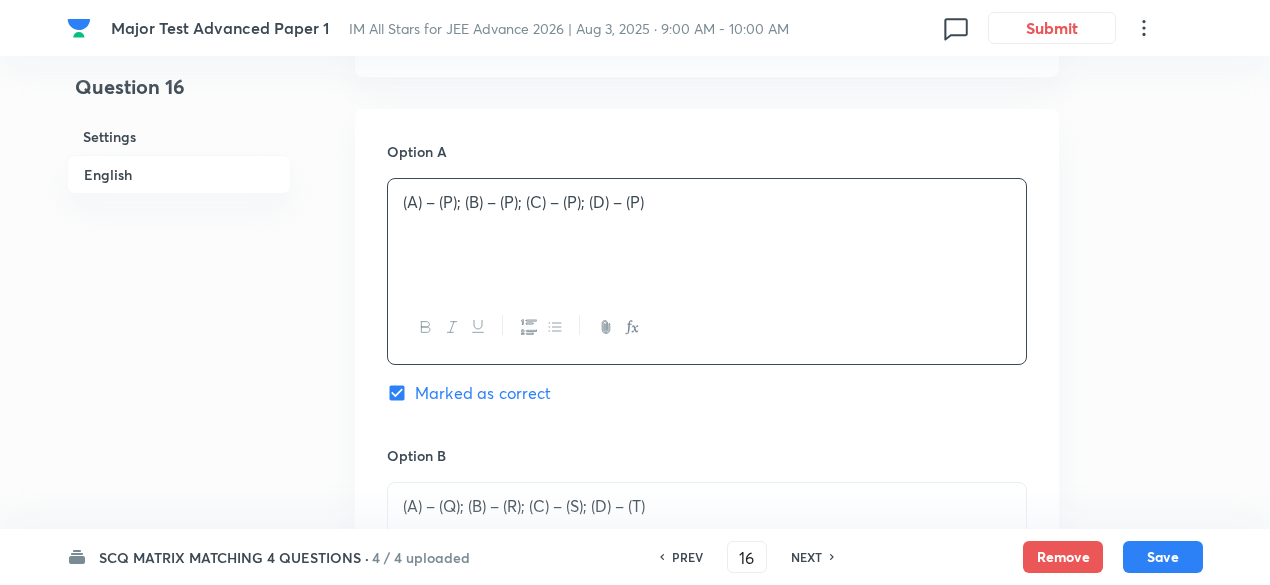 click on "(A) – (P); (B) – (P); (C) – (P); (D) – (P)" at bounding box center [707, 235] 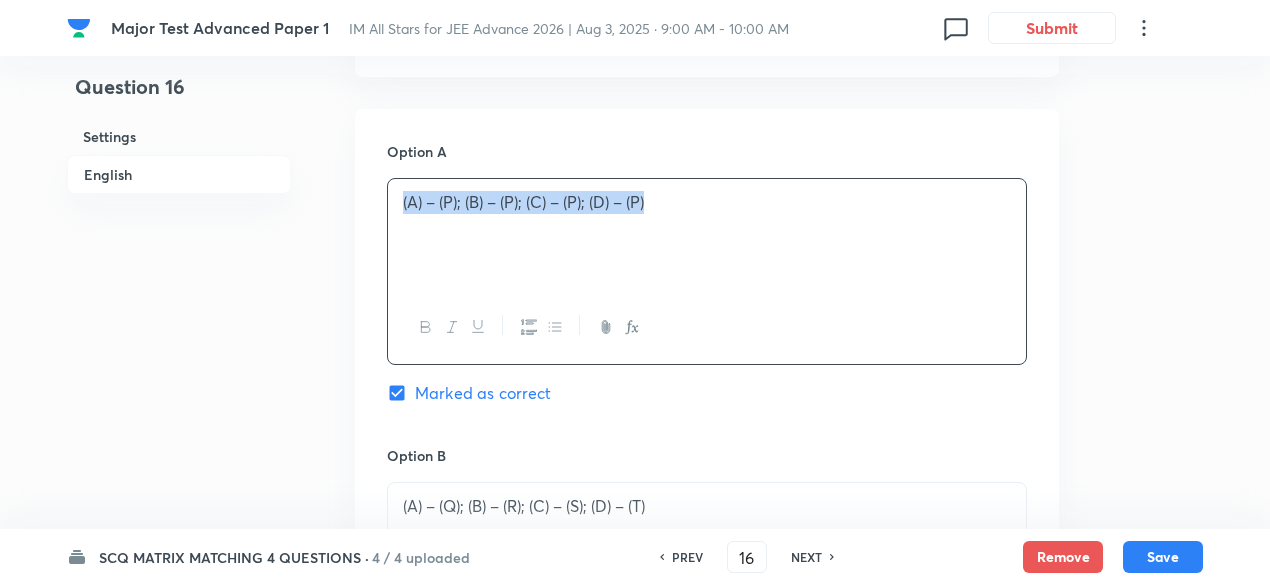 click on "(A) – (P); (B) – (P); (C) – (P); (D) – (P)" at bounding box center [707, 235] 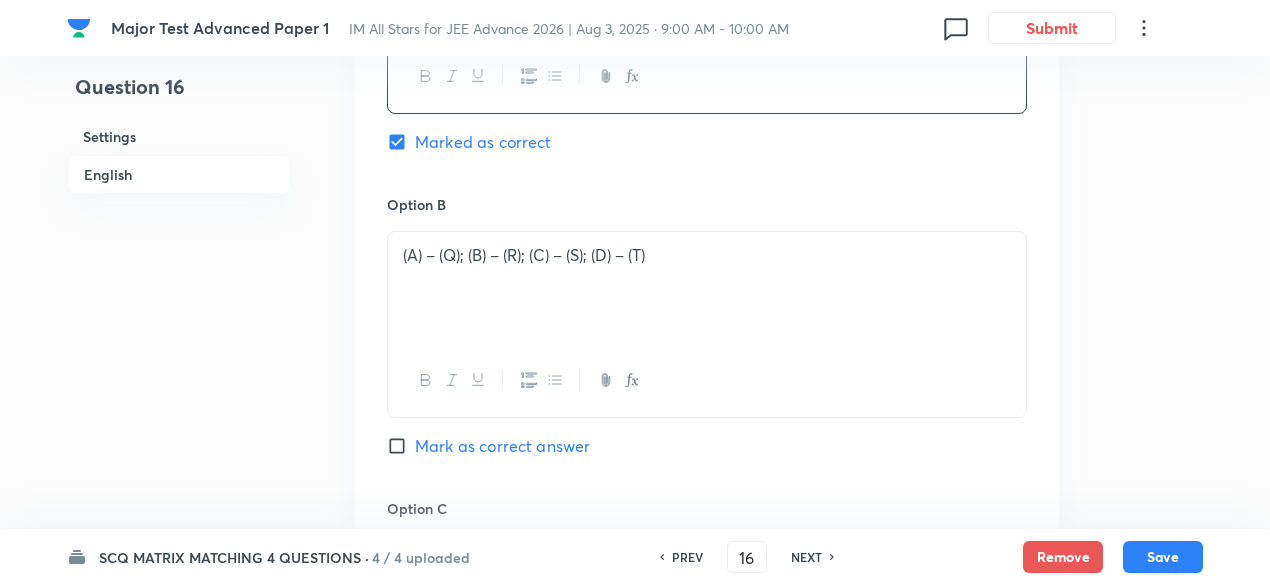 scroll, scrollTop: 1462, scrollLeft: 0, axis: vertical 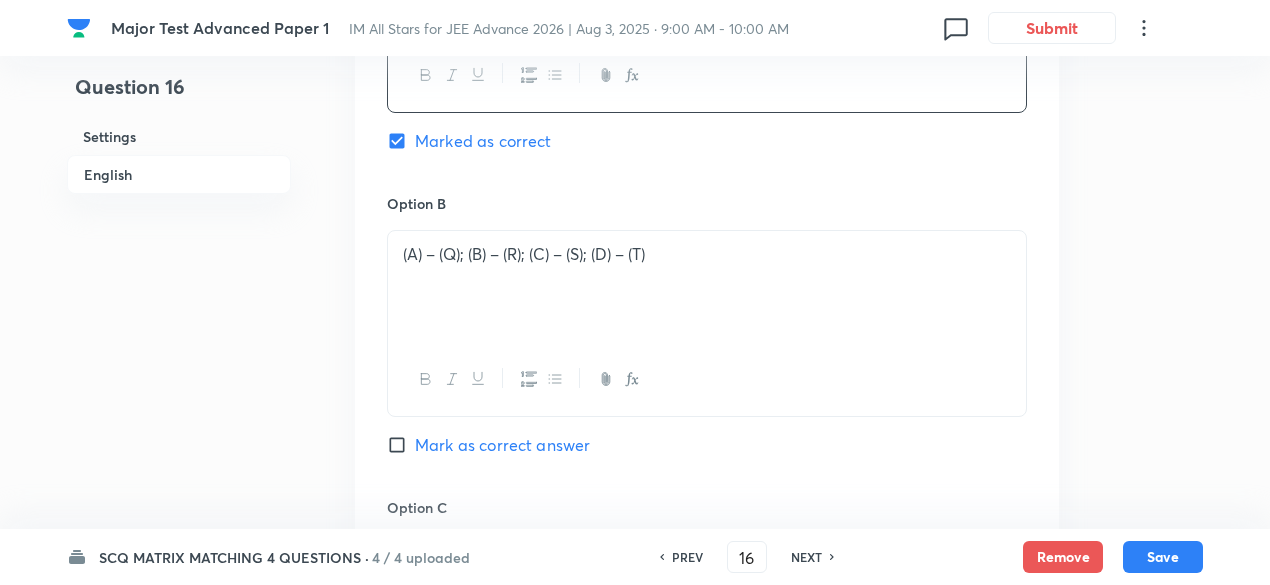 click on "(A) – (Q); (B) – (R); (C) – (S); (D) – (T)" at bounding box center [707, 254] 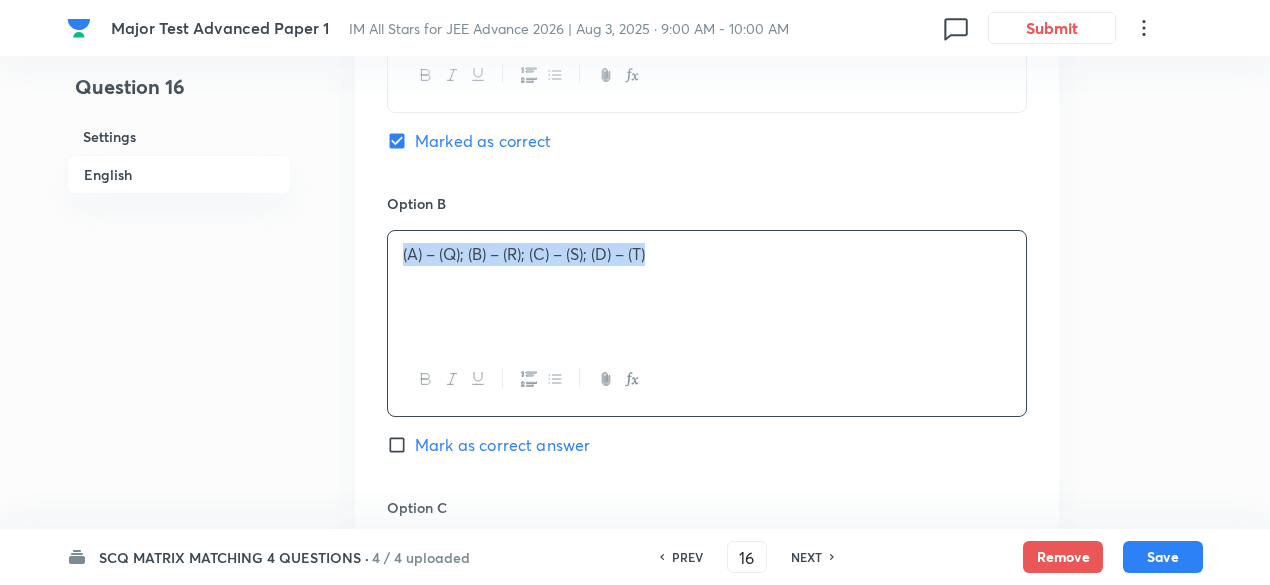 click on "(A) – (Q); (B) – (R); (C) – (S); (D) – (T)" at bounding box center [707, 254] 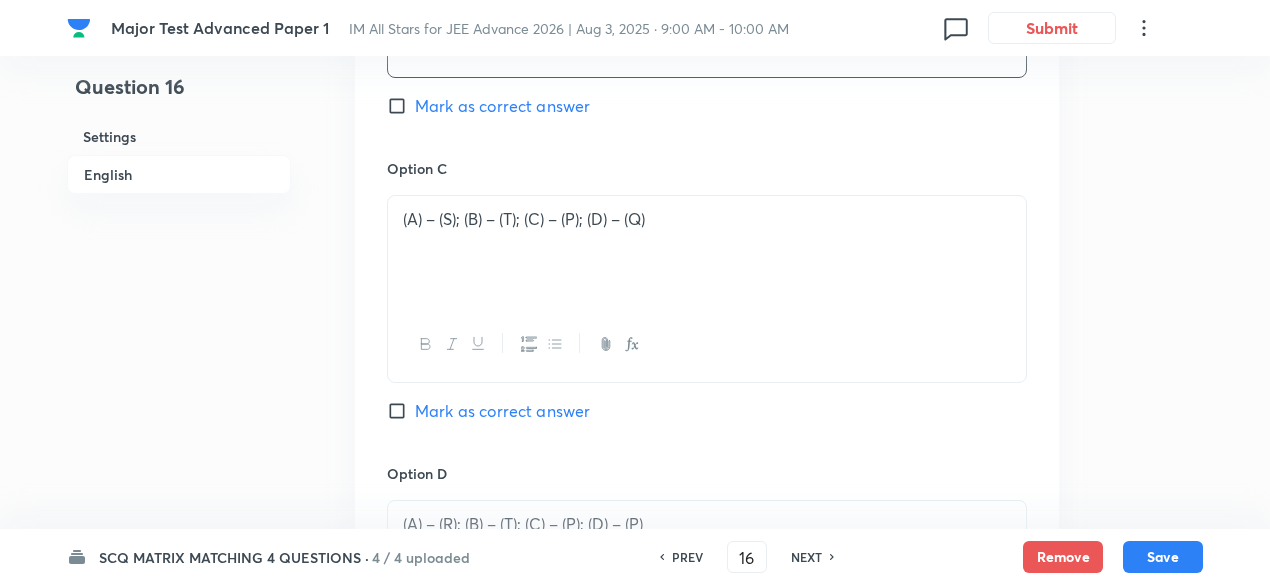 scroll, scrollTop: 1802, scrollLeft: 0, axis: vertical 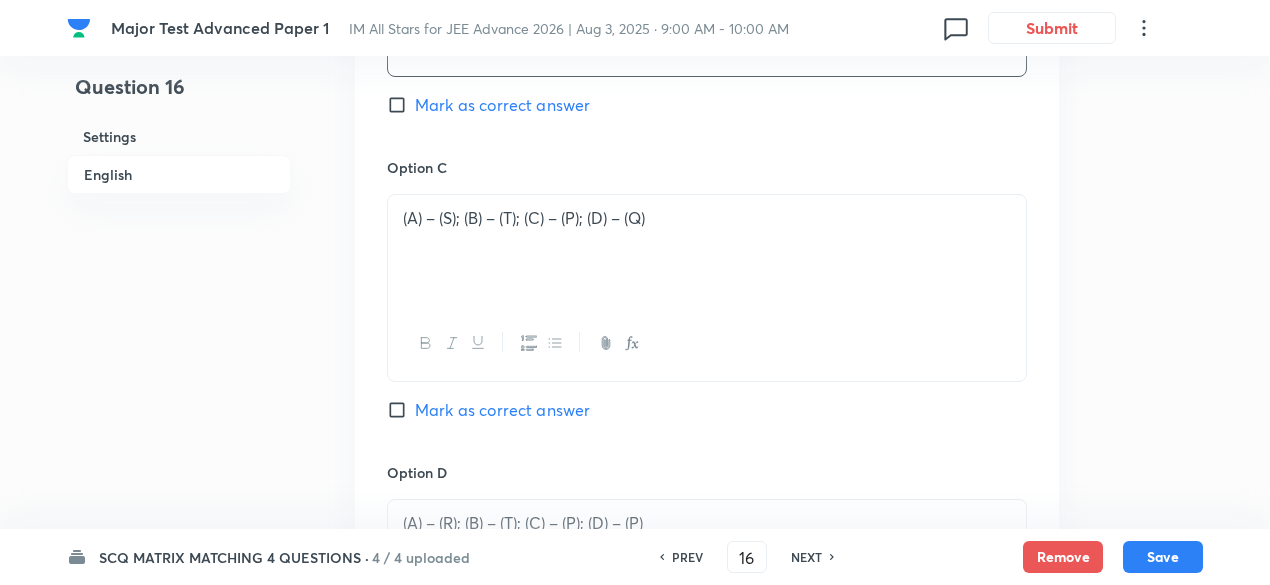 click on "(A) – (S); (B) – (T); (C) – (P); (D) – (Q)" at bounding box center [707, 218] 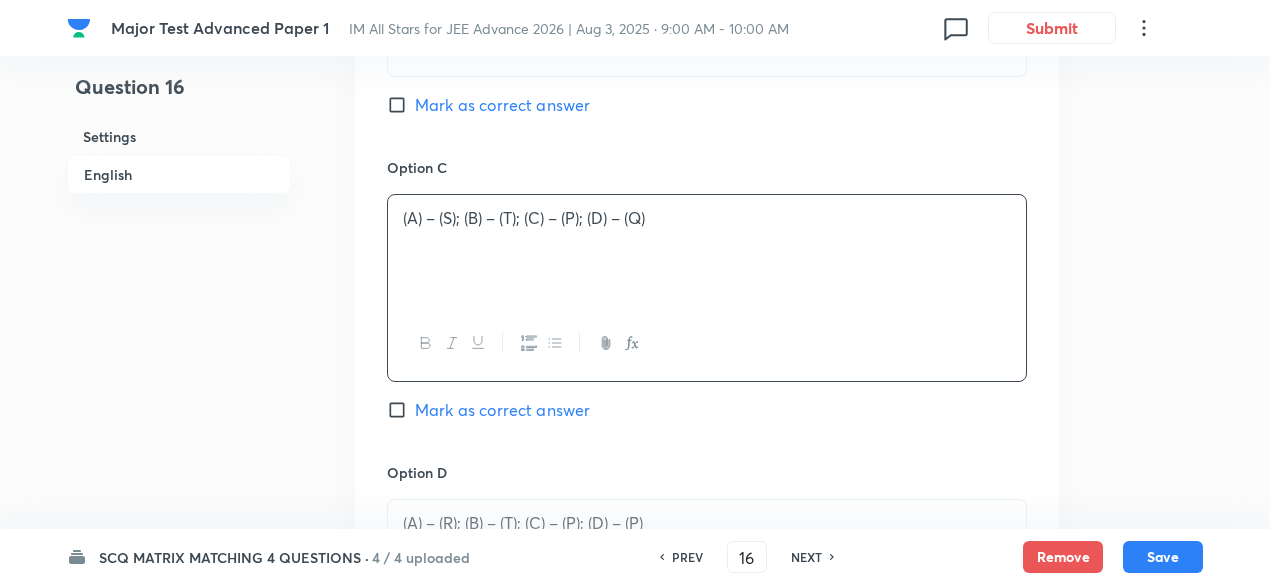 click on "(A) – (S); (B) – (T); (C) – (P); (D) – (Q)" at bounding box center [707, 218] 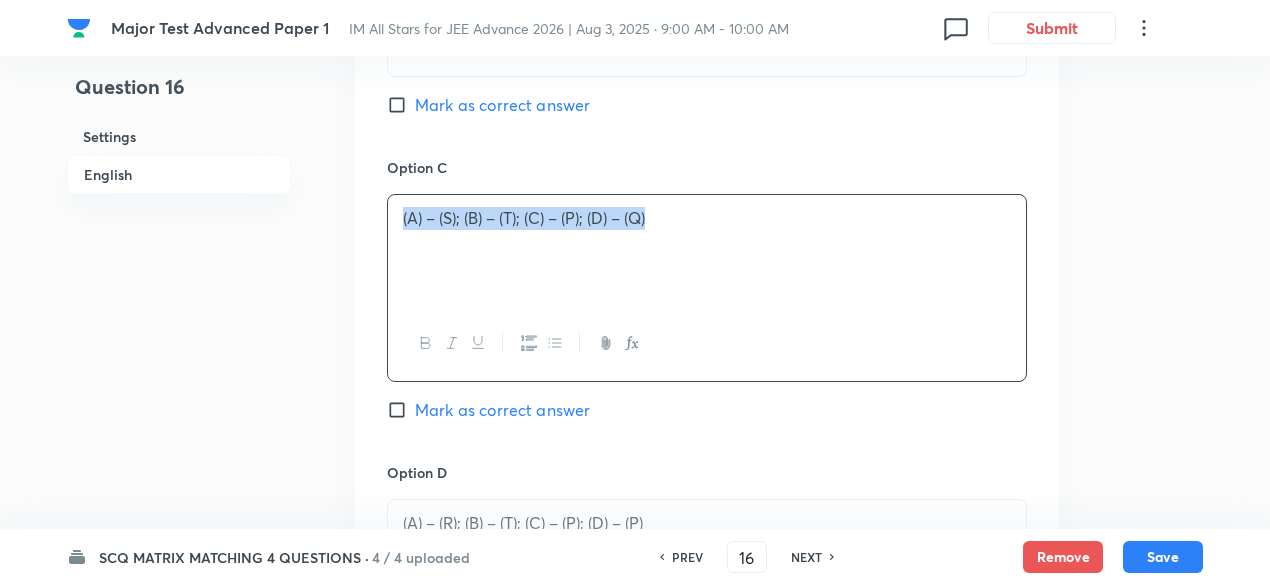 click on "(A) – (S); (B) – (T); (C) – (P); (D) – (Q)" at bounding box center (707, 218) 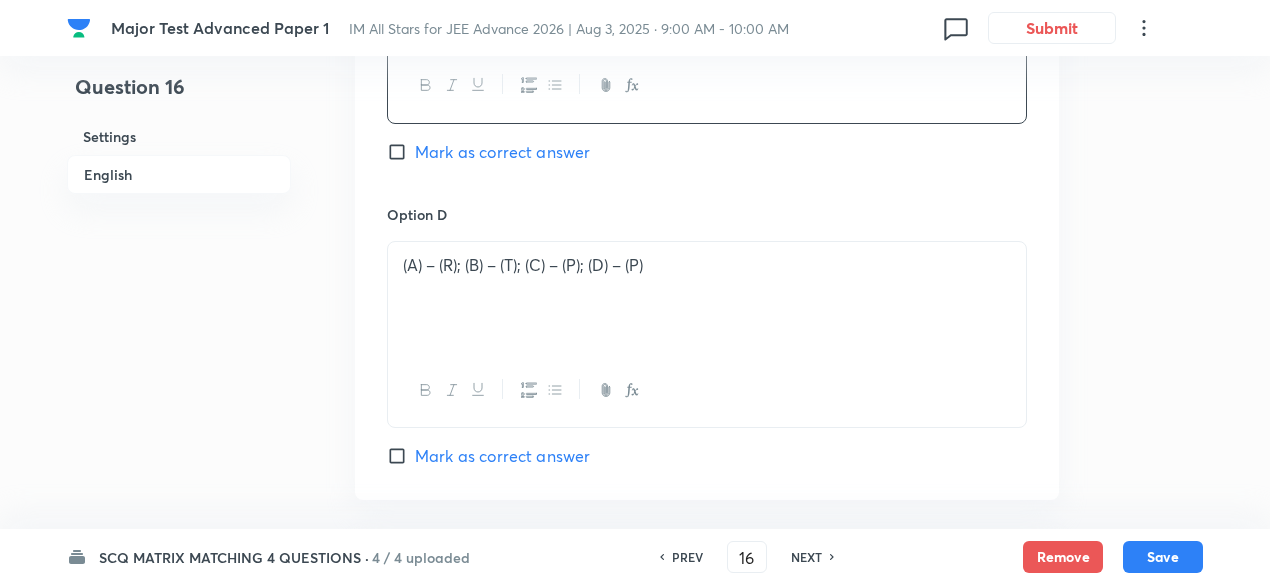 scroll, scrollTop: 2062, scrollLeft: 0, axis: vertical 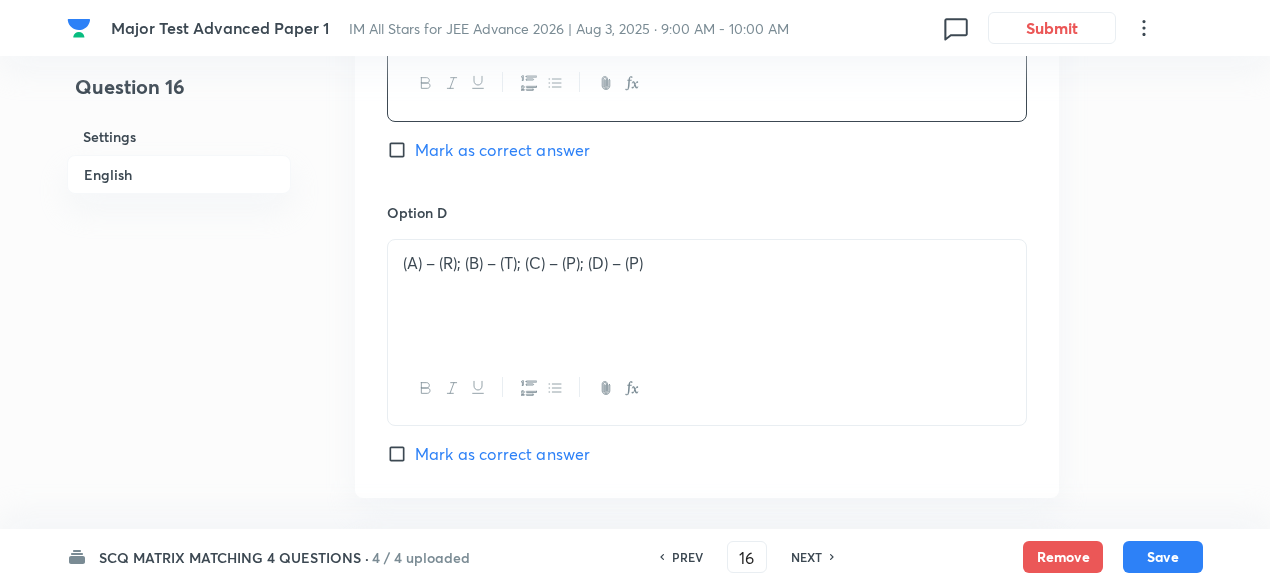 click on "(A) – (R); (B) – (T); (C) – (P); (D) – (P)" at bounding box center [707, 296] 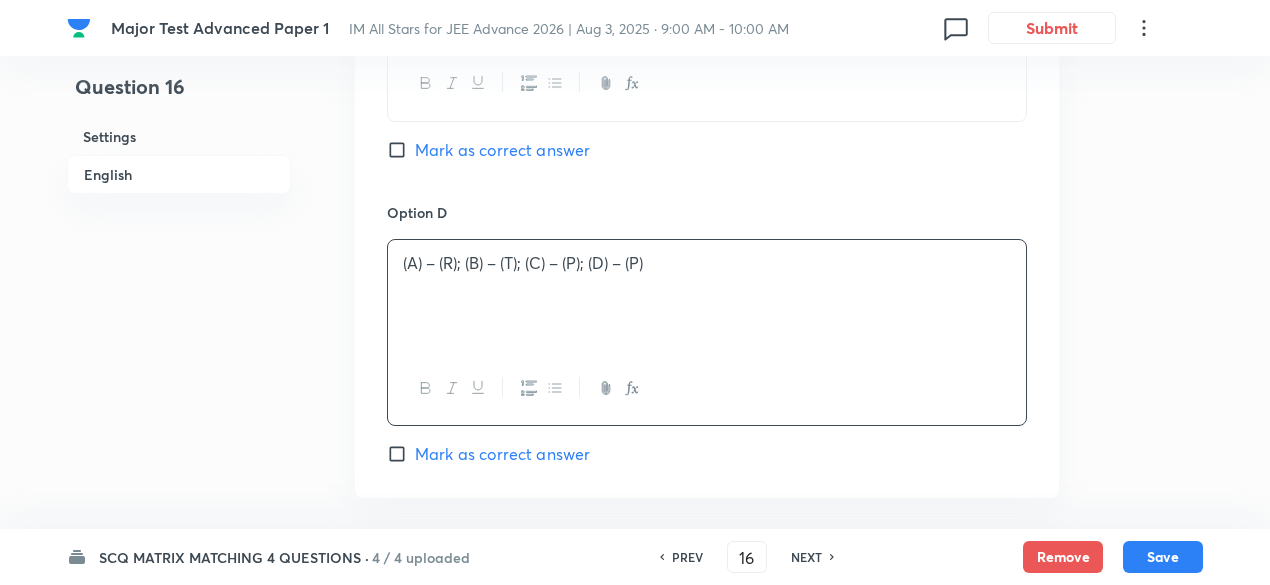 click on "(A) – (R); (B) – (T); (C) – (P); (D) – (P)" at bounding box center [707, 296] 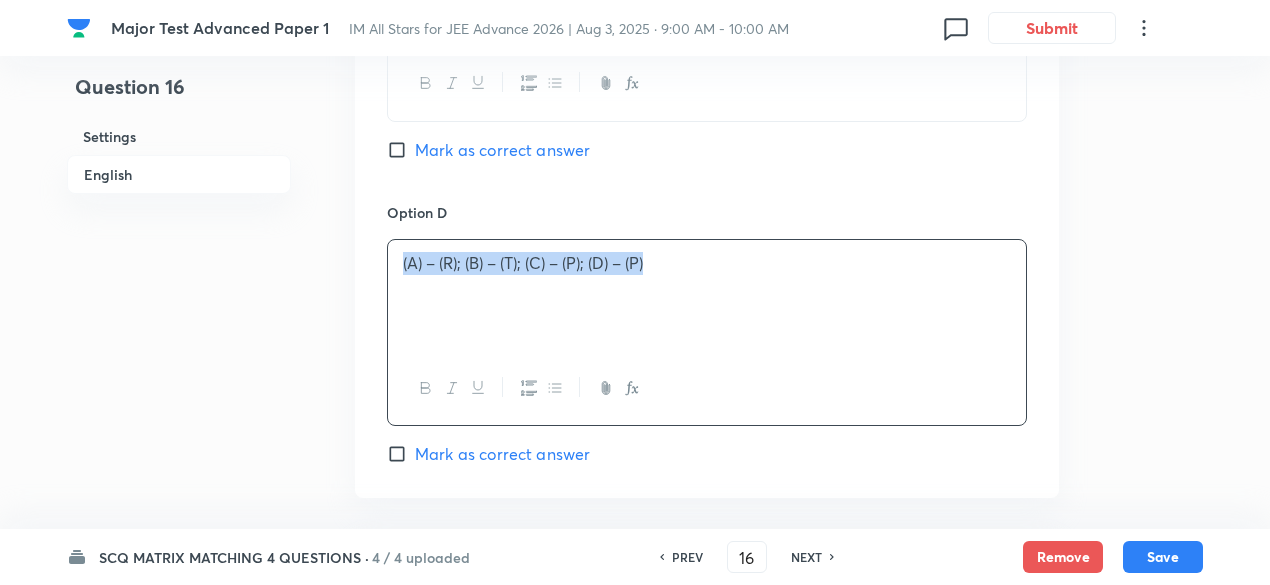 click on "(A) – (R); (B) – (T); (C) – (P); (D) – (P)" at bounding box center [707, 296] 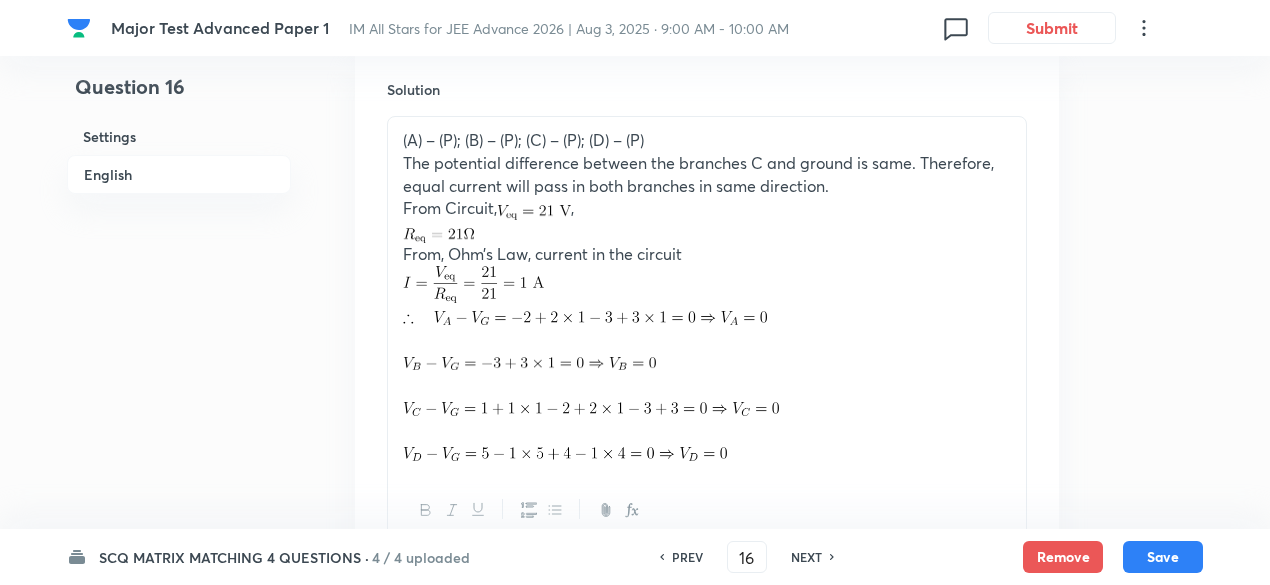 scroll, scrollTop: 2546, scrollLeft: 0, axis: vertical 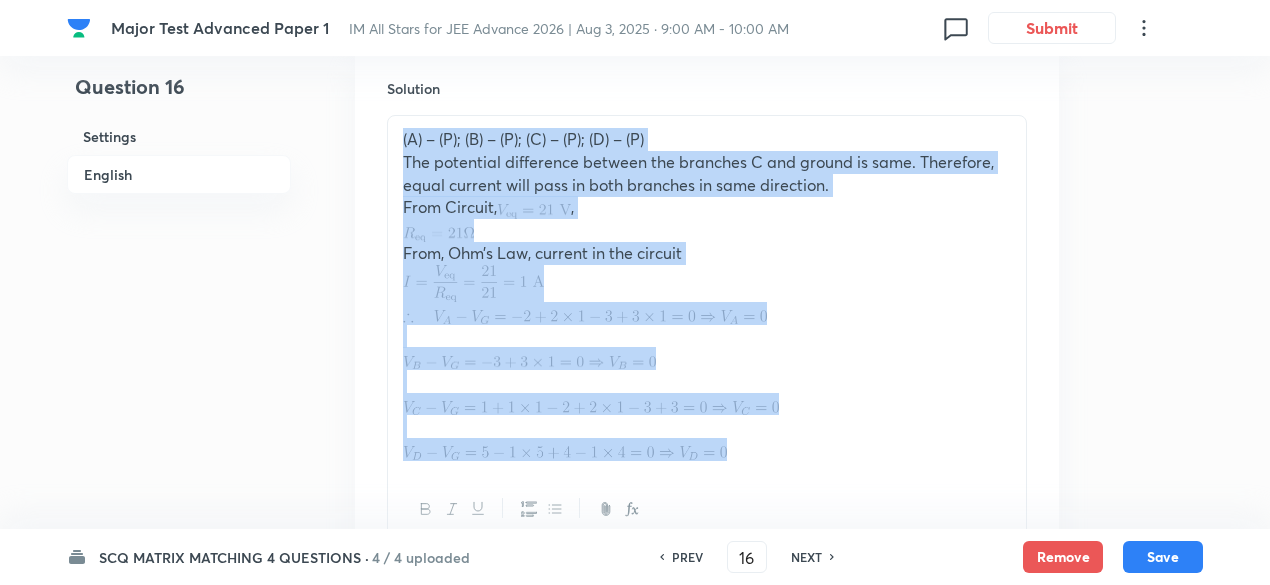 drag, startPoint x: 401, startPoint y: 127, endPoint x: 747, endPoint y: 458, distance: 478.82877 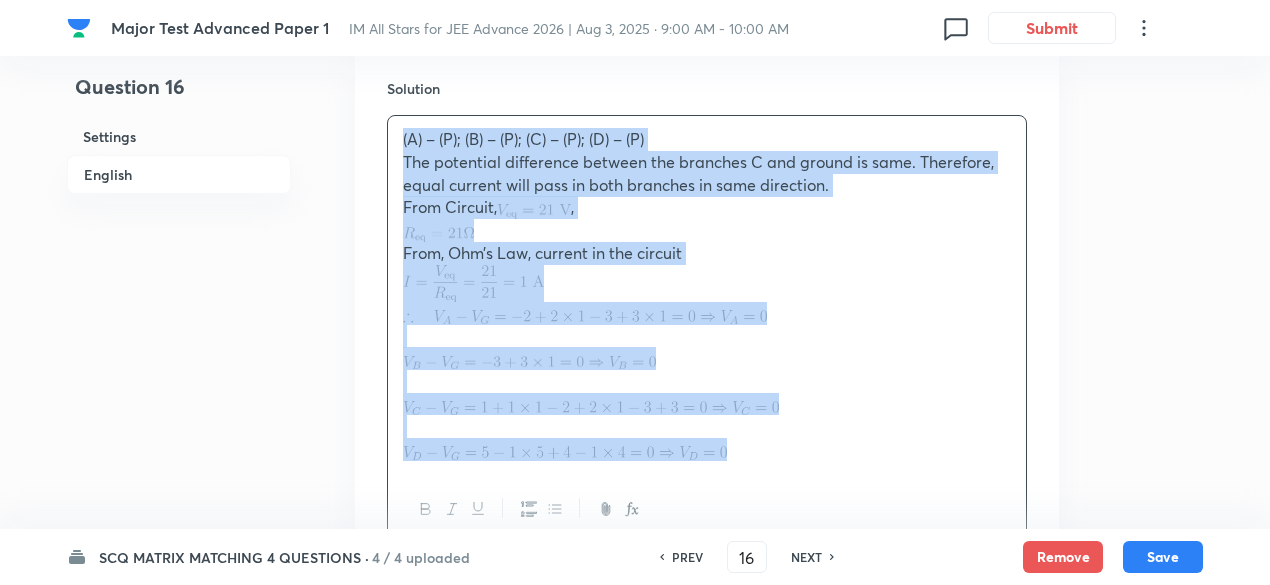 copy on "(A) – (P); (B) – (P); (C) – (P); (D) – (P) The potential difference between the branches C and ground is same. Therefore, equal current will pass in both branches in same direction. From Circuit,  , From, Ohm’s Law, current in the circuit" 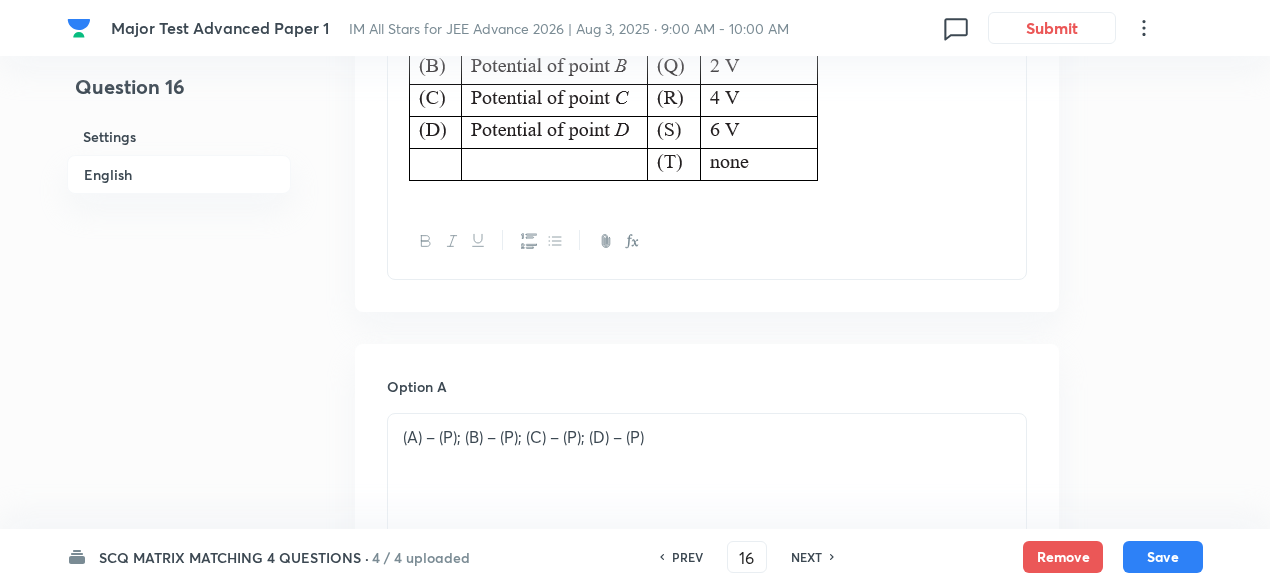 scroll, scrollTop: 974, scrollLeft: 0, axis: vertical 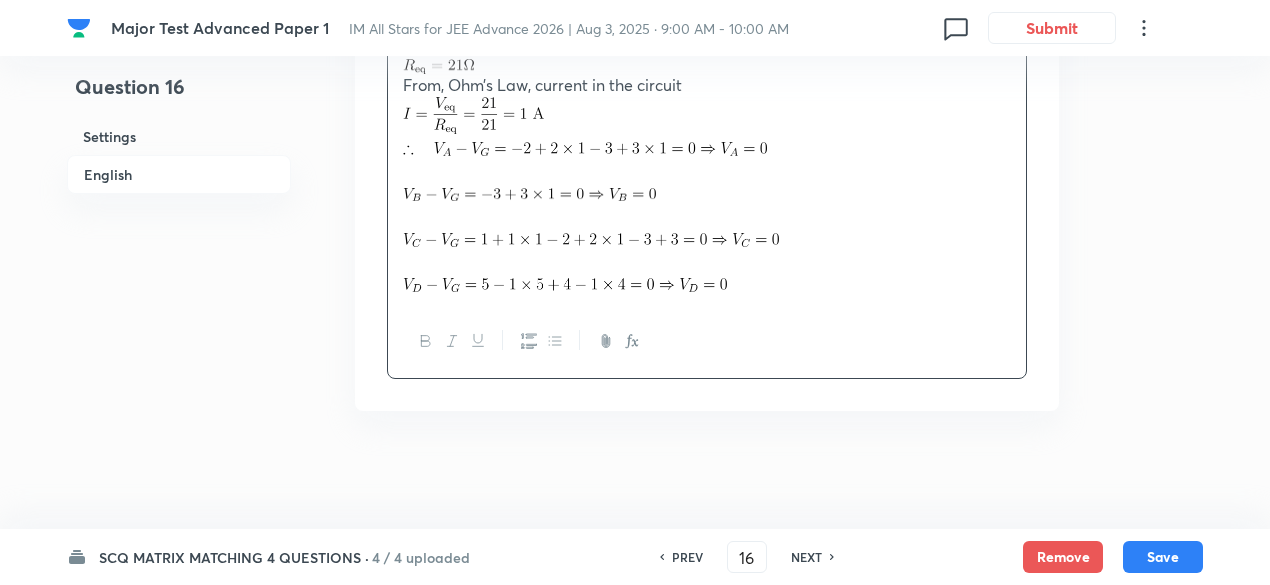 click on "NEXT" at bounding box center (806, 557) 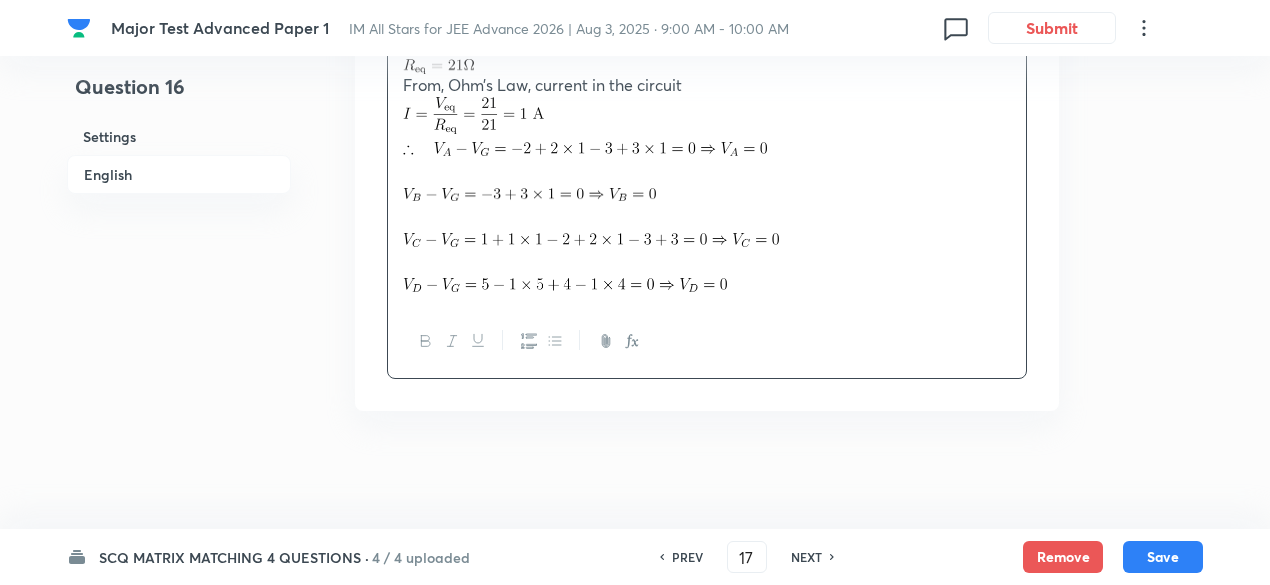 checkbox on "true" 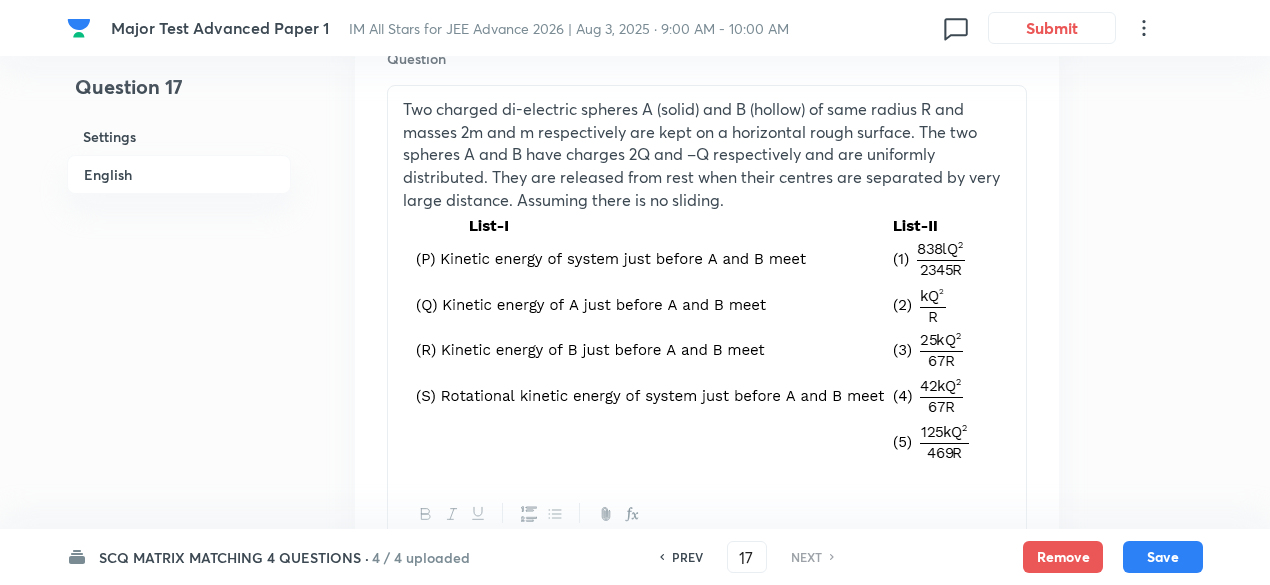 scroll, scrollTop: 628, scrollLeft: 0, axis: vertical 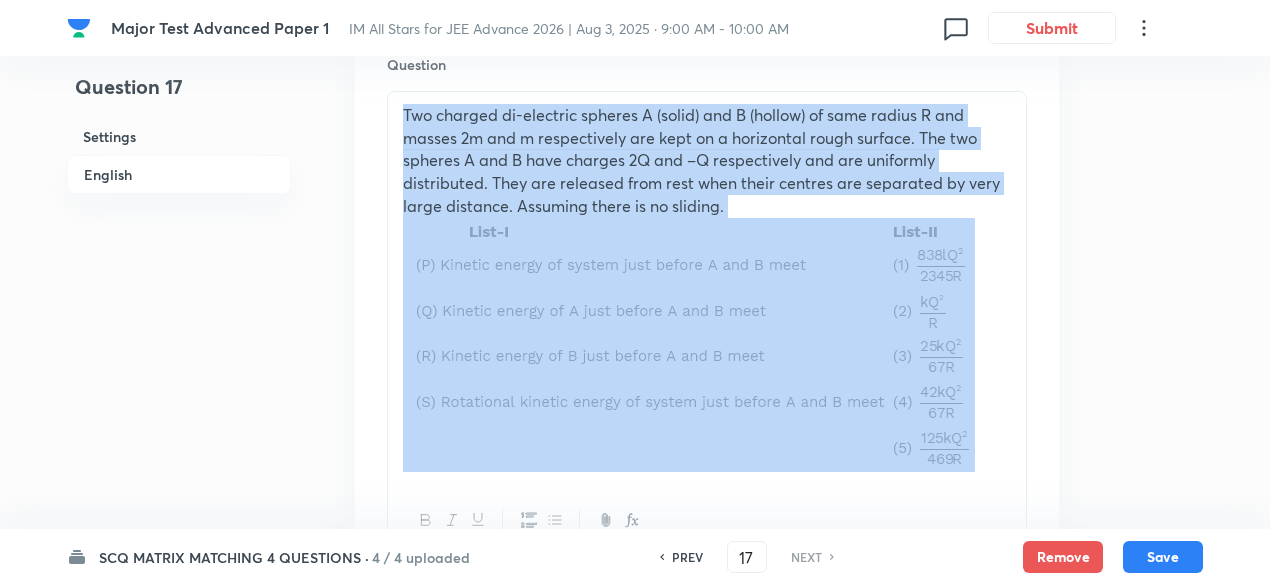 drag, startPoint x: 399, startPoint y: 113, endPoint x: 727, endPoint y: 297, distance: 376.08508 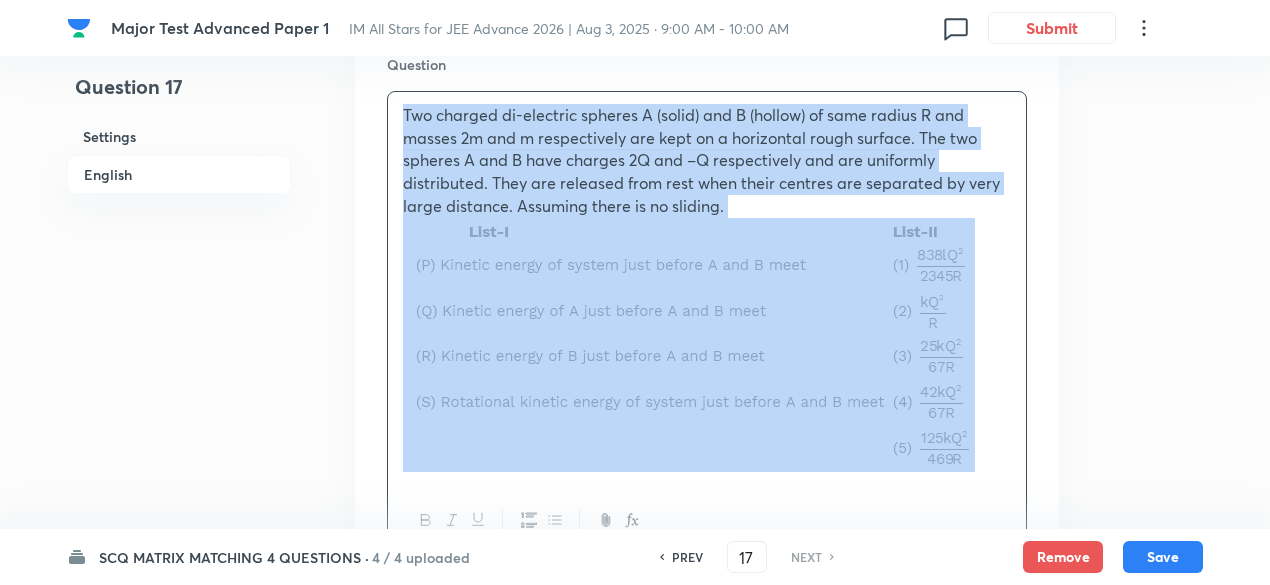 copy on "Two charged di-electric spheres A (solid) and B (hollow) of same radius R and masses 2m and m respectively are kept on a horizontal rough surface. The two spheres A and B have charges 2Q and –Q respectively and are uniformly distributed. They are released from rest when their centres are separated by very large distance. Assuming there is no sliding." 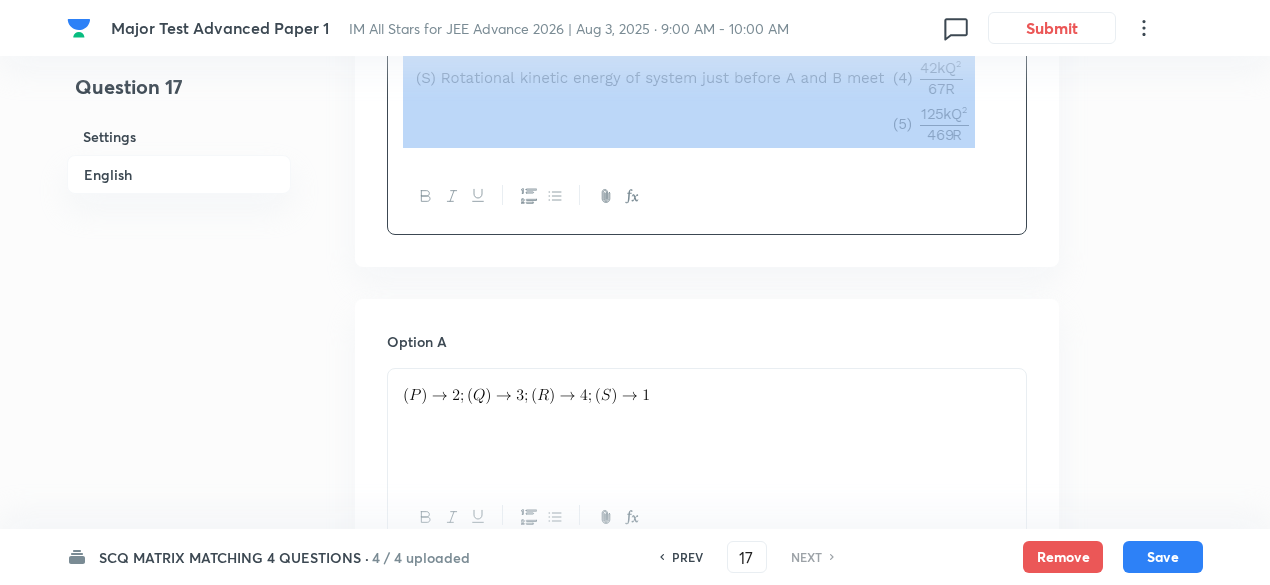 scroll, scrollTop: 962, scrollLeft: 0, axis: vertical 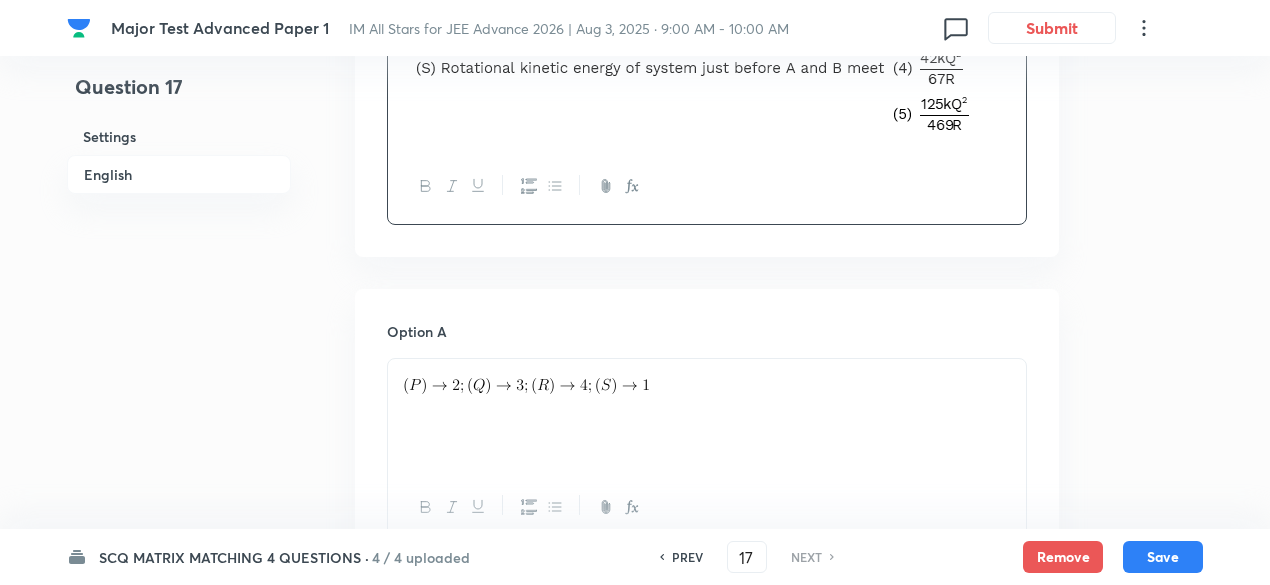 click at bounding box center (707, 415) 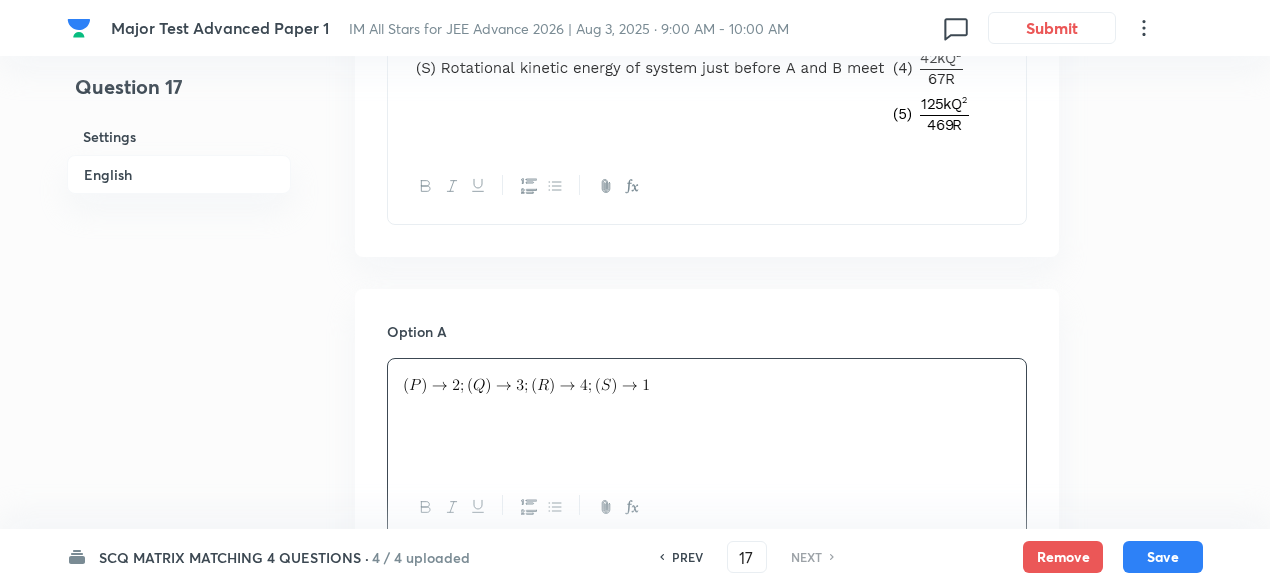 click at bounding box center (707, 415) 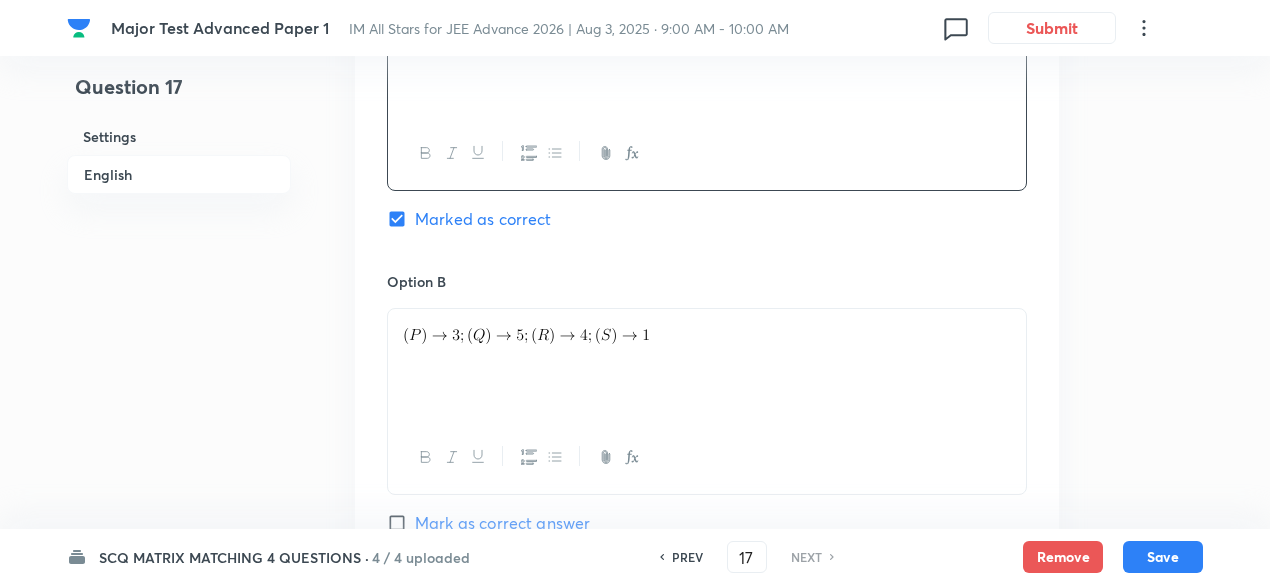 scroll, scrollTop: 1322, scrollLeft: 0, axis: vertical 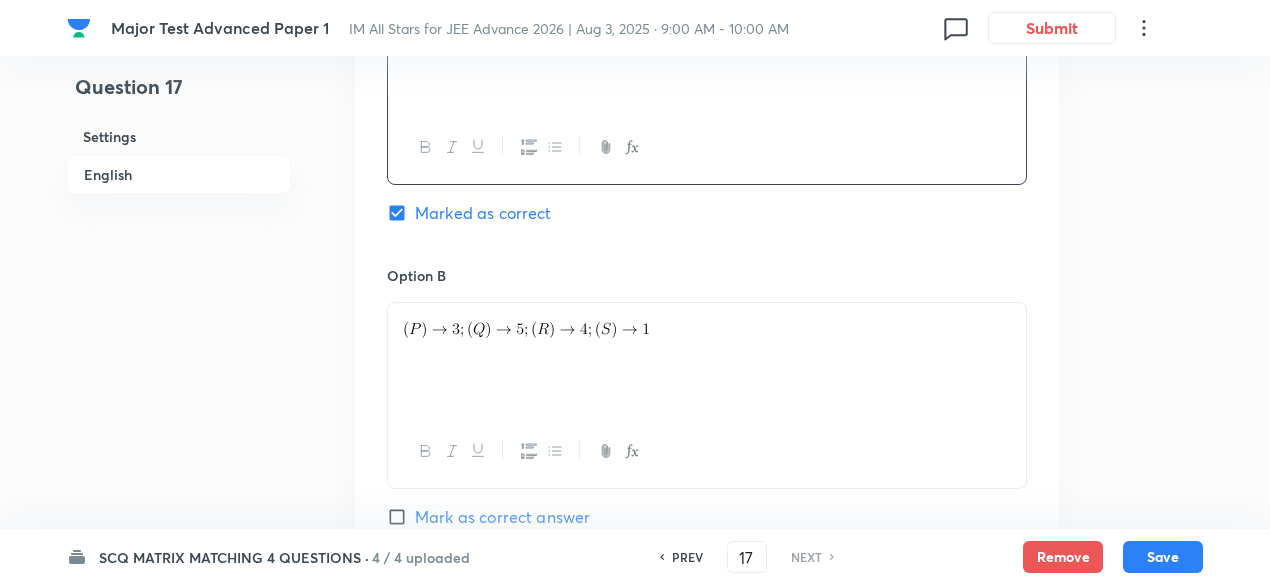 click at bounding box center (707, 326) 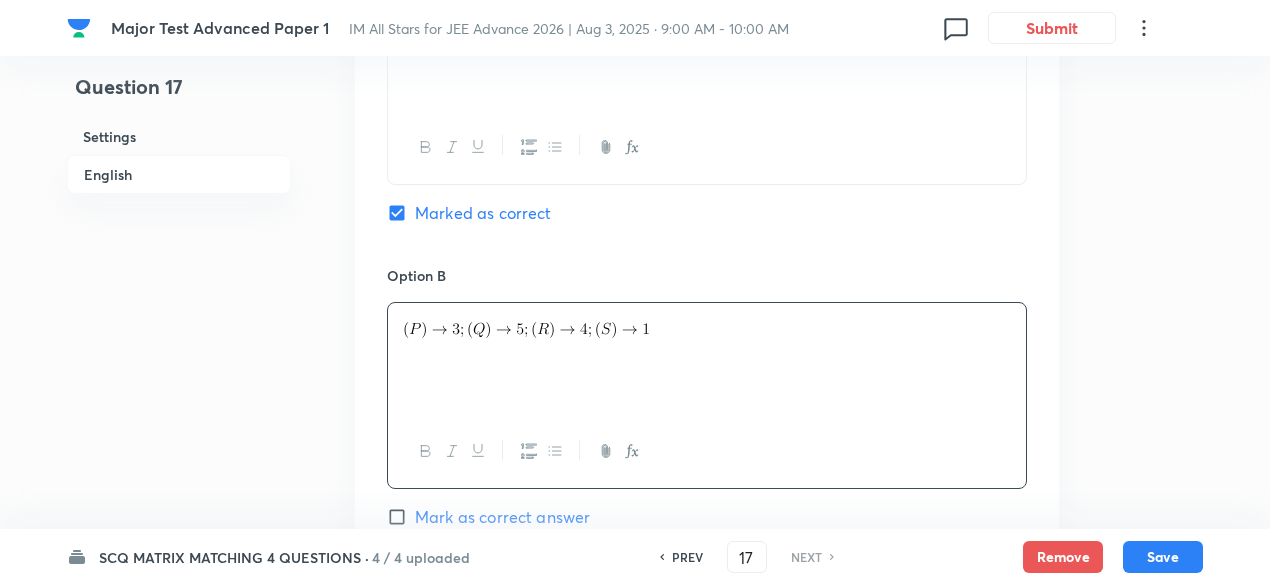click at bounding box center [707, 326] 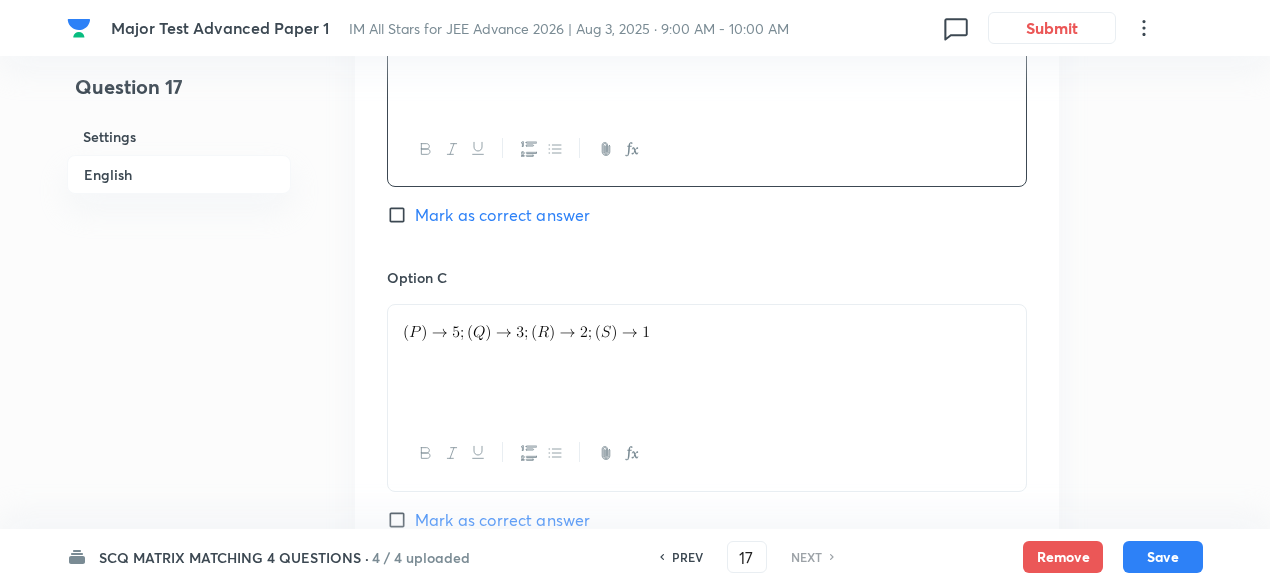 scroll, scrollTop: 1626, scrollLeft: 0, axis: vertical 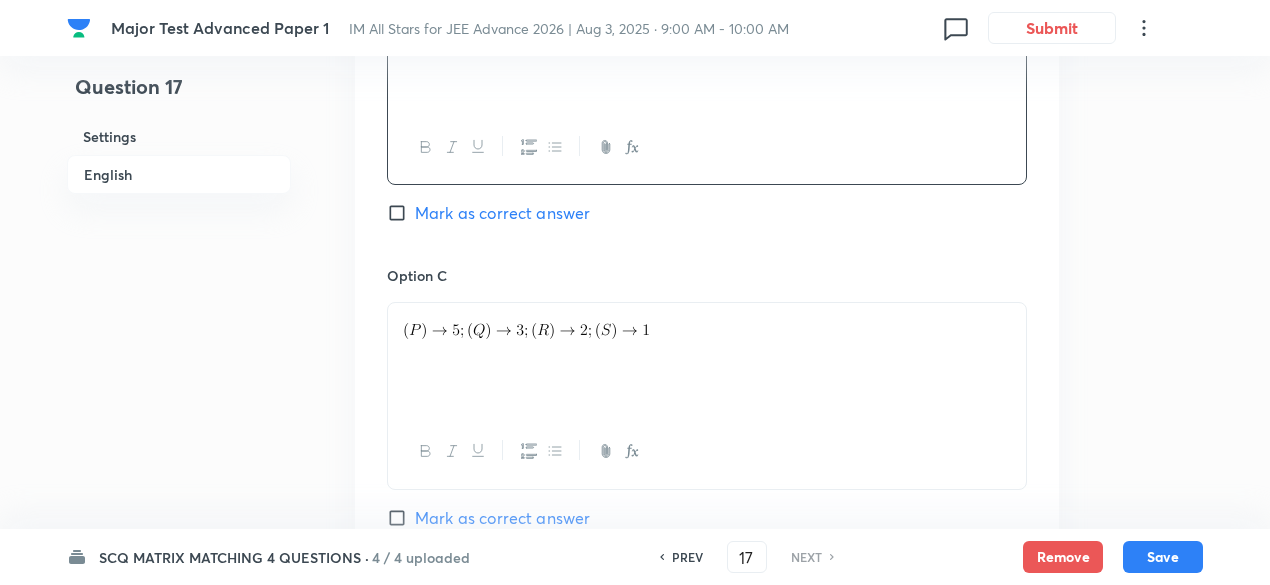 click at bounding box center [707, 326] 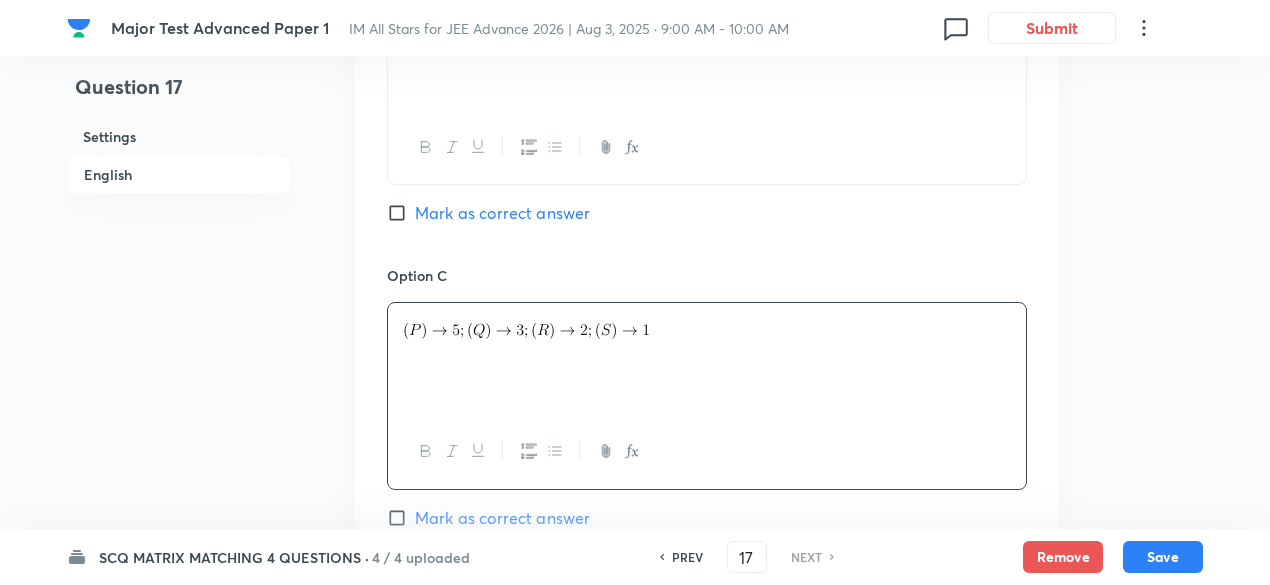 click at bounding box center (707, 326) 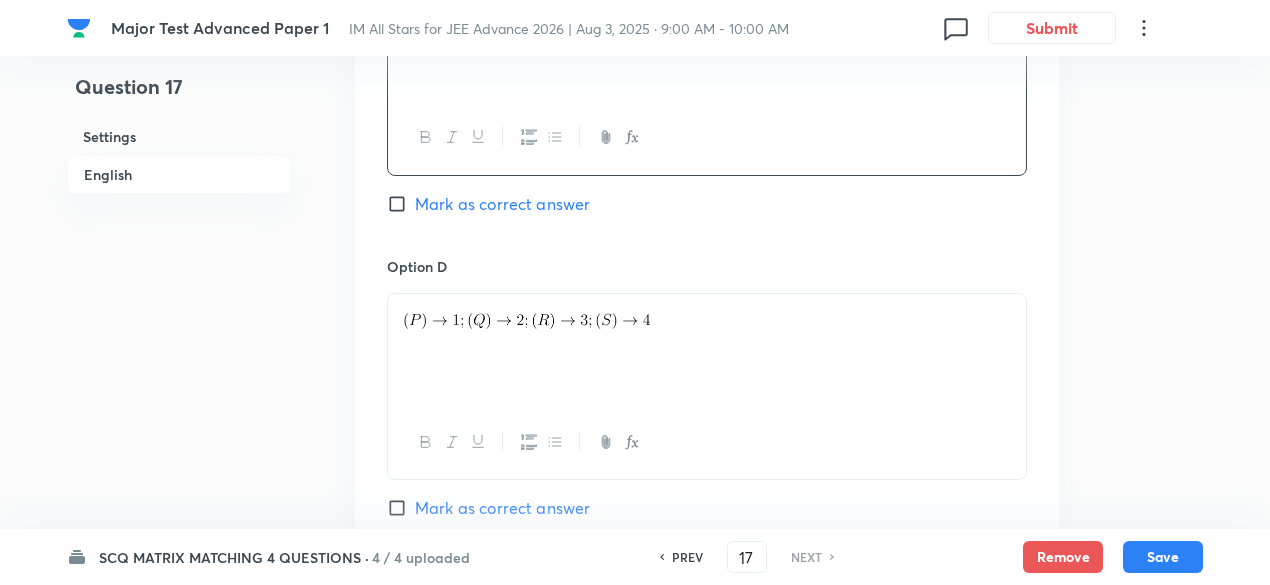scroll, scrollTop: 1952, scrollLeft: 0, axis: vertical 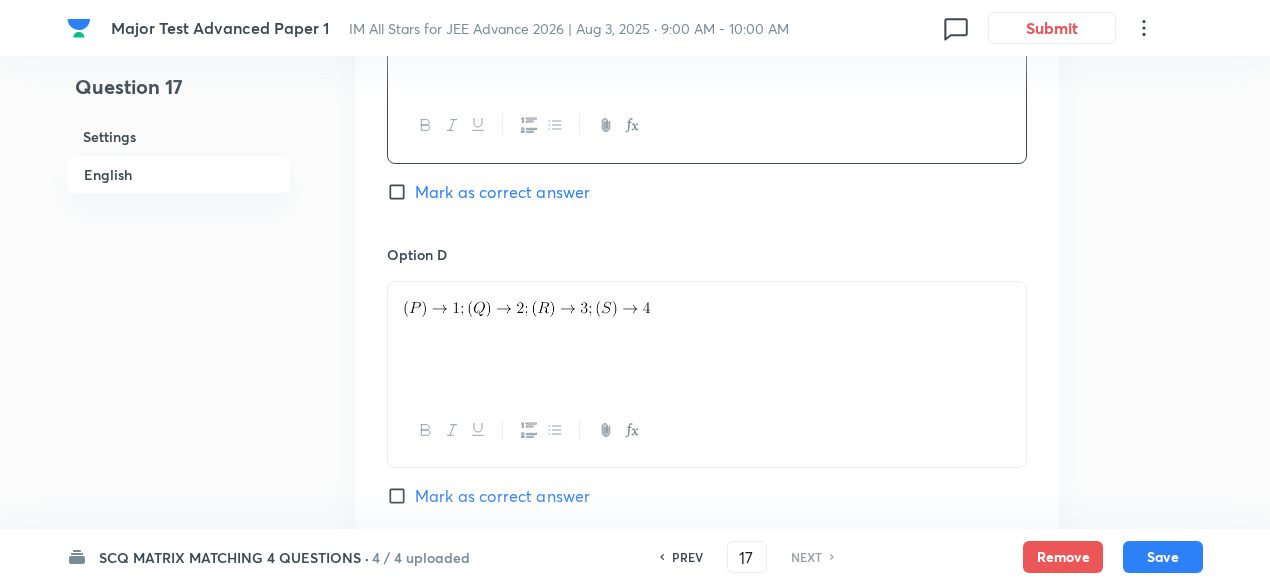 click at bounding box center [707, 305] 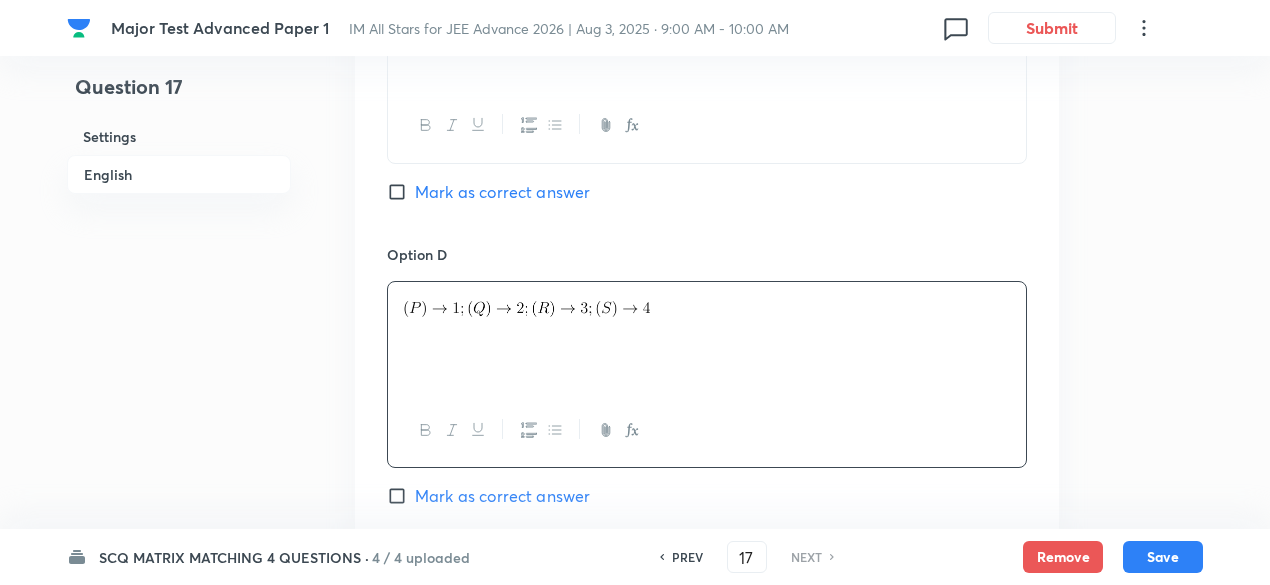 click at bounding box center (707, 305) 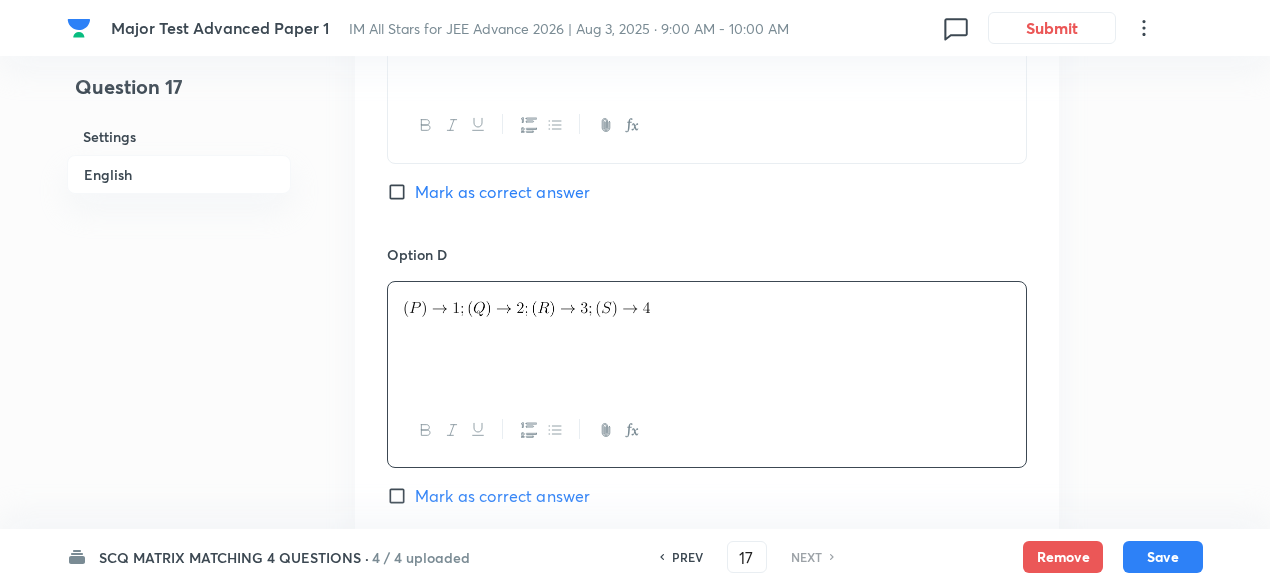 click at bounding box center (707, 338) 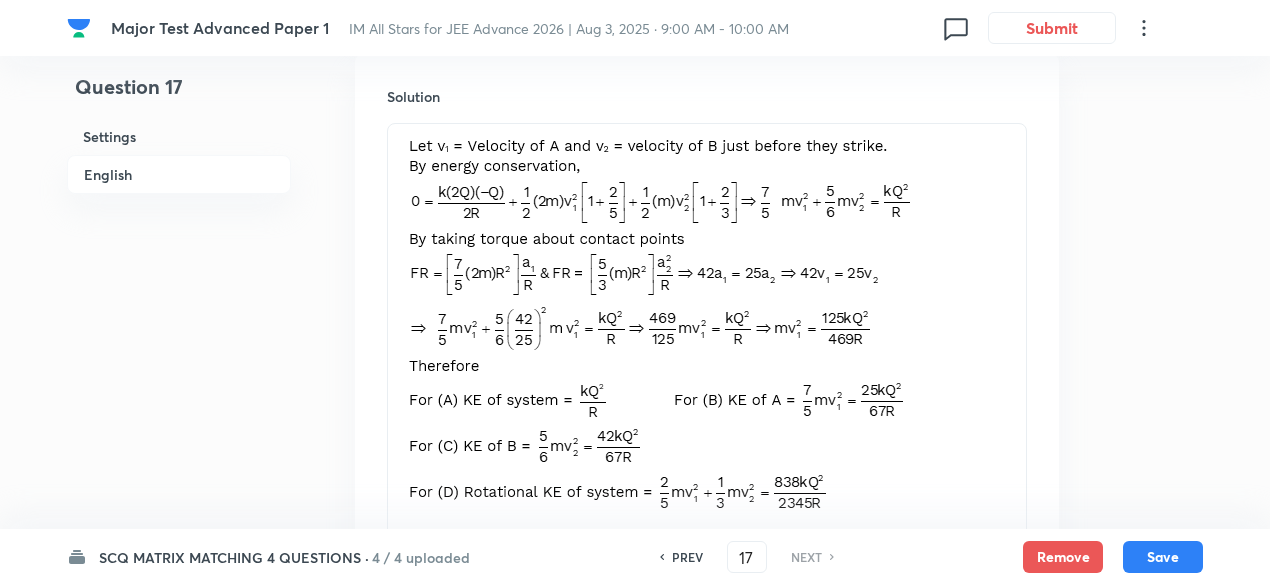 scroll, scrollTop: 2472, scrollLeft: 0, axis: vertical 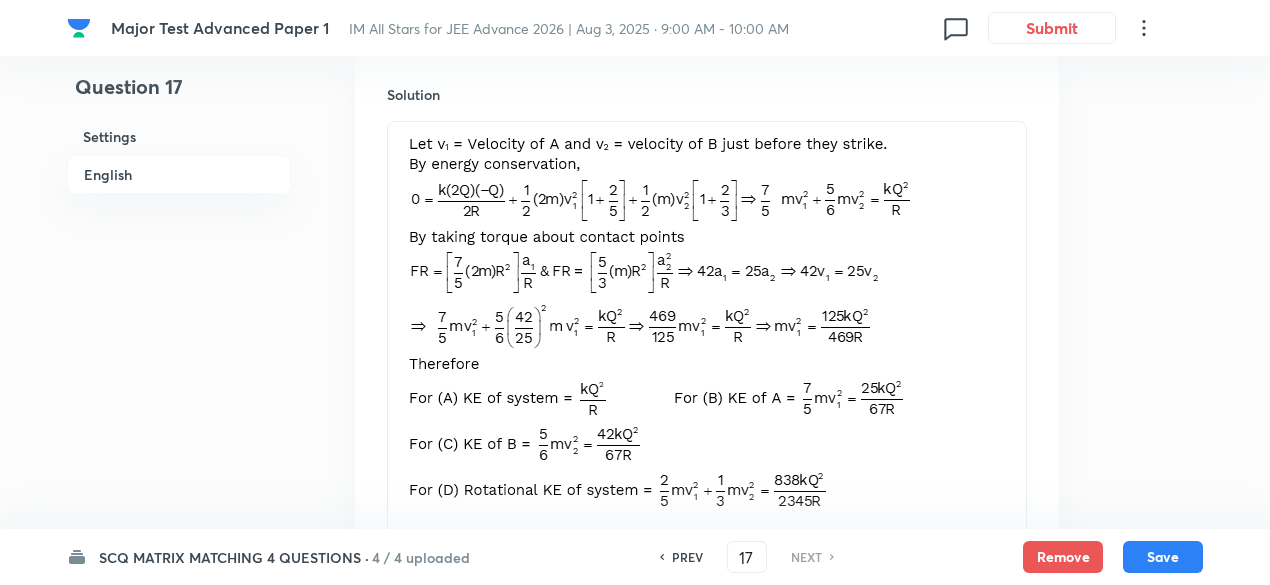 click at bounding box center [707, 329] 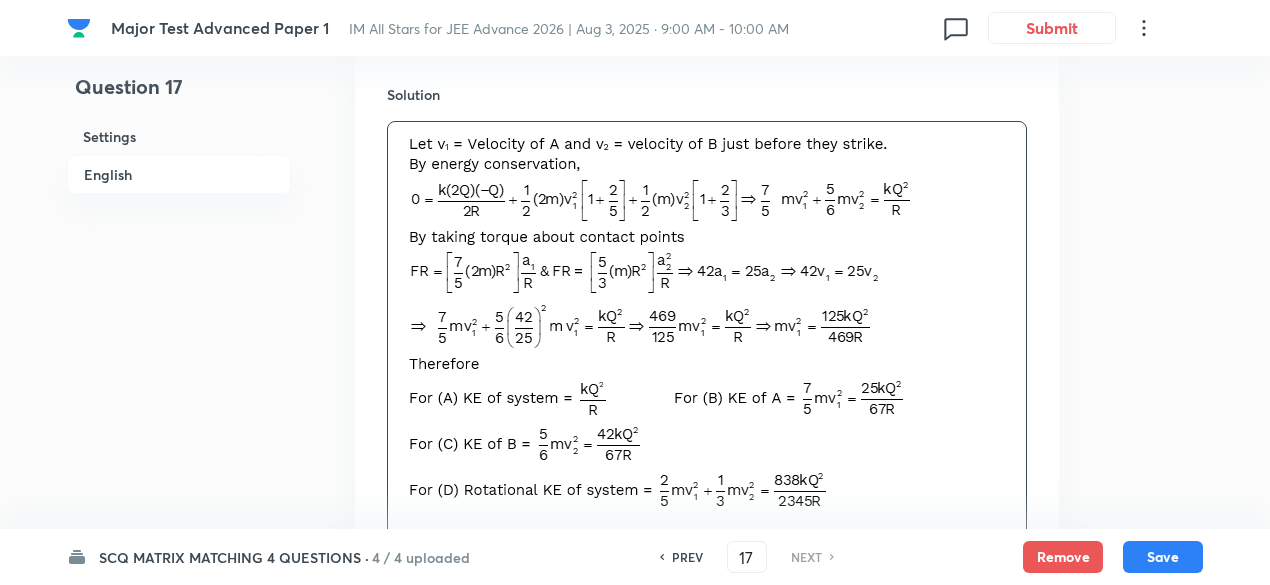 click at bounding box center [707, 329] 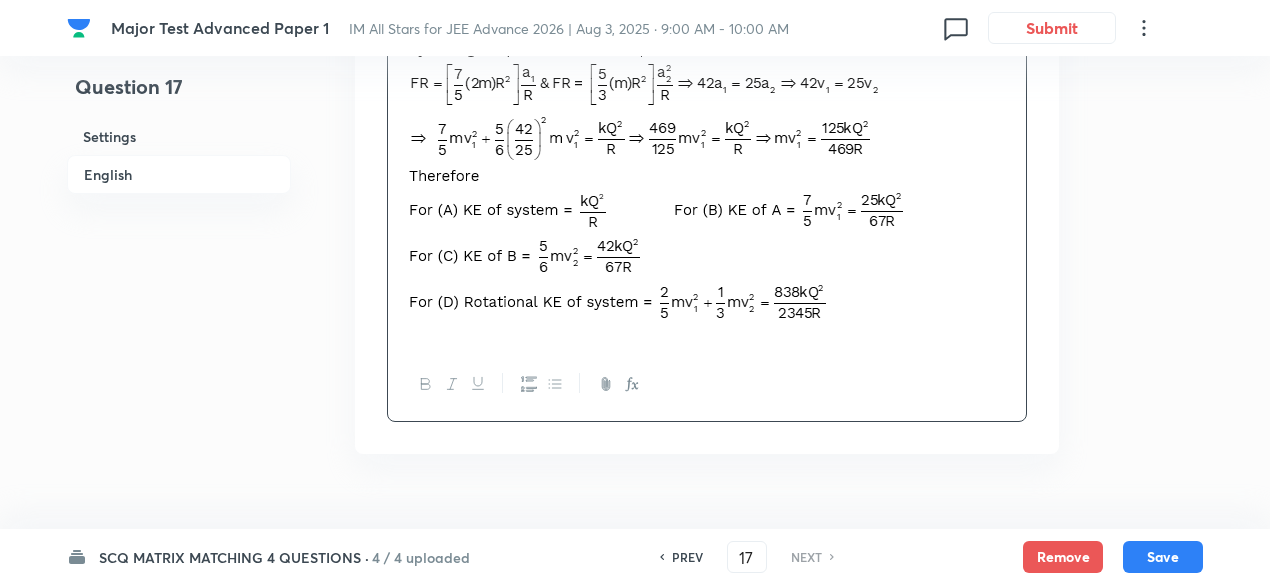 scroll, scrollTop: 2662, scrollLeft: 0, axis: vertical 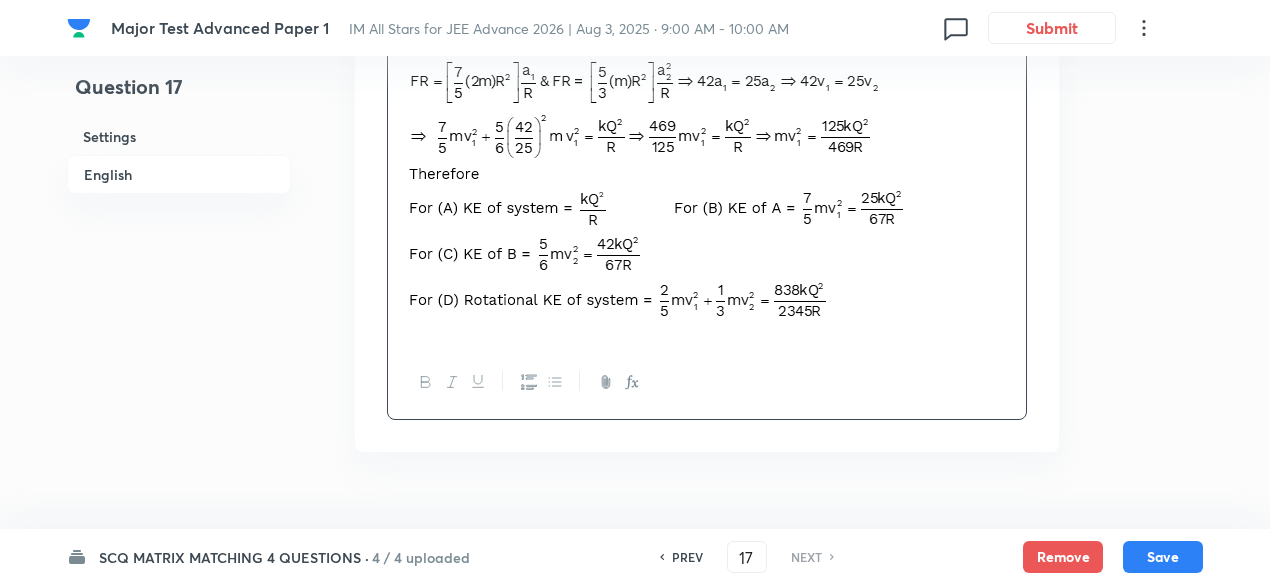 click at bounding box center (660, 136) 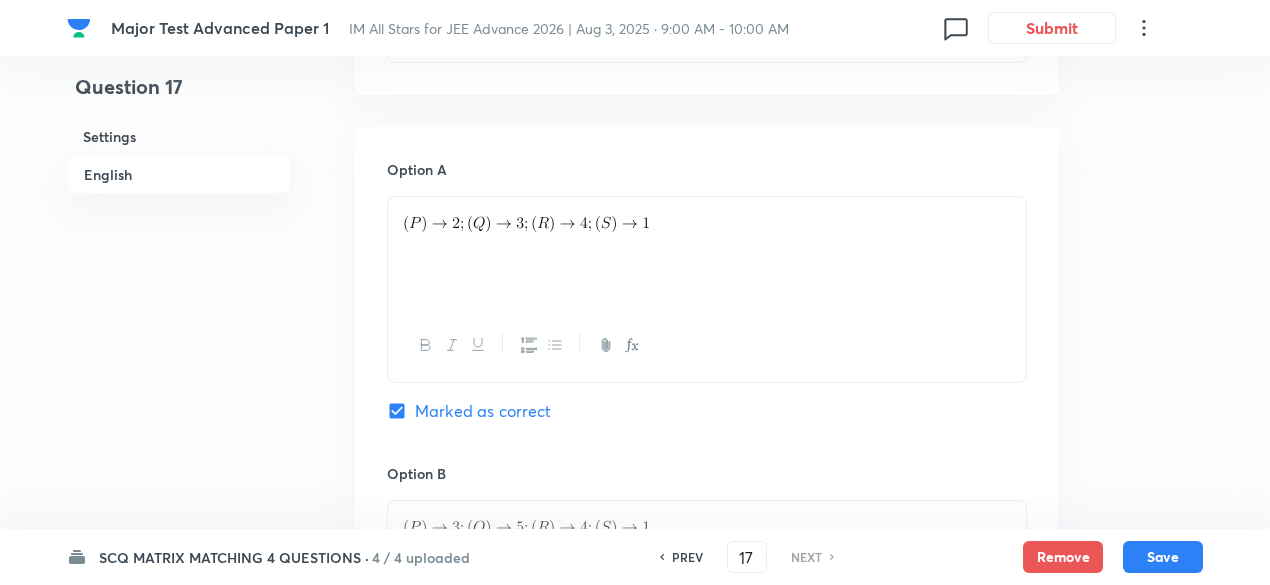 scroll, scrollTop: 1094, scrollLeft: 0, axis: vertical 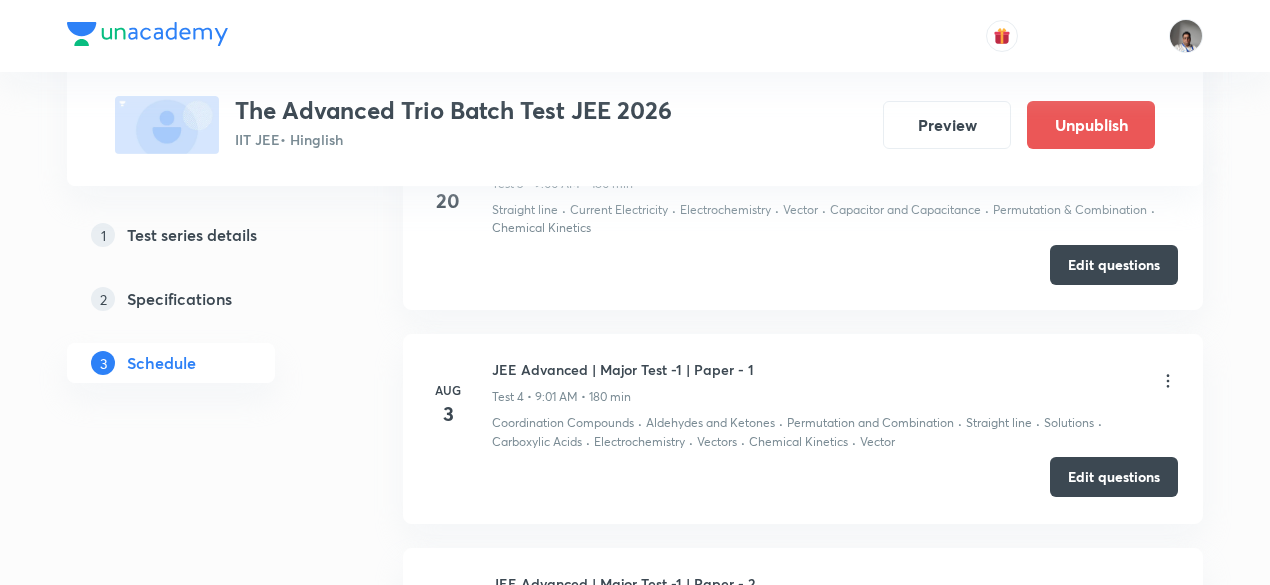 click on "Edit questions" at bounding box center (1114, 477) 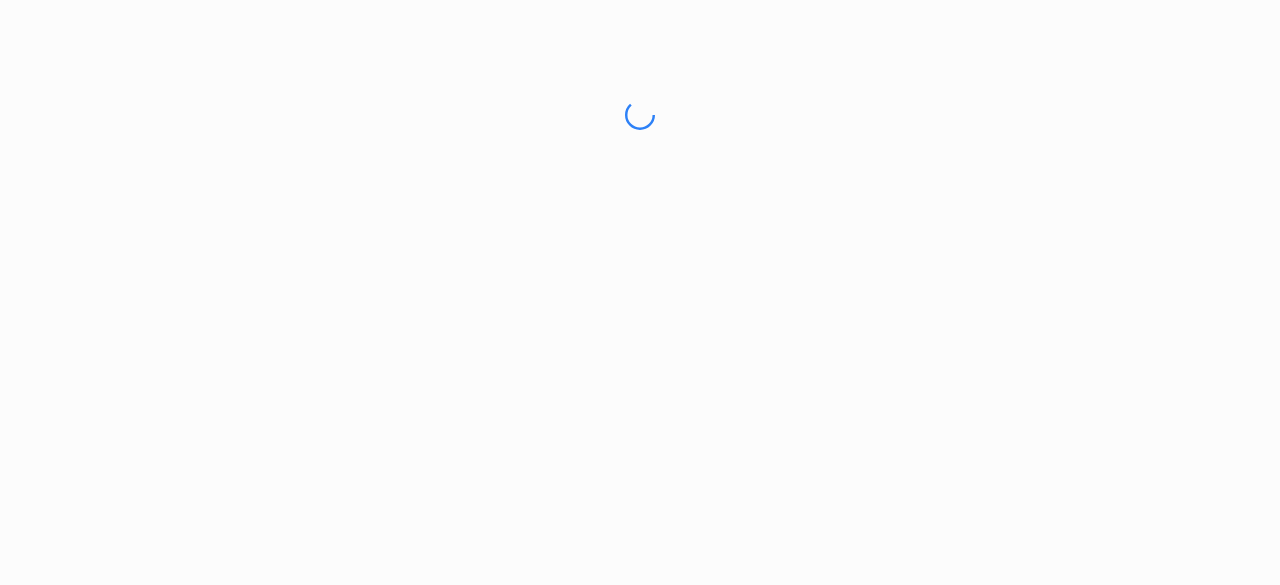 scroll, scrollTop: 0, scrollLeft: 0, axis: both 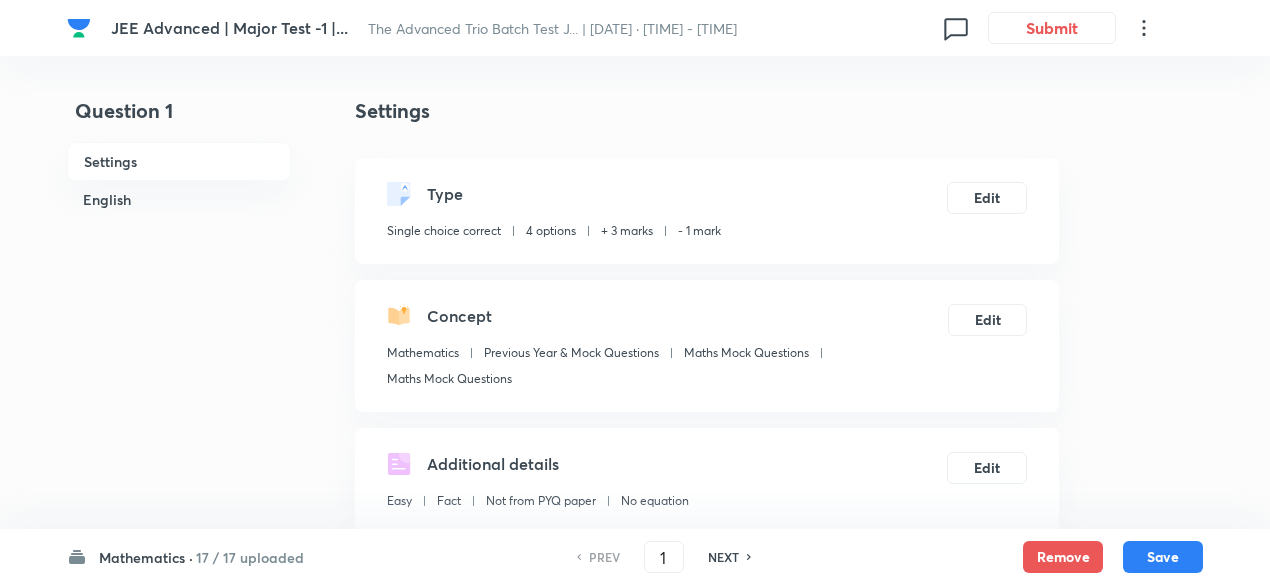 click on "17 / 17 uploaded" at bounding box center (250, 557) 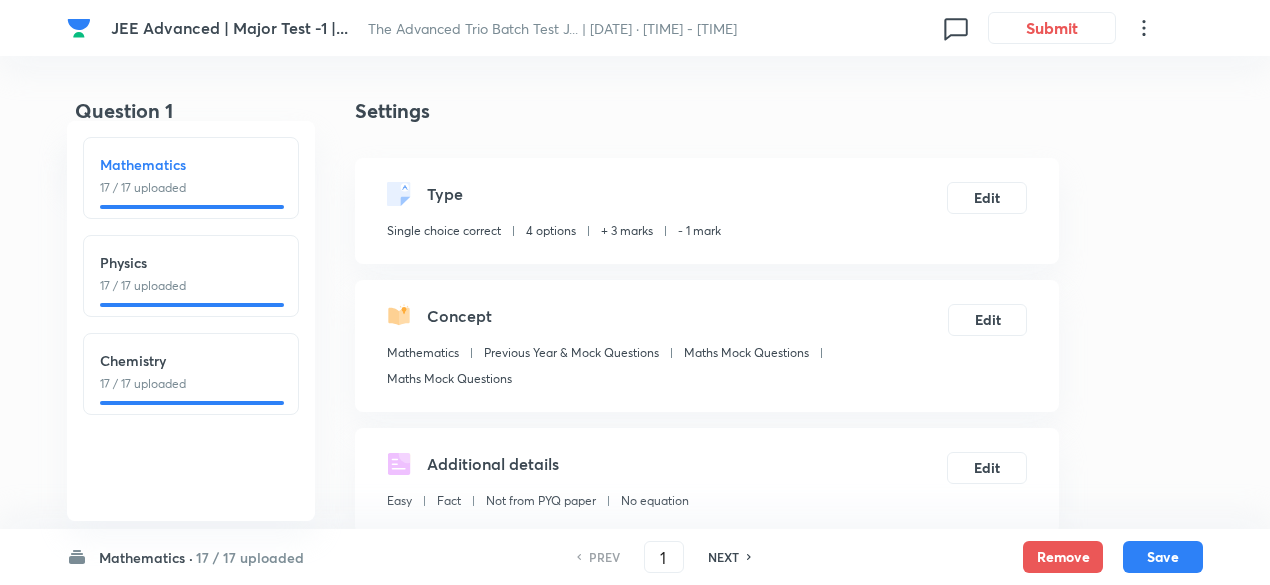 click on "Physics 17 / 17 uploaded" at bounding box center [191, 276] 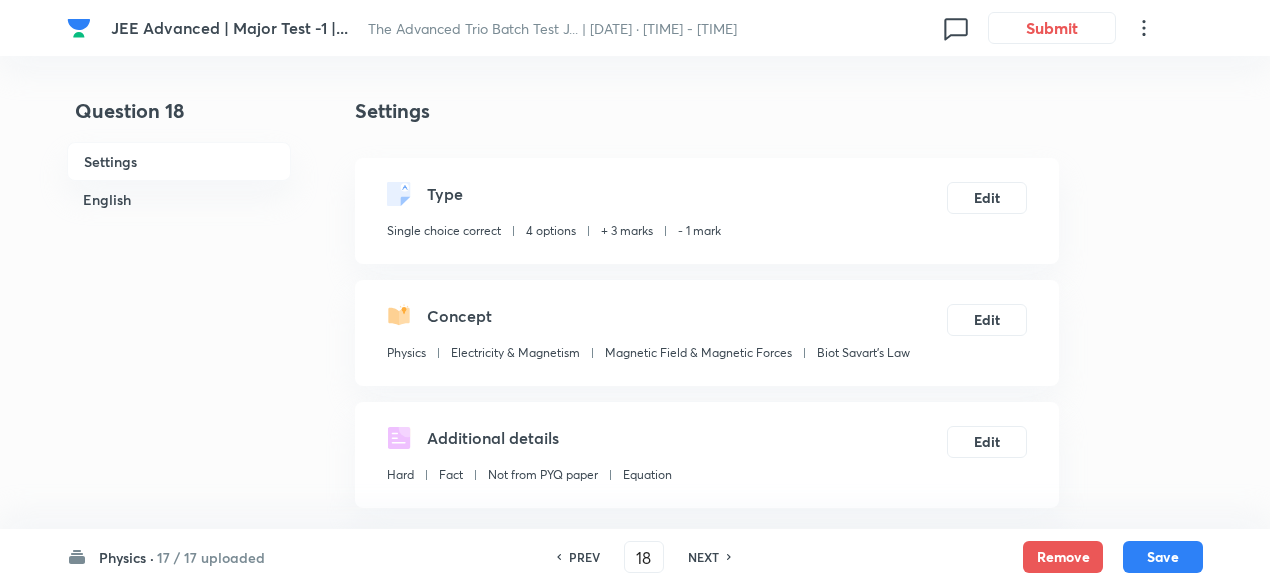 checkbox on "true" 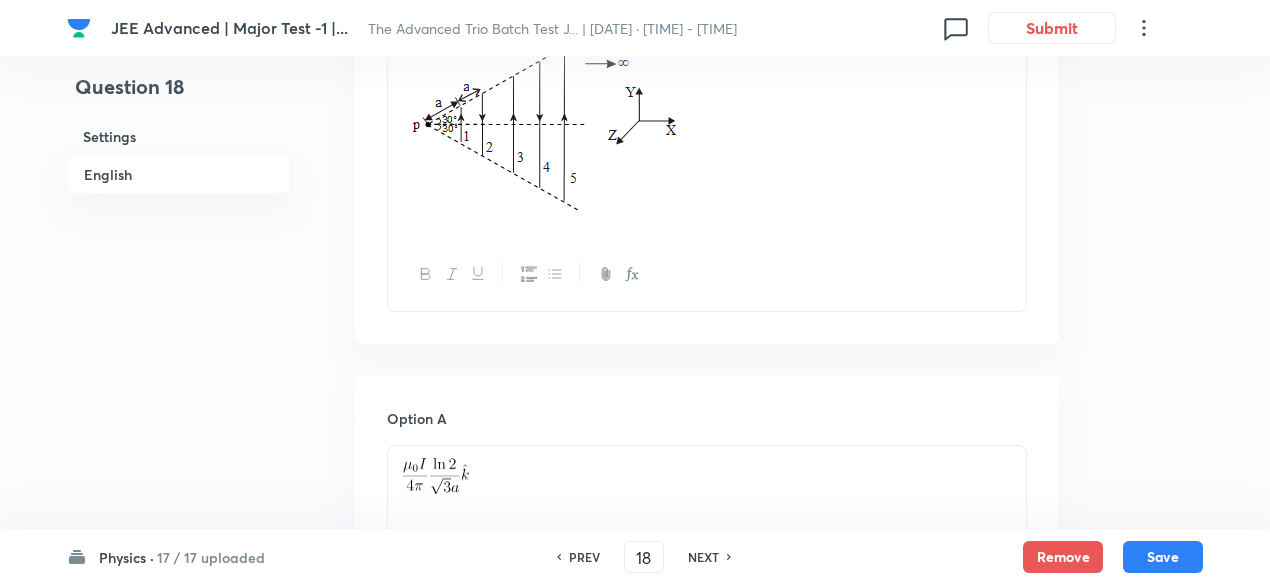scroll, scrollTop: 794, scrollLeft: 0, axis: vertical 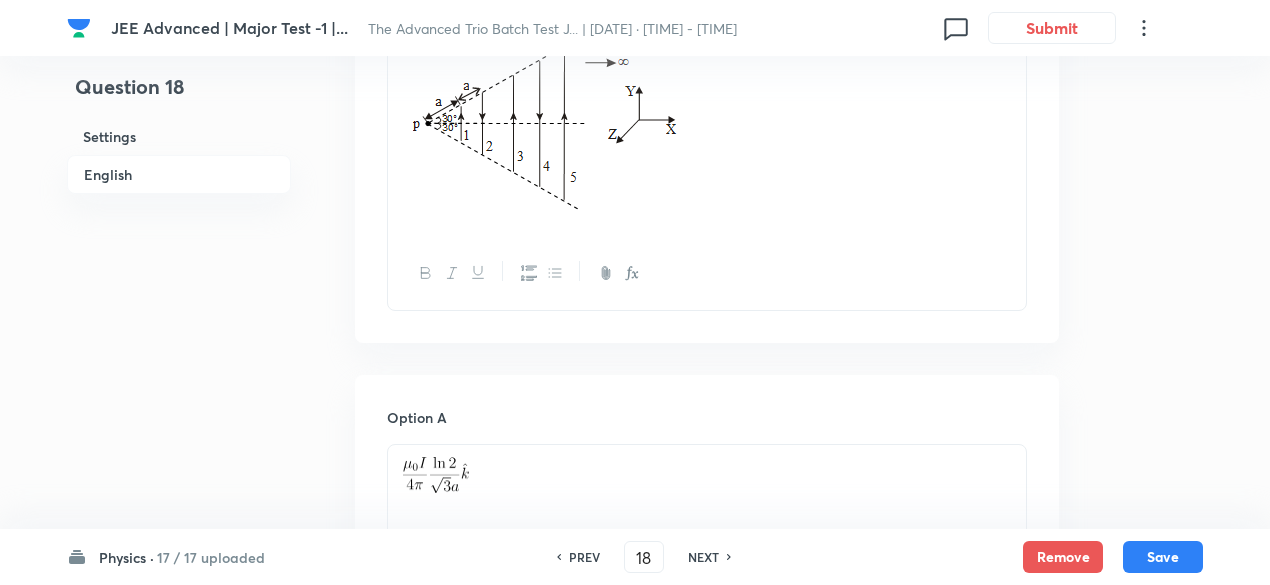 click on "NEXT" at bounding box center (703, 557) 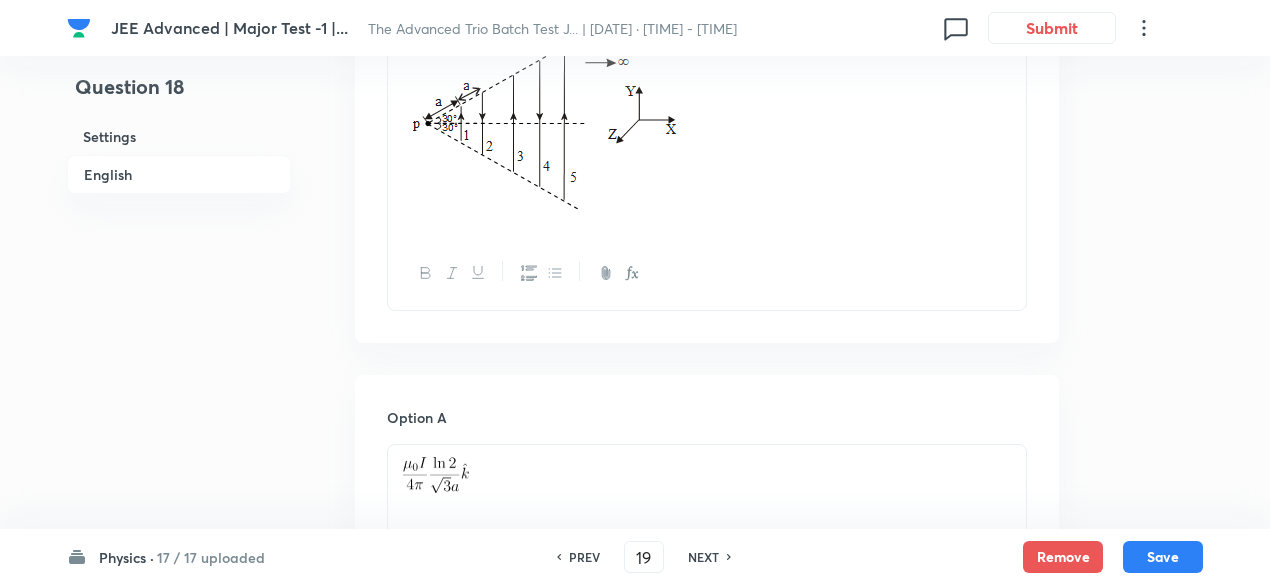 checkbox on "false" 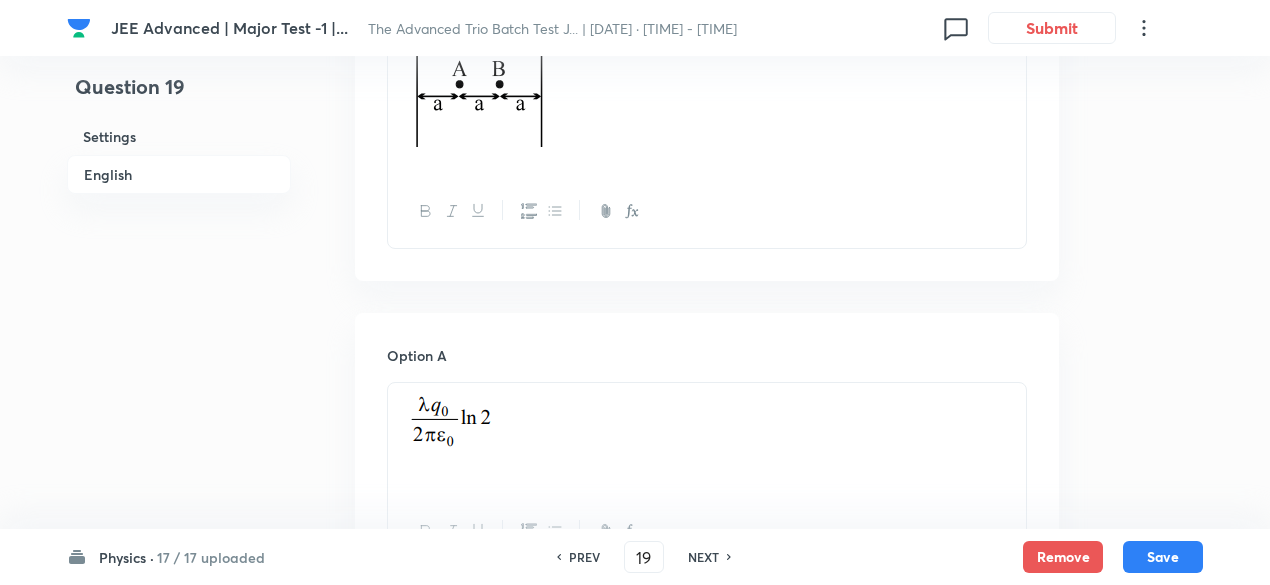click on "NEXT" at bounding box center (703, 557) 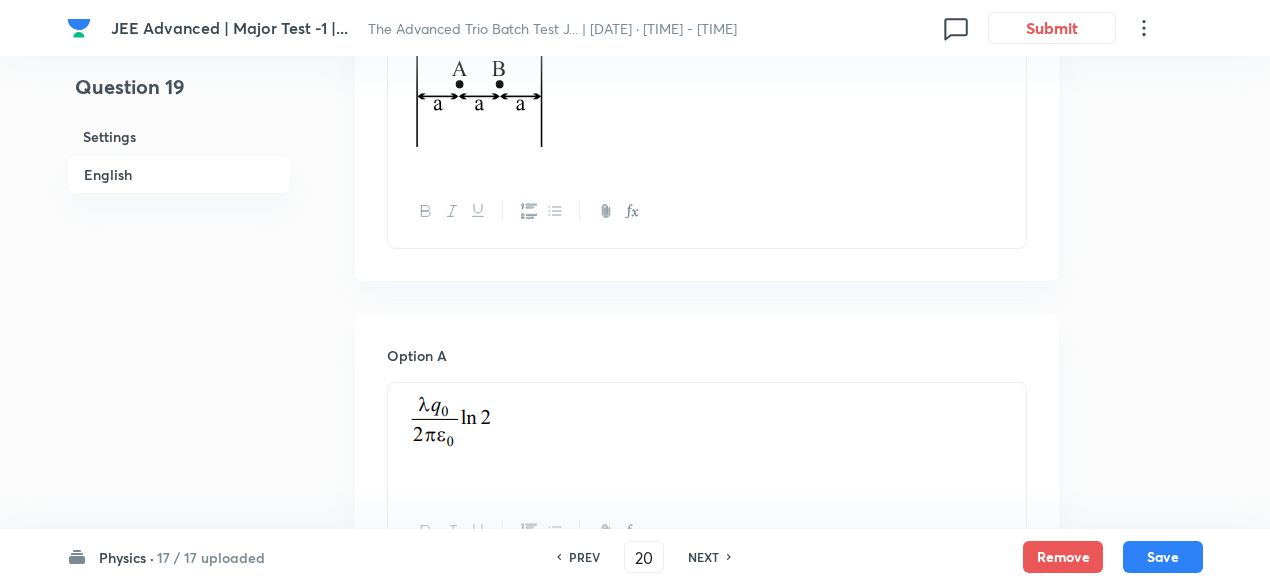 checkbox on "true" 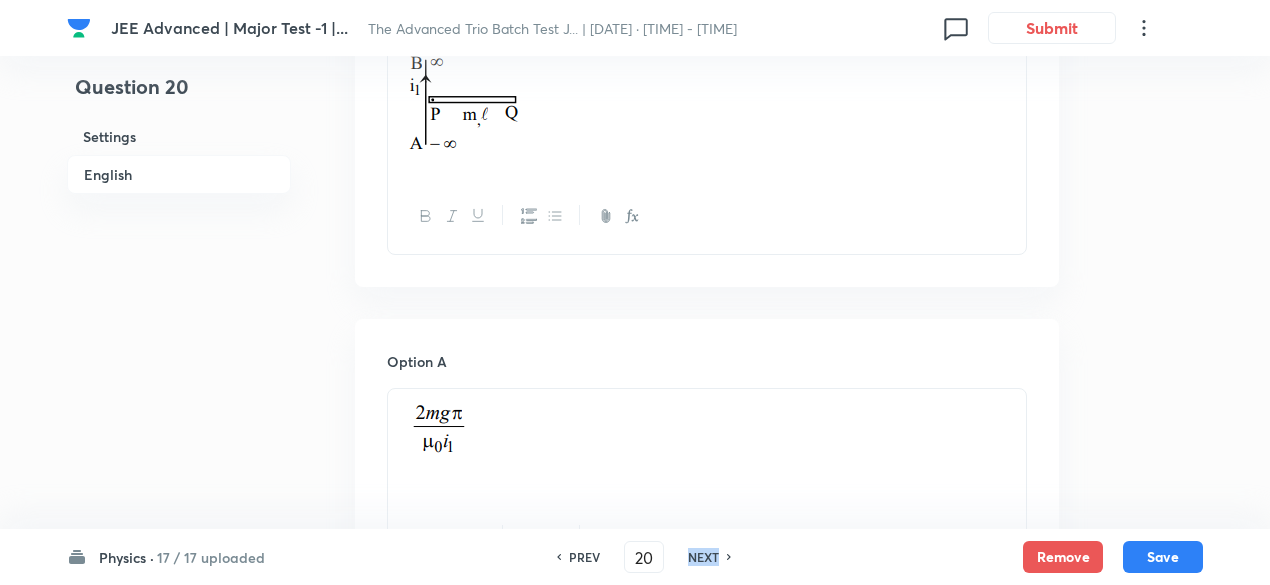 click on "NEXT" at bounding box center [703, 557] 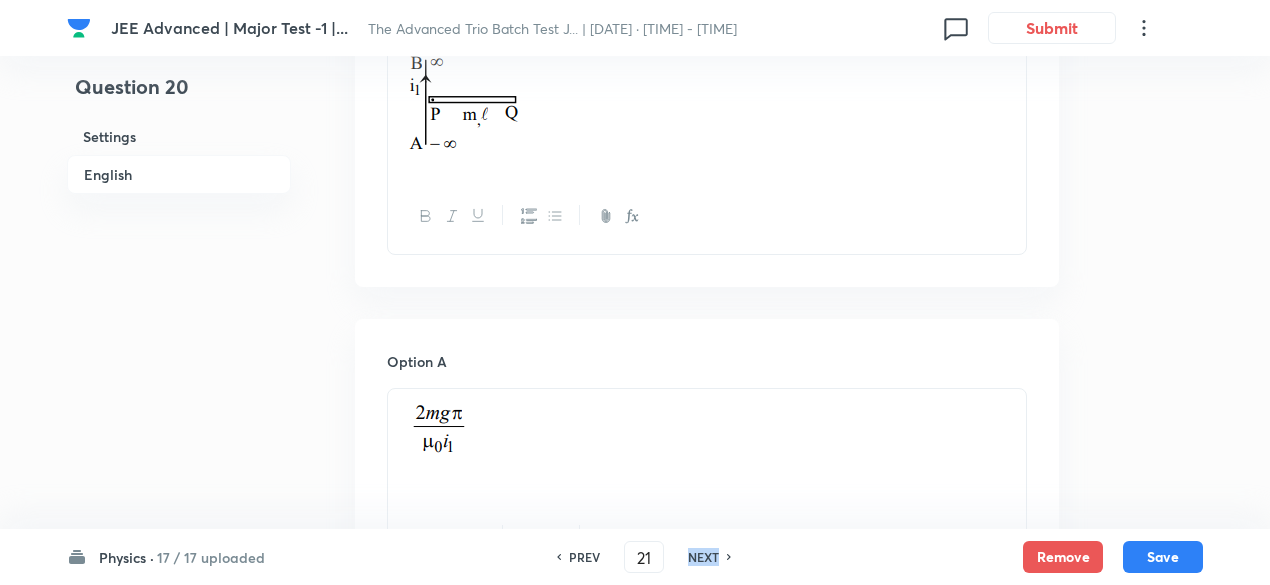checkbox on "false" 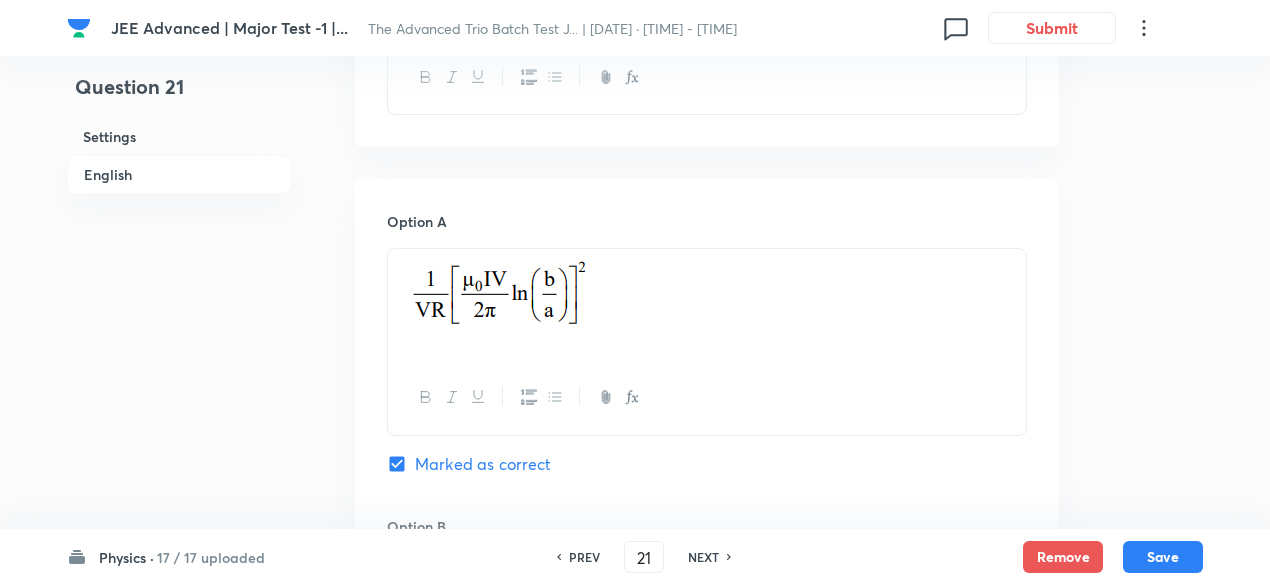 click on "NEXT" at bounding box center [703, 557] 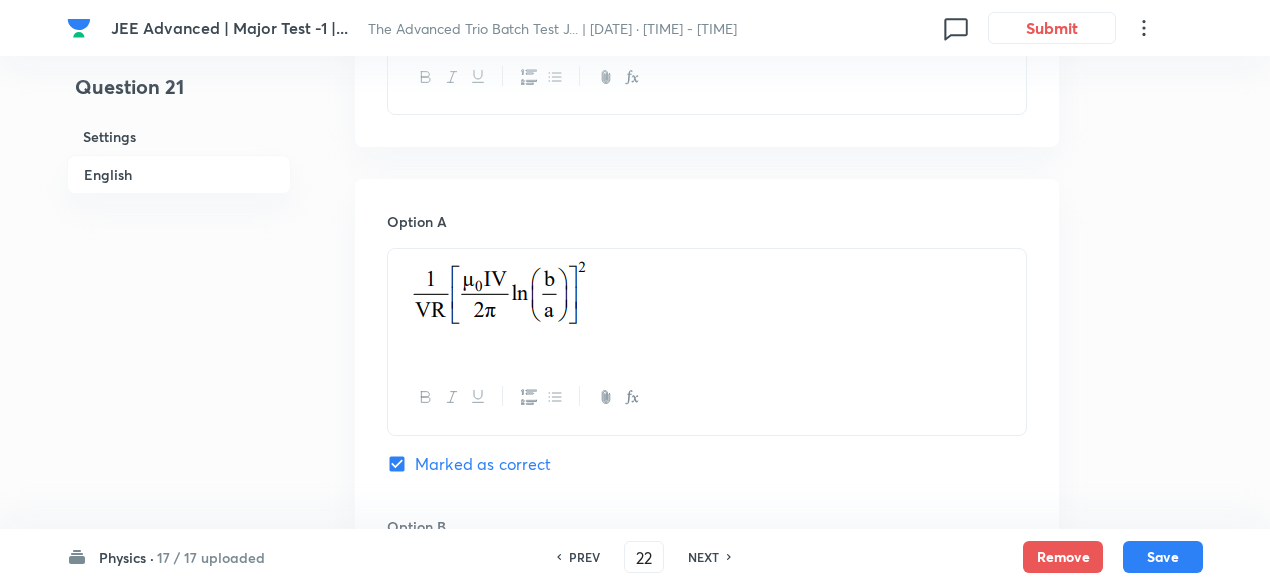 checkbox on "true" 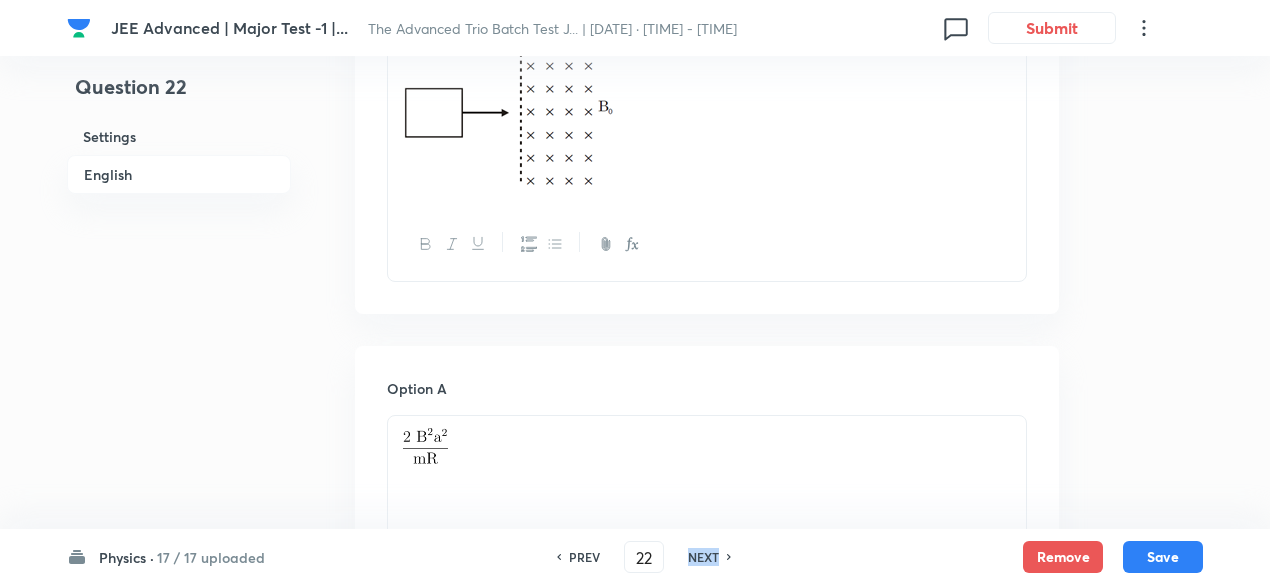 click on "NEXT" at bounding box center (703, 557) 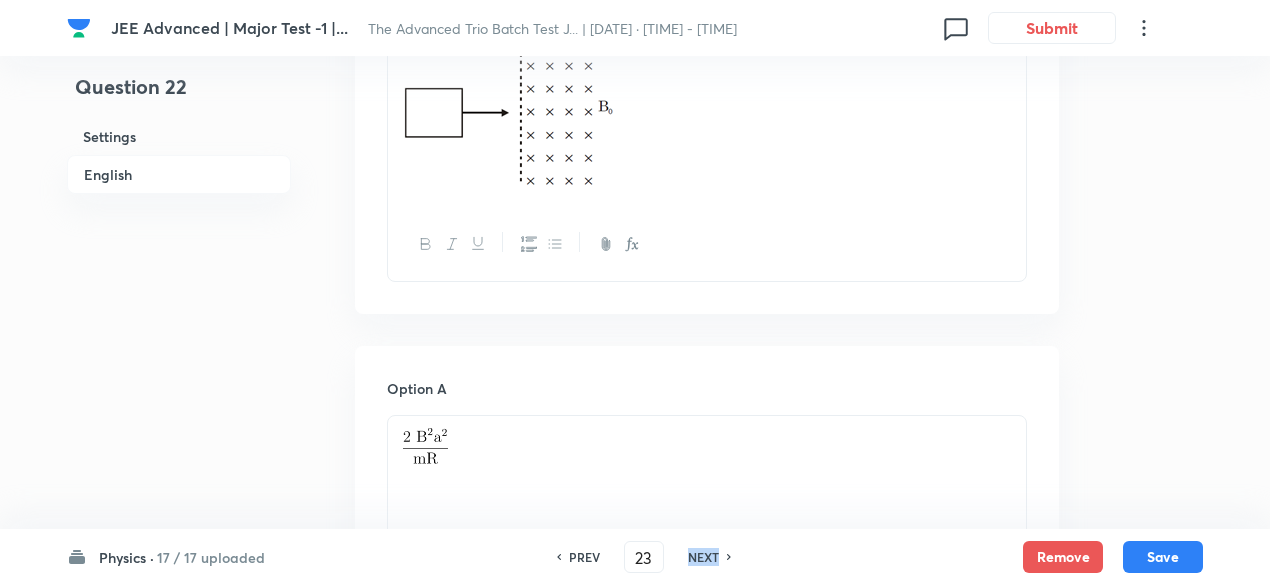 checkbox on "true" 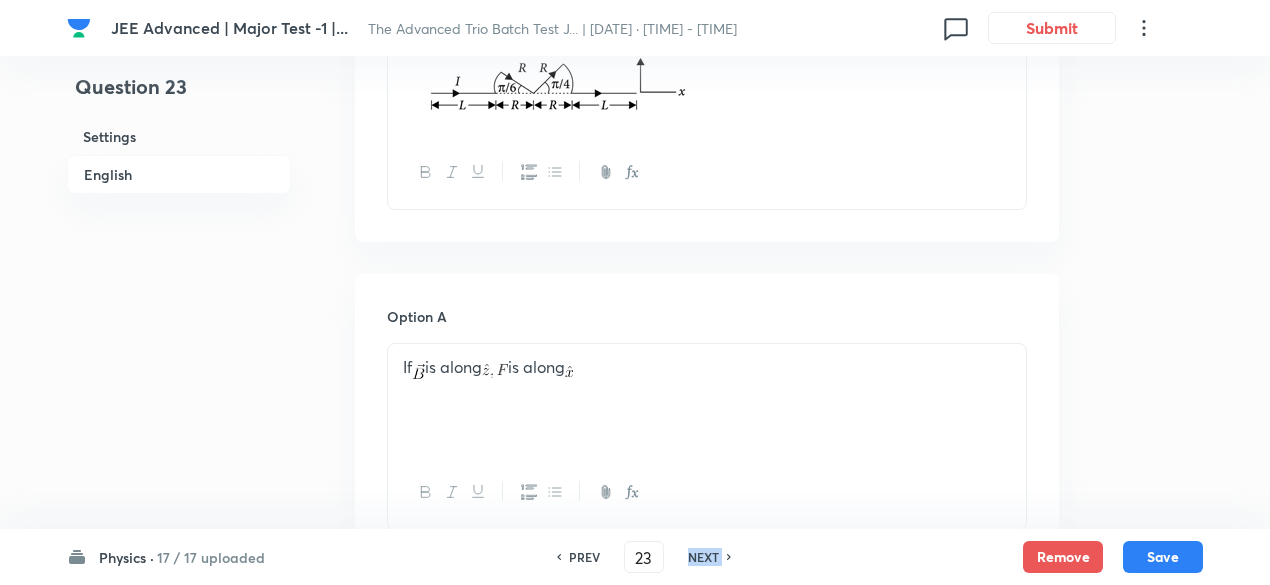 click on "NEXT" at bounding box center (703, 557) 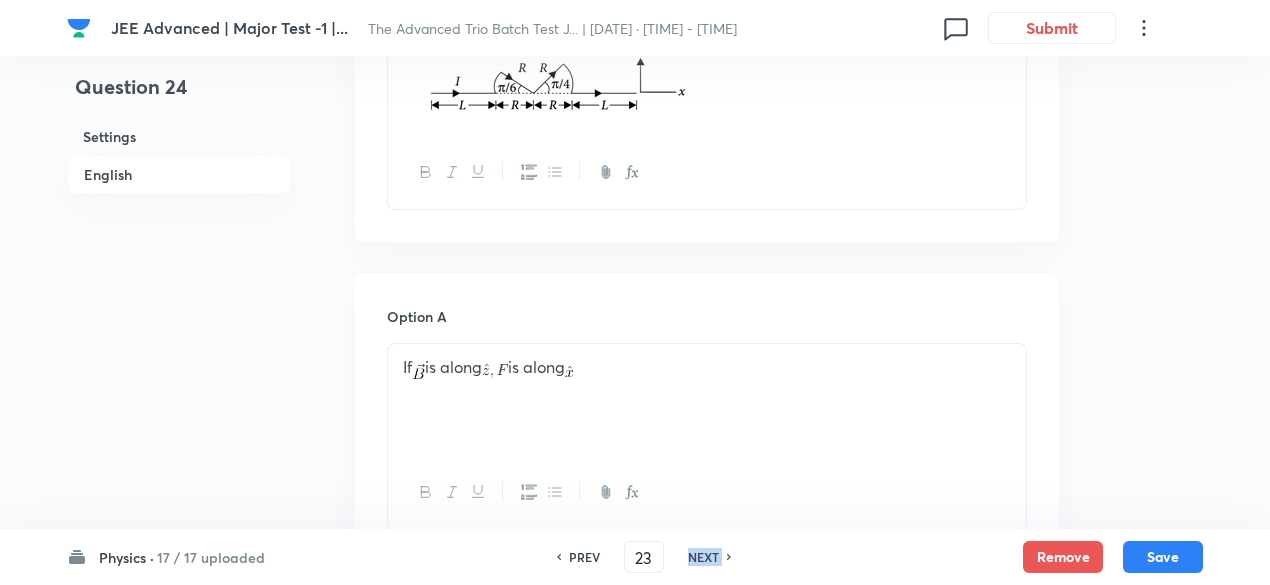 type on "24" 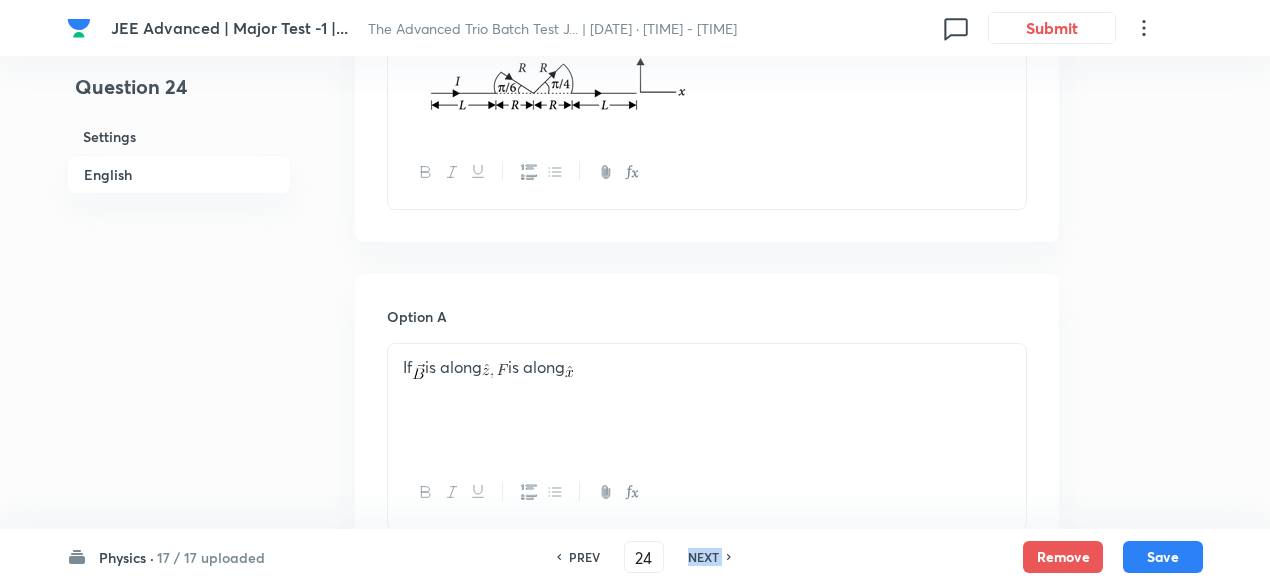checkbox on "false" 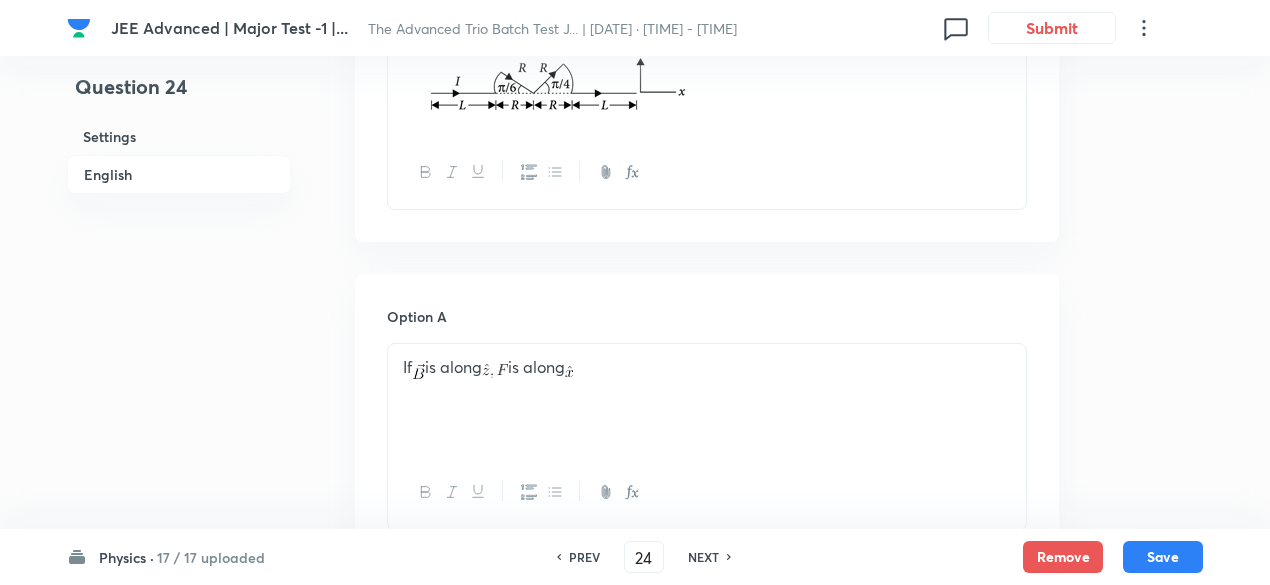 checkbox on "true" 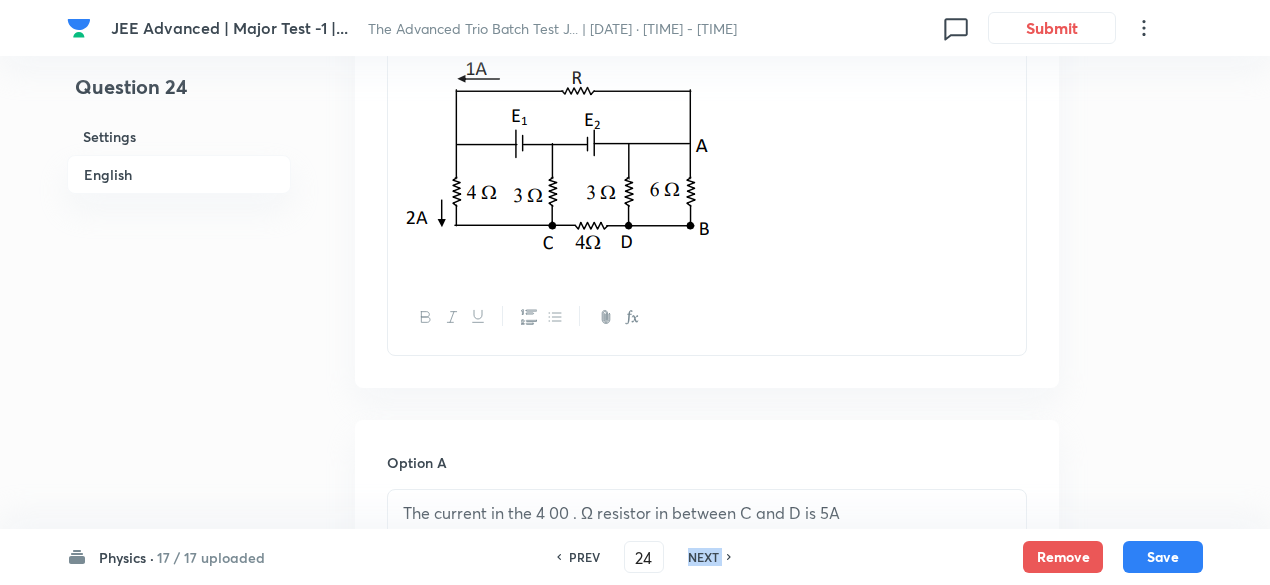 click on "NEXT" at bounding box center (703, 557) 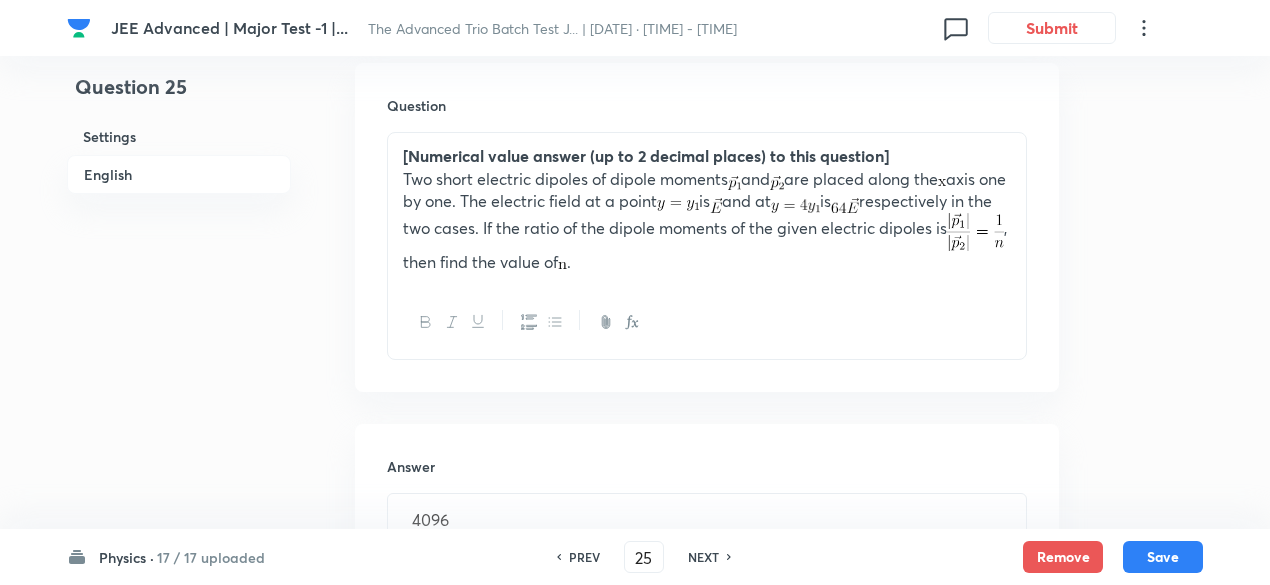 scroll, scrollTop: 586, scrollLeft: 0, axis: vertical 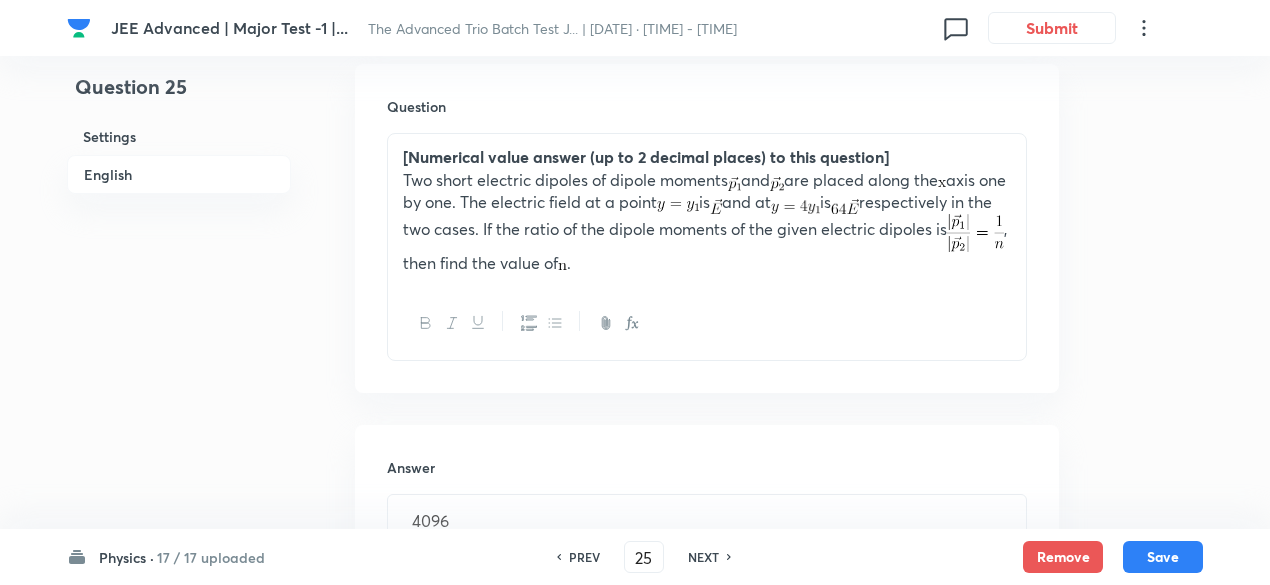 click on "NEXT" at bounding box center [703, 557] 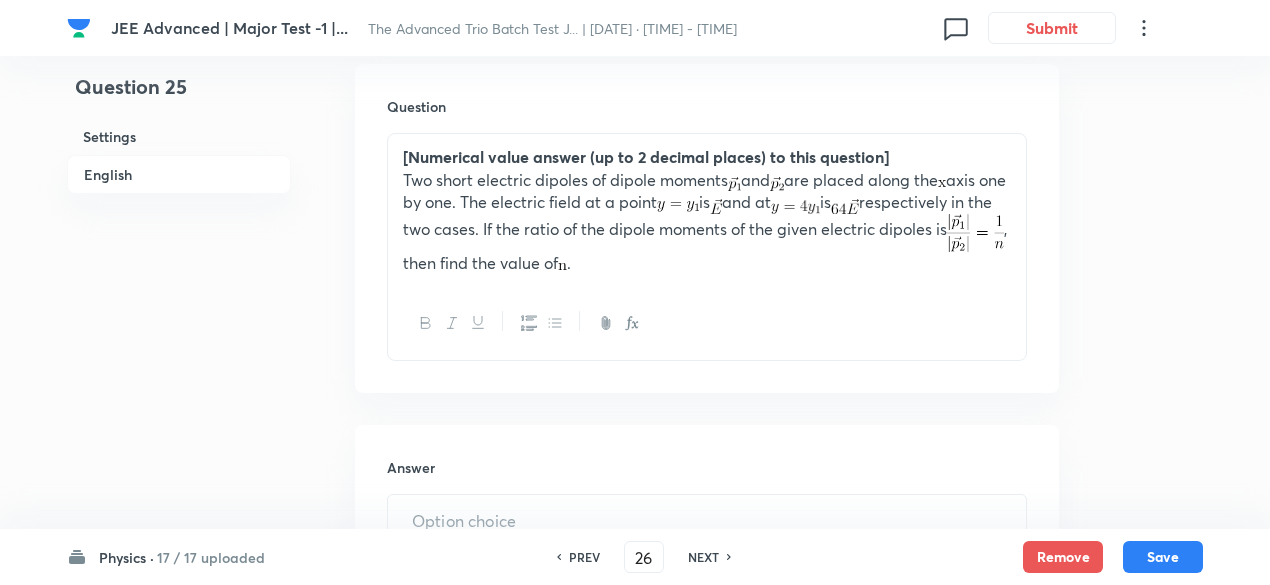 type on "1" 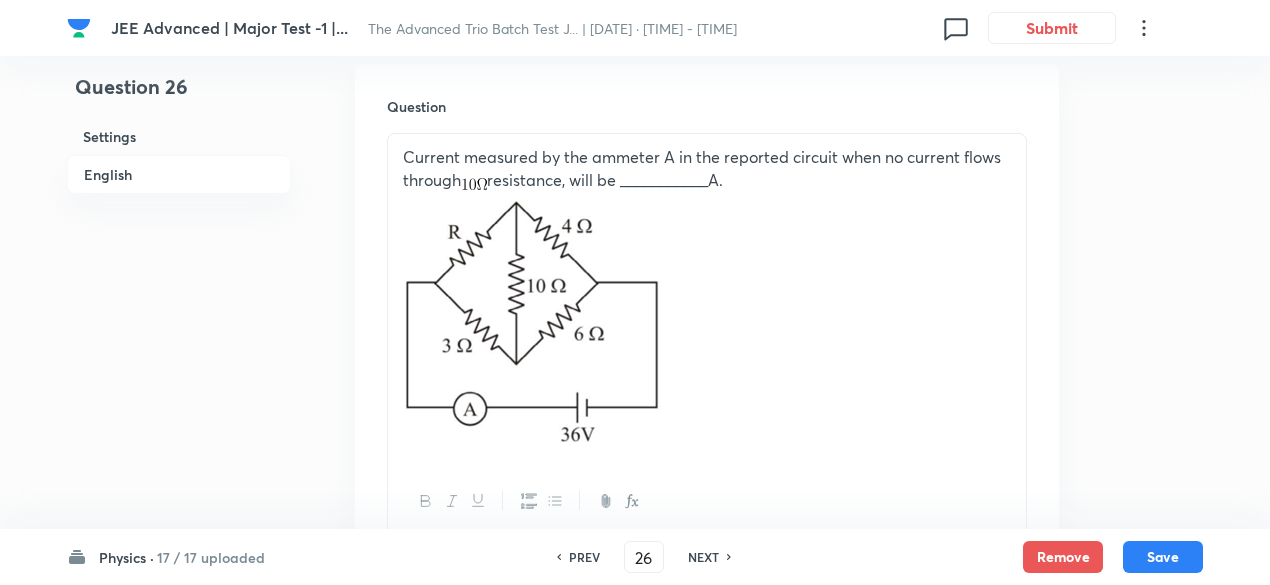click on "NEXT" at bounding box center (703, 557) 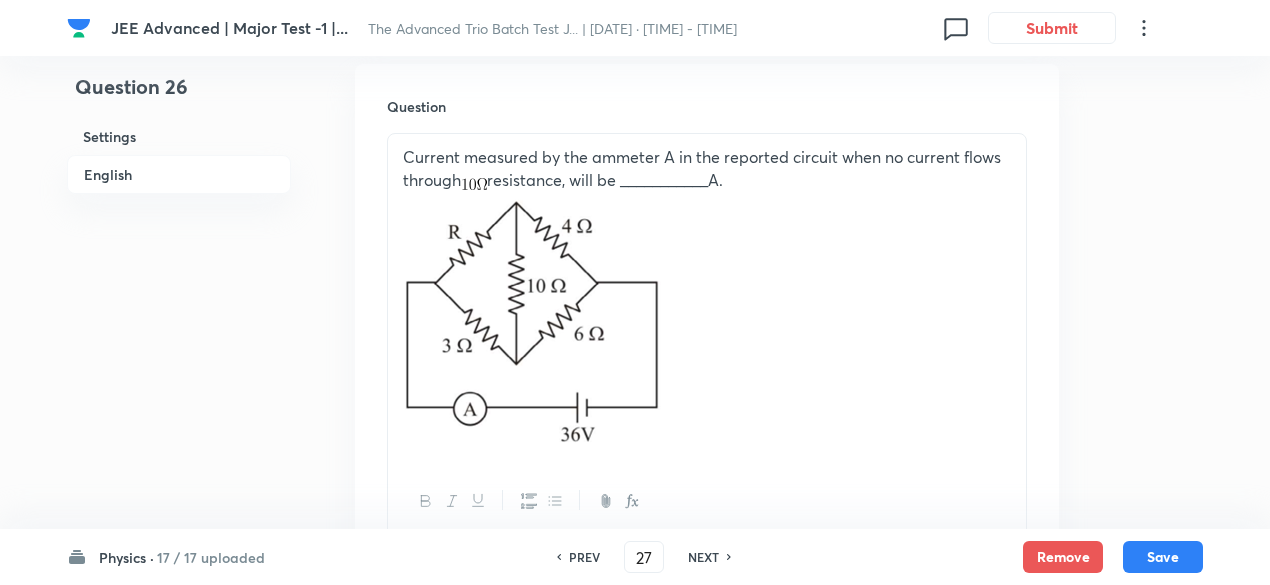 type on "6" 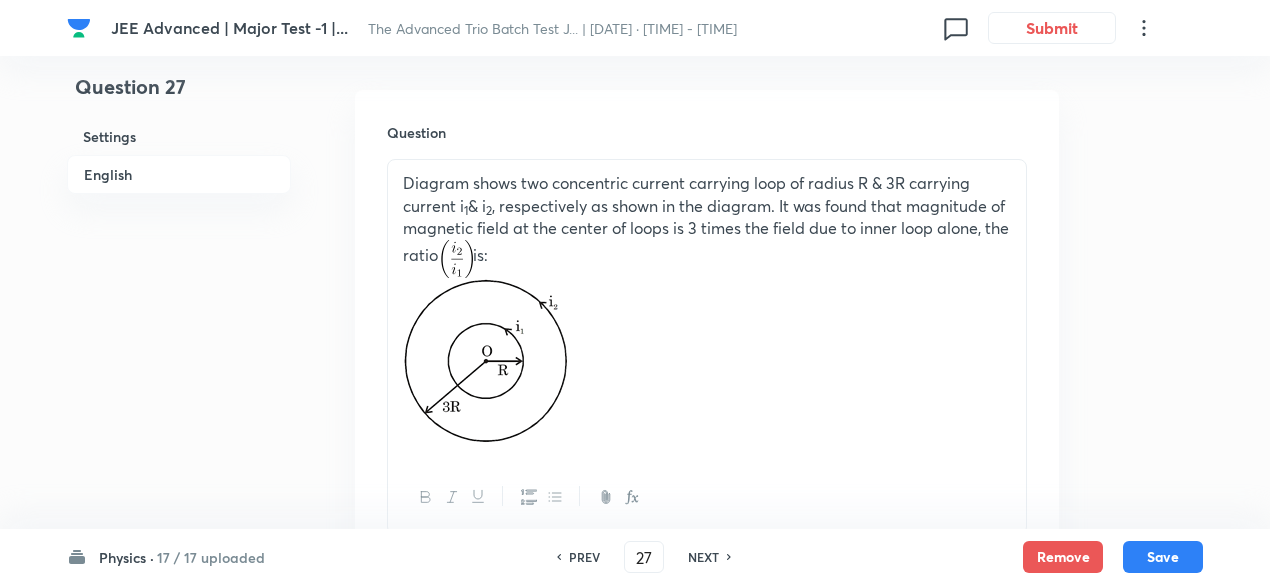 click on "NEXT" at bounding box center (703, 557) 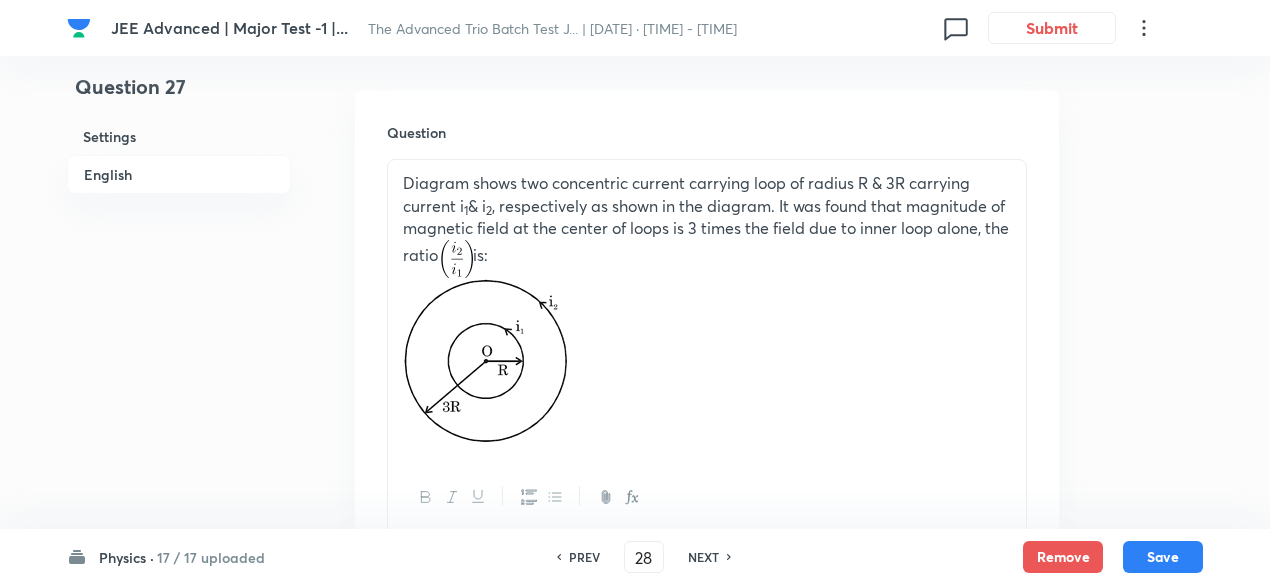 type on "8" 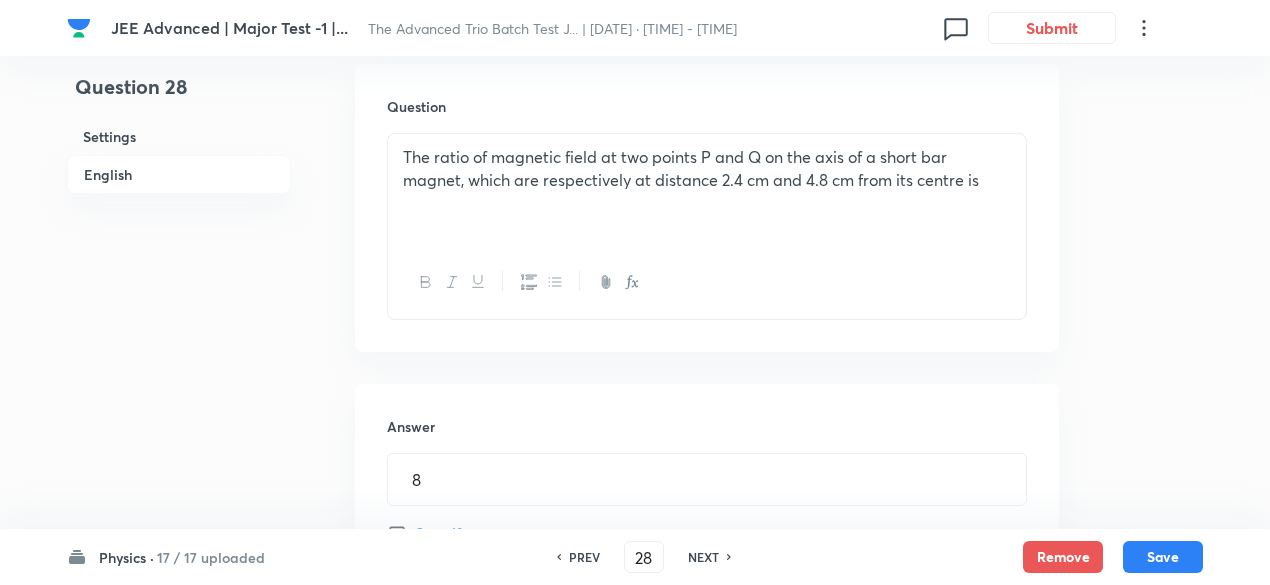 scroll, scrollTop: 1074, scrollLeft: 0, axis: vertical 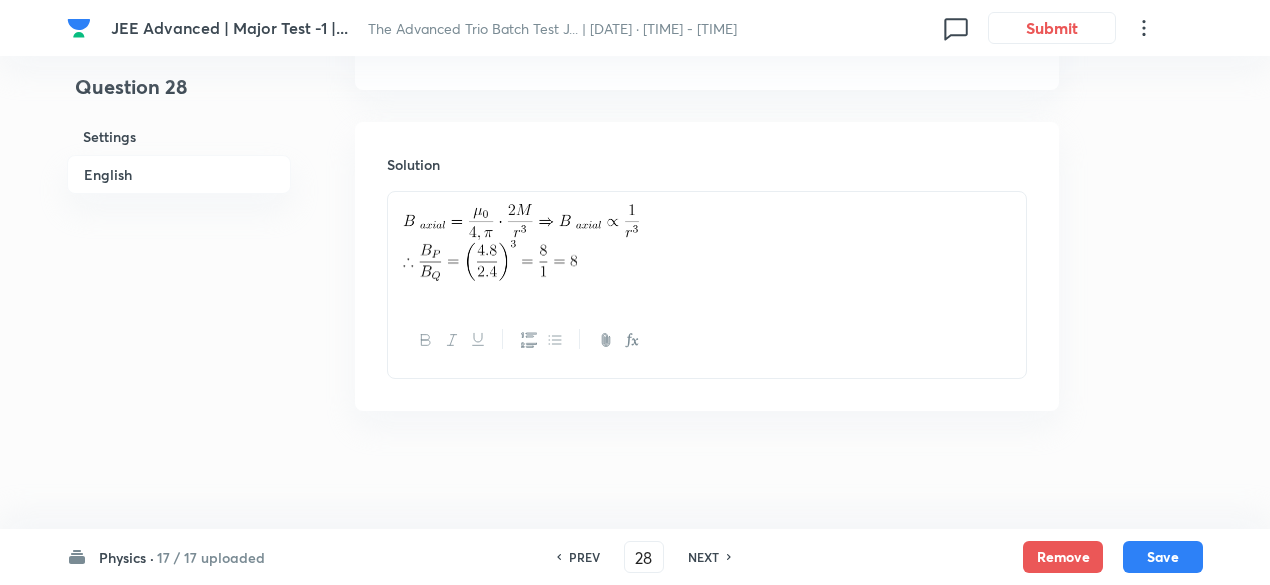 click on "NEXT" at bounding box center [703, 557] 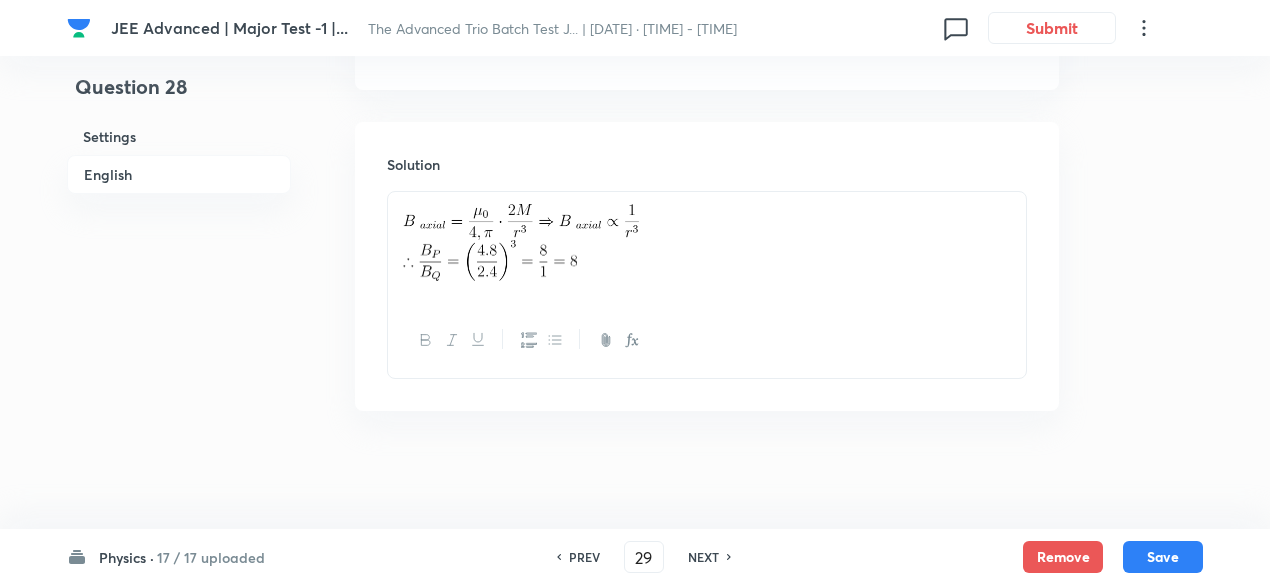 type on "35" 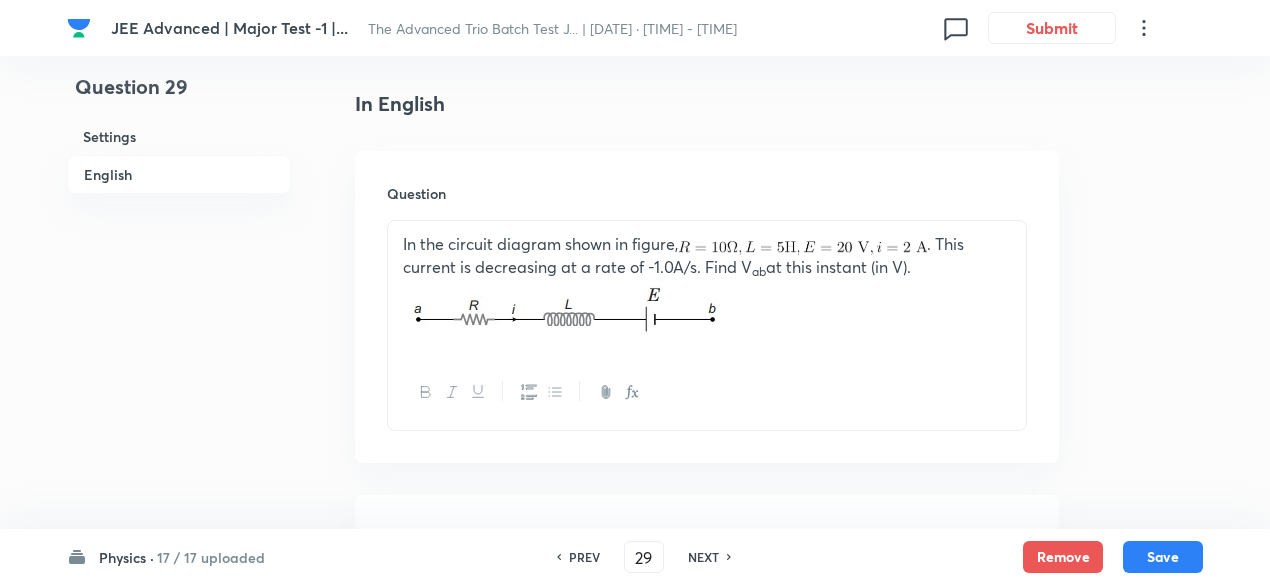 scroll, scrollTop: 498, scrollLeft: 0, axis: vertical 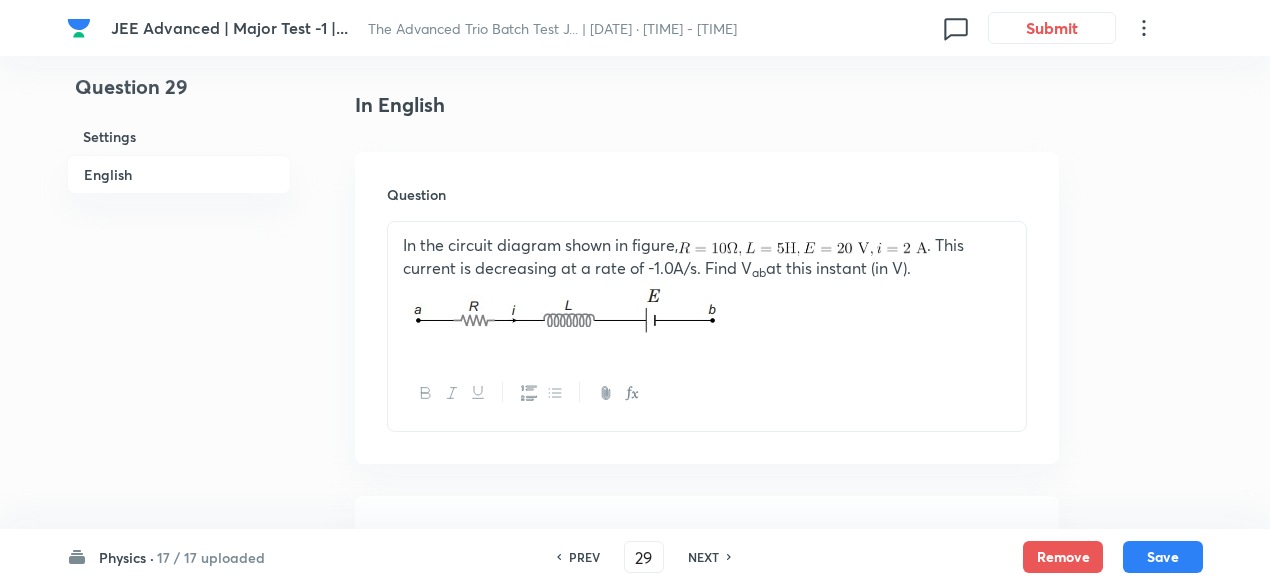 click on "NEXT" at bounding box center [703, 557] 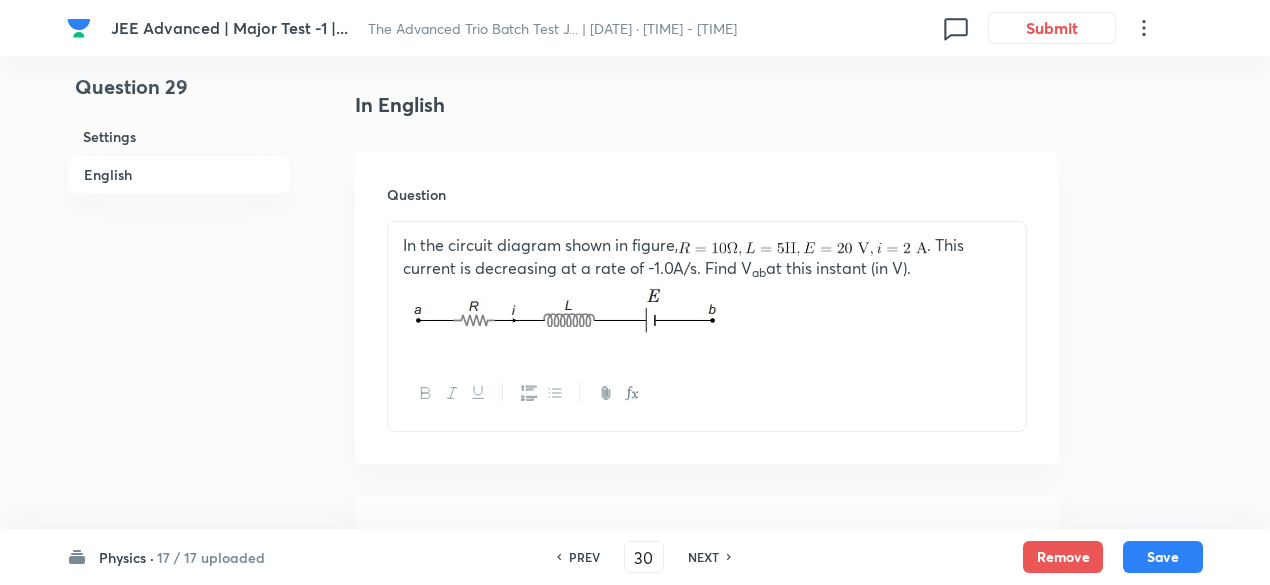 type on "1" 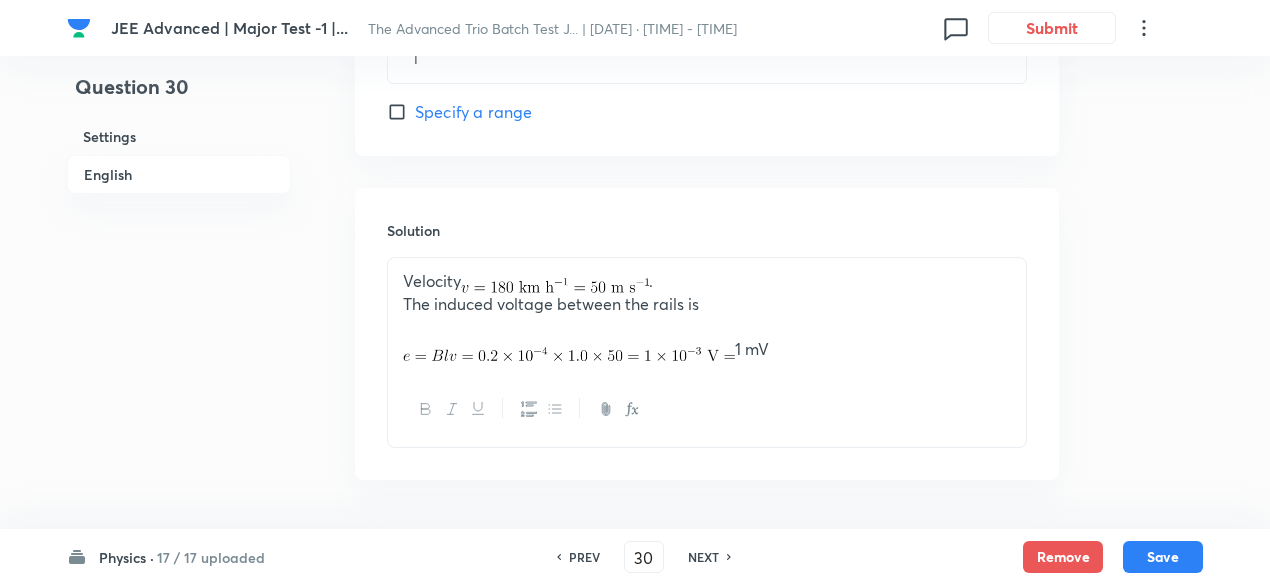 scroll, scrollTop: 1106, scrollLeft: 0, axis: vertical 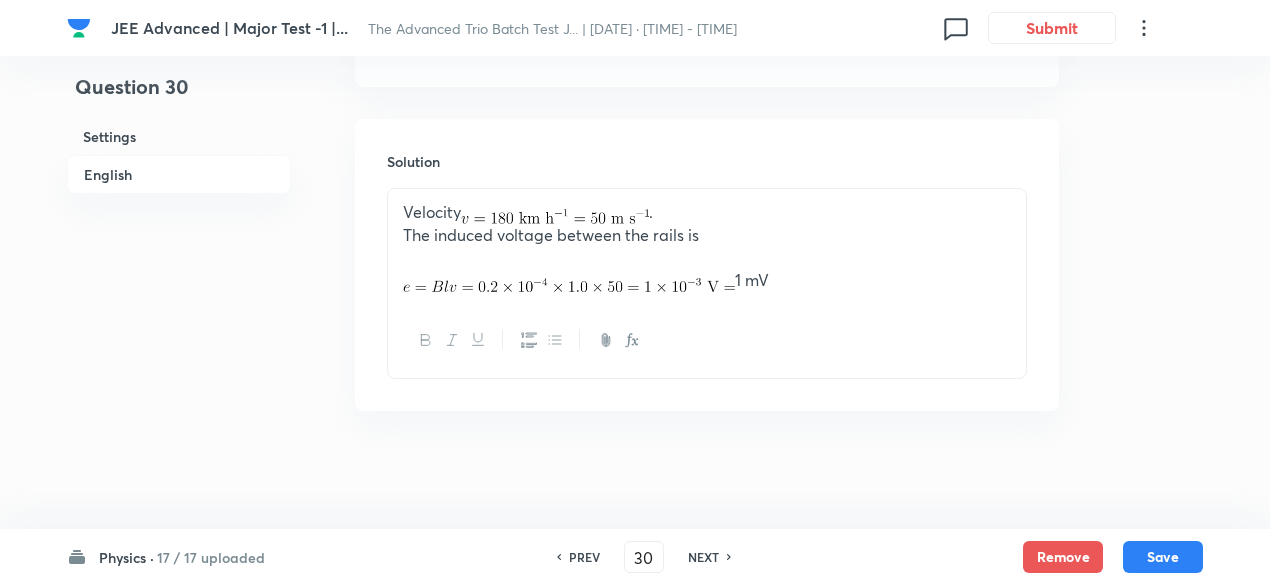 click on "NEXT" at bounding box center (703, 557) 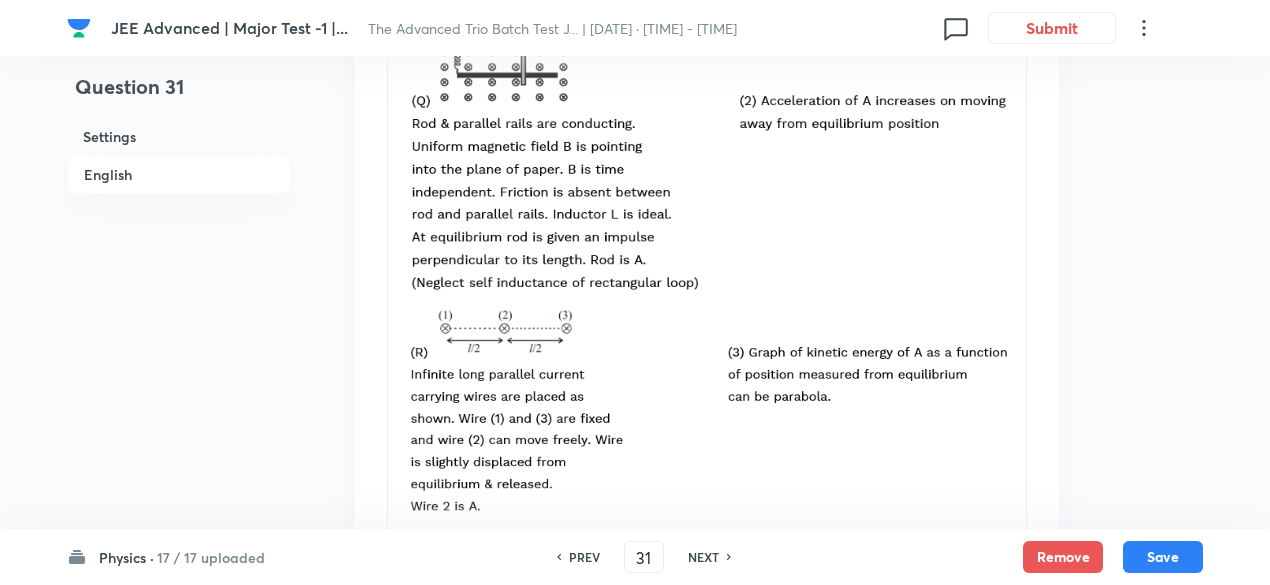 click on "NEXT" at bounding box center [703, 557] 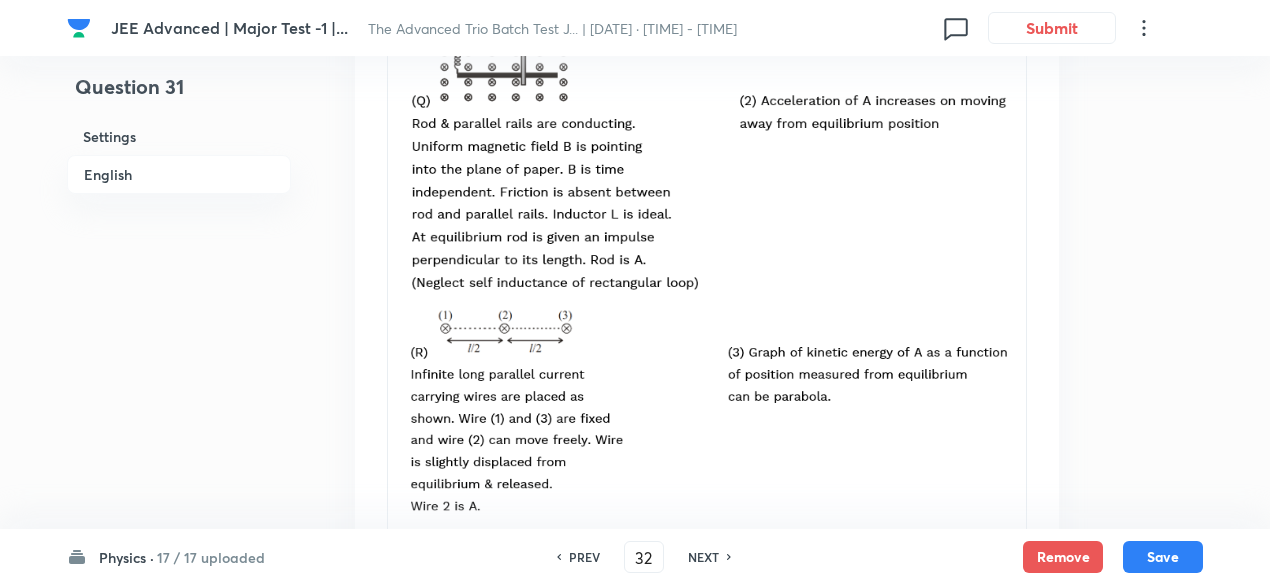 checkbox on "false" 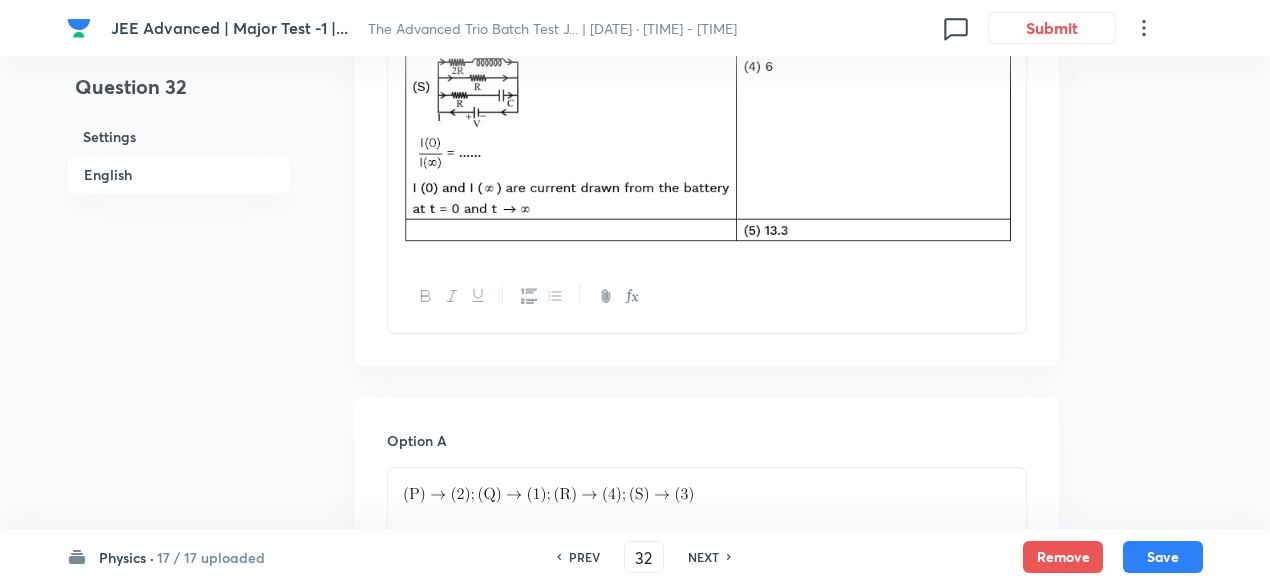 click on "NEXT" at bounding box center (703, 557) 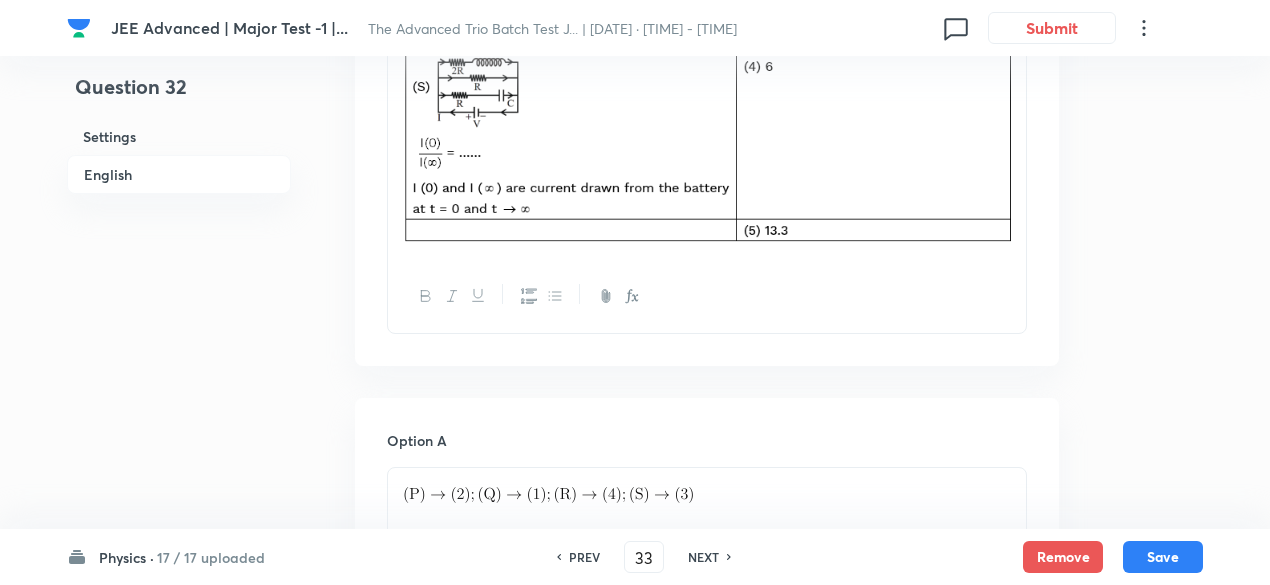 checkbox on "false" 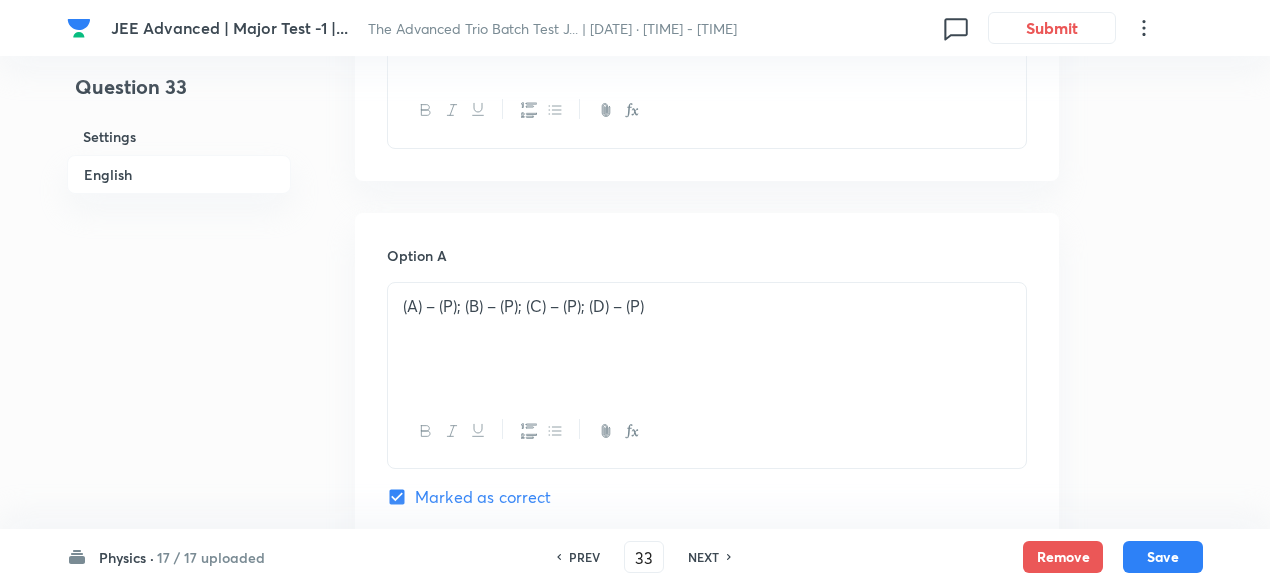 click on "NEXT" at bounding box center [703, 557] 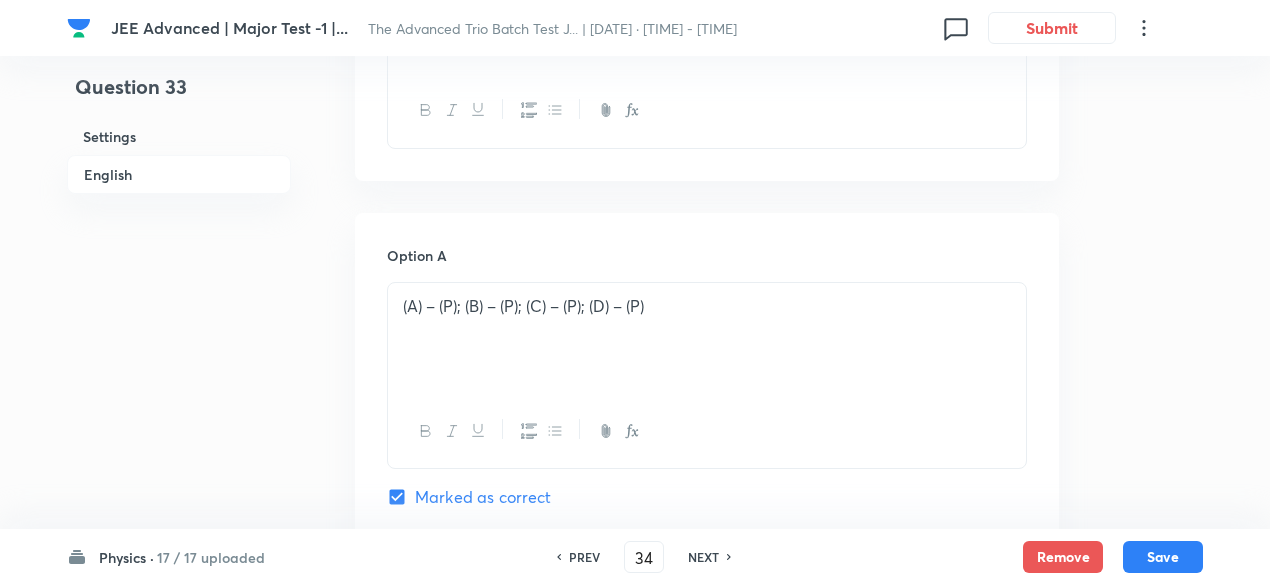 checkbox on "true" 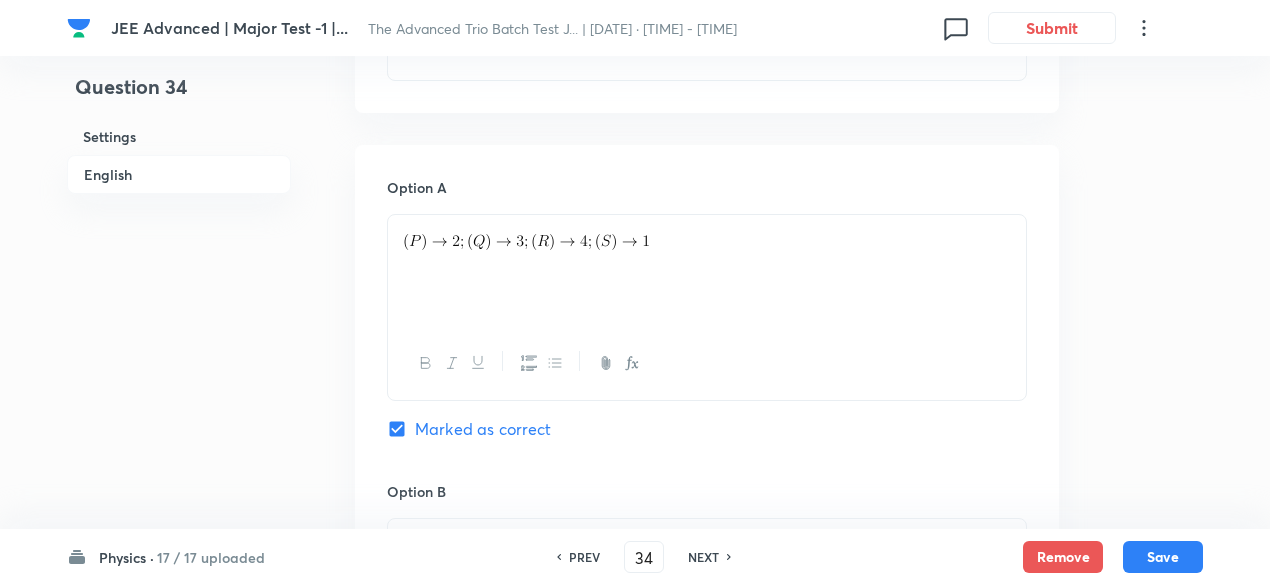 click on "NEXT" at bounding box center [703, 557] 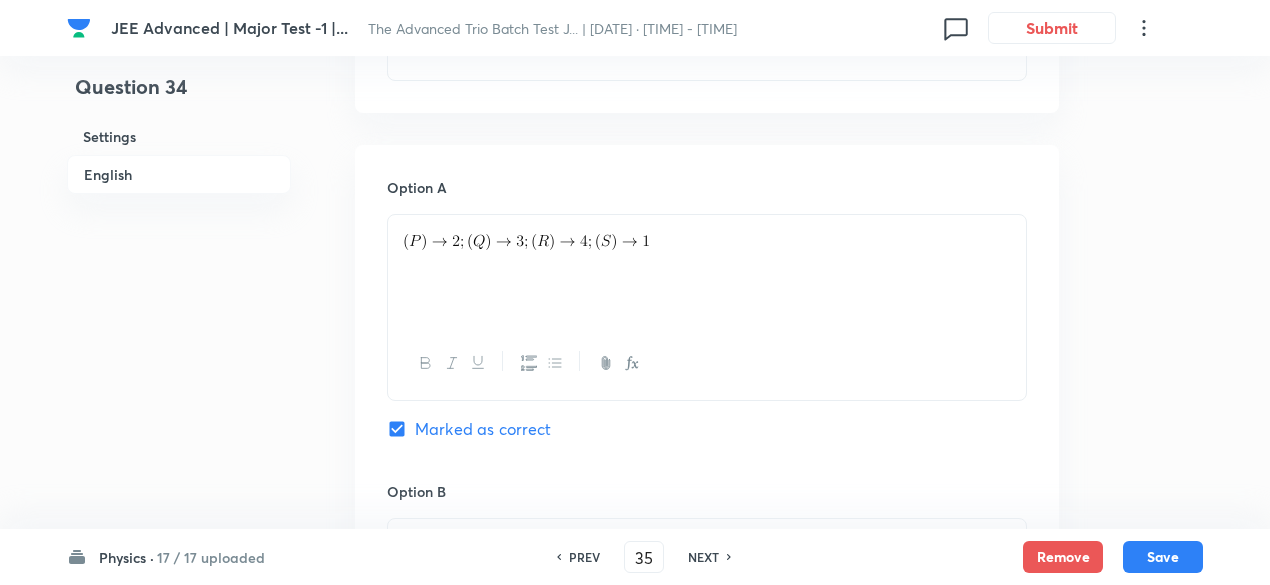 checkbox on "true" 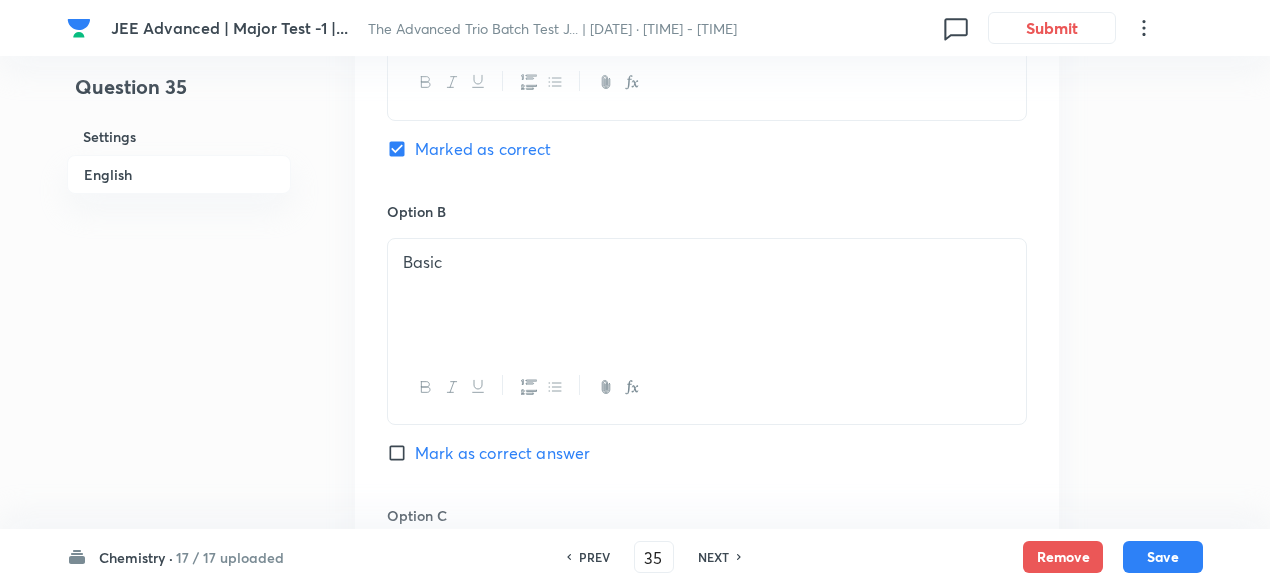click on "PREV" at bounding box center [594, 557] 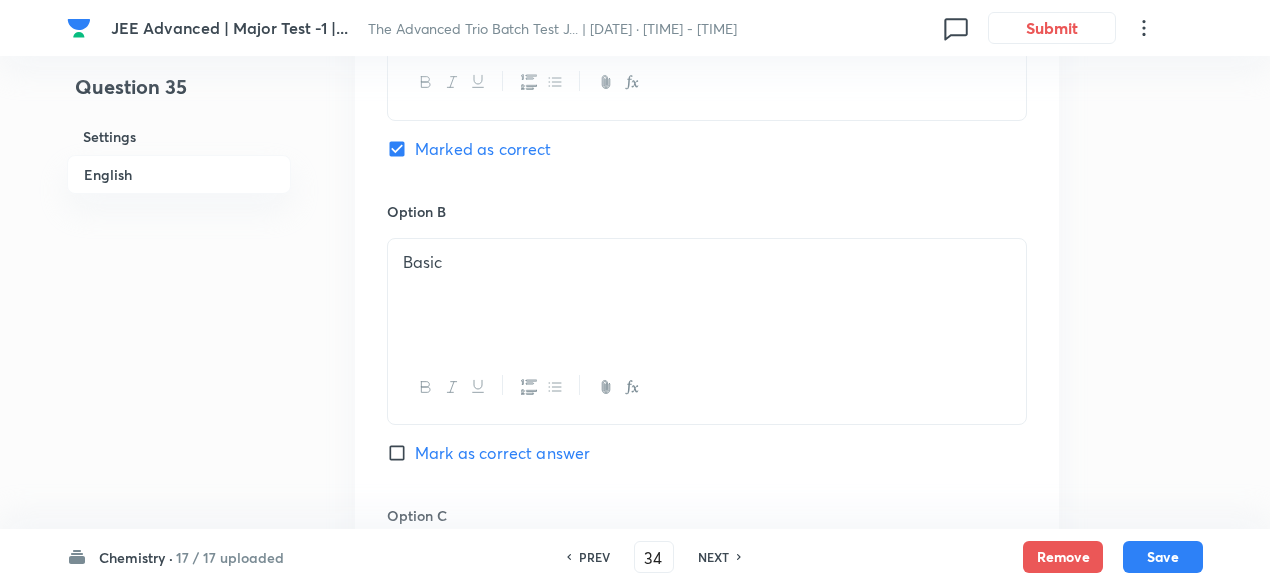 checkbox on "true" 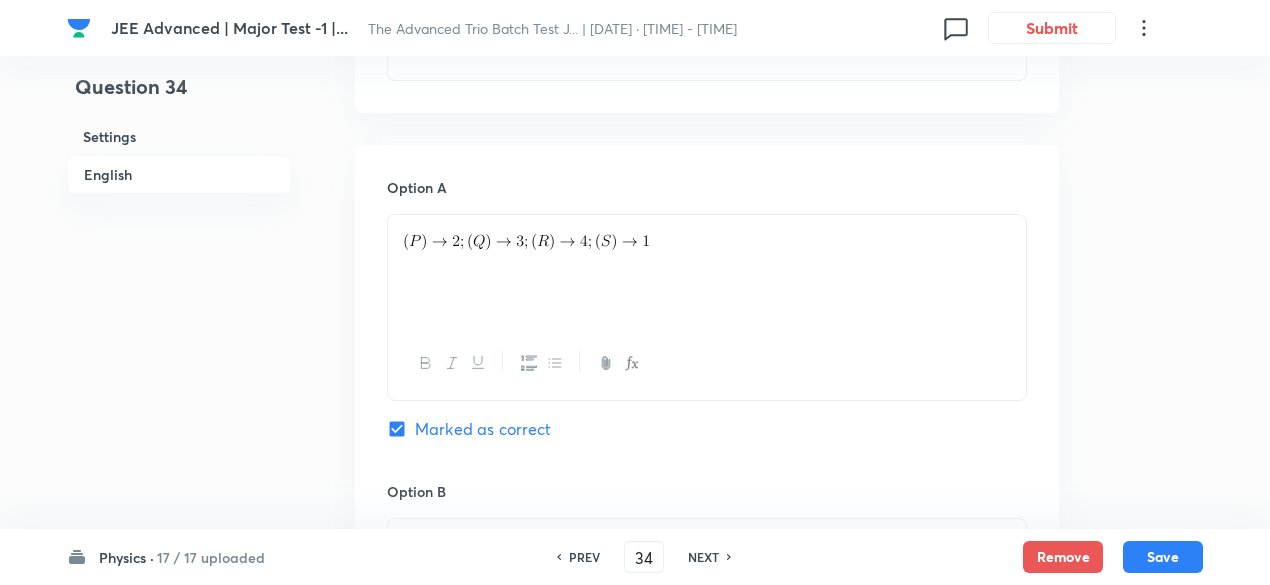 click on "PREV" at bounding box center [584, 557] 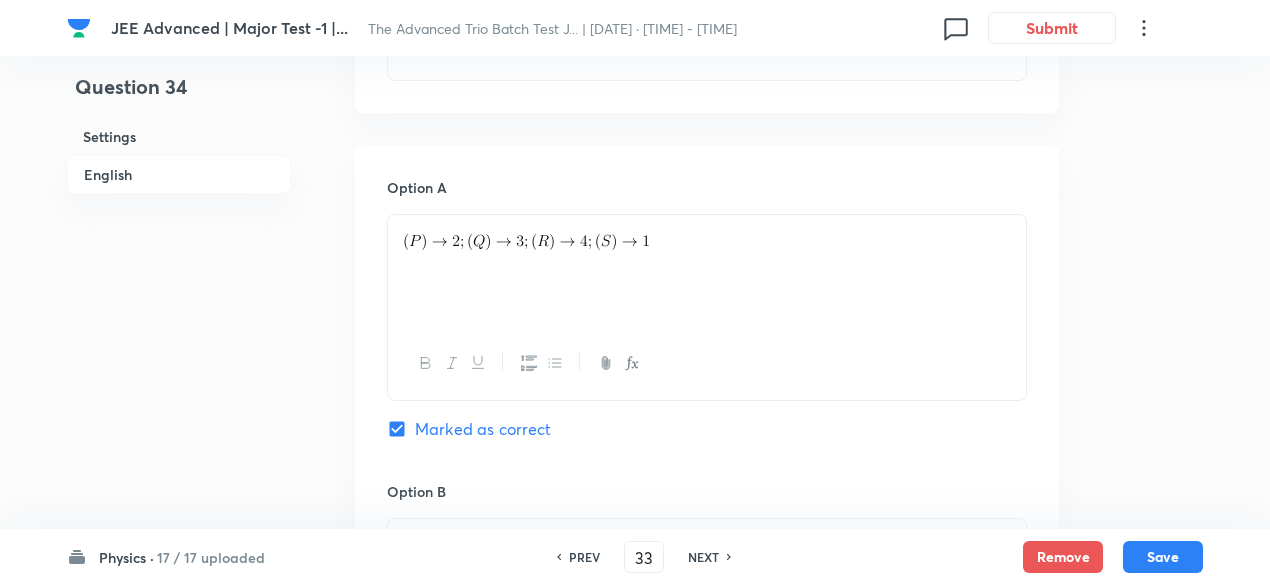 checkbox on "true" 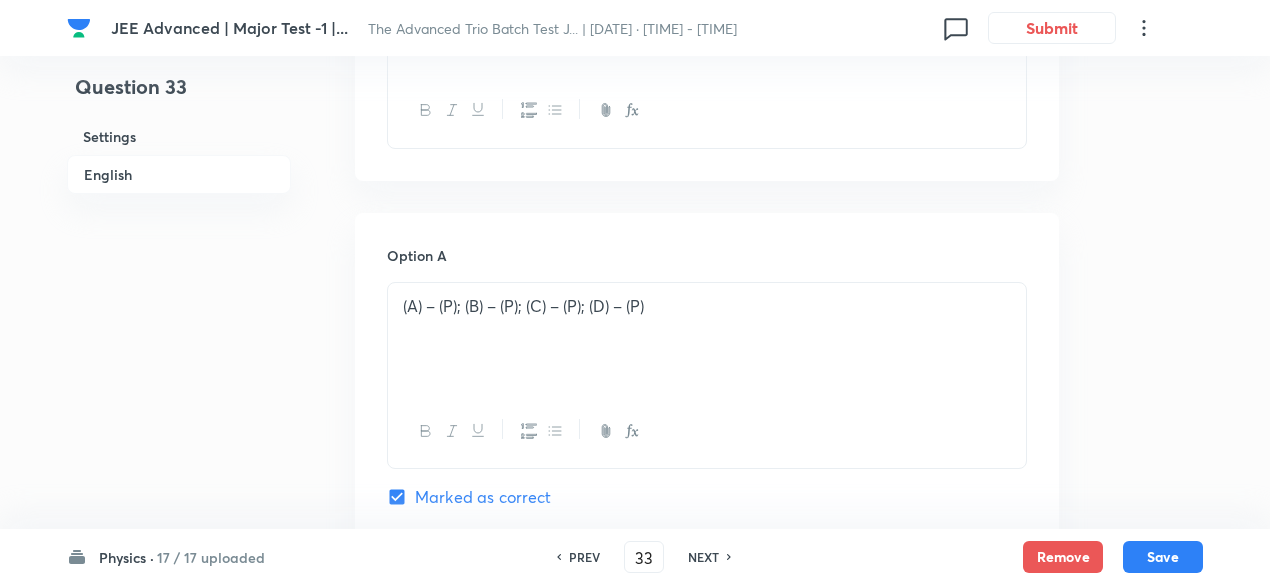 click on "PREV" at bounding box center [584, 557] 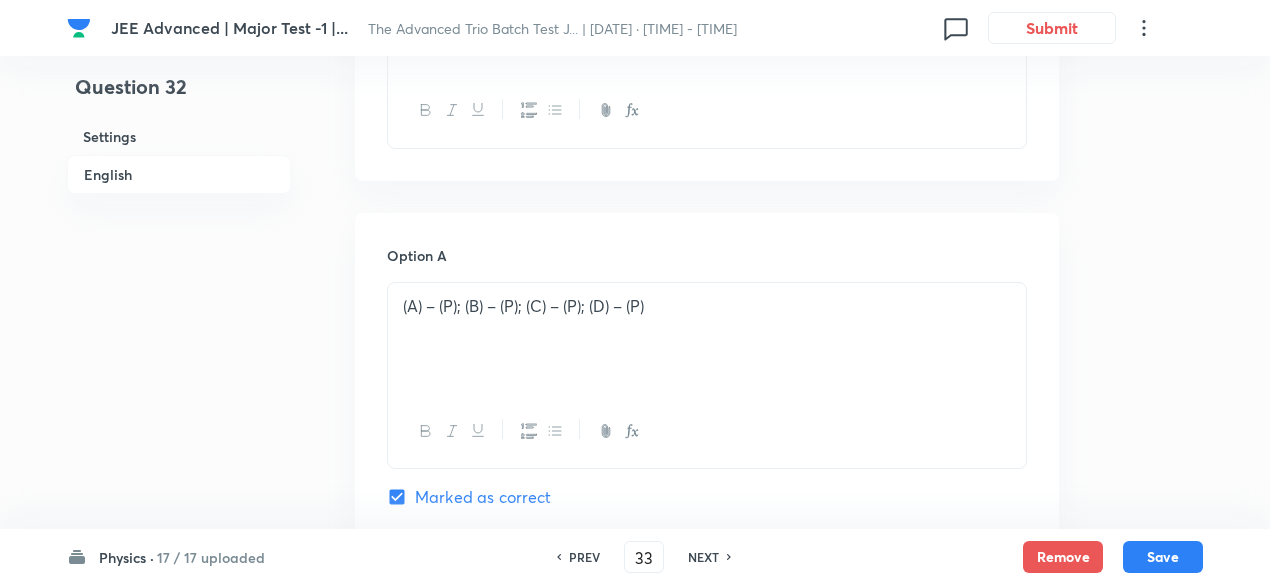 type on "32" 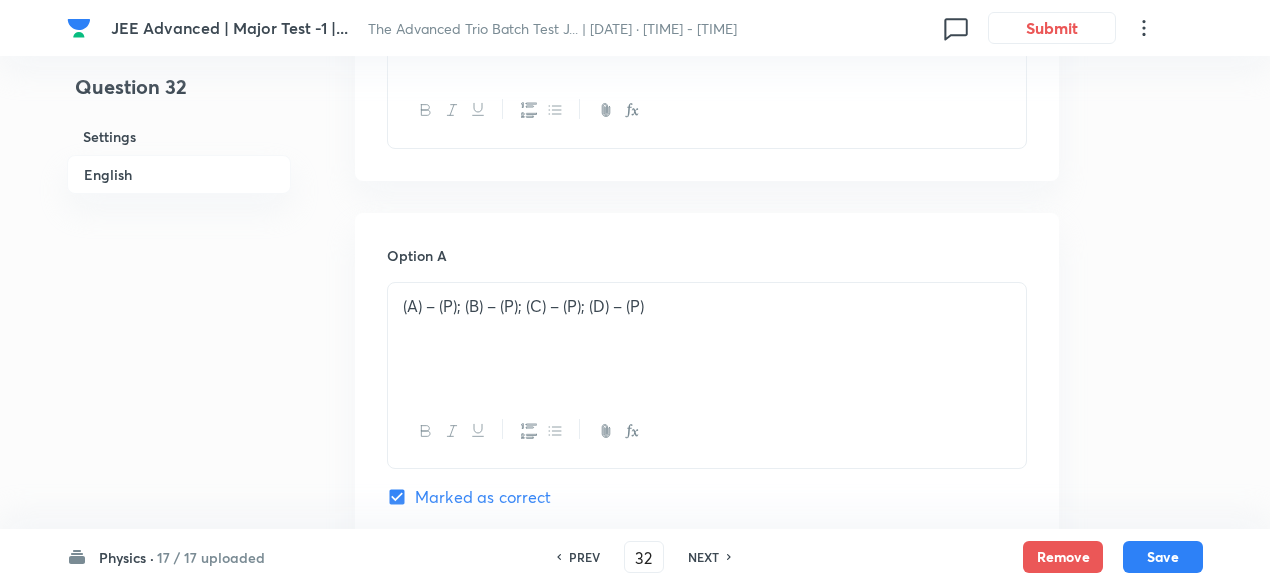 checkbox on "false" 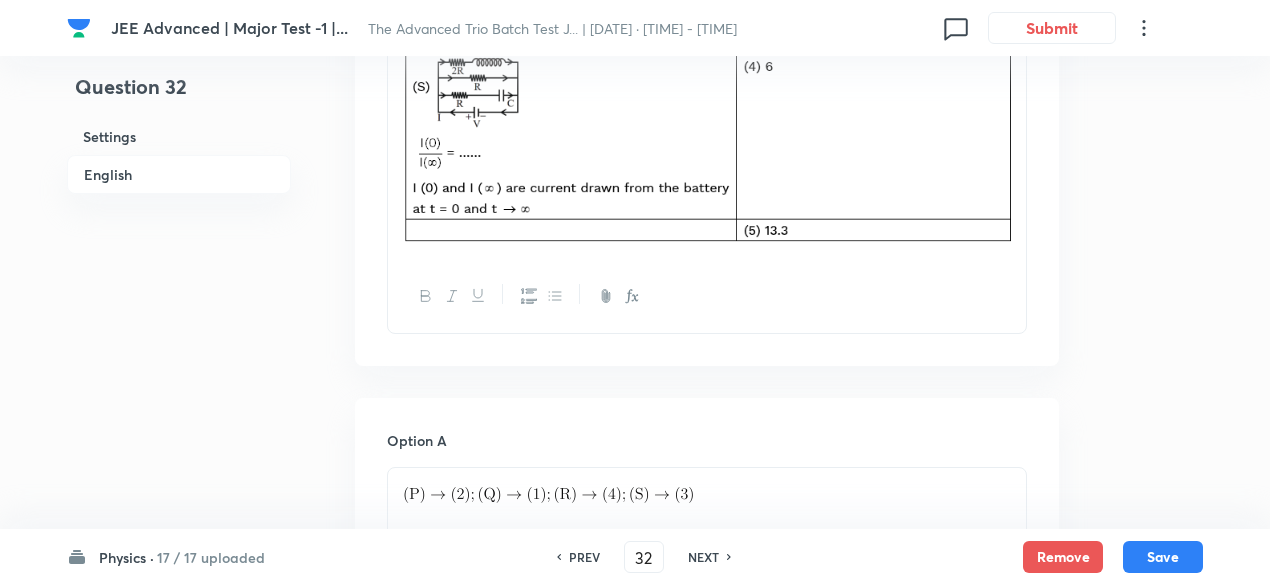click on "PREV" at bounding box center (584, 557) 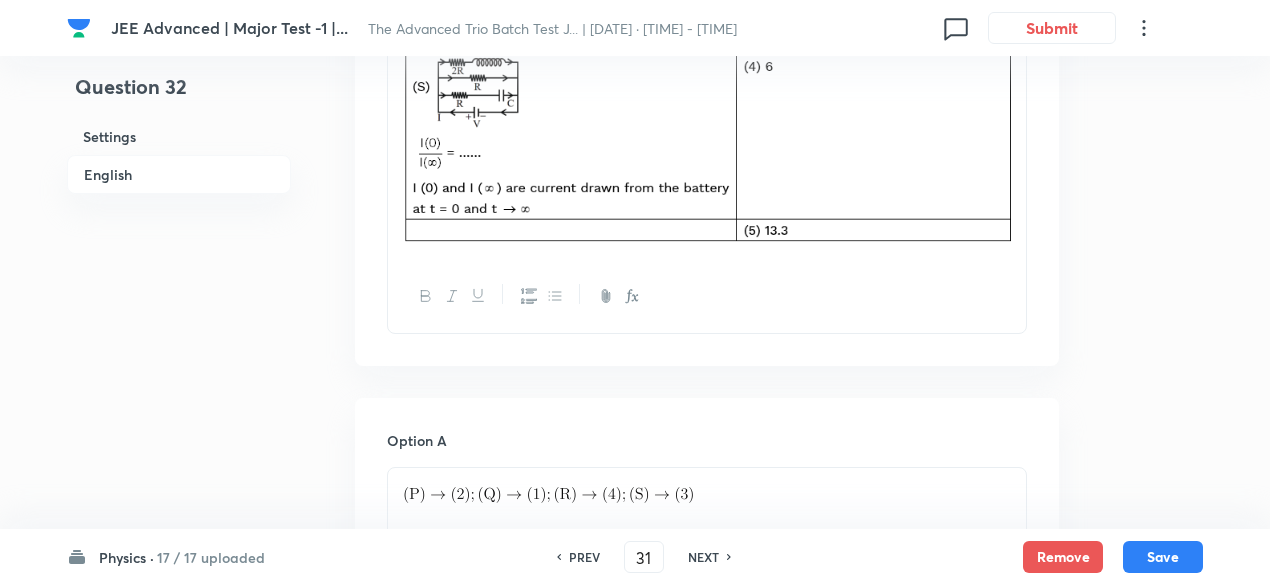 checkbox on "false" 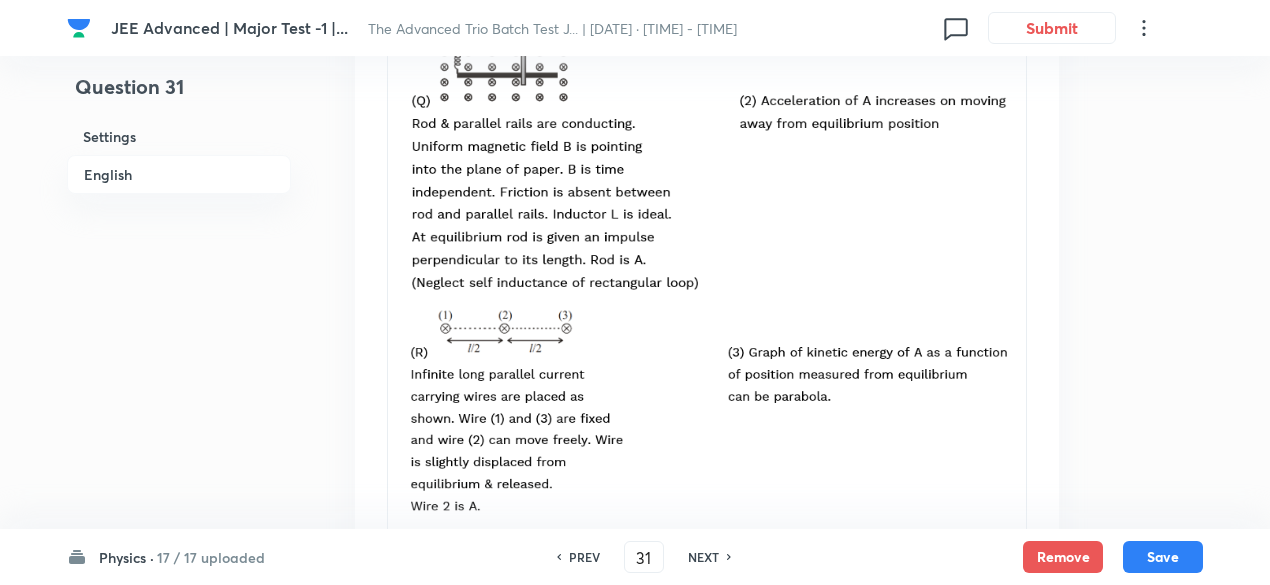 click on "NEXT" at bounding box center (703, 557) 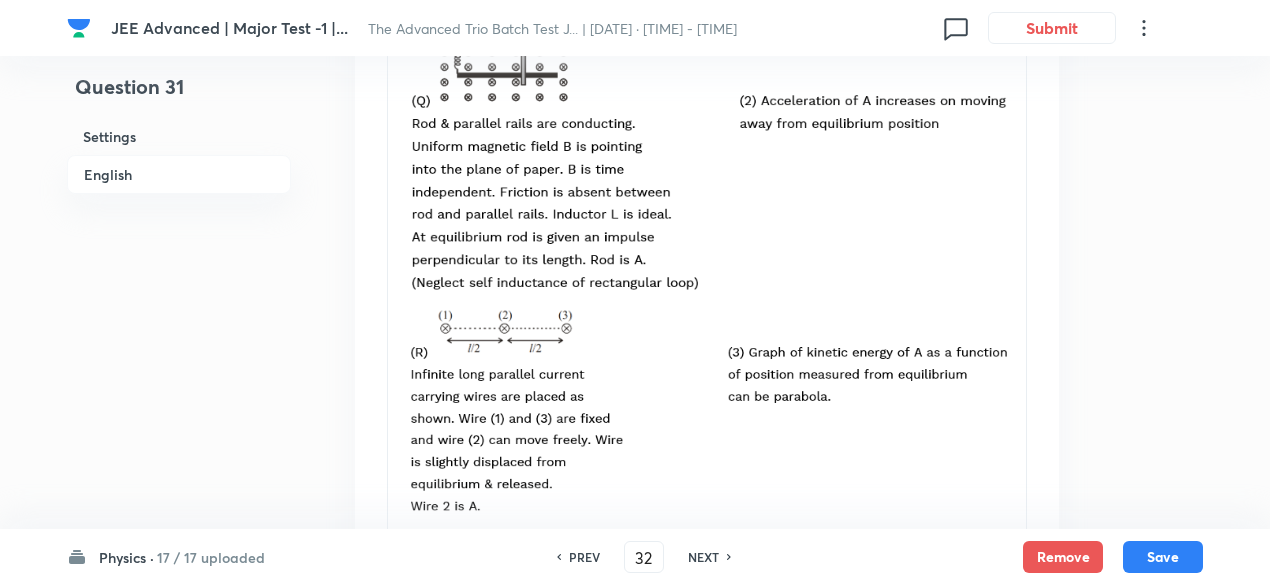 checkbox on "false" 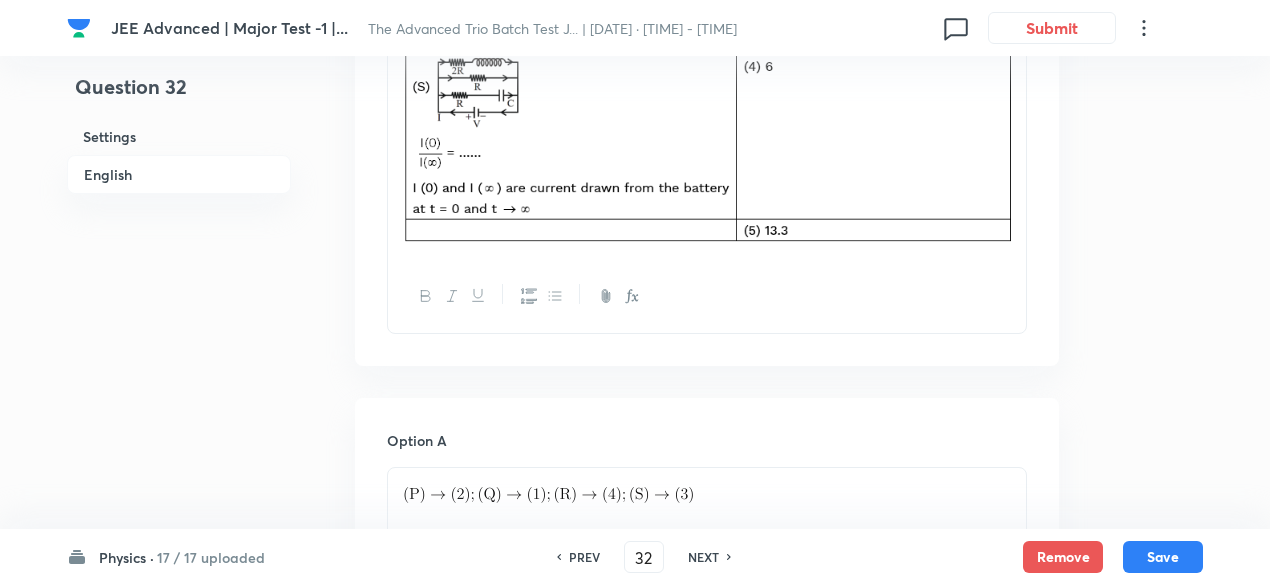 click on "NEXT" at bounding box center (703, 557) 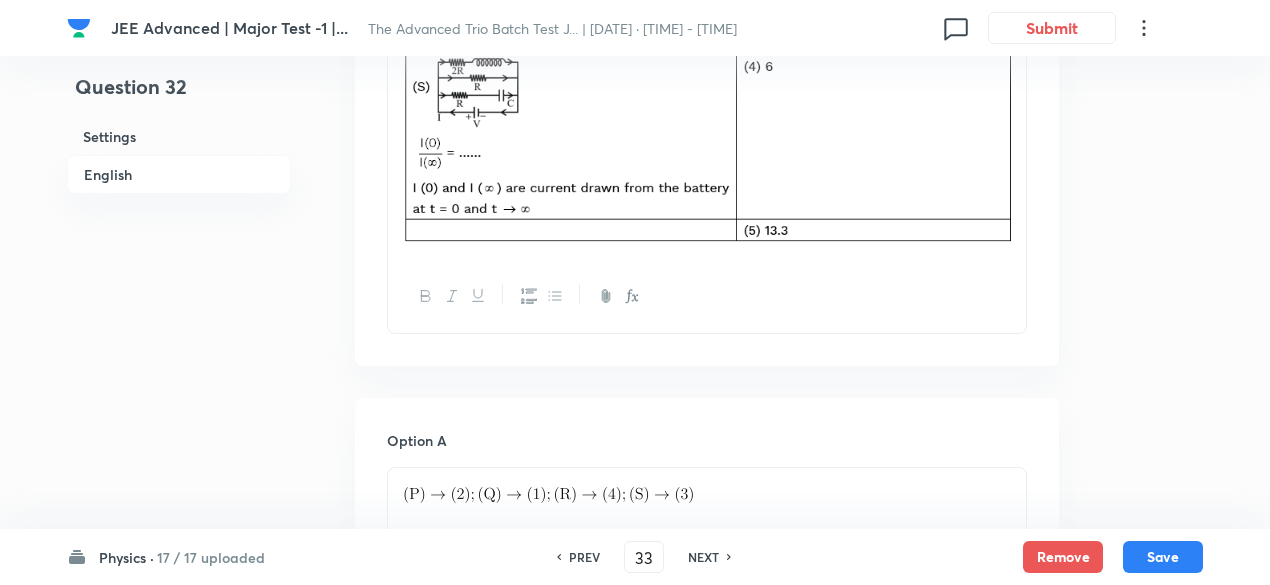 checkbox on "true" 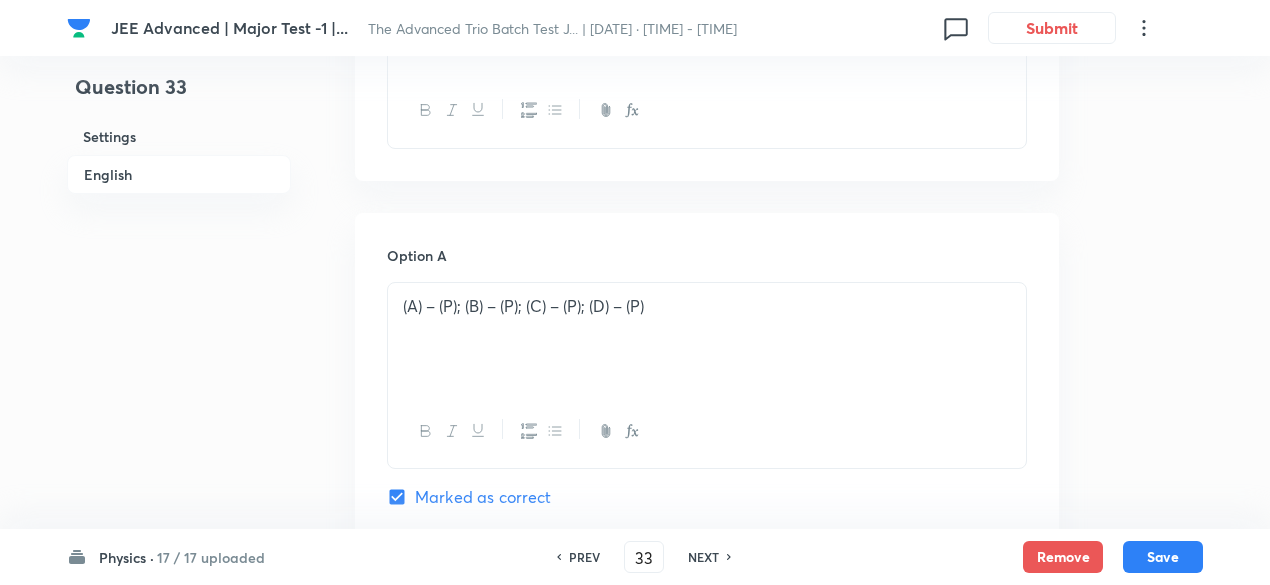 click on "NEXT" at bounding box center (703, 557) 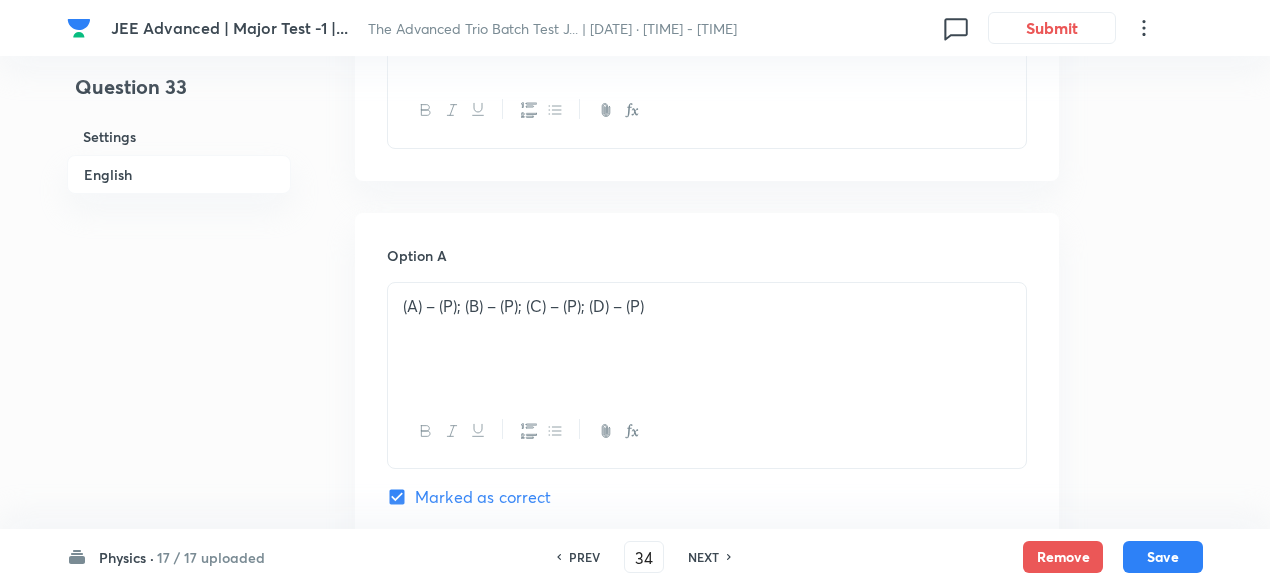 checkbox on "true" 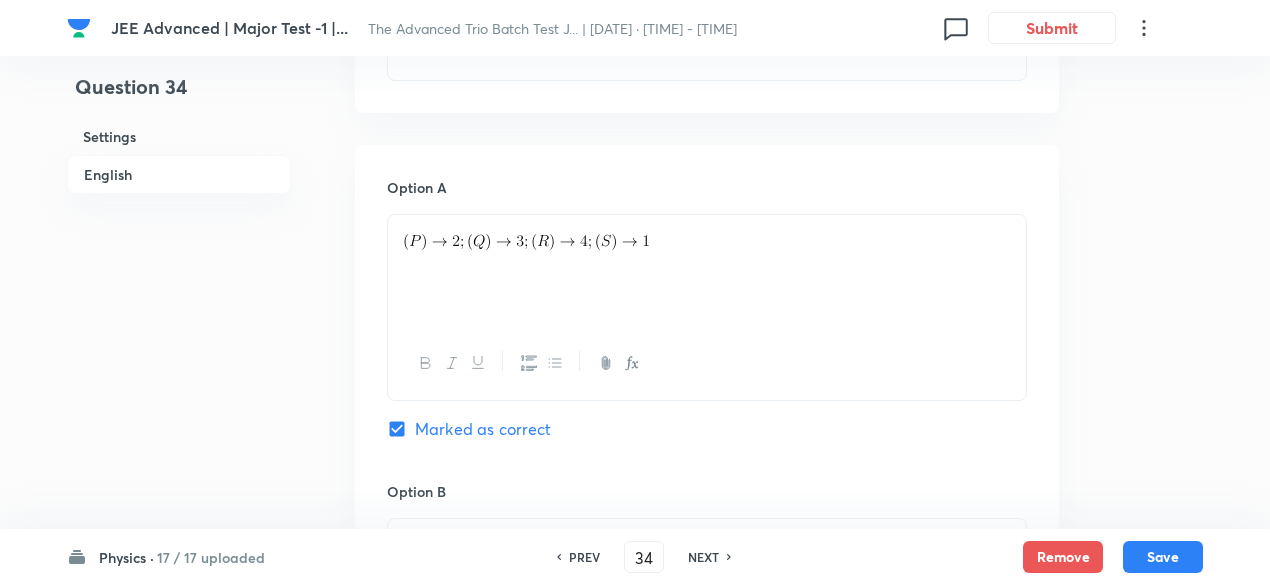 click on "NEXT" at bounding box center [703, 557] 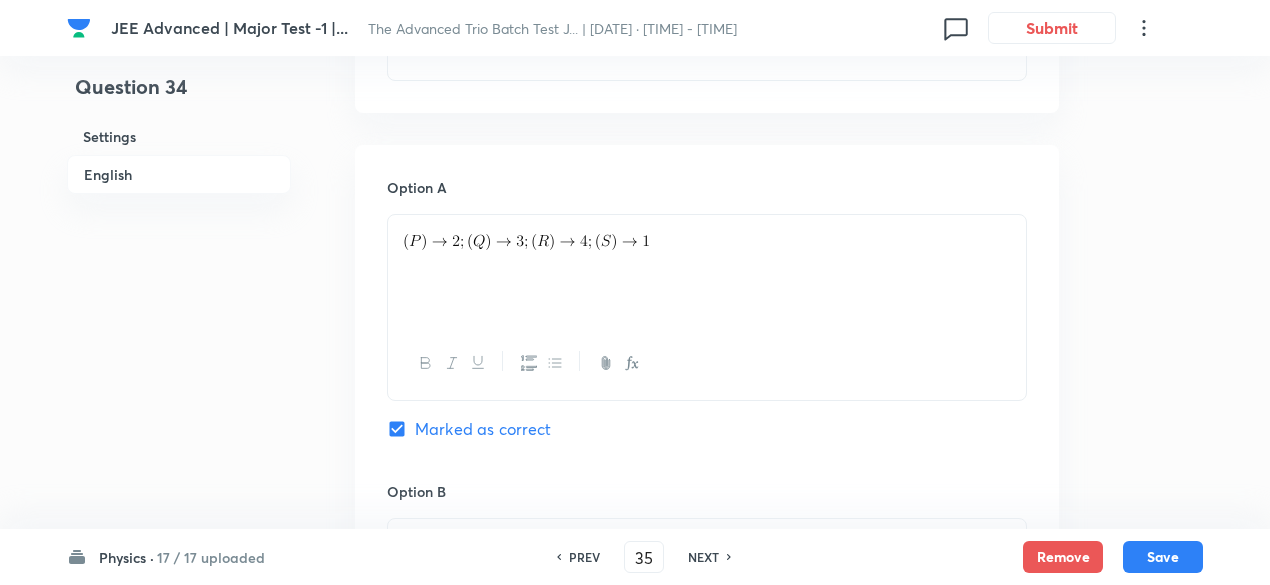 checkbox on "true" 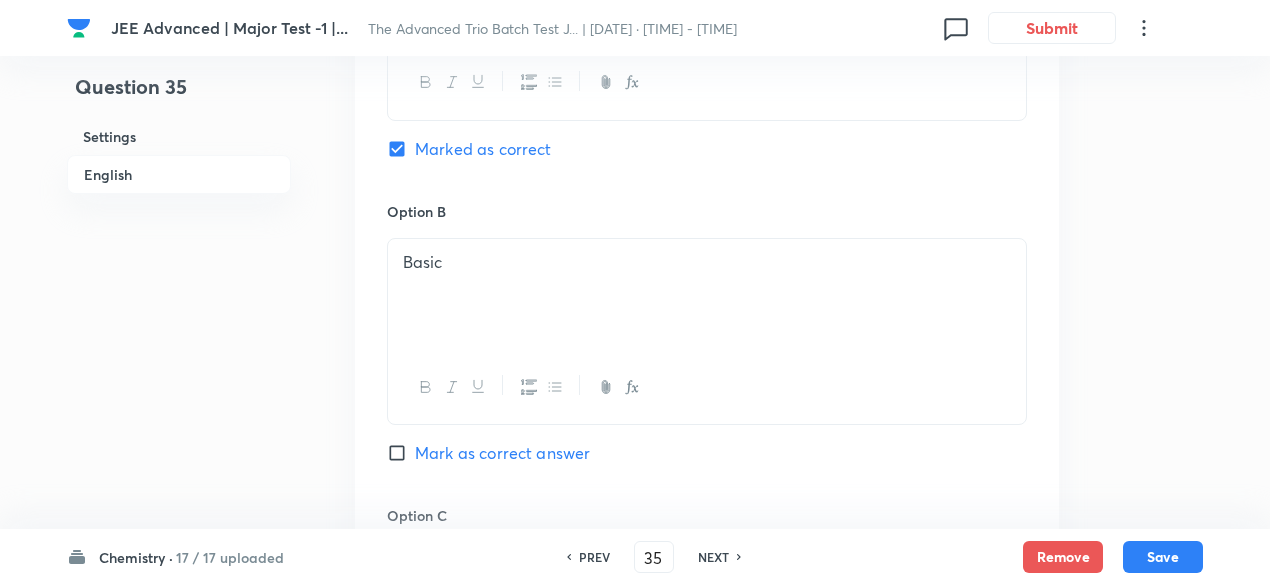 click on "PREV" at bounding box center (594, 557) 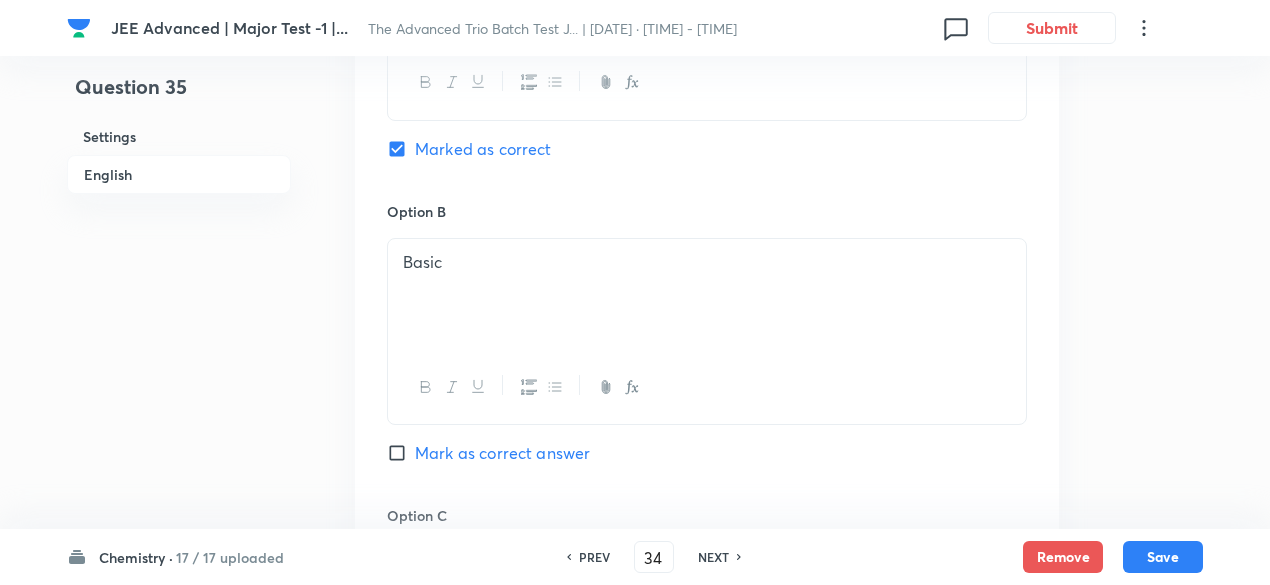 checkbox on "true" 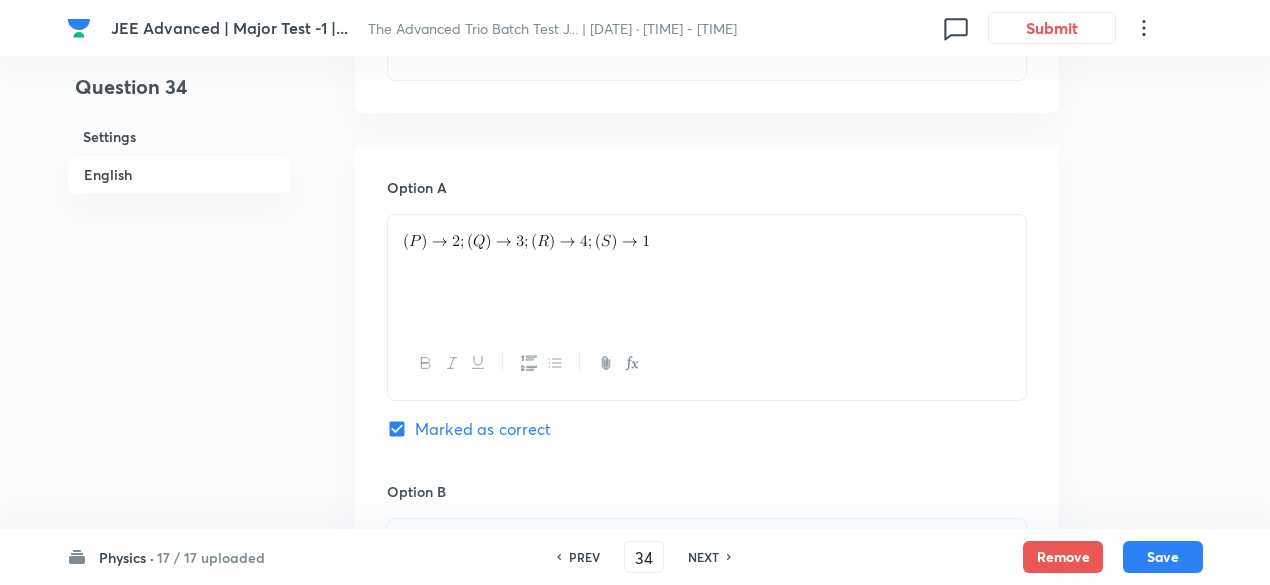 click on "PREV" at bounding box center [584, 557] 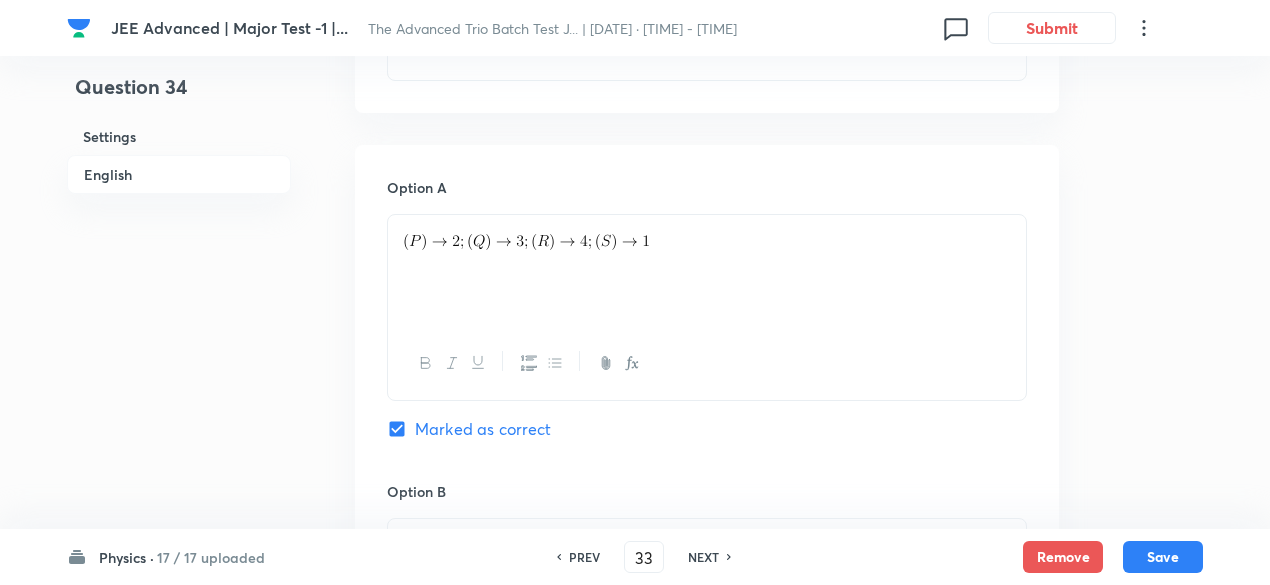 checkbox on "true" 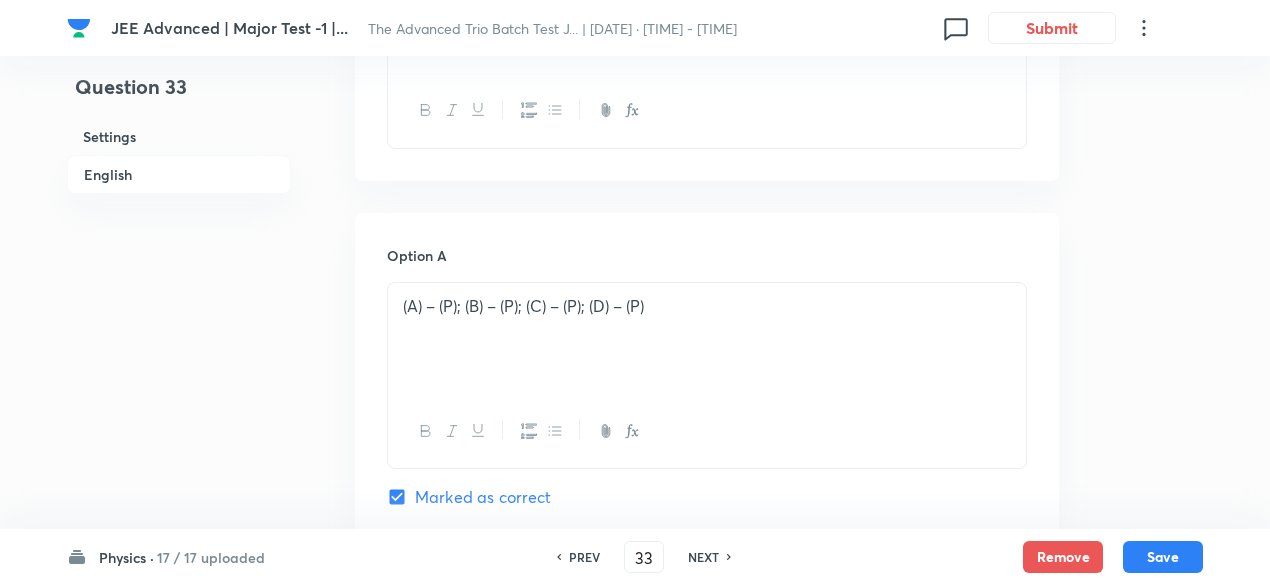 click on "PREV" at bounding box center [584, 557] 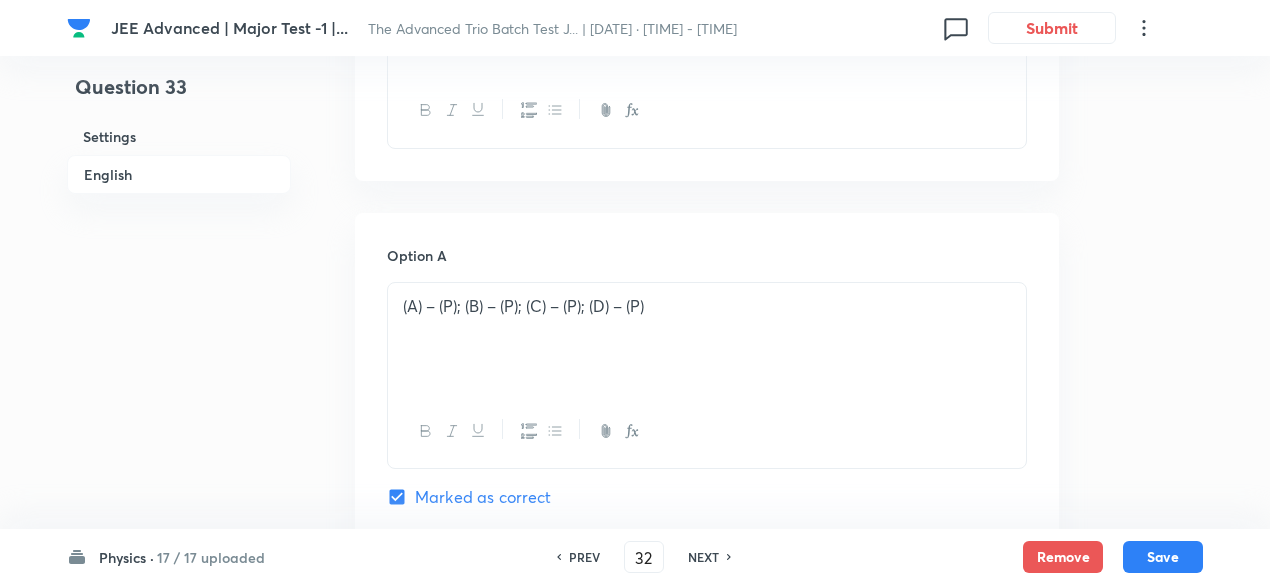 checkbox on "false" 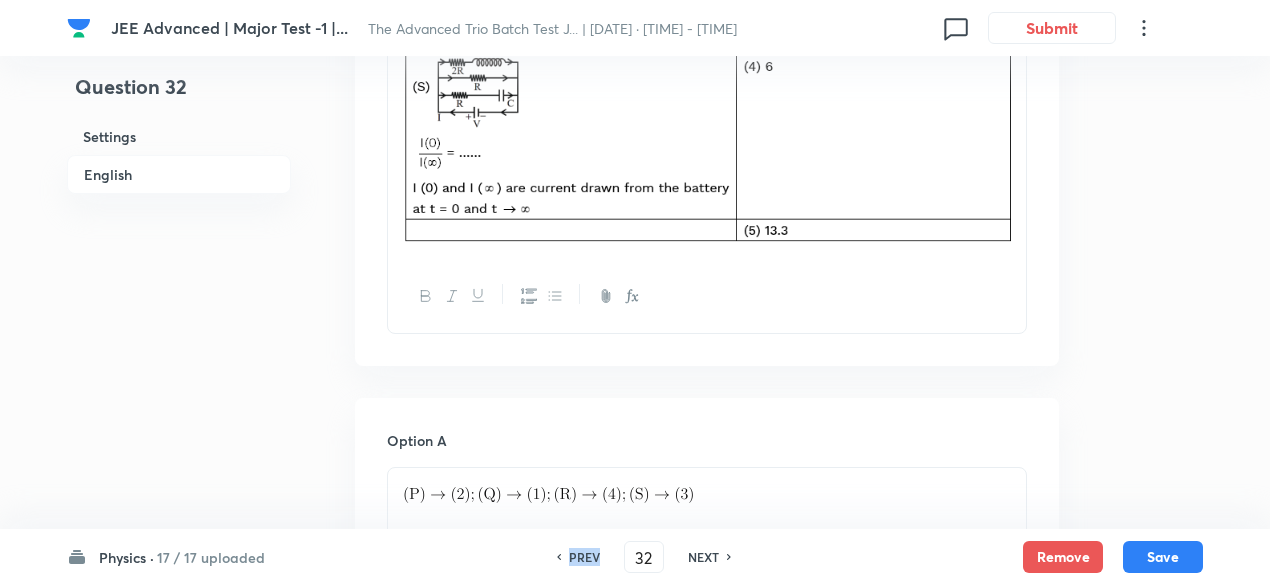 click on "PREV" at bounding box center [584, 557] 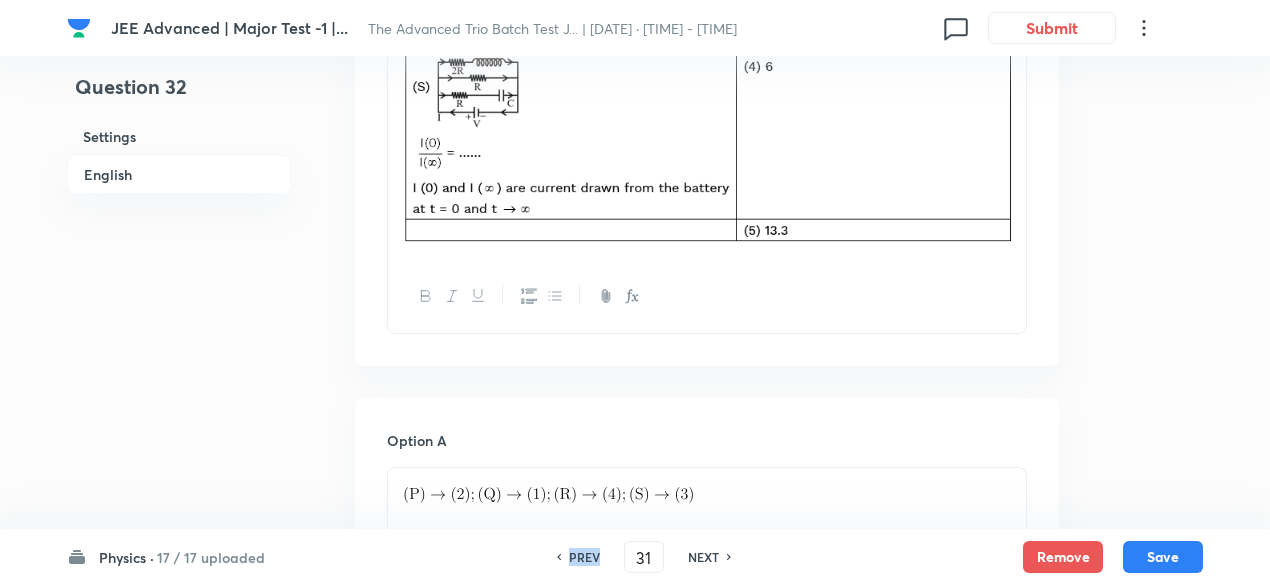checkbox on "false" 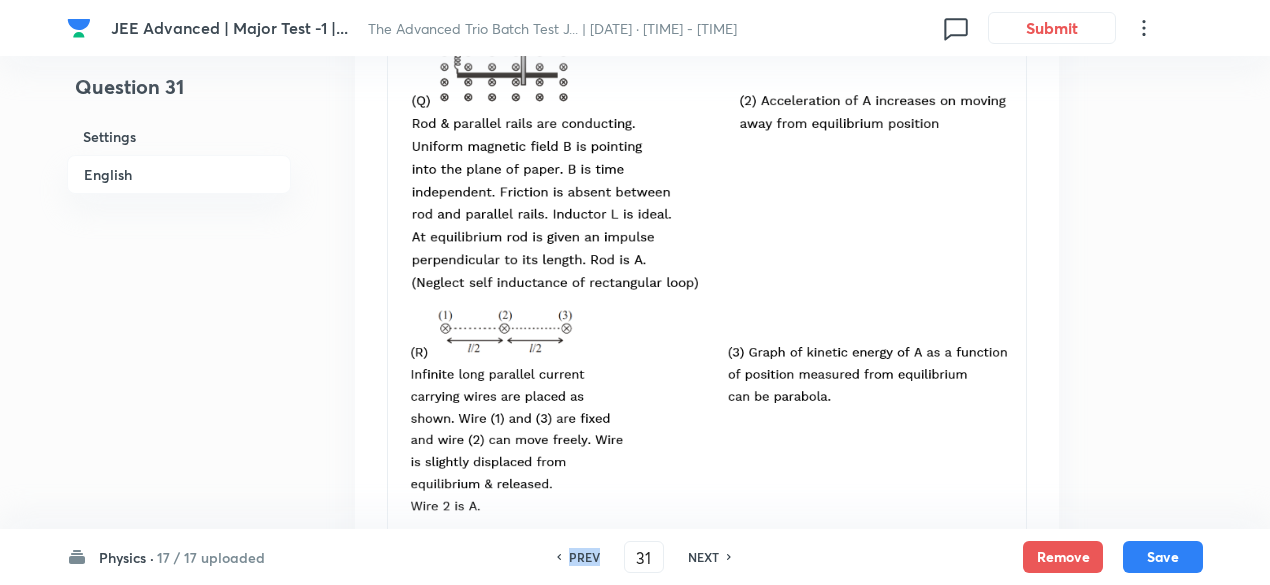 click on "PREV" at bounding box center [584, 557] 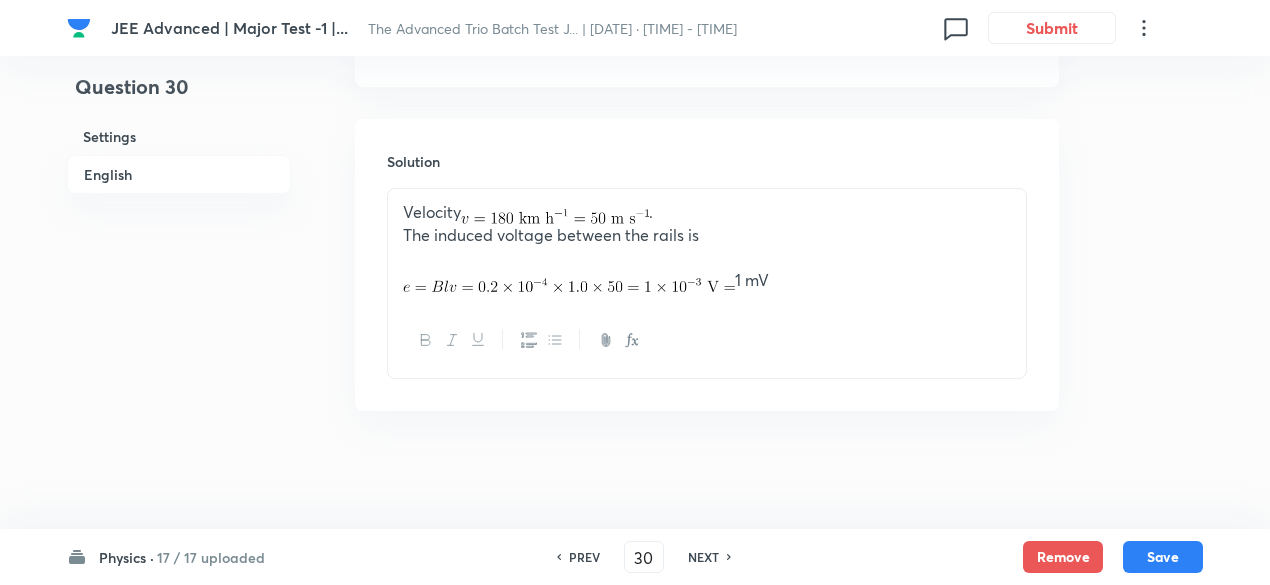 click on "PREV" at bounding box center (584, 557) 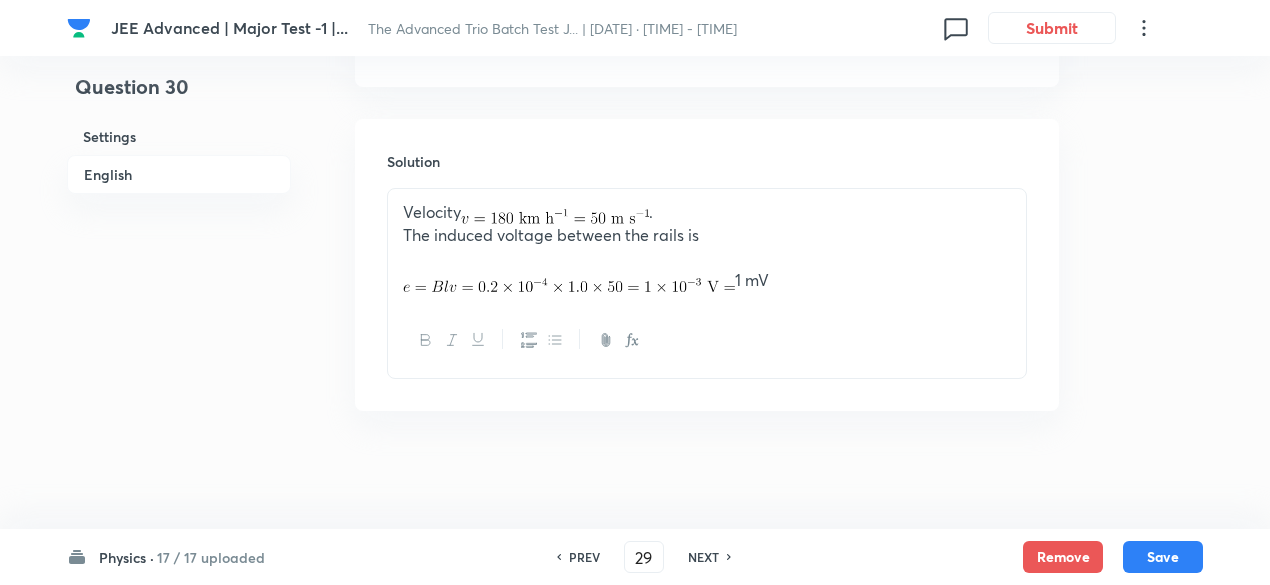 type on "35" 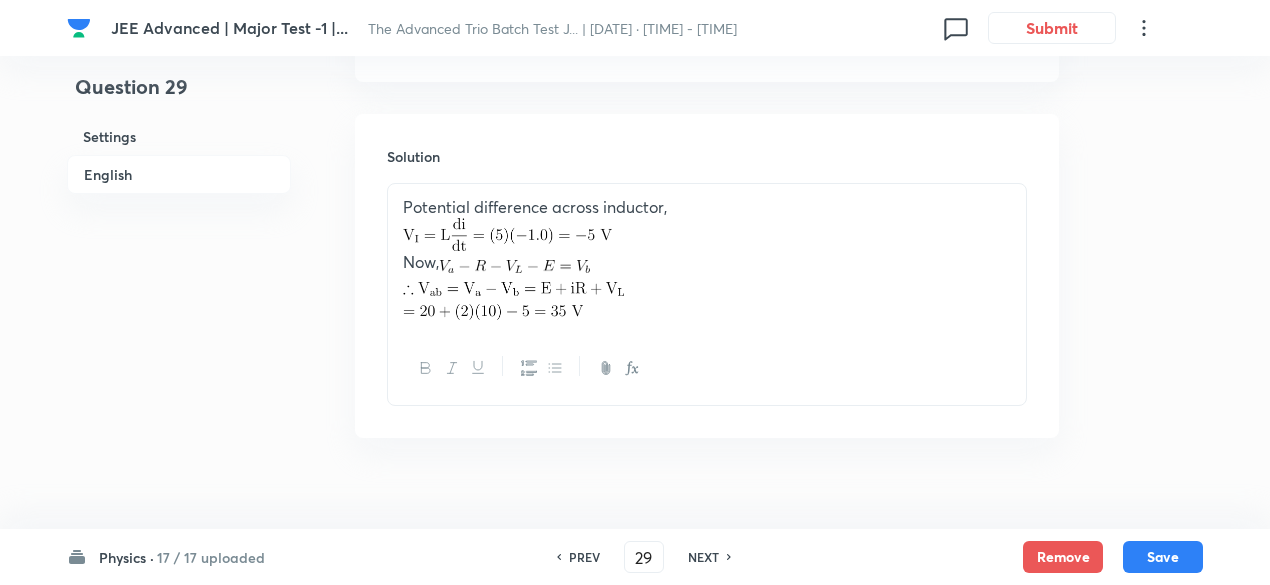 click on "NEXT" at bounding box center [703, 557] 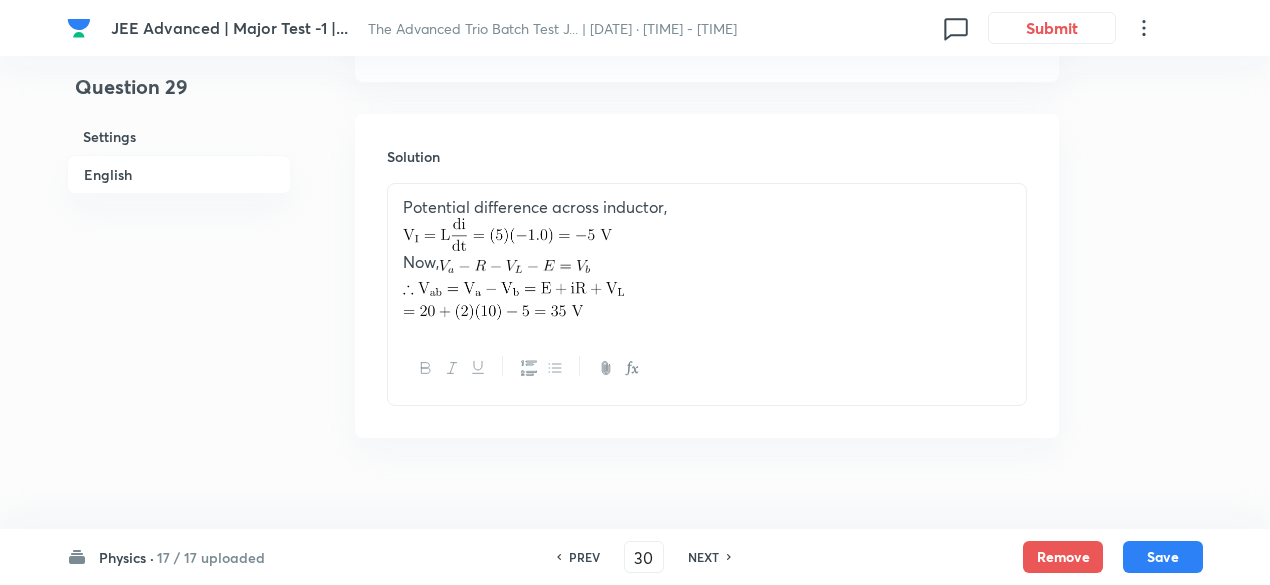 type on "1" 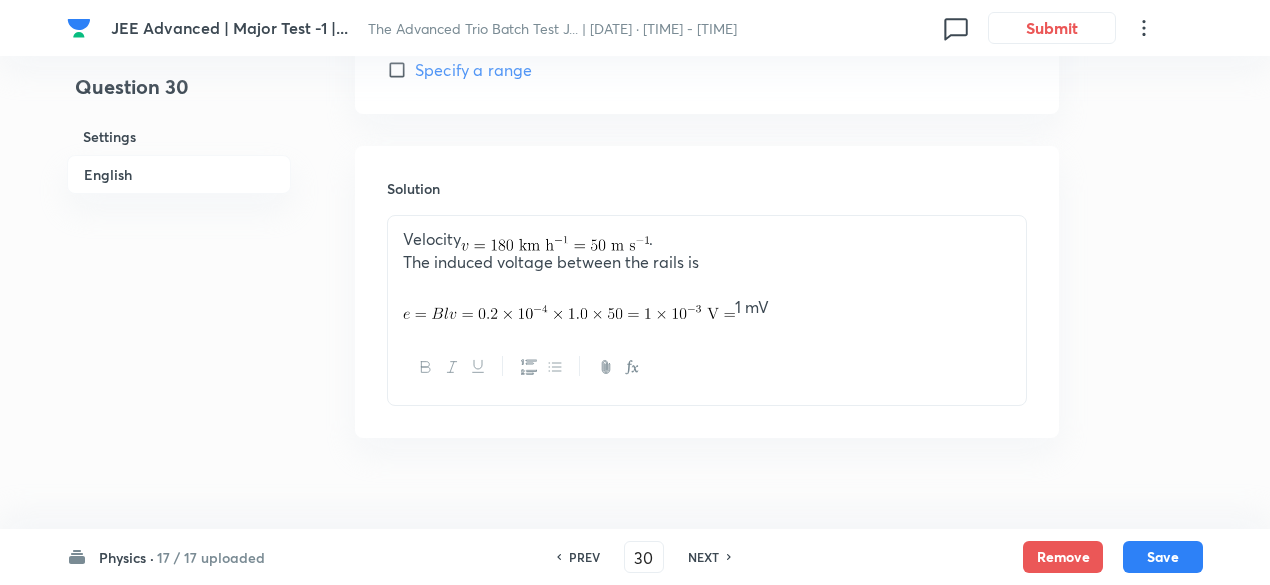 scroll, scrollTop: 1106, scrollLeft: 0, axis: vertical 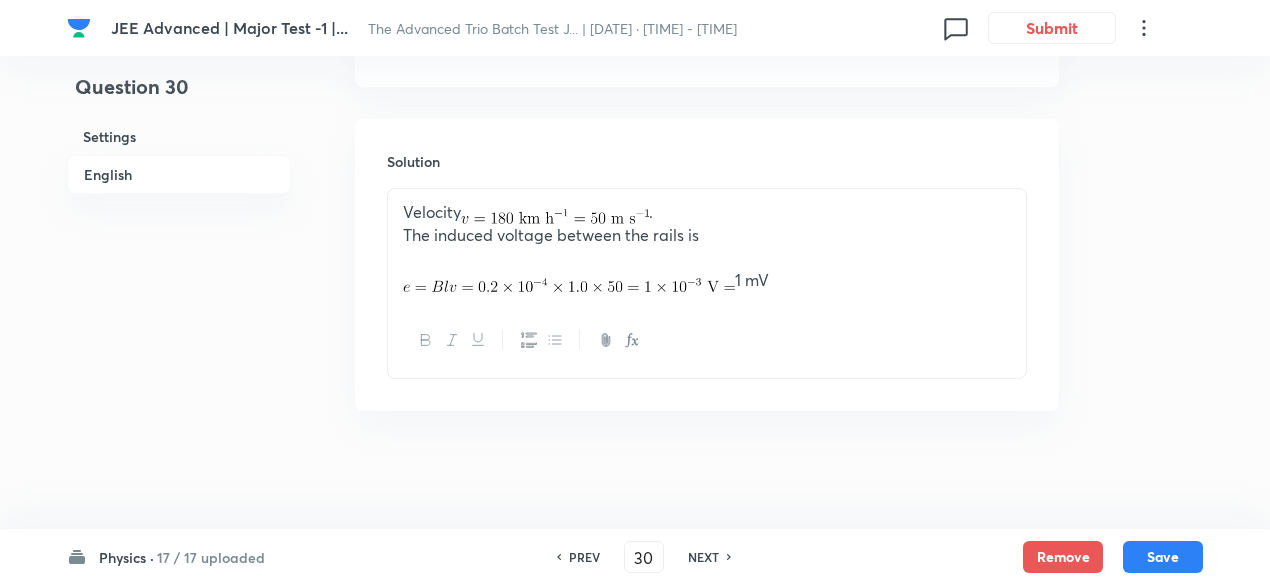 click on "PREV" at bounding box center (584, 557) 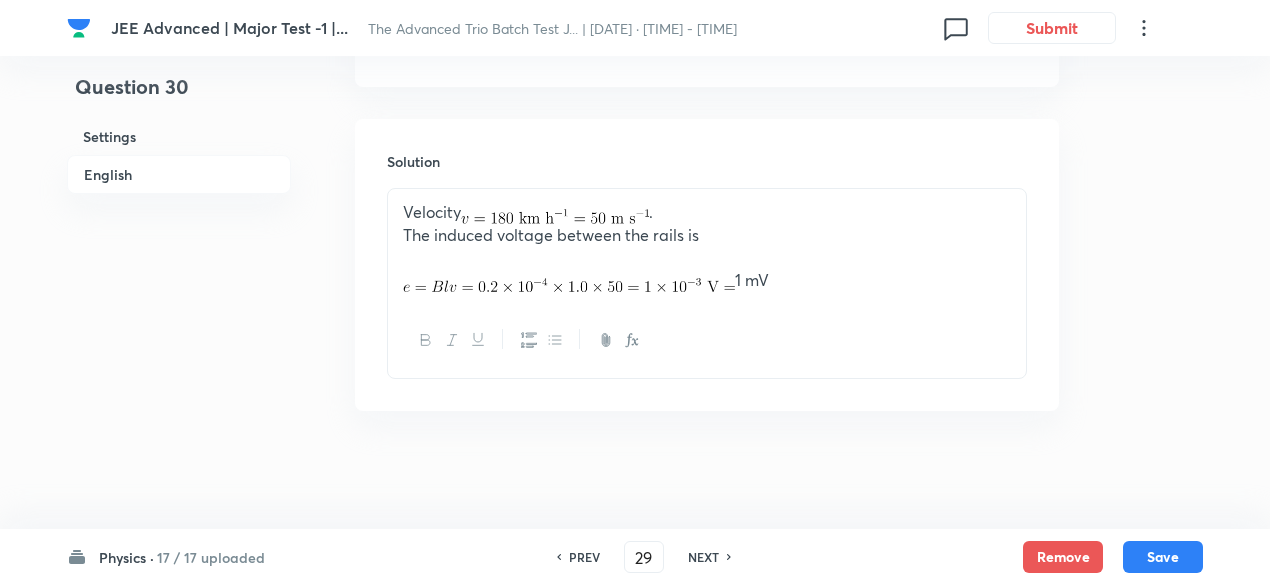 type on "35" 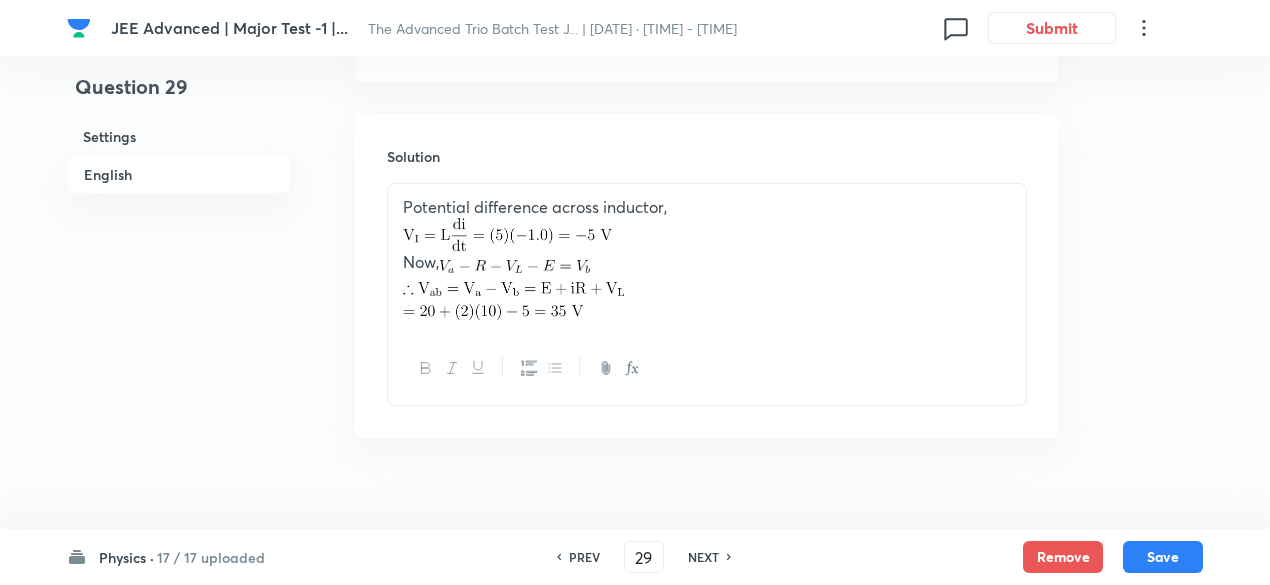 click on "PREV" at bounding box center (584, 557) 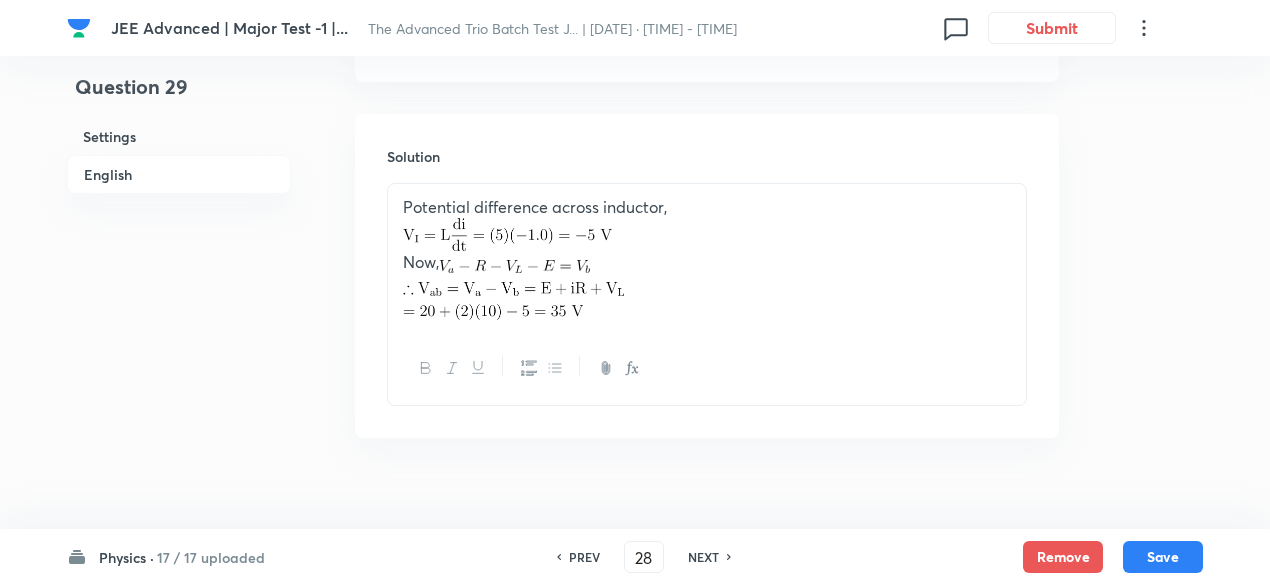 type on "8" 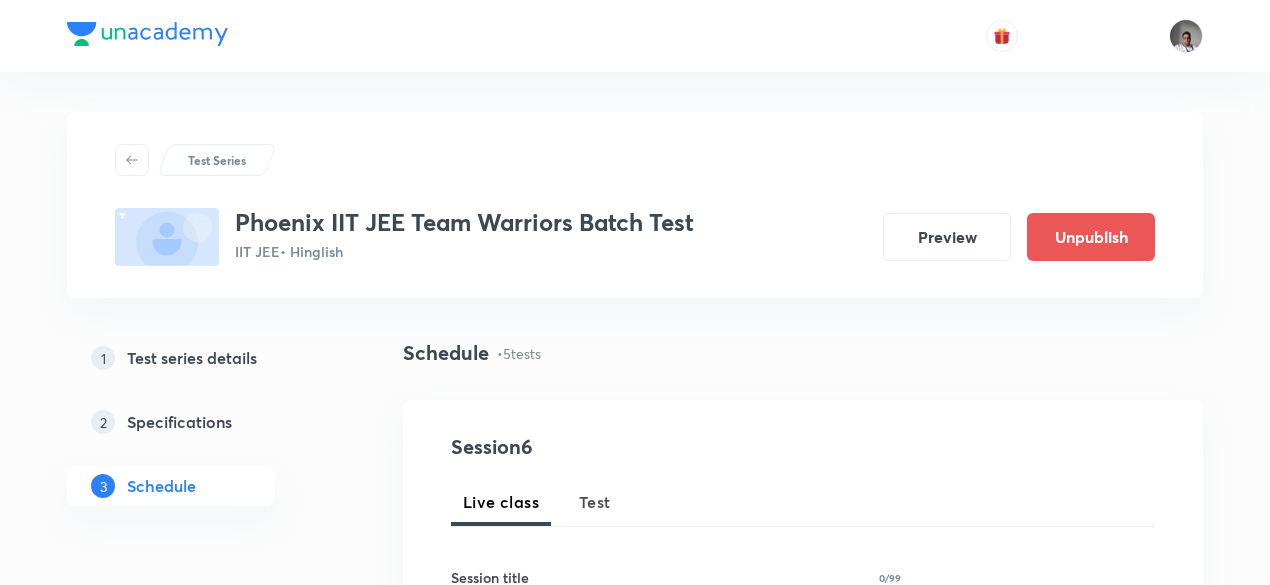 scroll, scrollTop: 0, scrollLeft: 0, axis: both 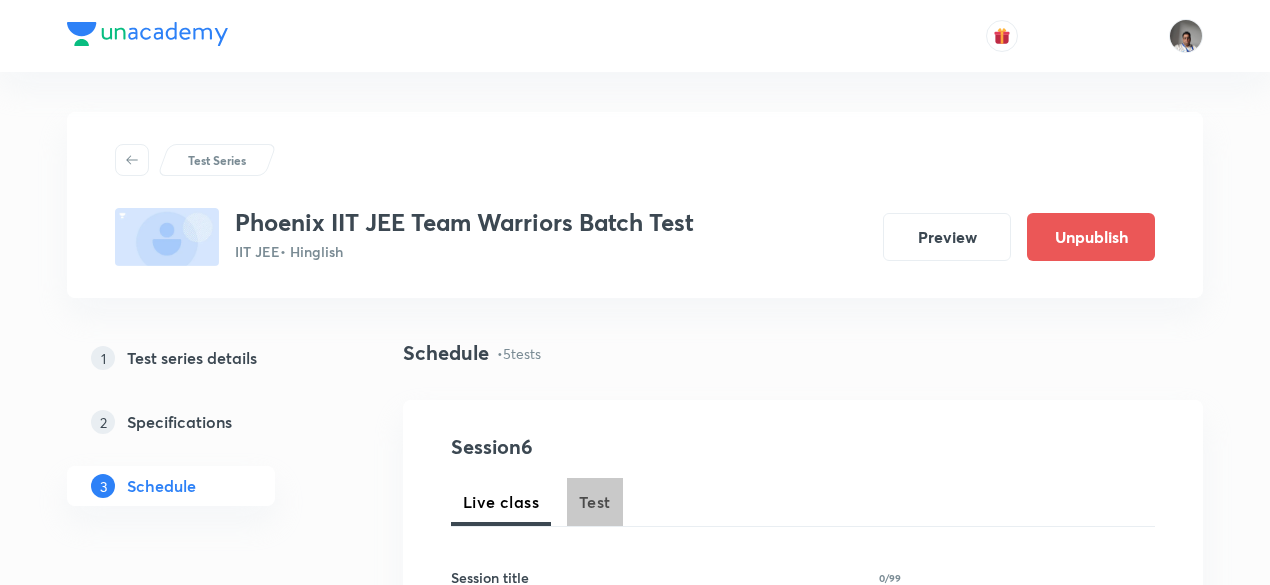 click on "Test" at bounding box center (595, 502) 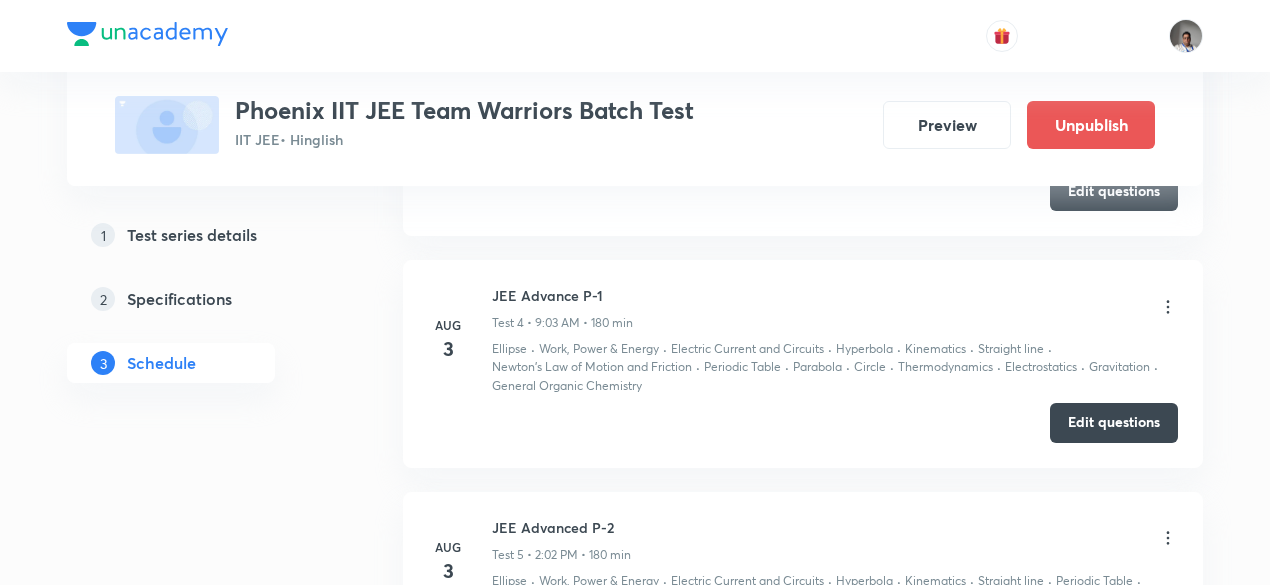 scroll, scrollTop: 1711, scrollLeft: 0, axis: vertical 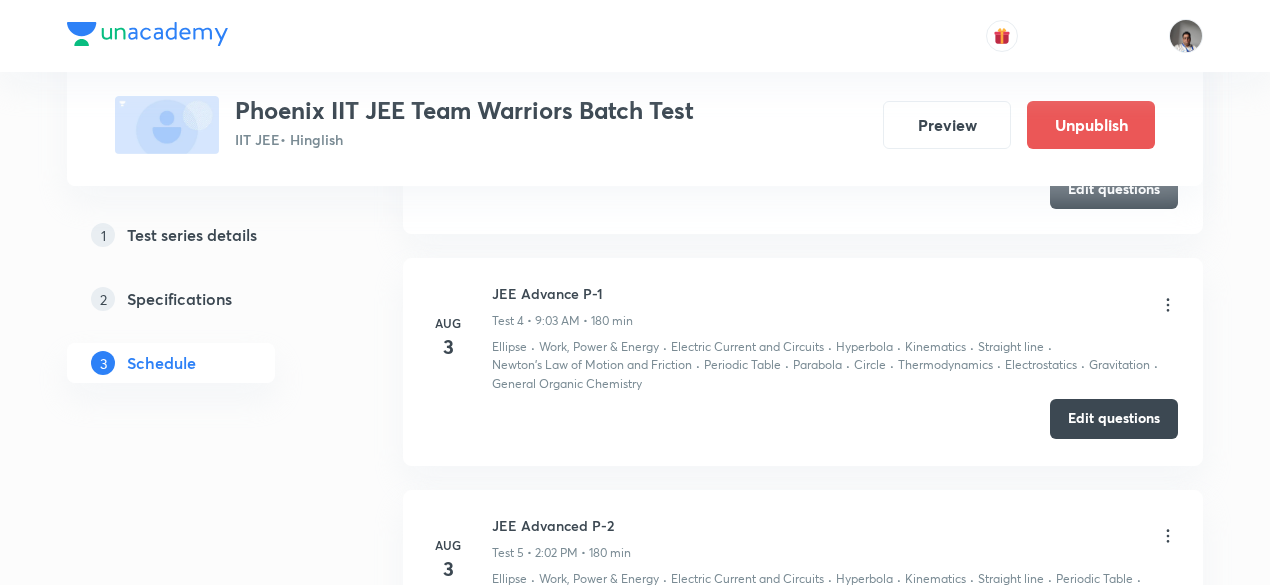click on "Edit questions" at bounding box center (1114, 419) 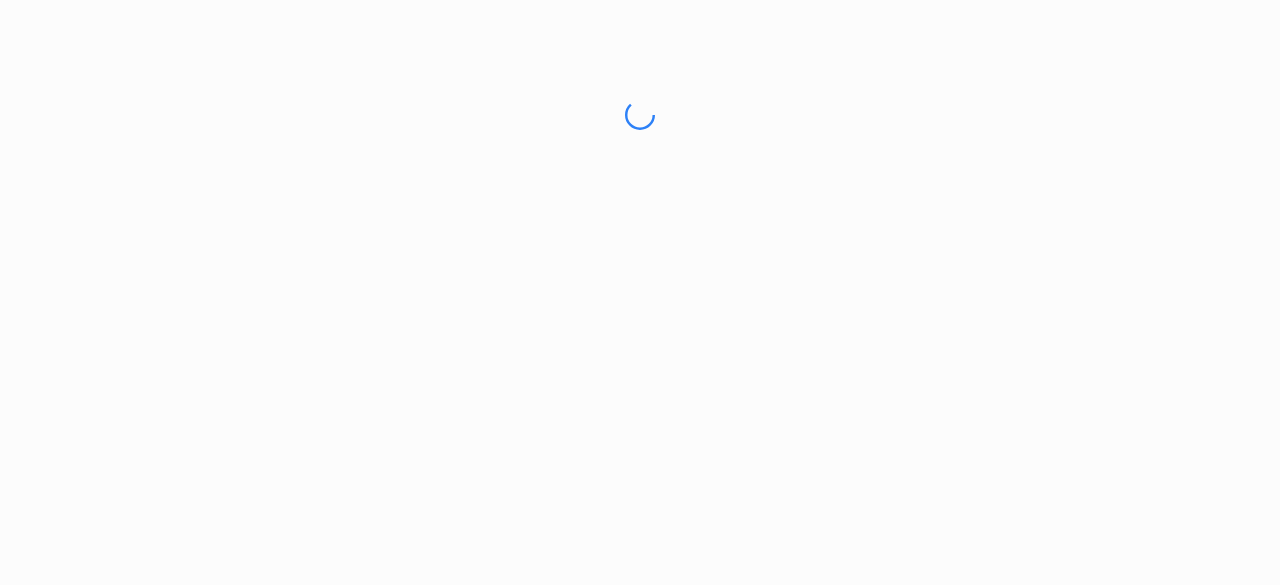 scroll, scrollTop: 0, scrollLeft: 0, axis: both 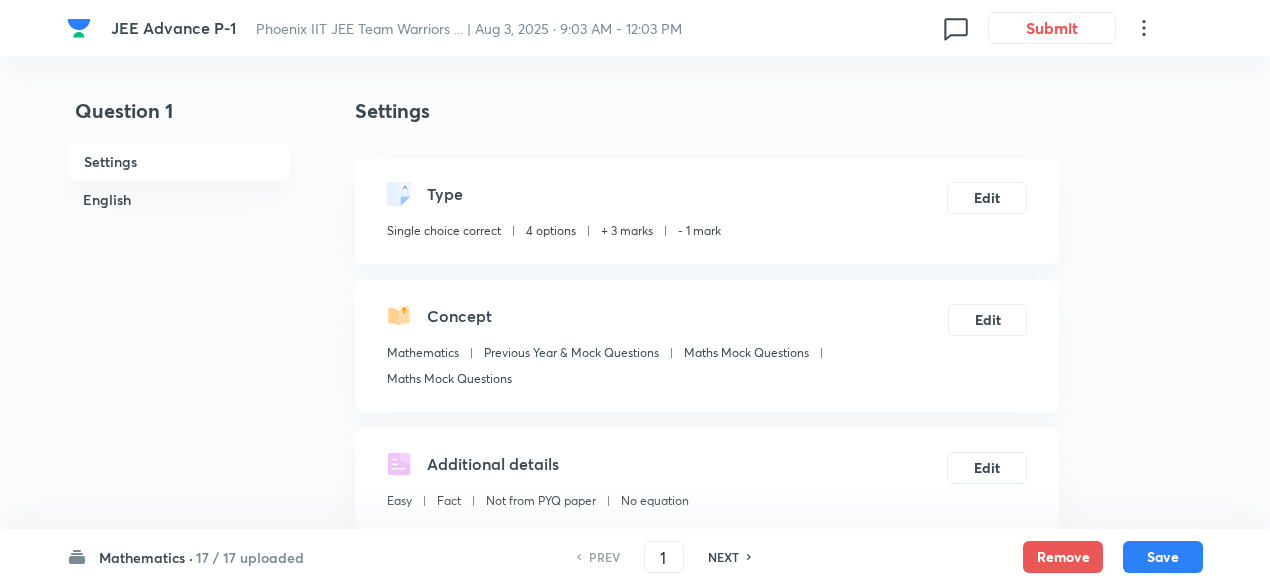 click on "17 / 17 uploaded" at bounding box center (250, 557) 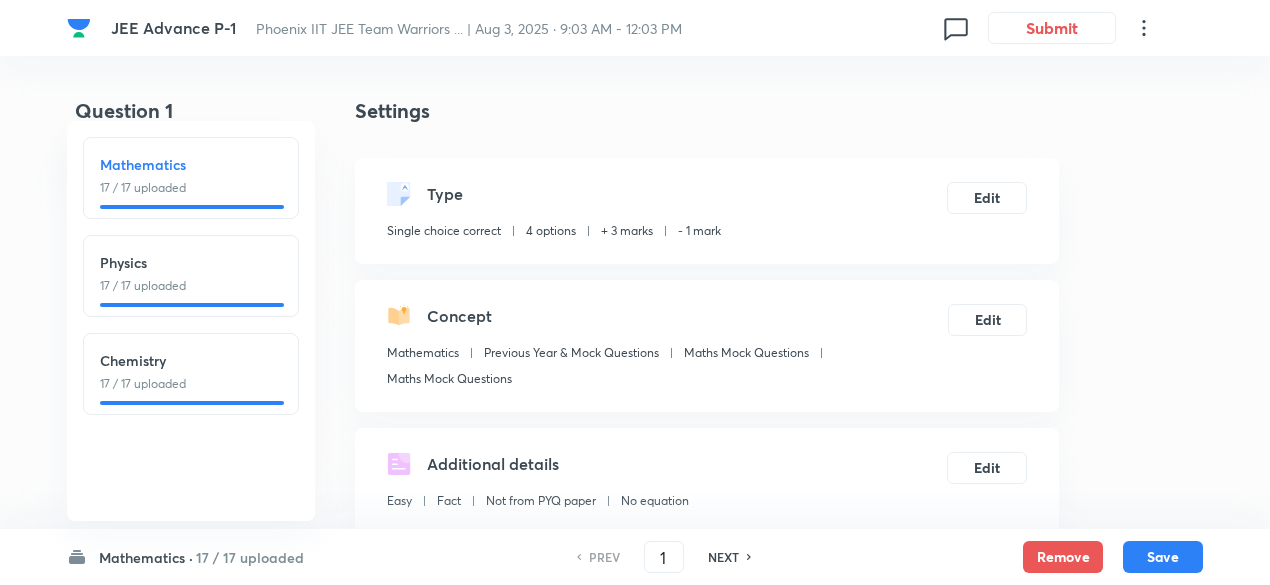 click on "17 / 17 uploaded" at bounding box center [191, 286] 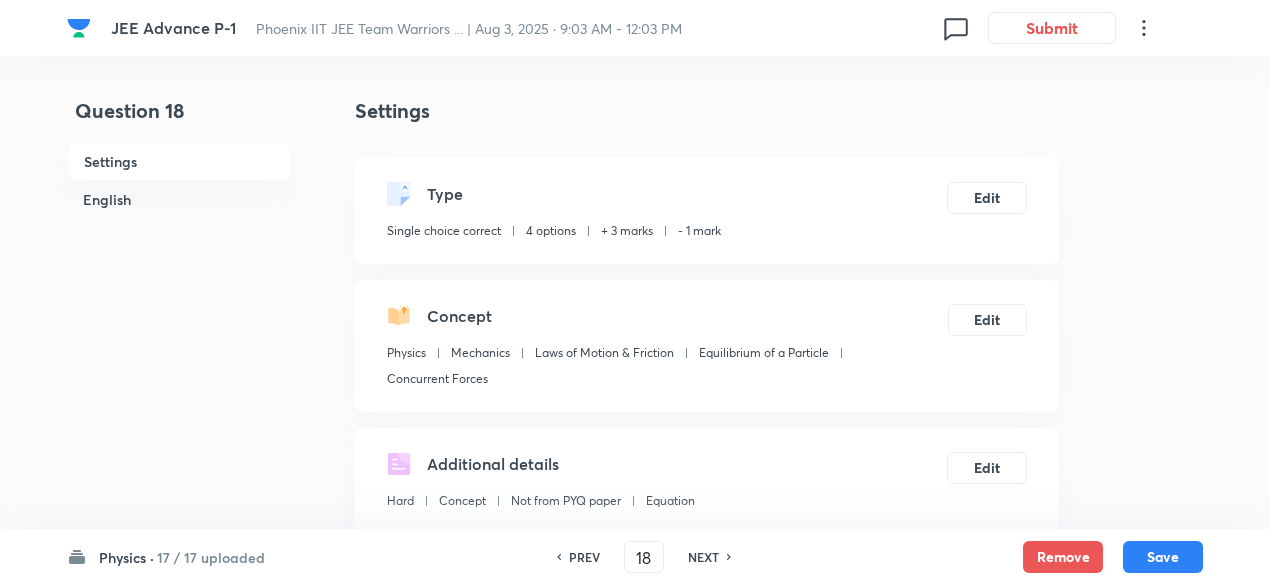 type on "18" 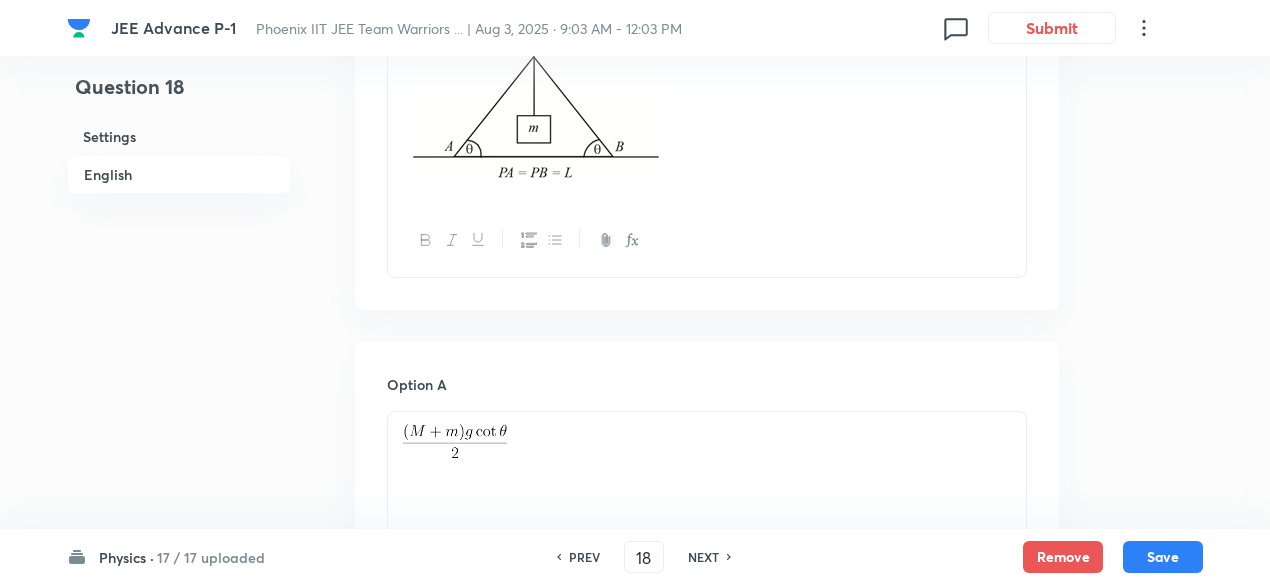 scroll, scrollTop: 792, scrollLeft: 0, axis: vertical 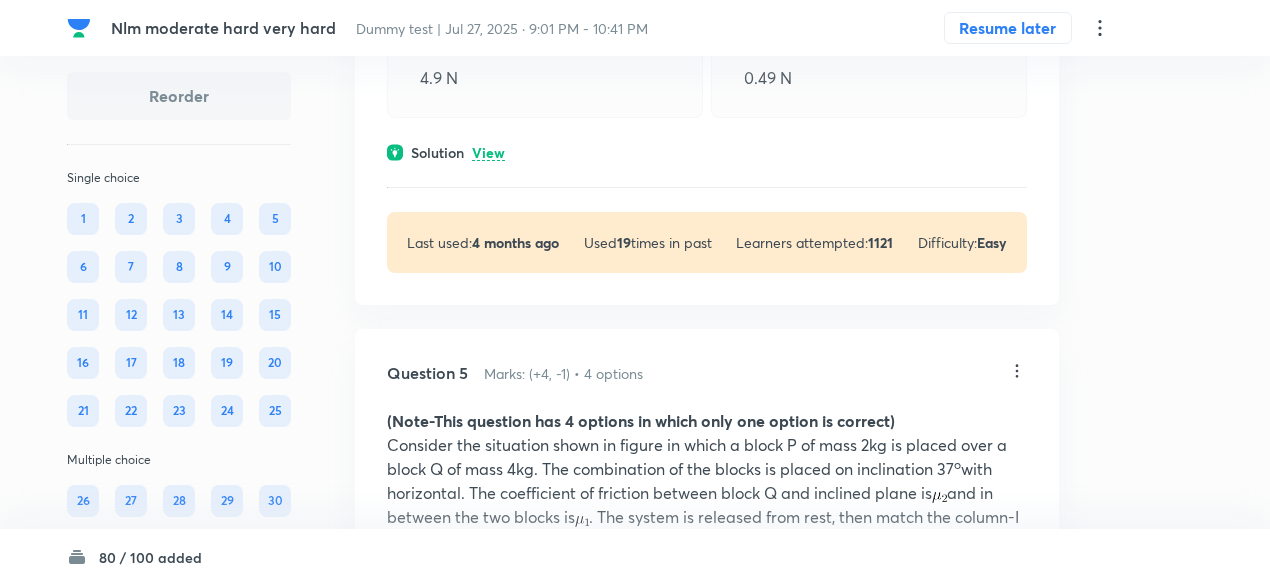 click on "View" at bounding box center (488, 153) 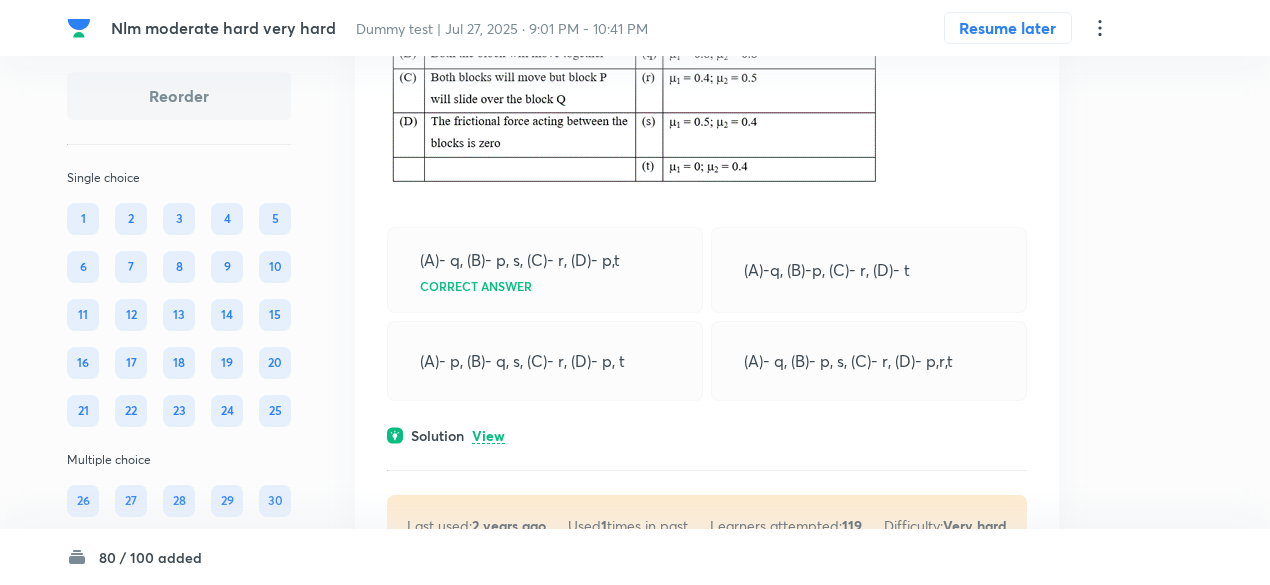 scroll, scrollTop: 3939, scrollLeft: 0, axis: vertical 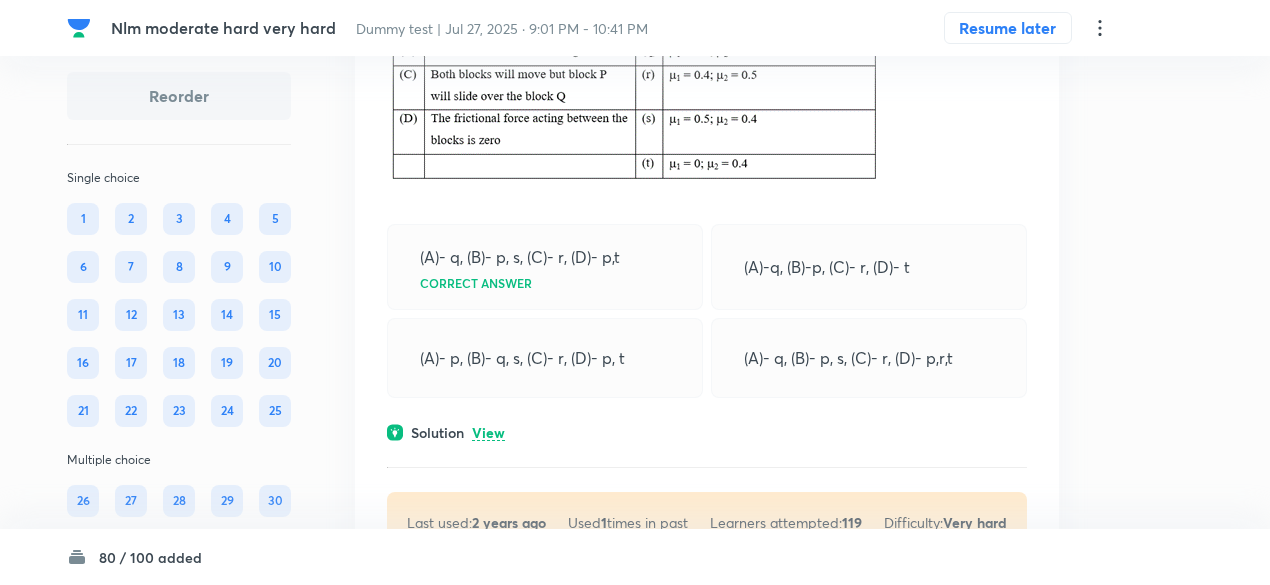 click on "View" at bounding box center [488, 433] 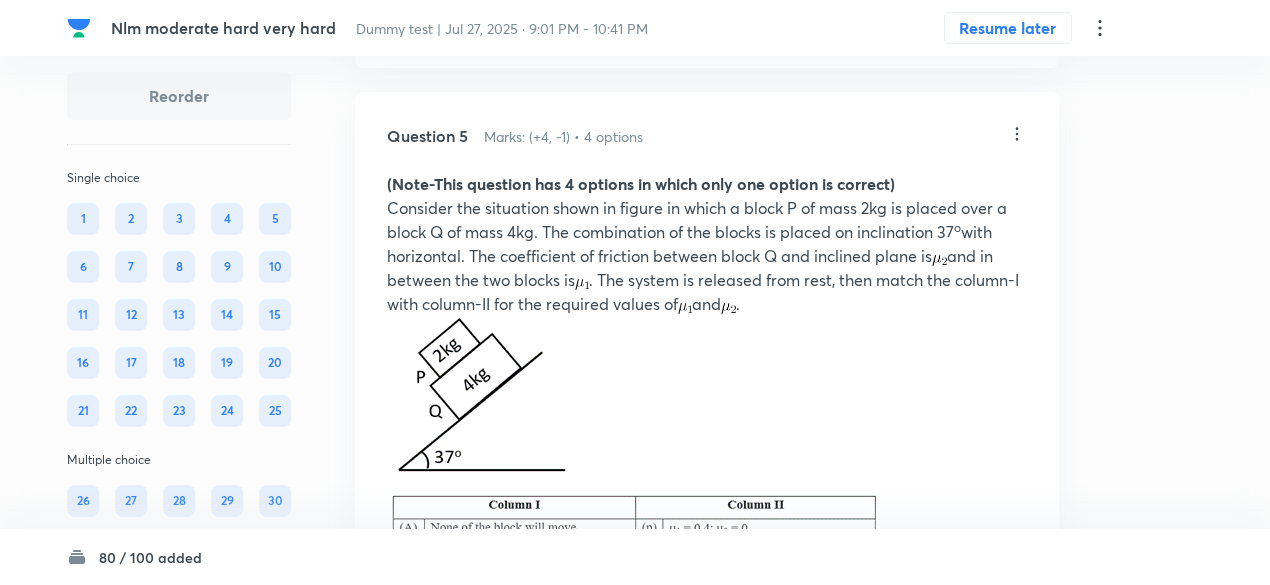 scroll, scrollTop: 3439, scrollLeft: 0, axis: vertical 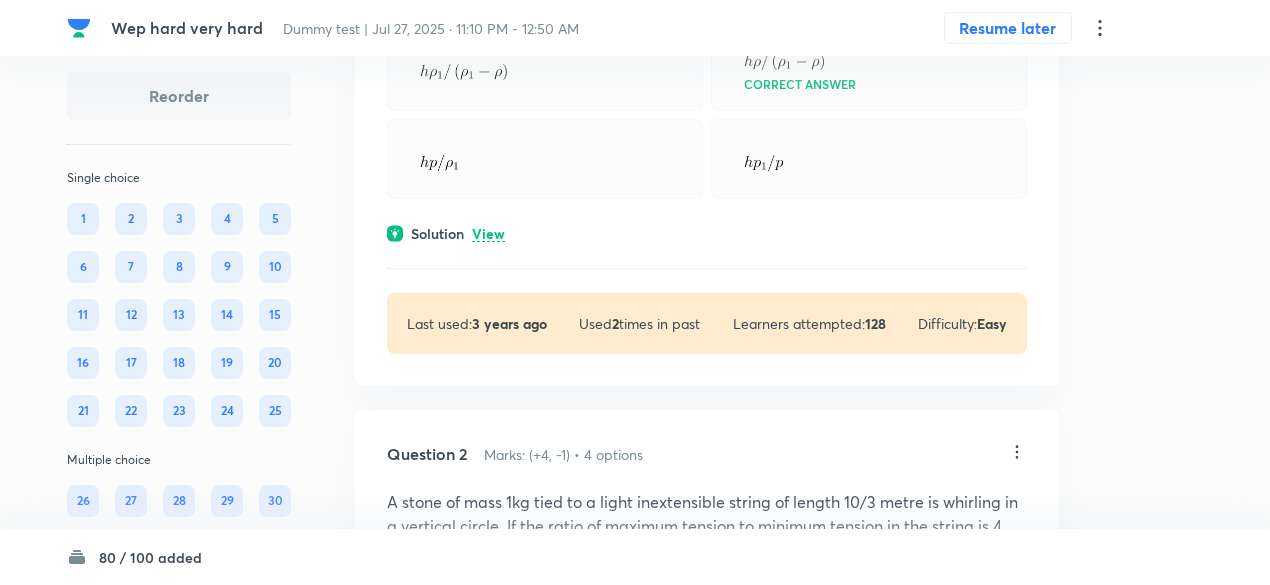 click on "View" at bounding box center (488, 234) 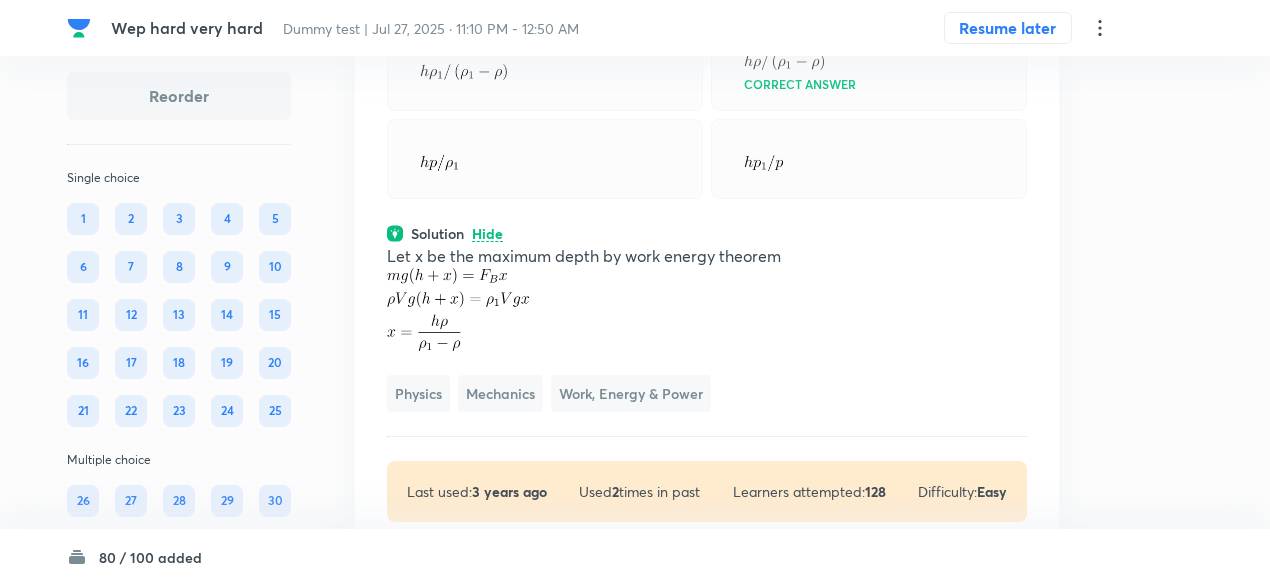 click on "Hide" at bounding box center (487, 234) 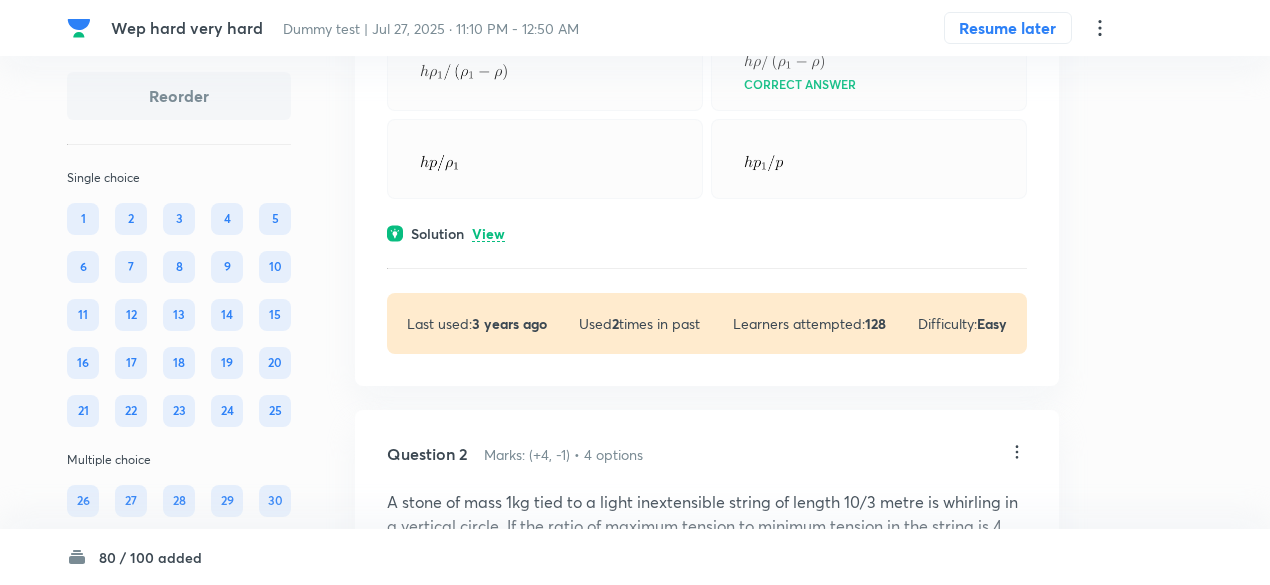 click on "View" at bounding box center (488, 234) 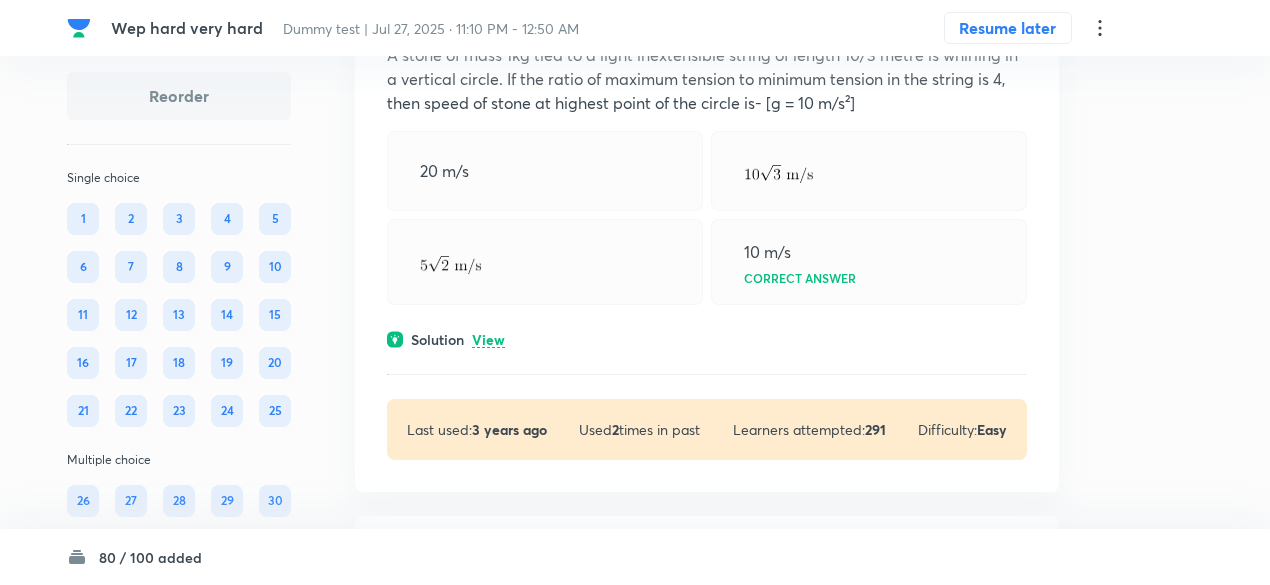 scroll, scrollTop: 919, scrollLeft: 0, axis: vertical 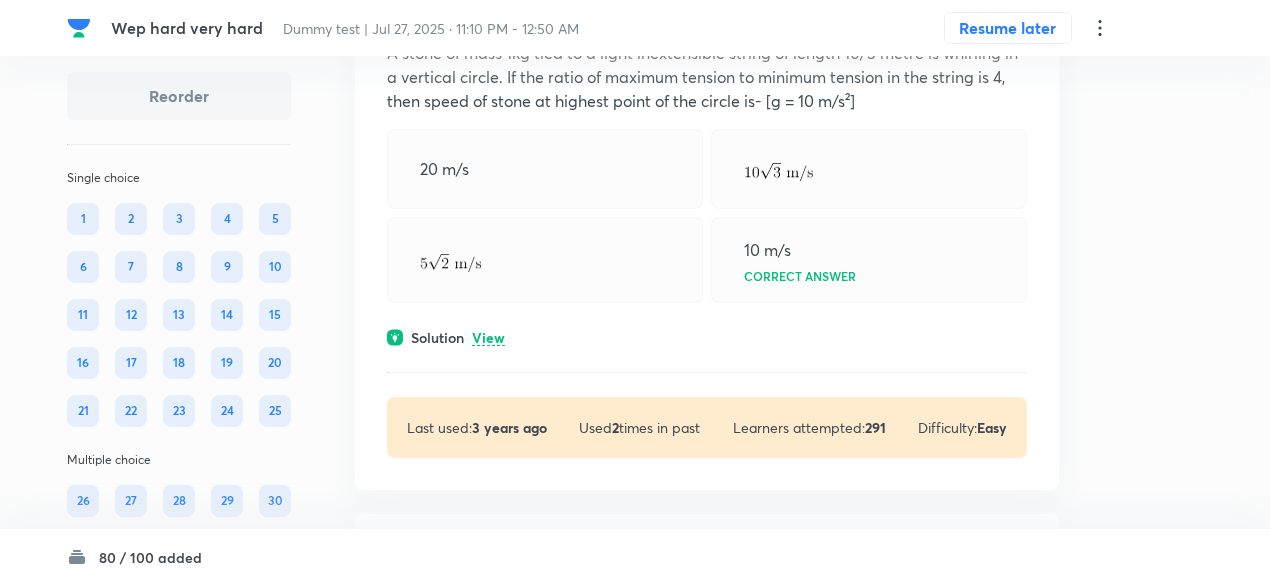 click on "View" at bounding box center [488, 338] 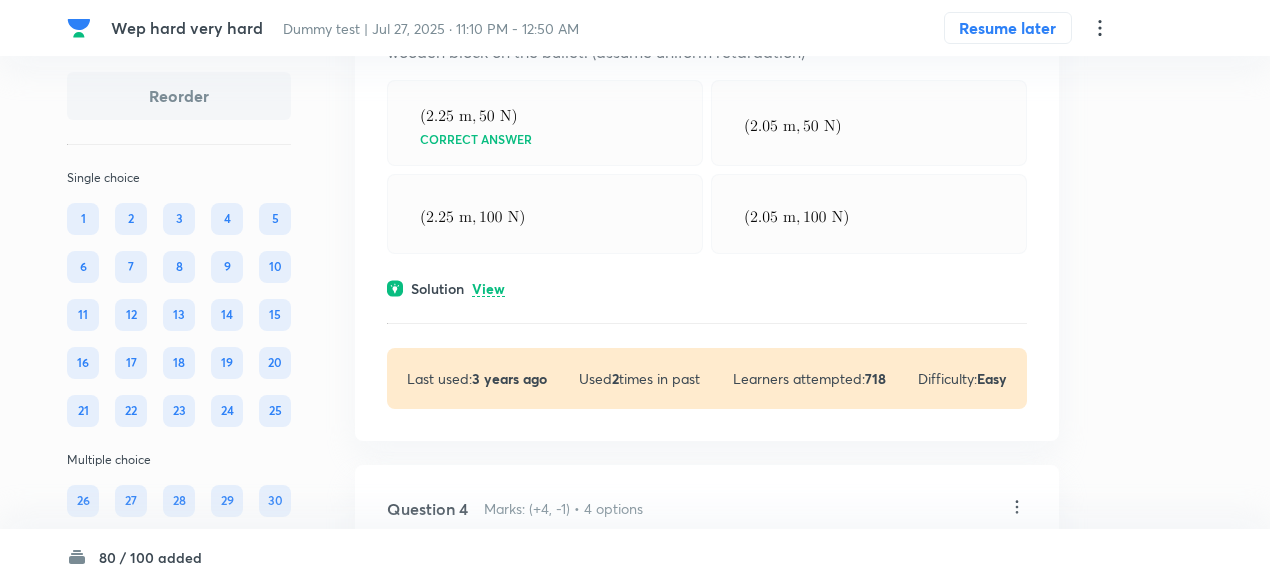 scroll, scrollTop: 2333, scrollLeft: 0, axis: vertical 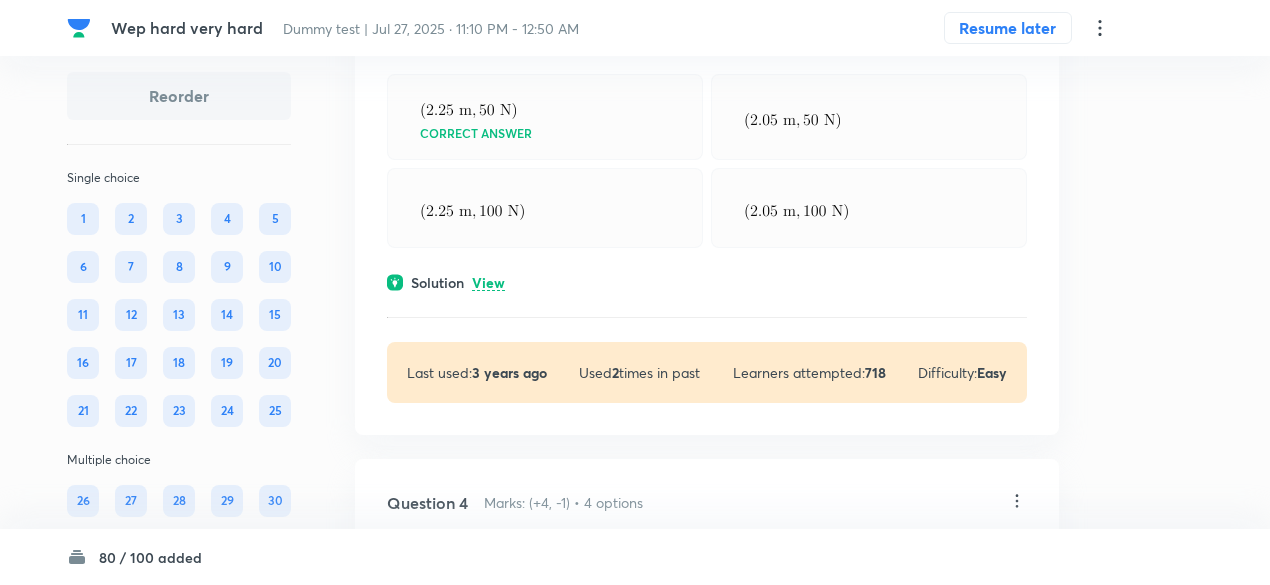 click on "View" at bounding box center [488, 283] 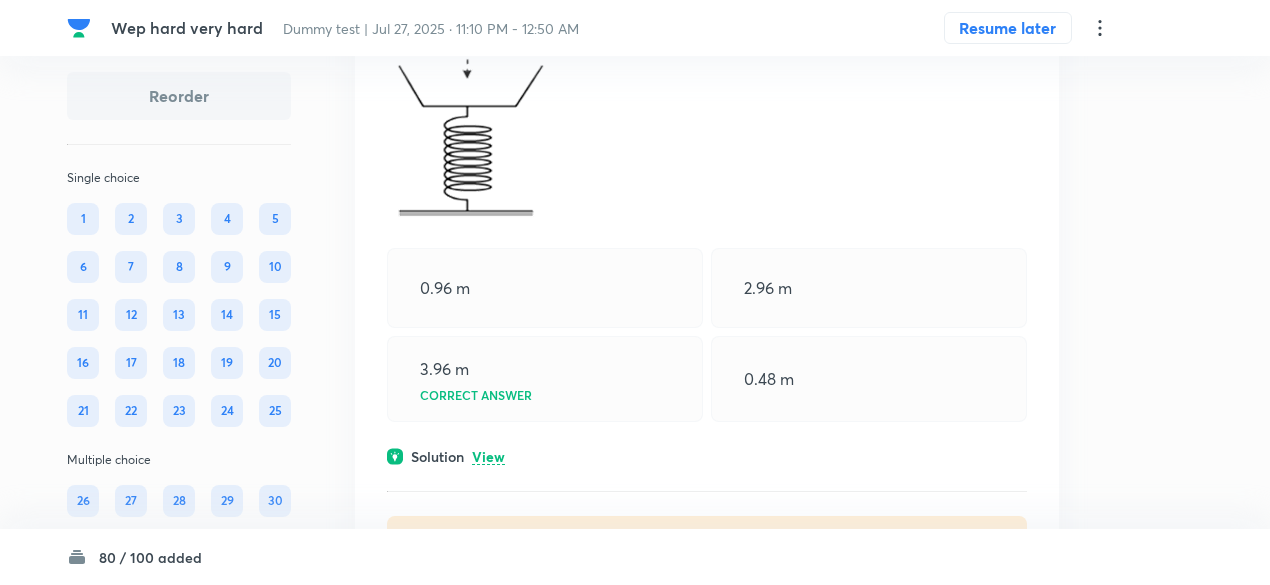 scroll, scrollTop: 3169, scrollLeft: 0, axis: vertical 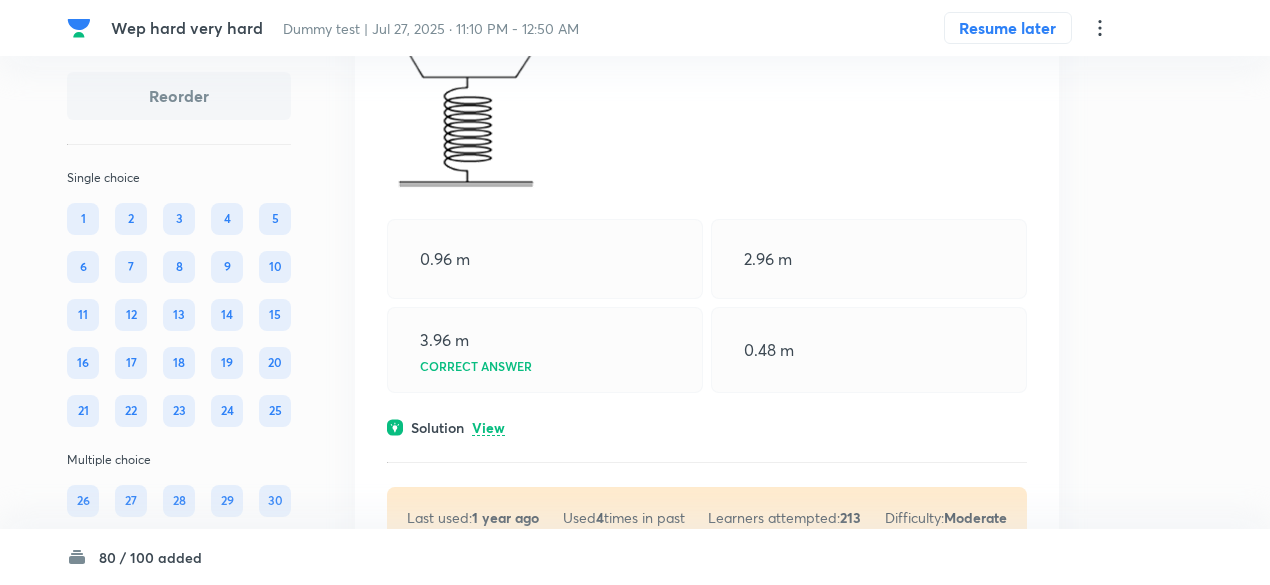 click on "View" at bounding box center [488, 428] 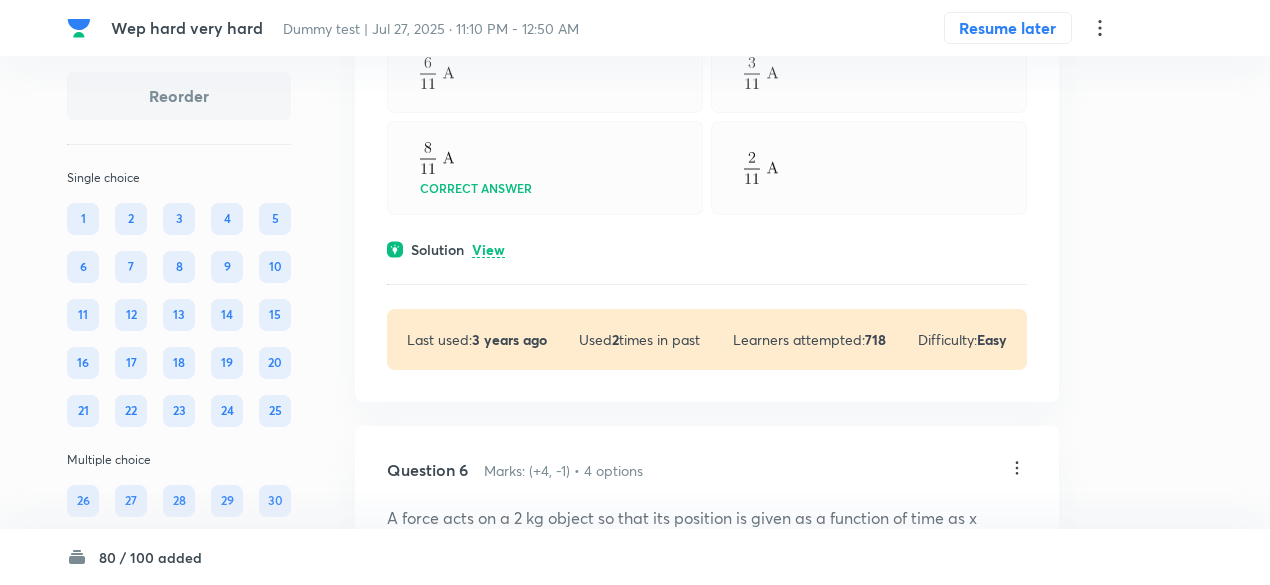 scroll, scrollTop: 4171, scrollLeft: 0, axis: vertical 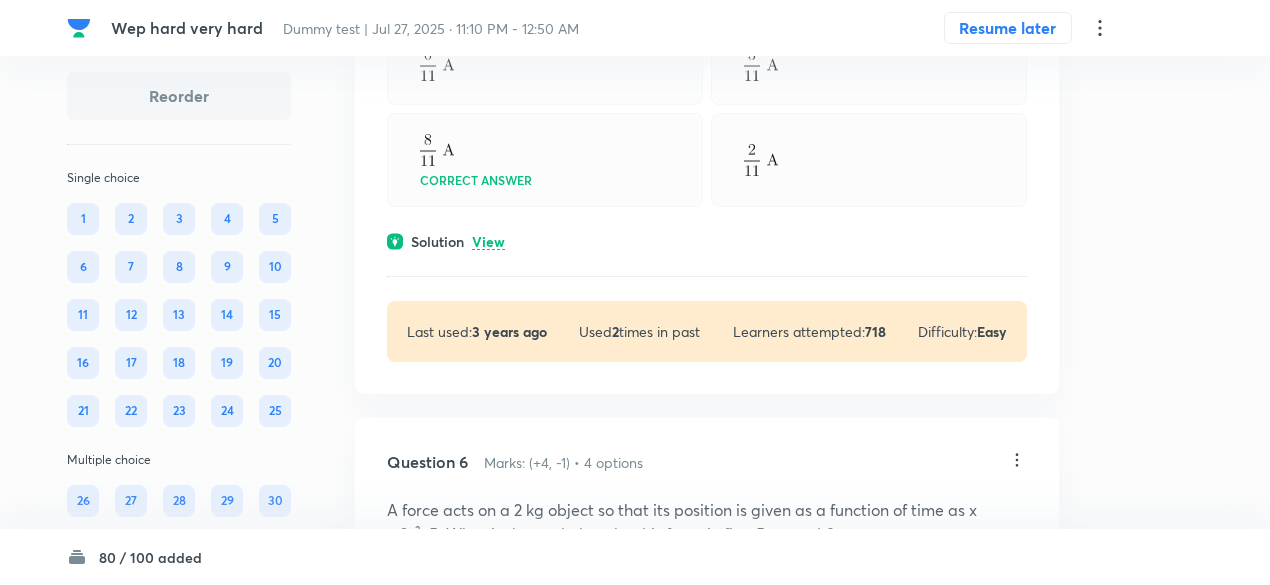 click on "View" at bounding box center [488, 242] 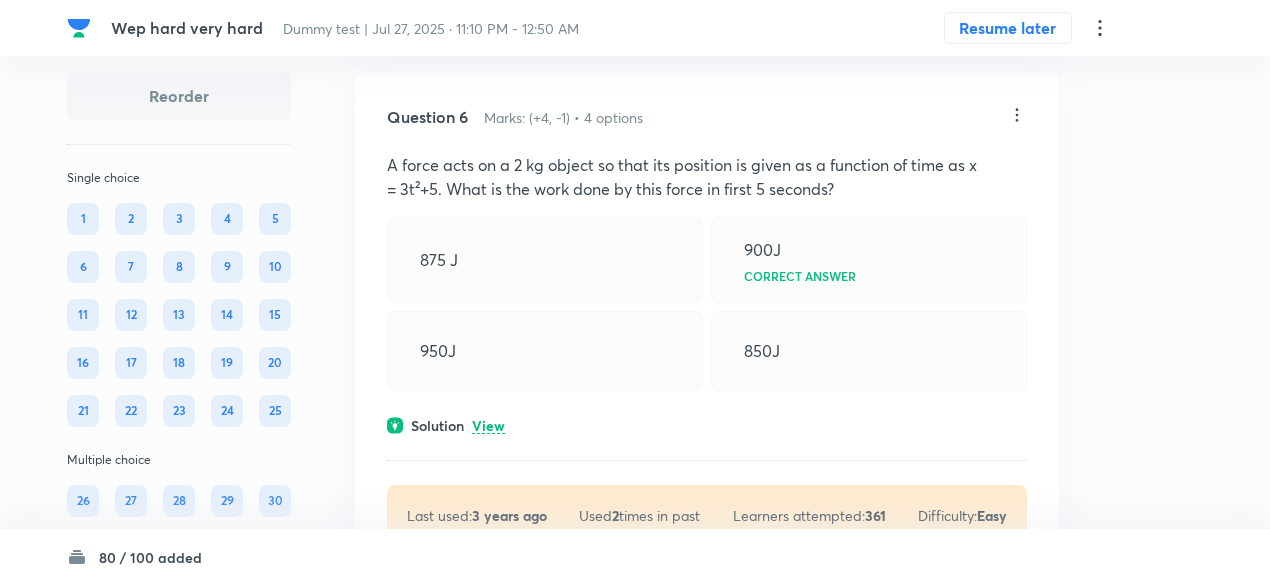 scroll, scrollTop: 4709, scrollLeft: 0, axis: vertical 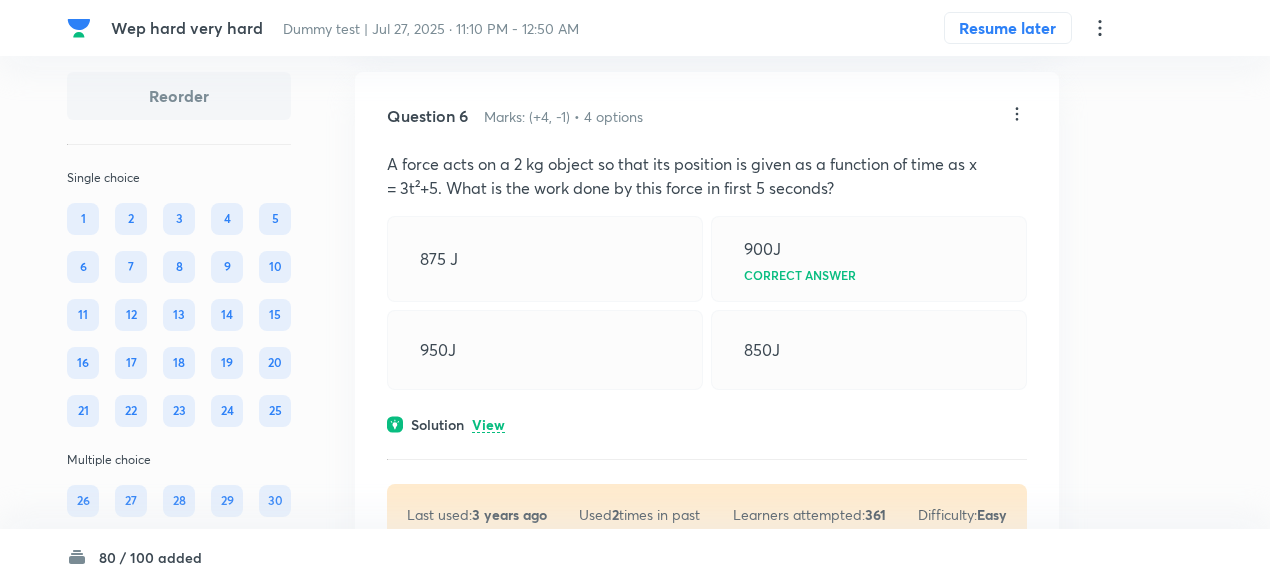 click on "View" at bounding box center (488, 425) 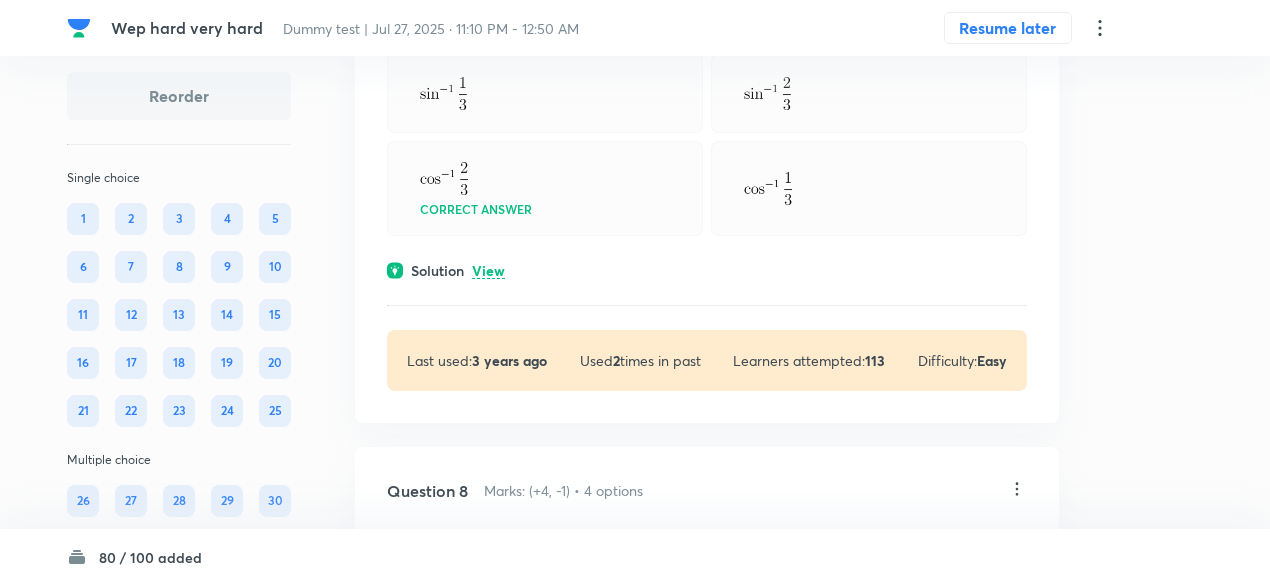 scroll, scrollTop: 5653, scrollLeft: 0, axis: vertical 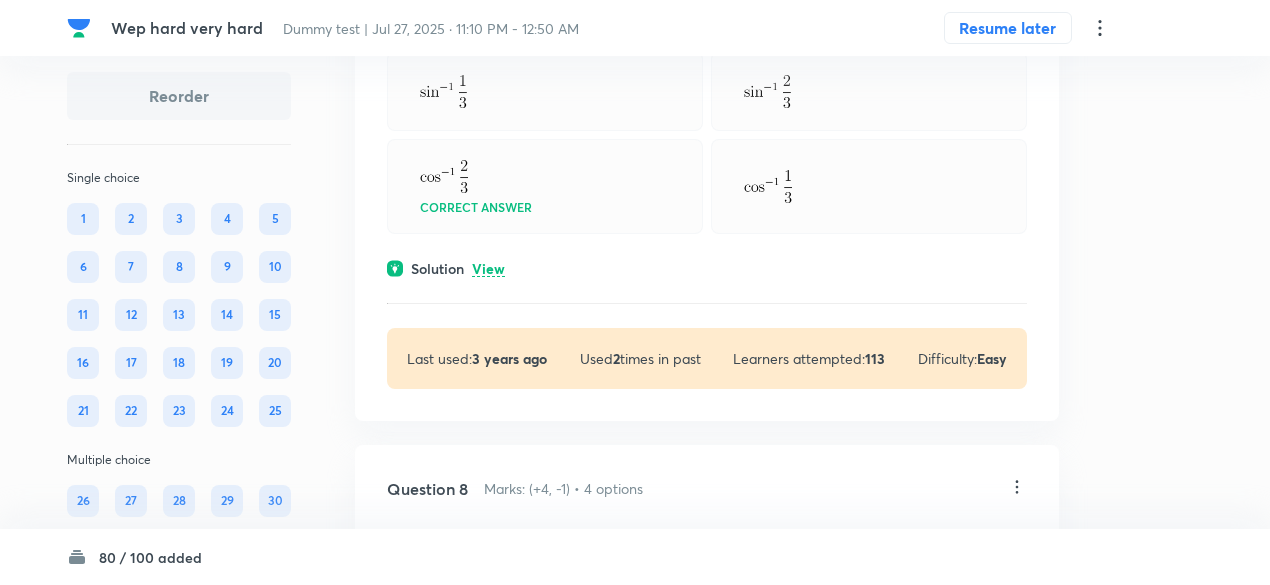 click on "View" at bounding box center [488, 269] 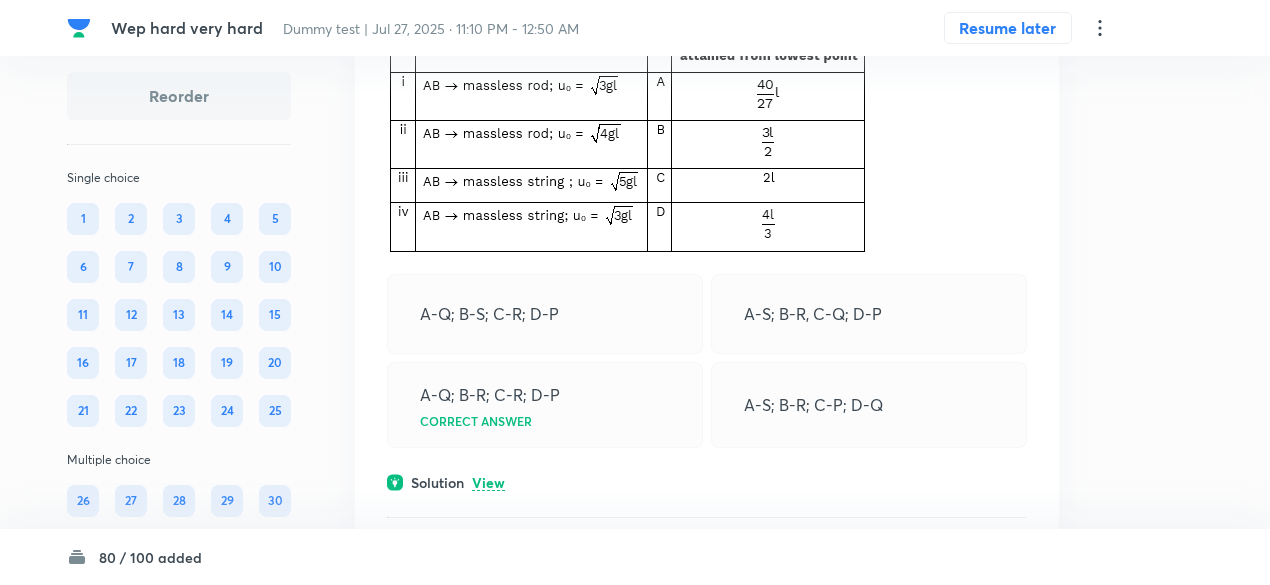 scroll, scrollTop: 7065, scrollLeft: 0, axis: vertical 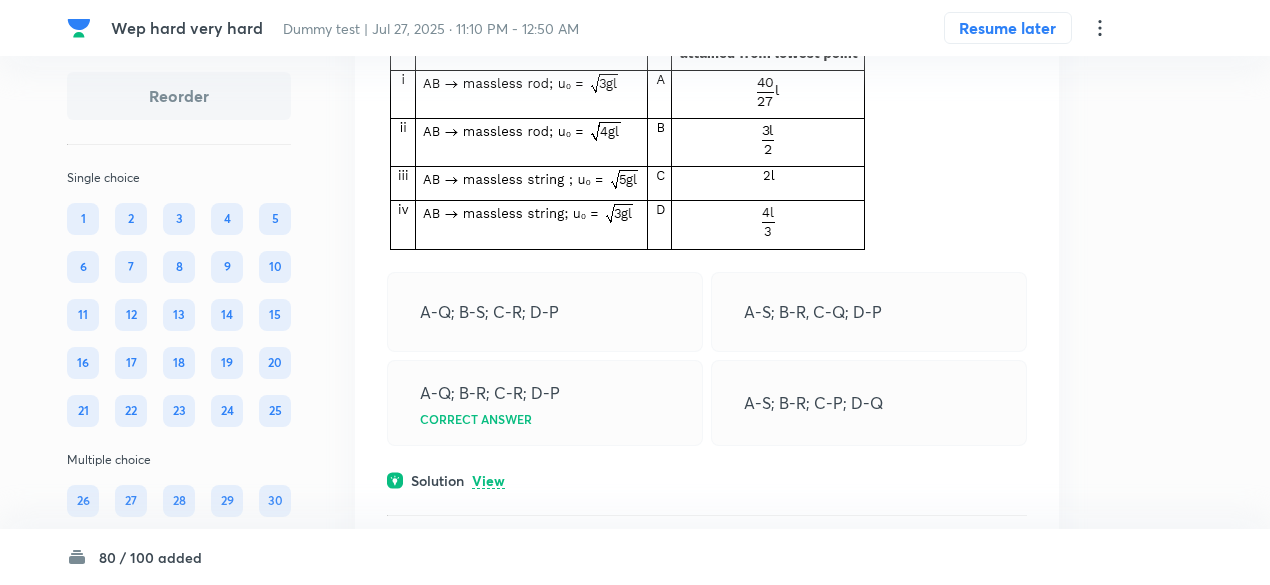 click on "View" at bounding box center (488, 481) 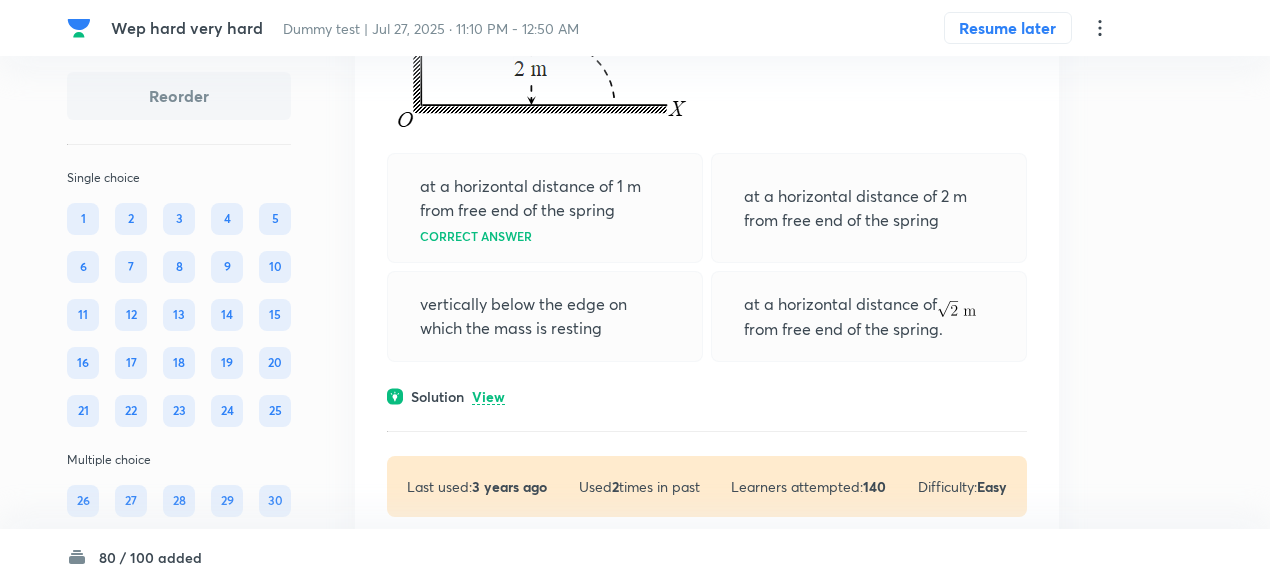 scroll, scrollTop: 8573, scrollLeft: 0, axis: vertical 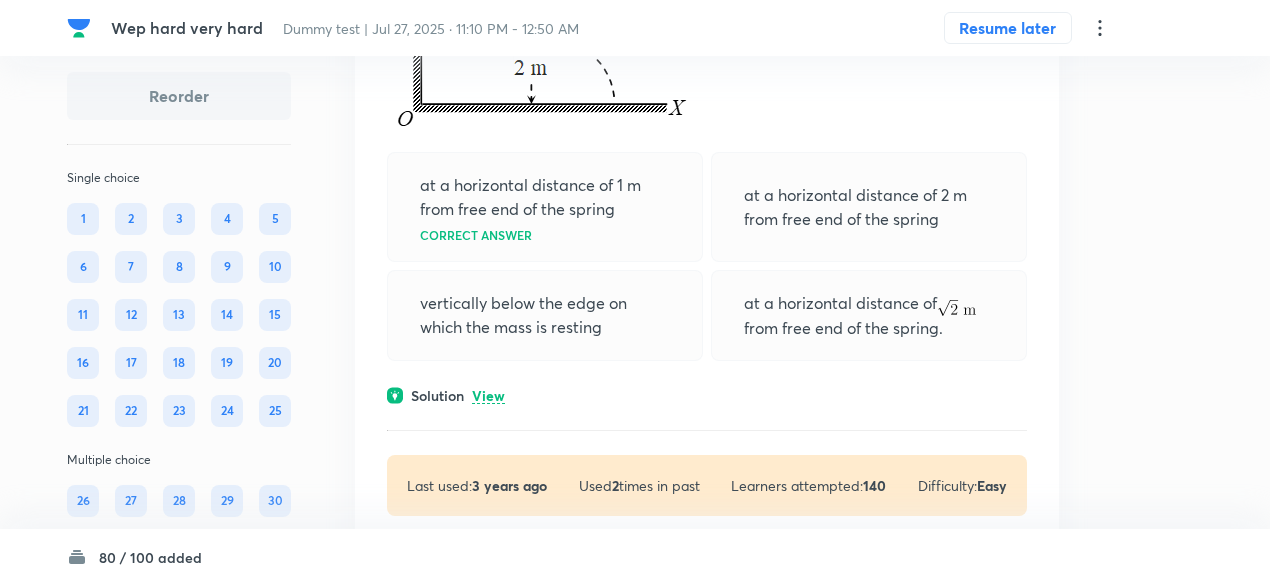 click on "View" at bounding box center [488, 396] 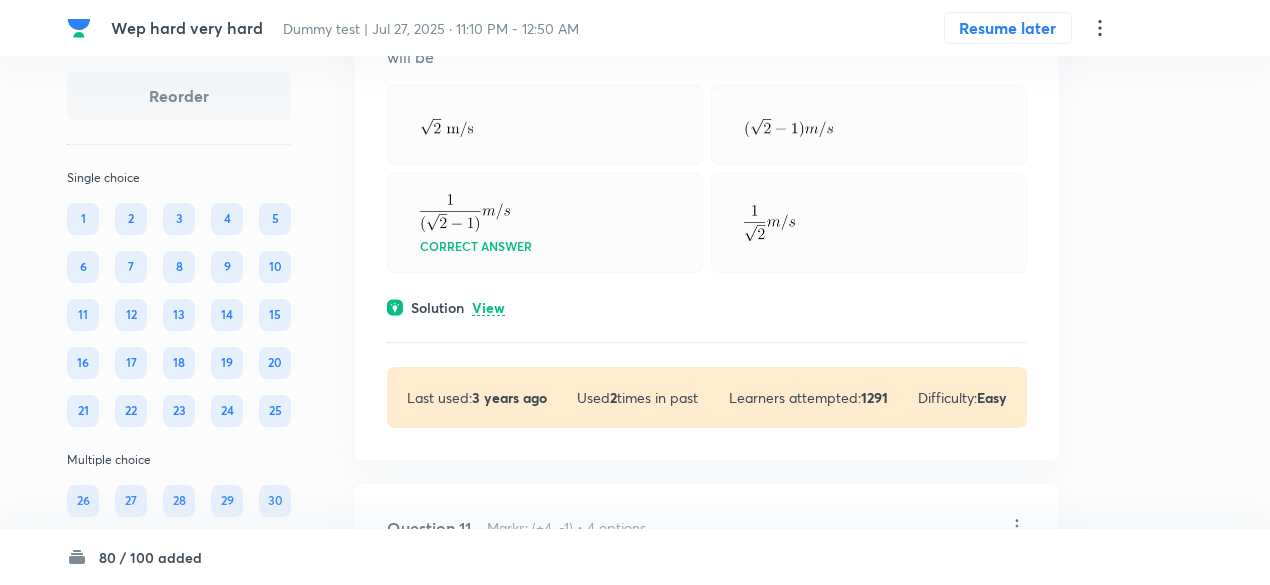 scroll, scrollTop: 9343, scrollLeft: 0, axis: vertical 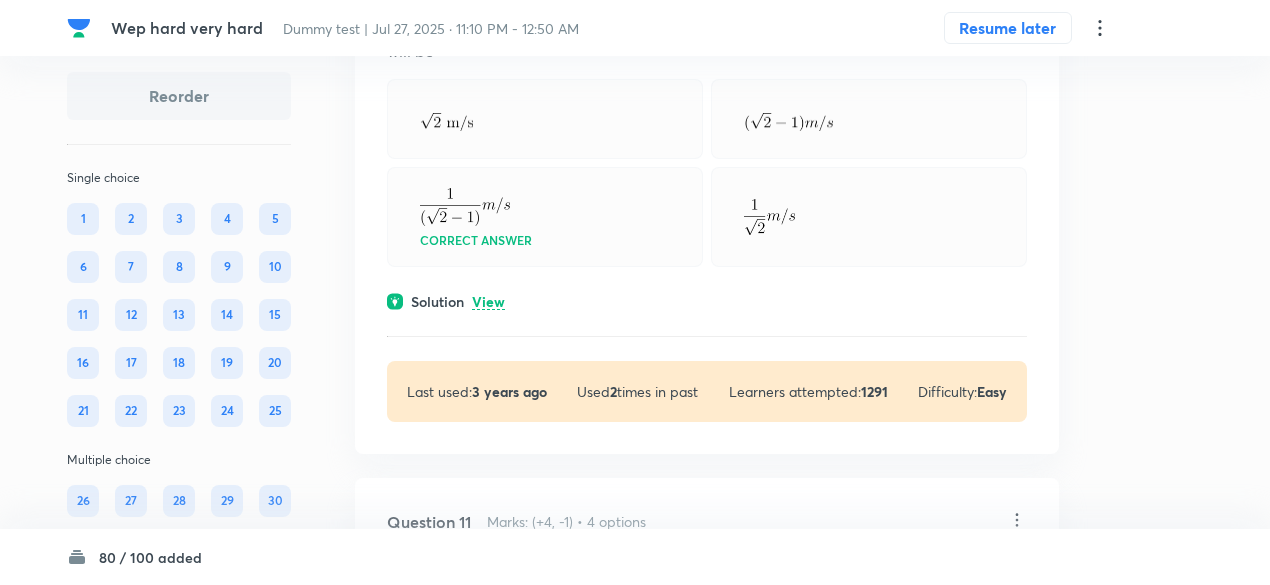 click on "View" at bounding box center [488, 302] 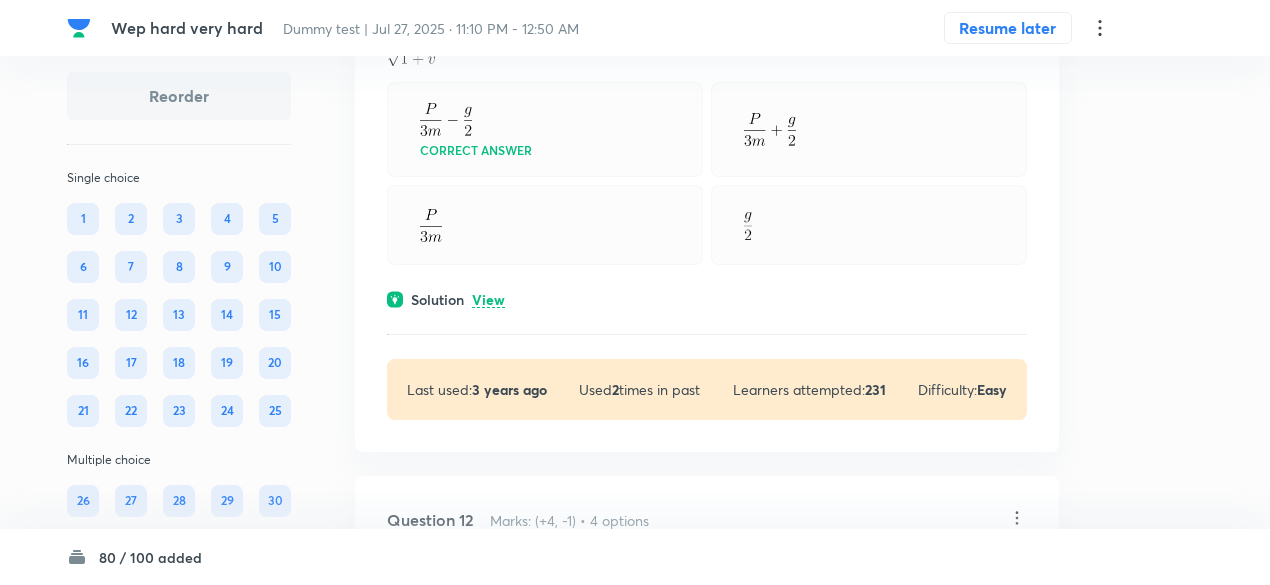 scroll, scrollTop: 10266, scrollLeft: 0, axis: vertical 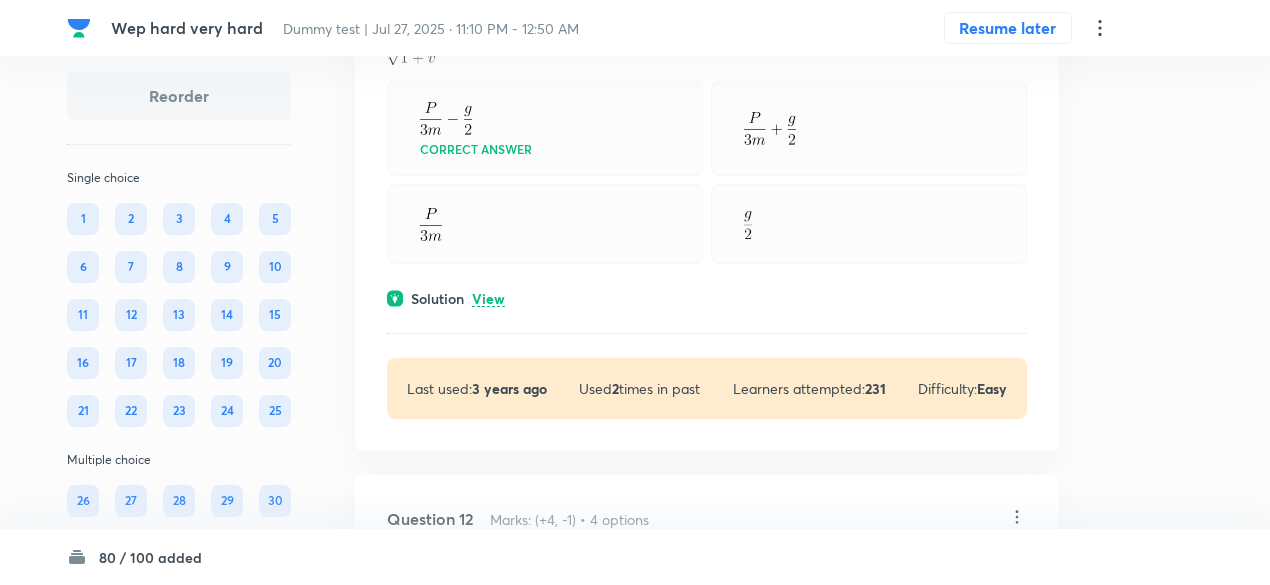 click on "Question 11 Marks: (+4, -1) • 4 options A block of mass m is pulled by a constant power P placed on a rough horizontal plane. The friction co-efficient between the block and surface varies with its speed v as μ = . The acceleration of the block when its speed is 3 m/s will be Correct answer Solution View Last used: 3 years ago Used 2 times in past Learners attempted: 231 Difficulty: Easy" at bounding box center (707, 176) 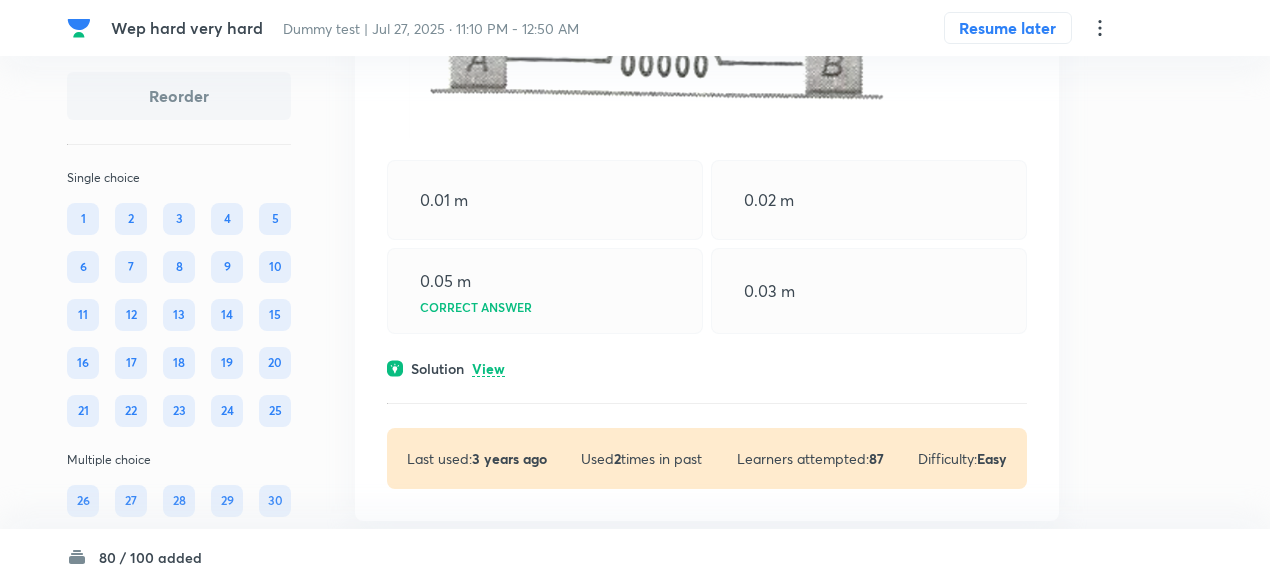 scroll, scrollTop: 12090, scrollLeft: 0, axis: vertical 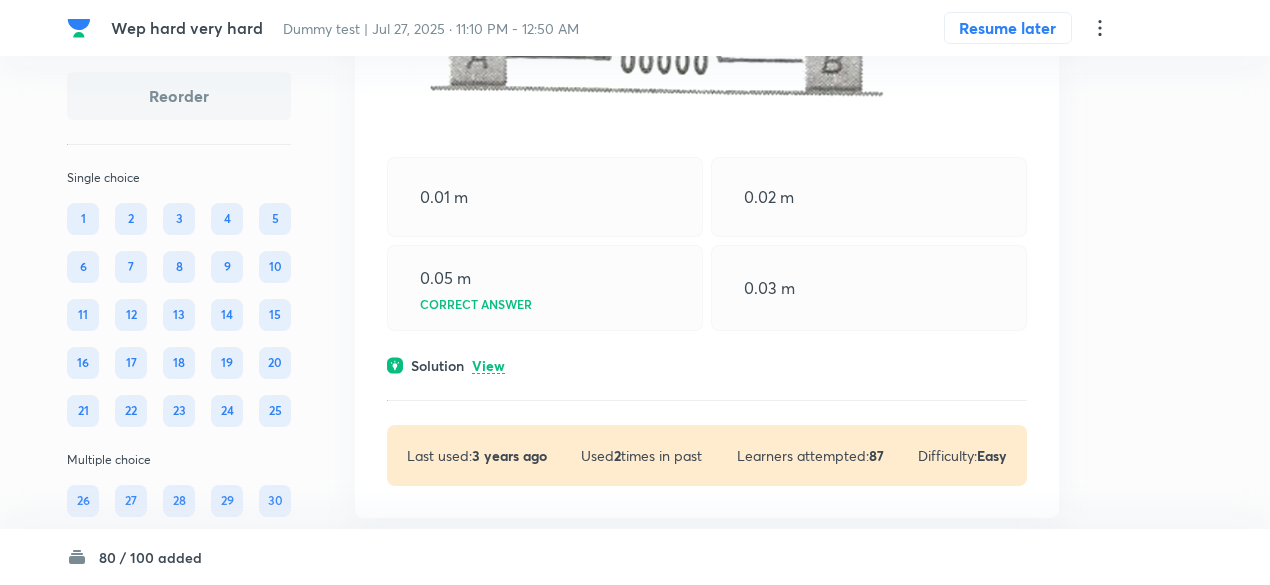click on "View" at bounding box center (488, 366) 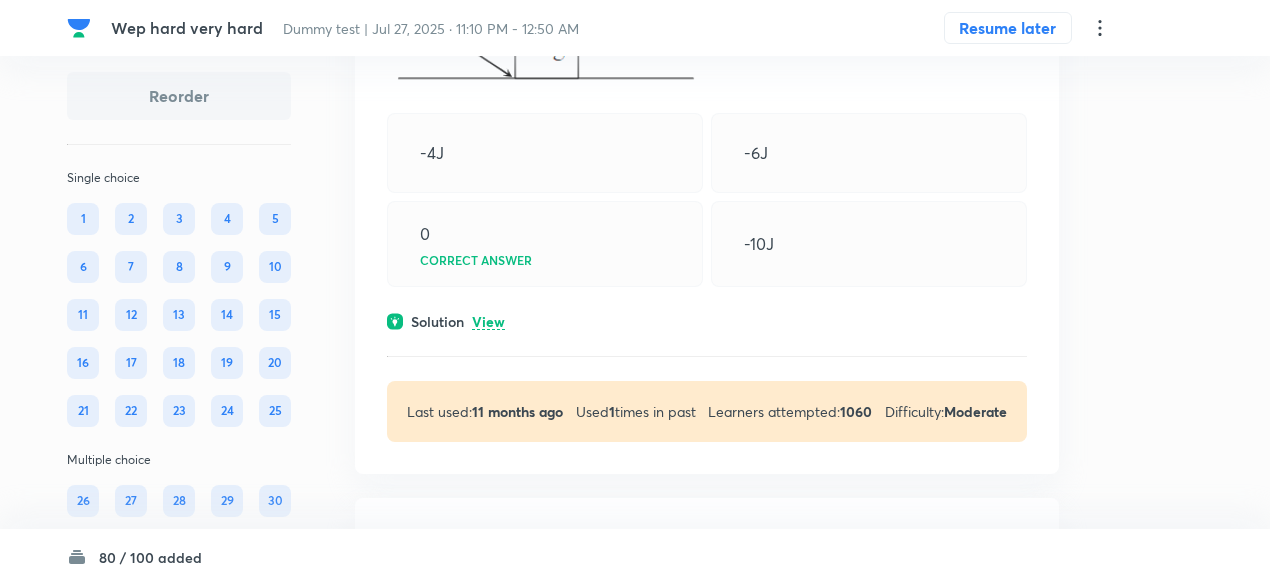 scroll, scrollTop: 13489, scrollLeft: 0, axis: vertical 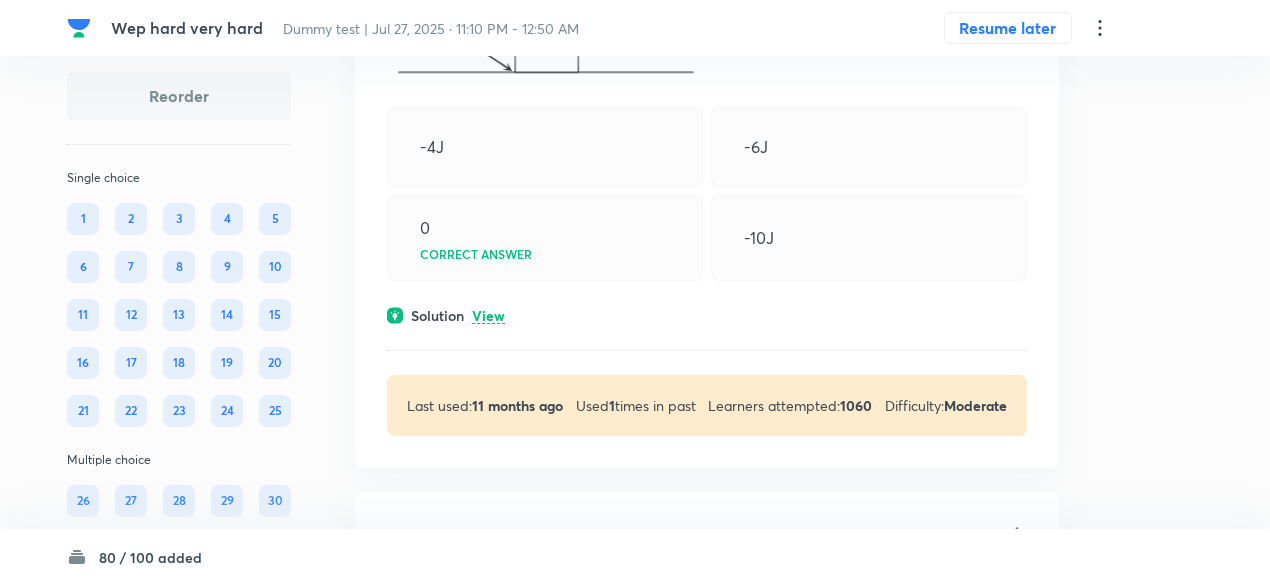 click on "View" at bounding box center [488, 316] 